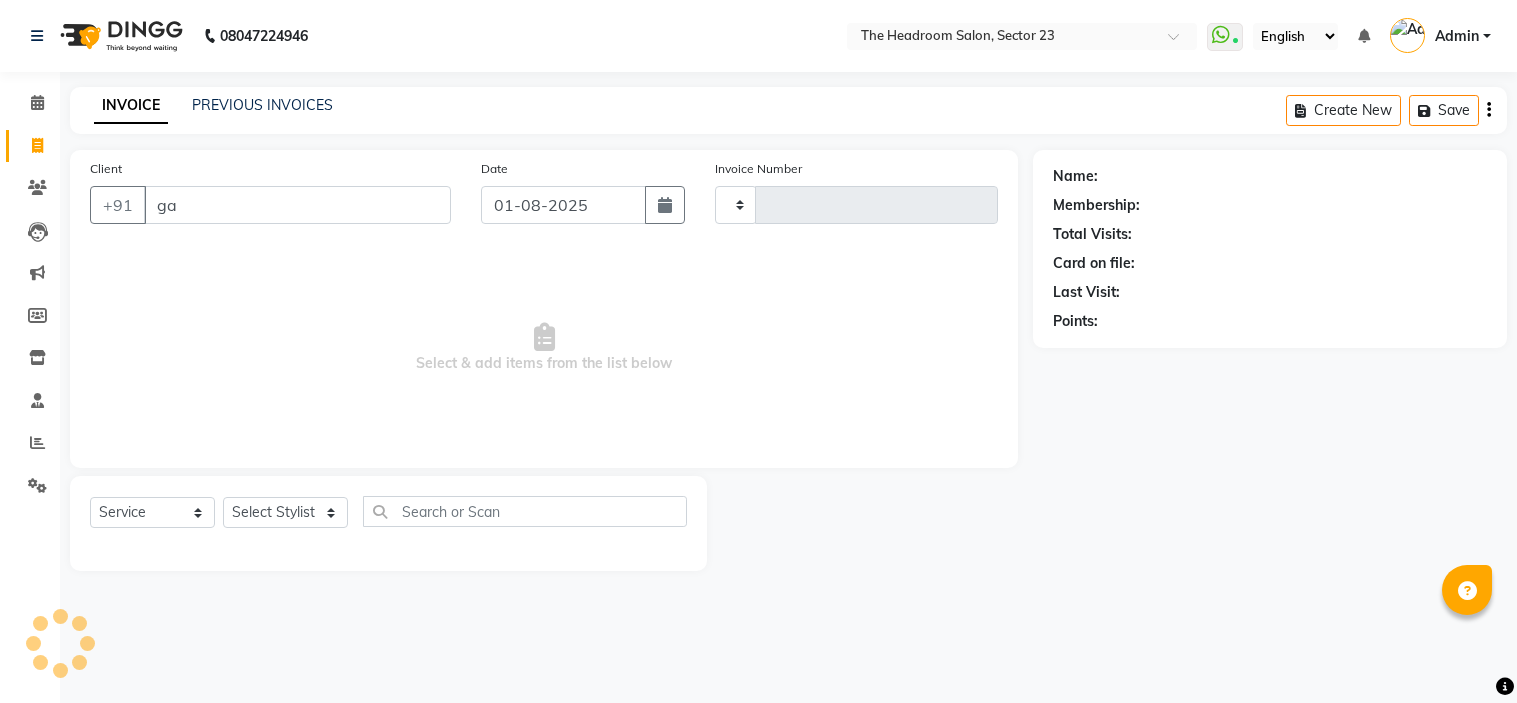 select on "service" 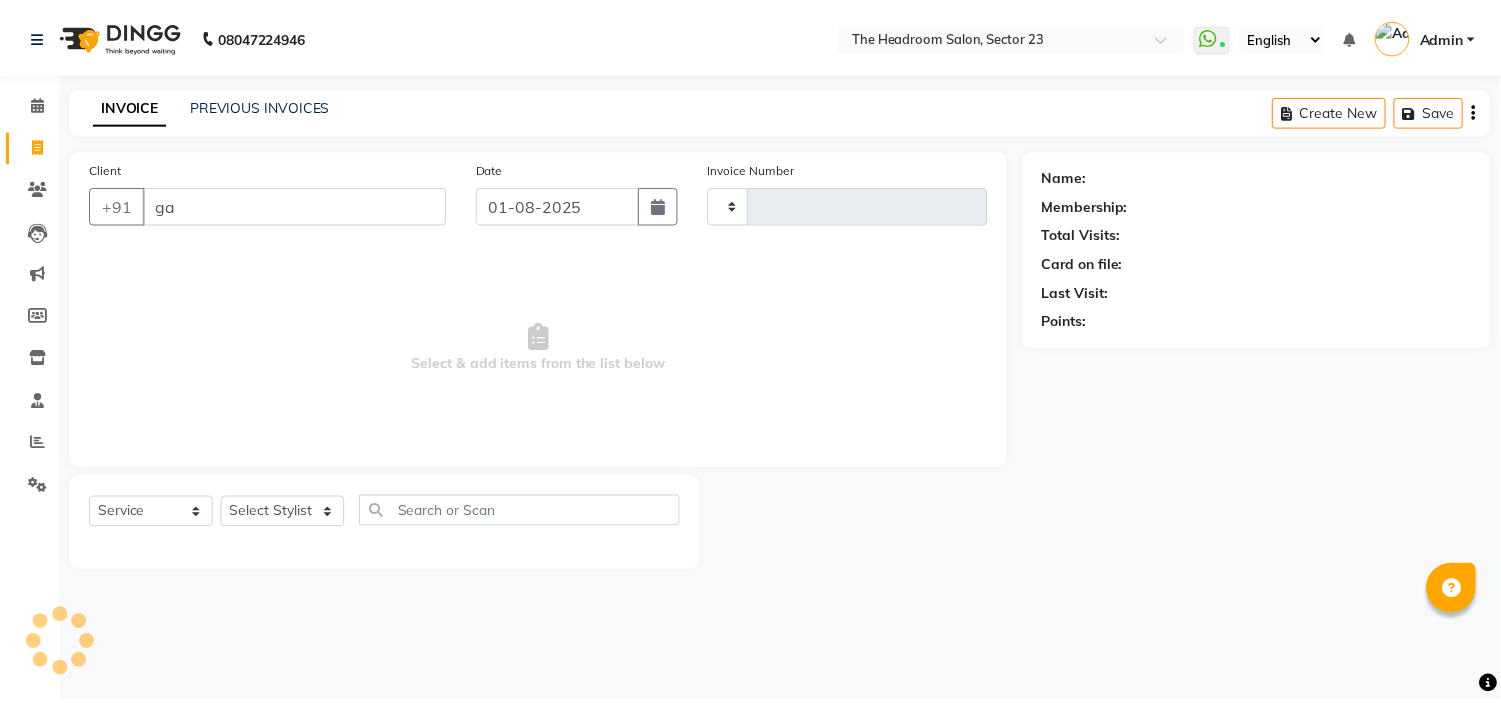 scroll, scrollTop: 0, scrollLeft: 0, axis: both 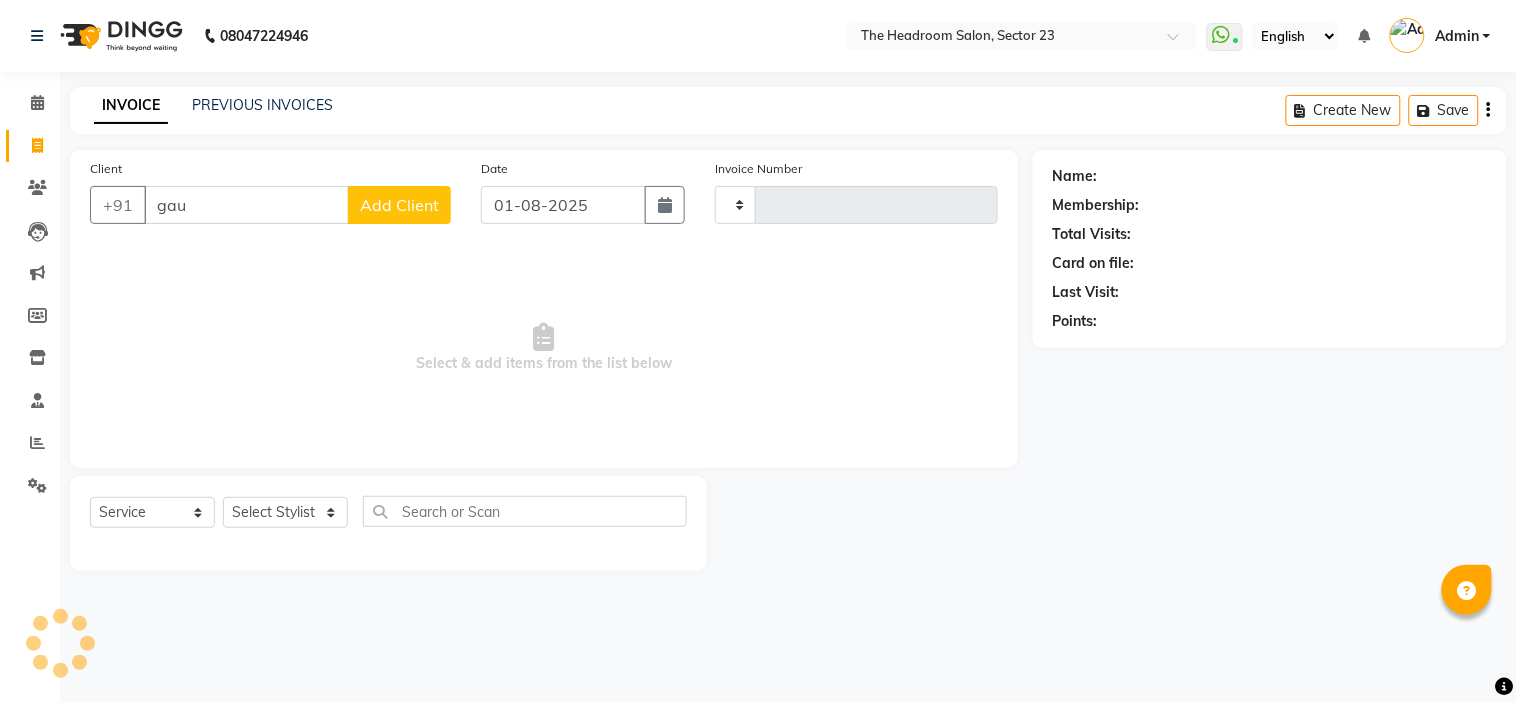 type on "gaur" 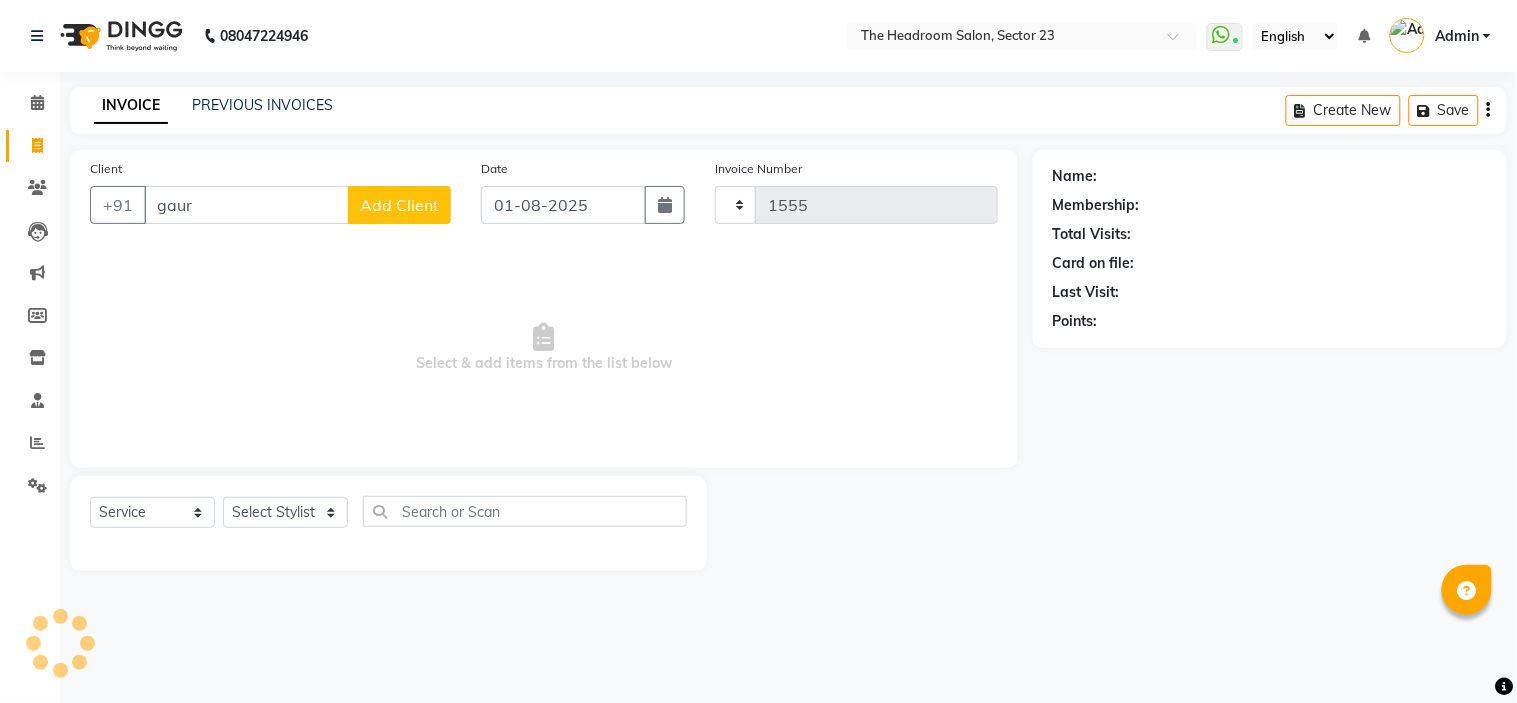 select on "6796" 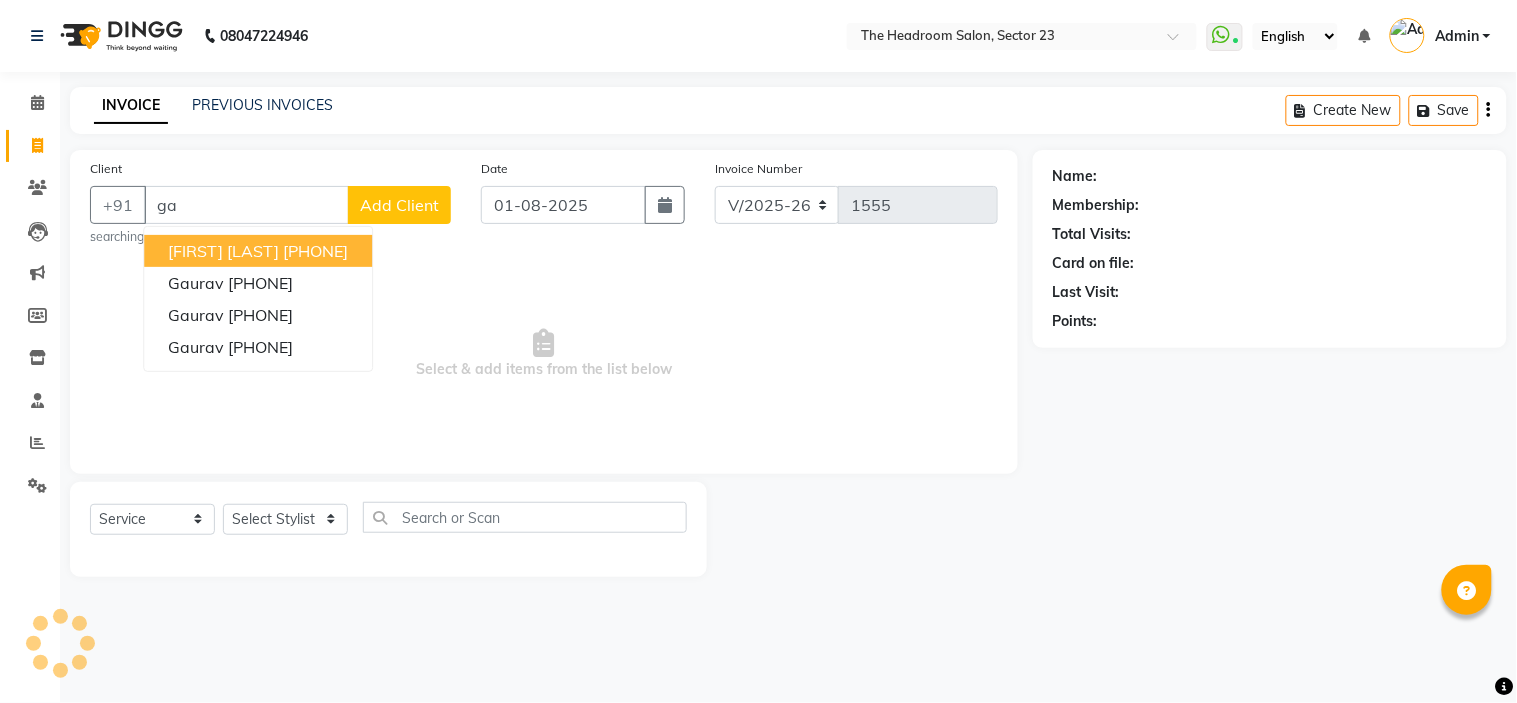 type on "g" 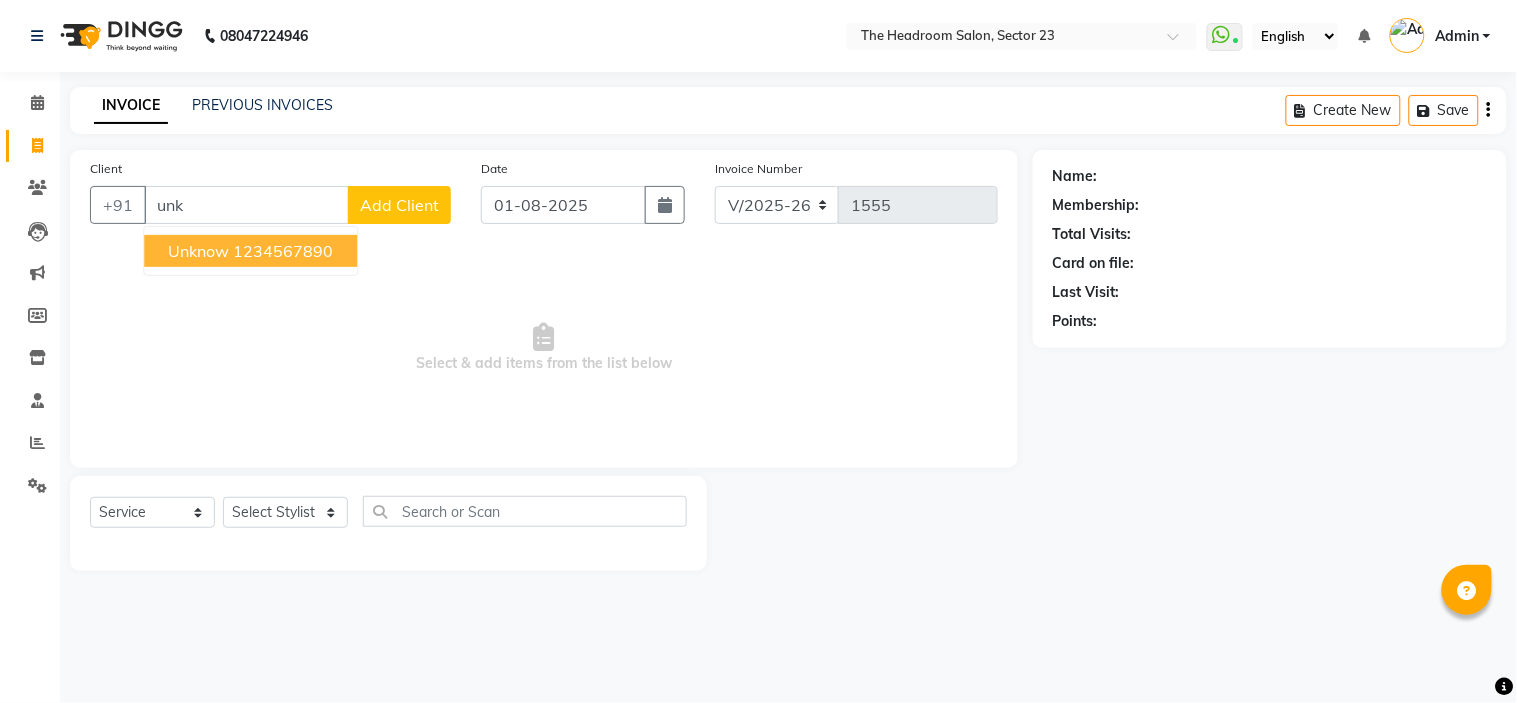 click on "Unknow" at bounding box center (198, 251) 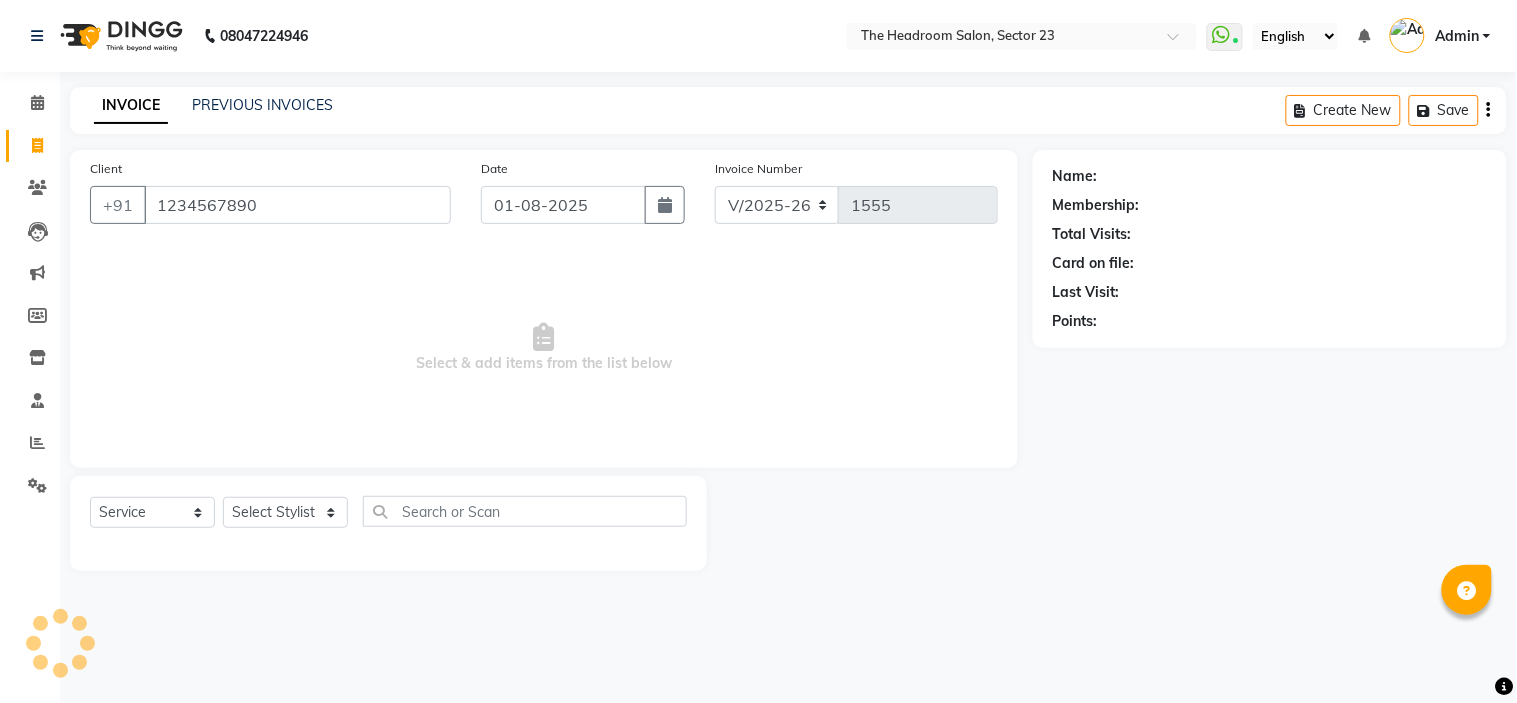 type on "1234567890" 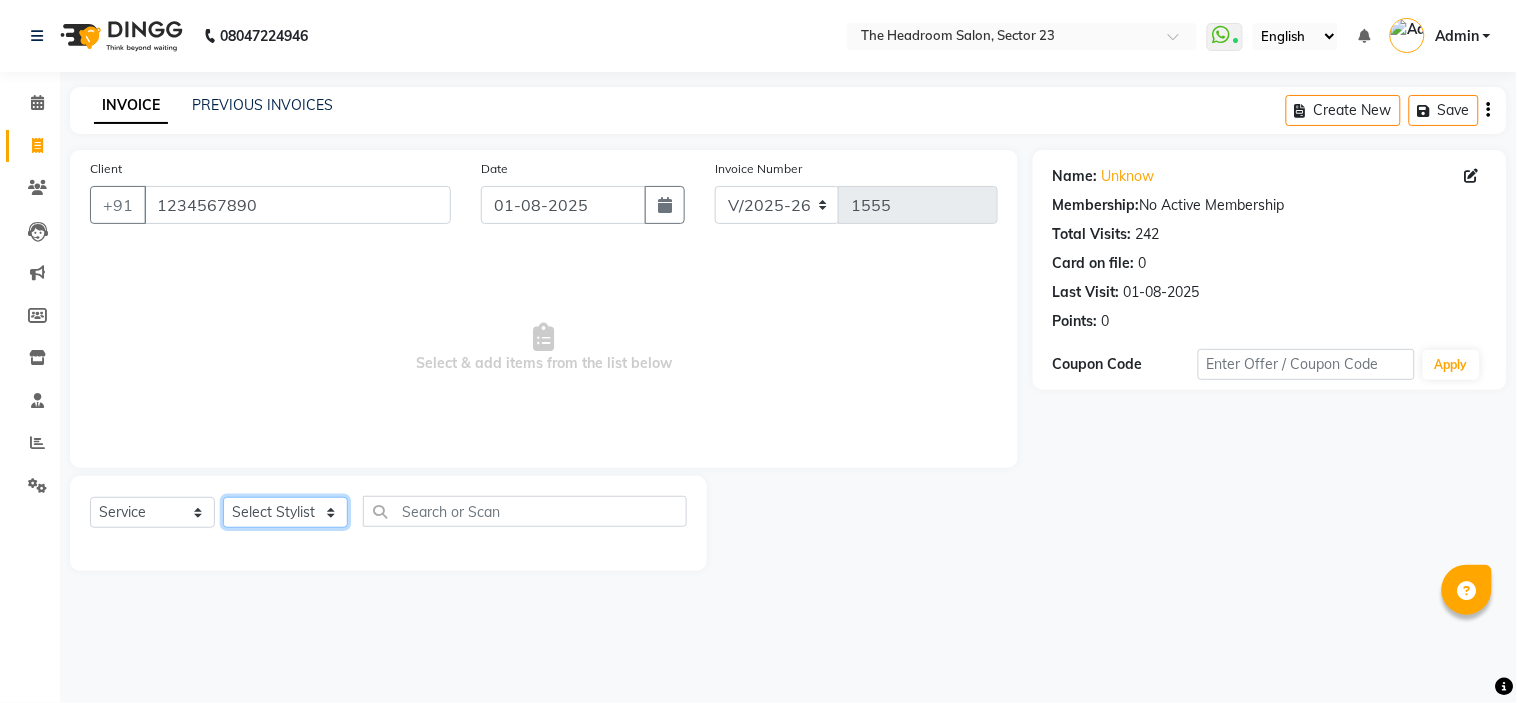 click on "Select Stylist Anjali Anubha Ashok Garima Manager Manju Raju Rohit Shahbaz" 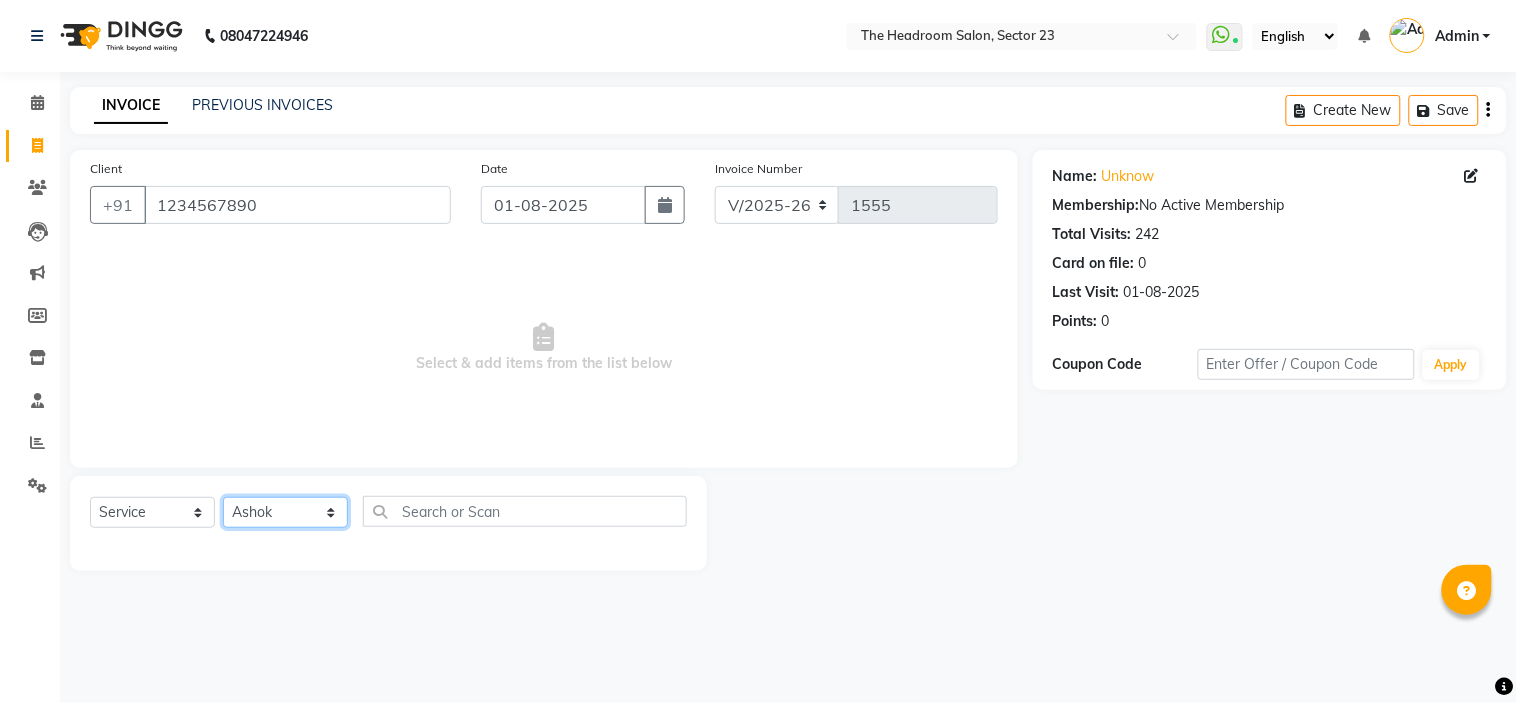 click on "Select Stylist Anjali Anubha Ashok Garima Manager Manju Raju Rohit Shahbaz" 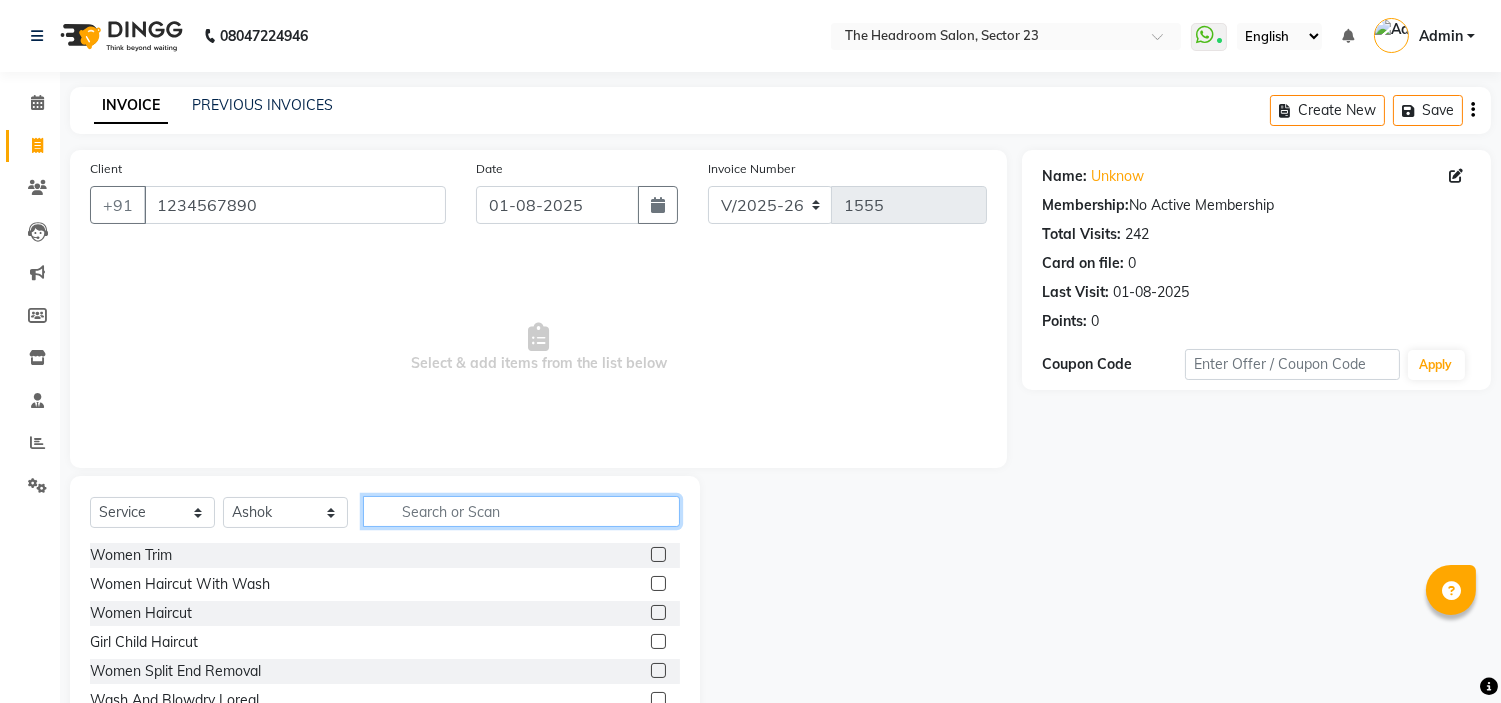 click 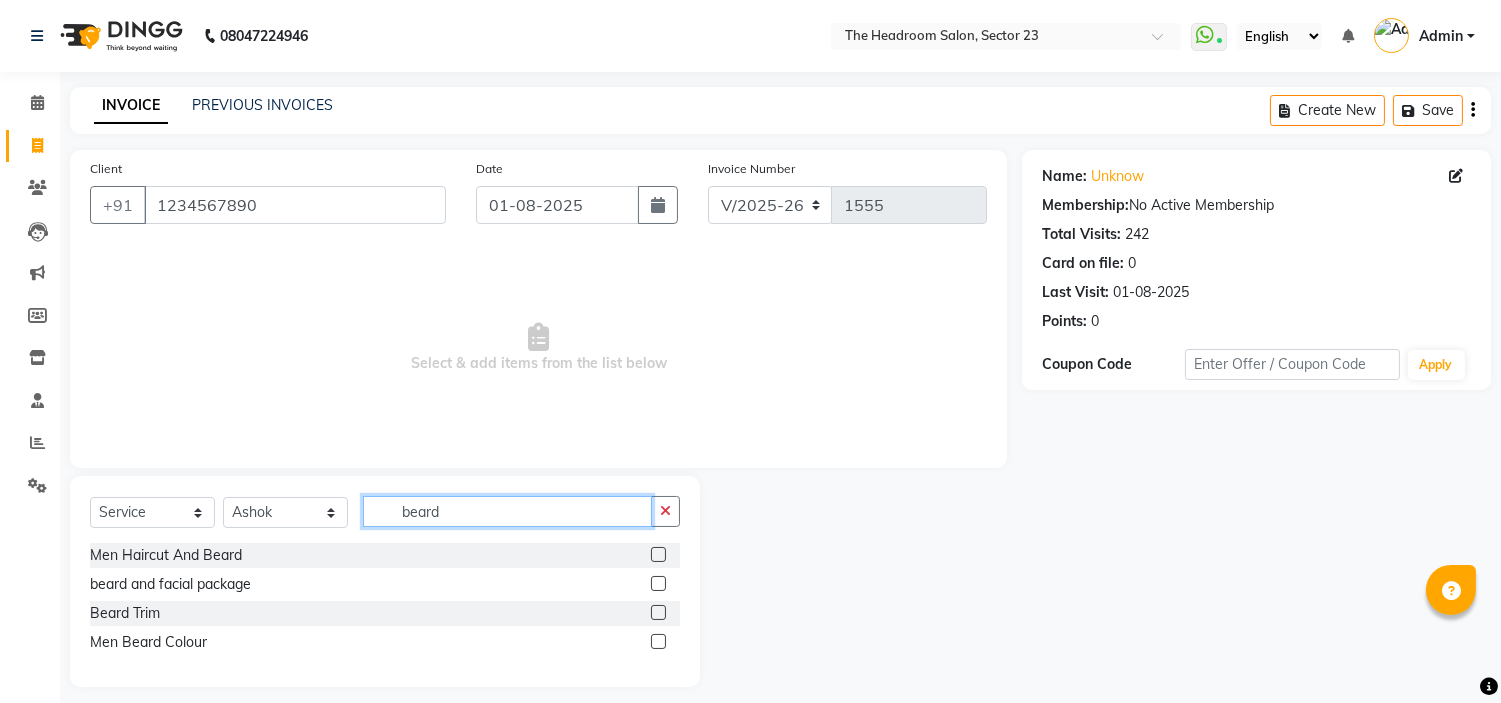 type on "beard" 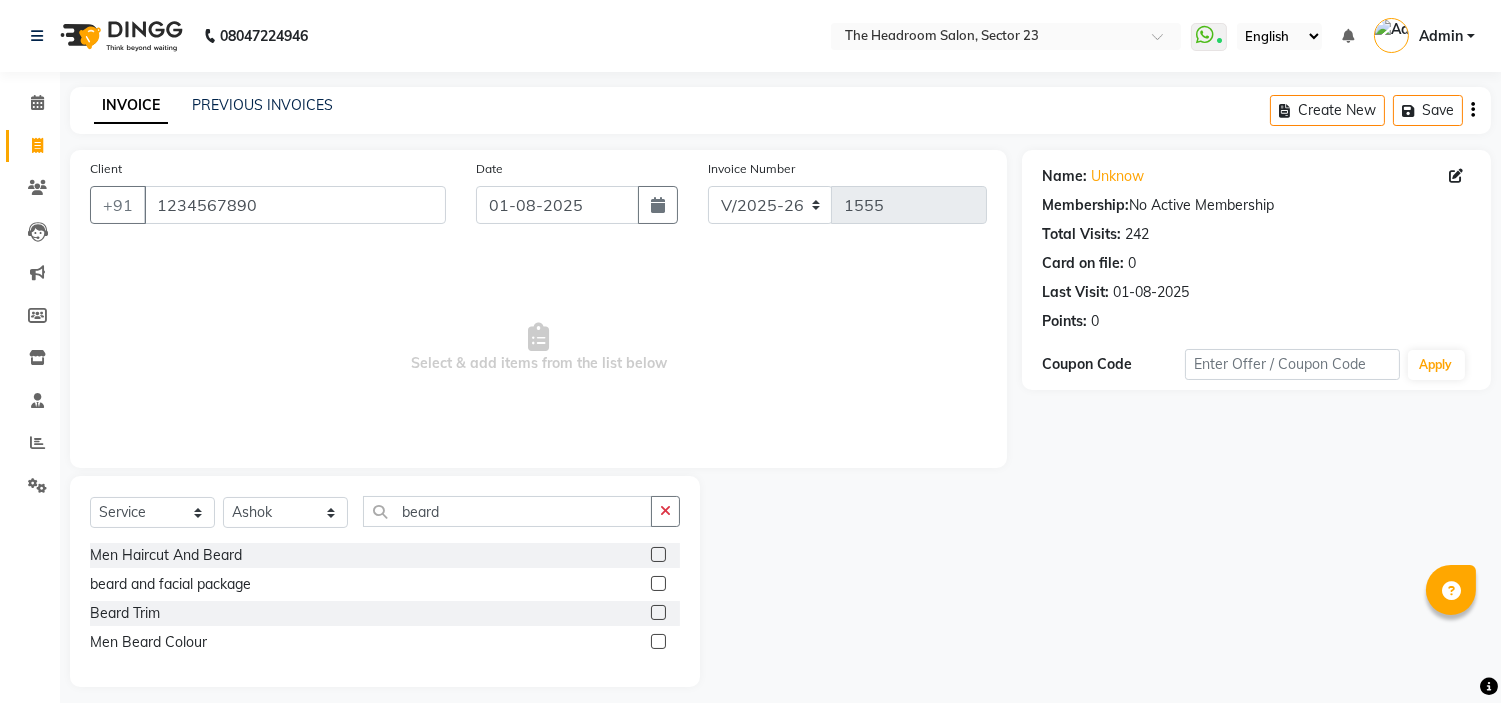 click 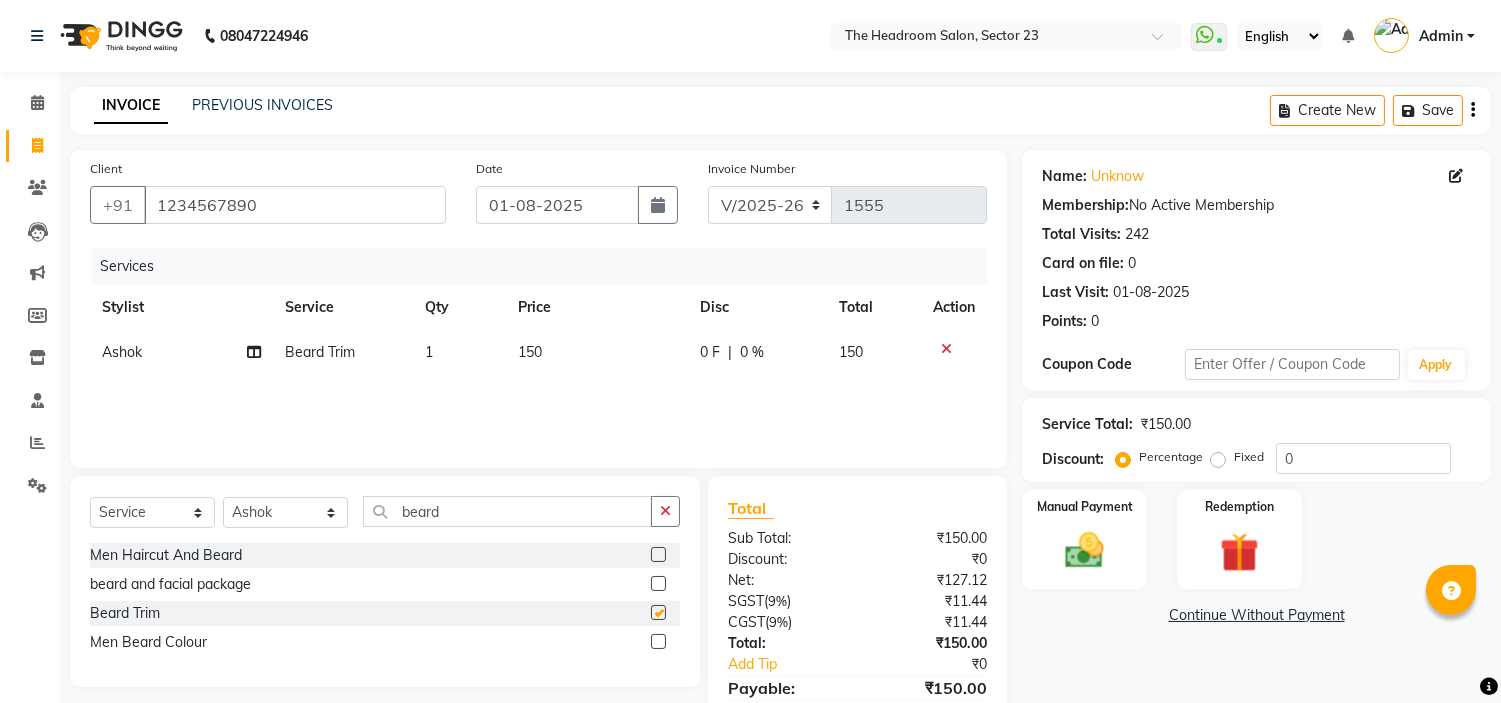 checkbox on "false" 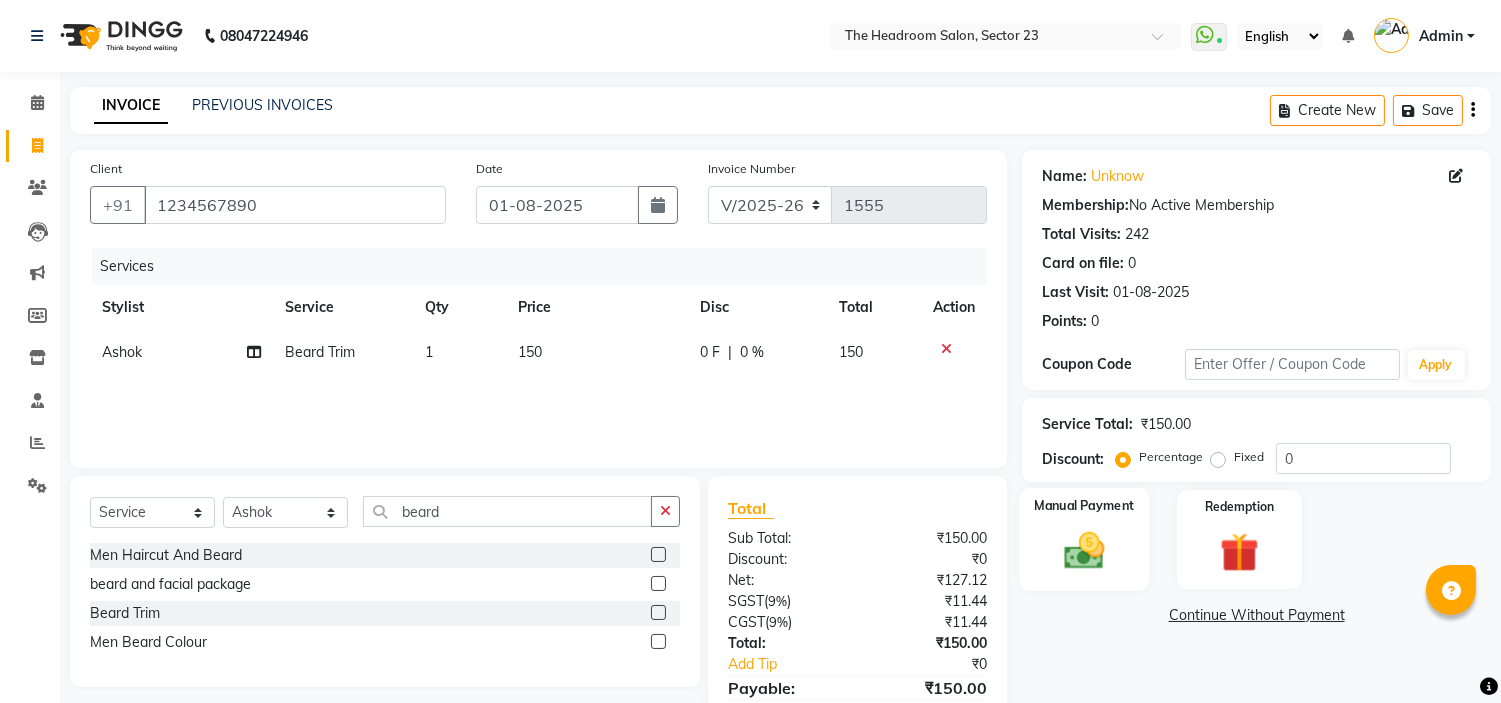 click 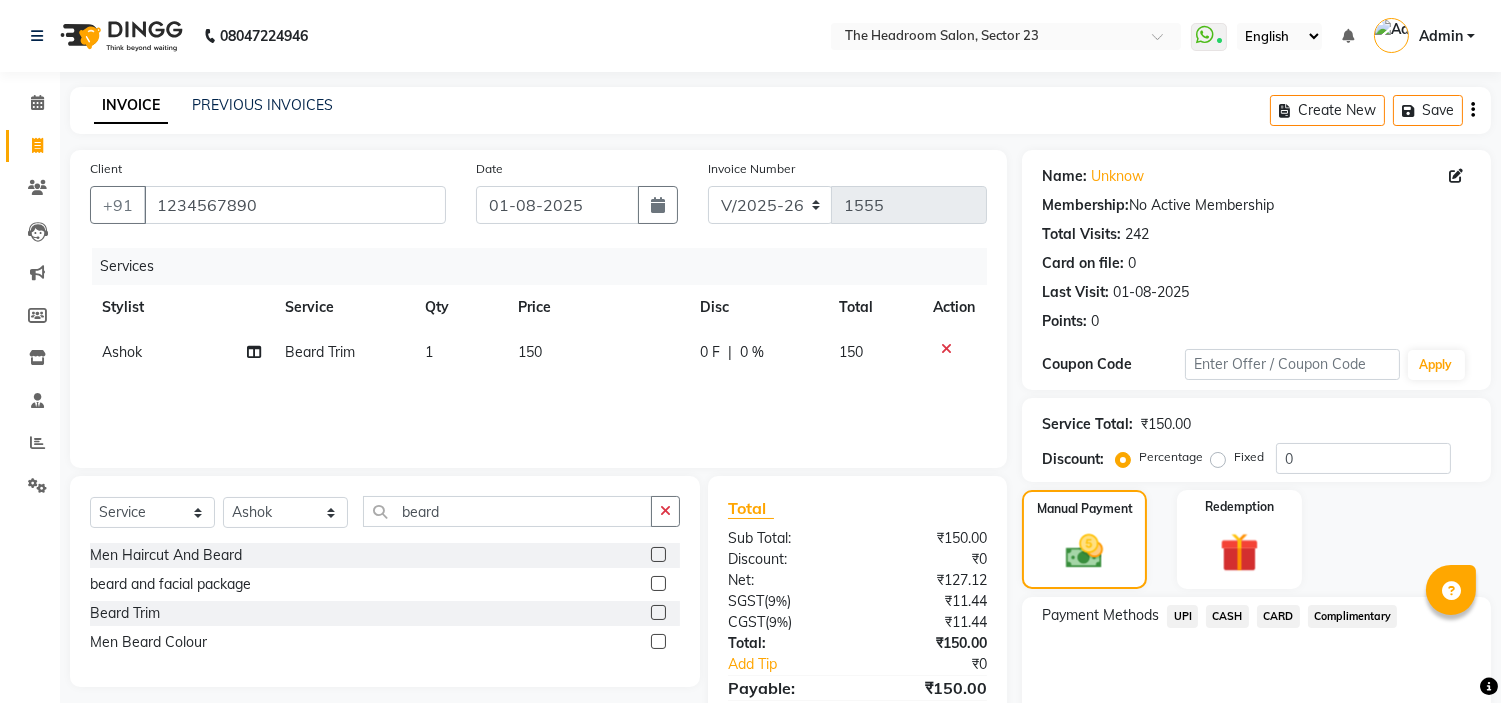 click on "CASH" 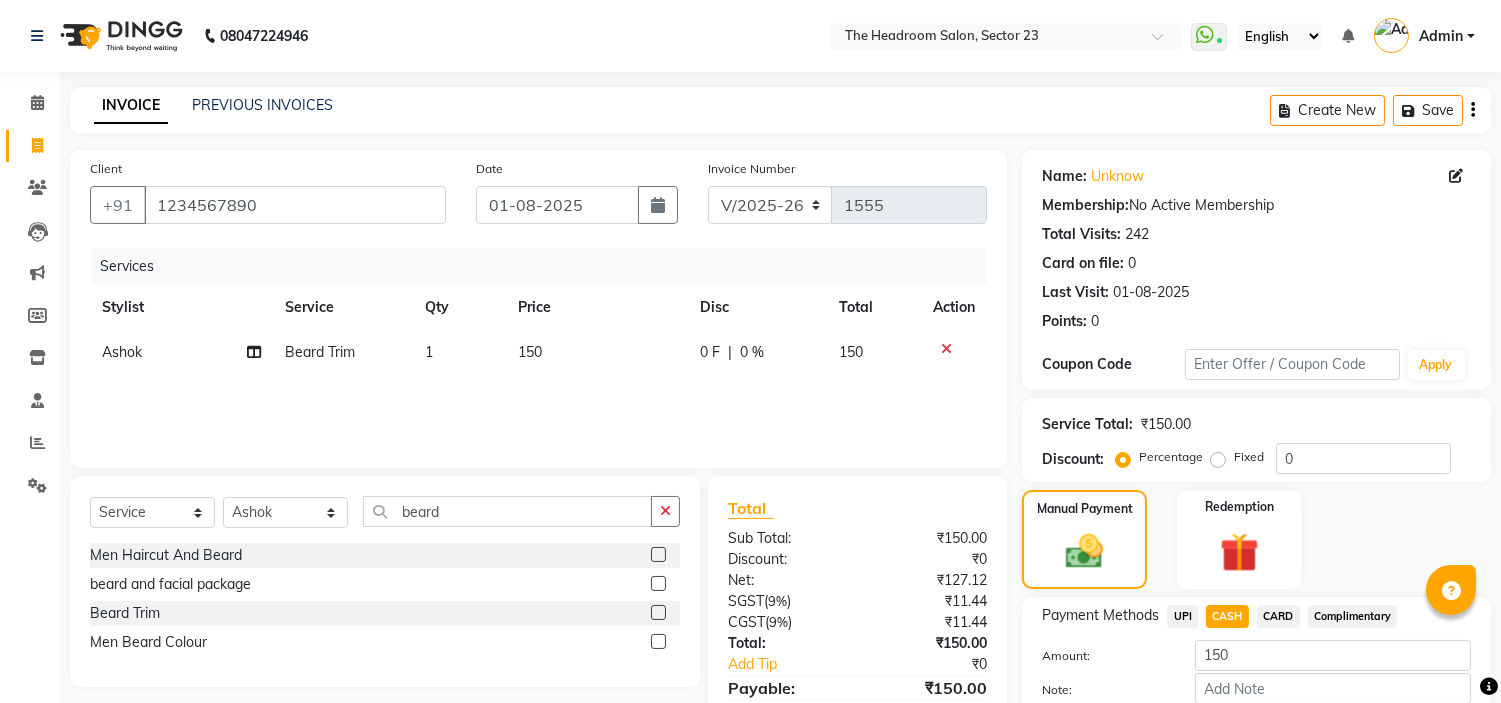 scroll, scrollTop: 113, scrollLeft: 0, axis: vertical 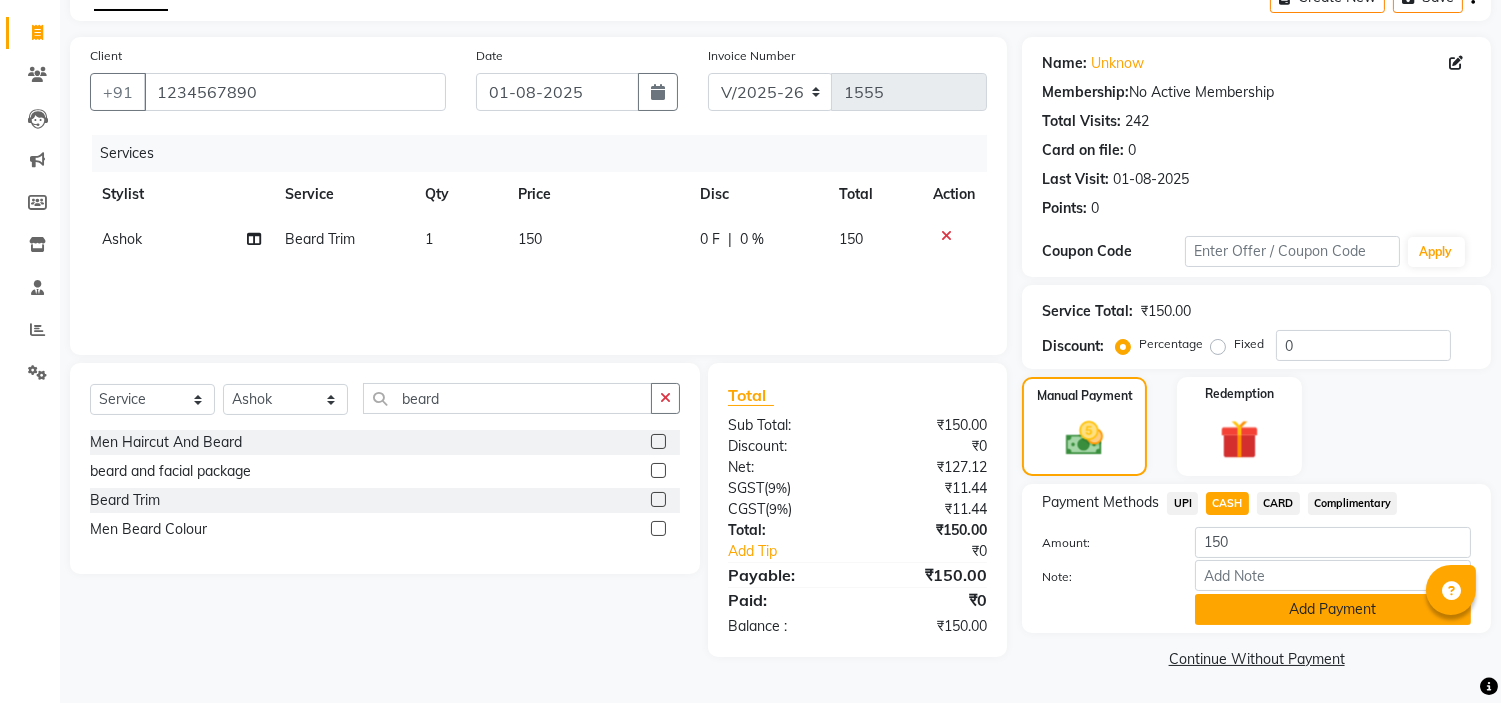 click on "Add Payment" 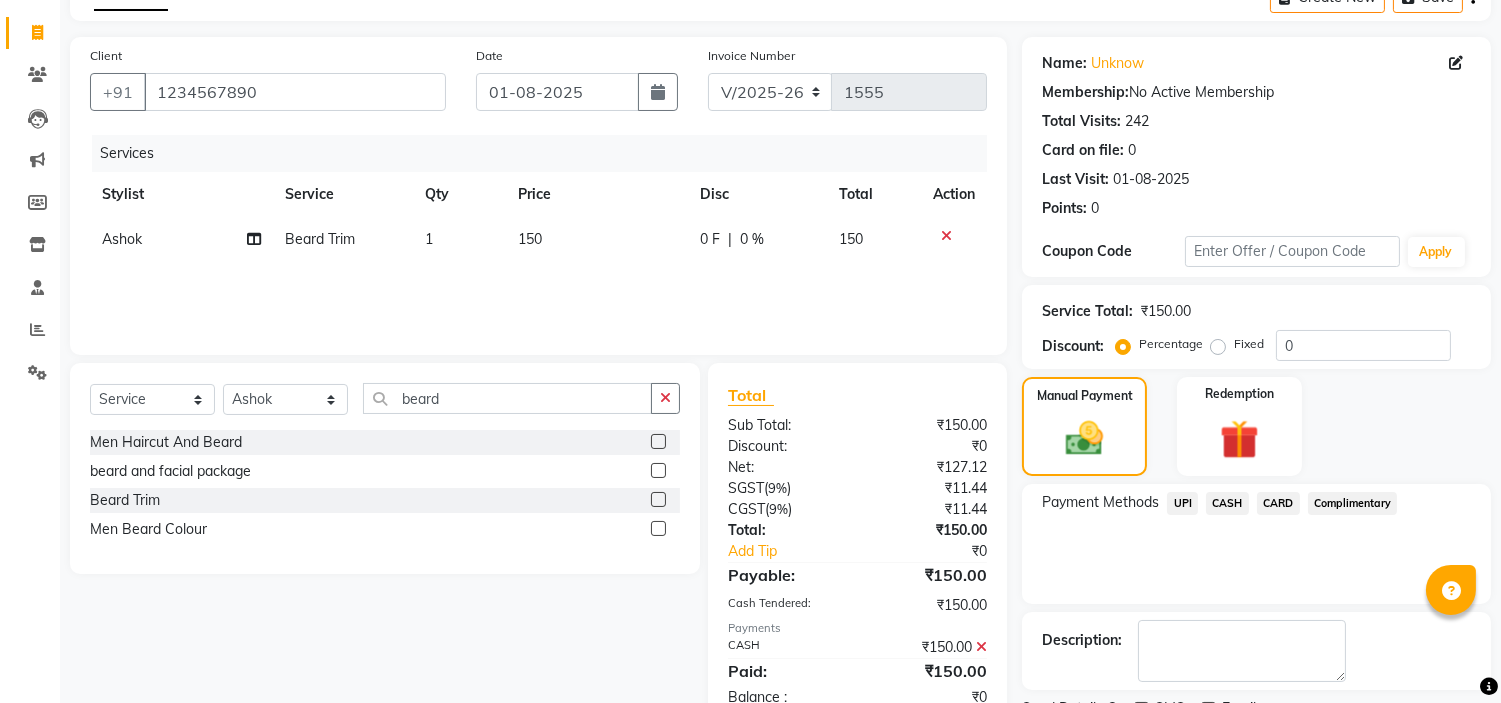 scroll, scrollTop: 196, scrollLeft: 0, axis: vertical 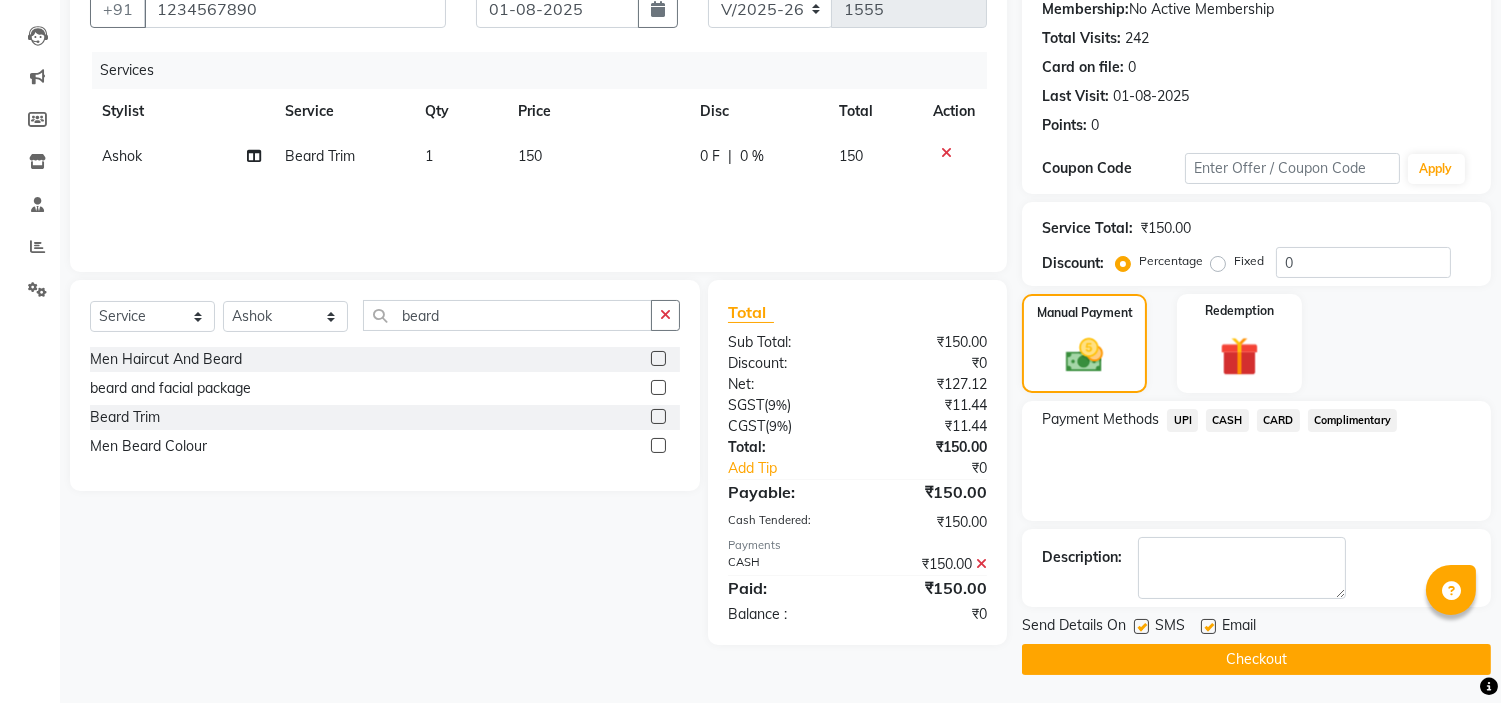click on "Checkout" 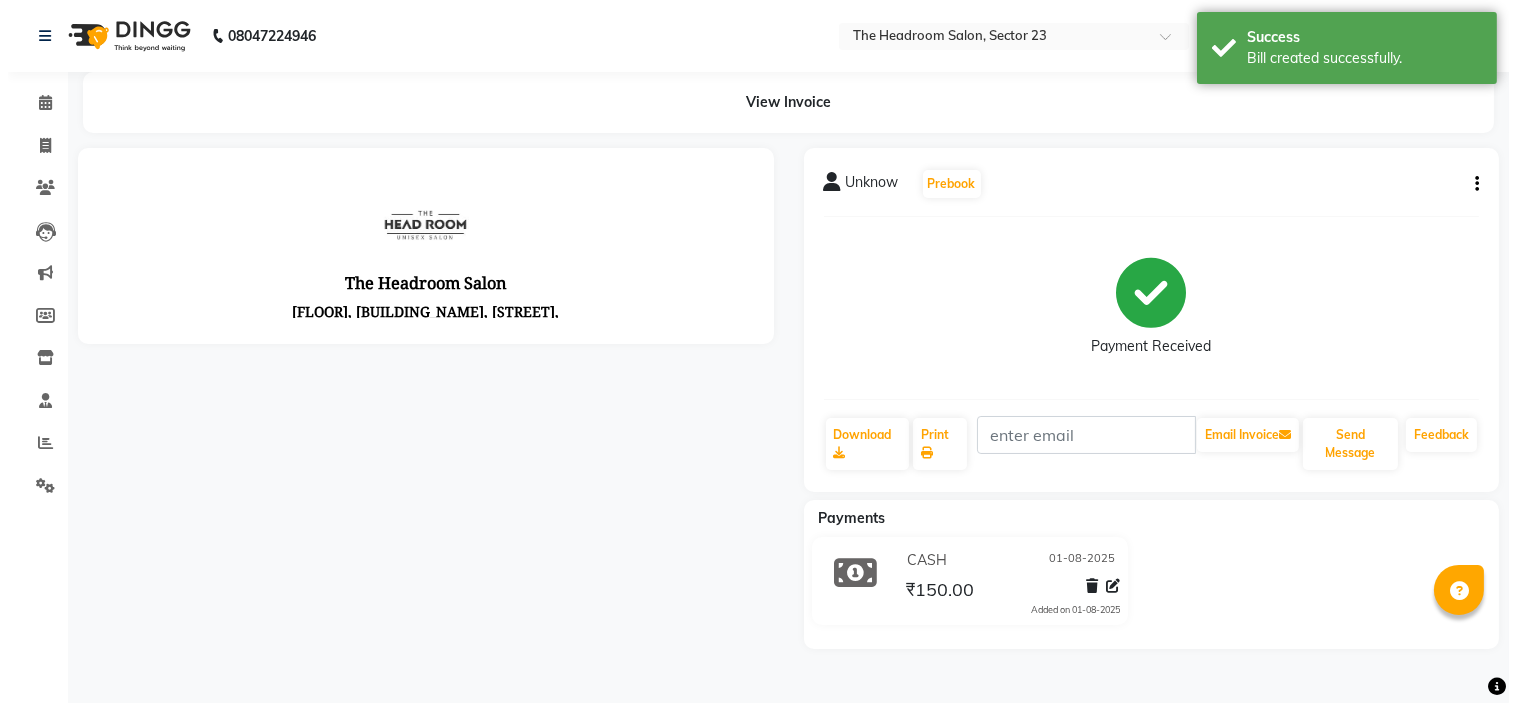 scroll, scrollTop: 0, scrollLeft: 0, axis: both 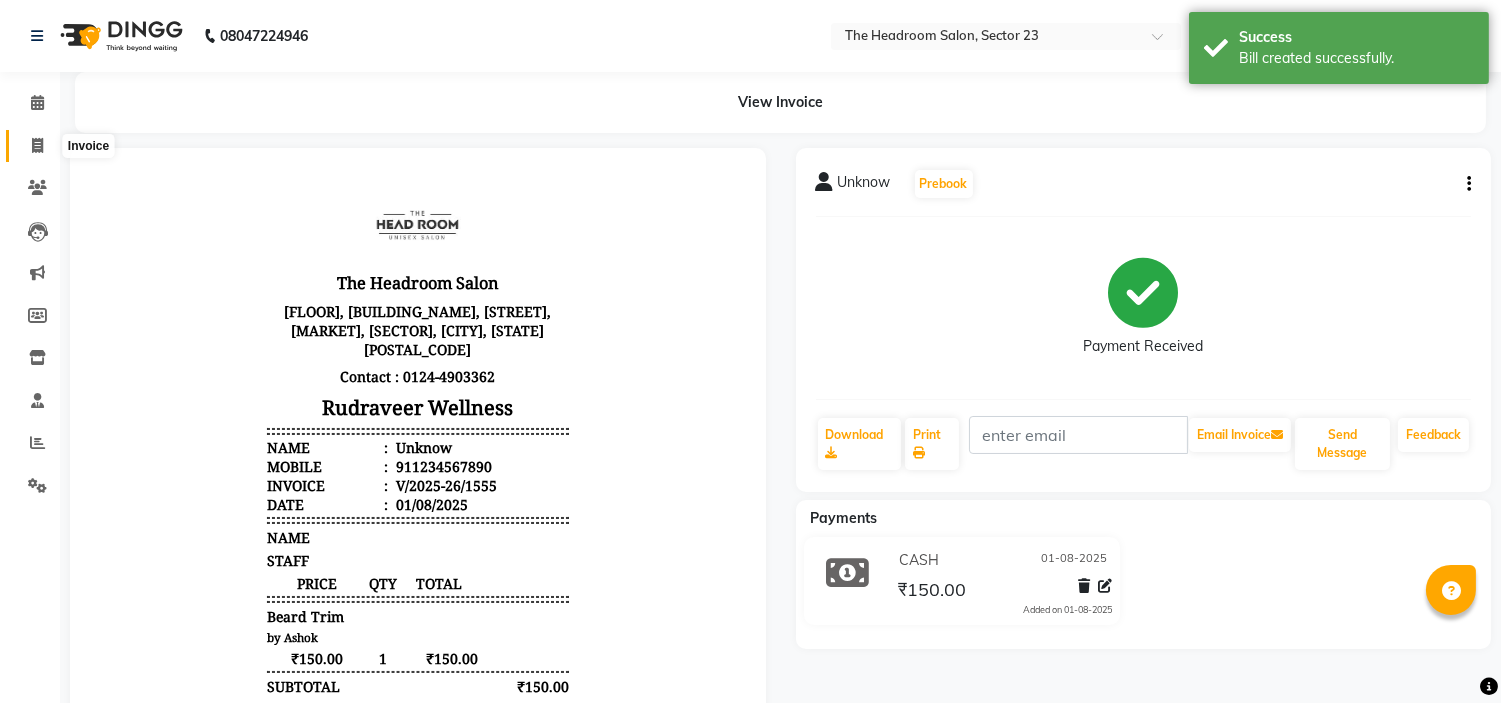click 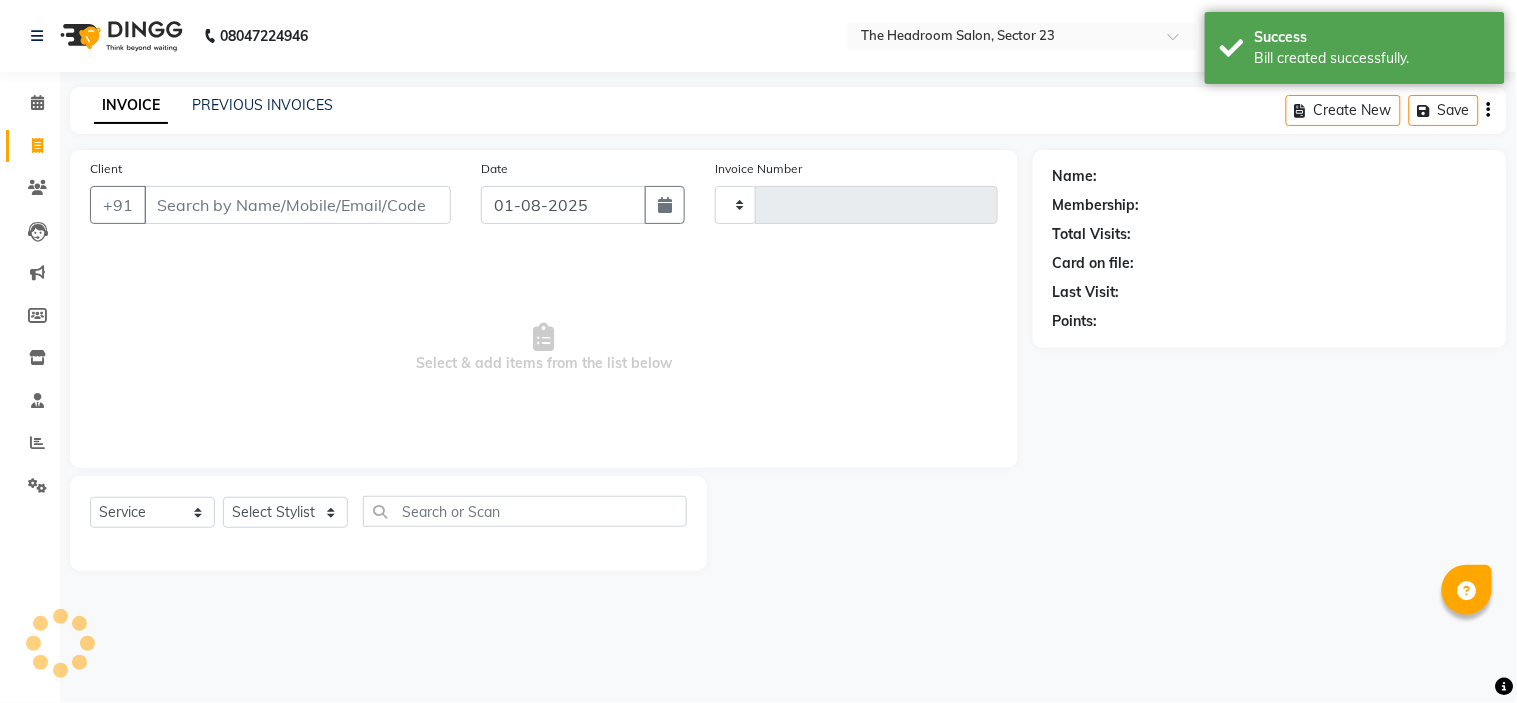 type on "1556" 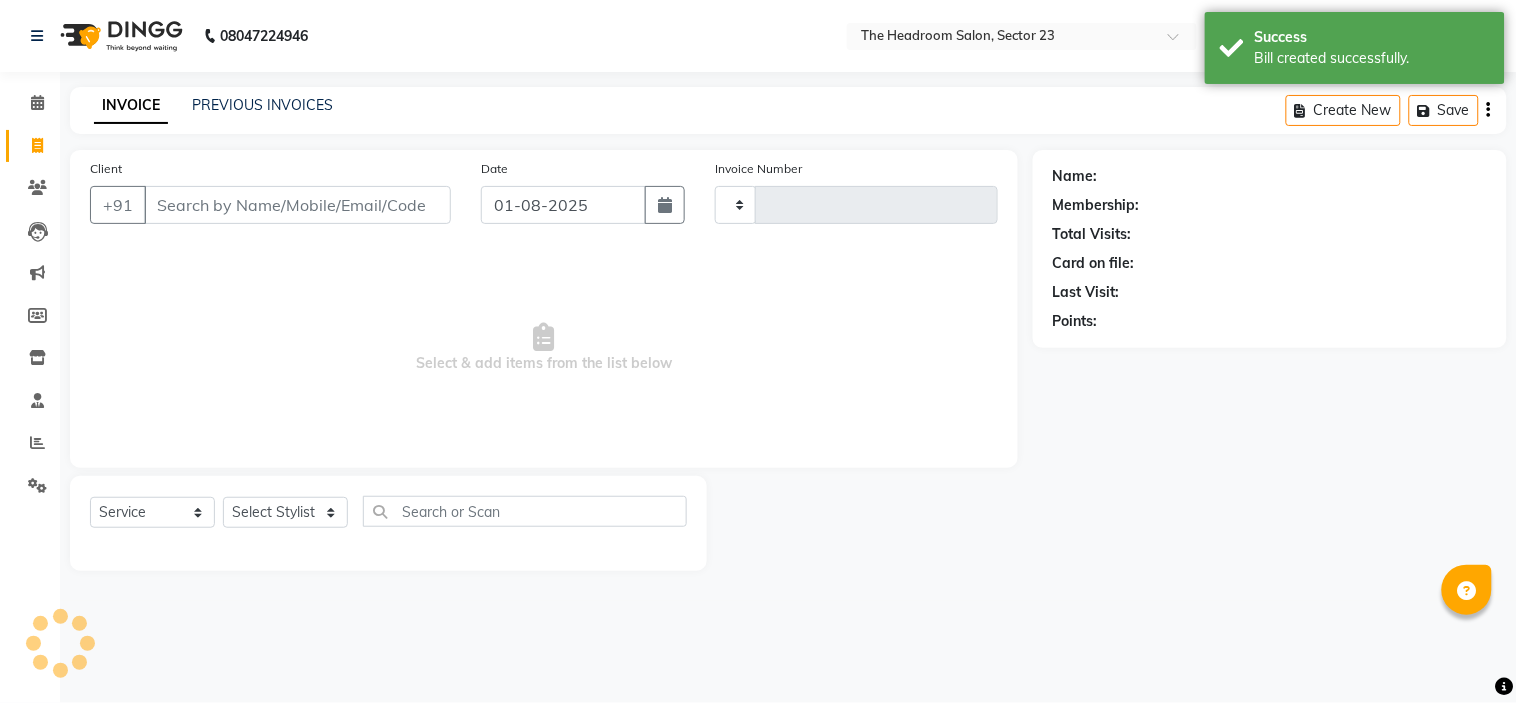 select on "6796" 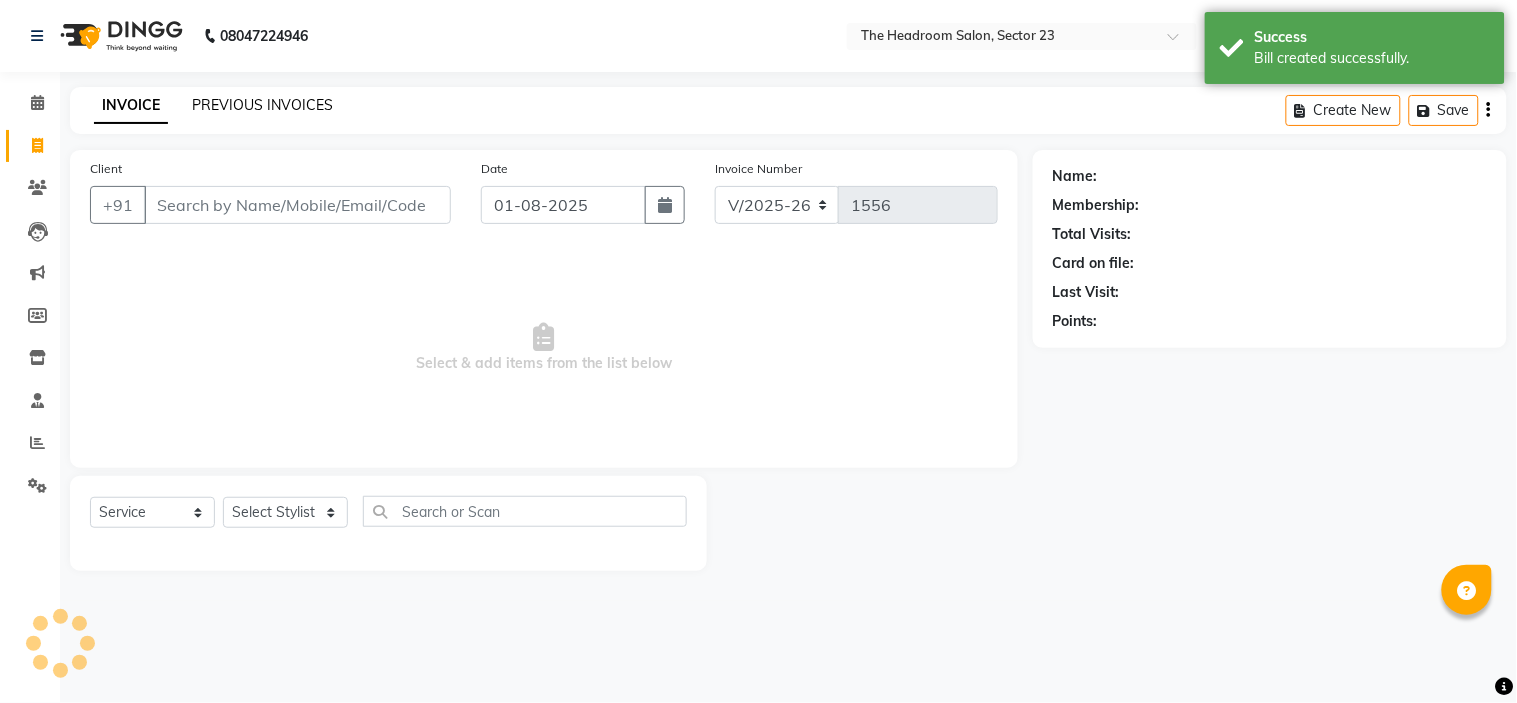 click on "PREVIOUS INVOICES" 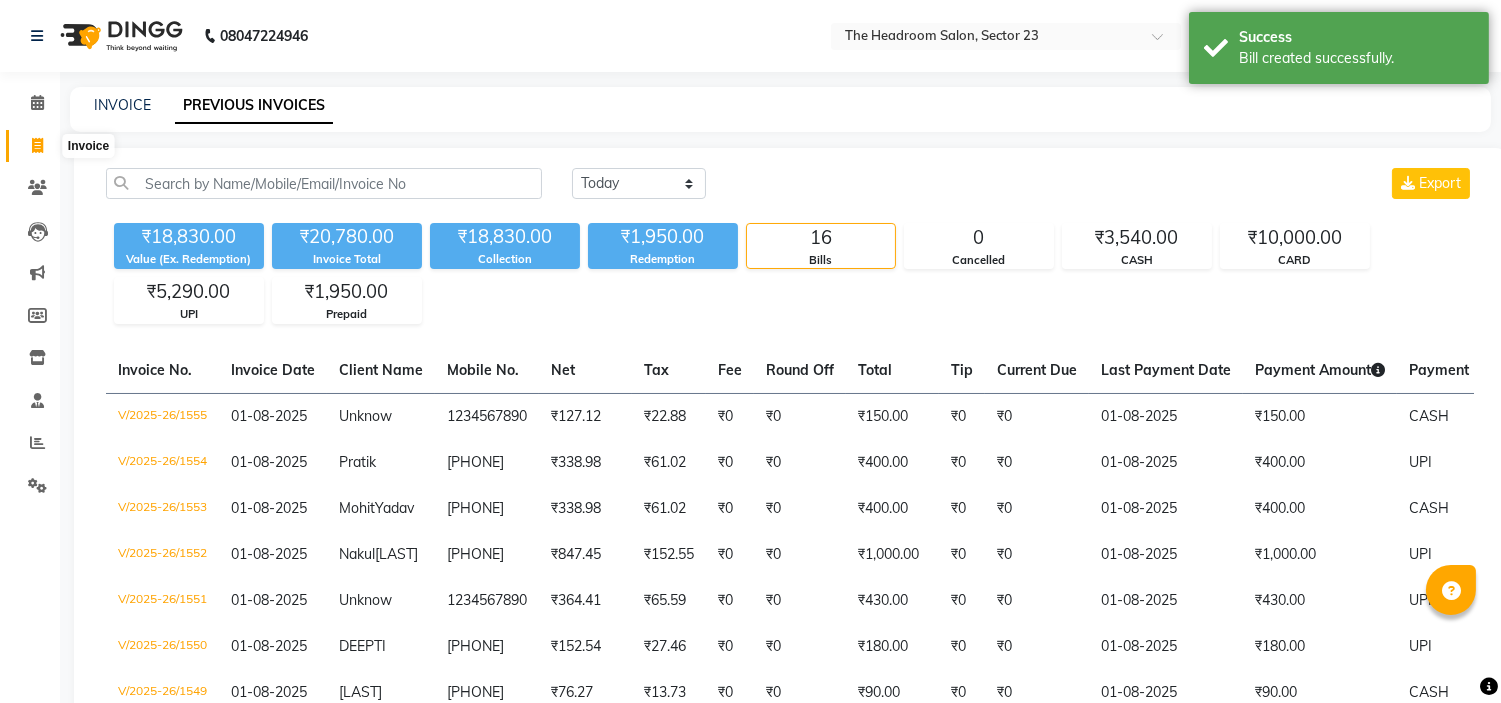 click 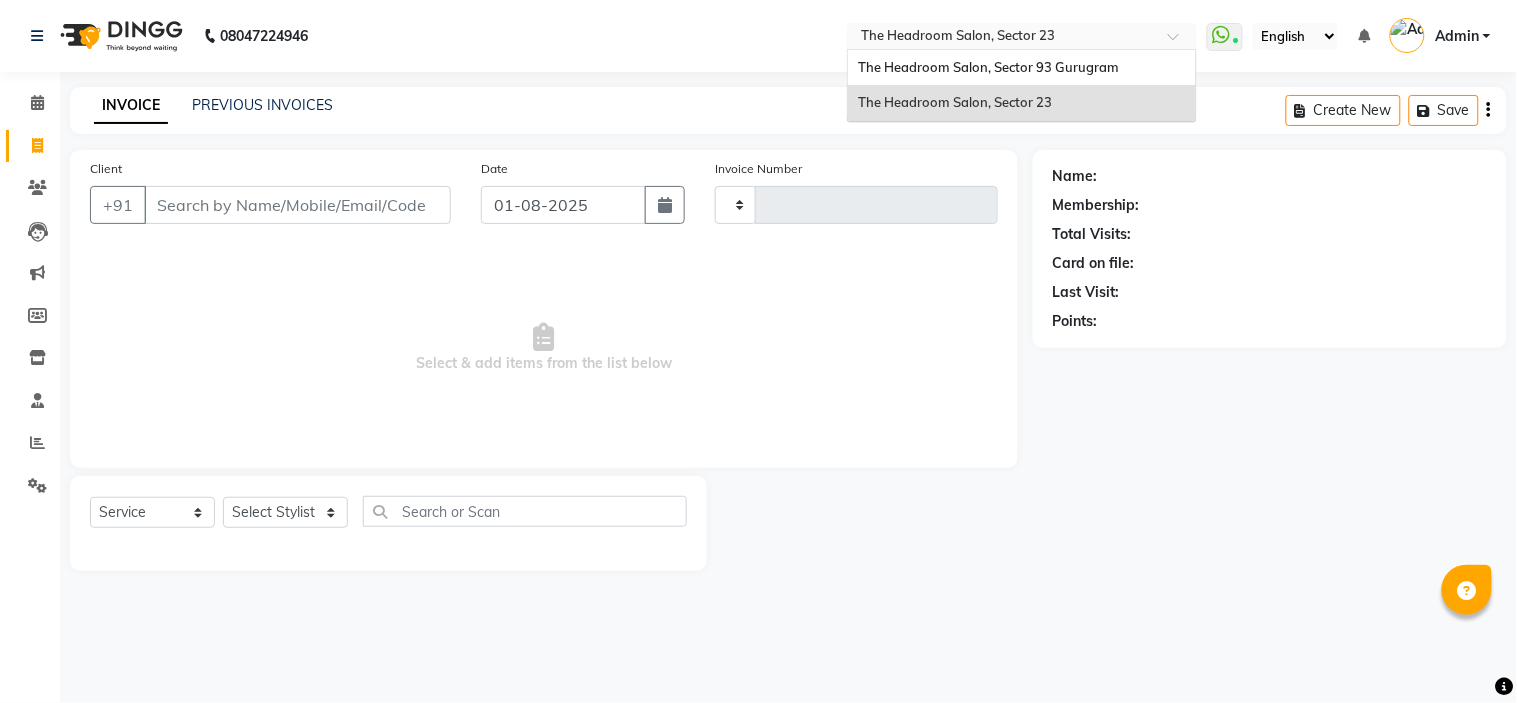 click at bounding box center (1180, 42) 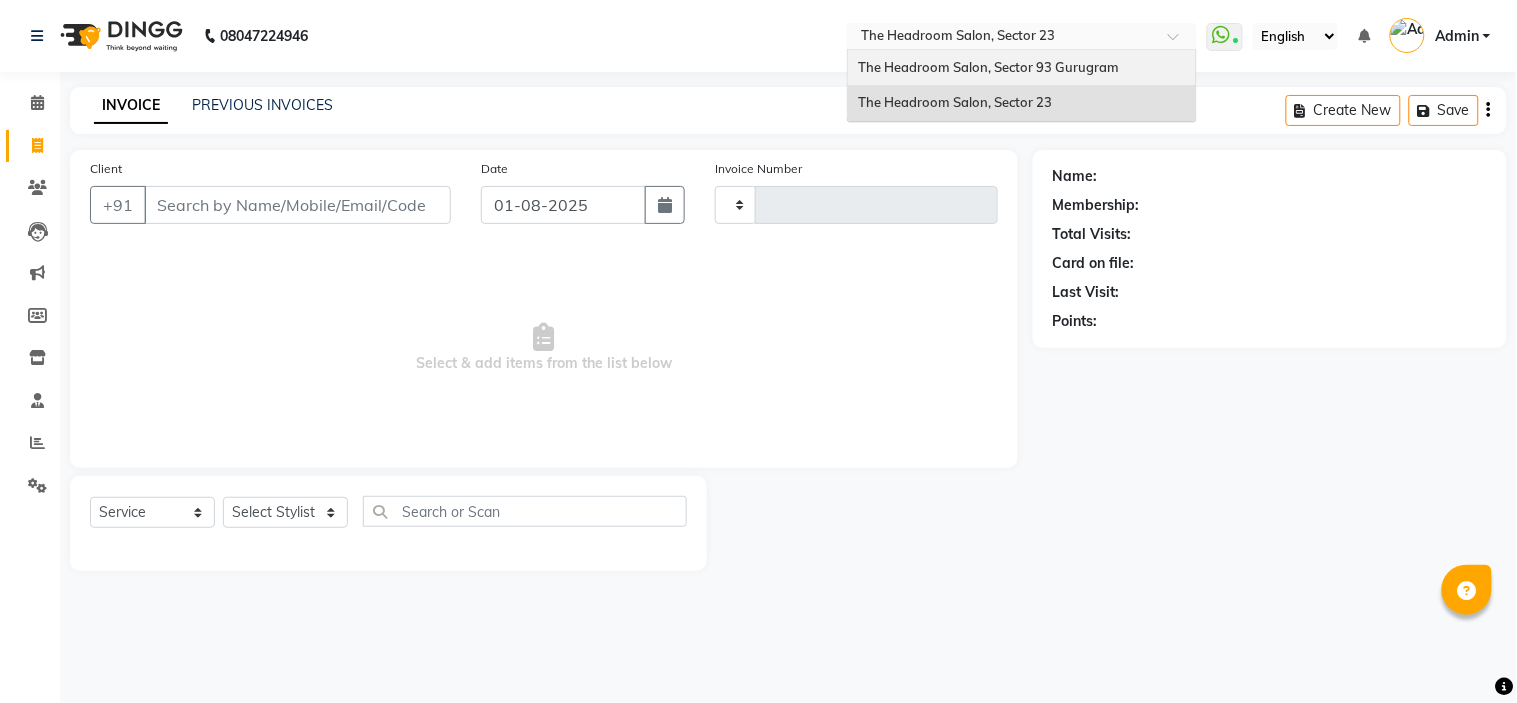 click on "The Headroom Salon, Sector 93 Gurugram" at bounding box center (988, 67) 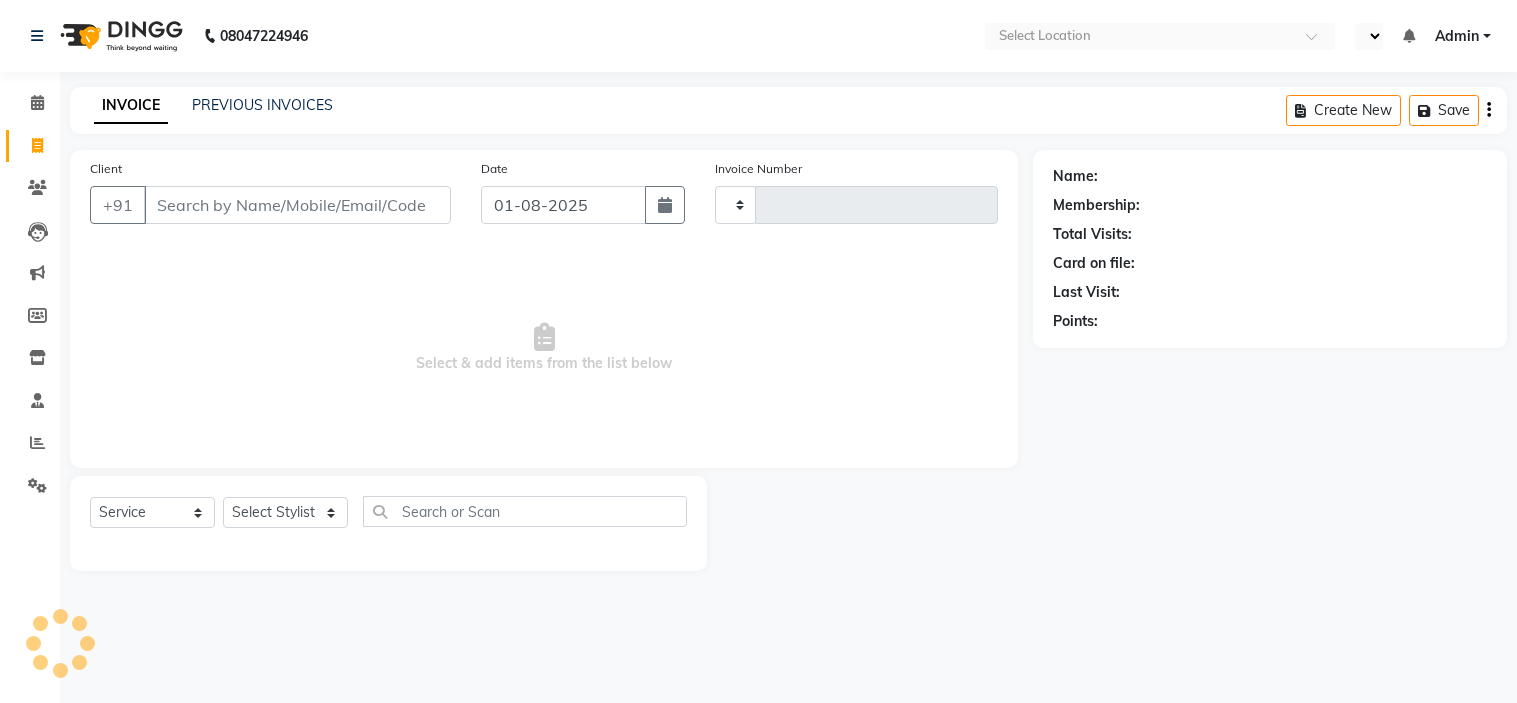 select on "service" 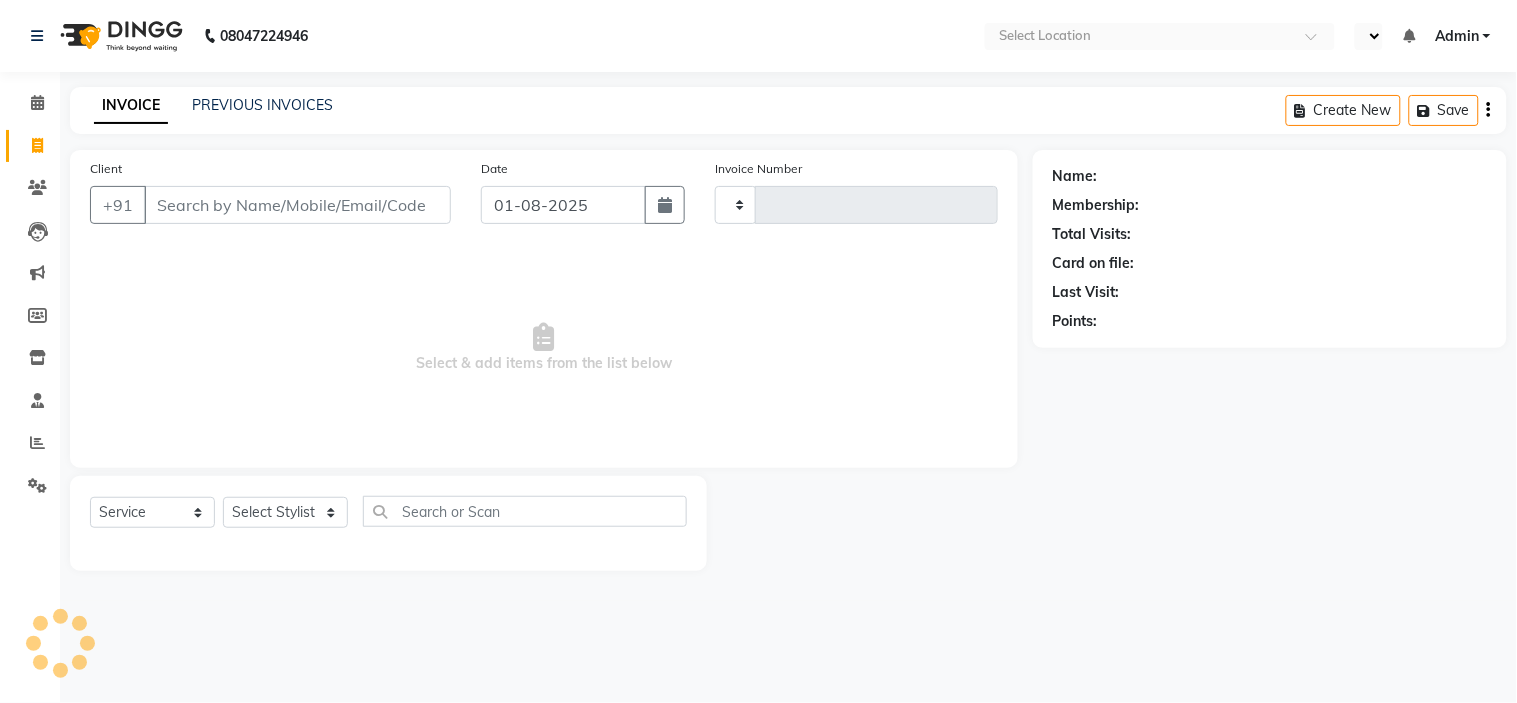 type on "2541" 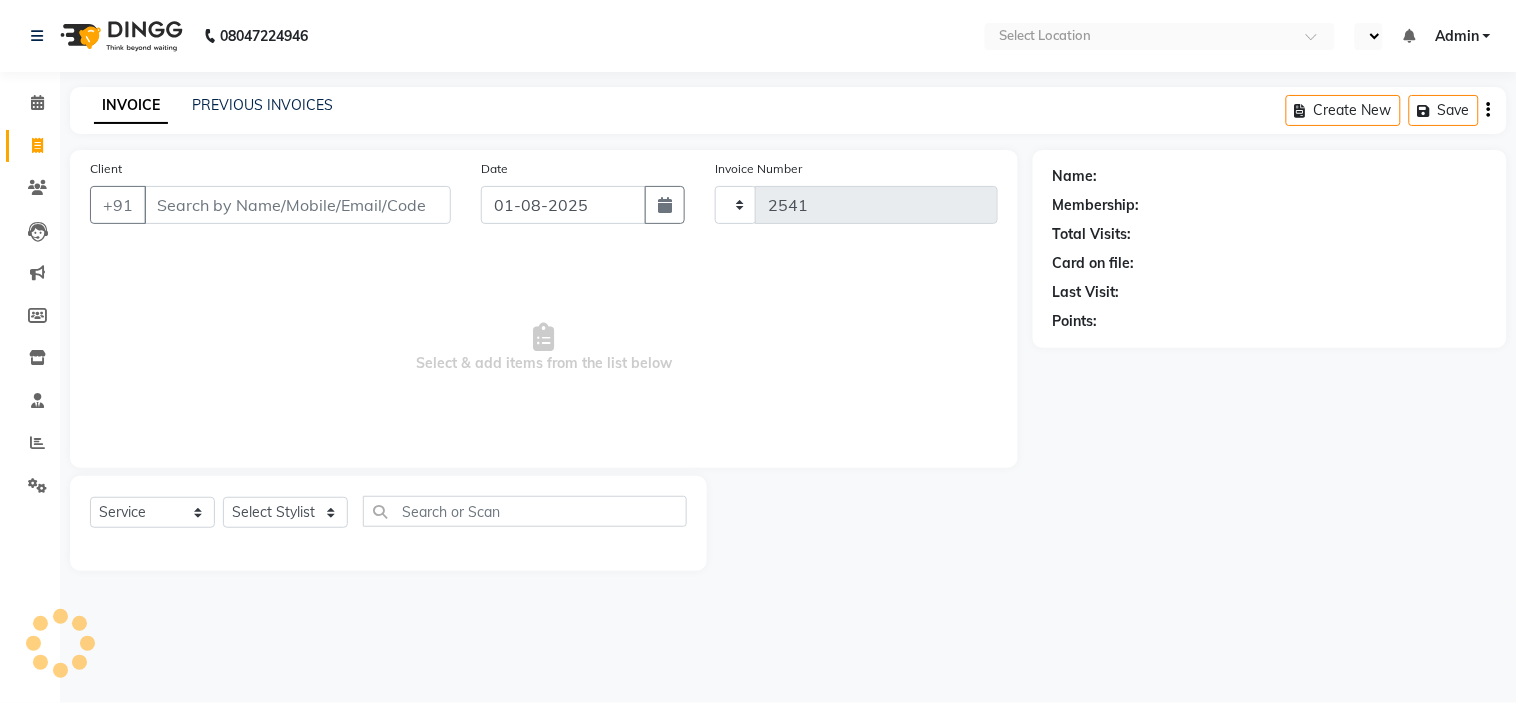 select on "en" 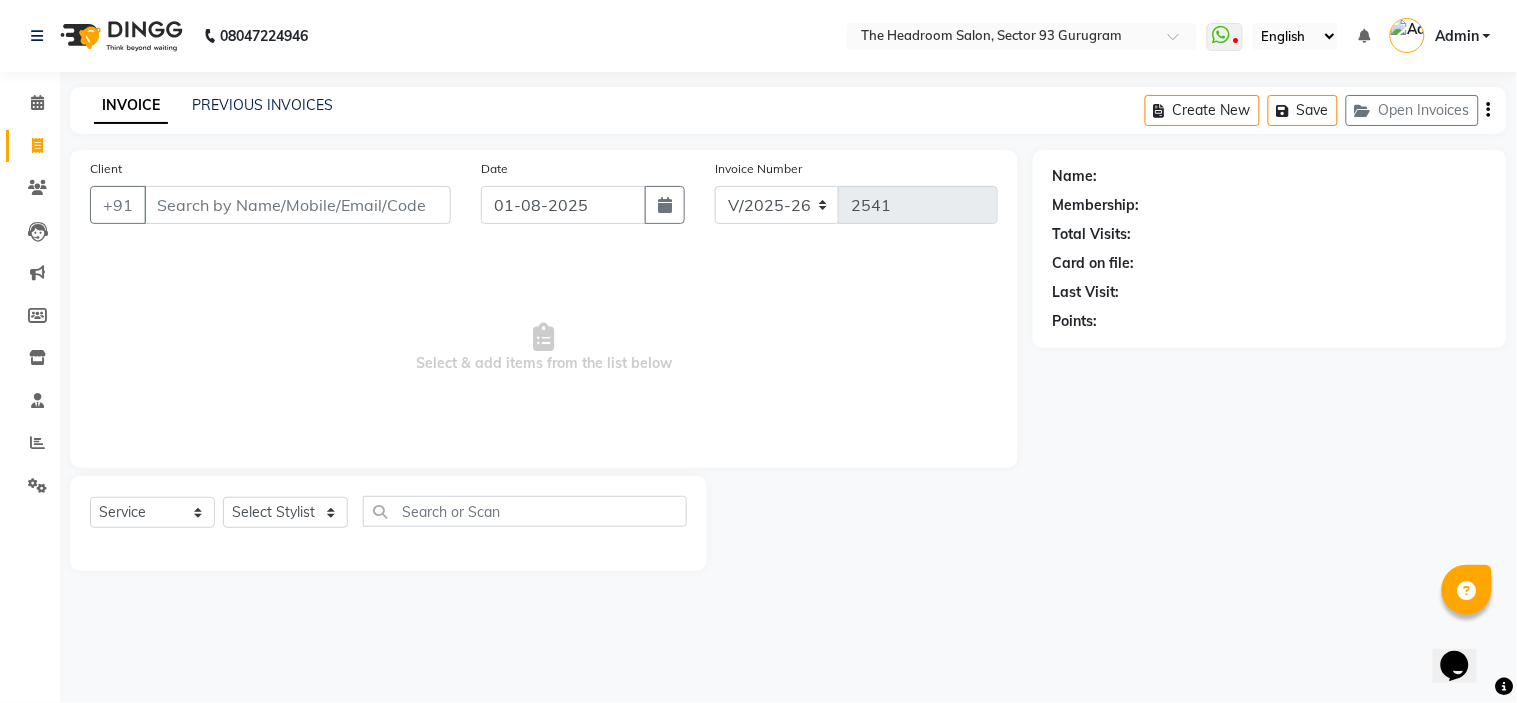 scroll, scrollTop: 0, scrollLeft: 0, axis: both 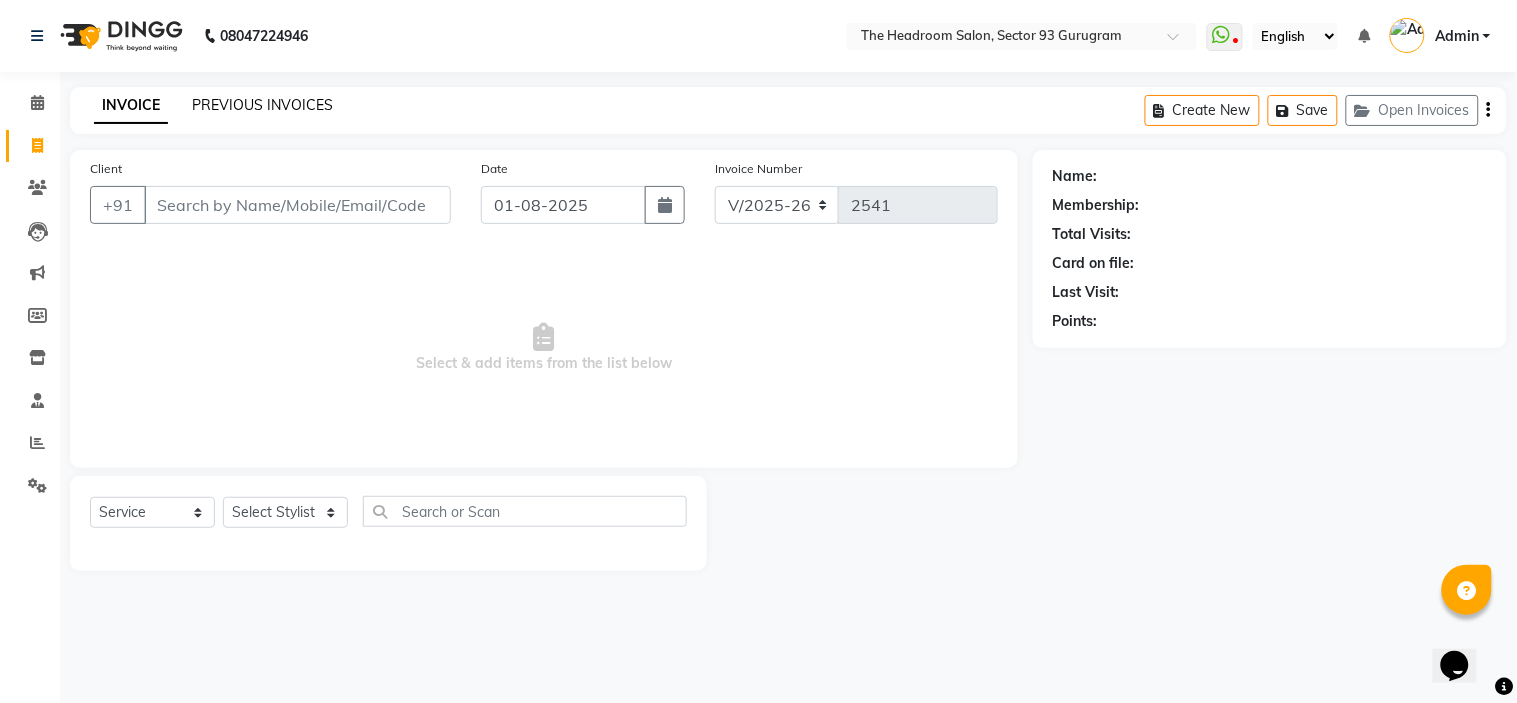 click on "PREVIOUS INVOICES" 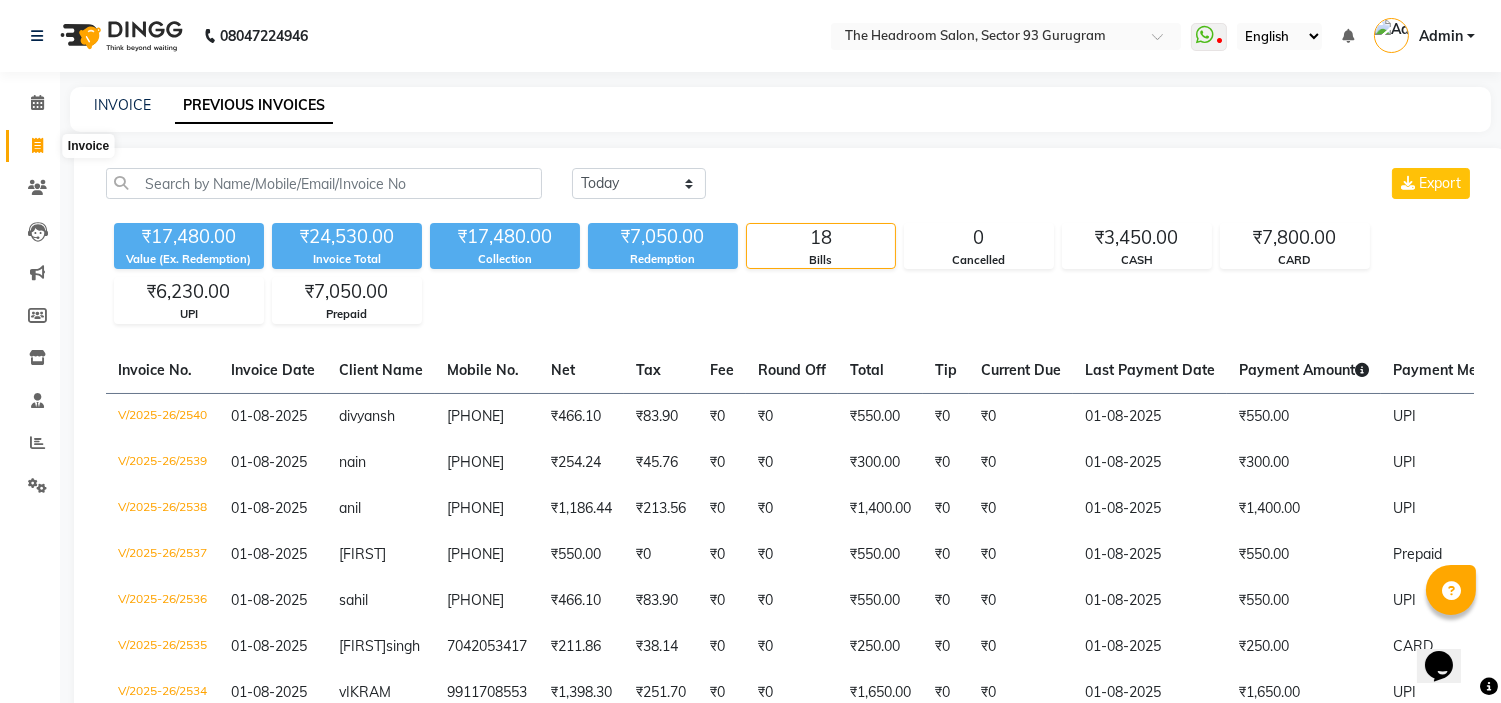 click 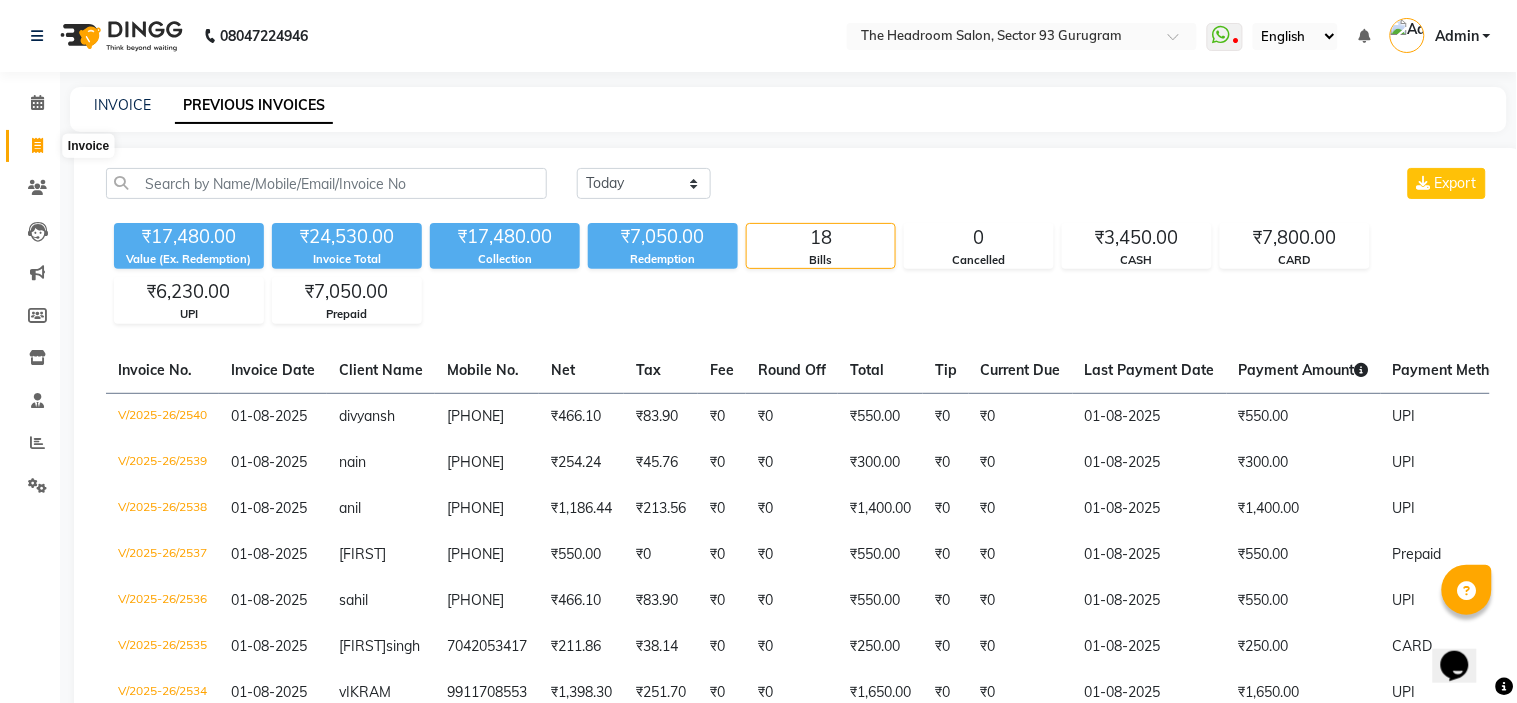 select on "service" 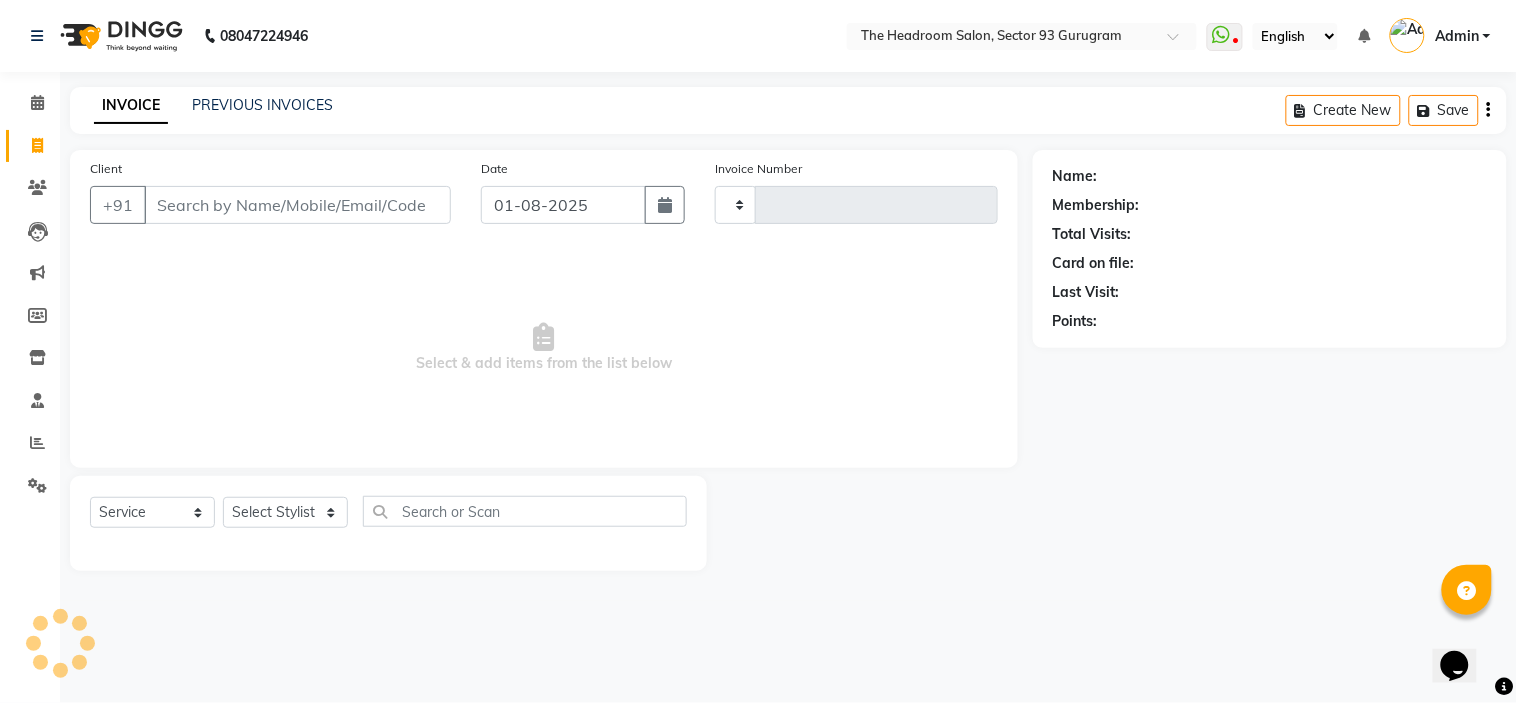 type on "2541" 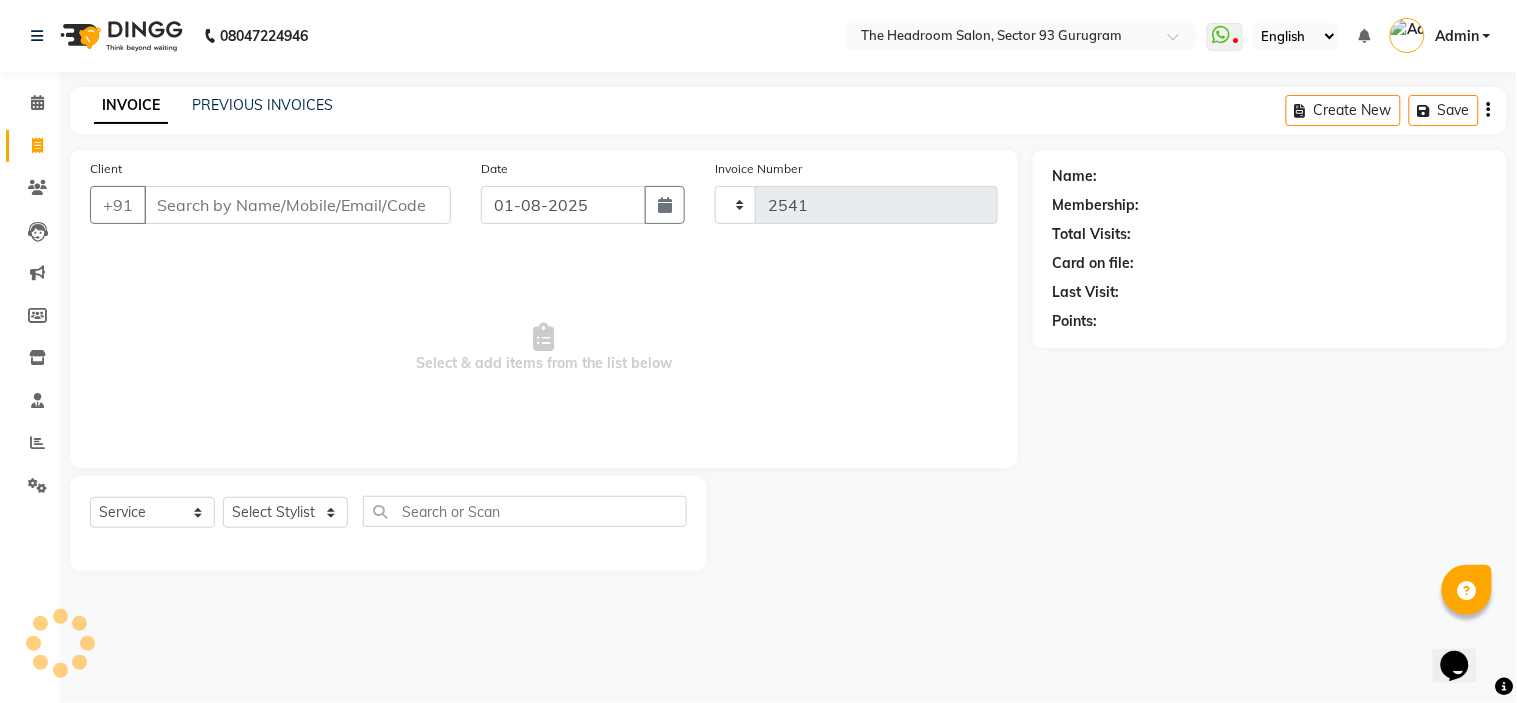 select on "6933" 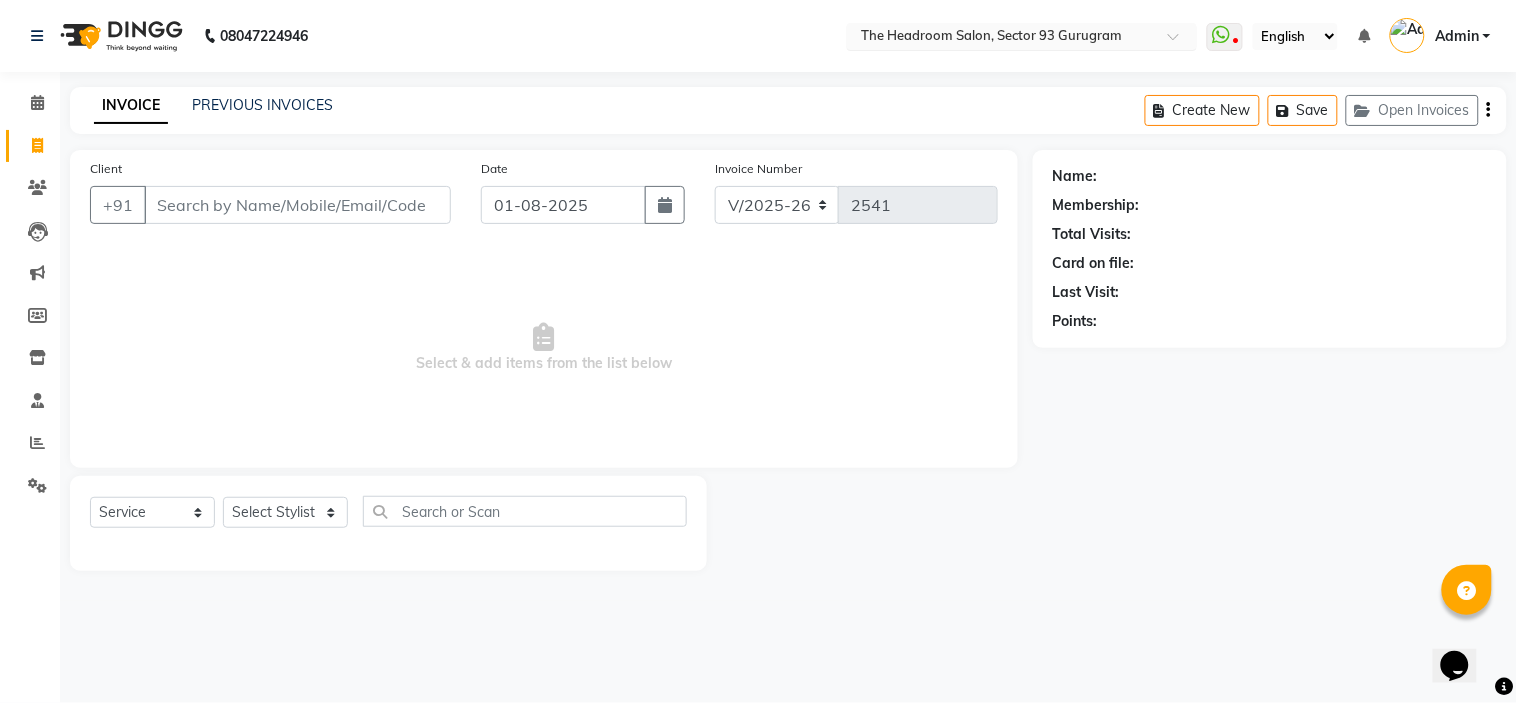 click at bounding box center [1180, 42] 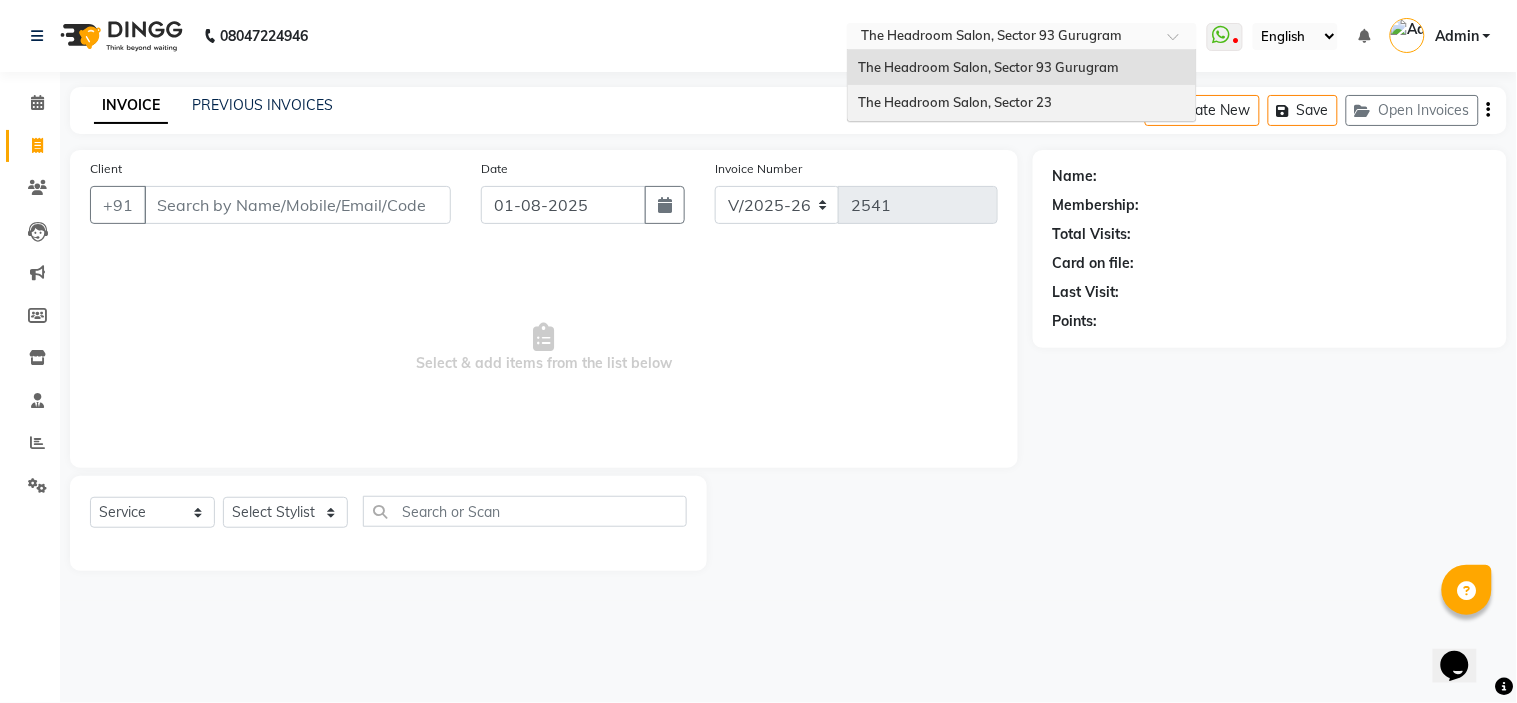 click on "The Headroom Salon, Sector 23" at bounding box center (1022, 103) 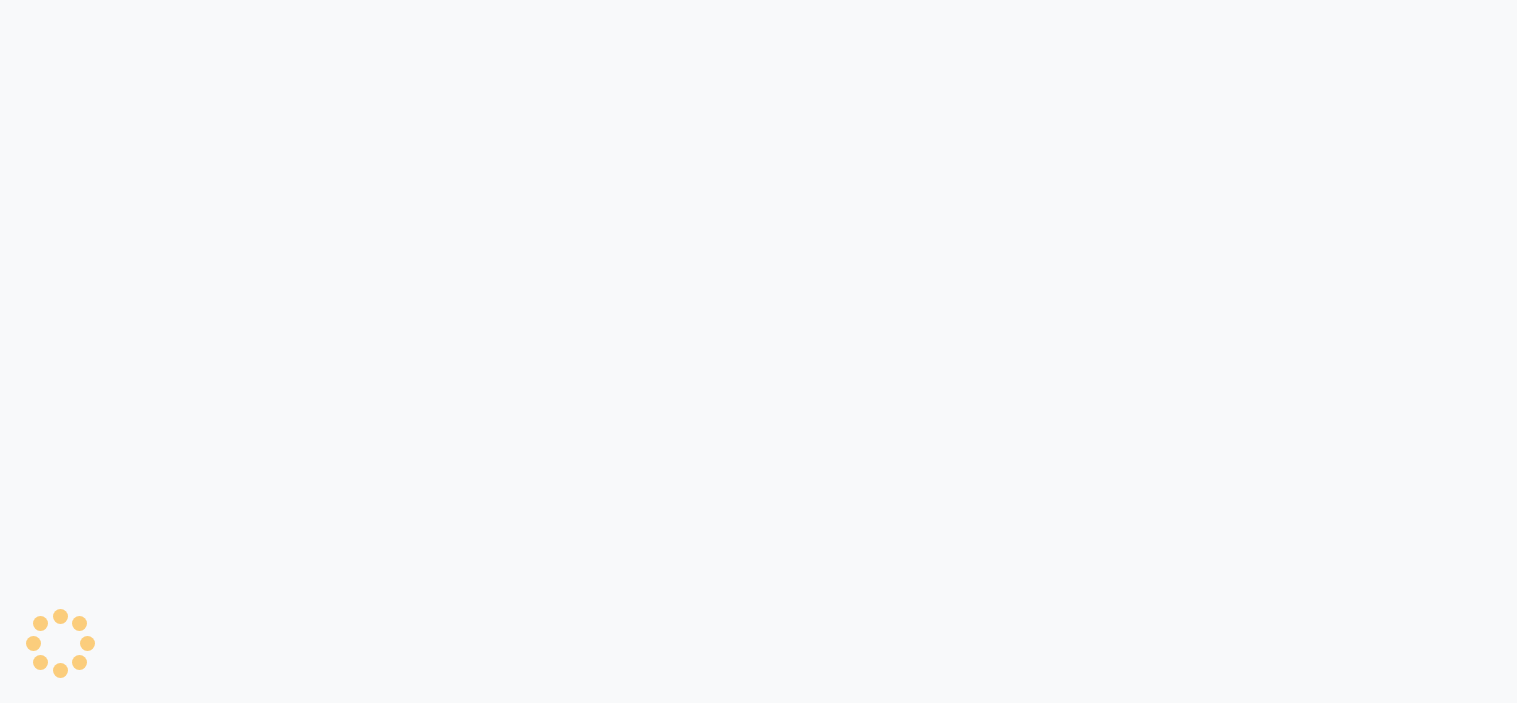 scroll, scrollTop: 0, scrollLeft: 0, axis: both 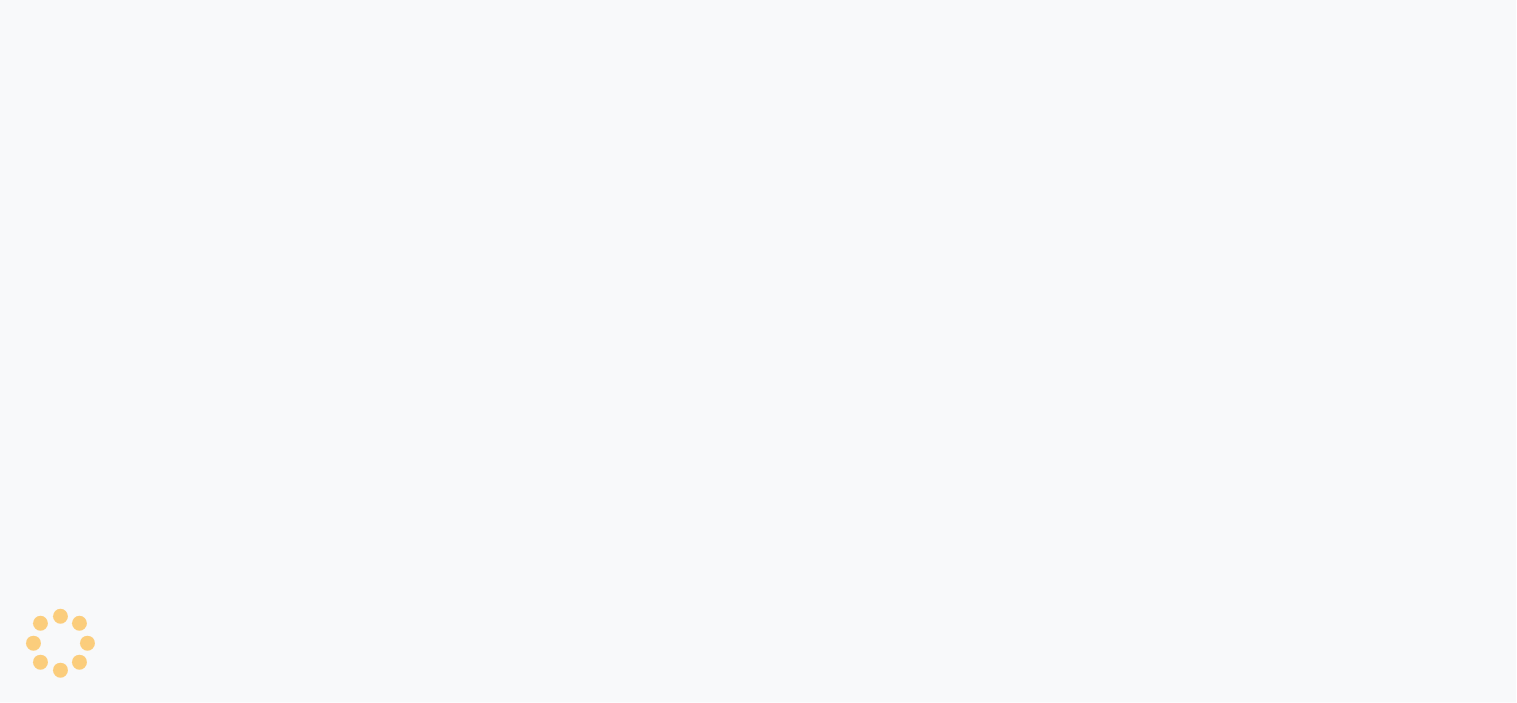 select on "service" 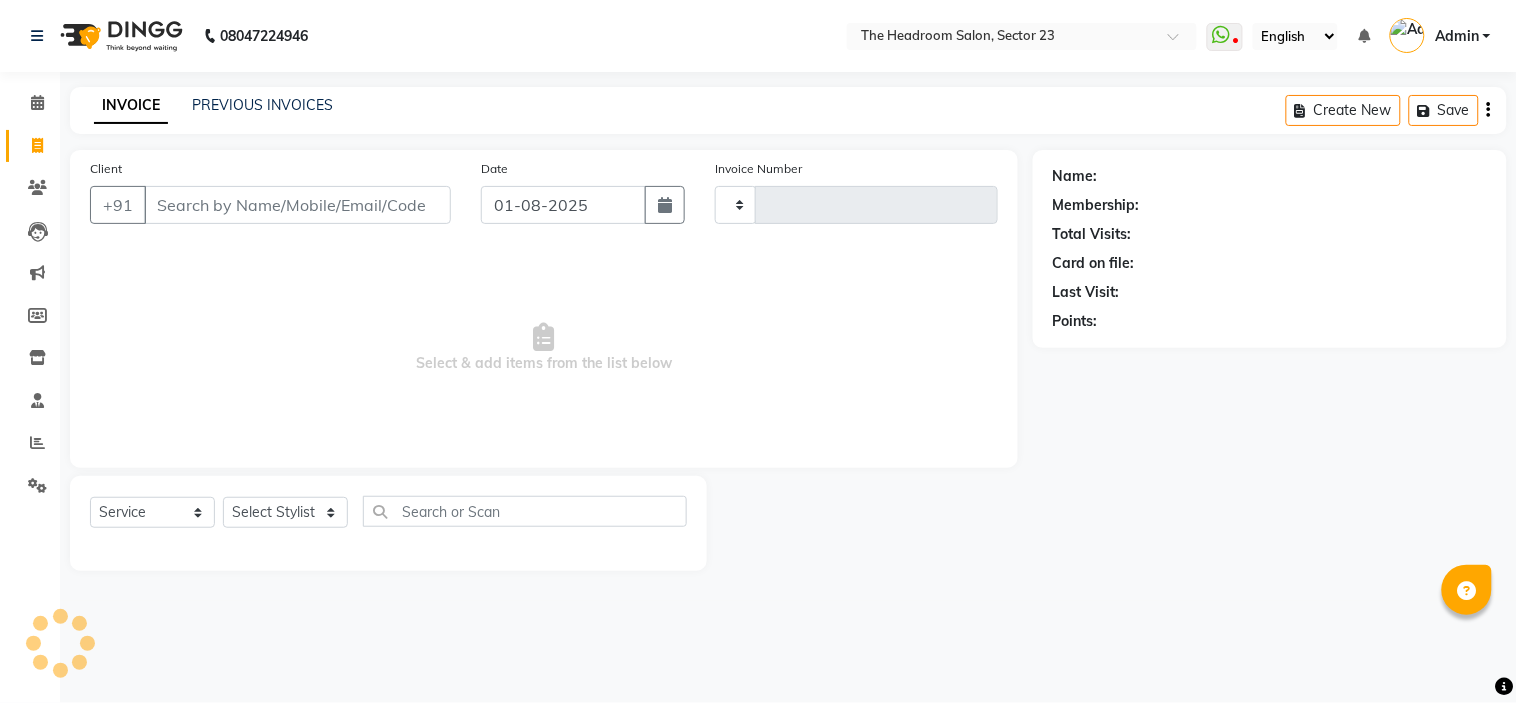 select on "en" 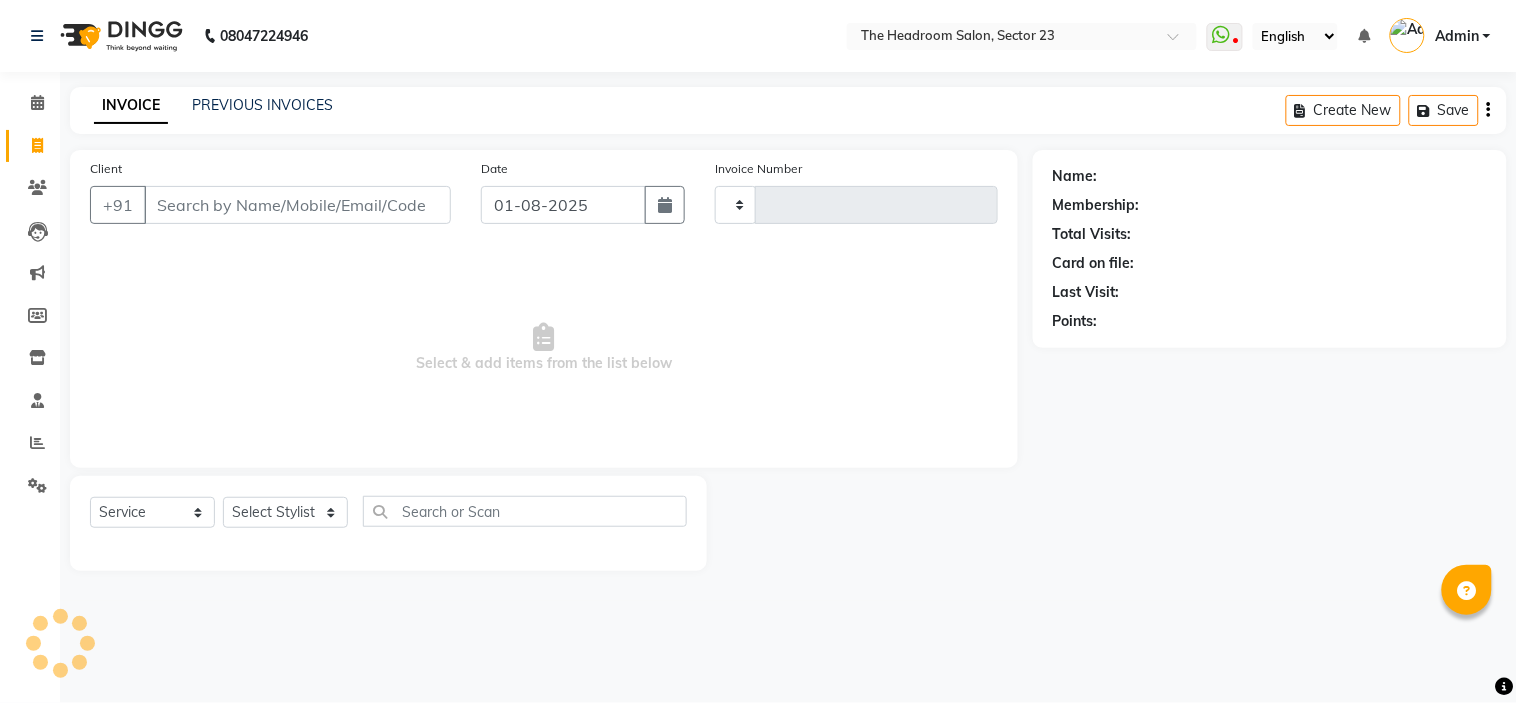 type on "1556" 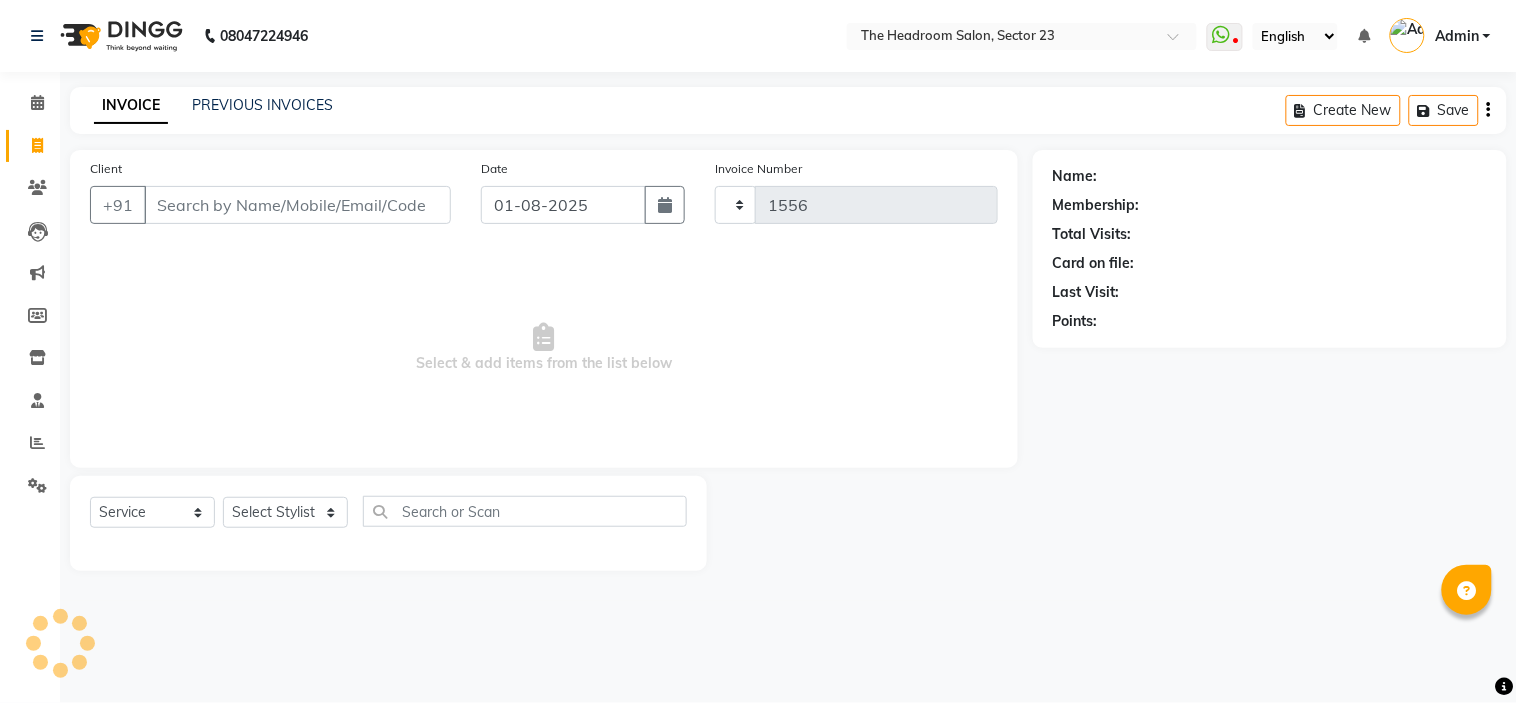 select on "6796" 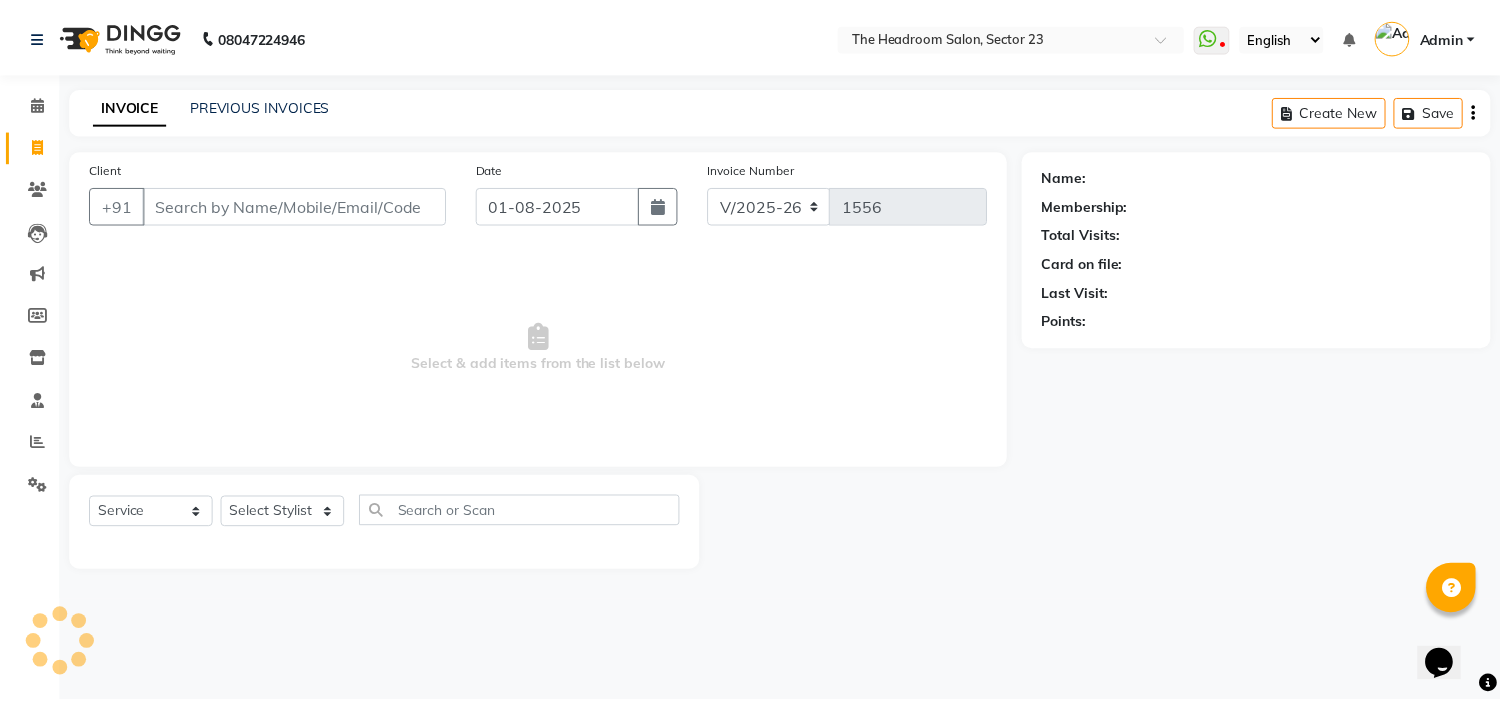 scroll, scrollTop: 0, scrollLeft: 0, axis: both 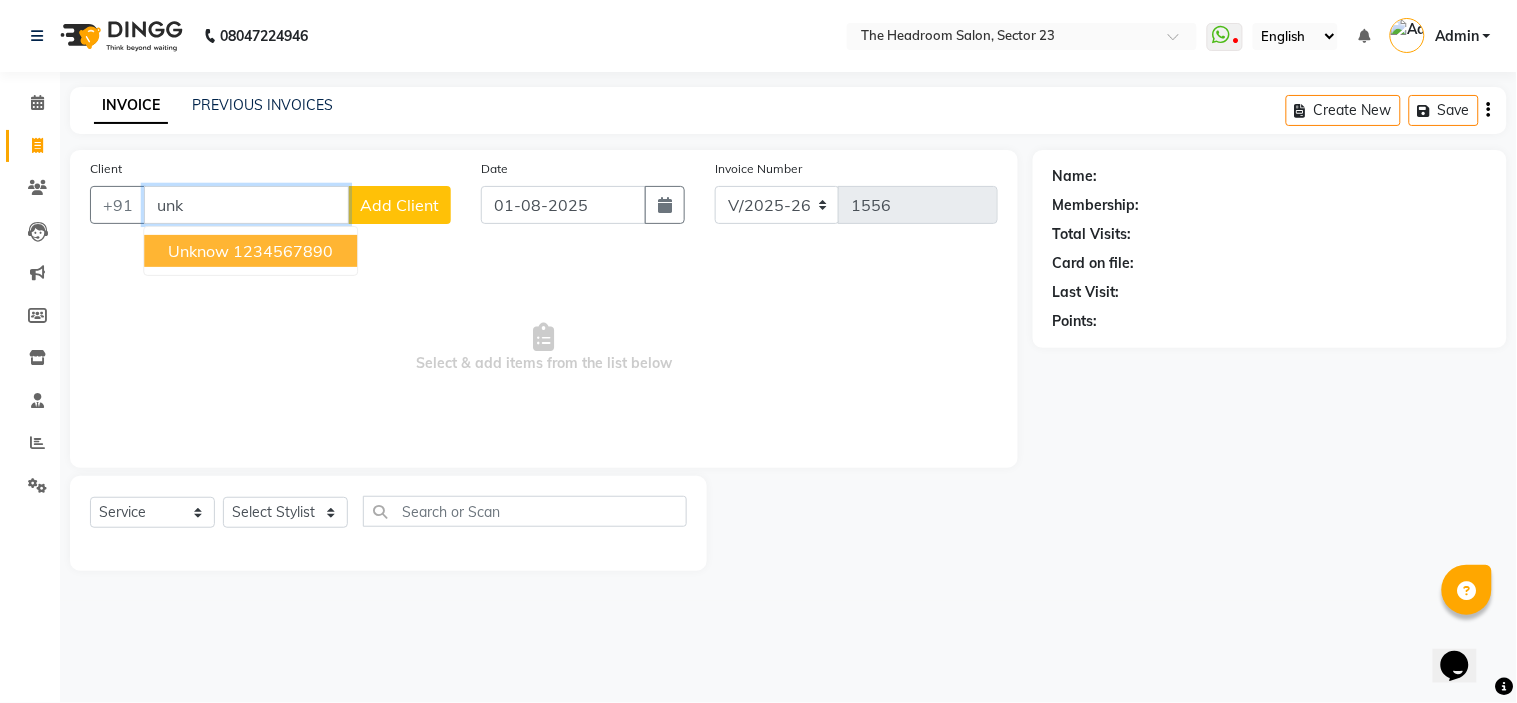 click on "1234567890" at bounding box center (283, 251) 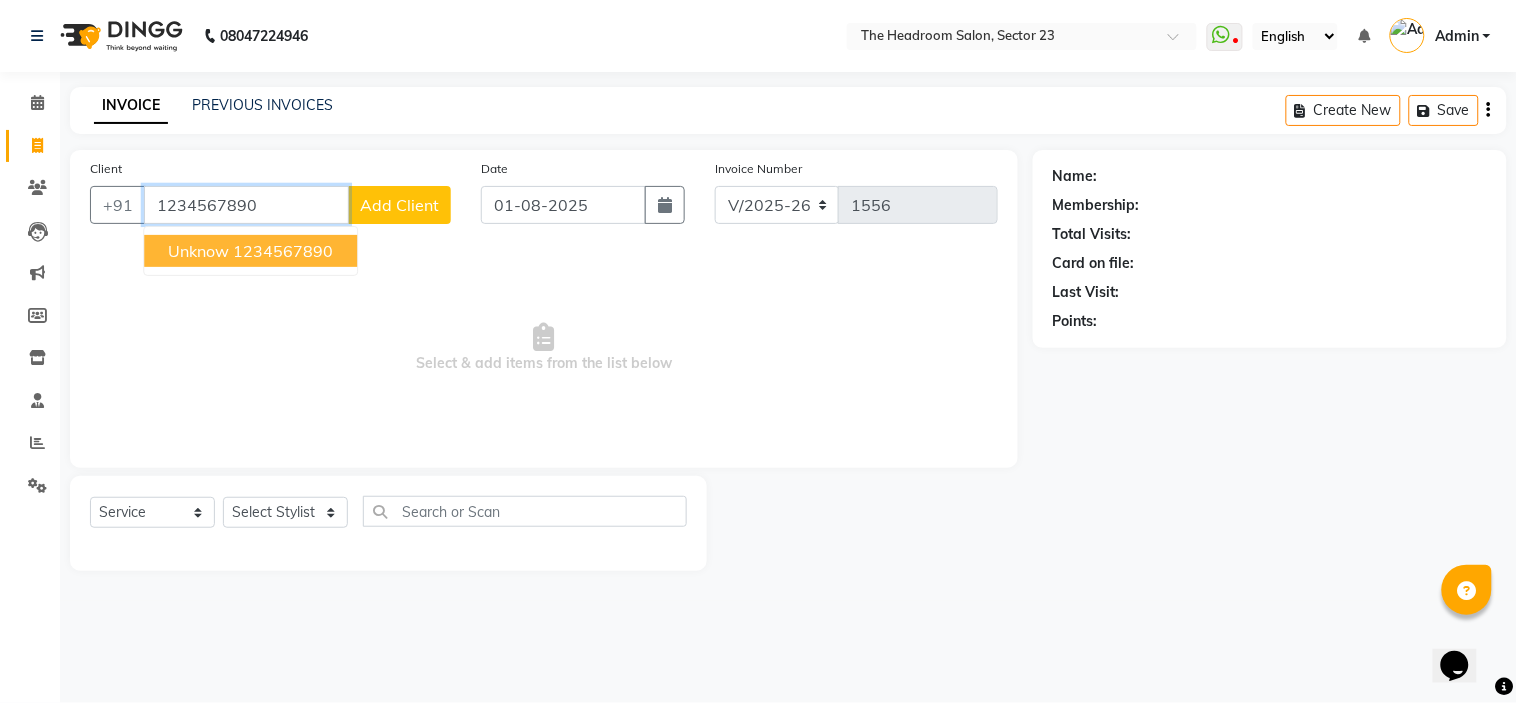 type on "1234567890" 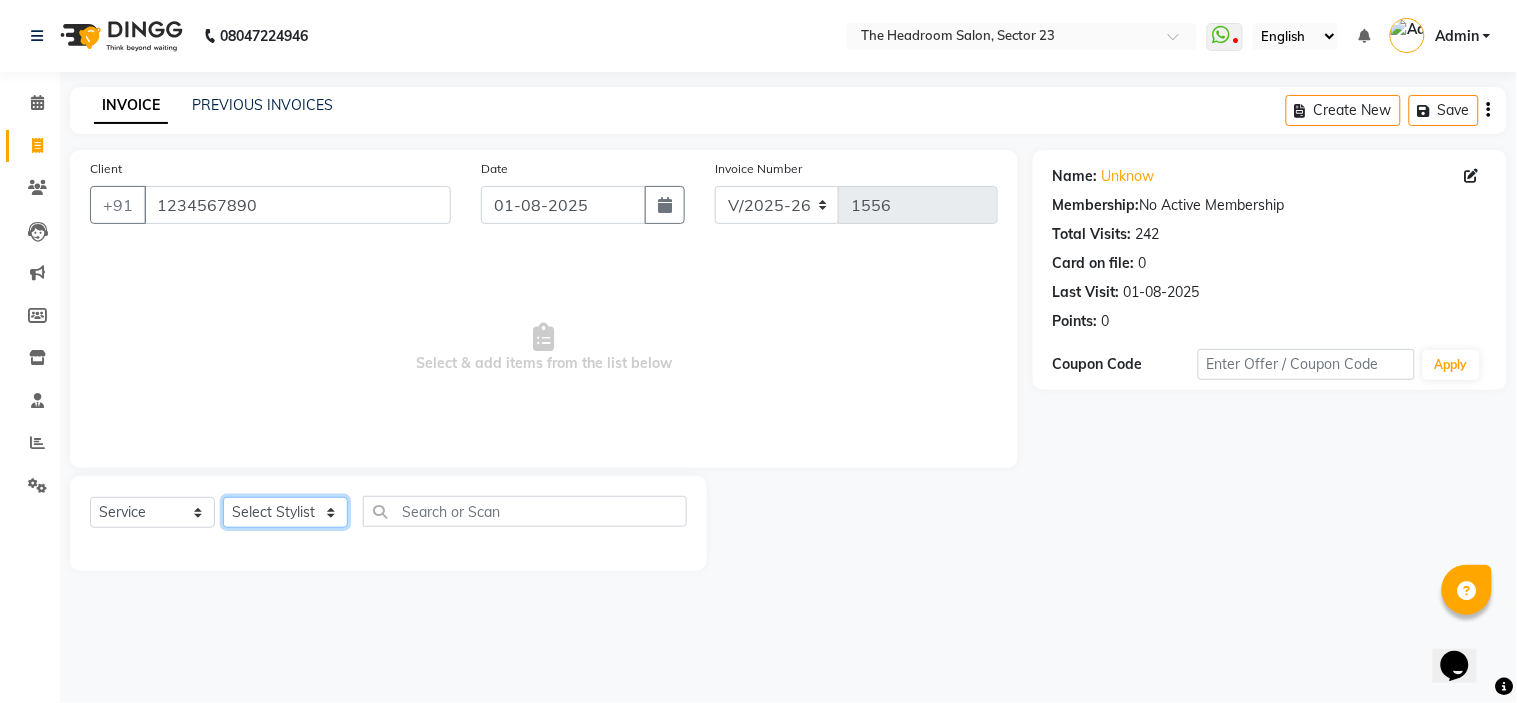 click on "Select Stylist Anjali Anubha Ashok Garima Manager Manju Raju Rohit Shahbaz" 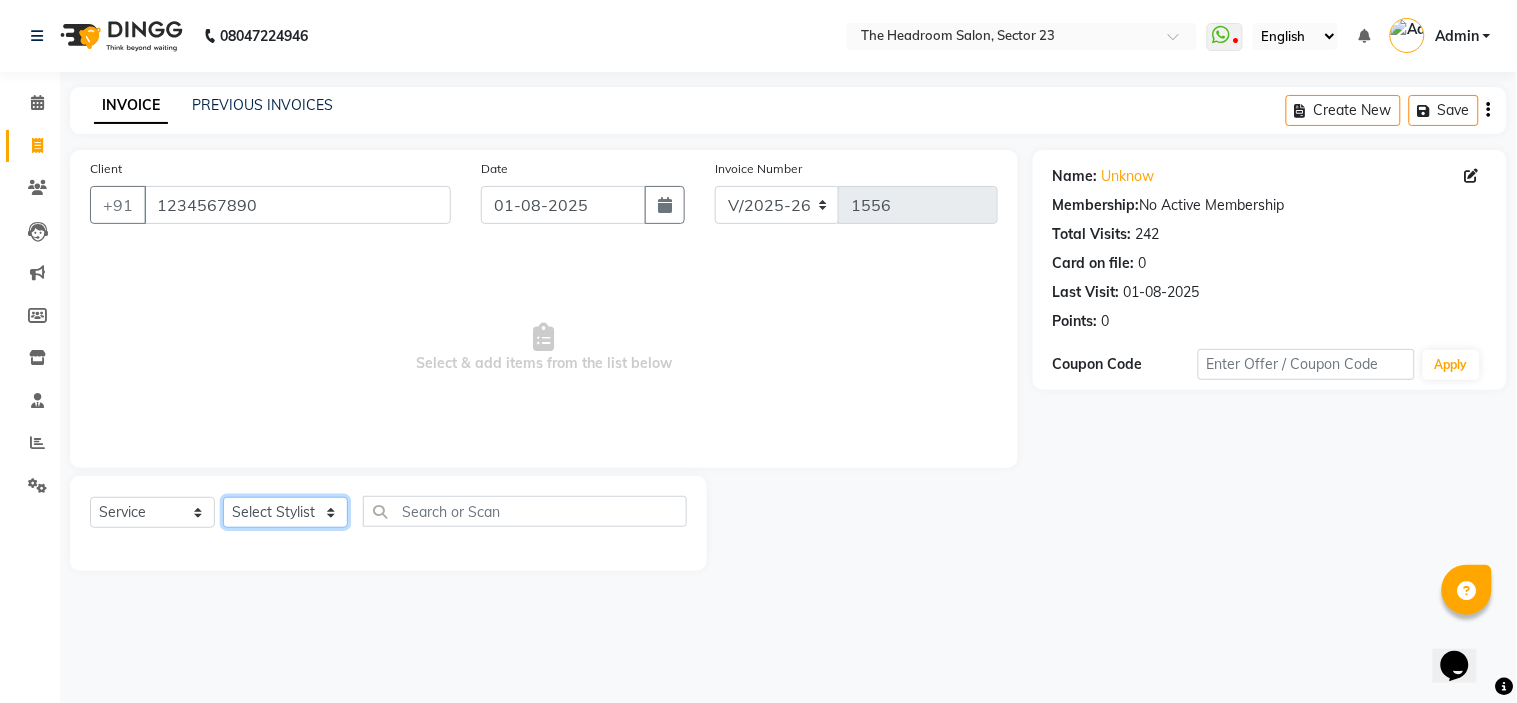 select on "81462" 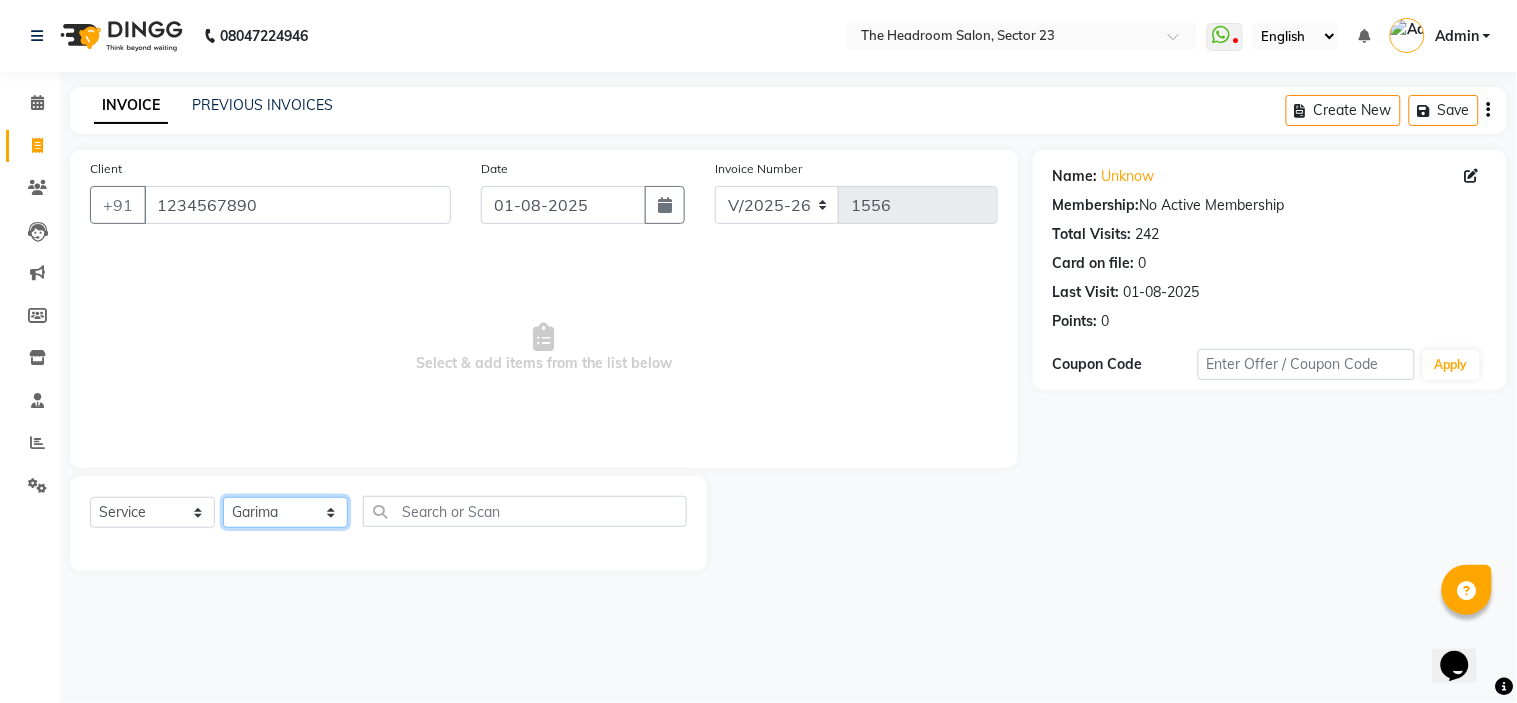 click on "Select Stylist Anjali Anubha Ashok Garima Manager Manju Raju Rohit Shahbaz" 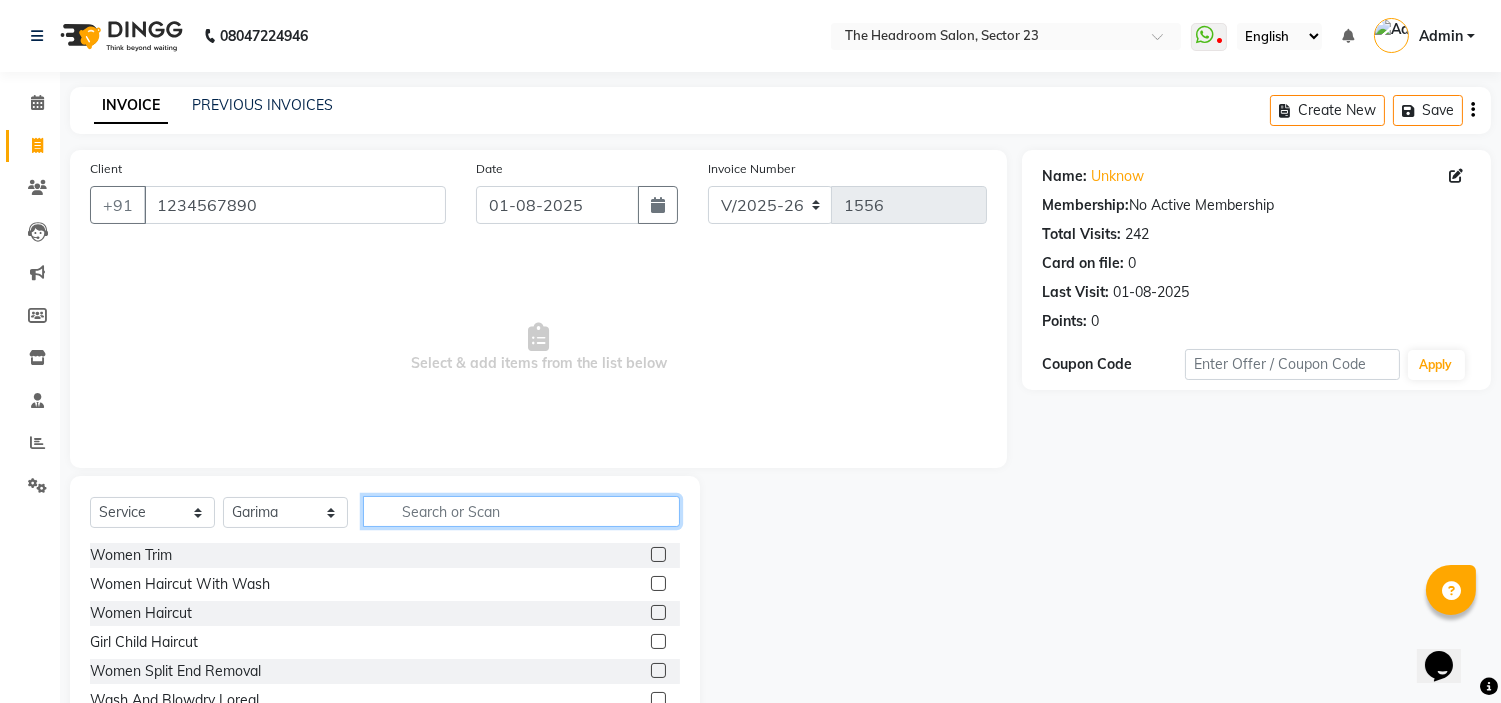 click 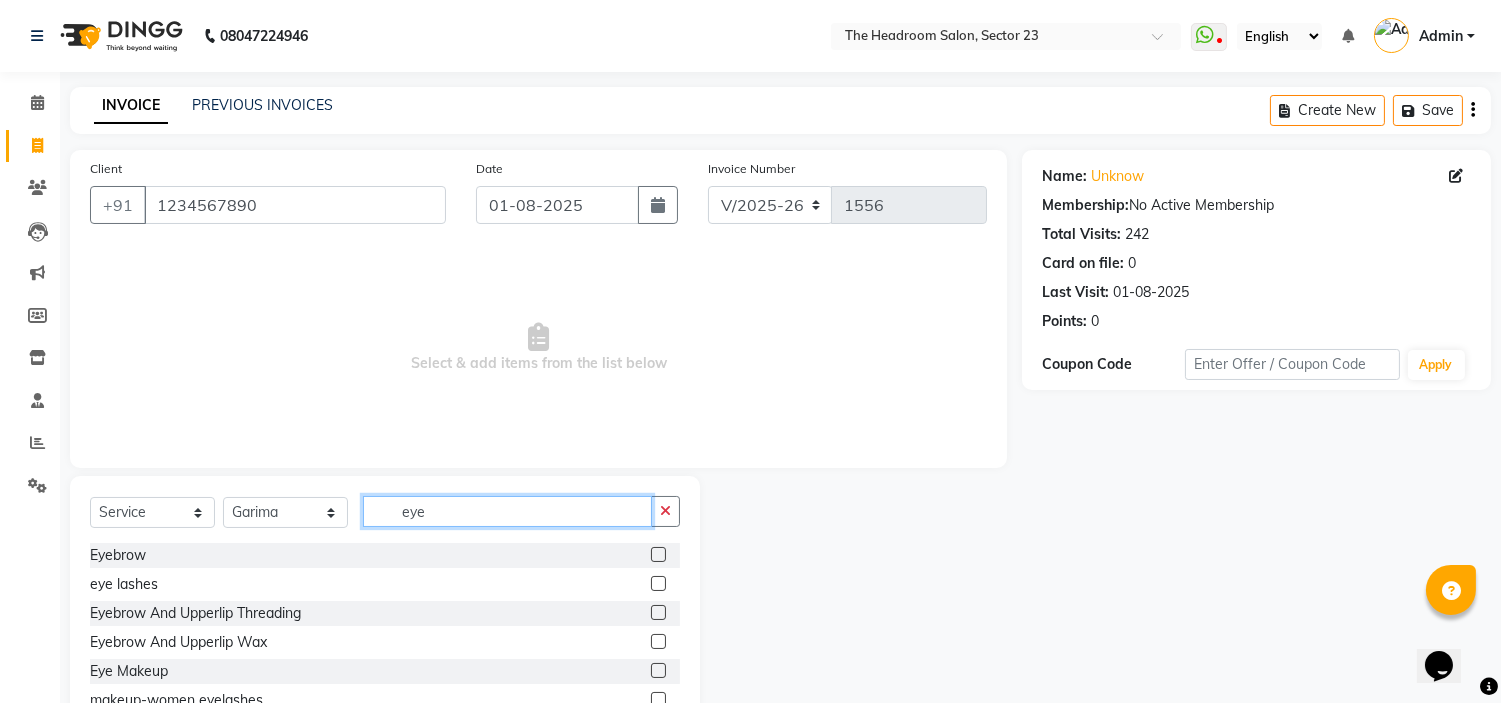 type on "eye" 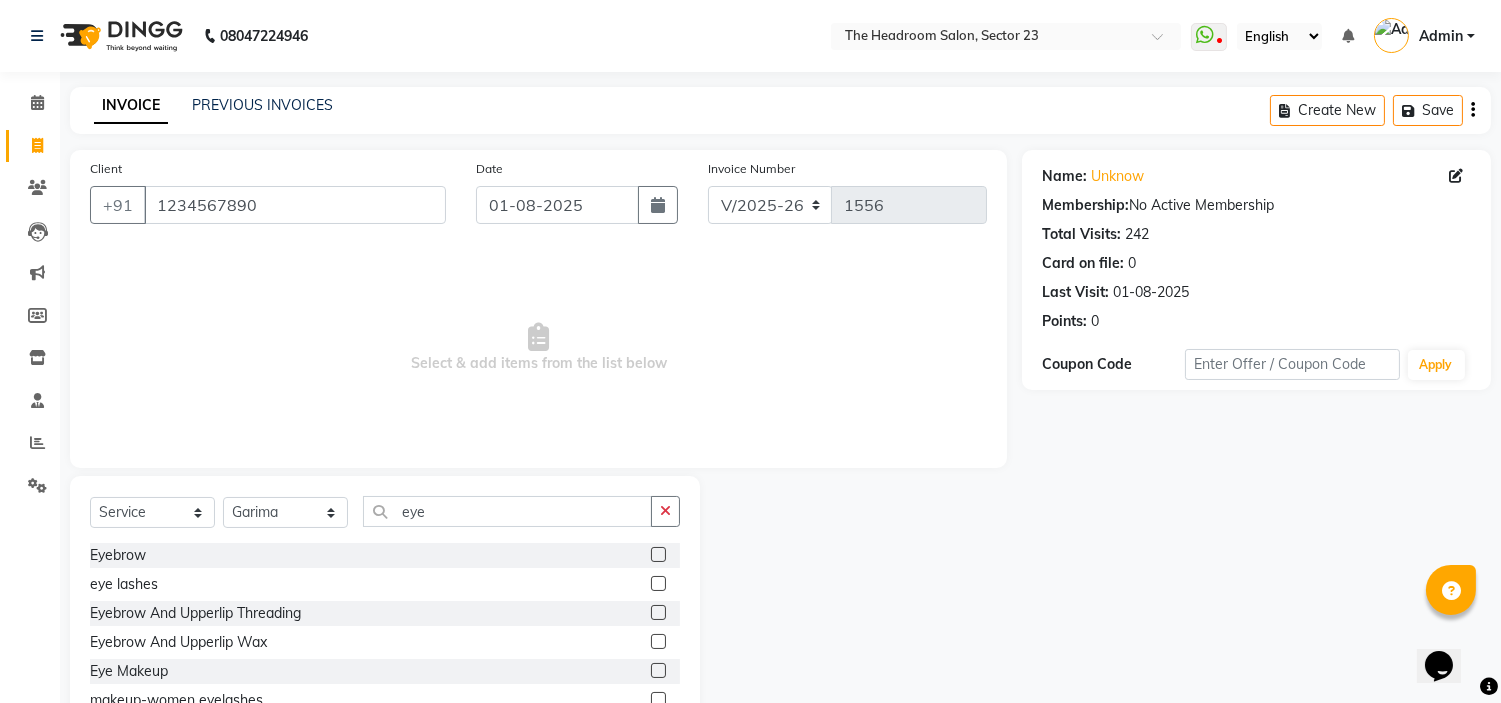 click 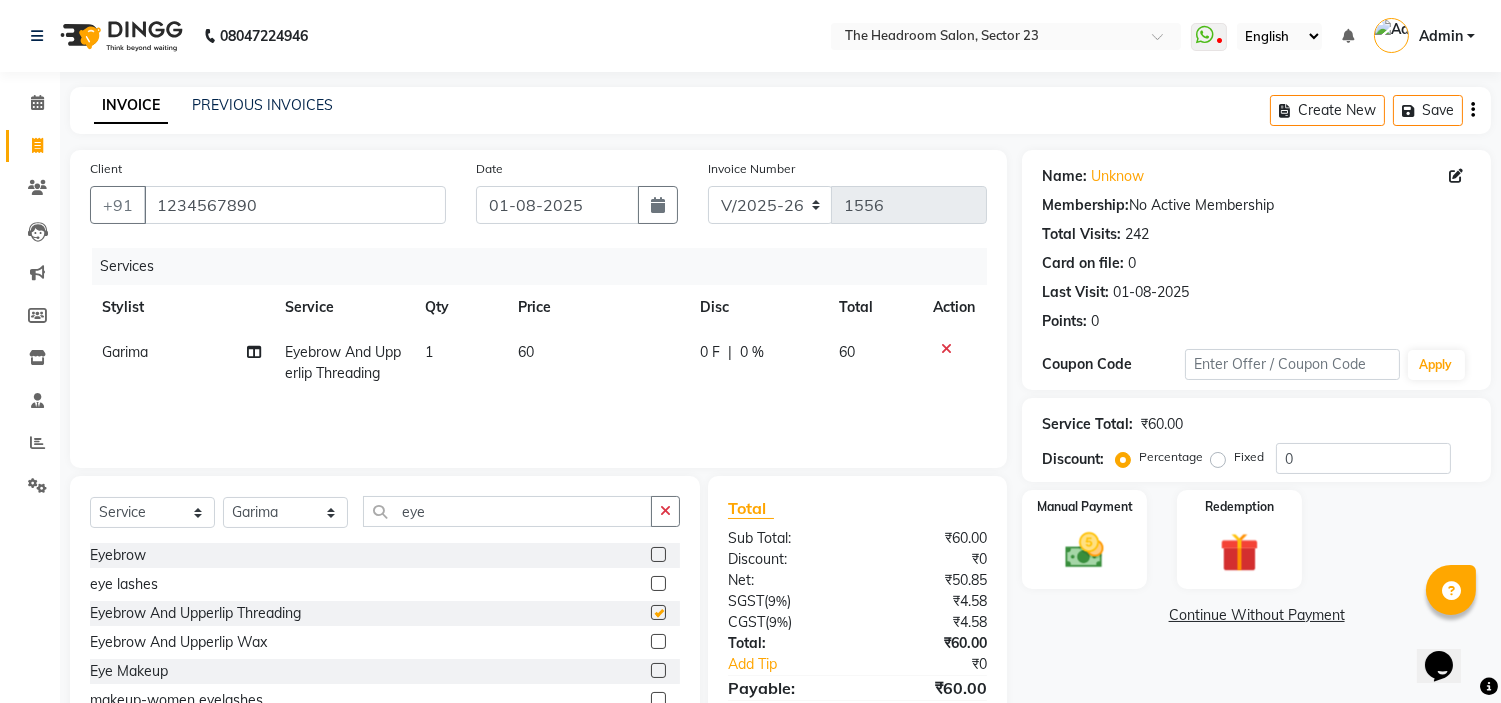checkbox on "false" 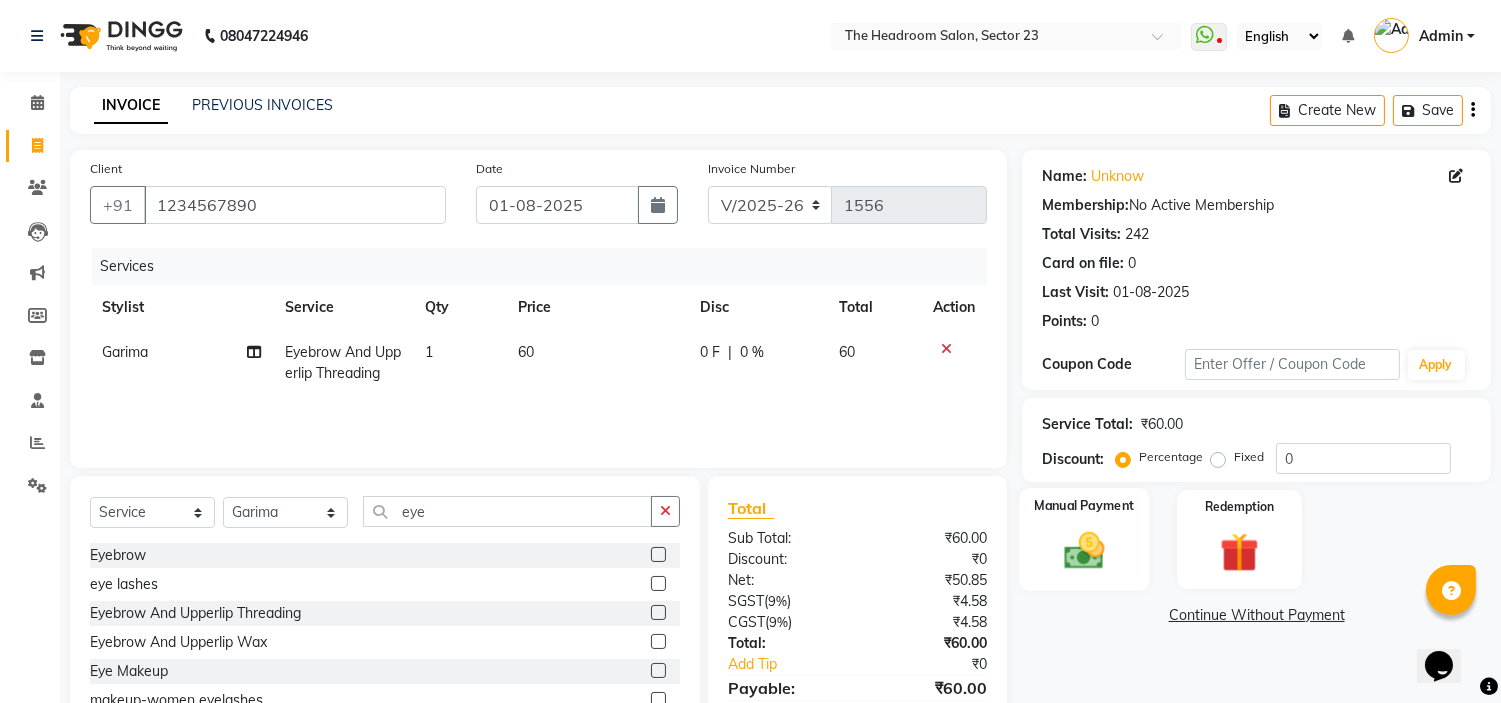click on "Manual Payment" 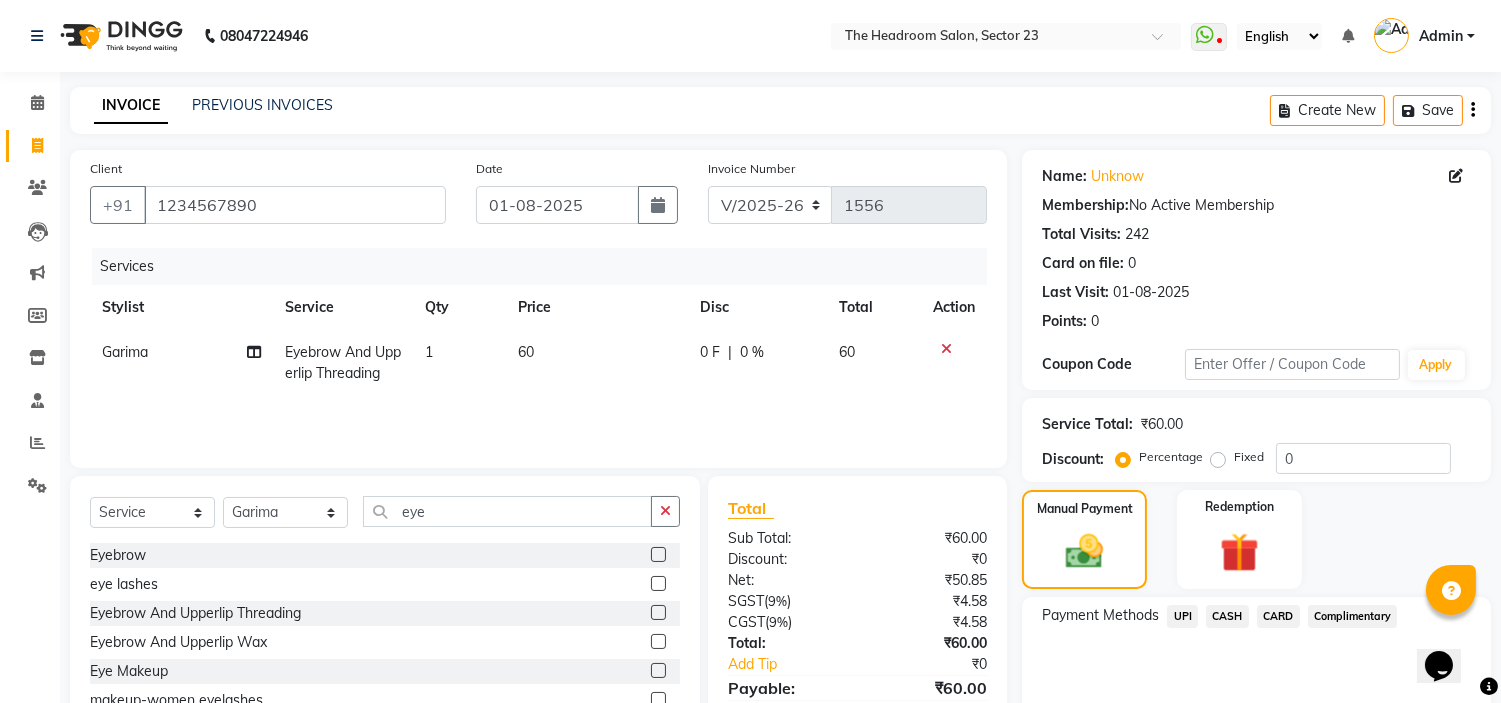 click on "UPI" 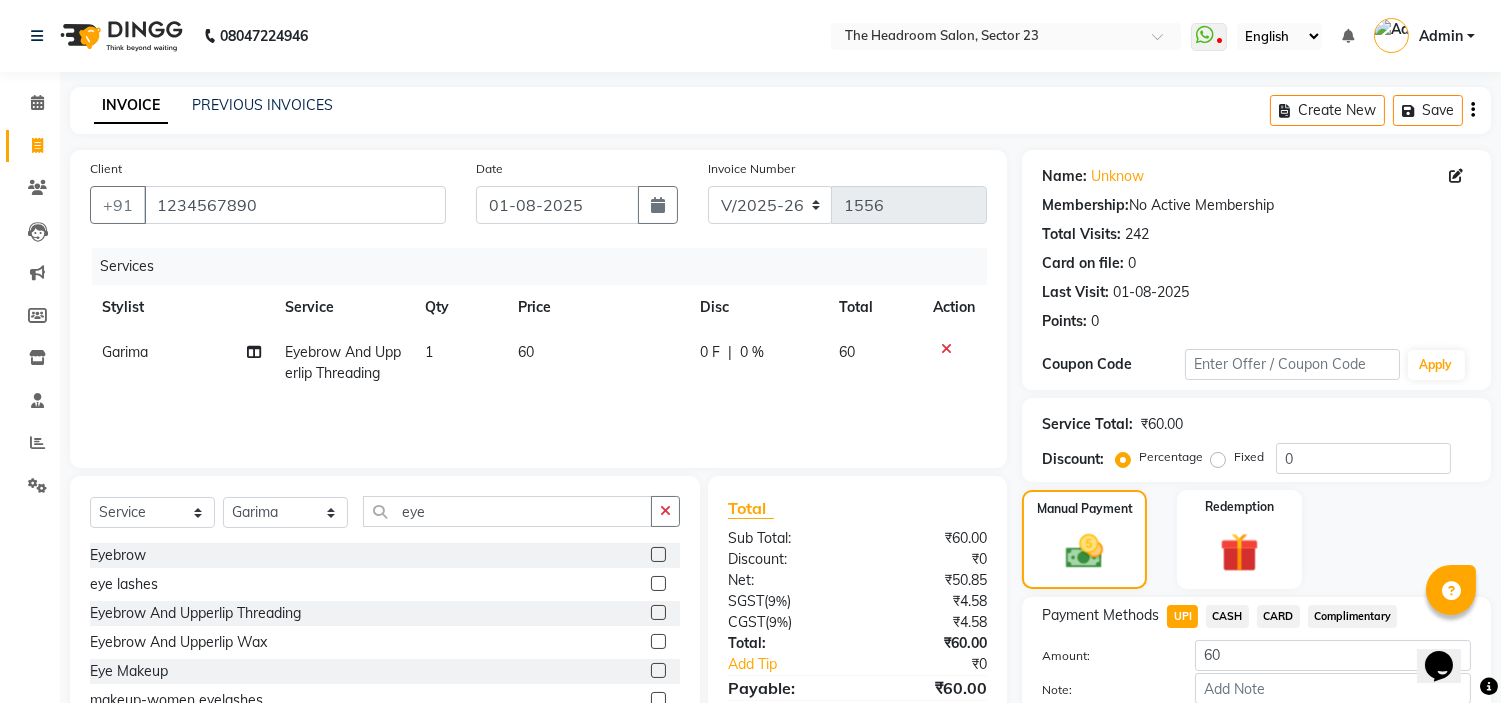 scroll, scrollTop: 113, scrollLeft: 0, axis: vertical 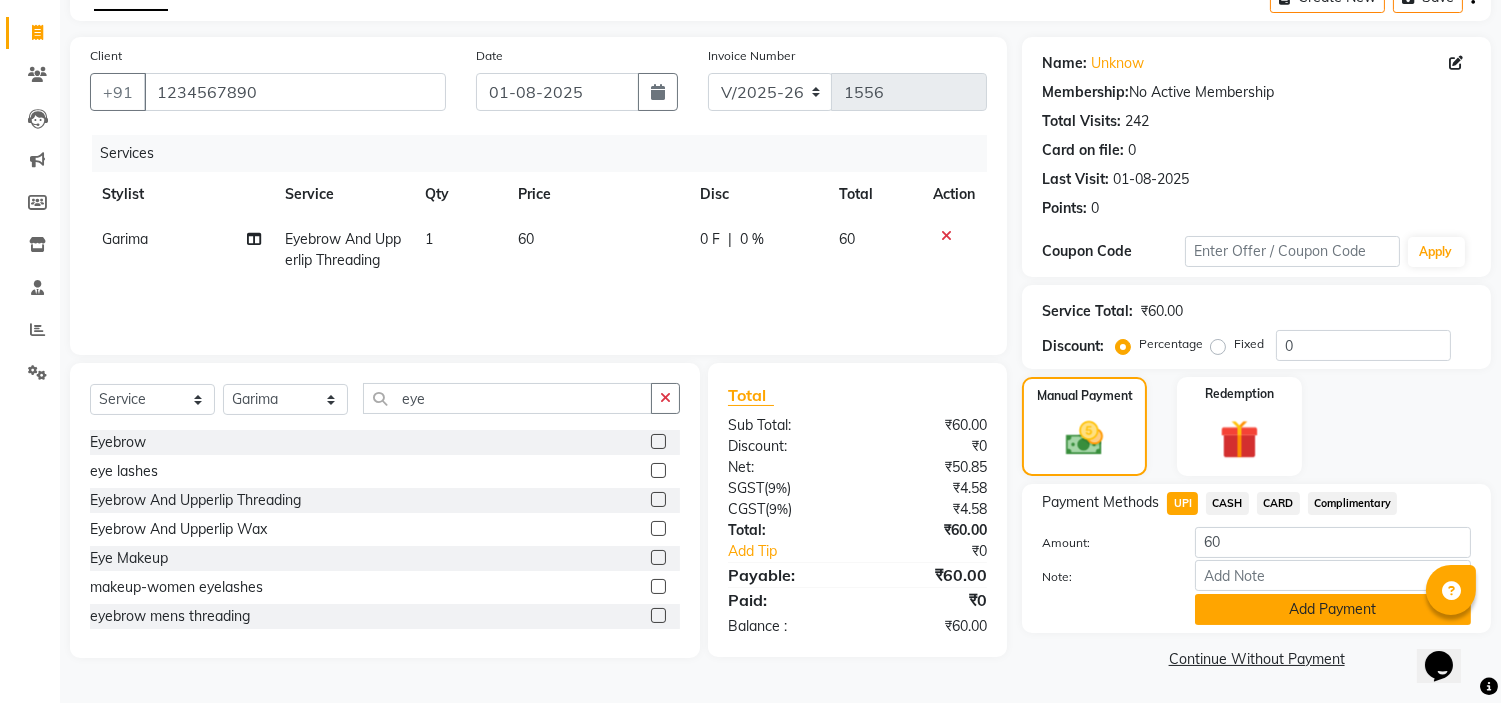 click on "Add Payment" 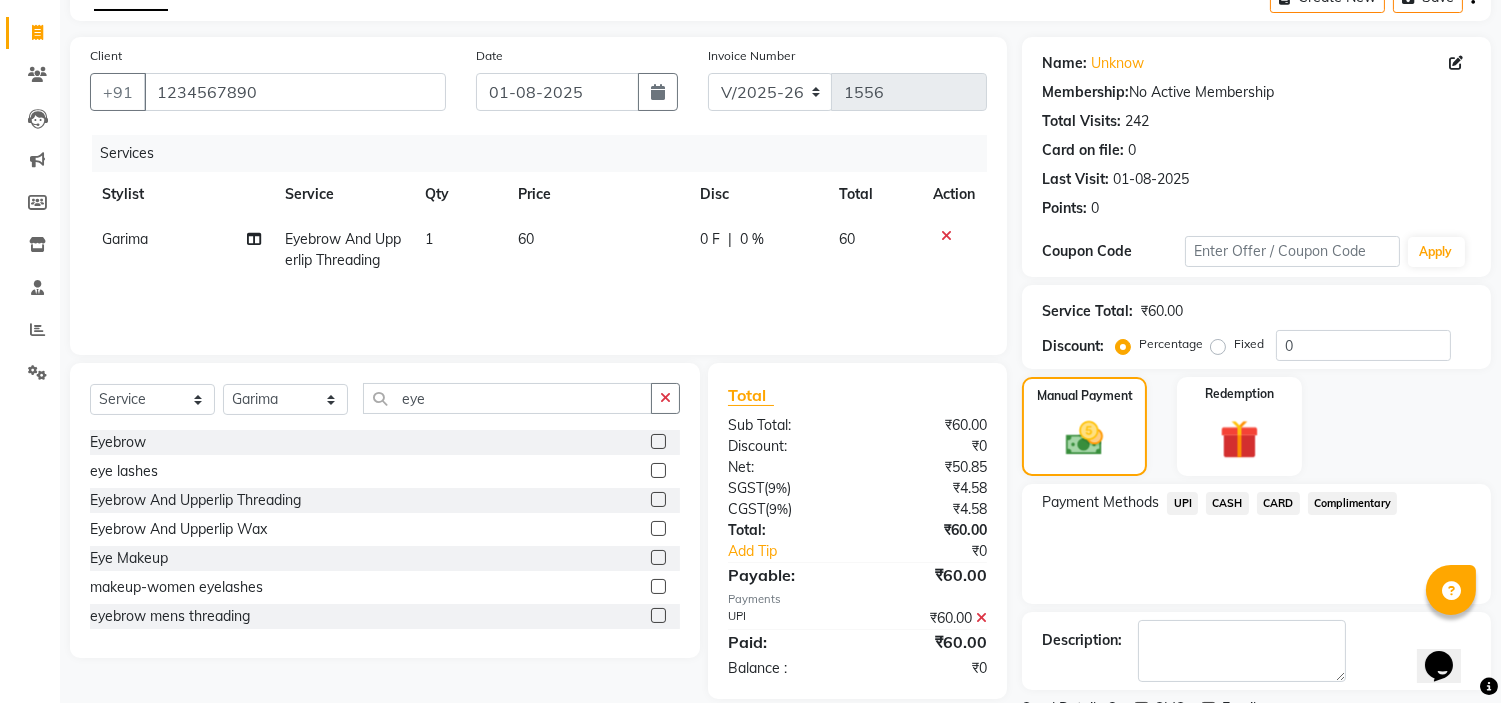 scroll, scrollTop: 196, scrollLeft: 0, axis: vertical 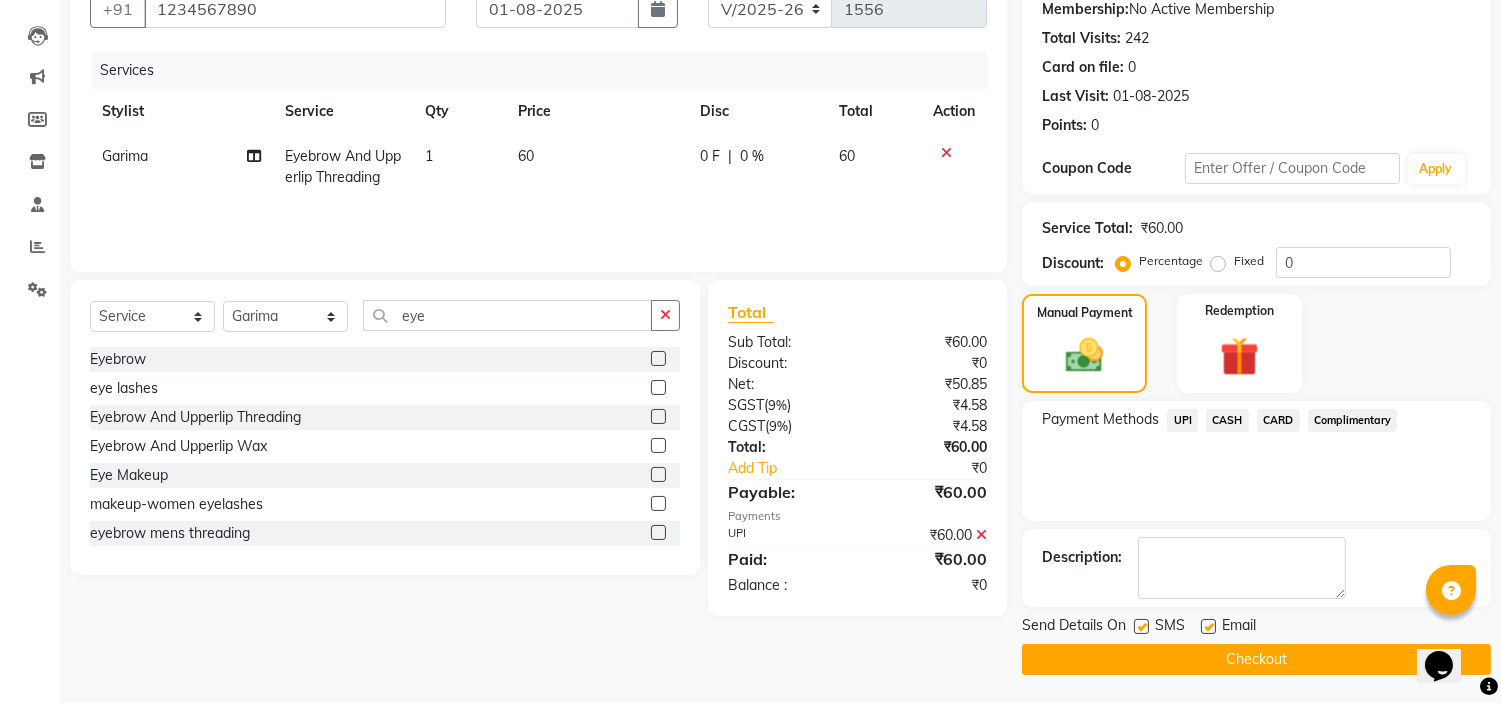 click on "Checkout" 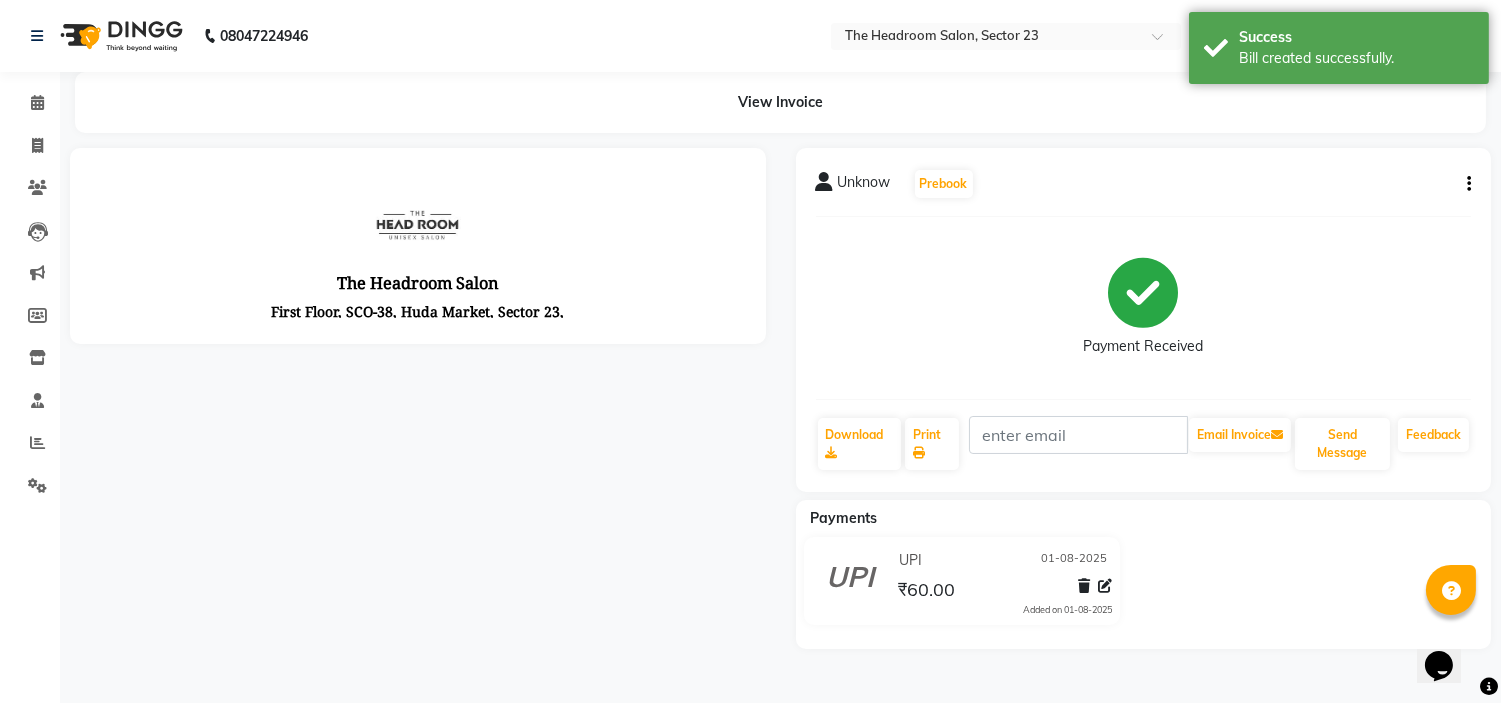 scroll, scrollTop: 0, scrollLeft: 0, axis: both 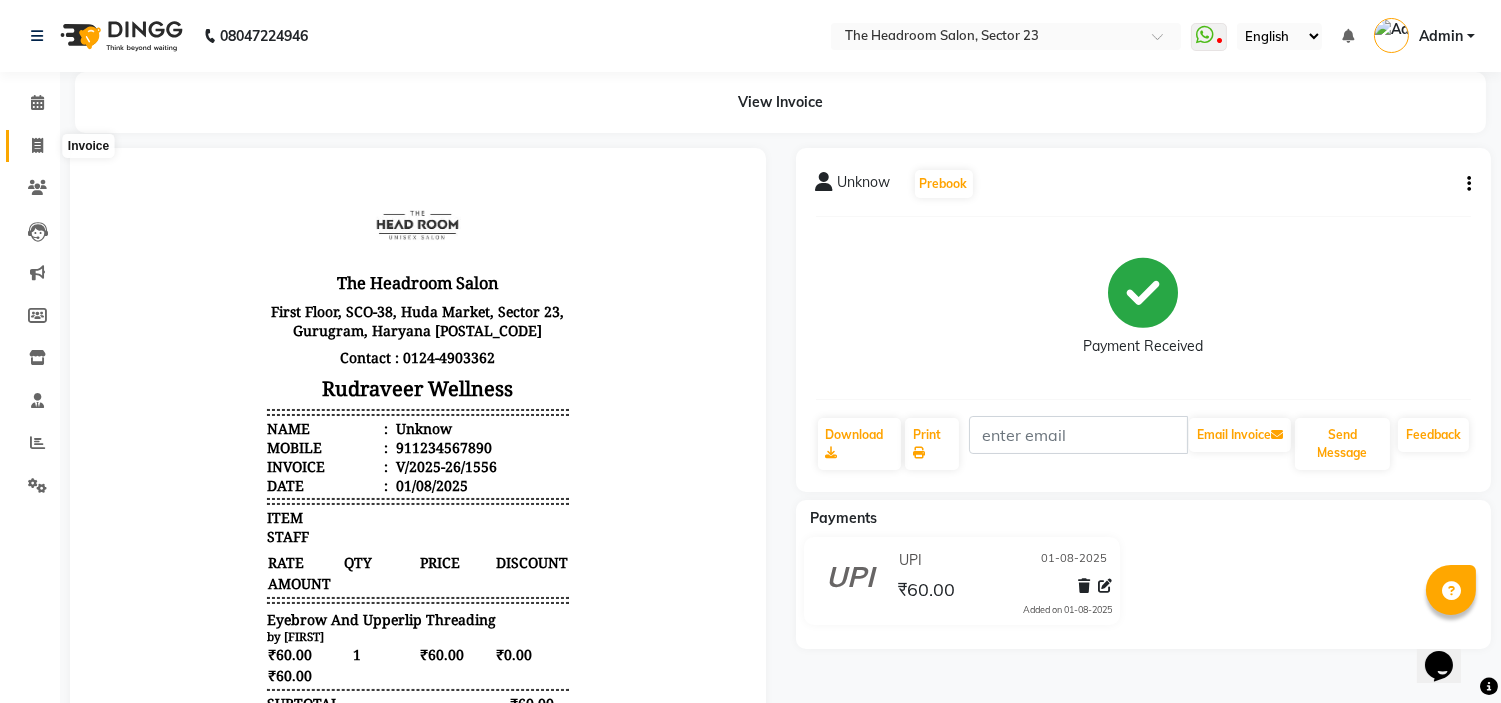 click 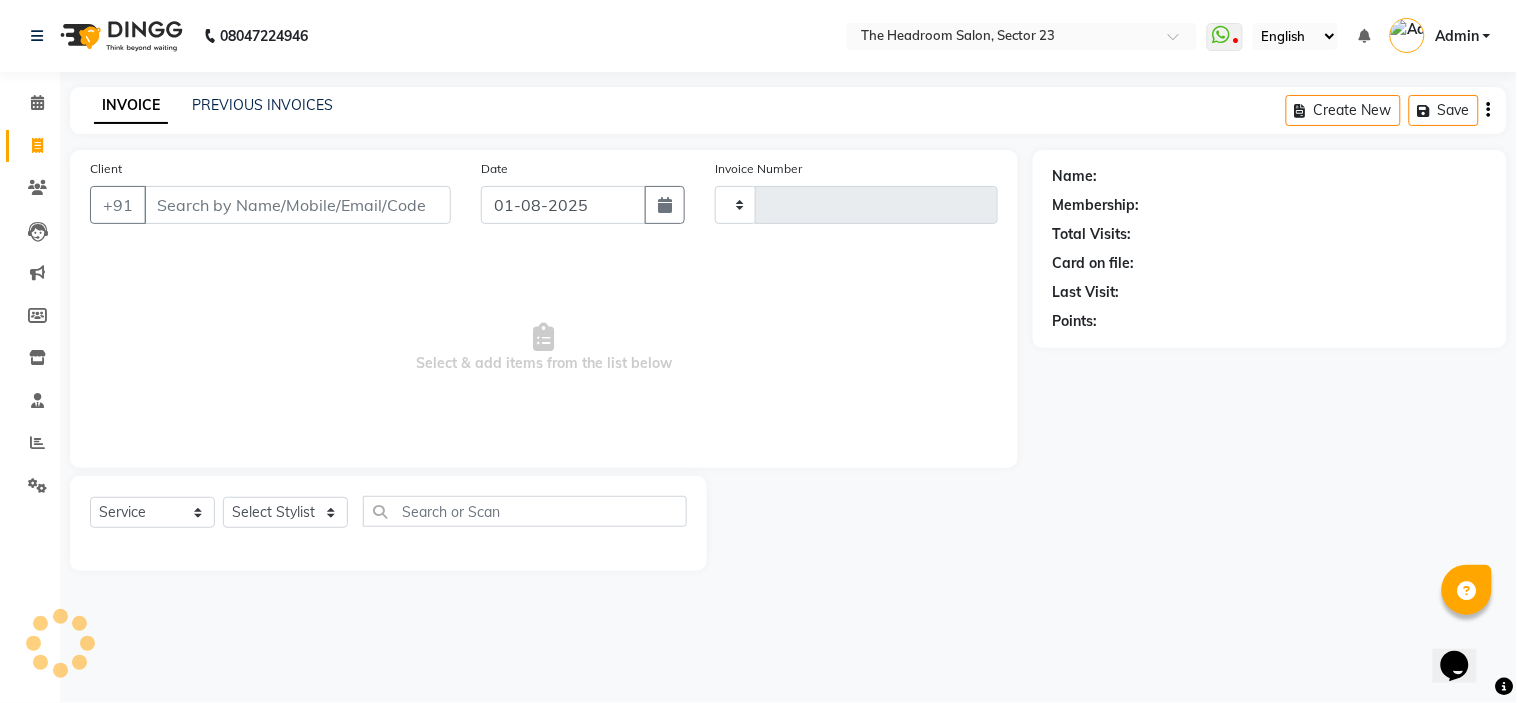 type on "1557" 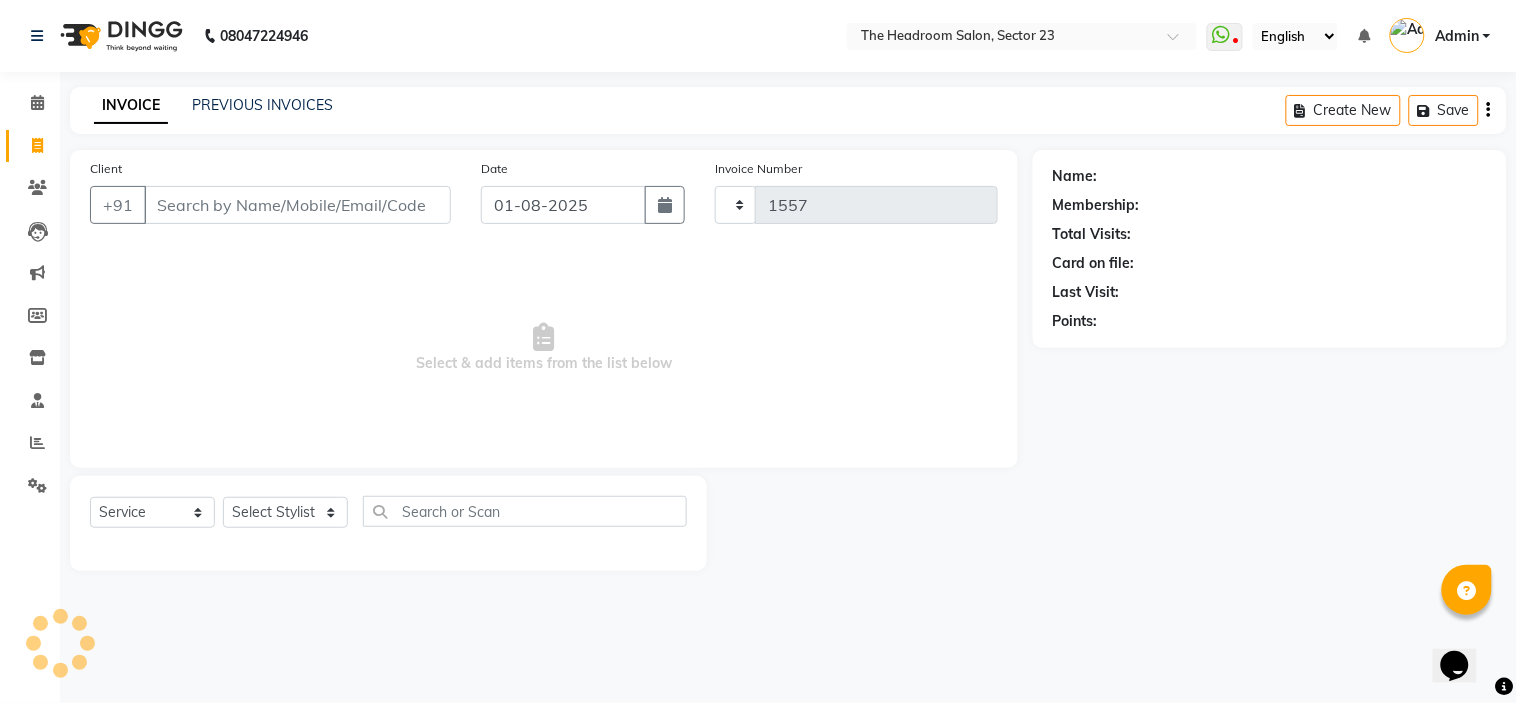 select on "6796" 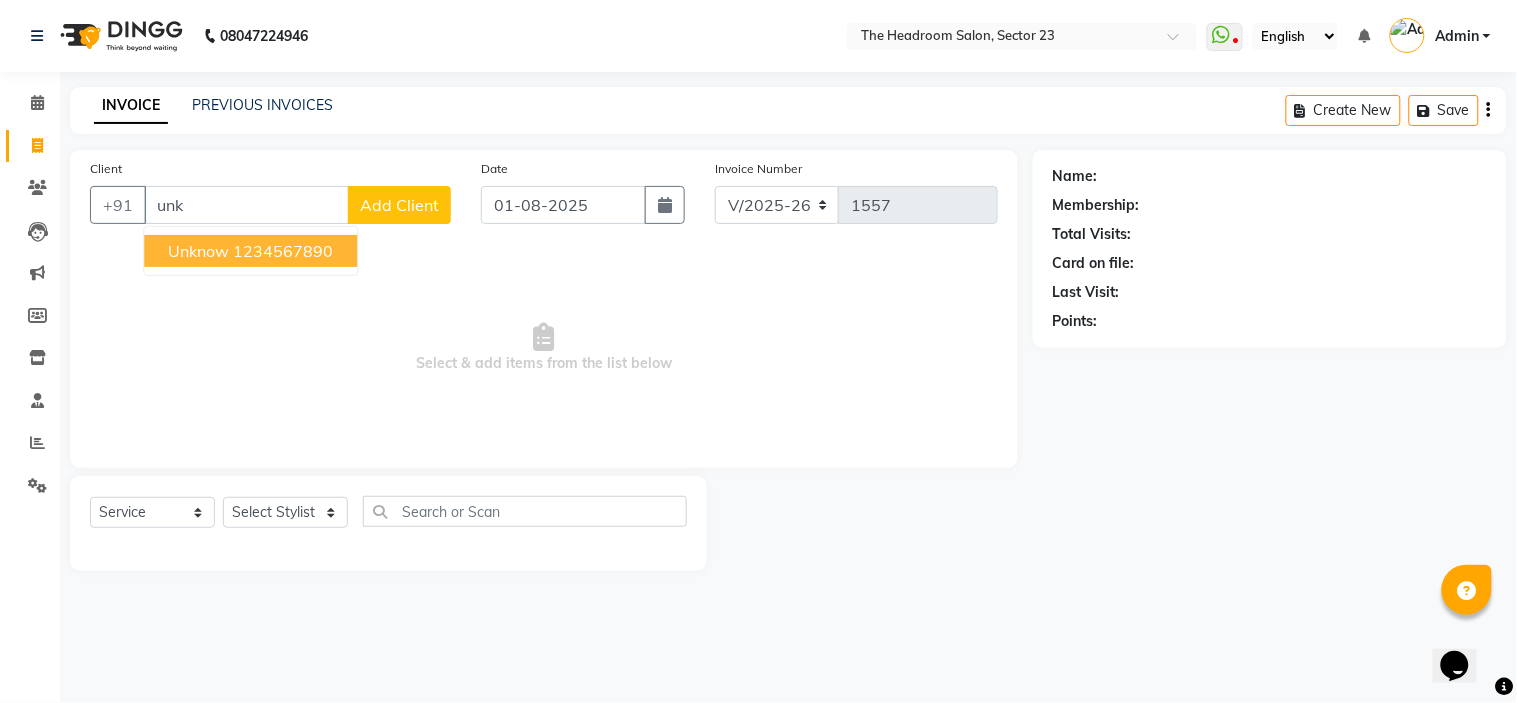 click on "1234567890" at bounding box center [283, 251] 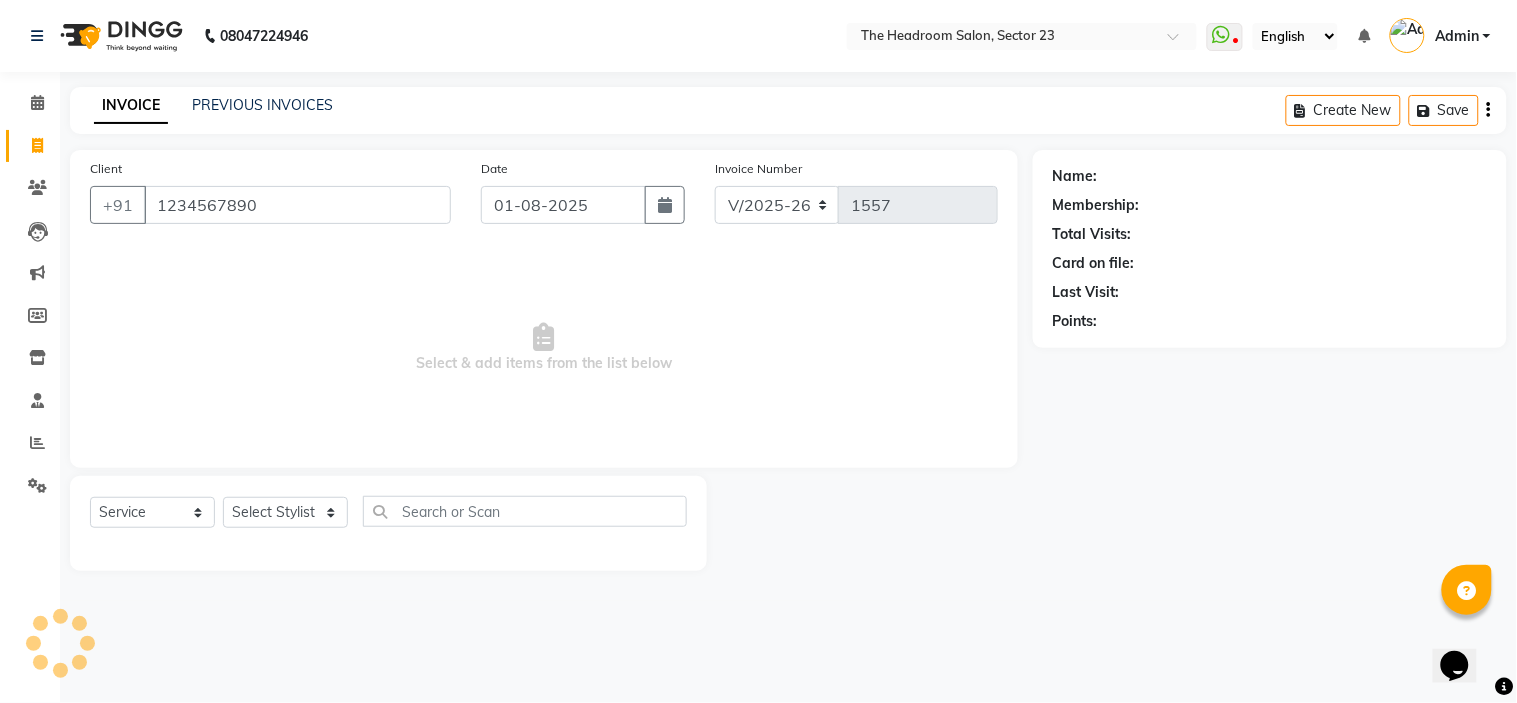 type on "1234567890" 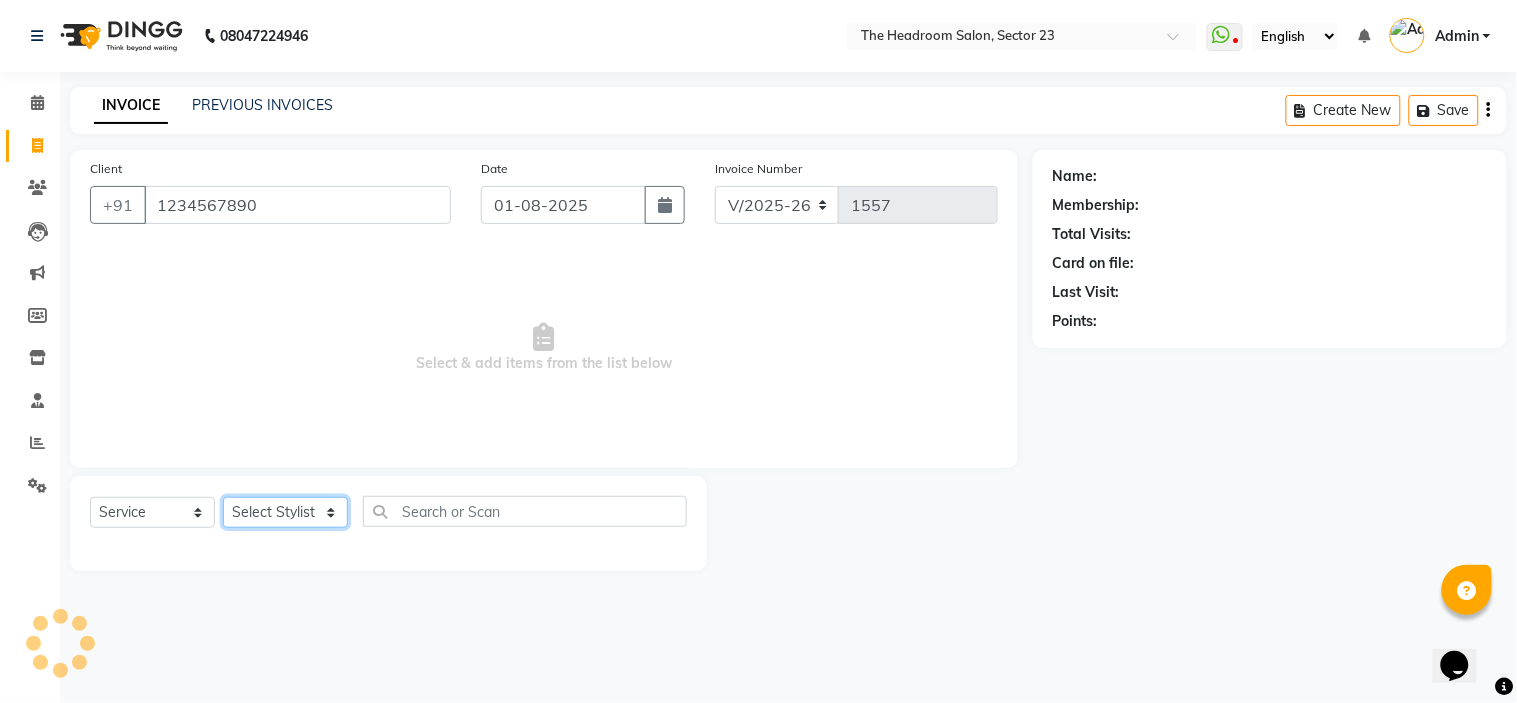 click on "Select Stylist Anjali Anubha Ashok Garima Manager Manju Raju Rohit Shahbaz" 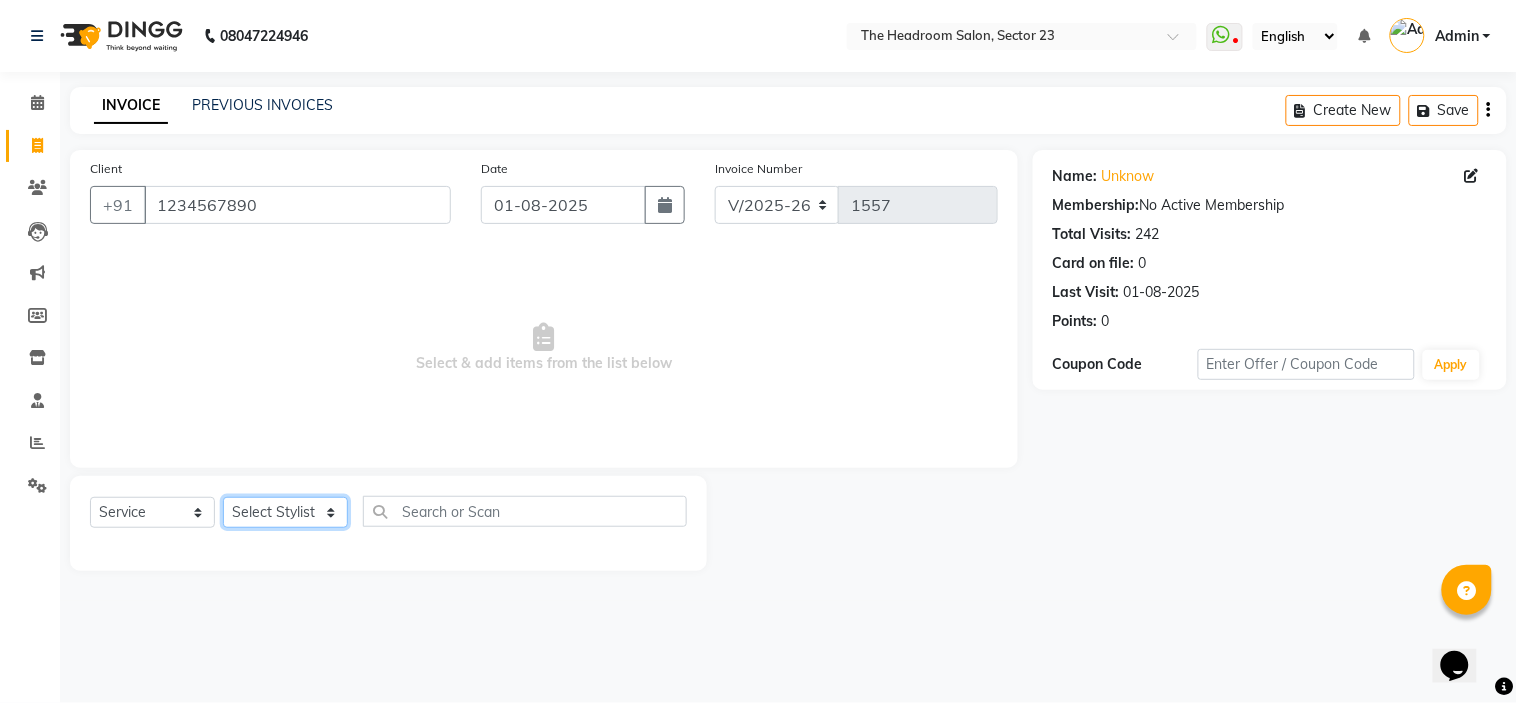 select on "53420" 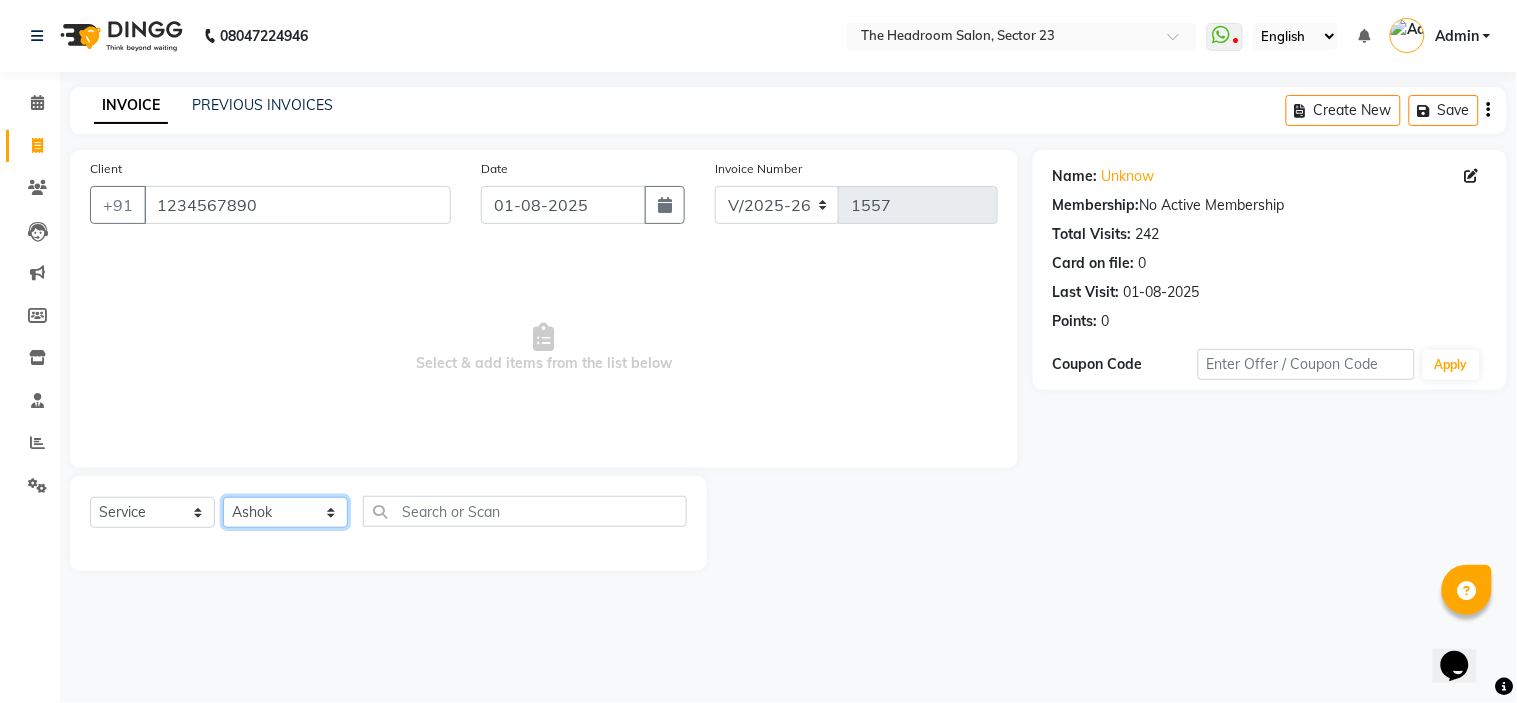 click on "Select Stylist Anjali Anubha Ashok Garima Manager Manju Raju Rohit Shahbaz" 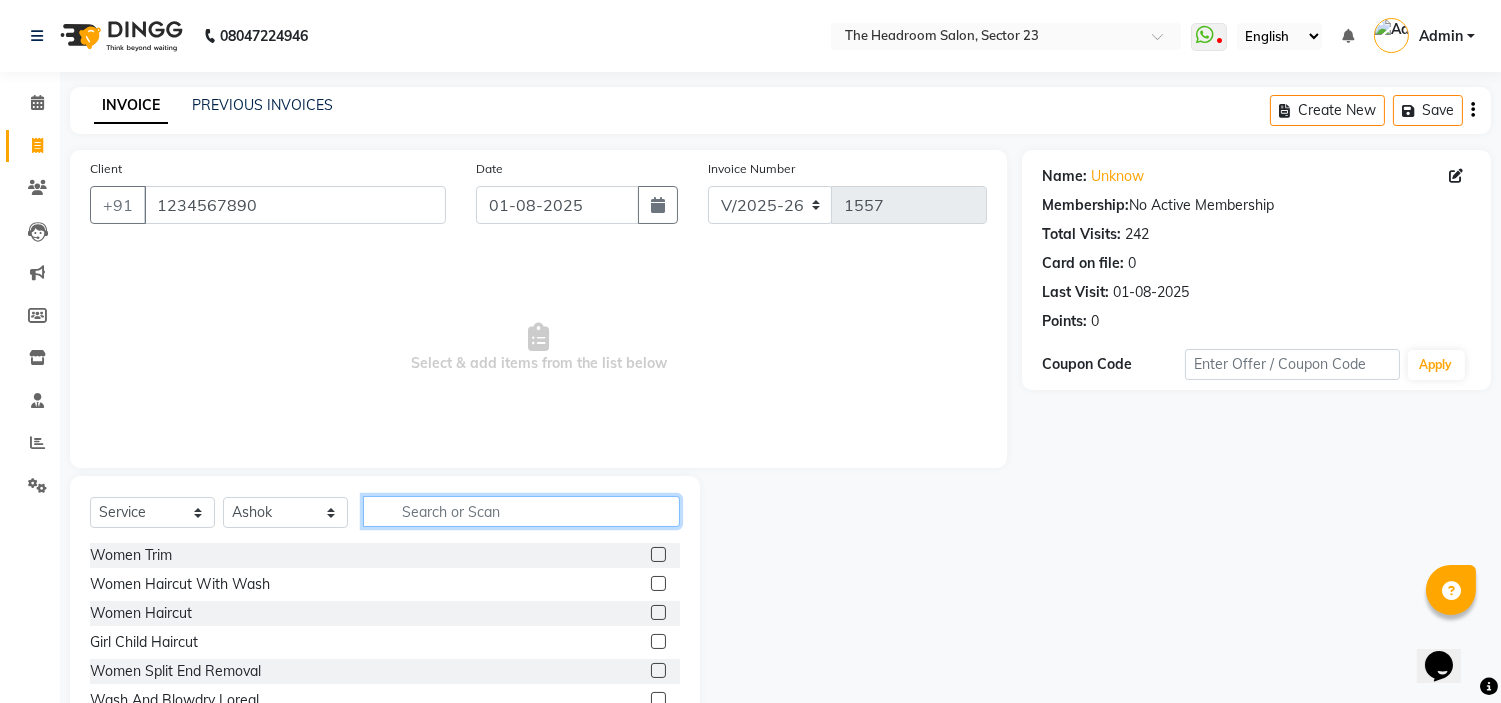 click 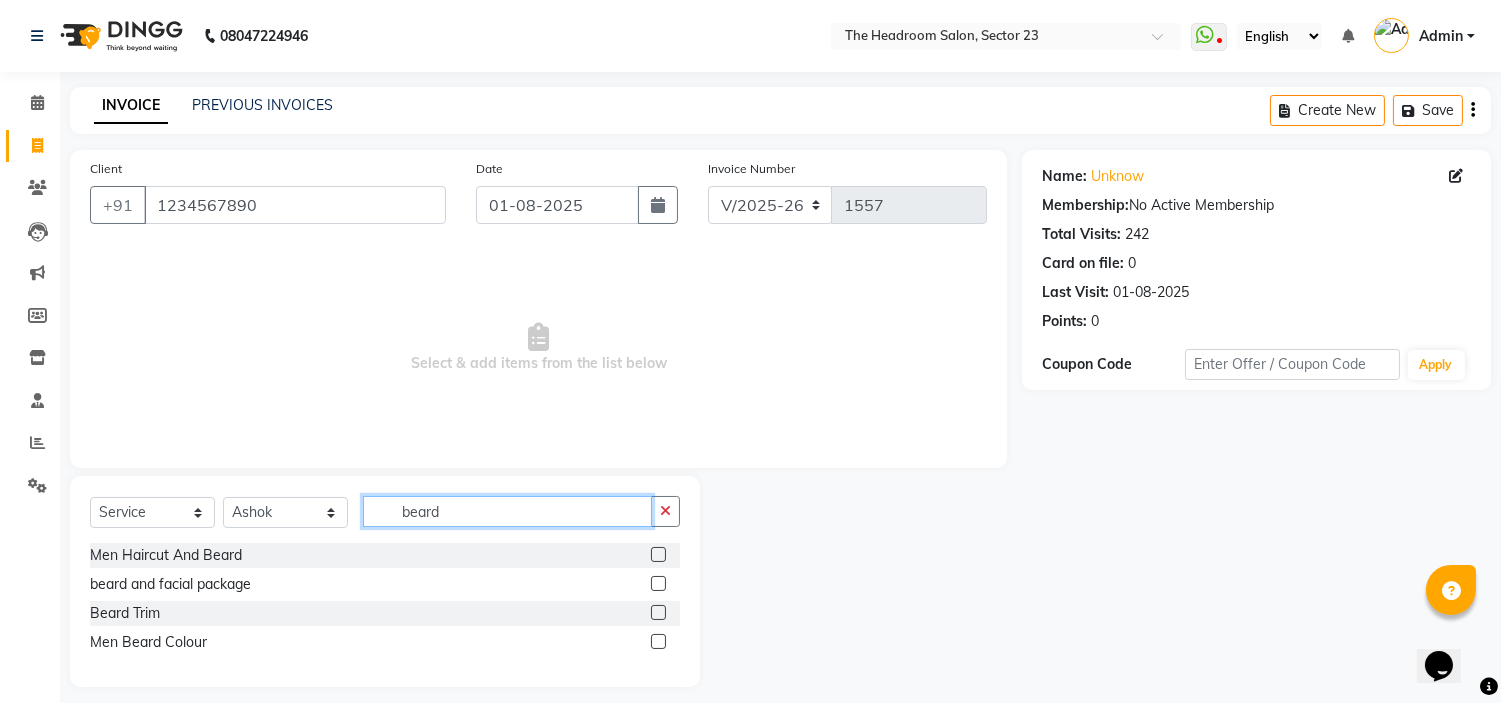 type on "beard" 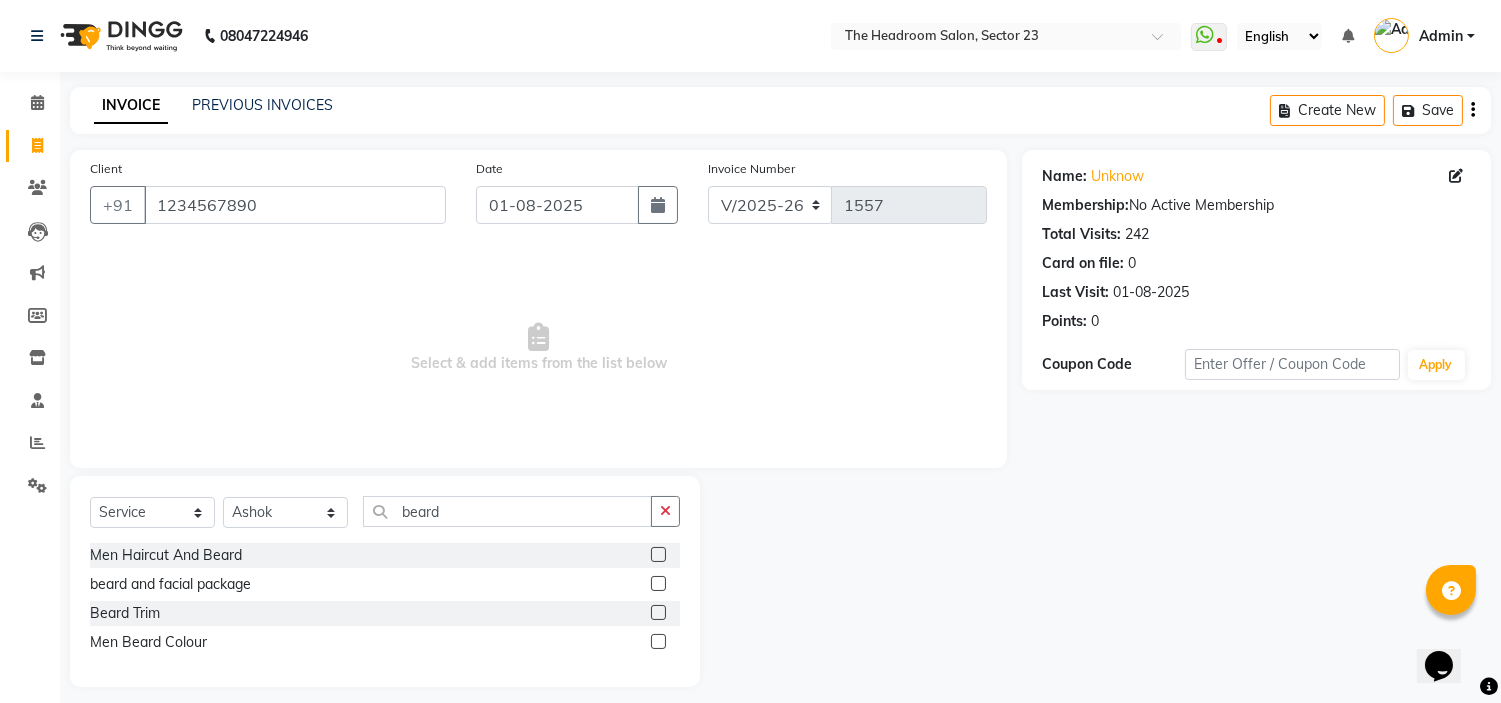 click 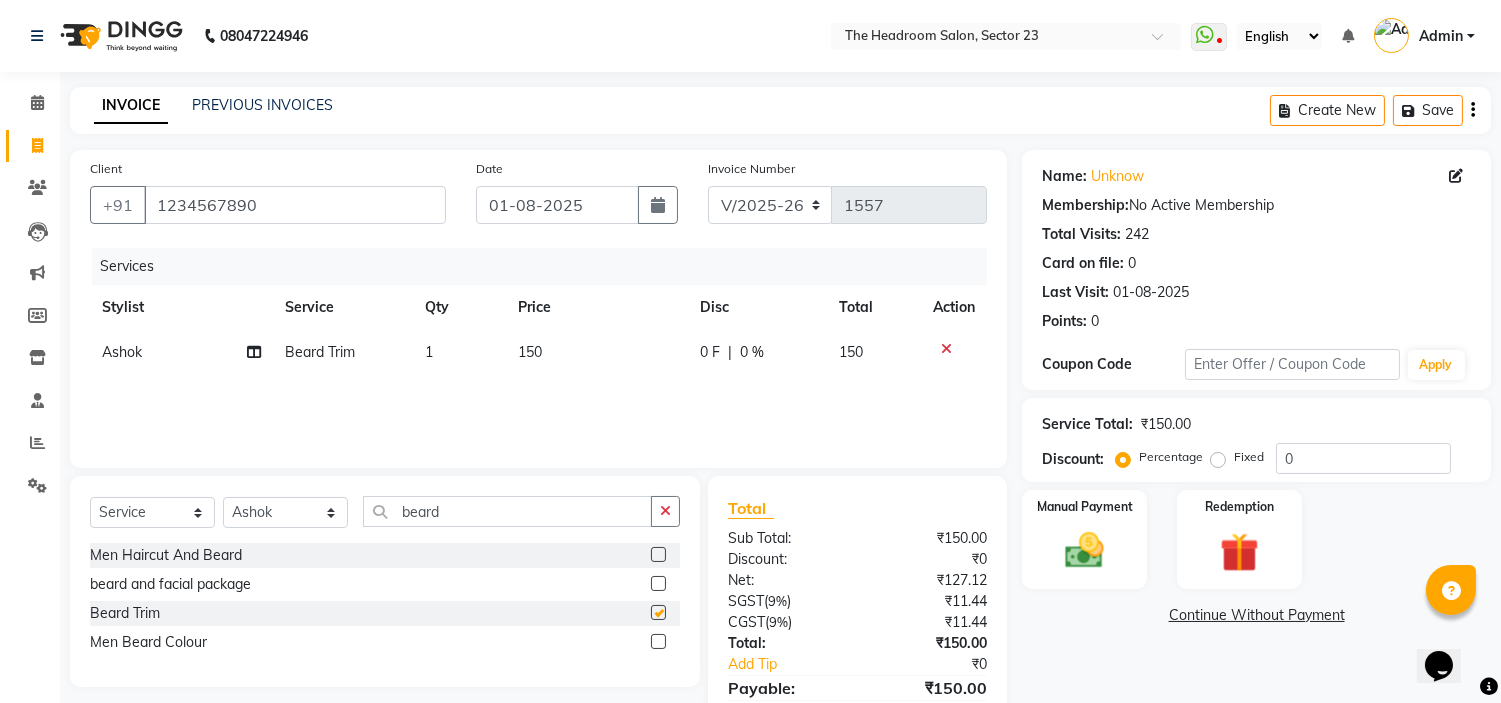 checkbox on "false" 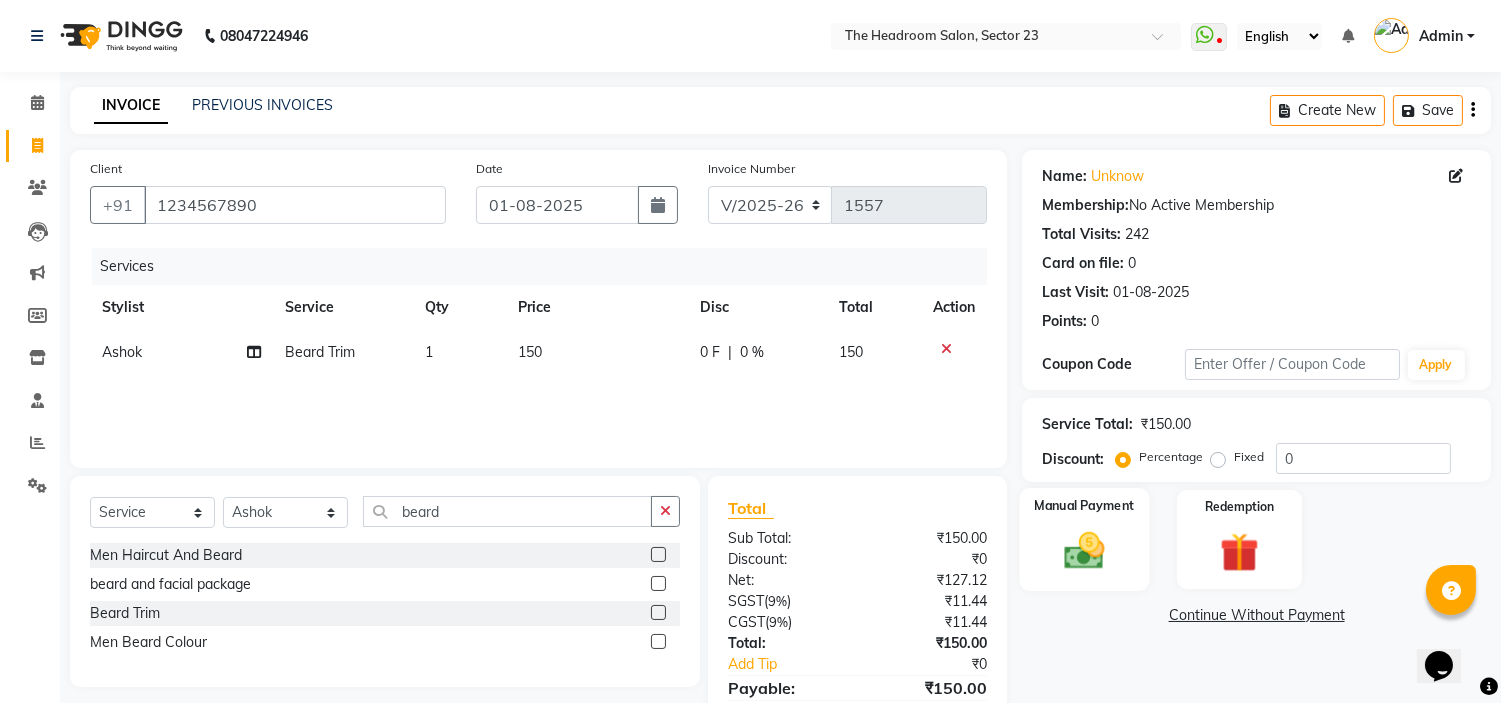 click 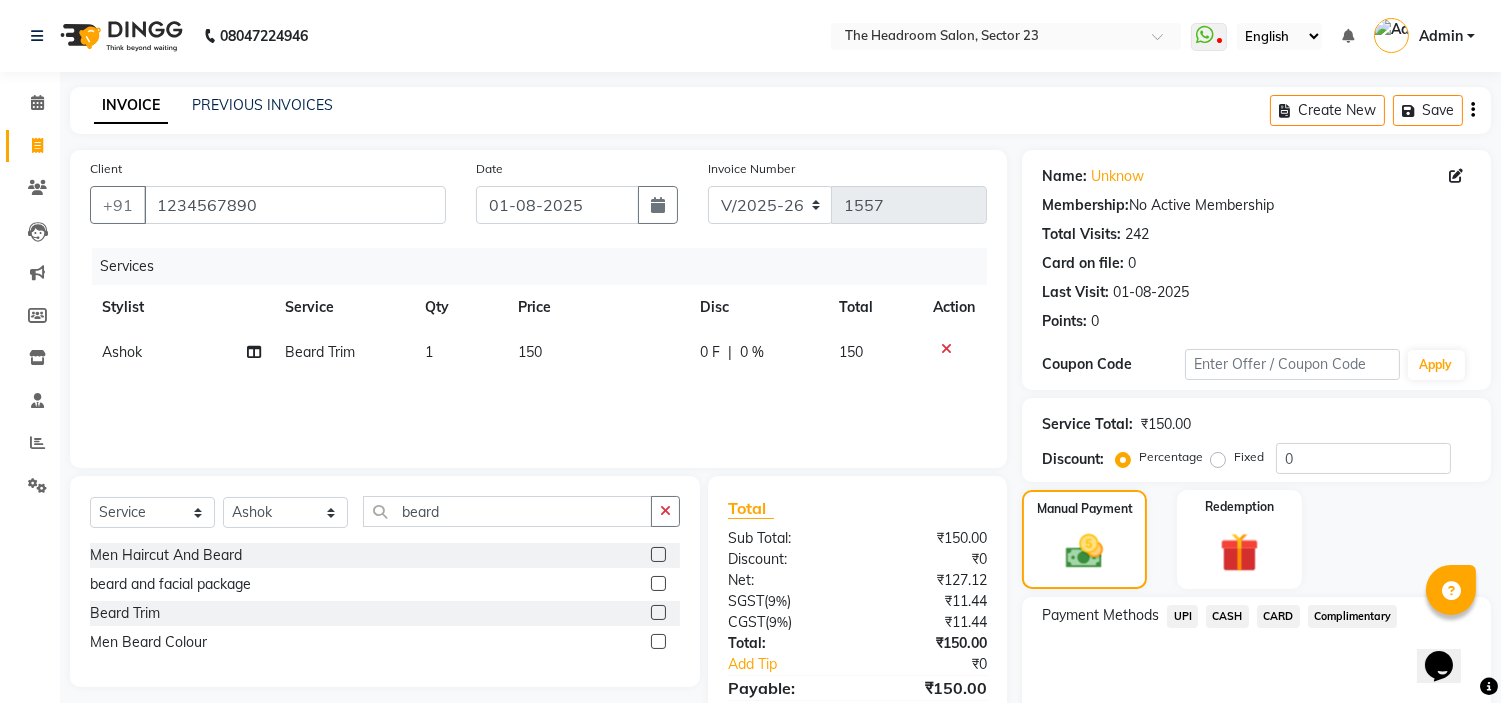 click on "UPI" 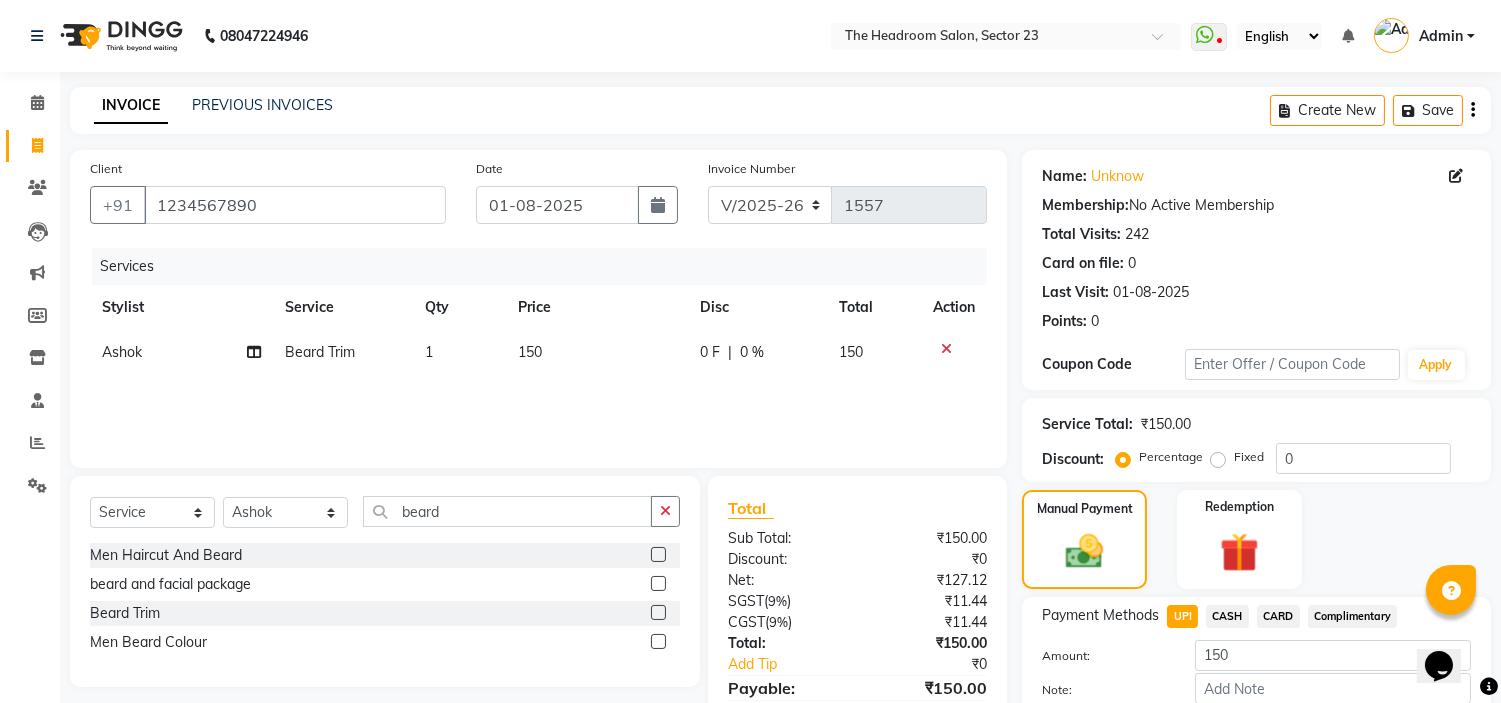 scroll, scrollTop: 113, scrollLeft: 0, axis: vertical 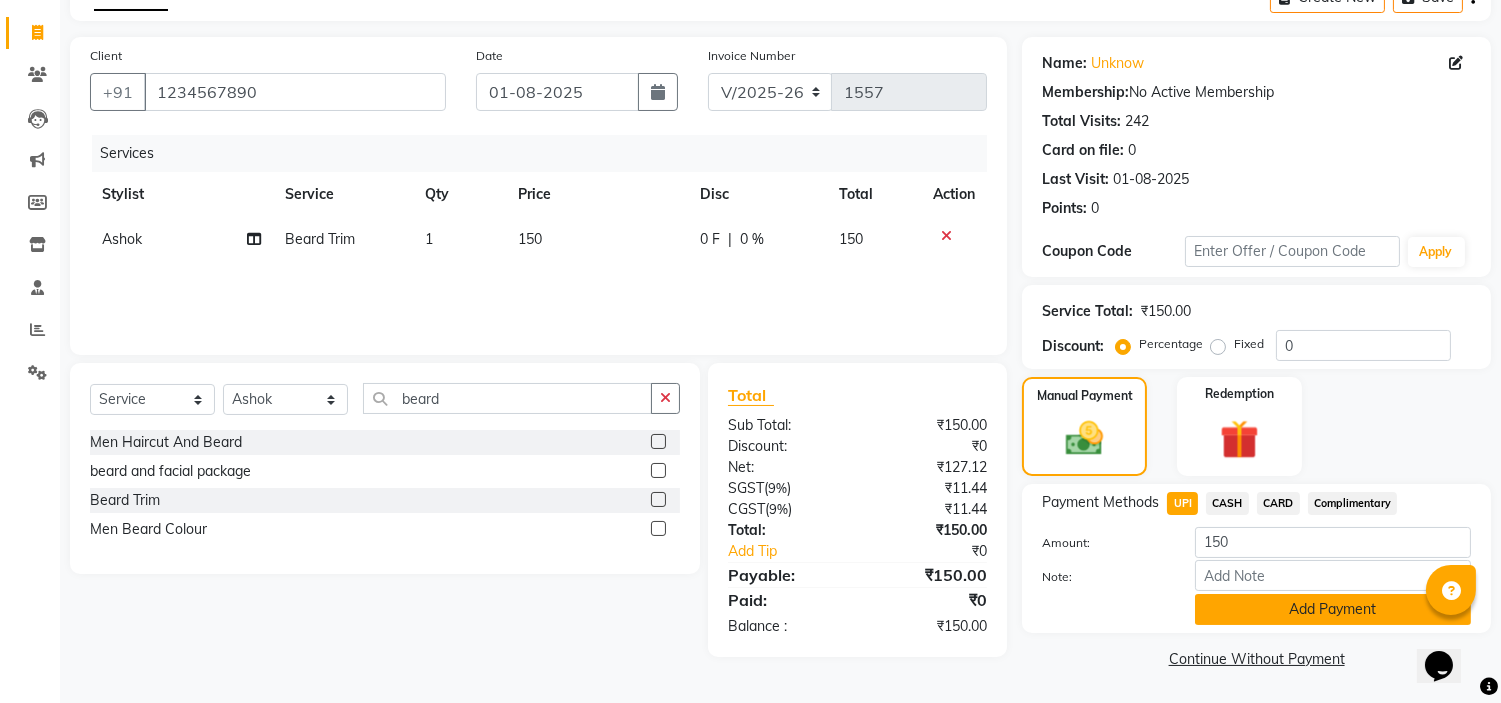 click on "Add Payment" 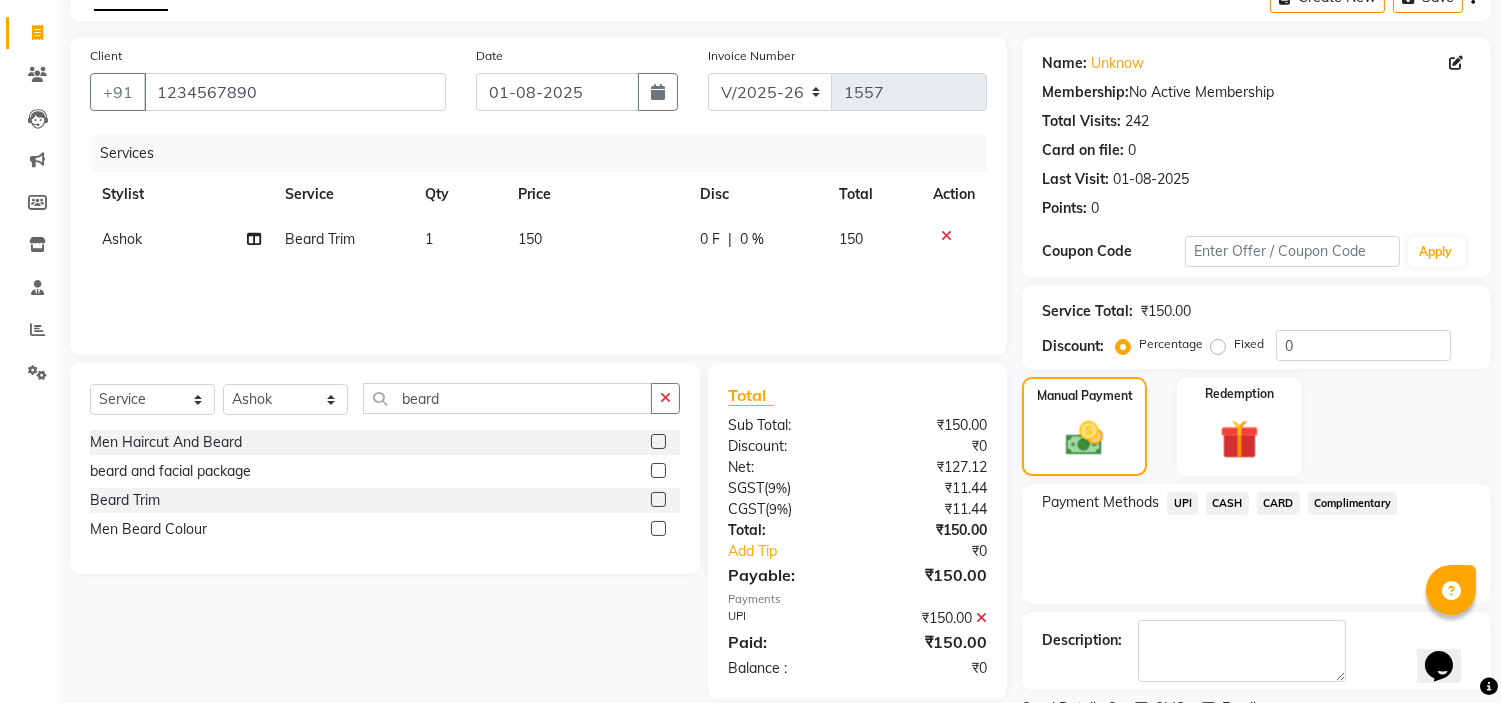 scroll, scrollTop: 196, scrollLeft: 0, axis: vertical 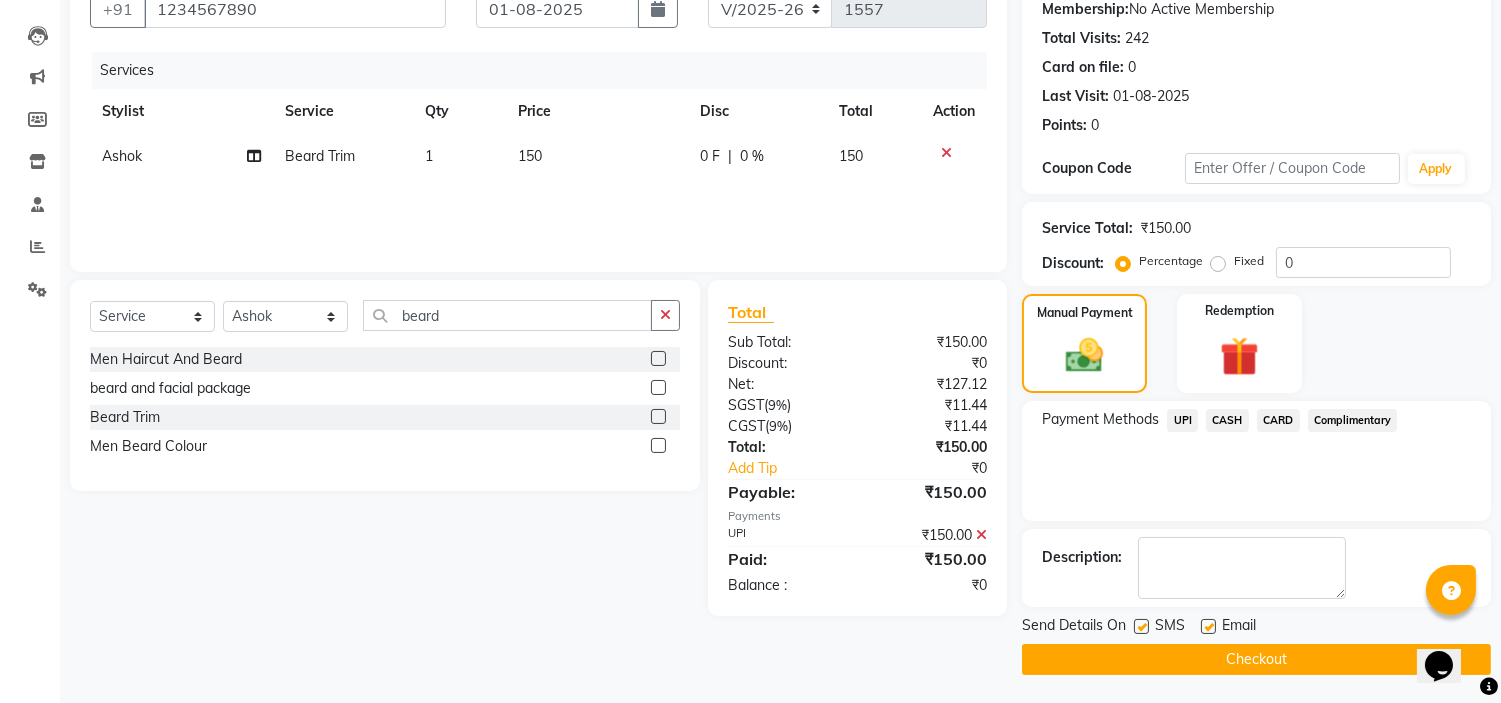 click on "Checkout" 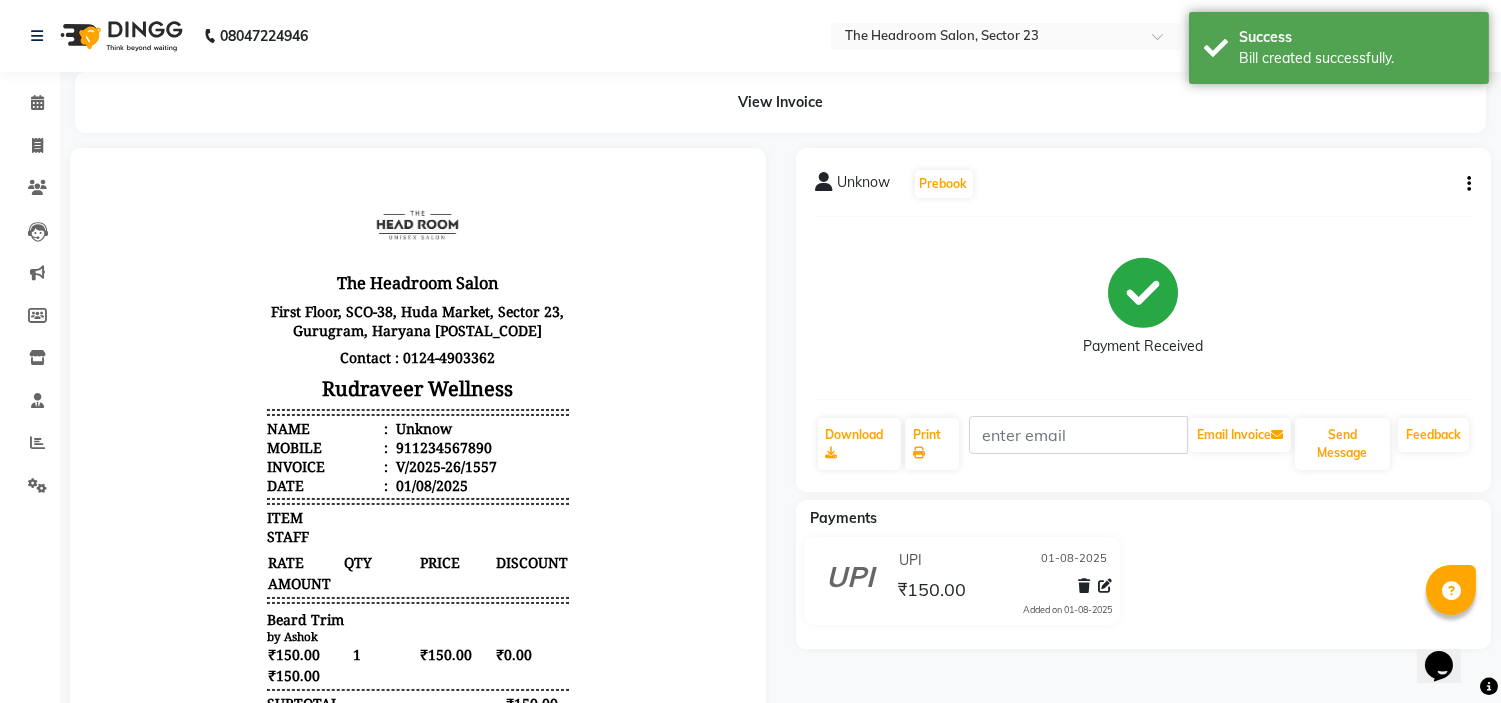 scroll, scrollTop: 0, scrollLeft: 0, axis: both 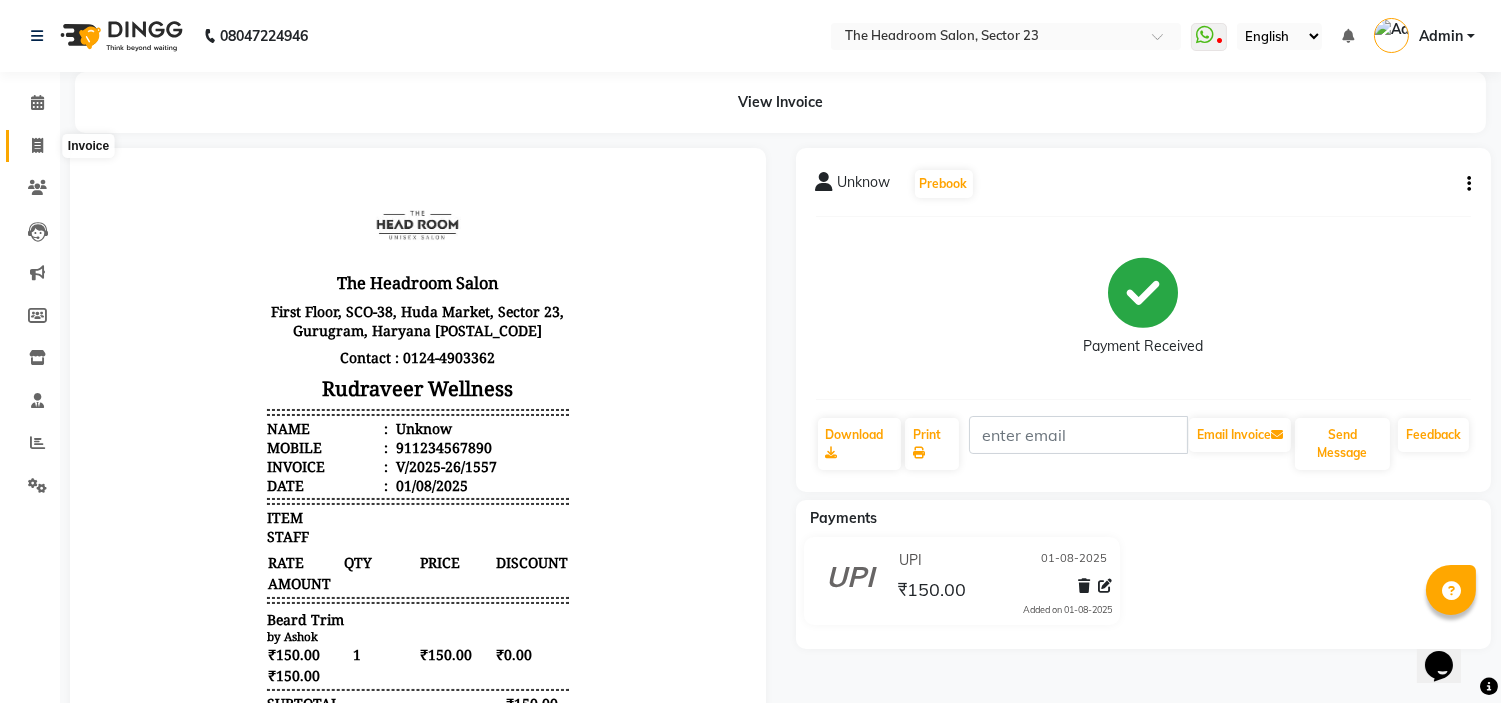 click 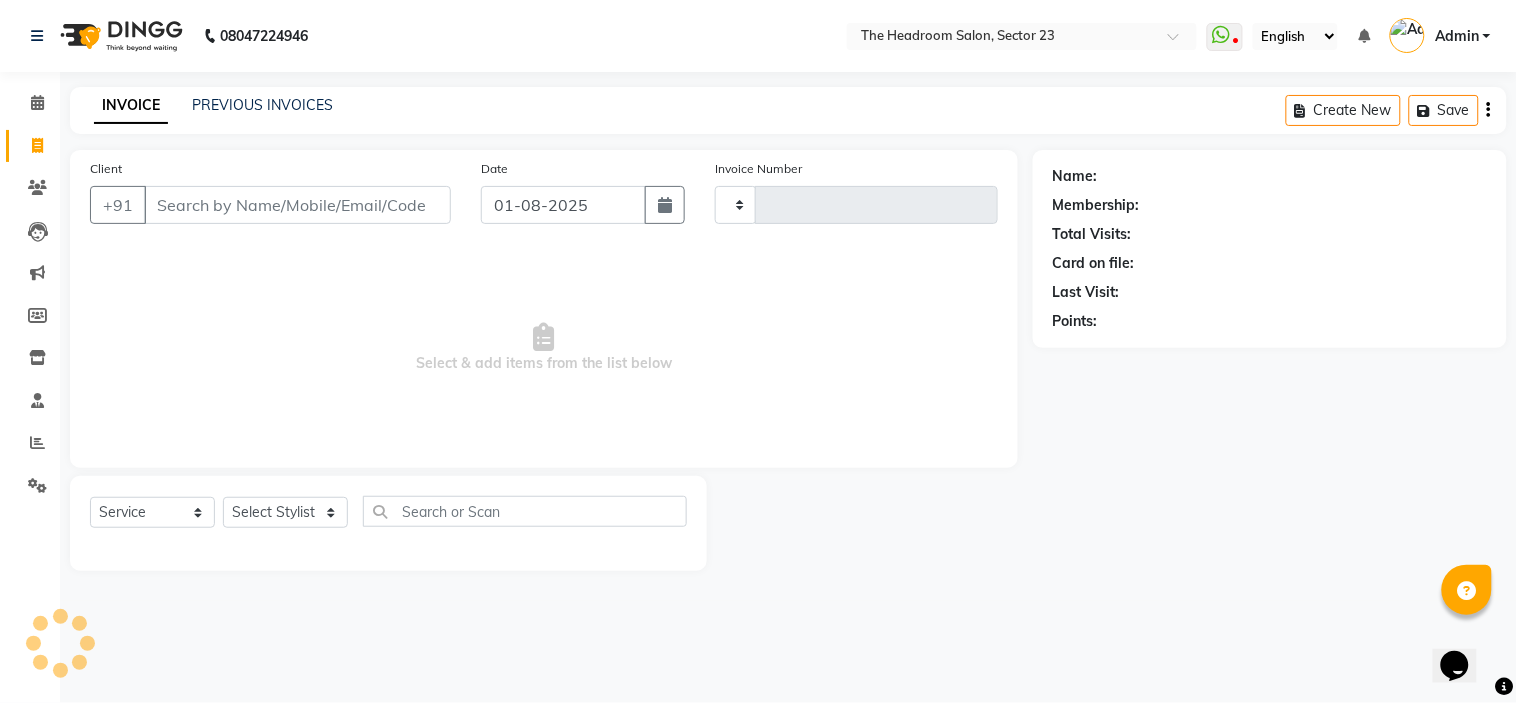 type on "1558" 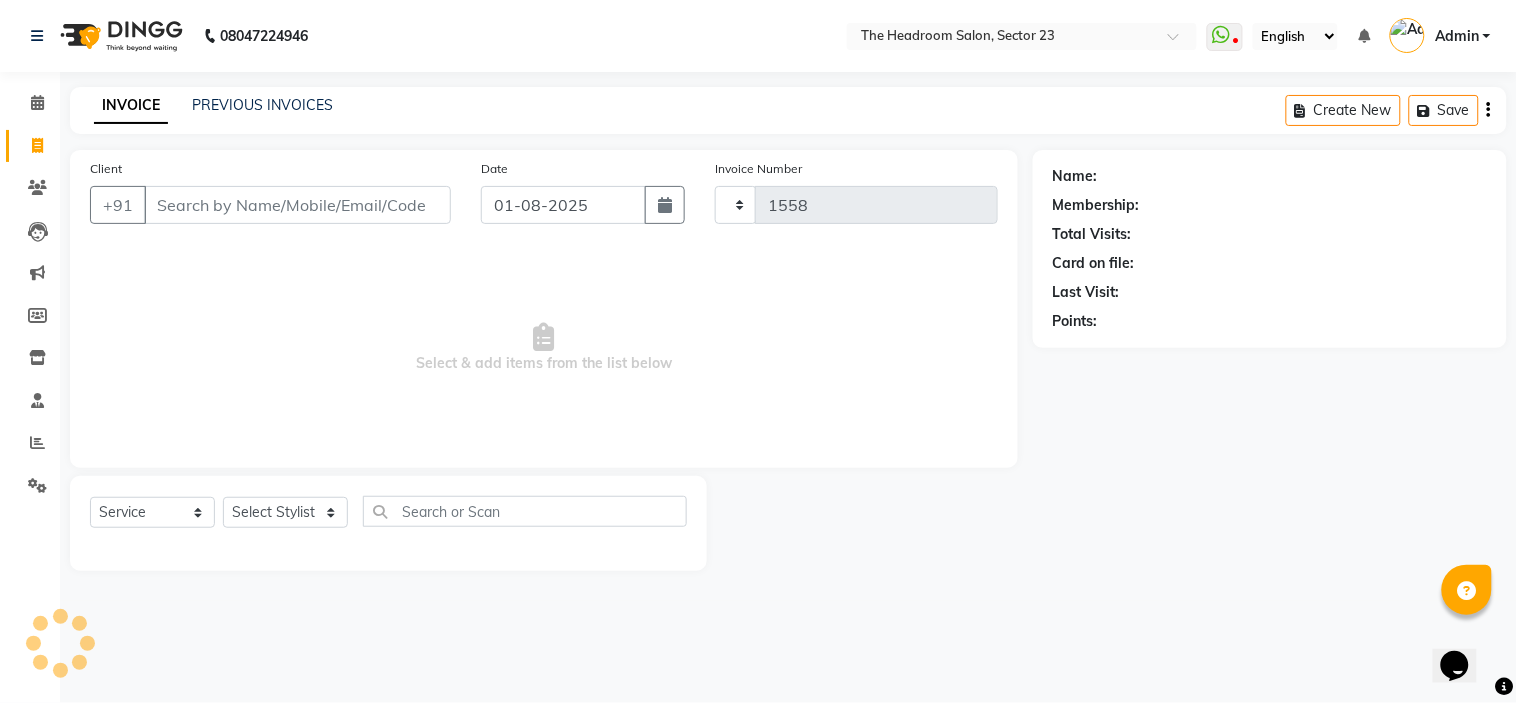 select on "6796" 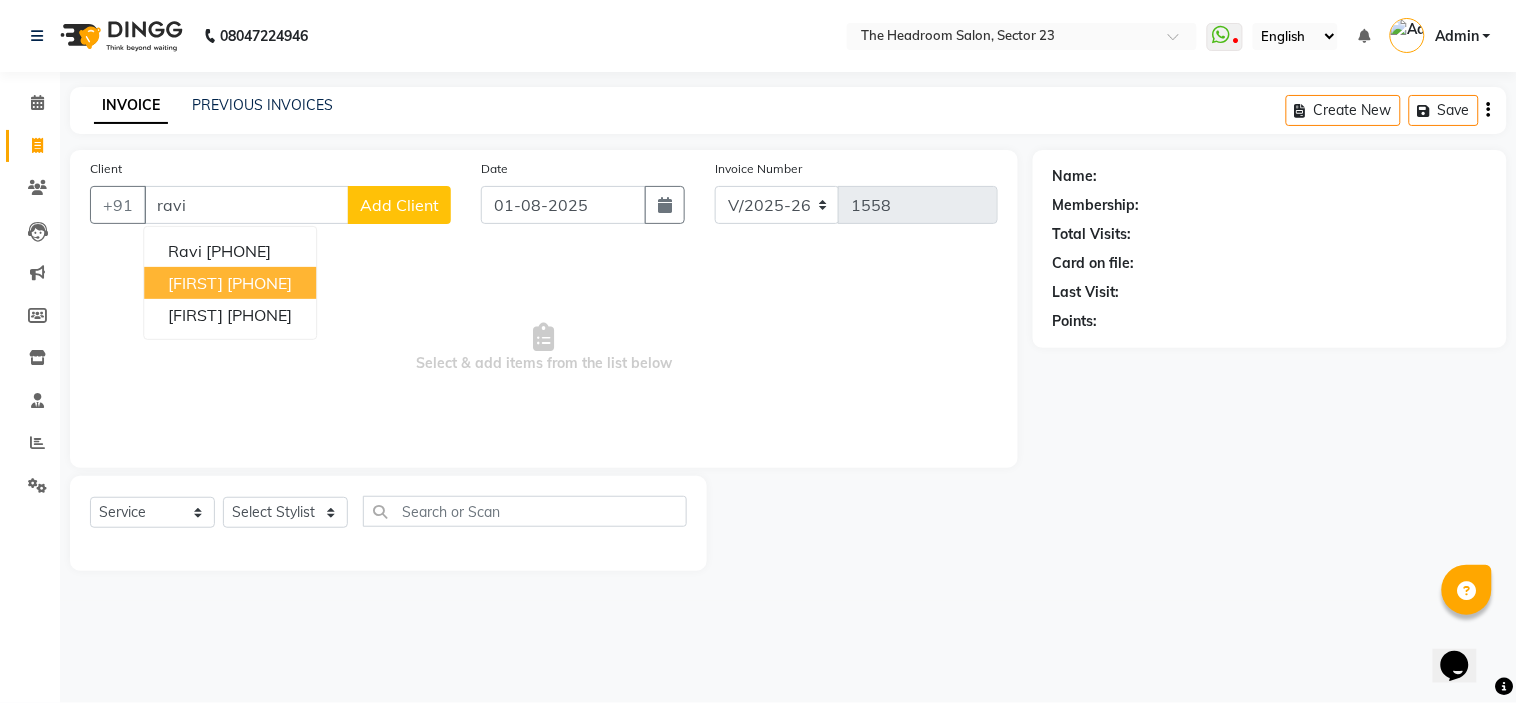 click on "ravi sharama  9871363397" at bounding box center [230, 283] 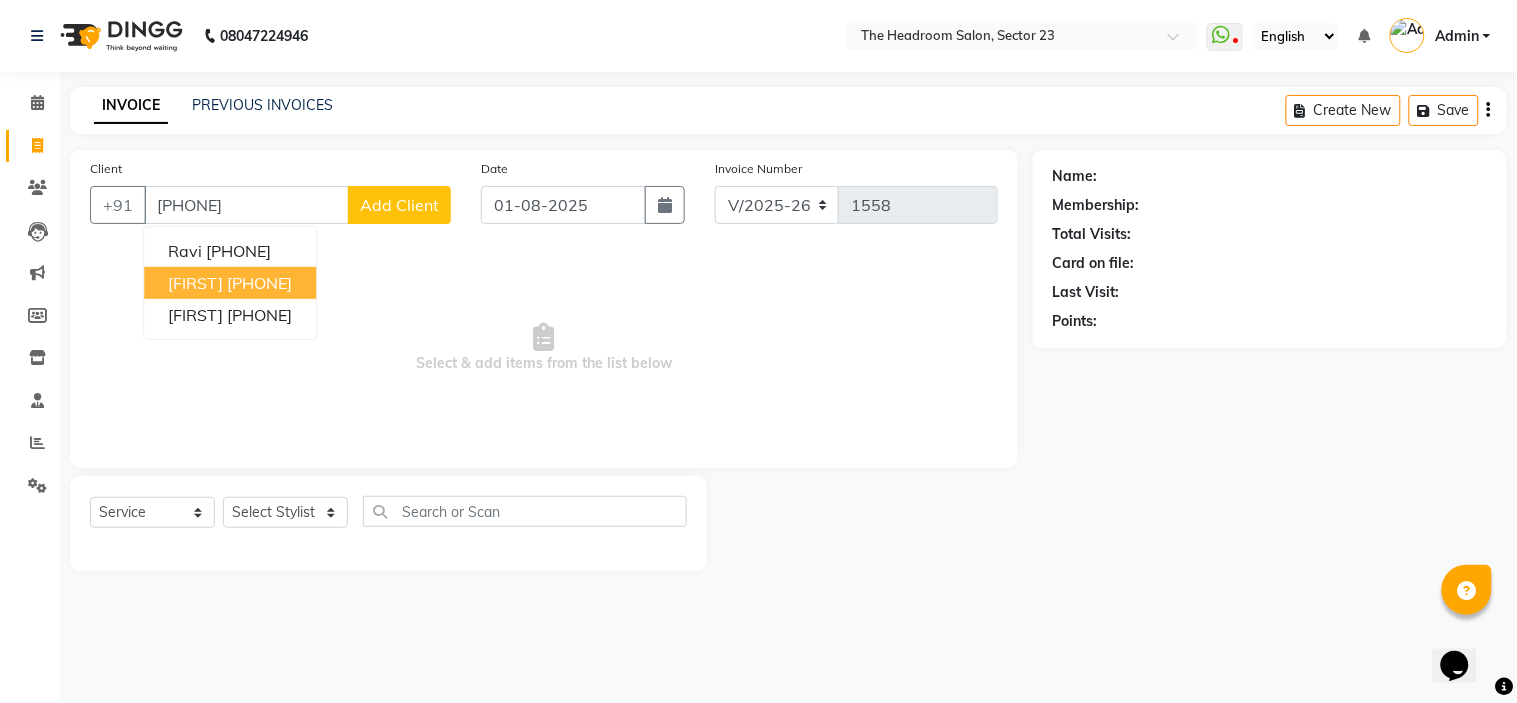 type on "[PHONE]" 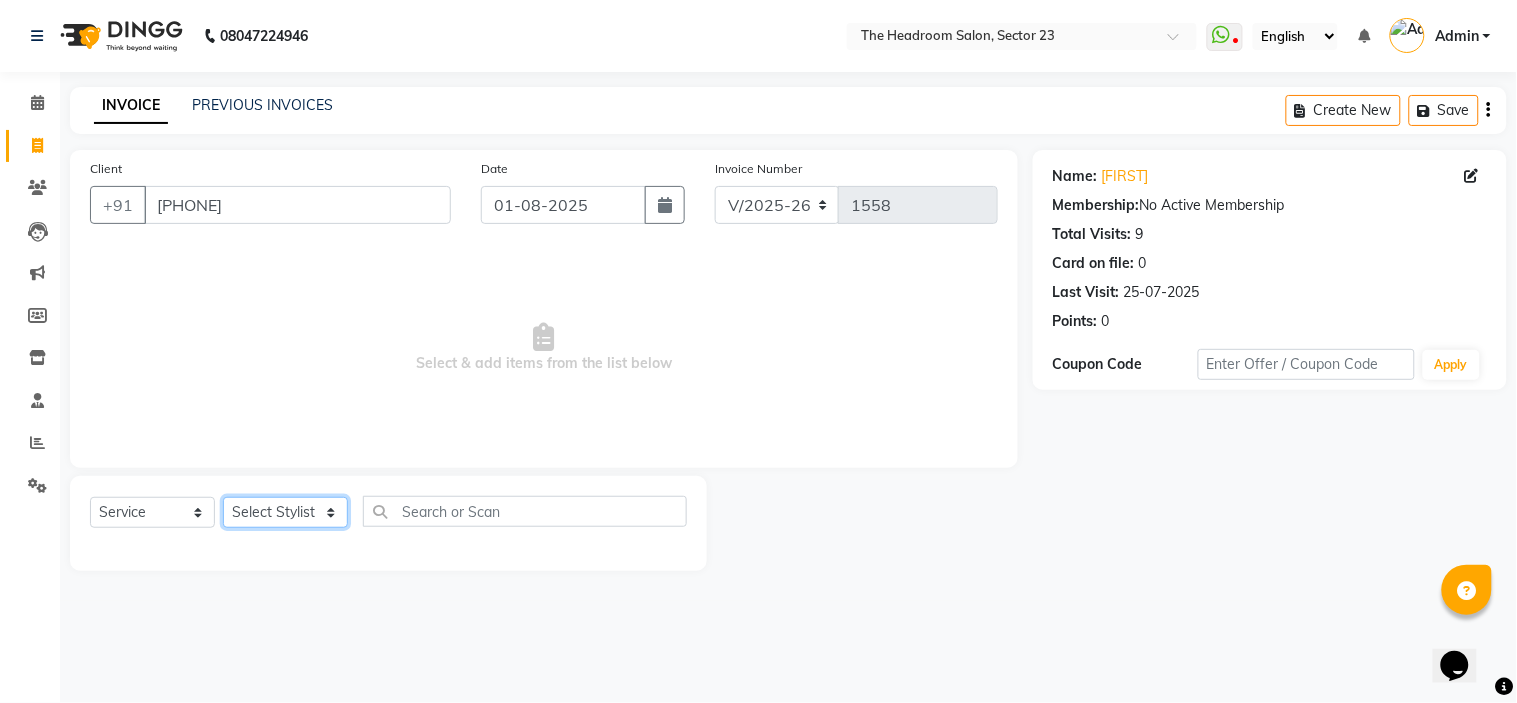 click on "Select Stylist Anjali Anubha Ashok Garima Manager Manju Raju Rohit Shahbaz" 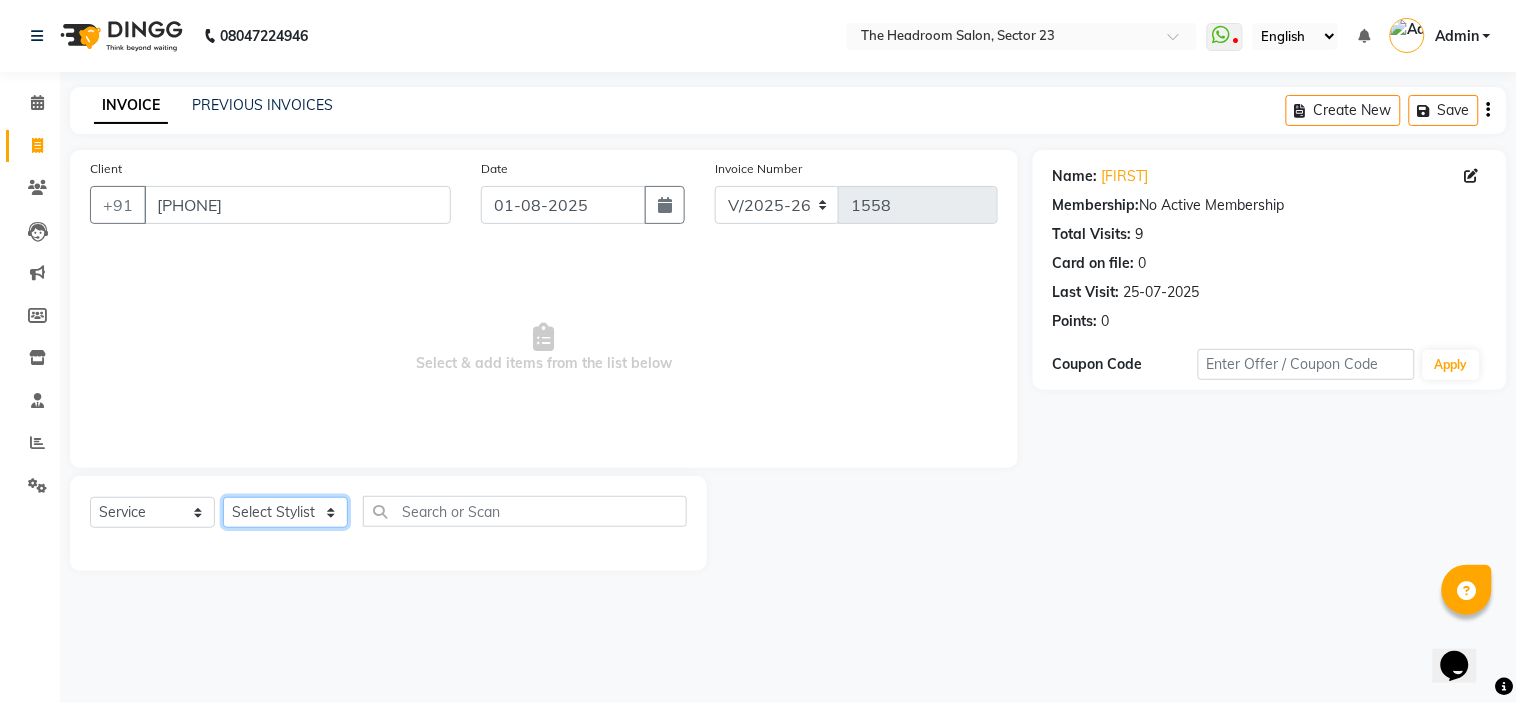 select on "53422" 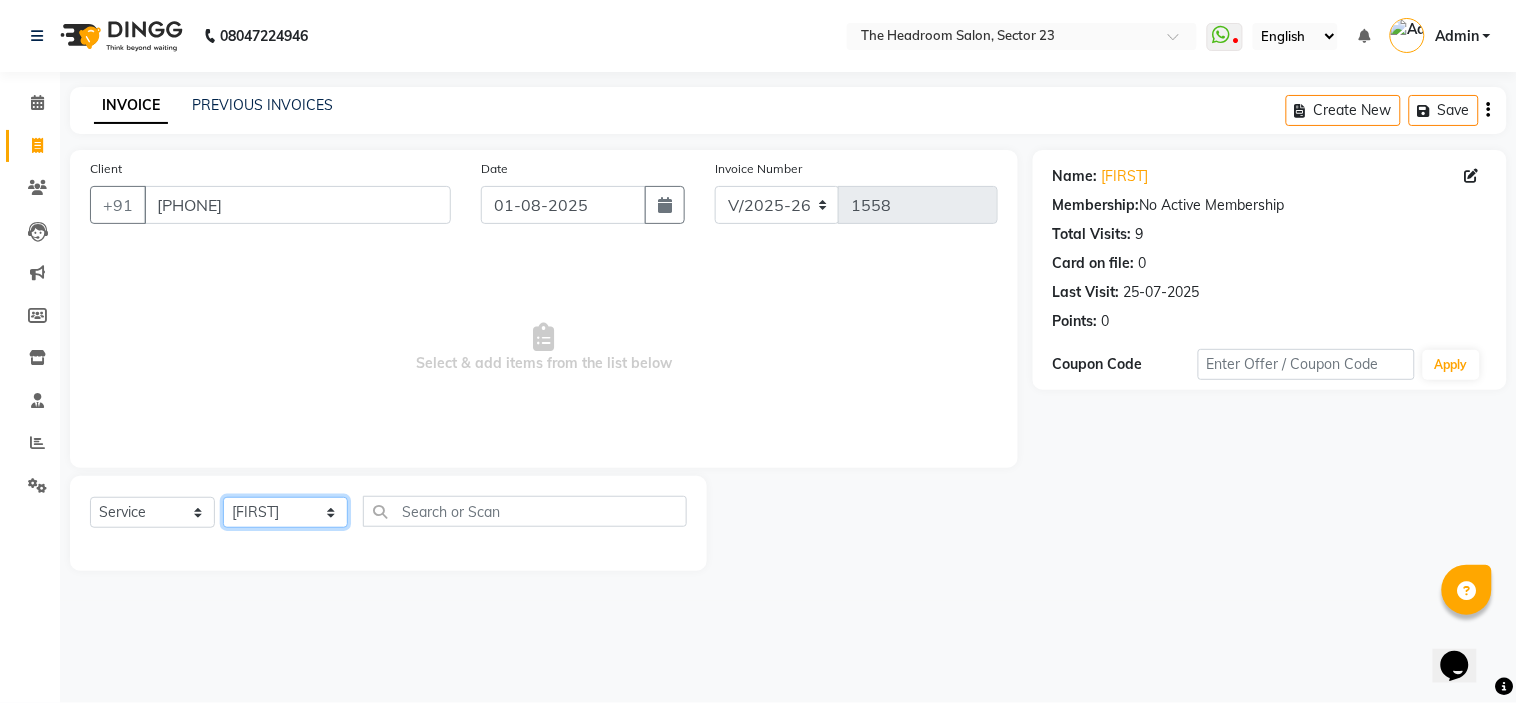 click on "Select Stylist Anjali Anubha Ashok Garima Manager Manju Raju Rohit Shahbaz" 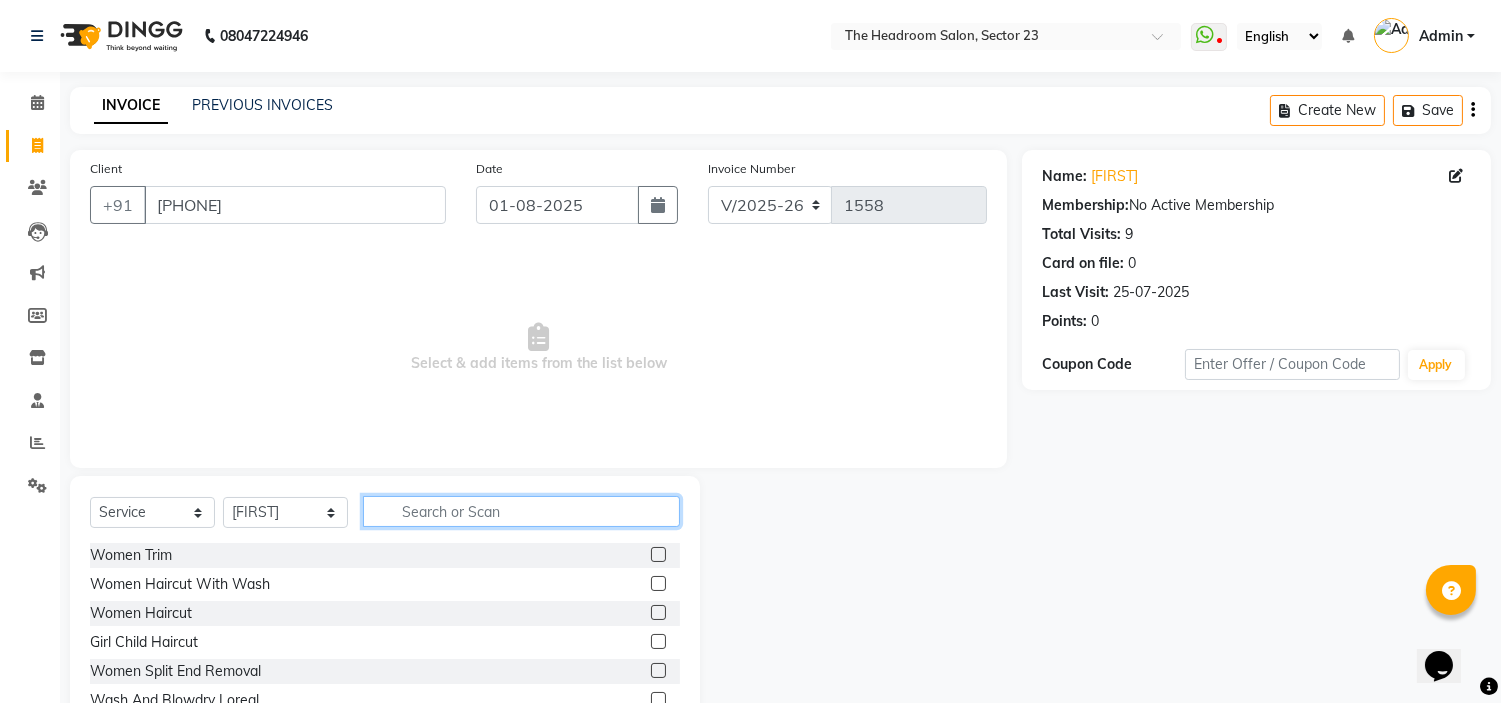 click 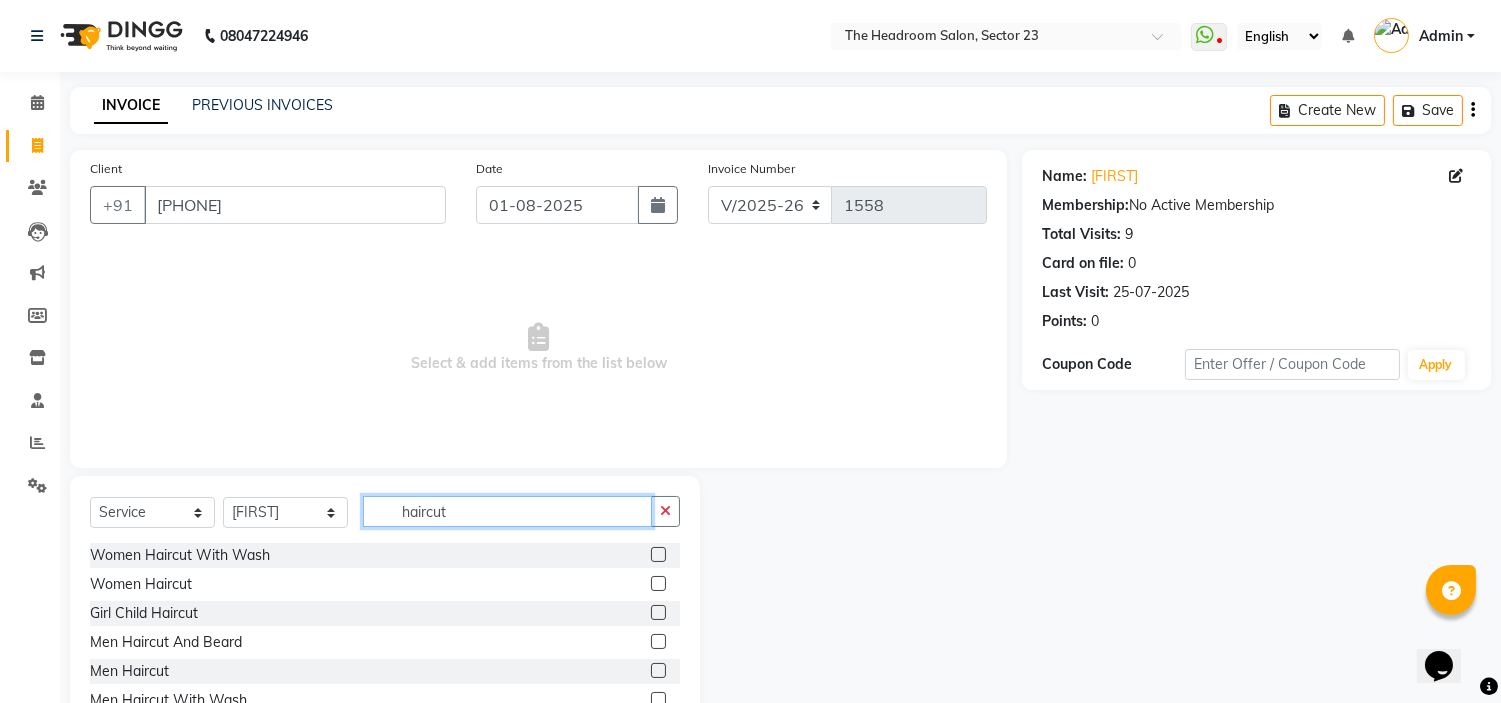 type on "haircut" 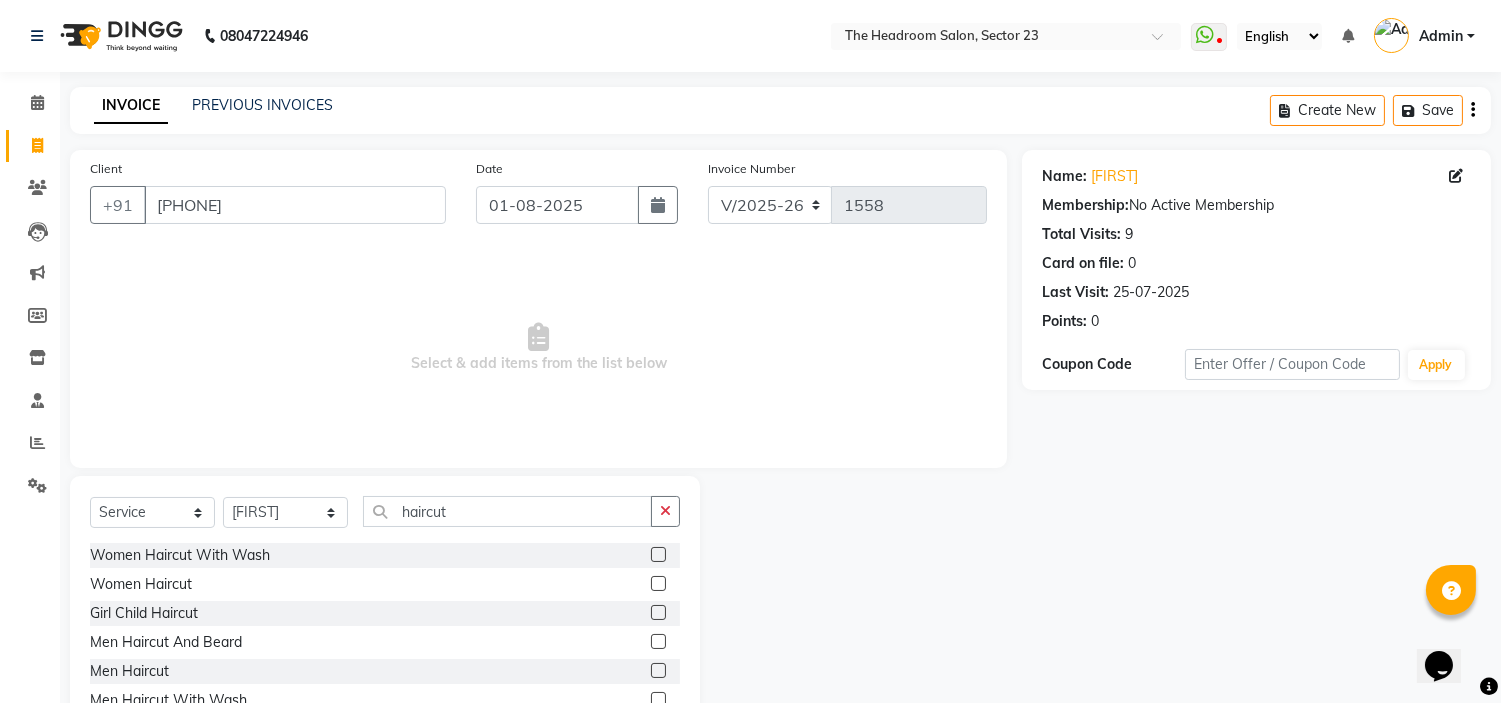 click 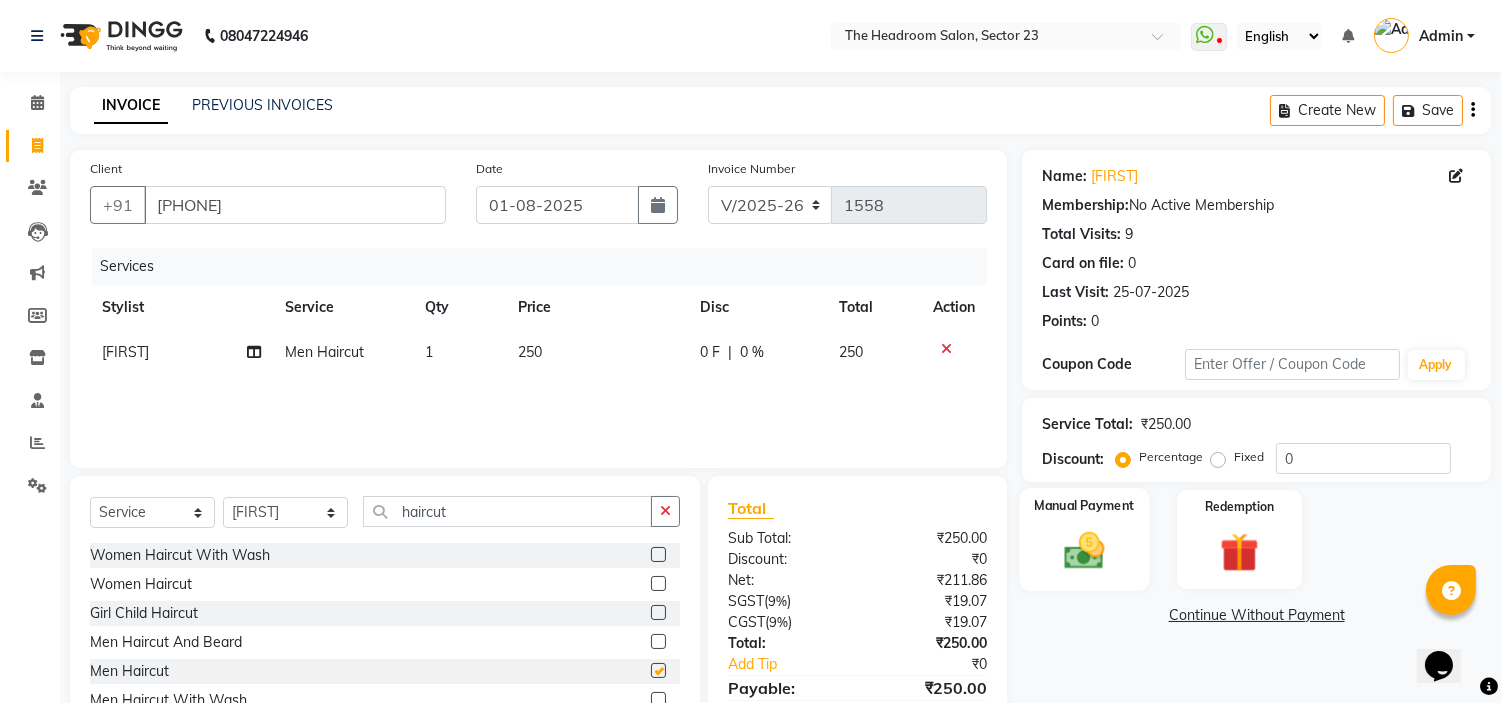checkbox on "false" 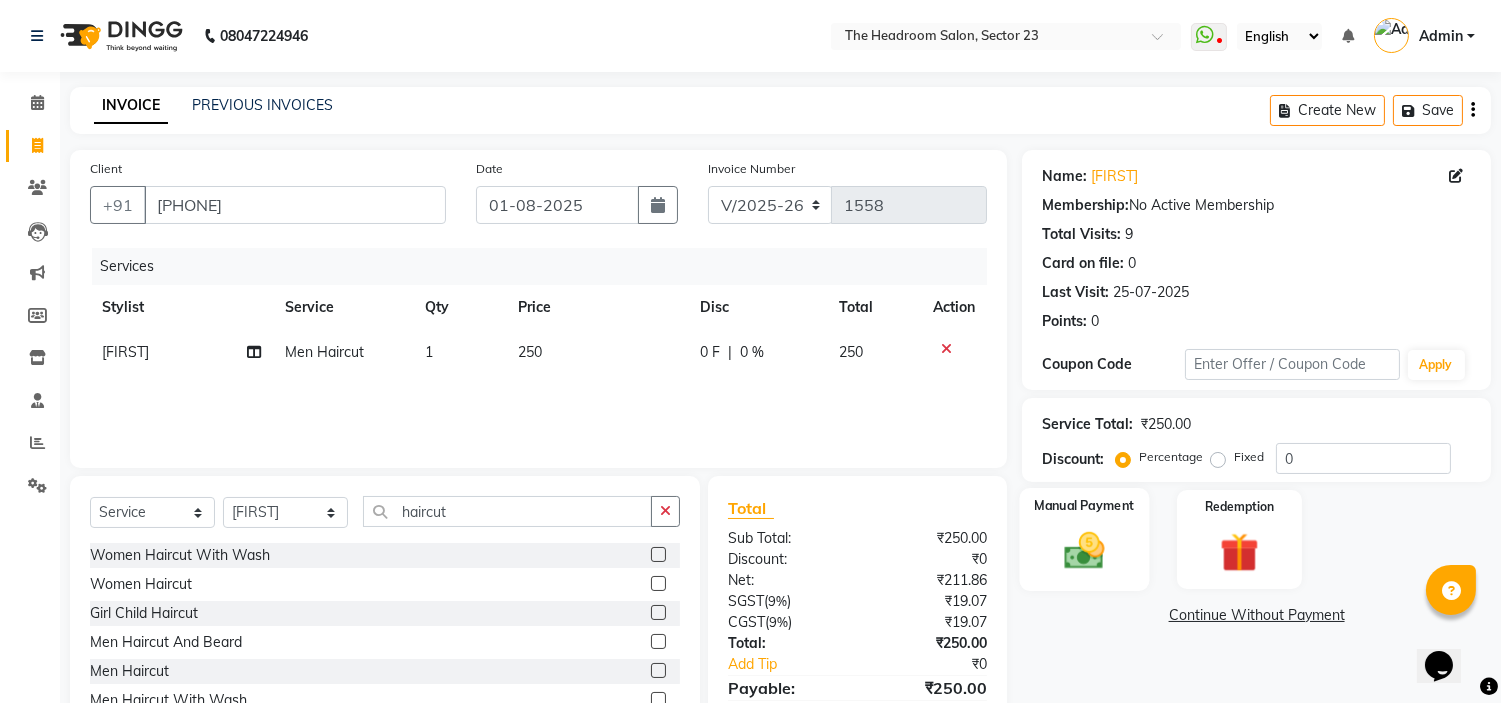 click 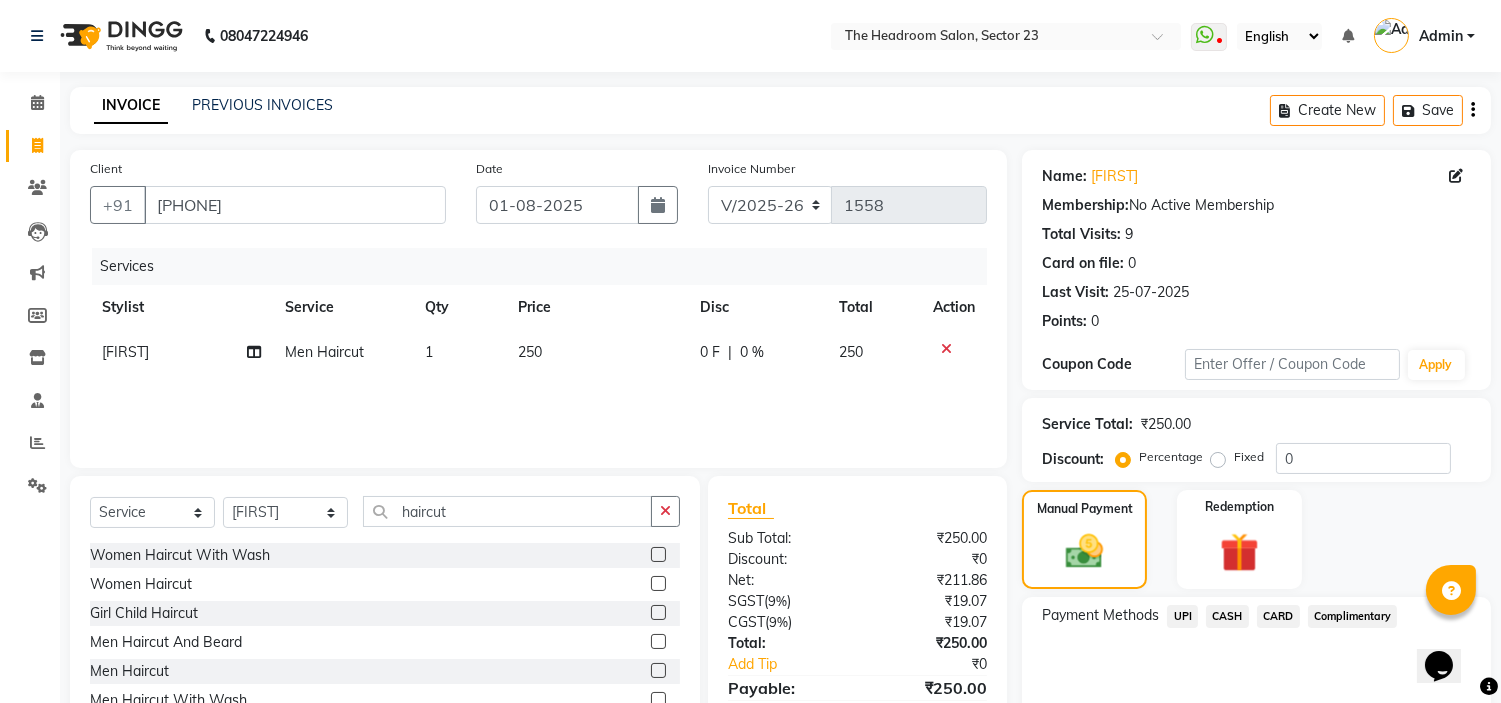 click on "CASH" 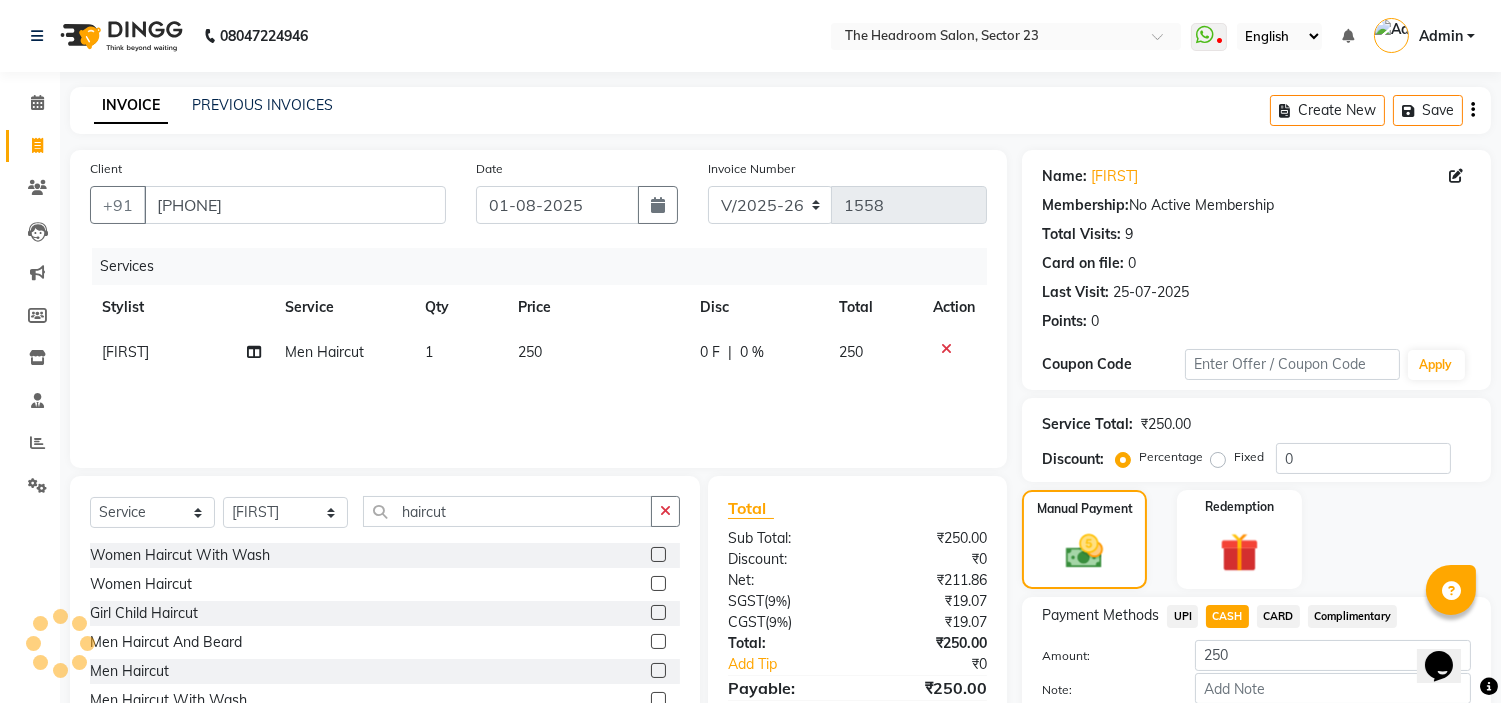 scroll, scrollTop: 113, scrollLeft: 0, axis: vertical 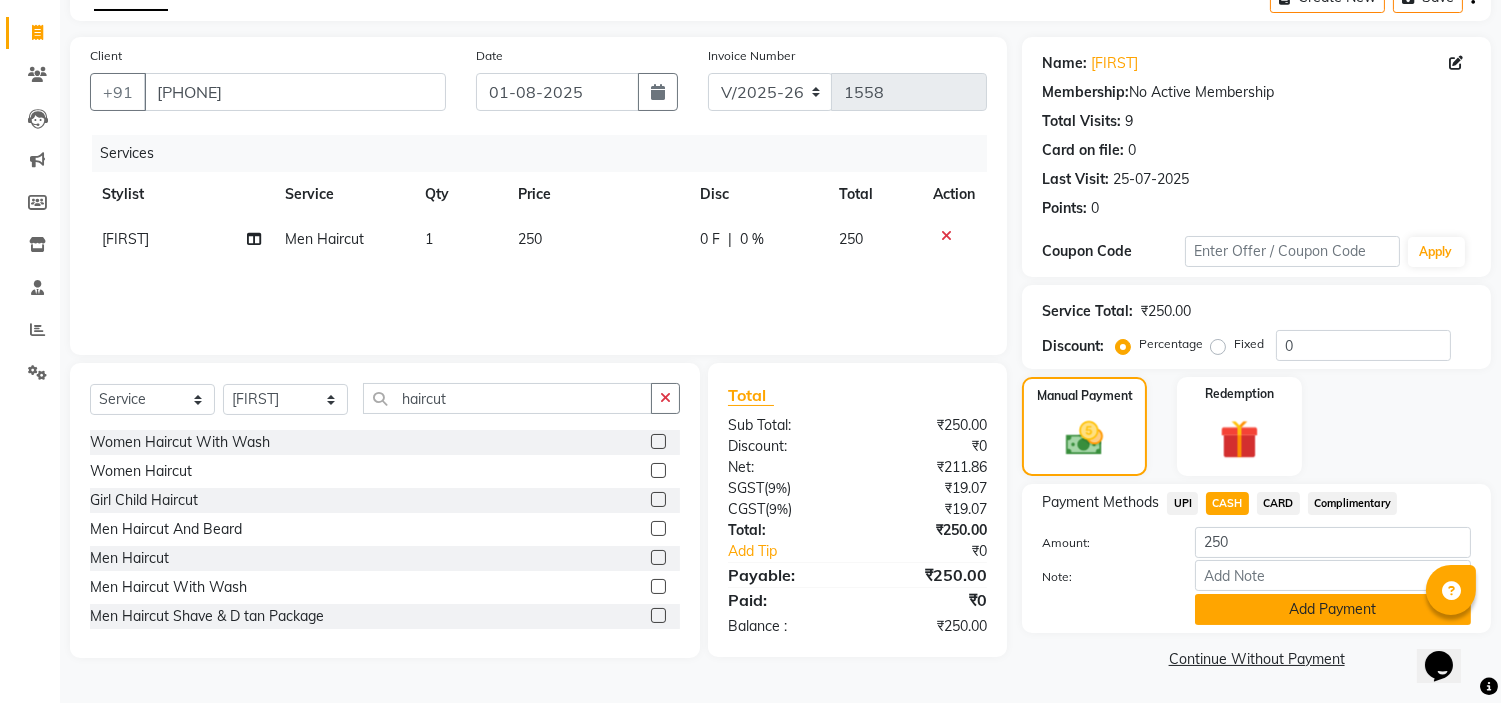 click on "Add Payment" 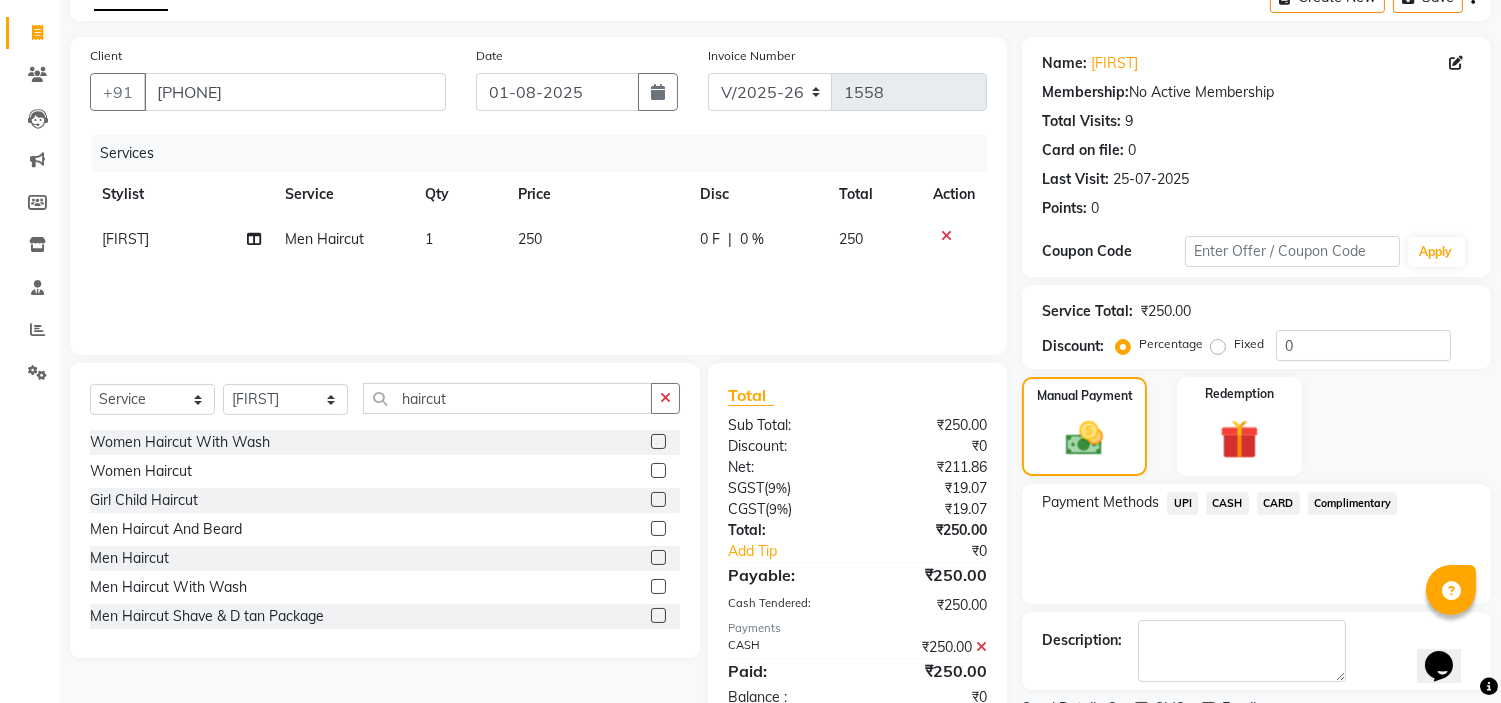 scroll, scrollTop: 196, scrollLeft: 0, axis: vertical 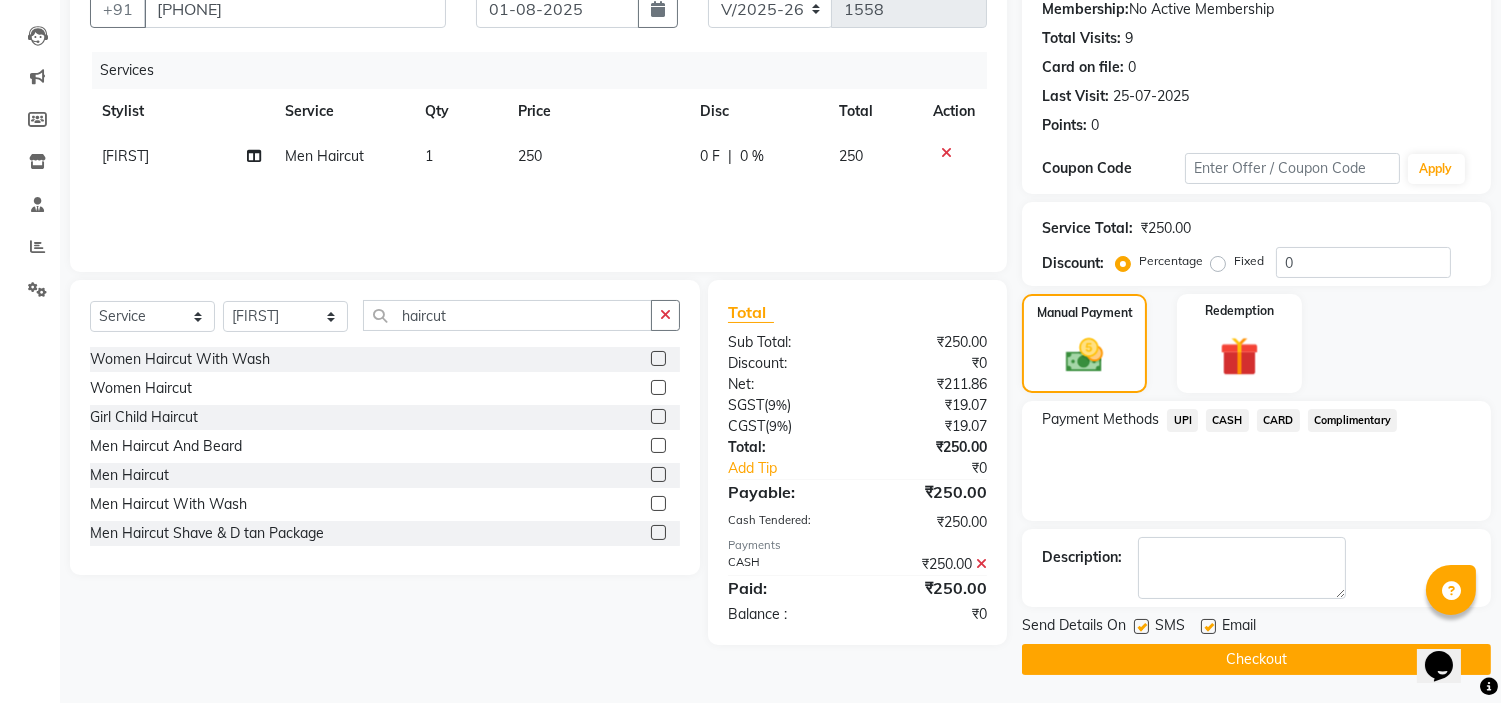 click on "Checkout" 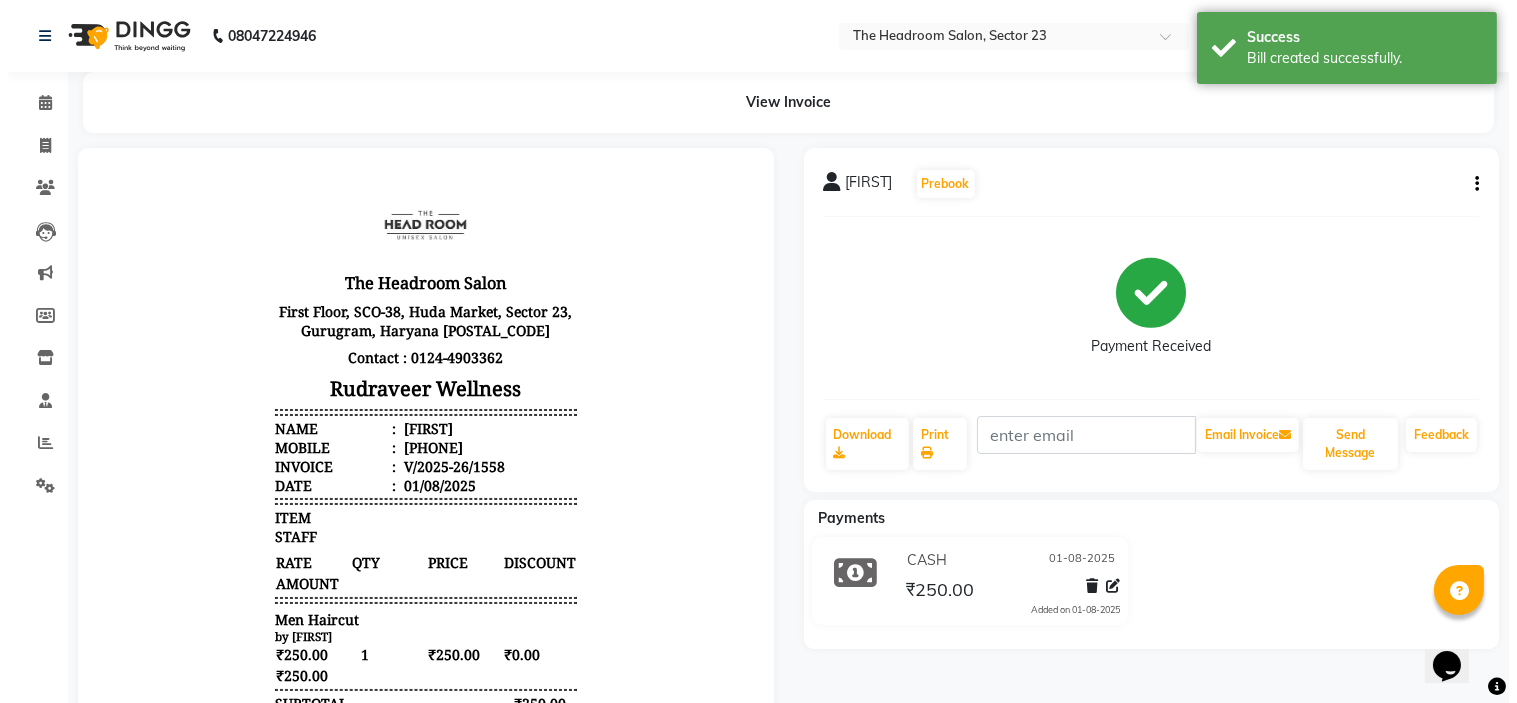 scroll, scrollTop: 0, scrollLeft: 0, axis: both 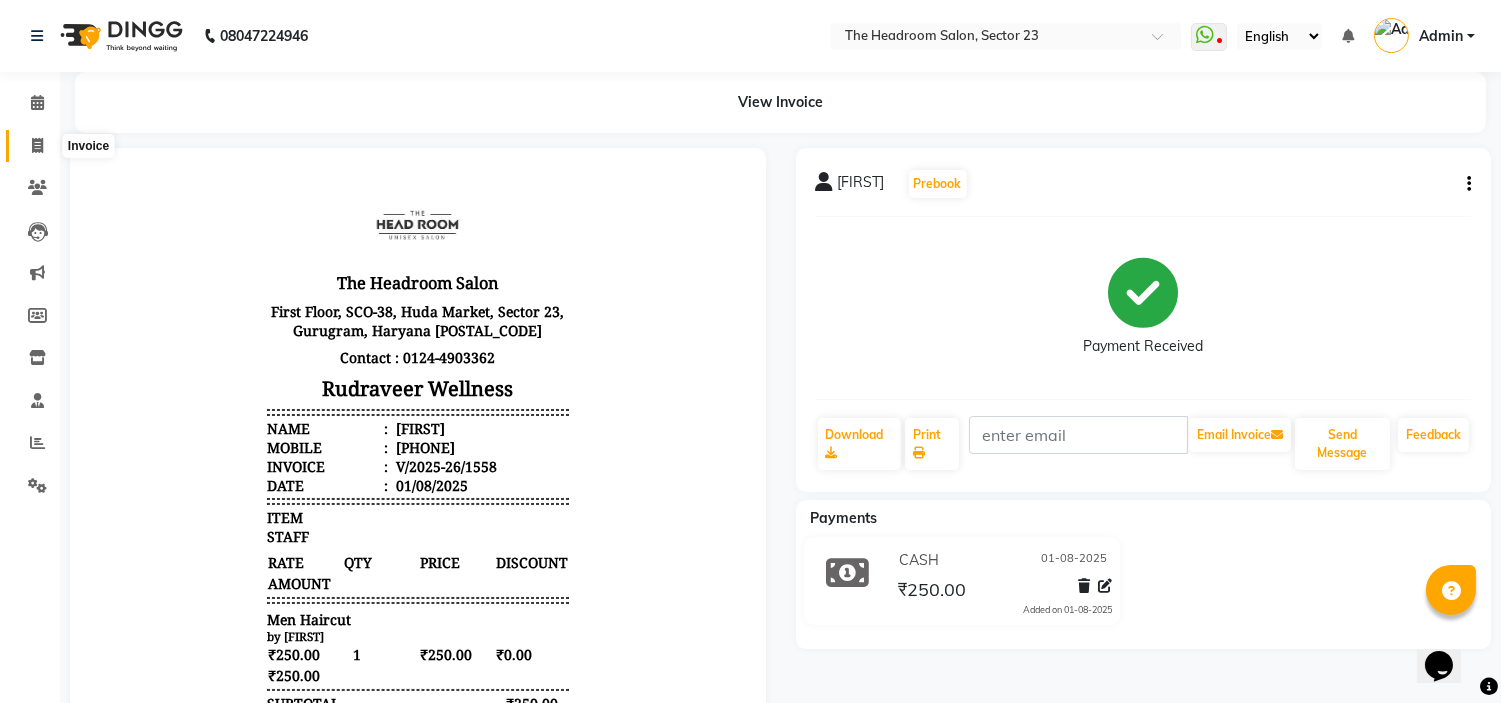 click 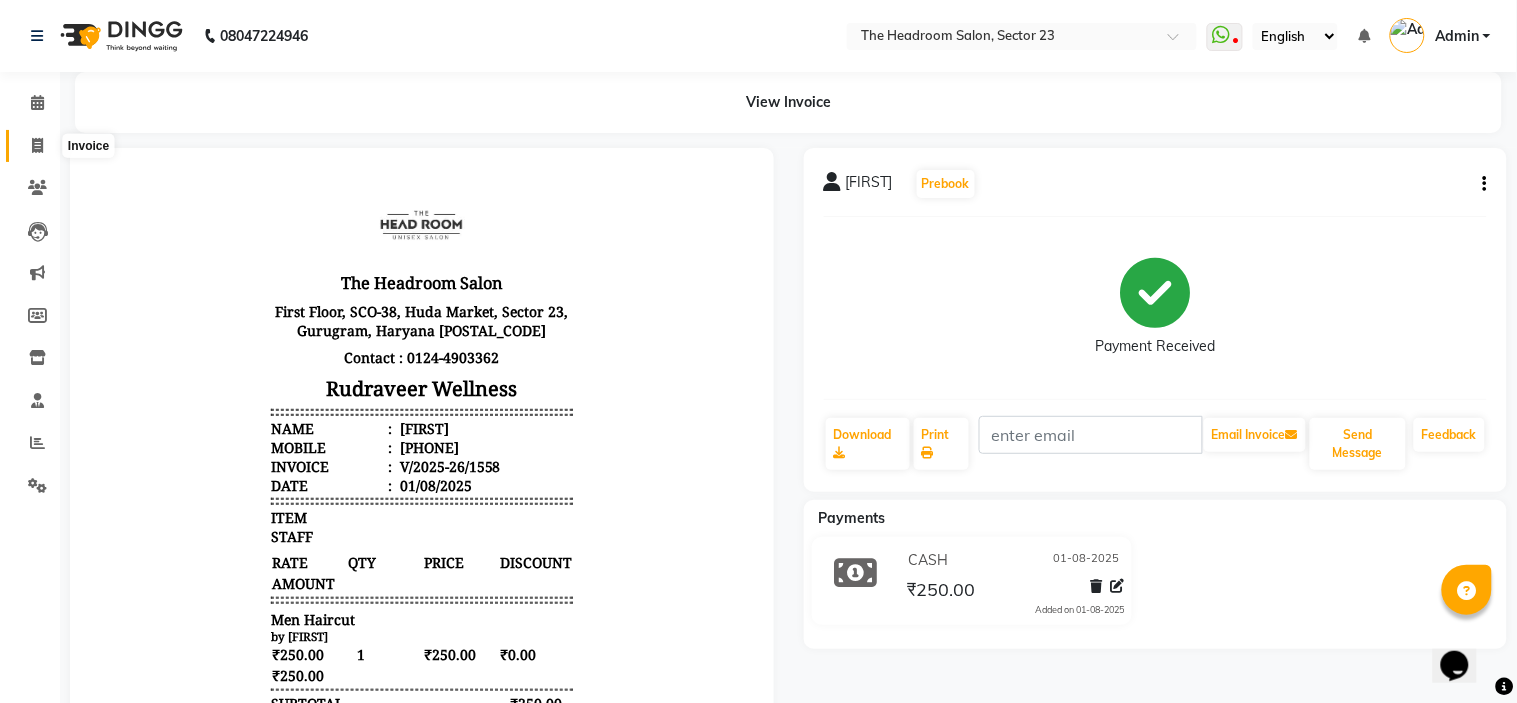 select on "service" 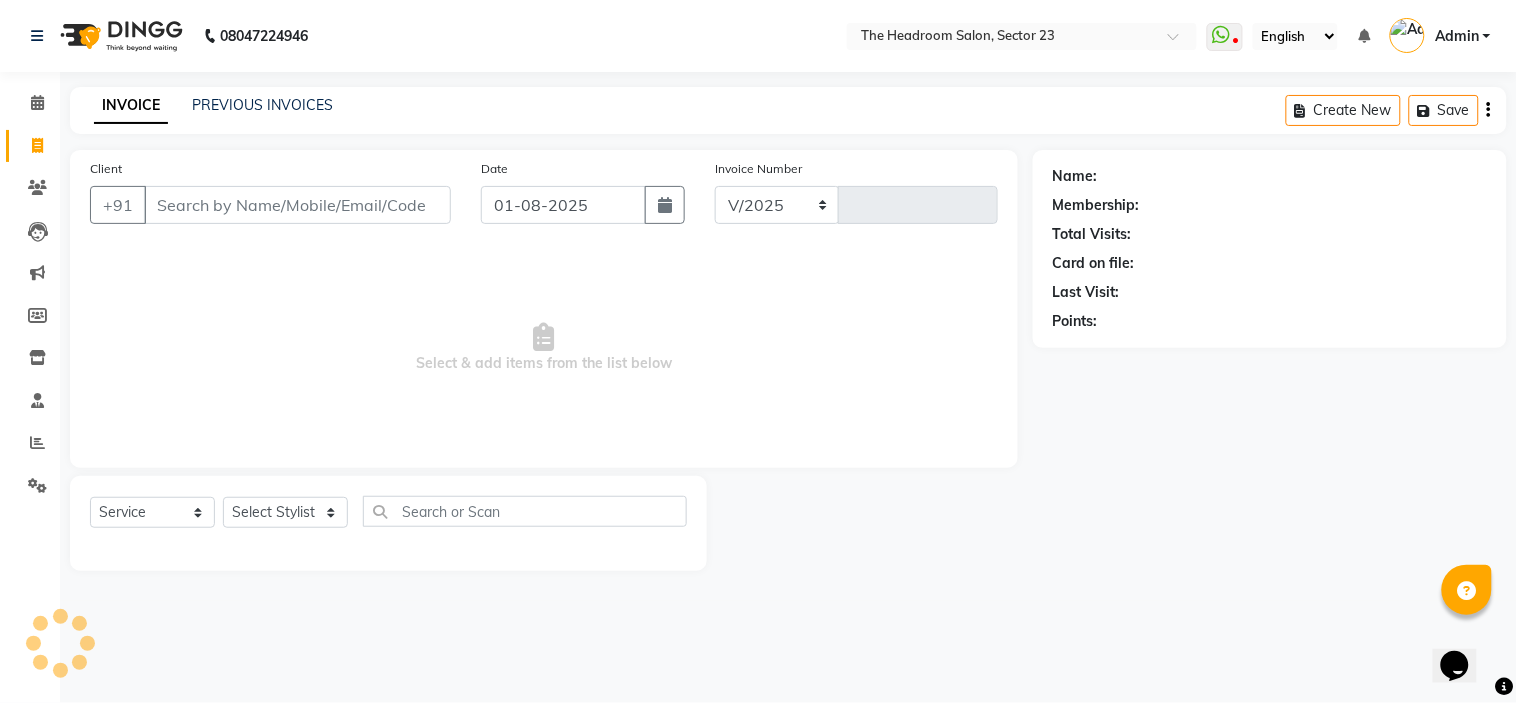 select on "6796" 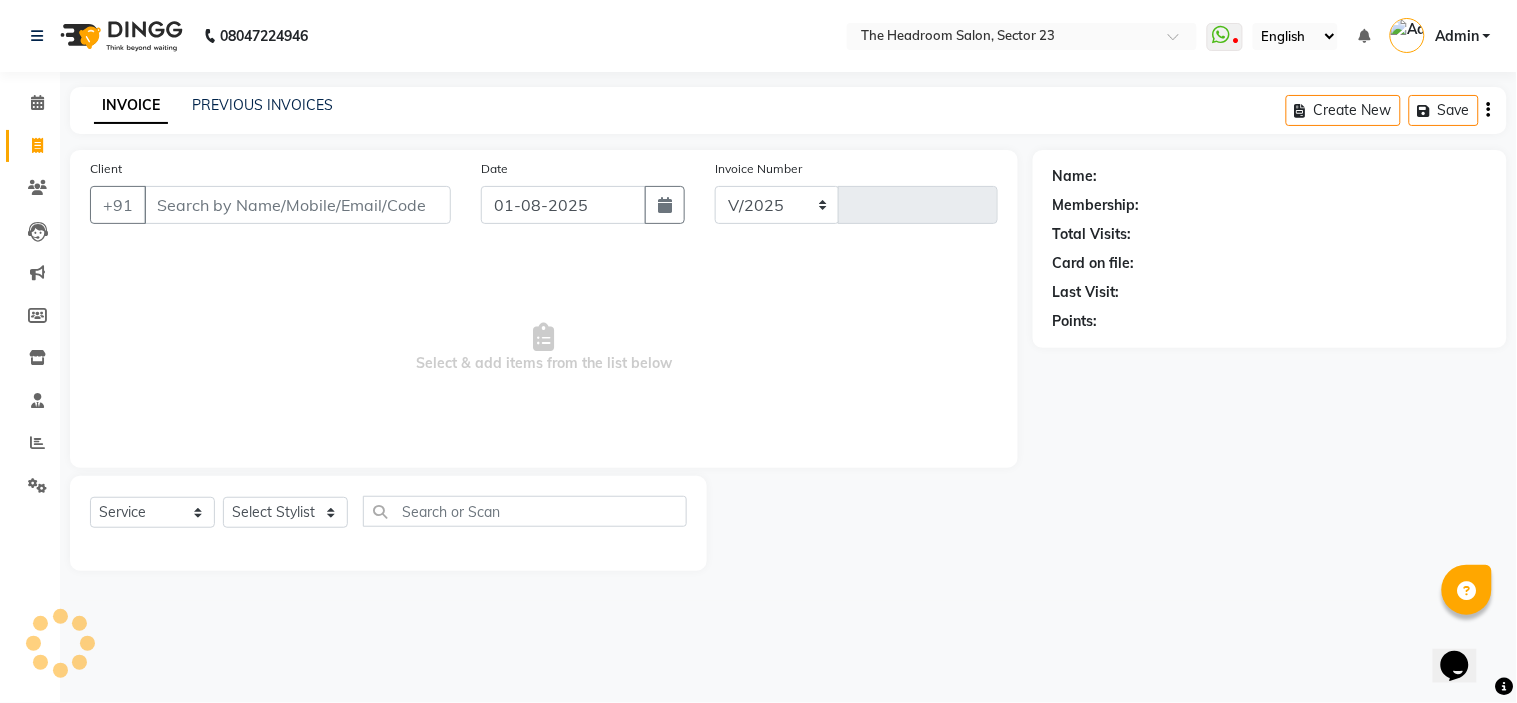 type on "1559" 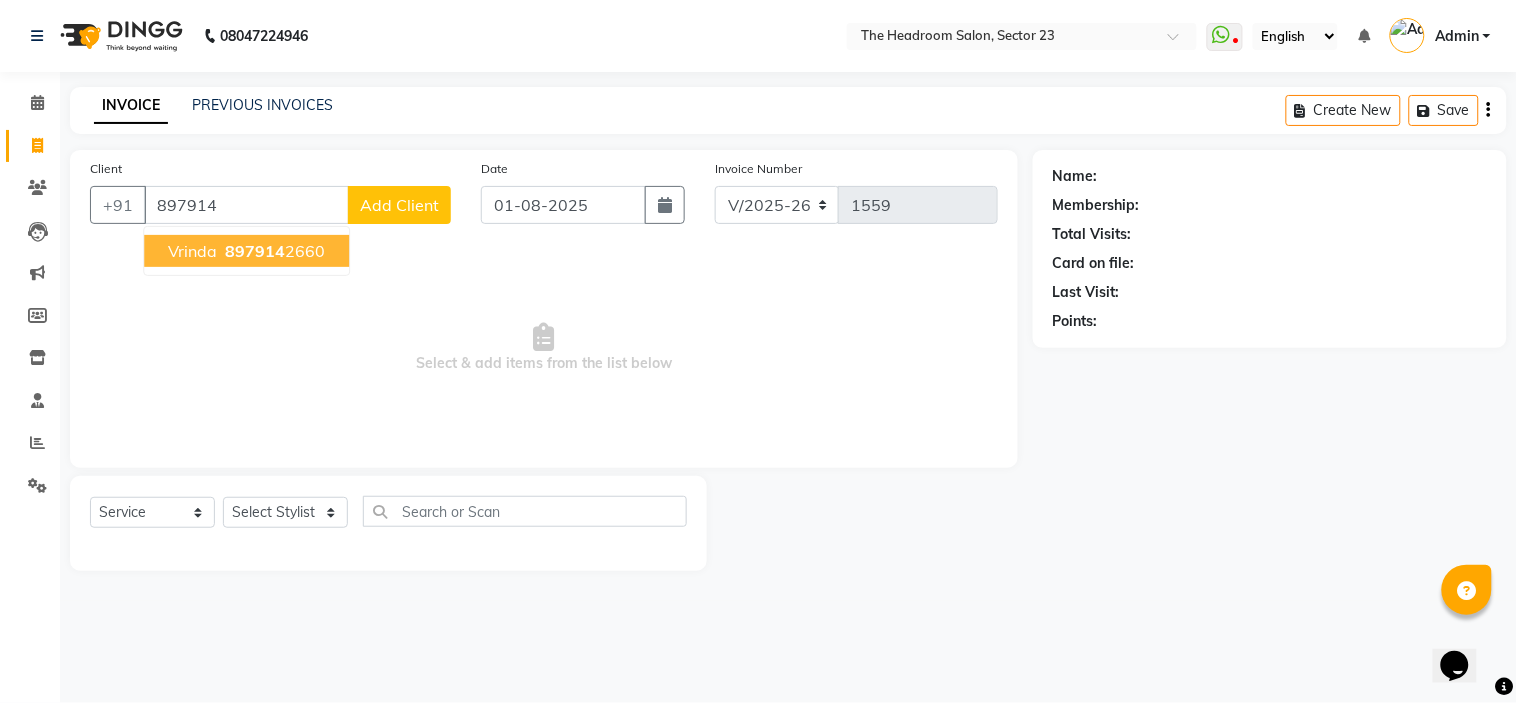 click on "Vrinda" at bounding box center (192, 251) 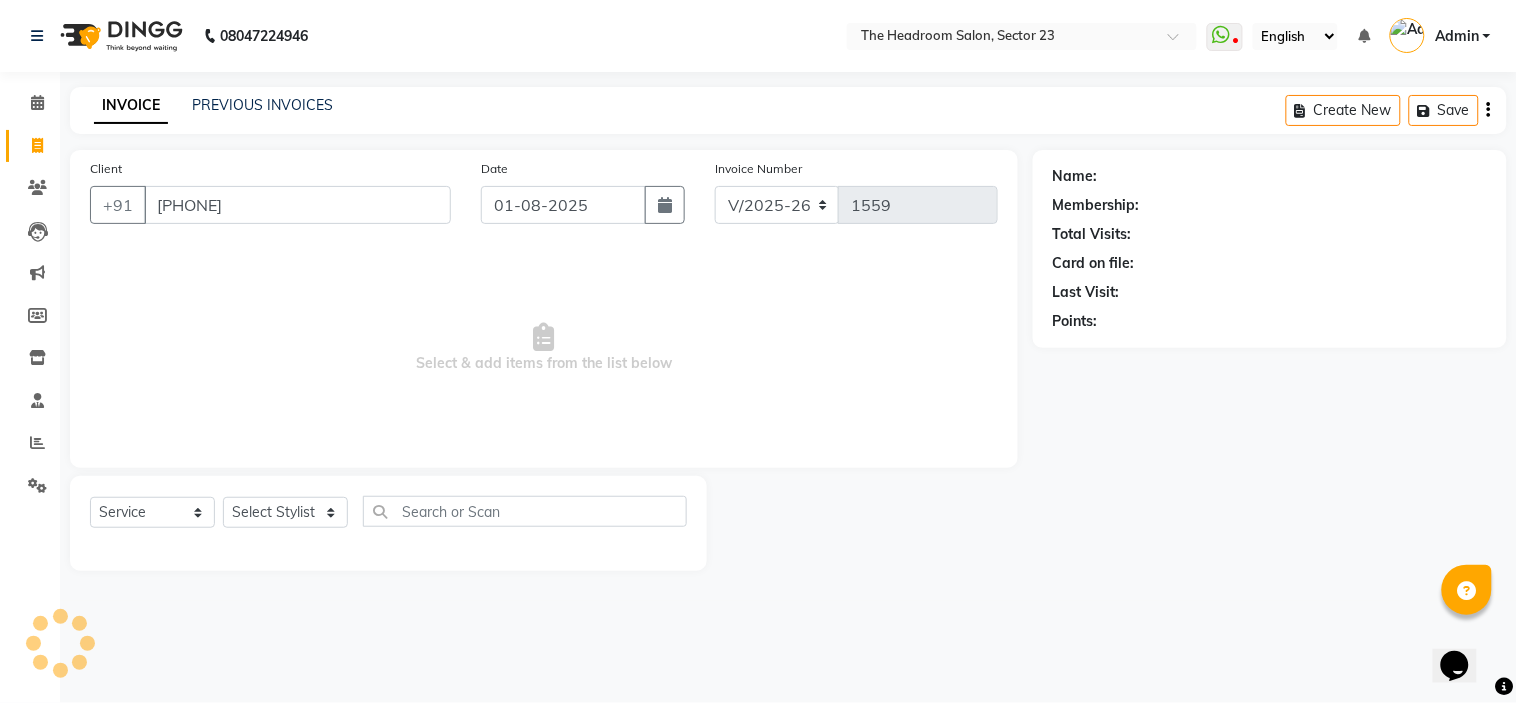 type on "[PHONE]" 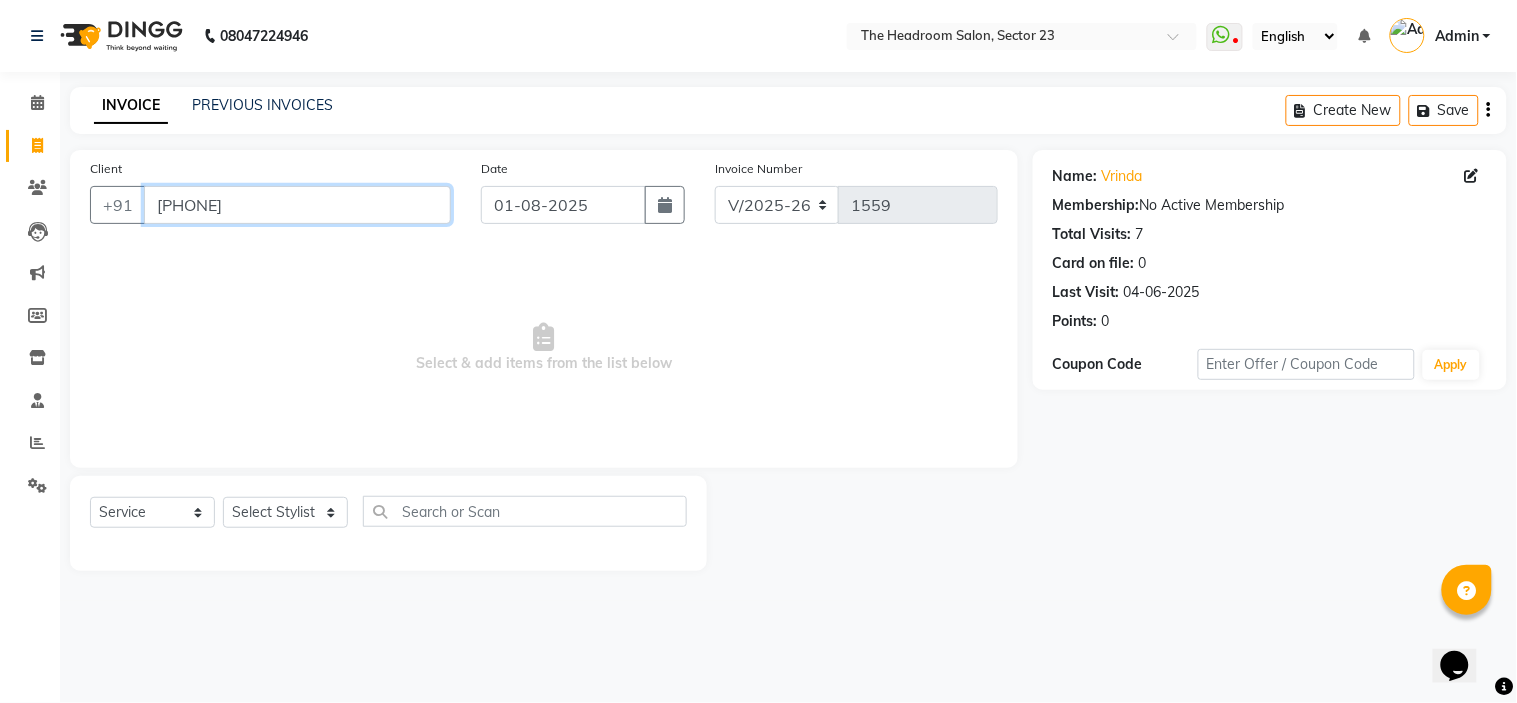 drag, startPoint x: 297, startPoint y: 206, endPoint x: 148, endPoint y: 200, distance: 149.12076 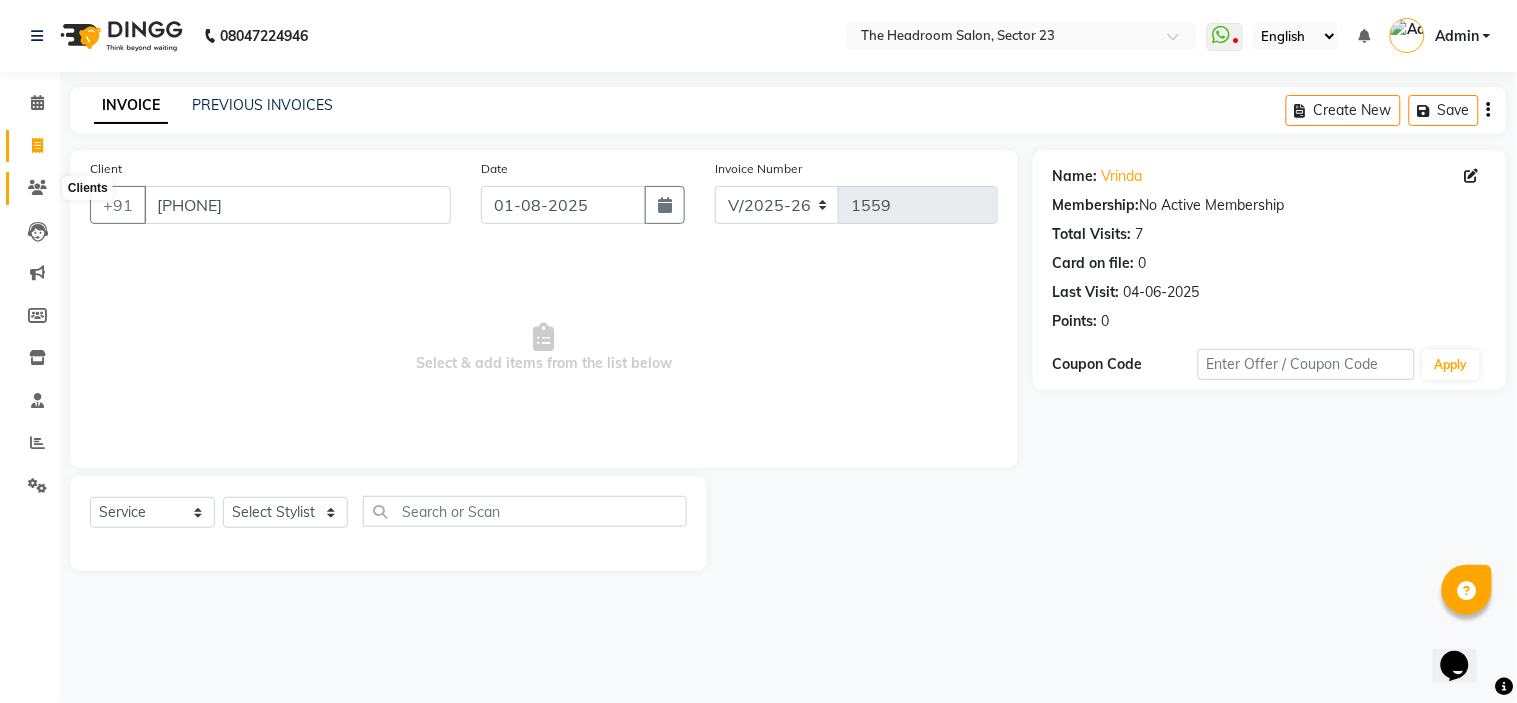 click 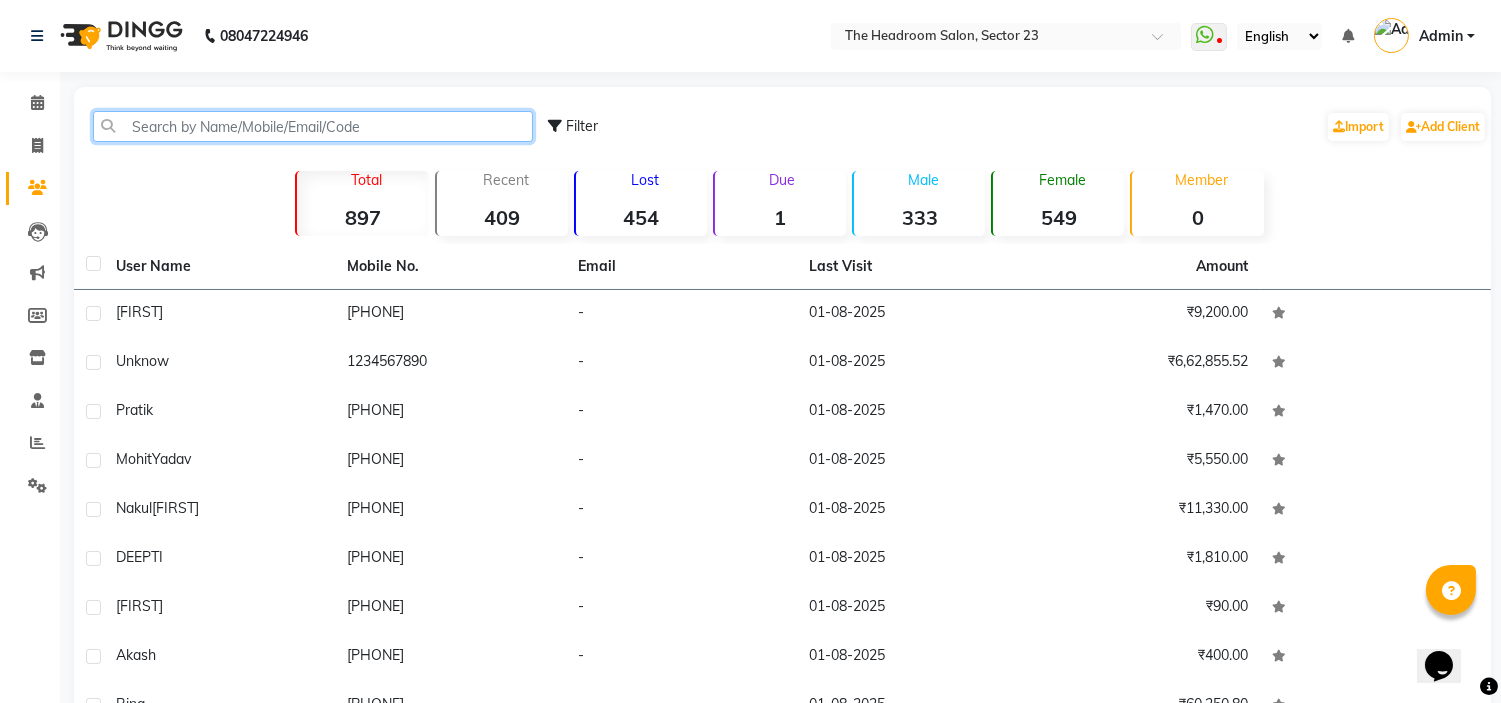 click 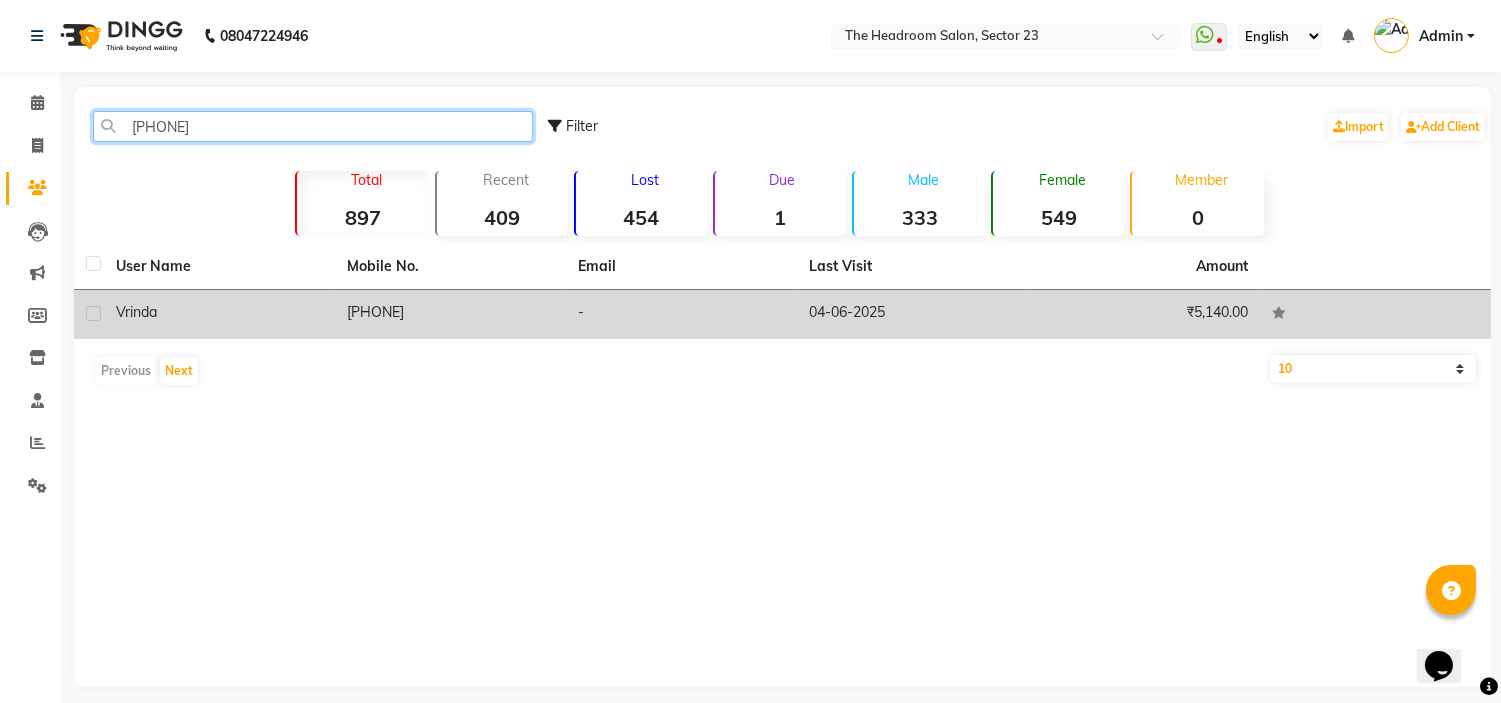 type on "[PHONE]" 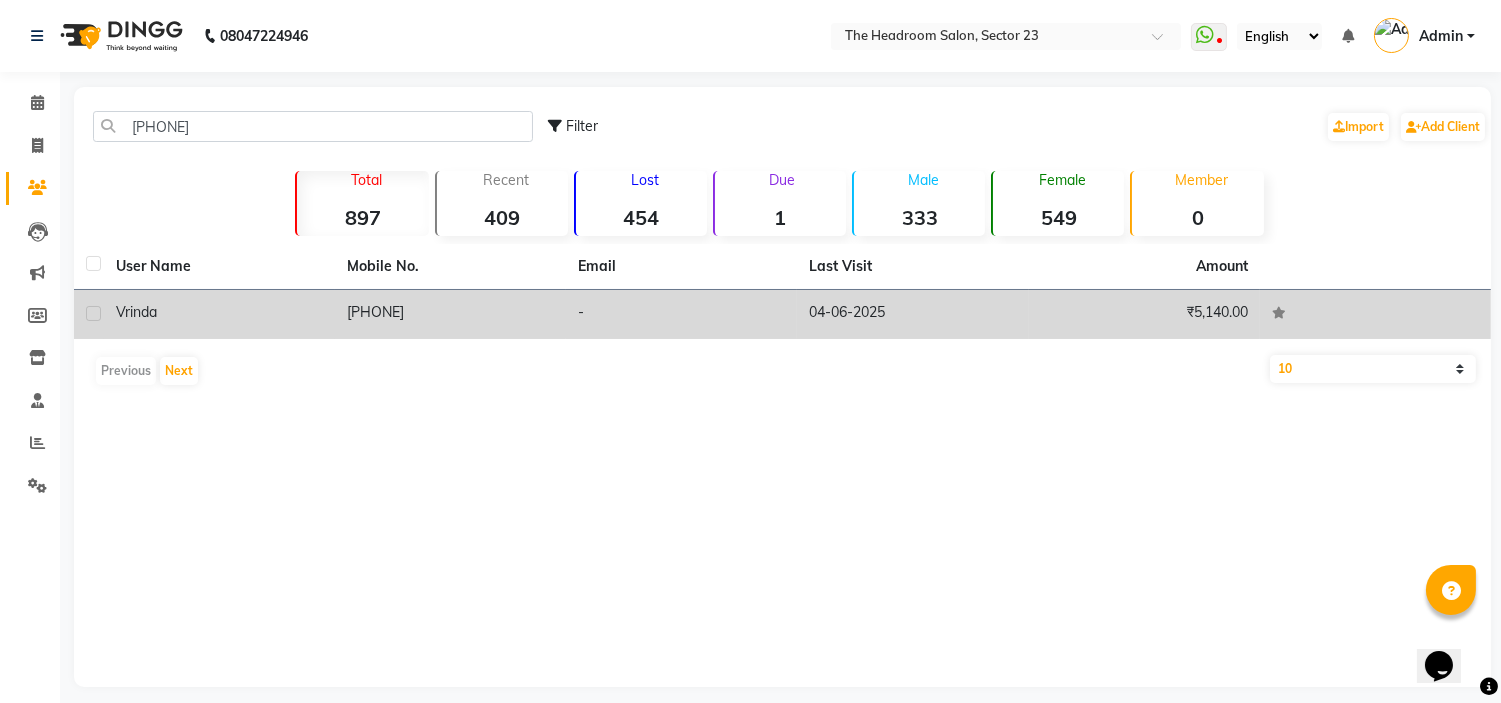 click on "-" 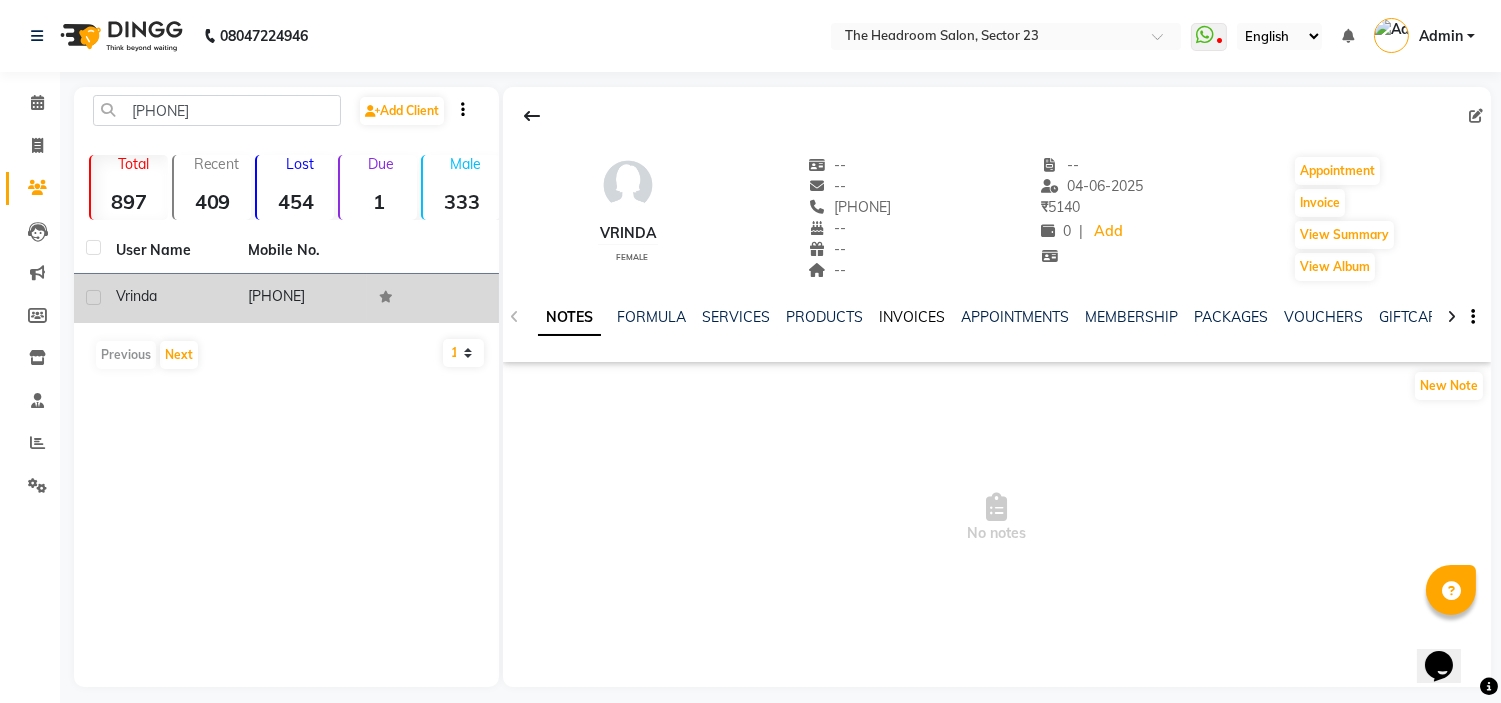 click on "INVOICES" 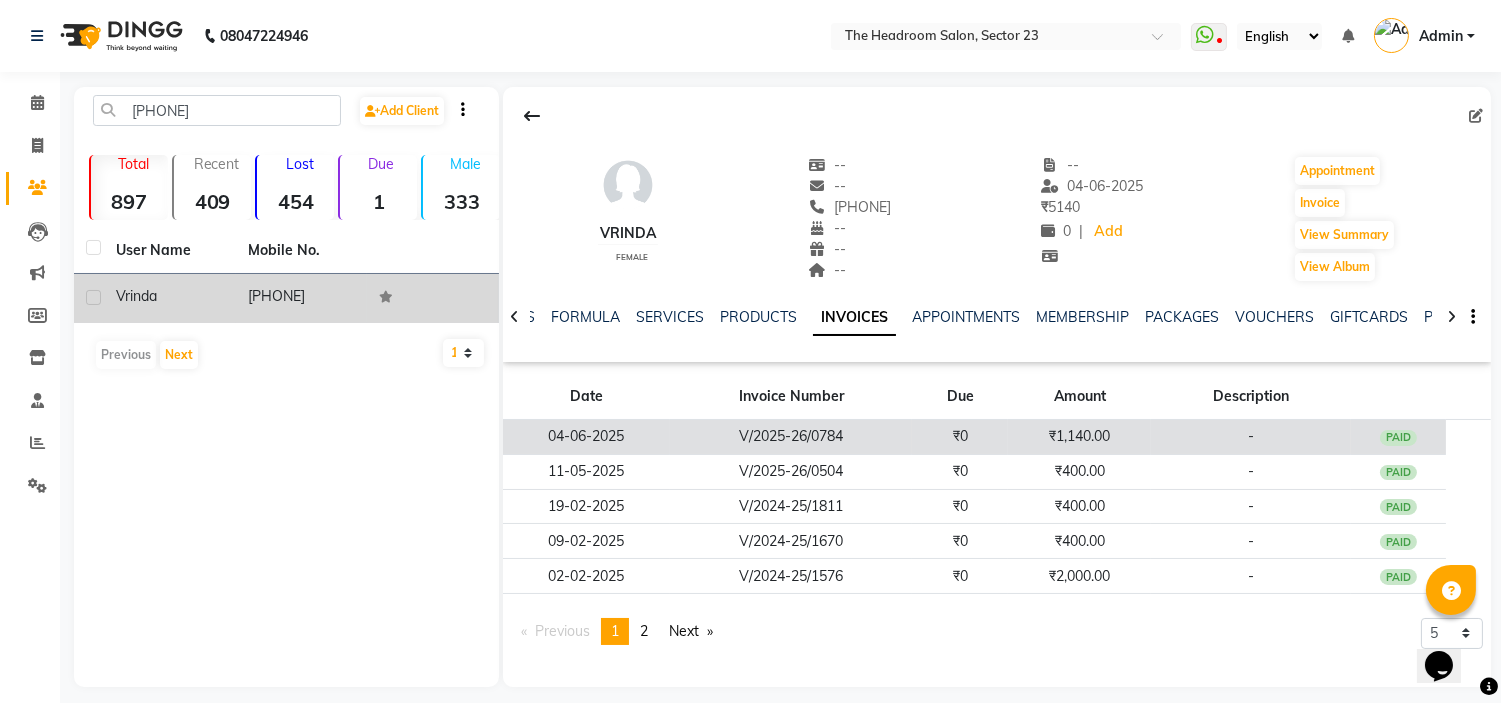 click on "₹1,140.00" 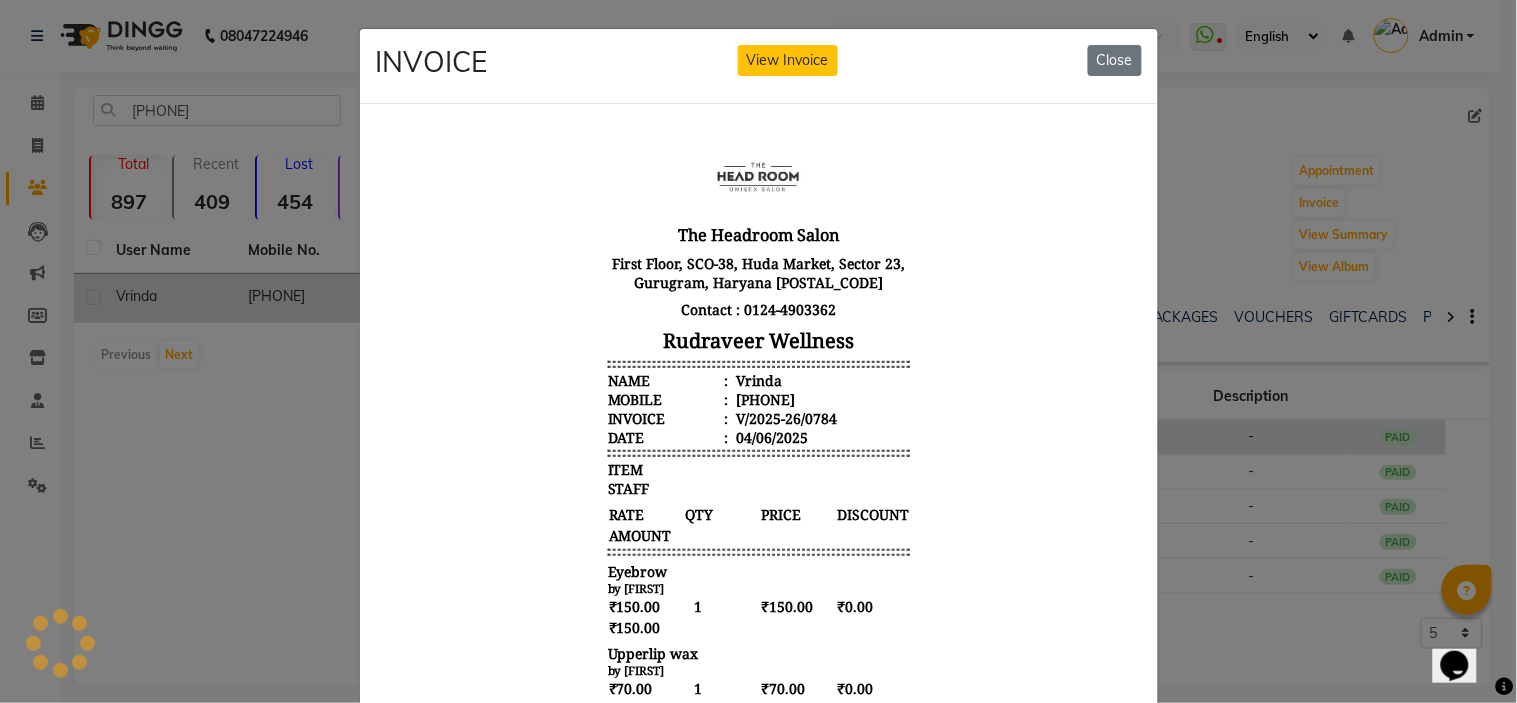 scroll, scrollTop: 0, scrollLeft: 0, axis: both 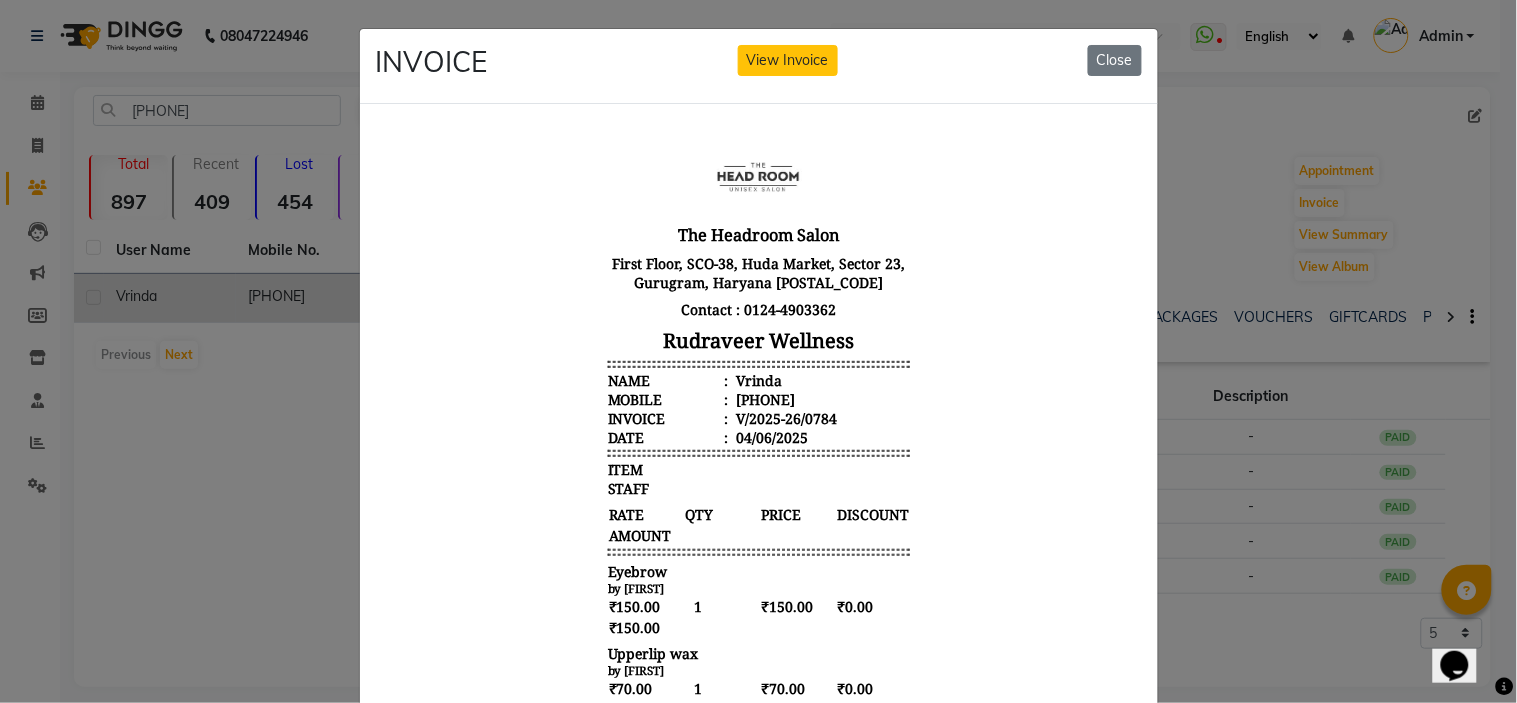 click on "The Headroom Salon
First Floor, SCO-38, Huda Market, Sector 23, Gurugram, Haryana 122017
Contact : 0124-4903362
Rudraveer Wellness
Name  :
Vrinda
Mobile :
918979142660
Invoice  :
V/2025-26/0784
Date  :
04/06/2025
ITEM
STAFF
RATE QTY PRICE" at bounding box center [758, 707] 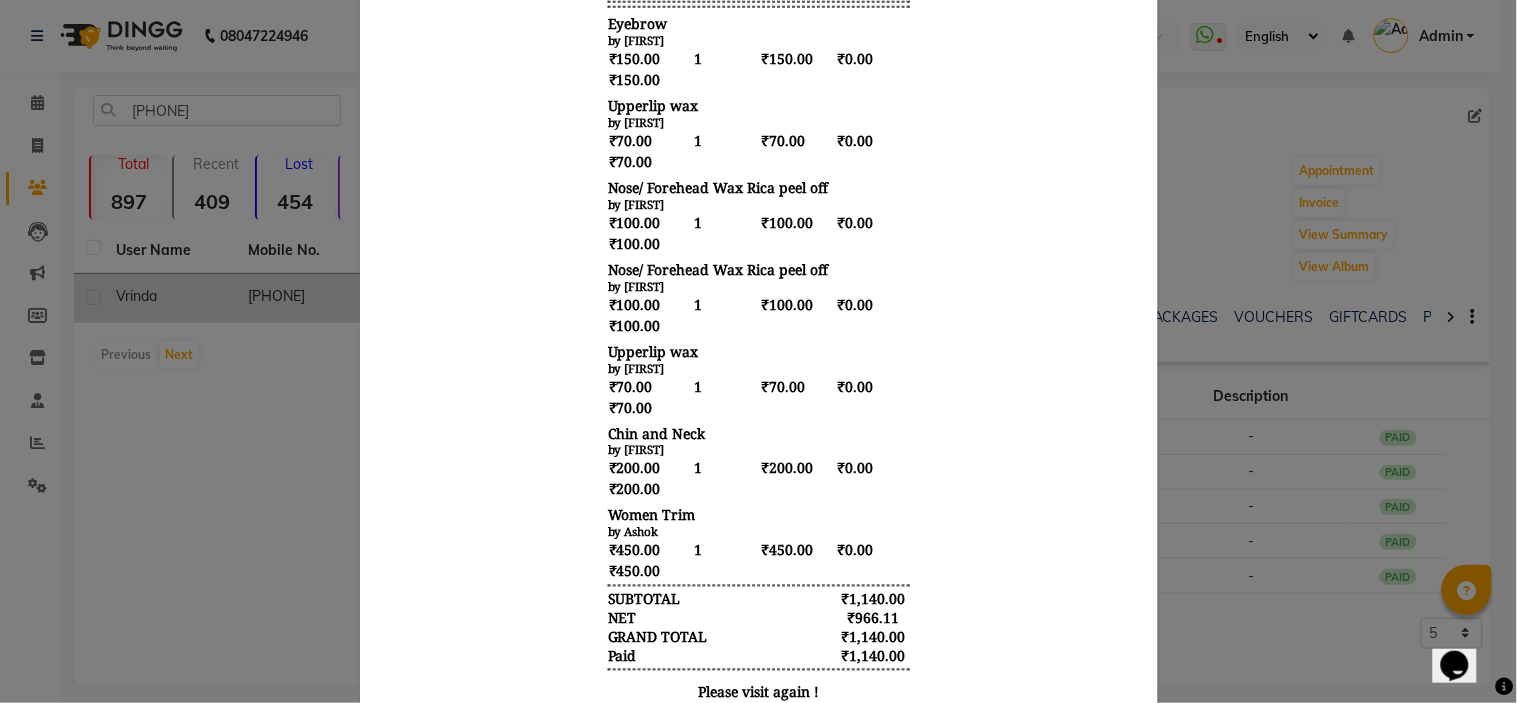 scroll, scrollTop: 577, scrollLeft: 0, axis: vertical 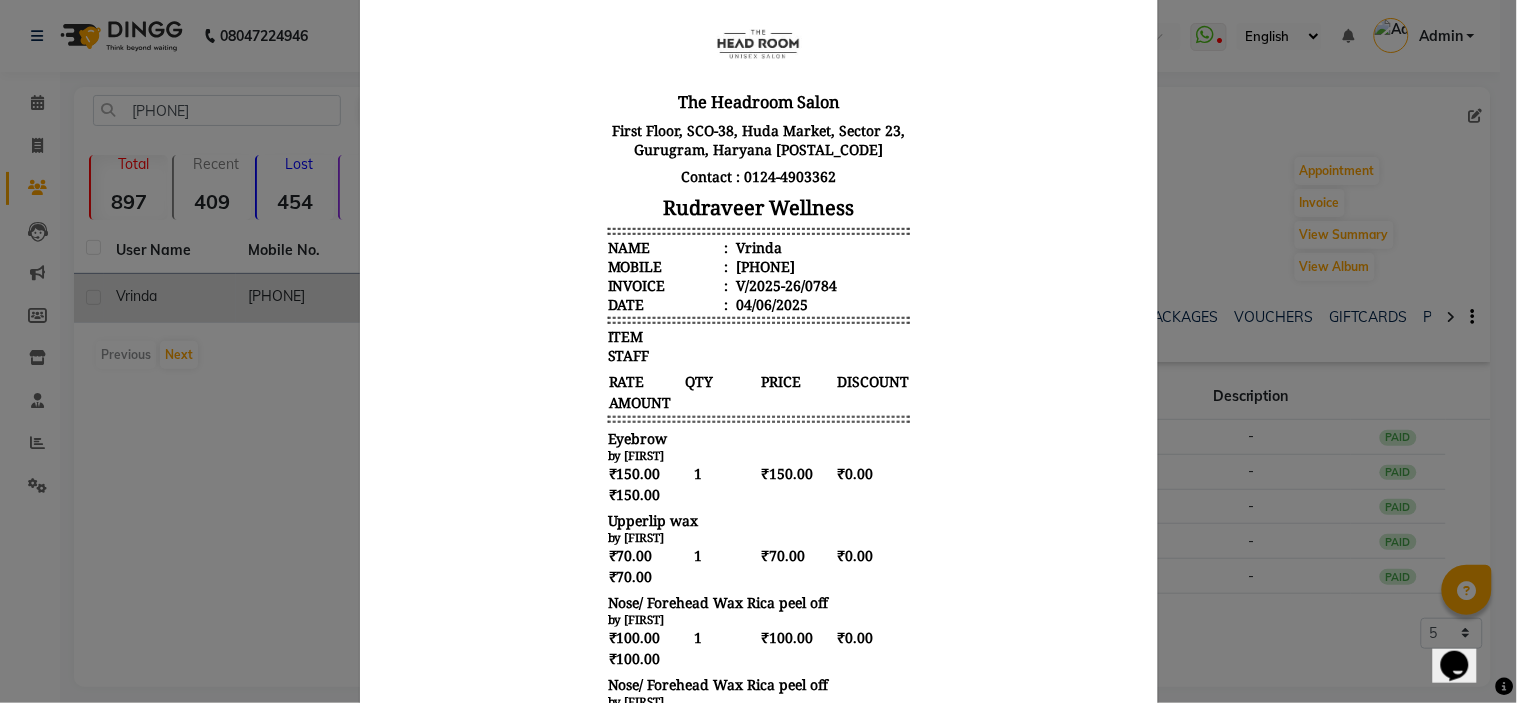 click on "INVOICE View Invoice Close" 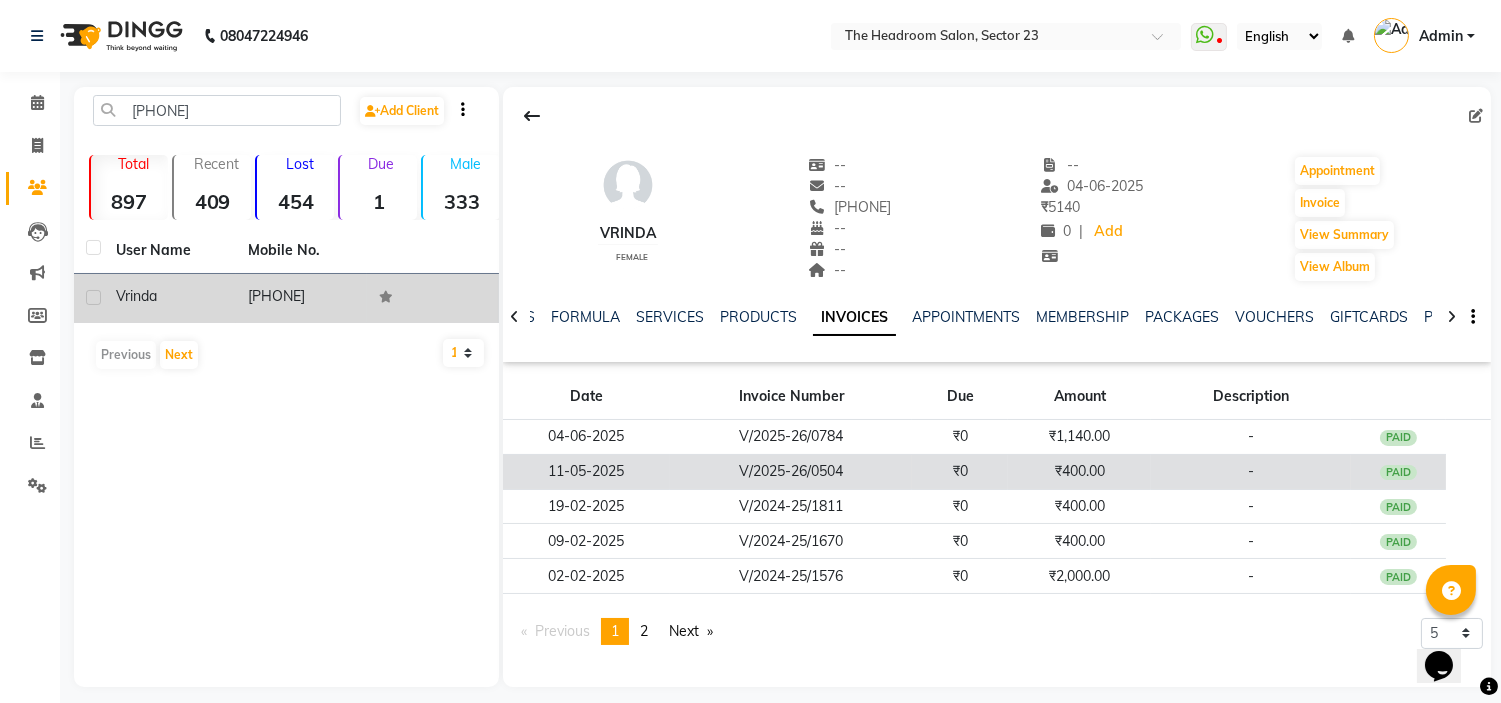 click on "₹400.00" 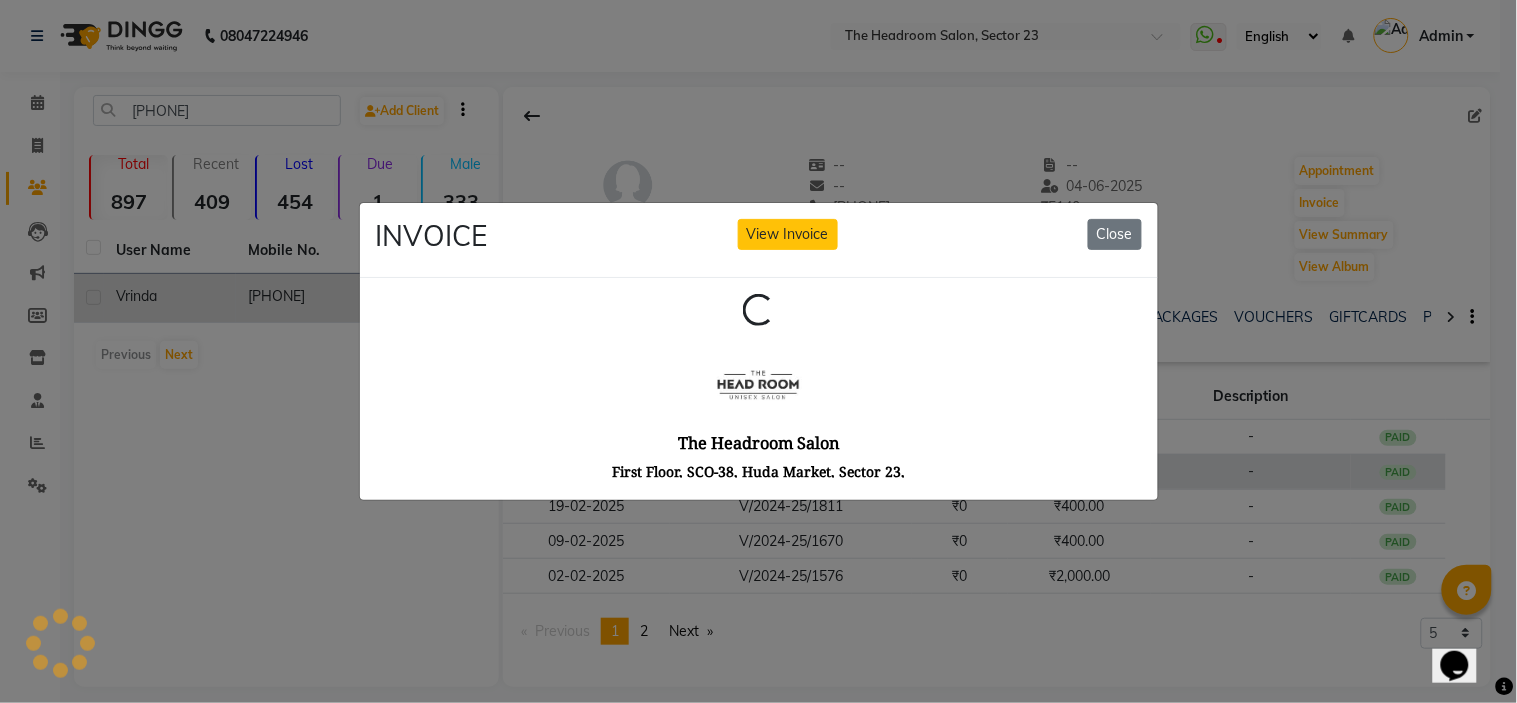scroll, scrollTop: 0, scrollLeft: 0, axis: both 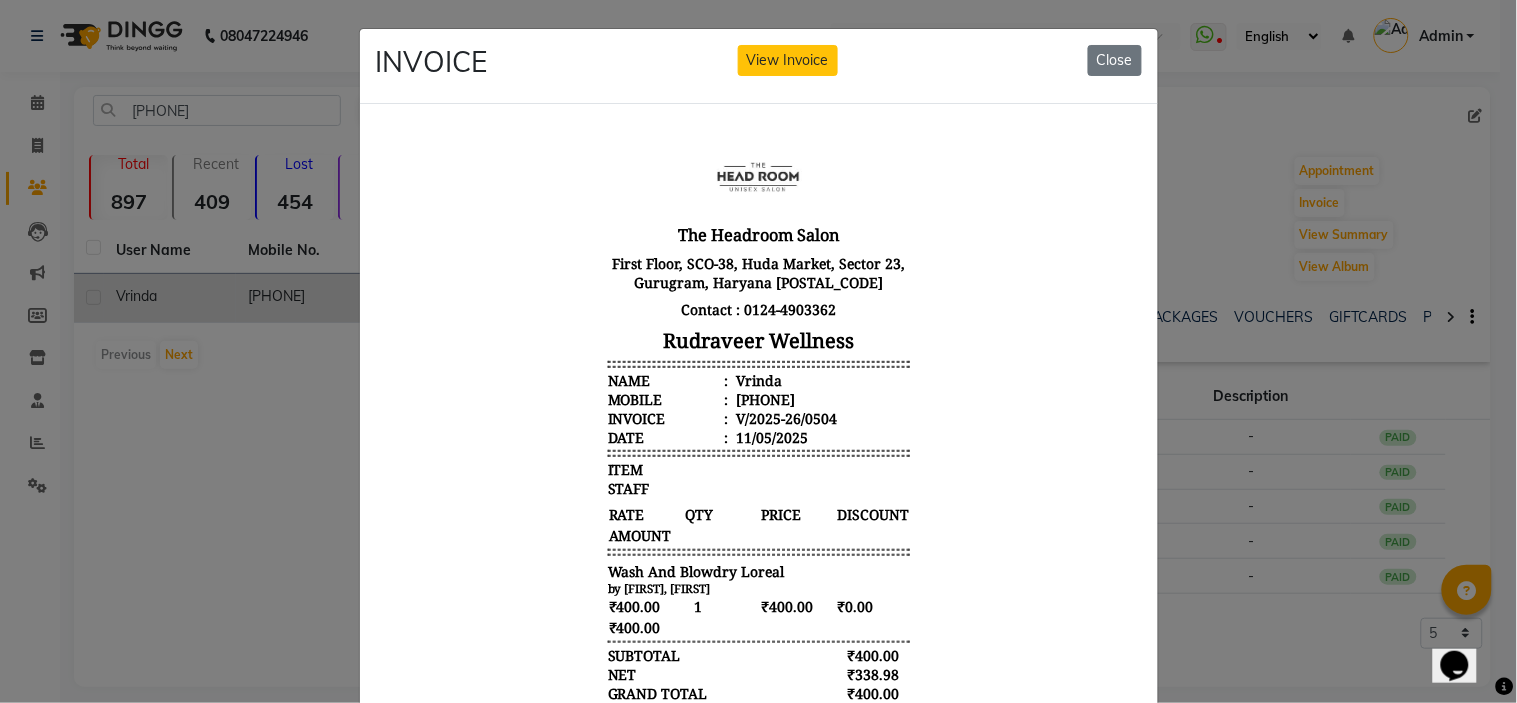 click on "The Headroom Salon
First Floor, SCO-38, Huda Market, Sector 23, Gurugram, Haryana 122017
Contact : 0124-4903362
Rudraveer Wellness
Name  :
Vrinda
Mobile :
918979142660
Invoice  :
V/2025-26/0504
Date  :
11/05/2025
ITEM
STAFF
RATE QTY PRICE" at bounding box center (758, 461) 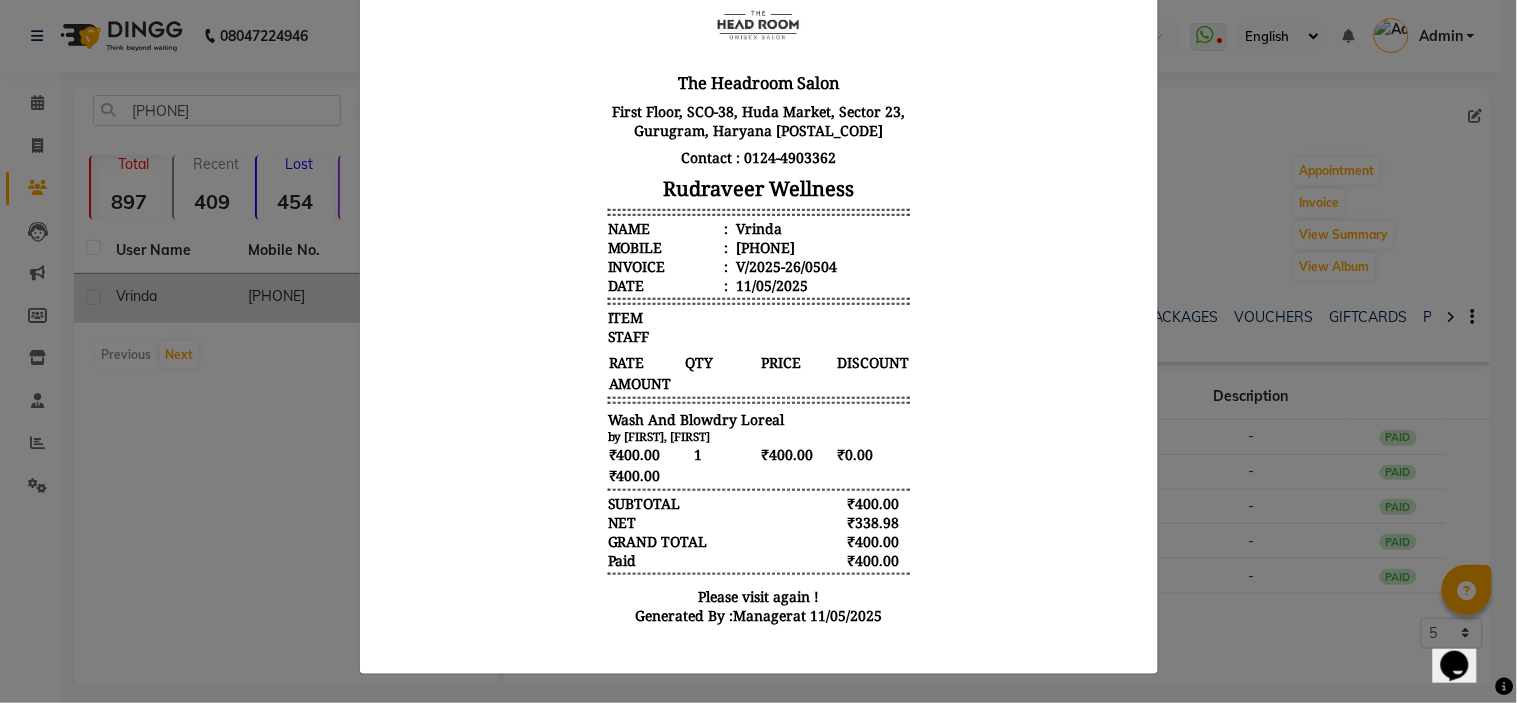 scroll, scrollTop: 152, scrollLeft: 0, axis: vertical 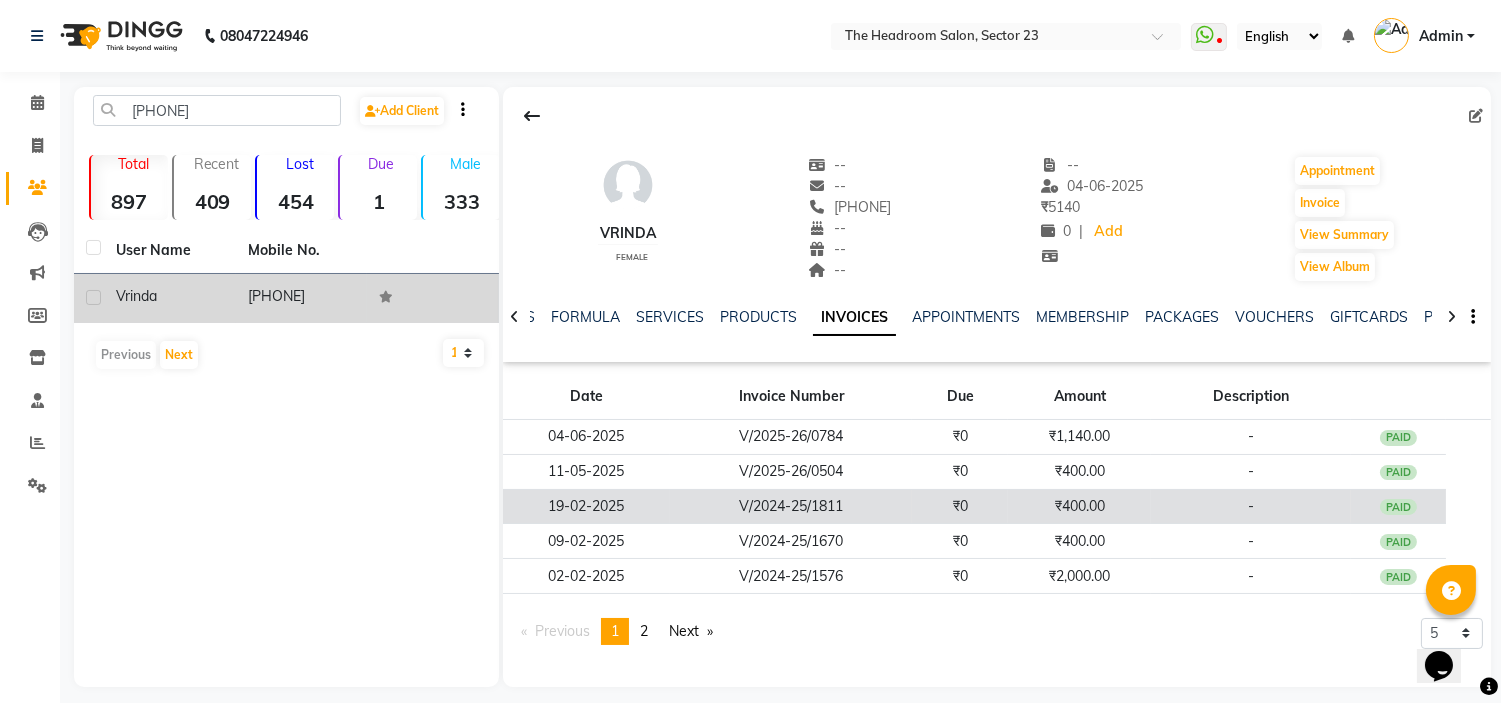 click on "₹0" 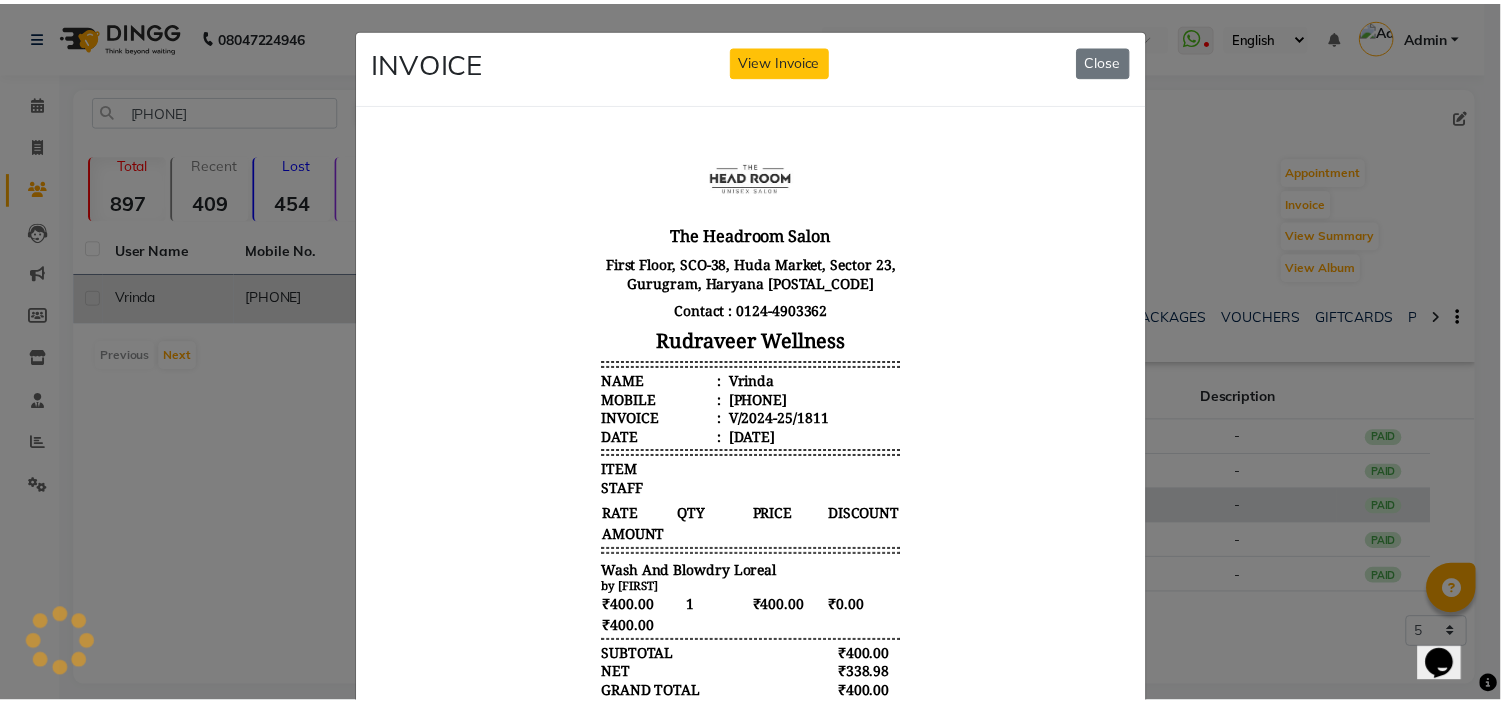 scroll, scrollTop: 0, scrollLeft: 0, axis: both 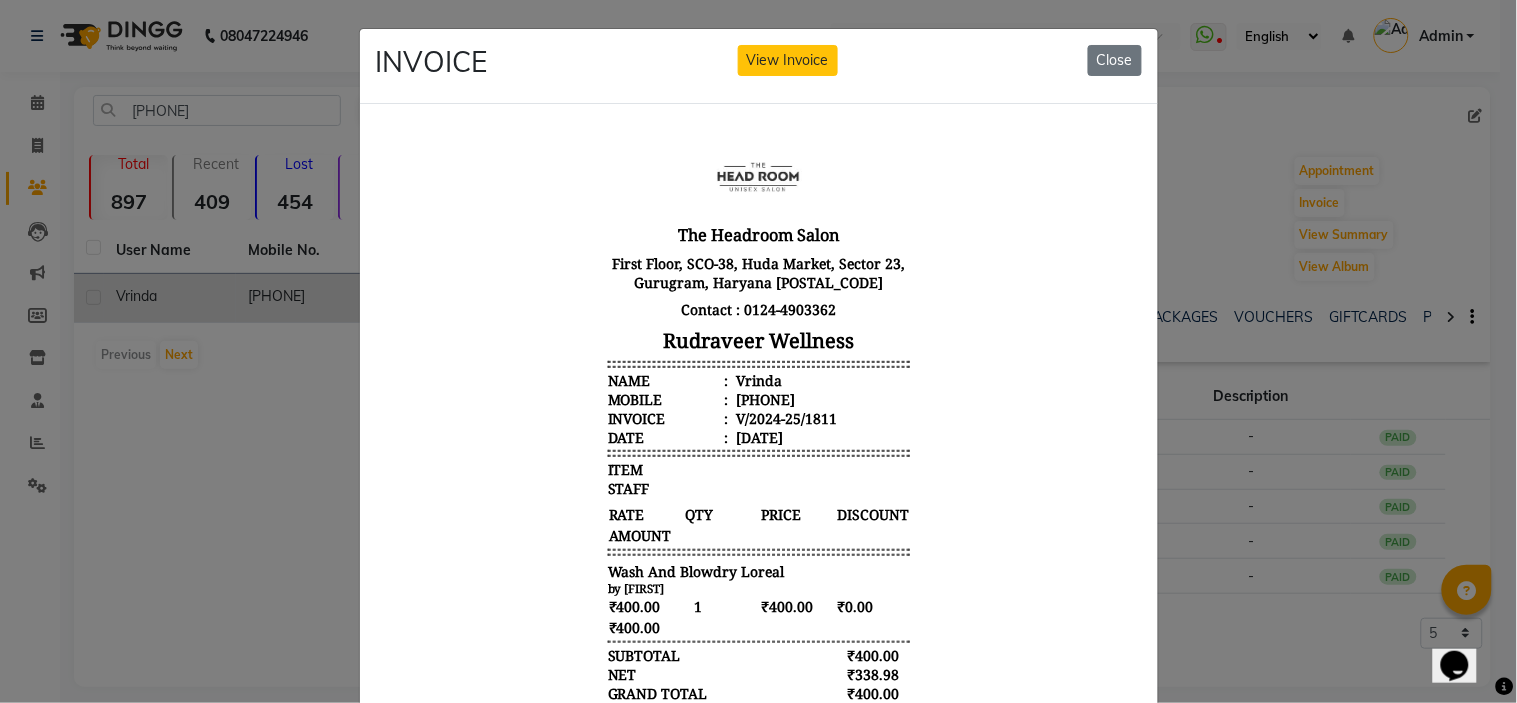 click on "The Headroom Salon
First Floor, SCO-38, Huda Market, Sector 23, Gurugram, Haryana 122017
Contact : 0124-4903362
Rudraveer Wellness
Name  :
Vrinda
Mobile :
918979142660
Invoice  :
V/2024-25/1811
Date  :
19/02/2025
ITEM
STAFF
RATE QTY PRICE" at bounding box center [758, 461] 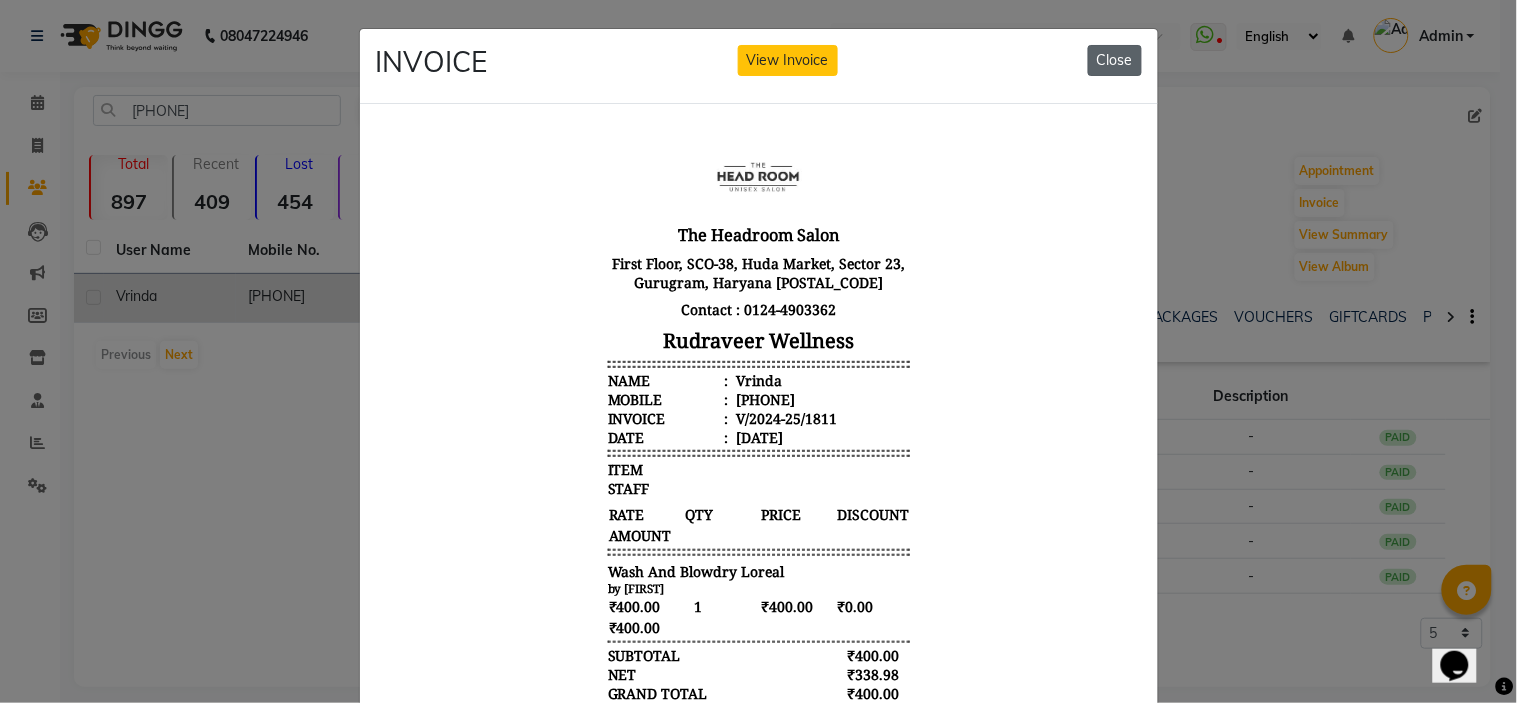 click on "Close" 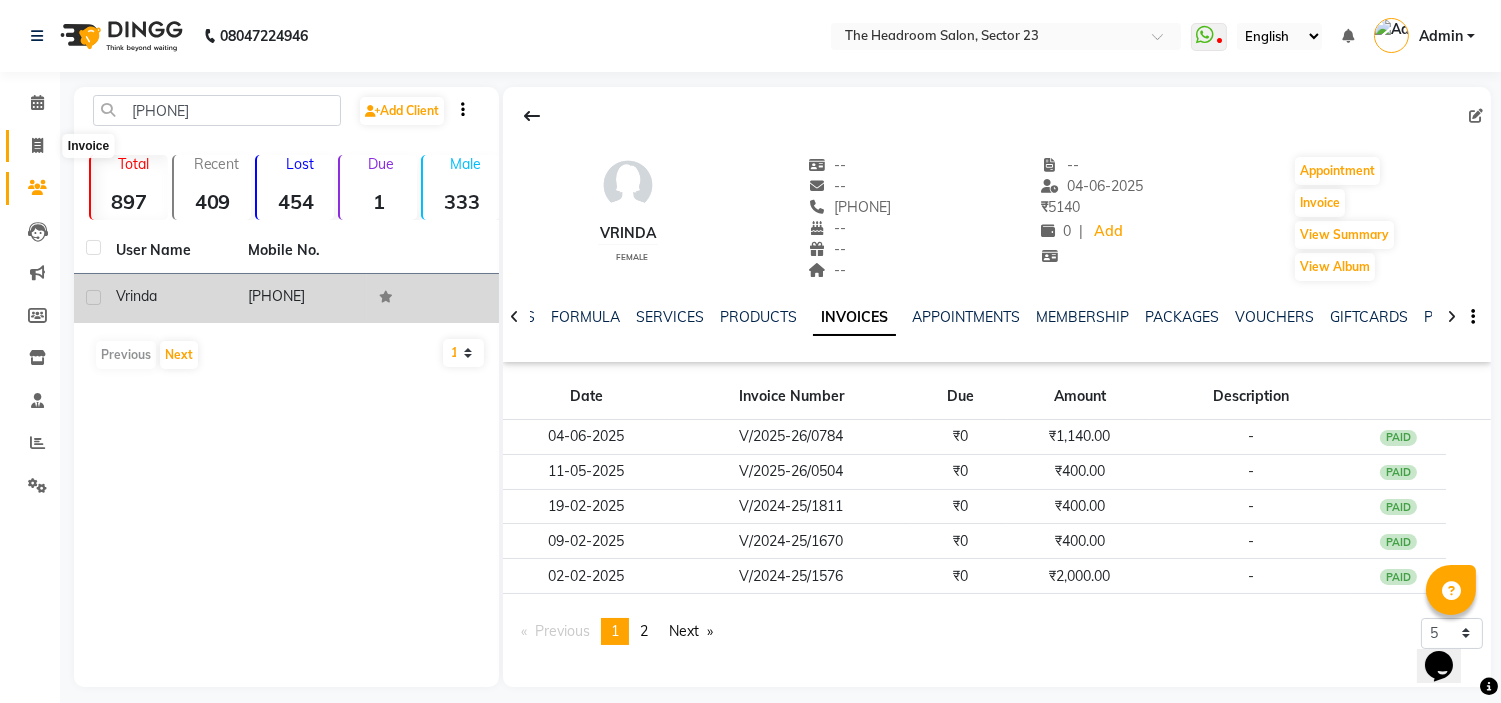 click 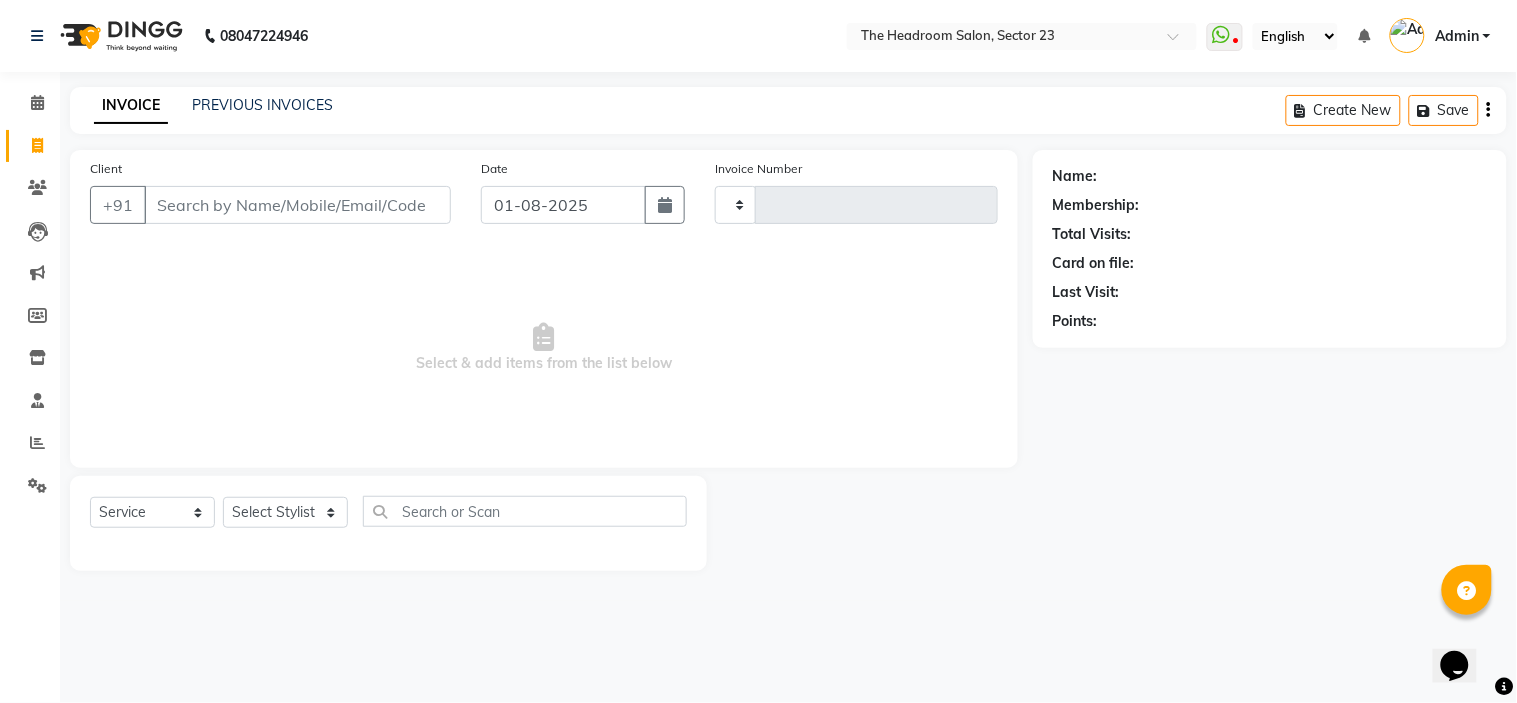 type on "1559" 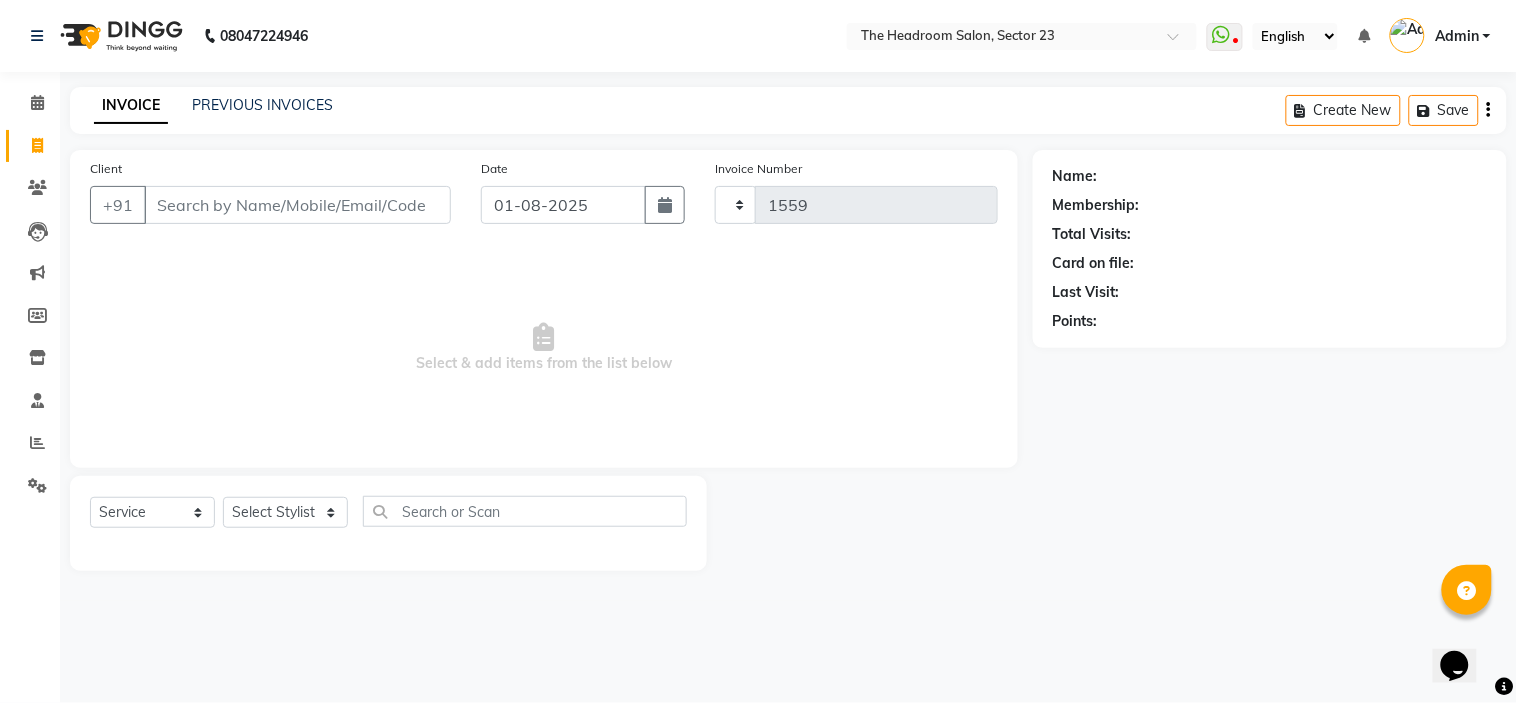 select on "6796" 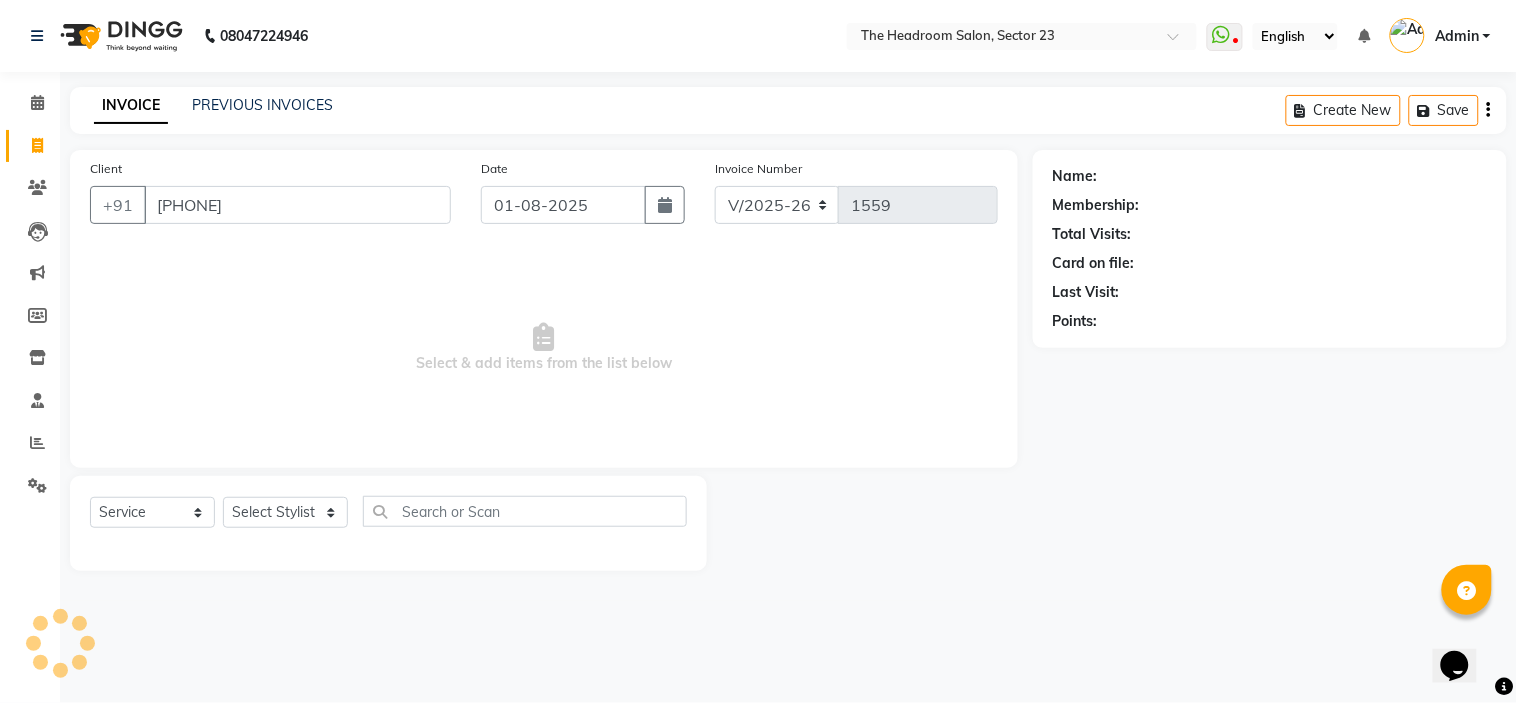 type on "[PHONE]" 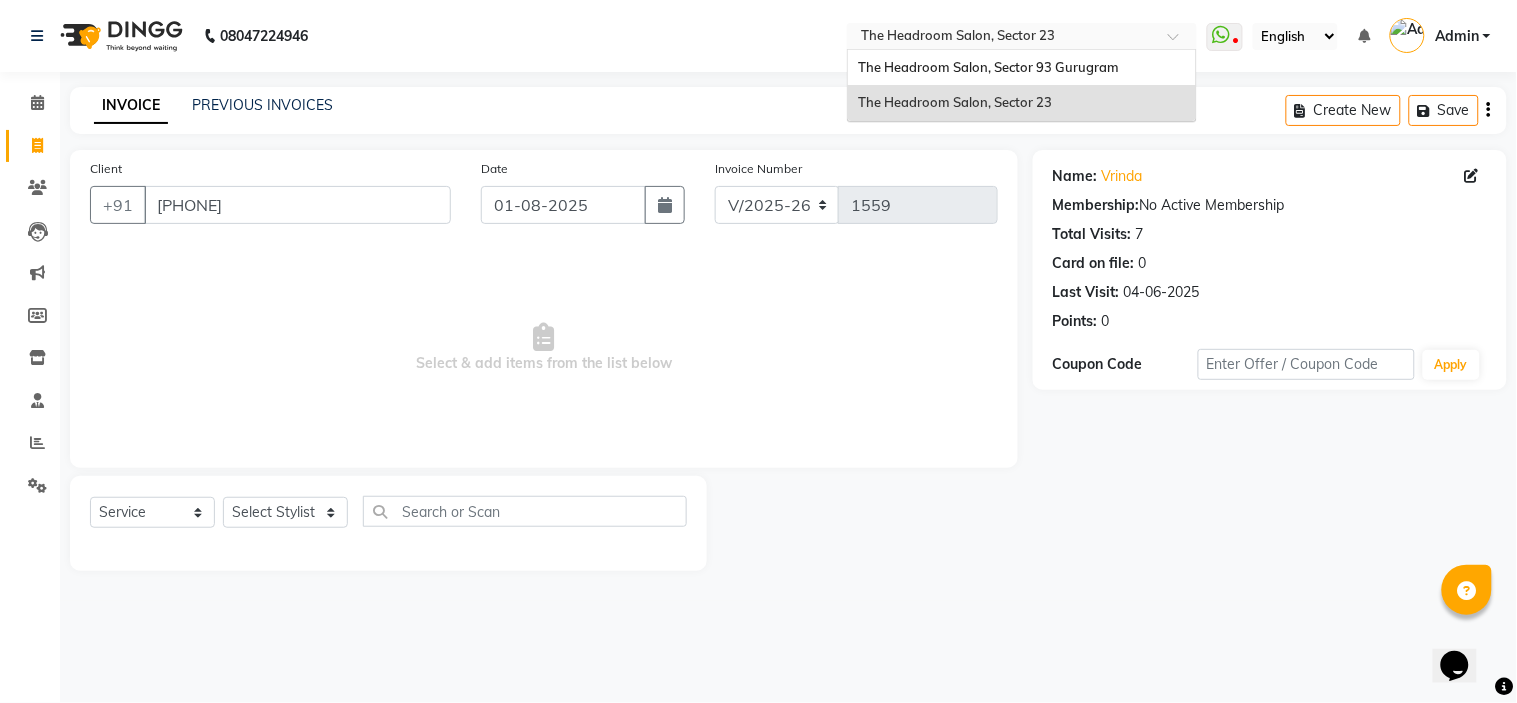 click at bounding box center [1002, 38] 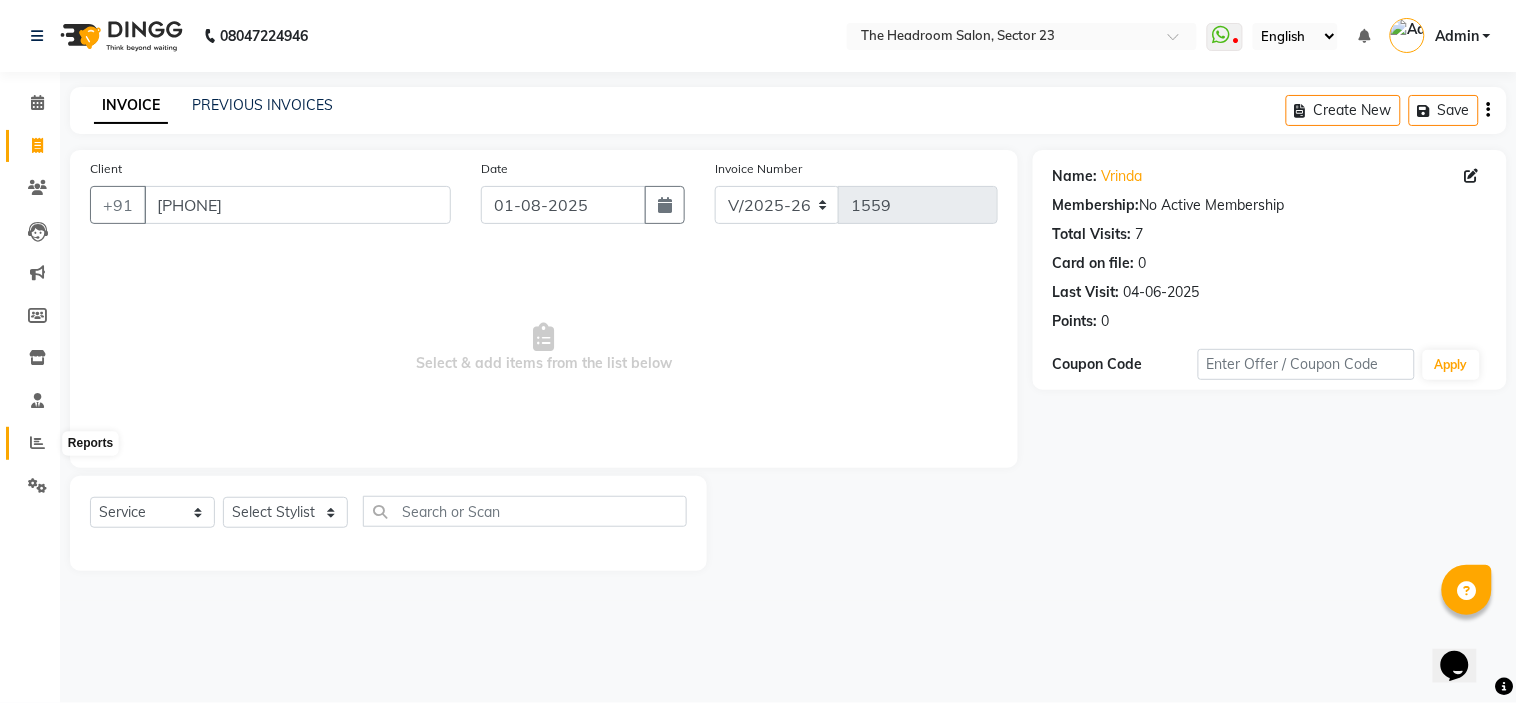 click 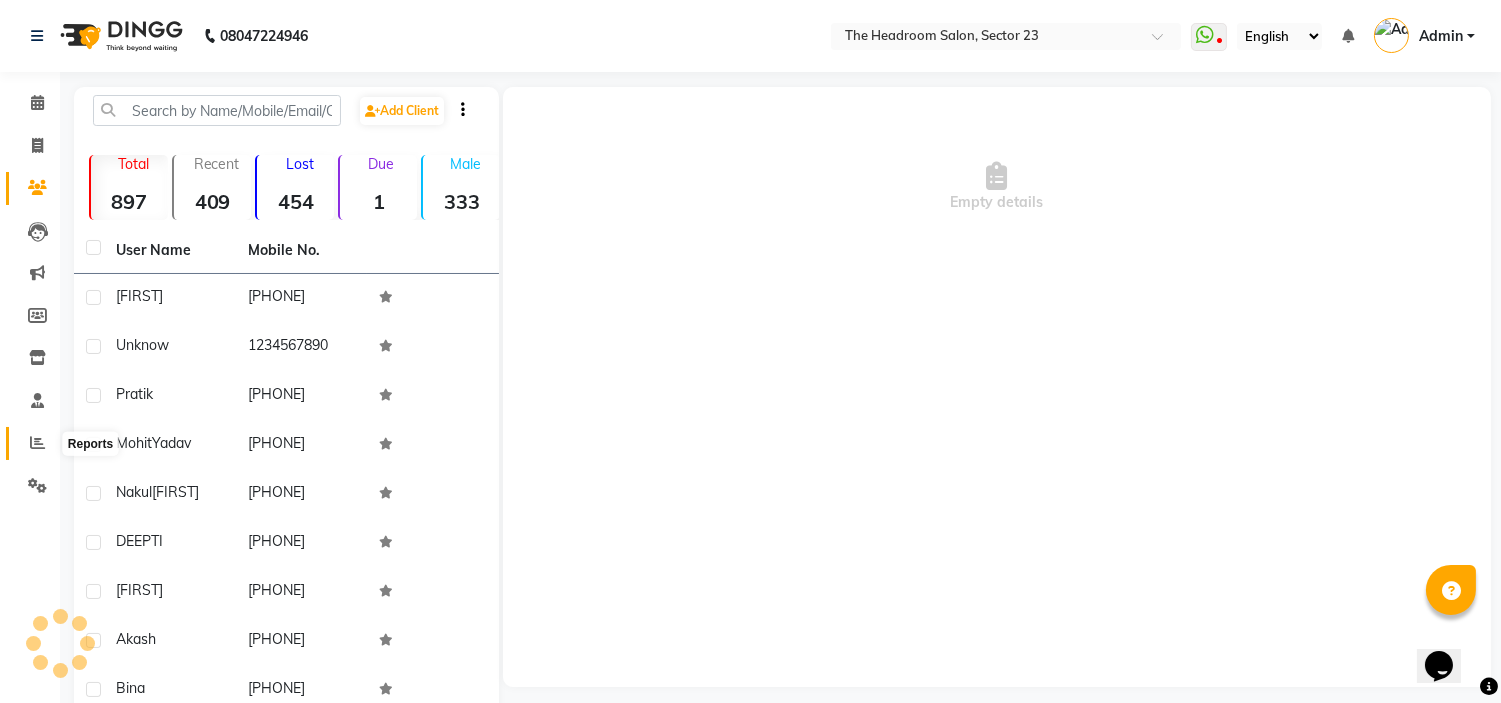 click 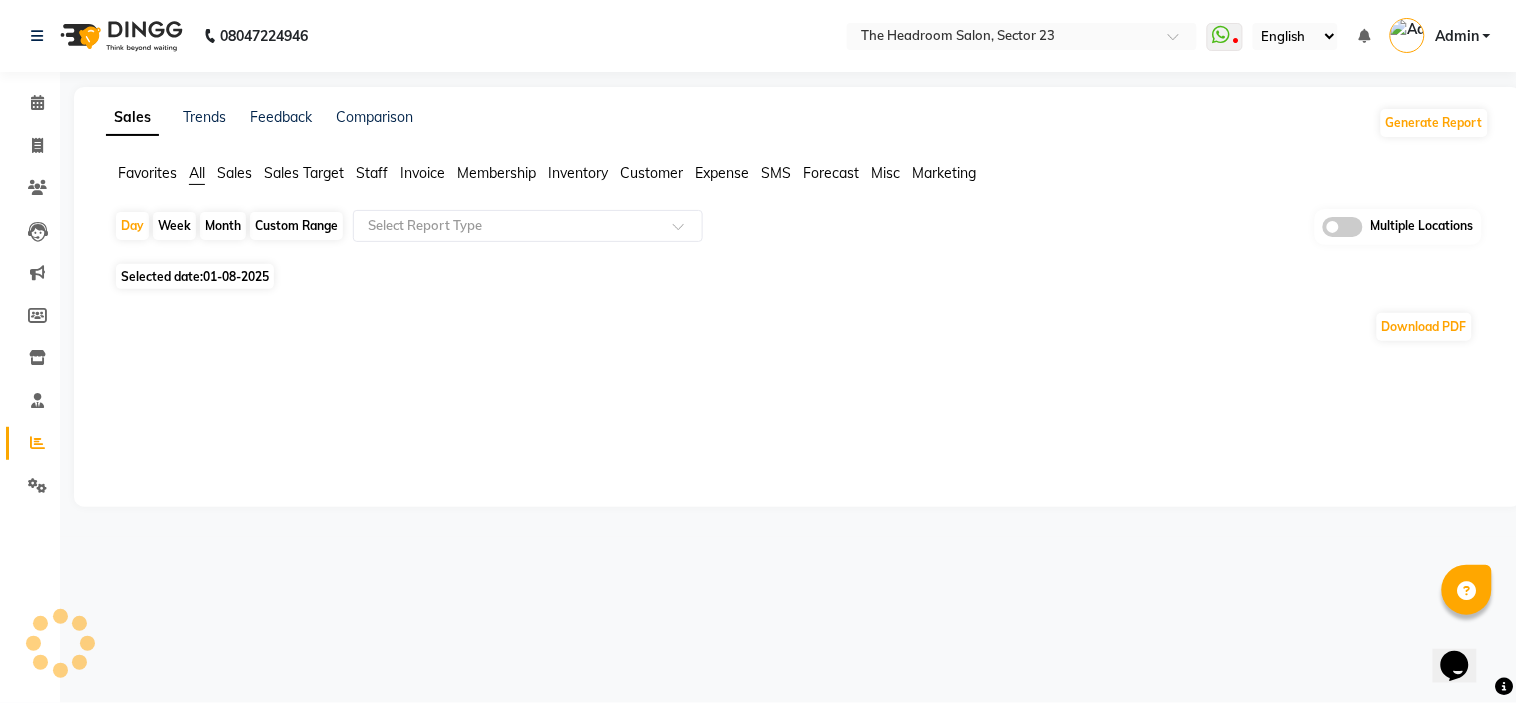 click on "Staff" 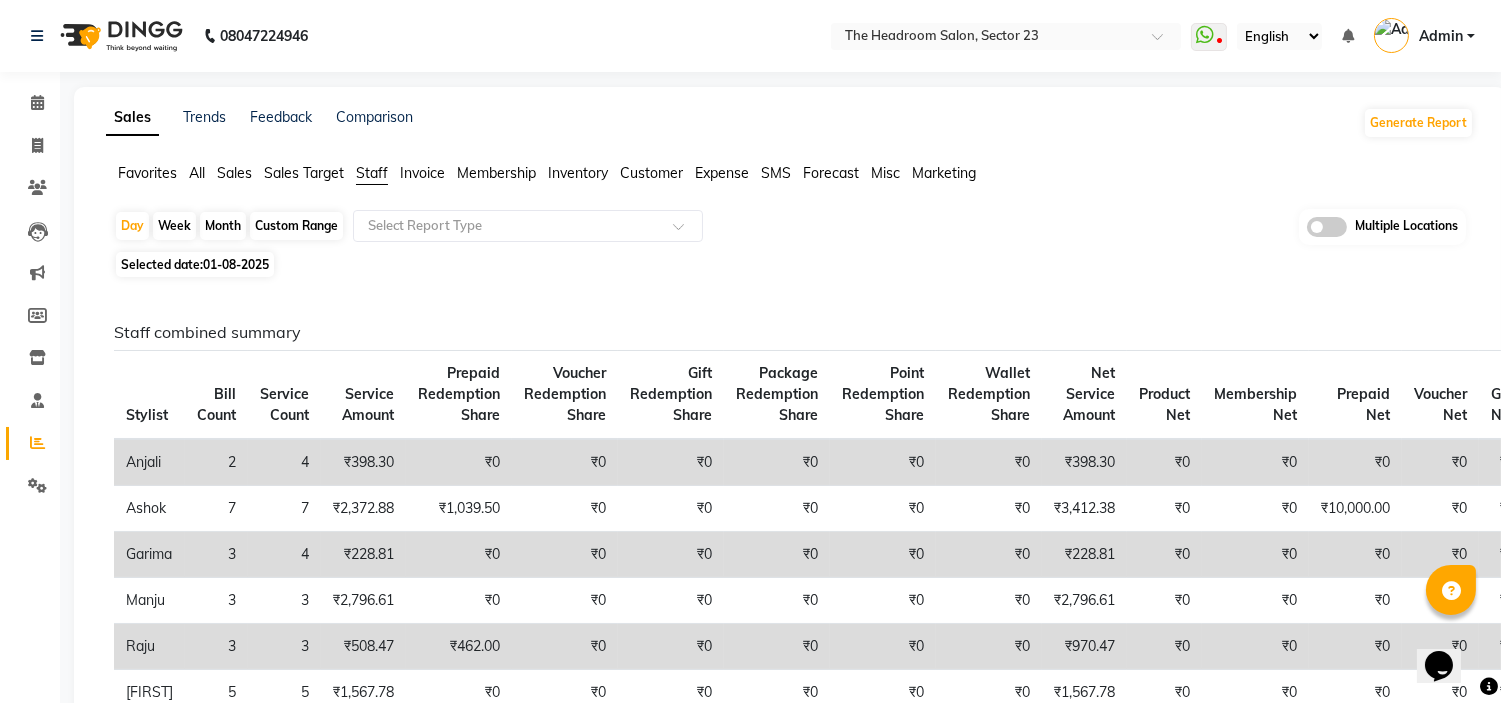 click on "Month" 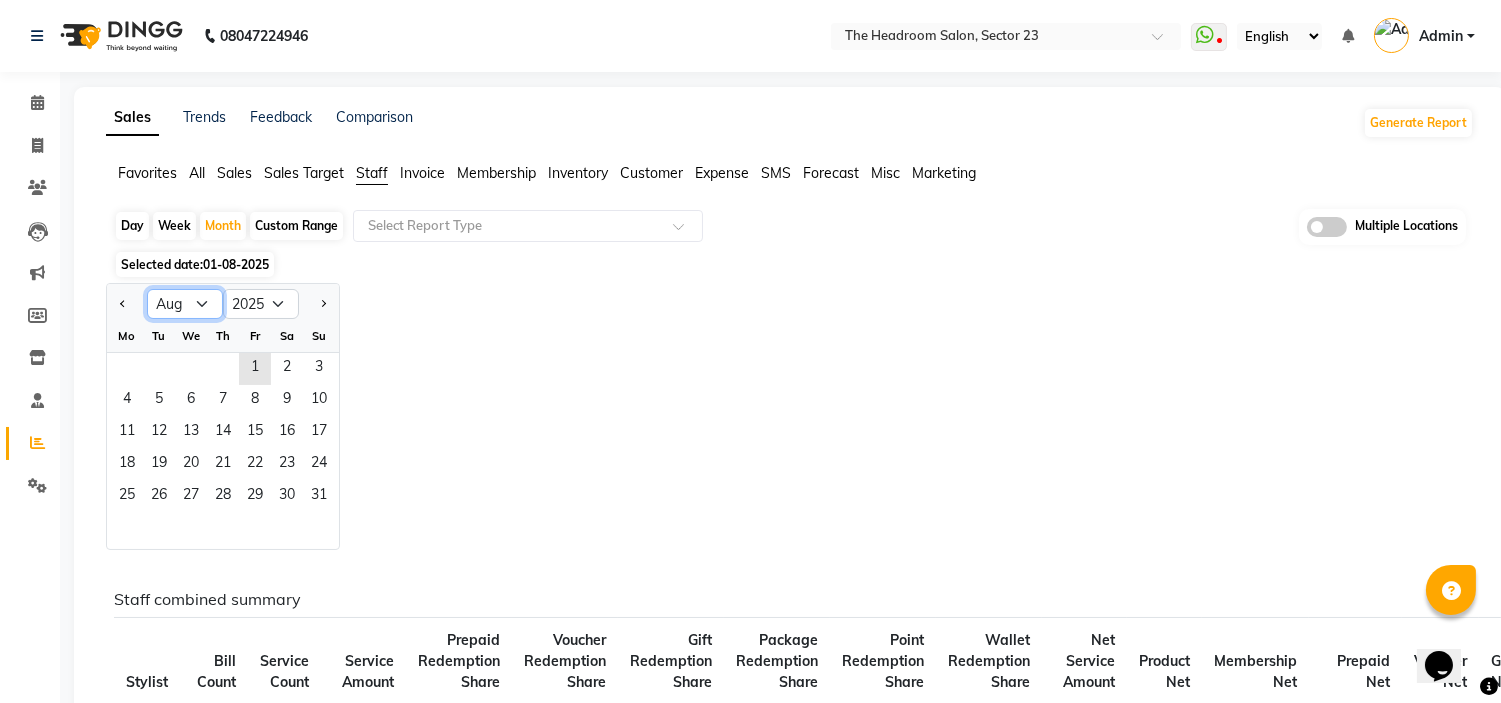 click on "Jan Feb Mar Apr May Jun Jul Aug Sep Oct Nov Dec" 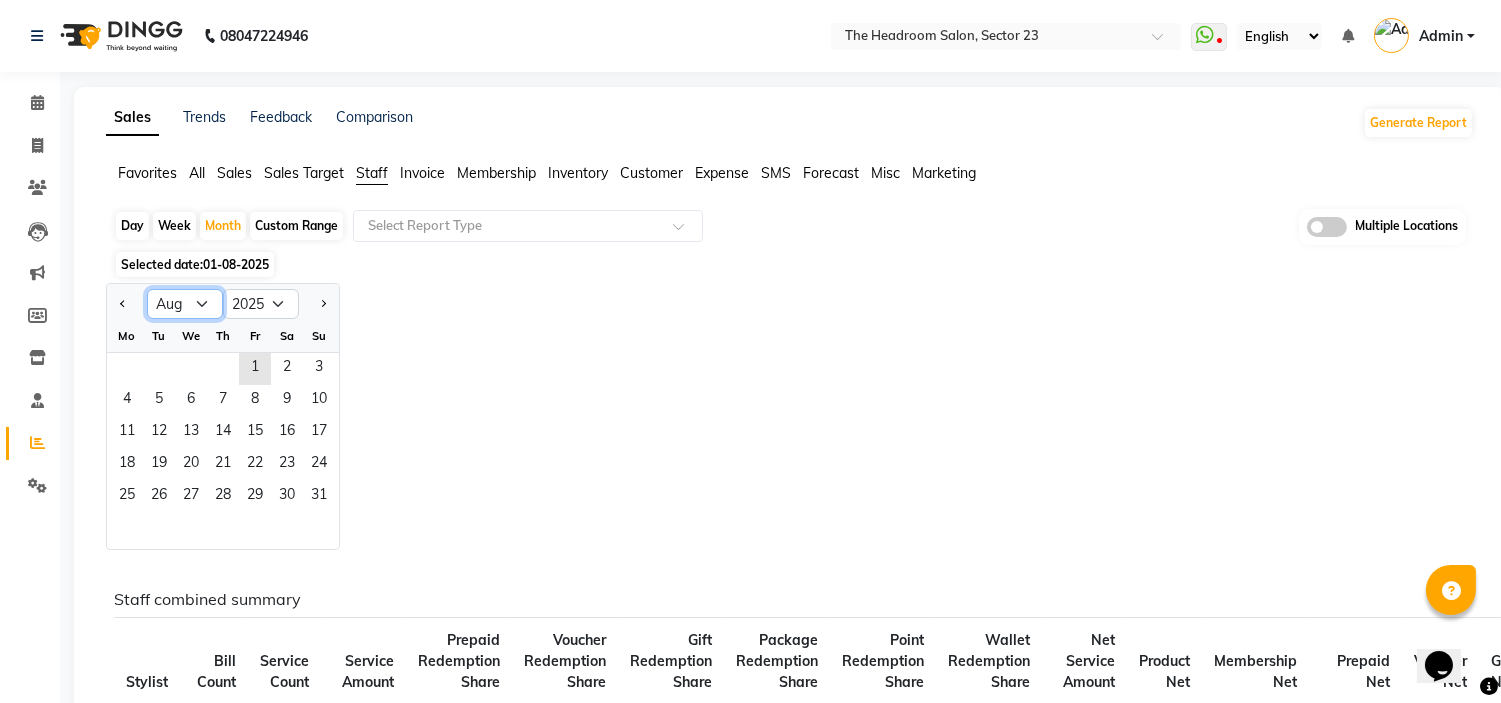 select on "7" 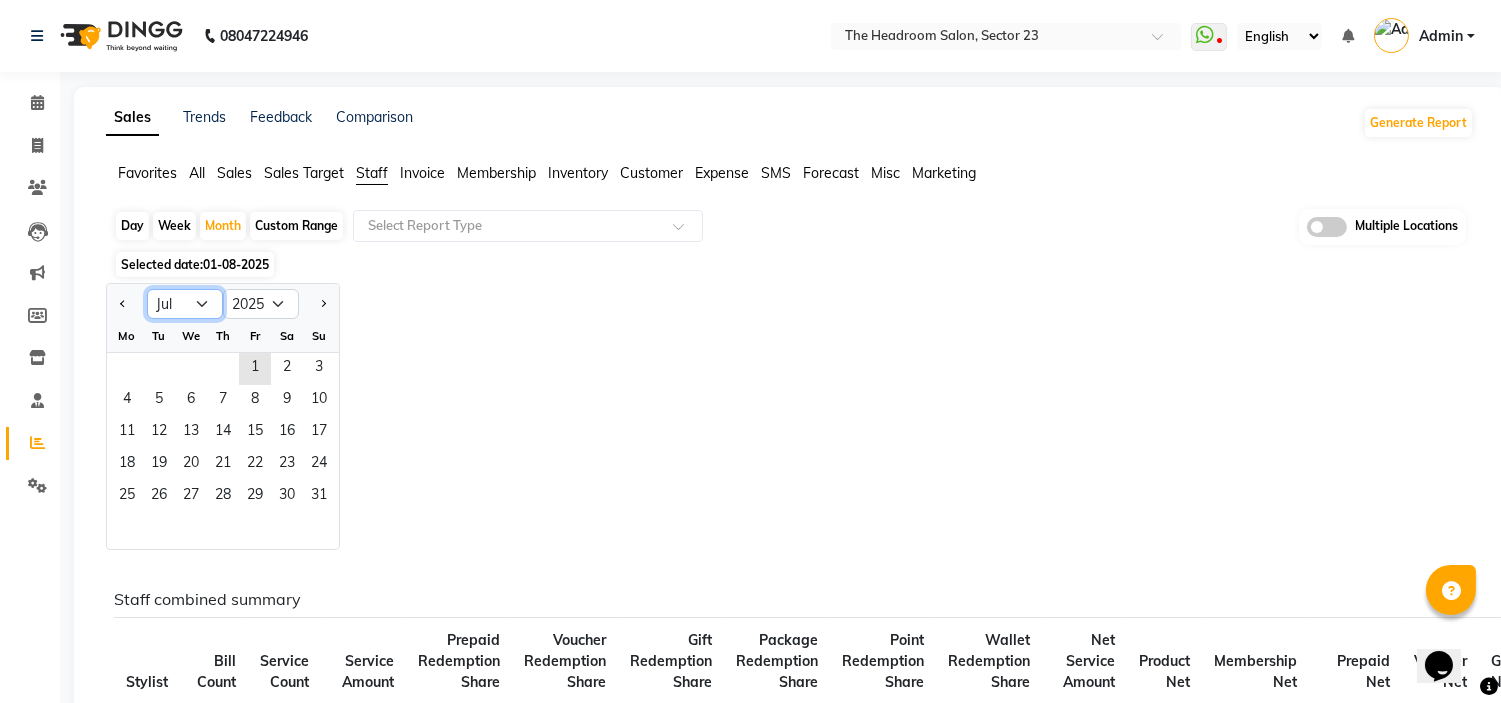 click on "Jan Feb Mar Apr May Jun Jul Aug Sep Oct Nov Dec" 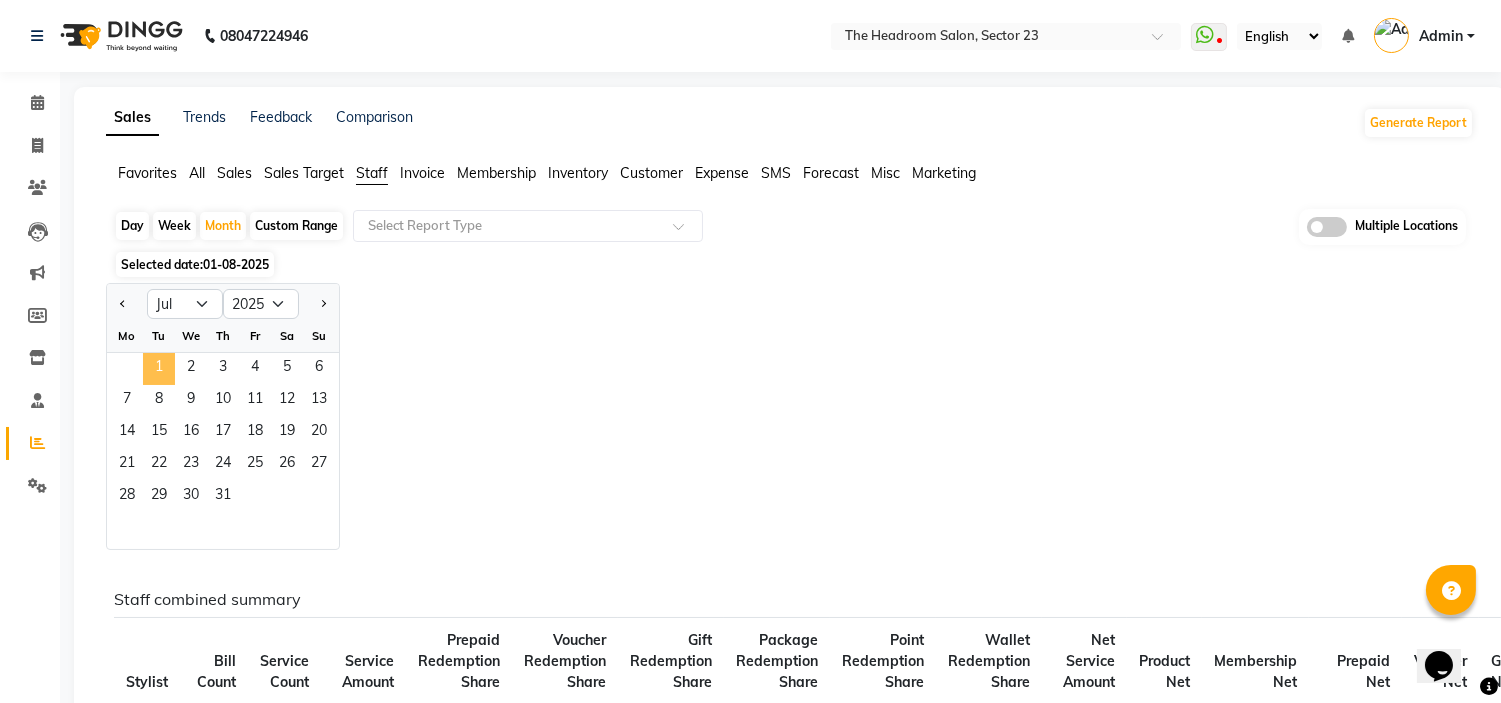 click on "1" 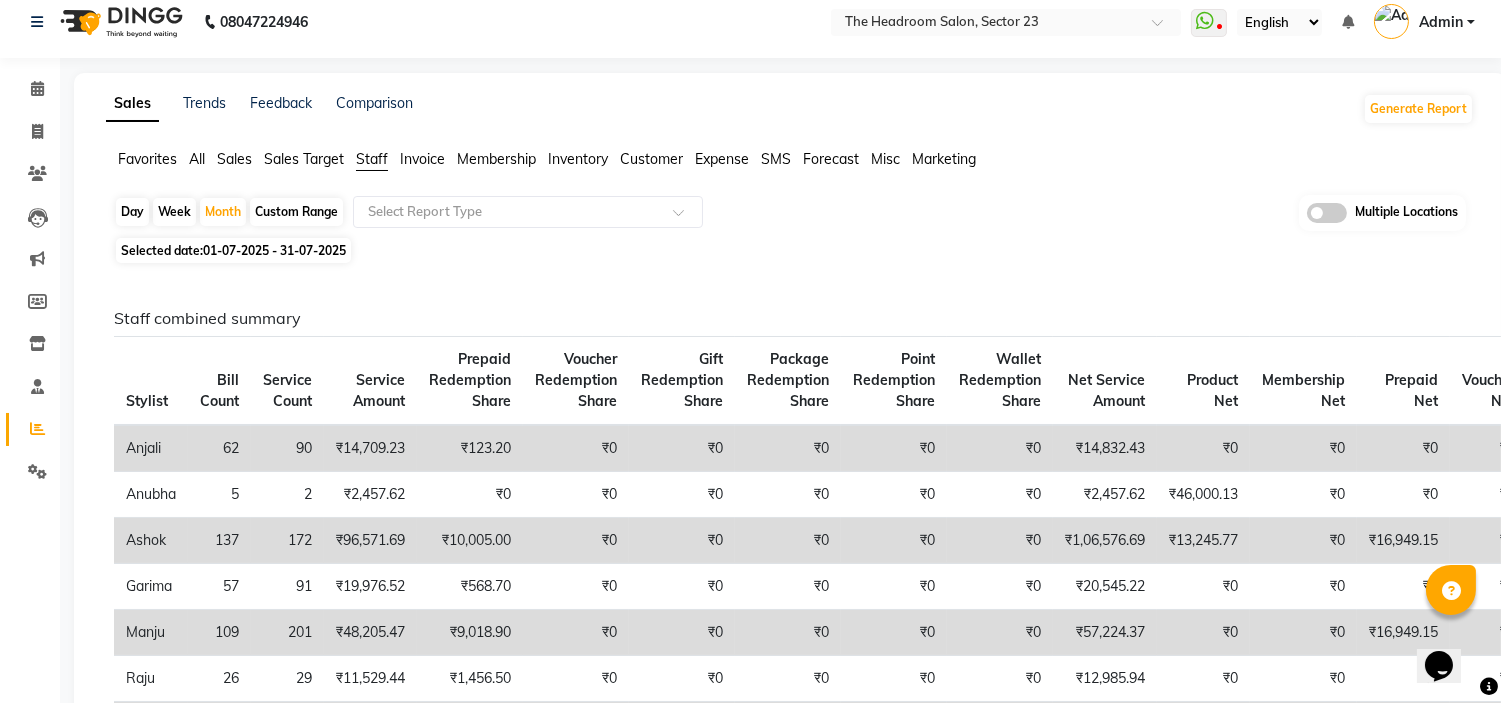 scroll, scrollTop: 0, scrollLeft: 0, axis: both 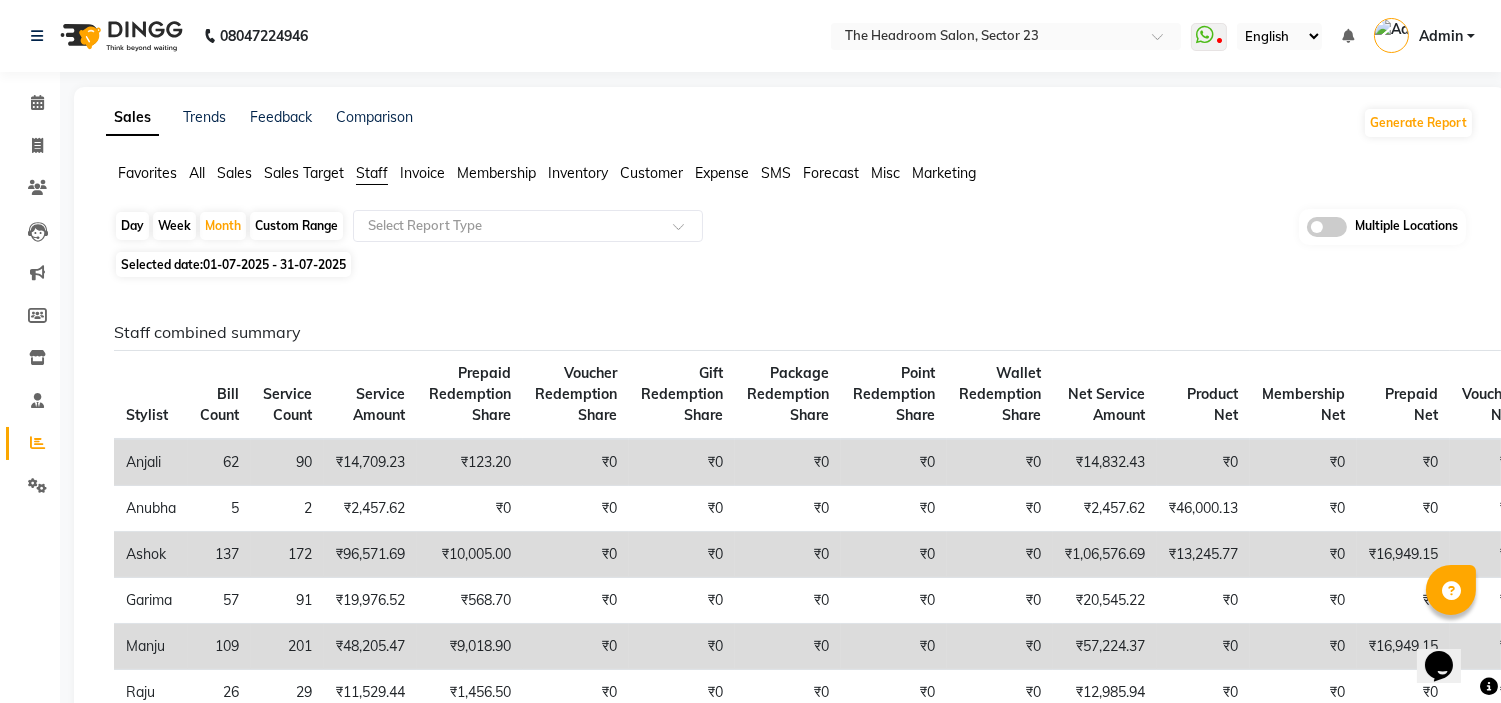 click on "Staff" 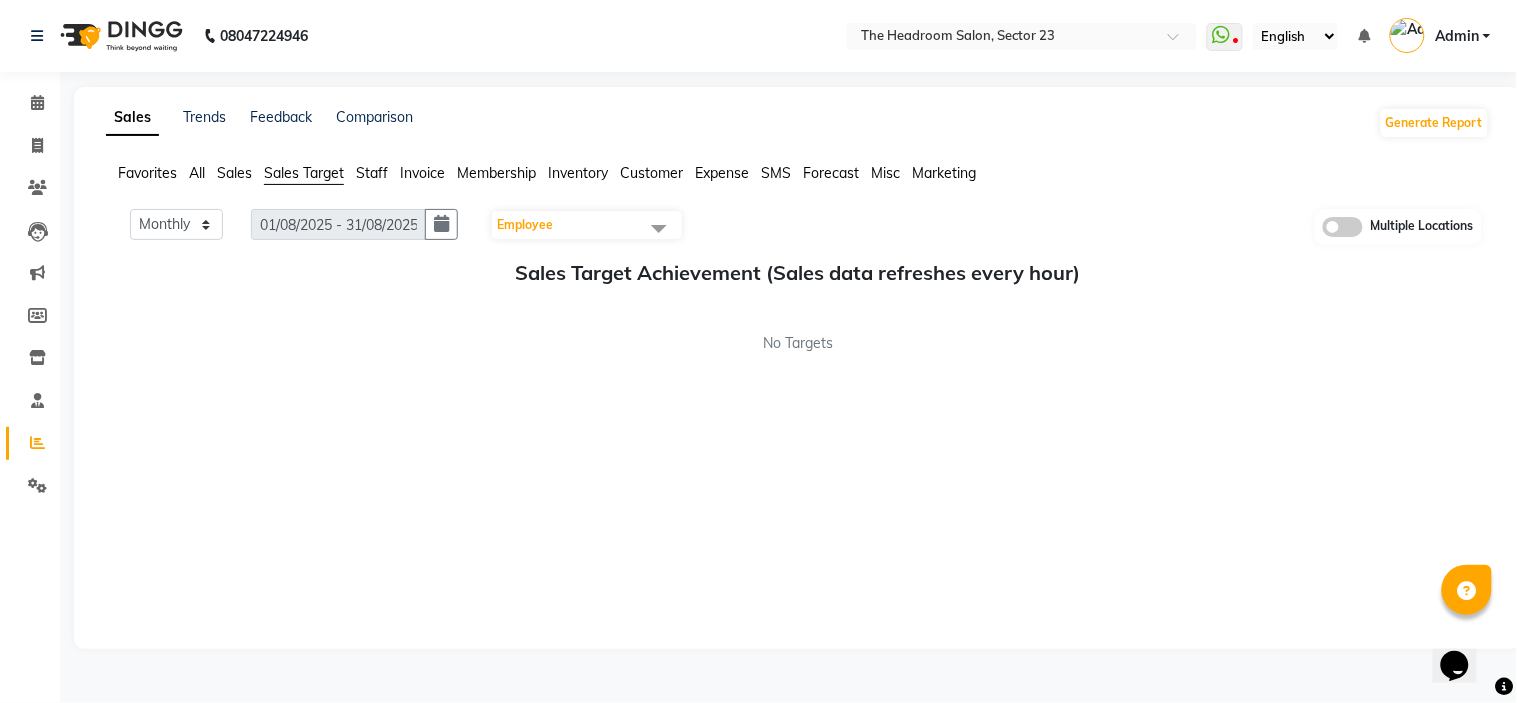 click on "Sales Target" 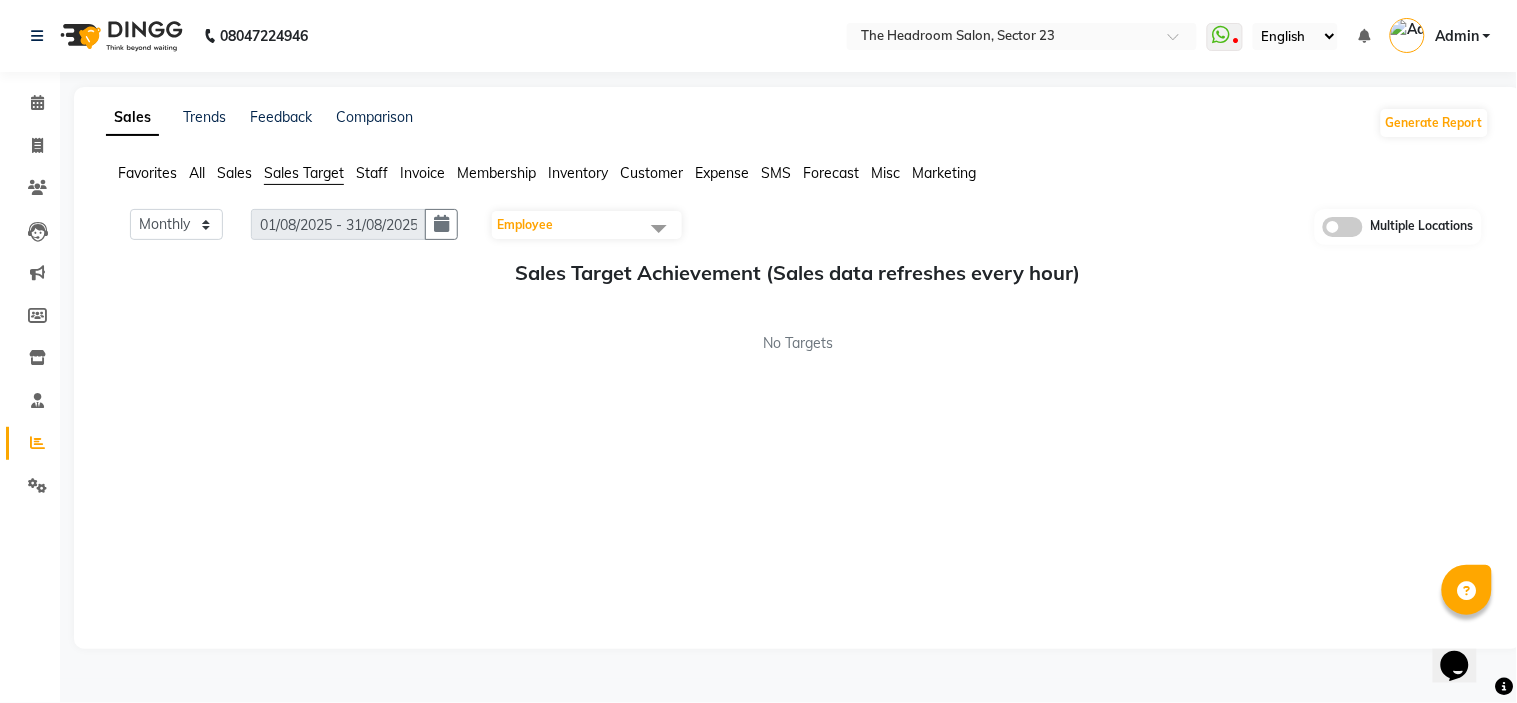 click on "Employee" 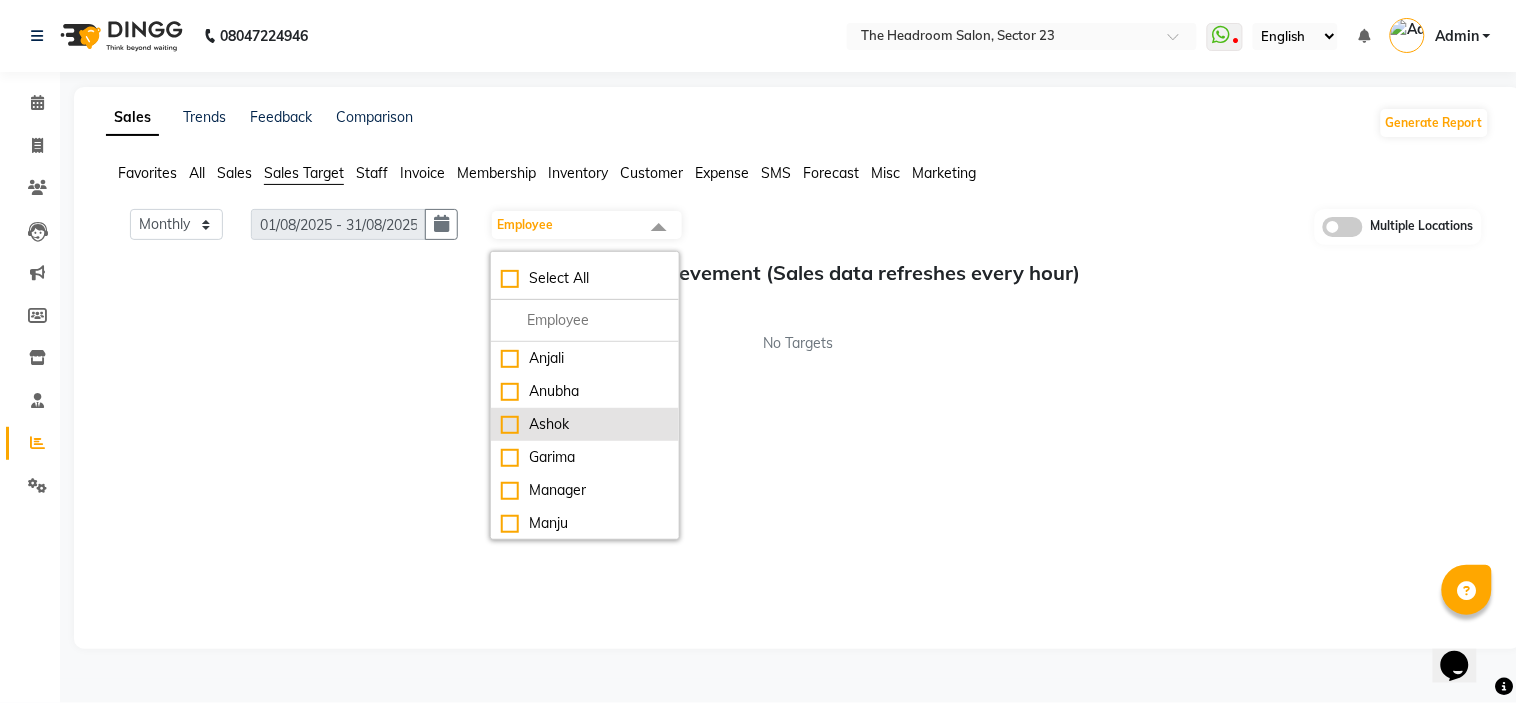 click on "Ashok" 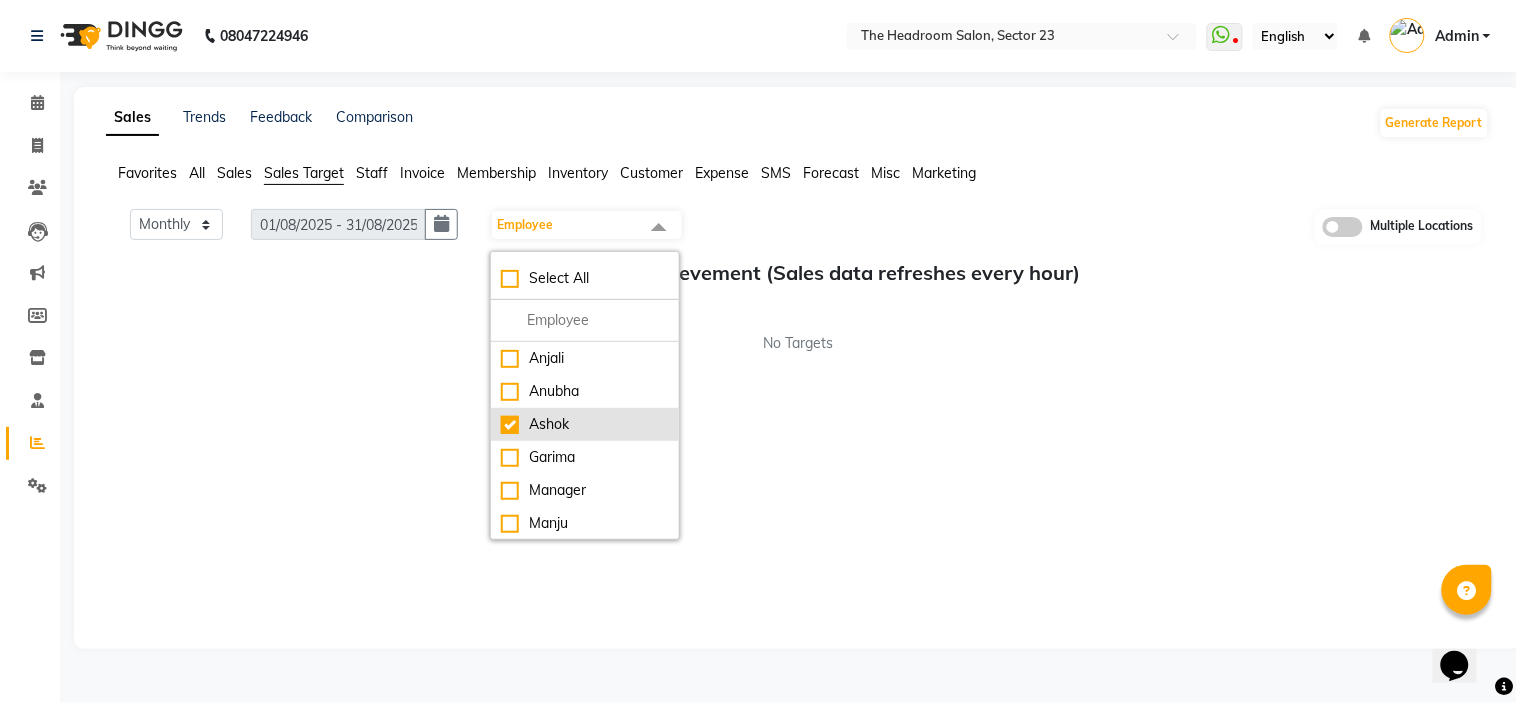 checkbox on "true" 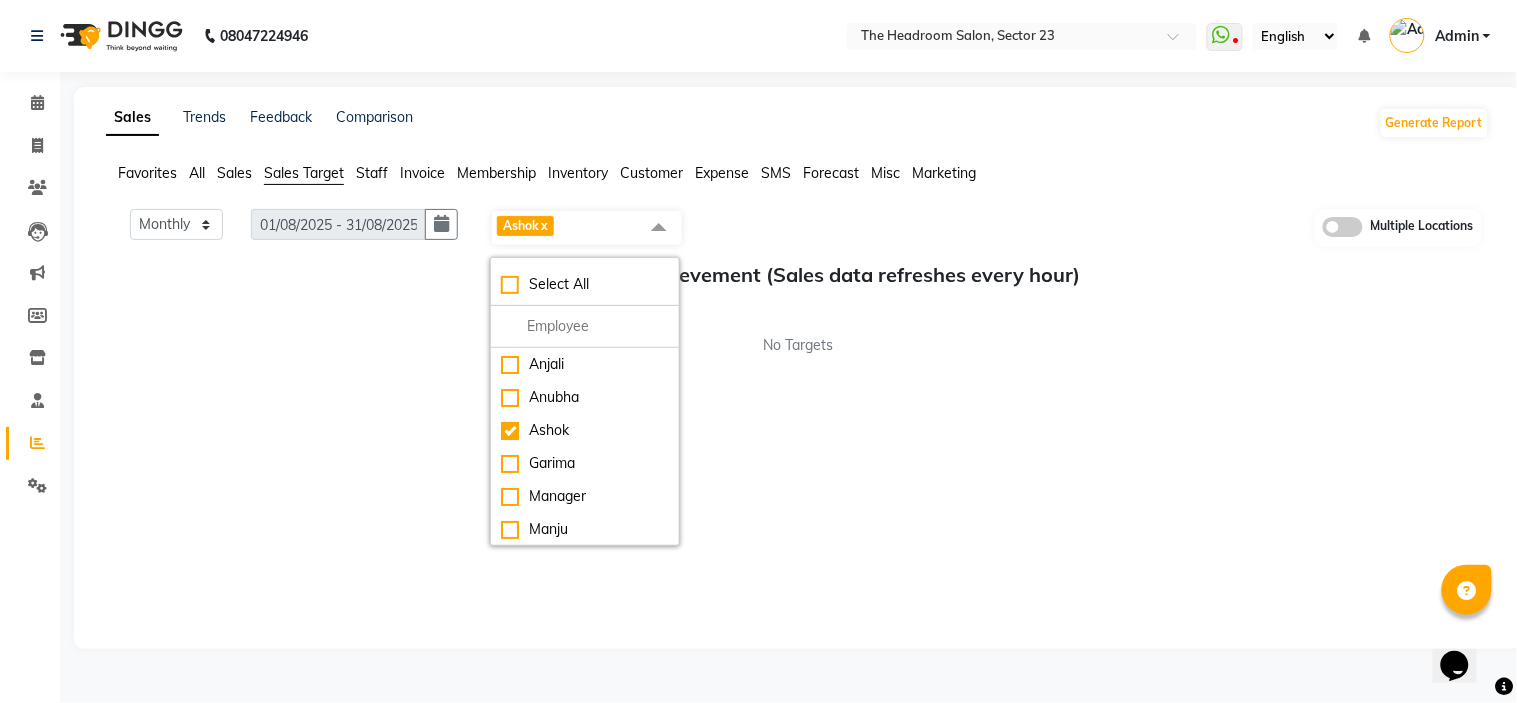click on "Monthly Weekly 01/08/2025 - 31/08/2025 Ashok  x Select All Anjali Anubha Ashok Garima Manager Manju Raju Rohit Shahbaz Multiple Locations Sales Target Achievement (Sales data refreshes every hour) No Targets" 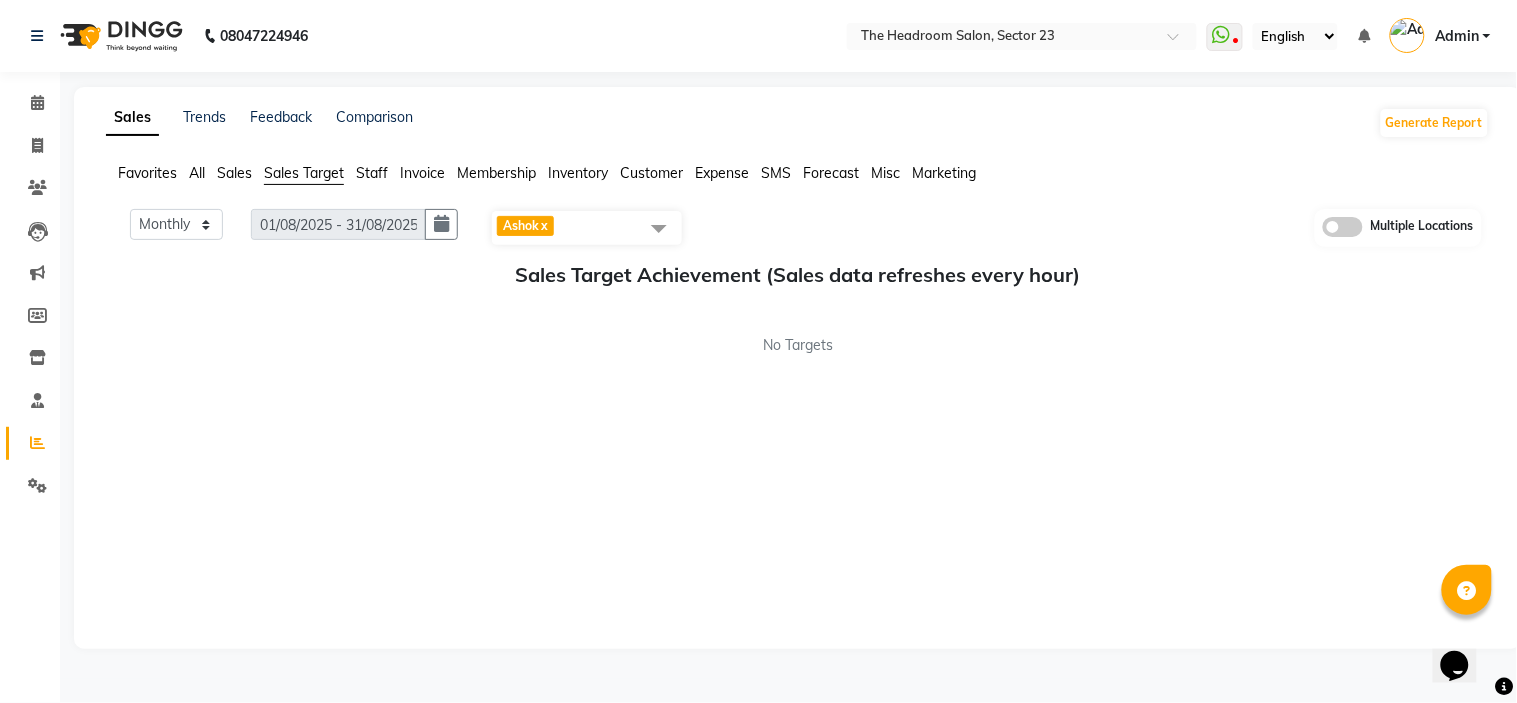 click on "x" 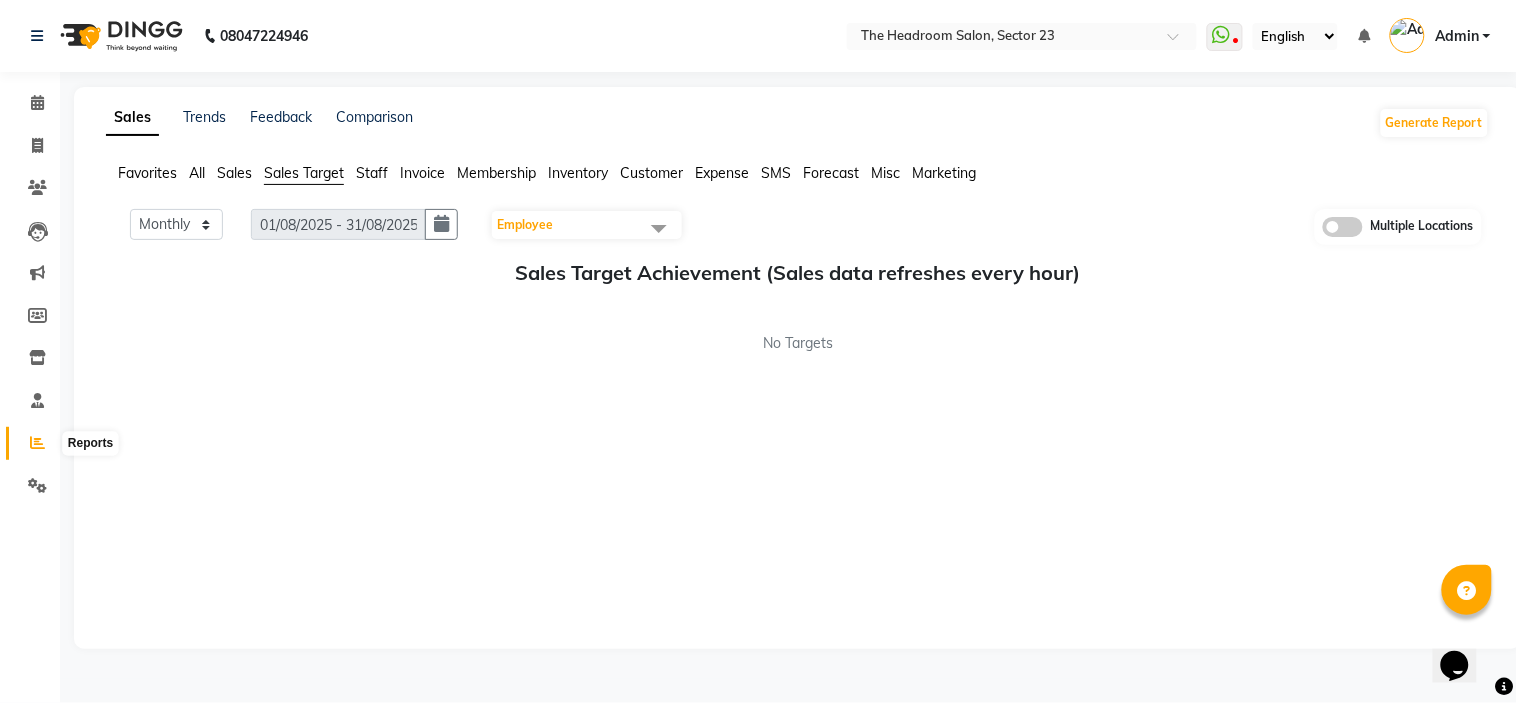 click 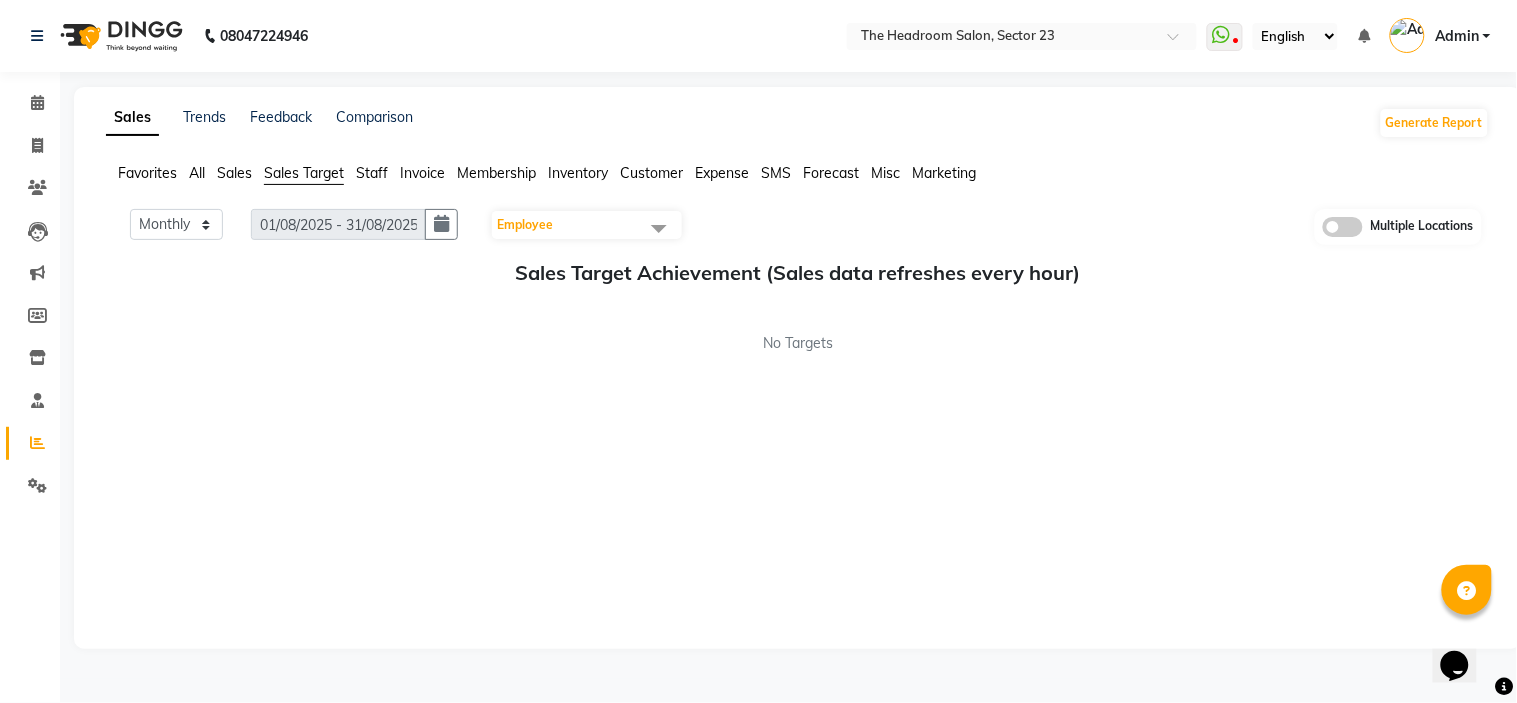 click 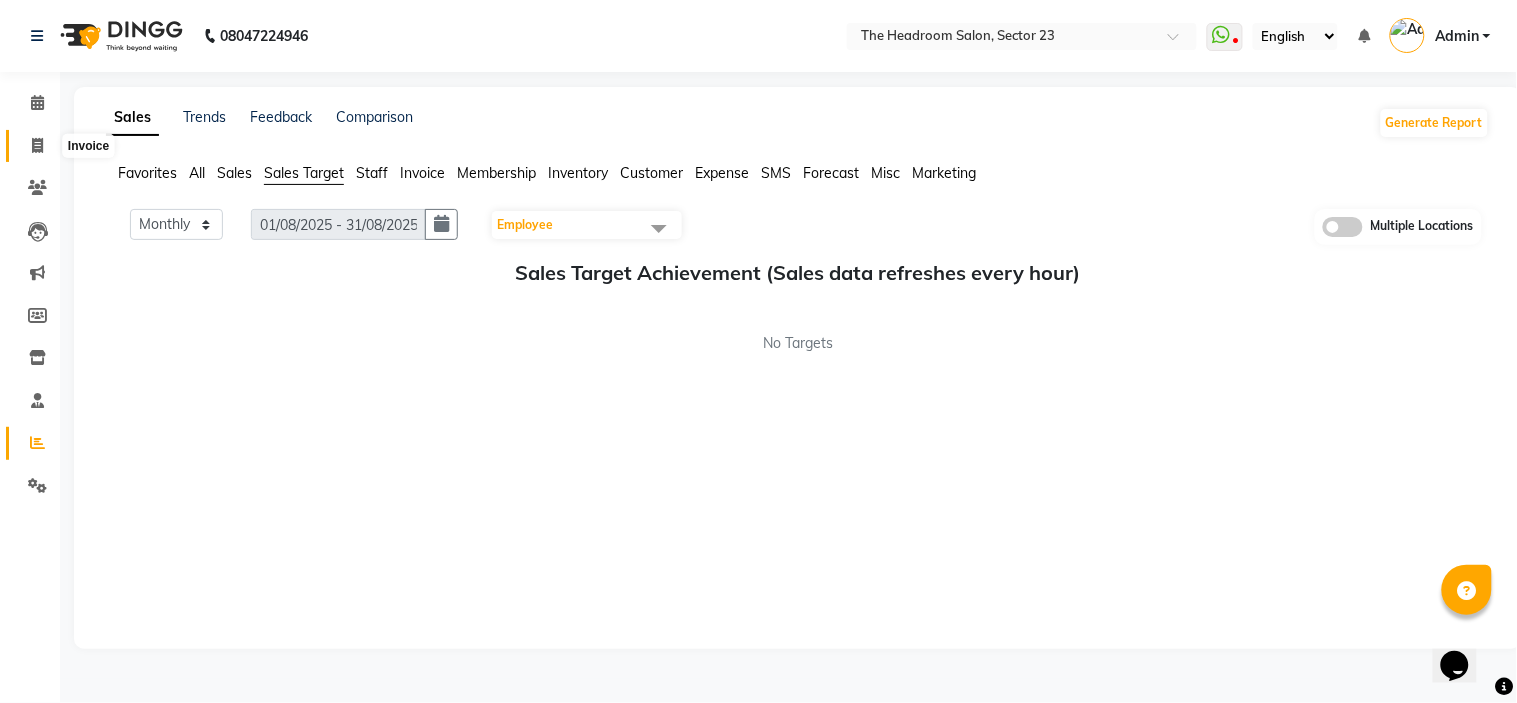 click 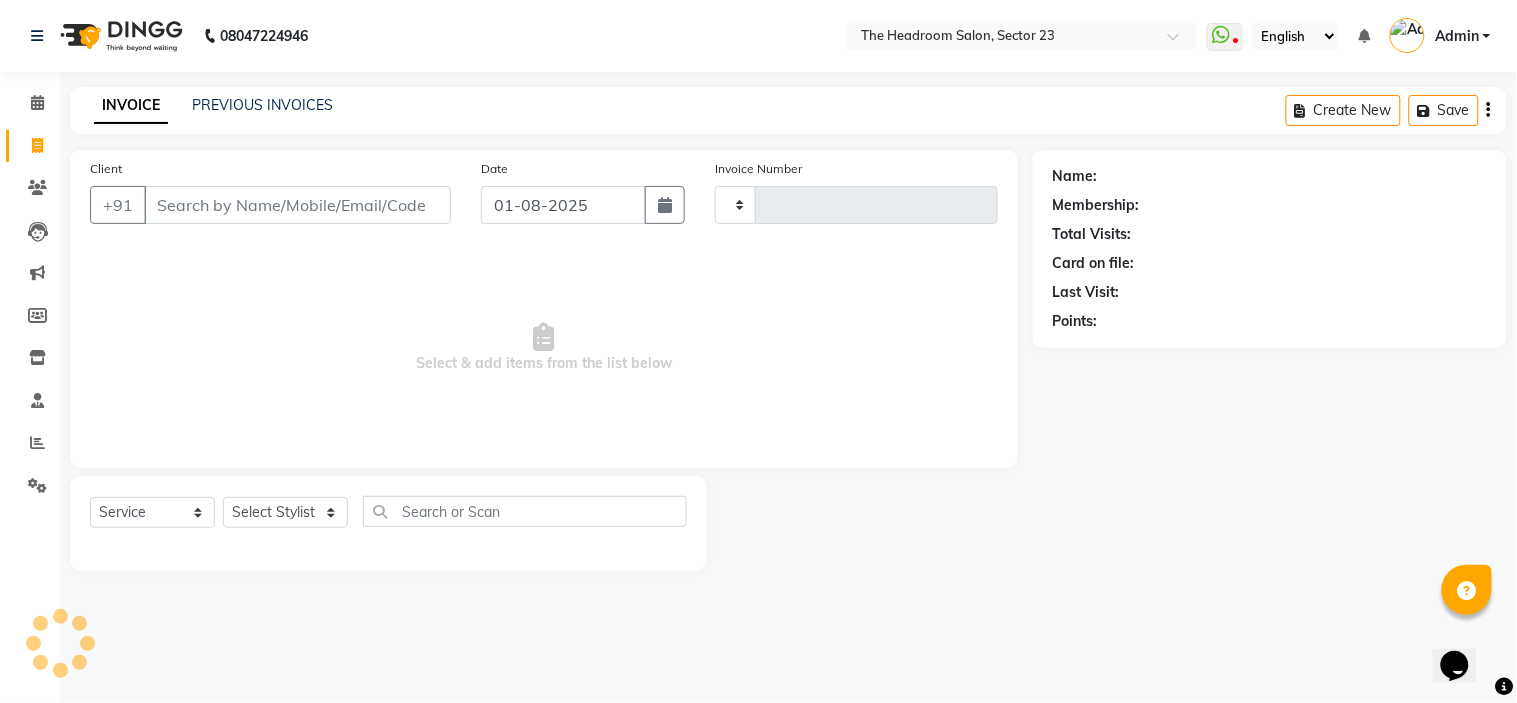 type on "1559" 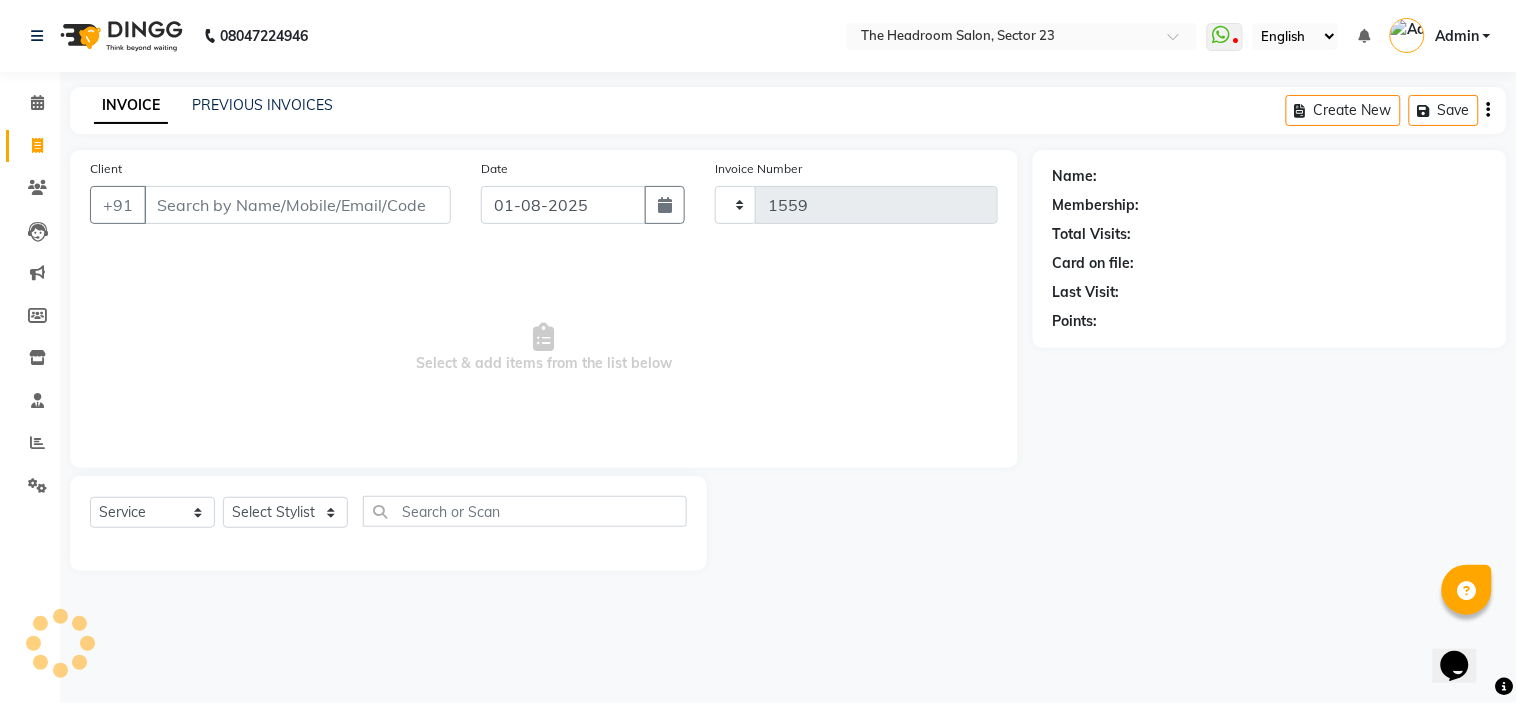 select on "6796" 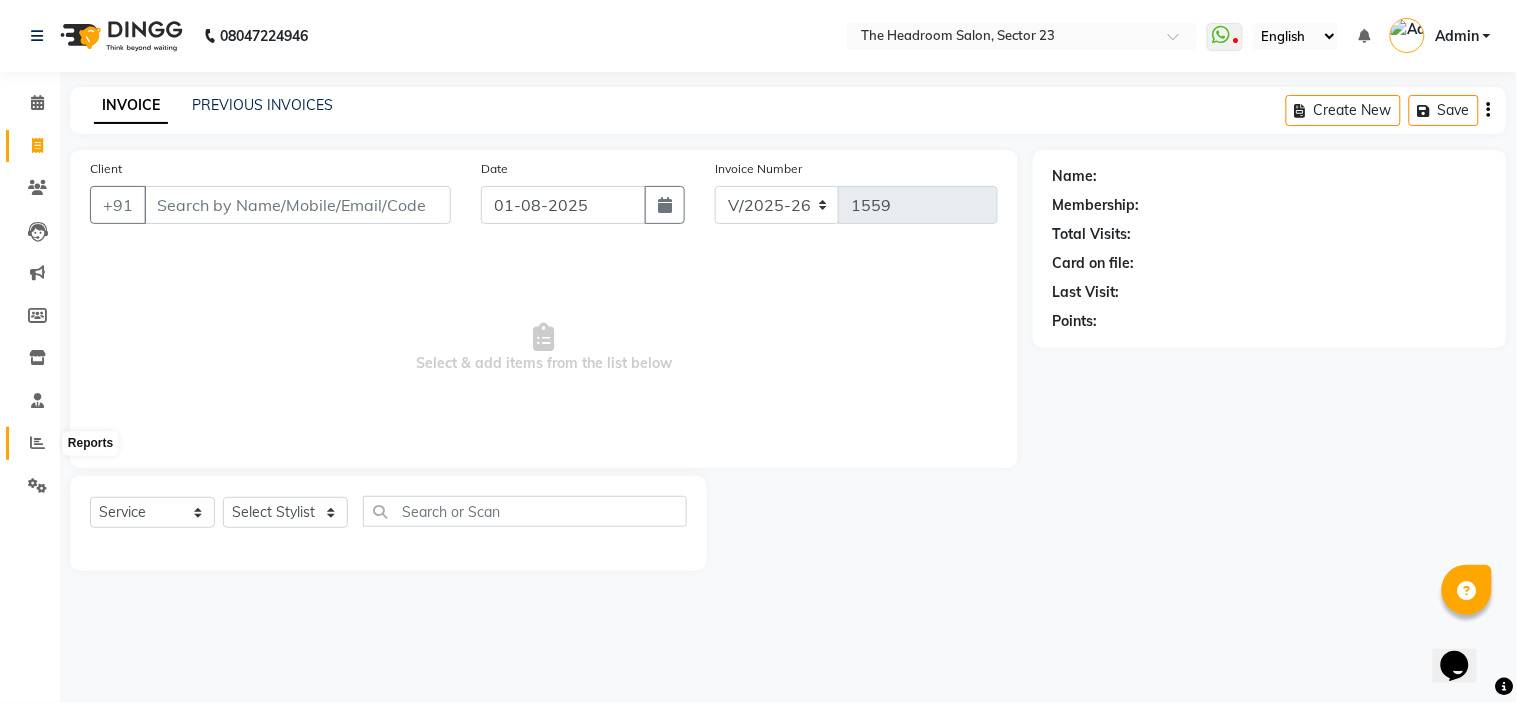 click 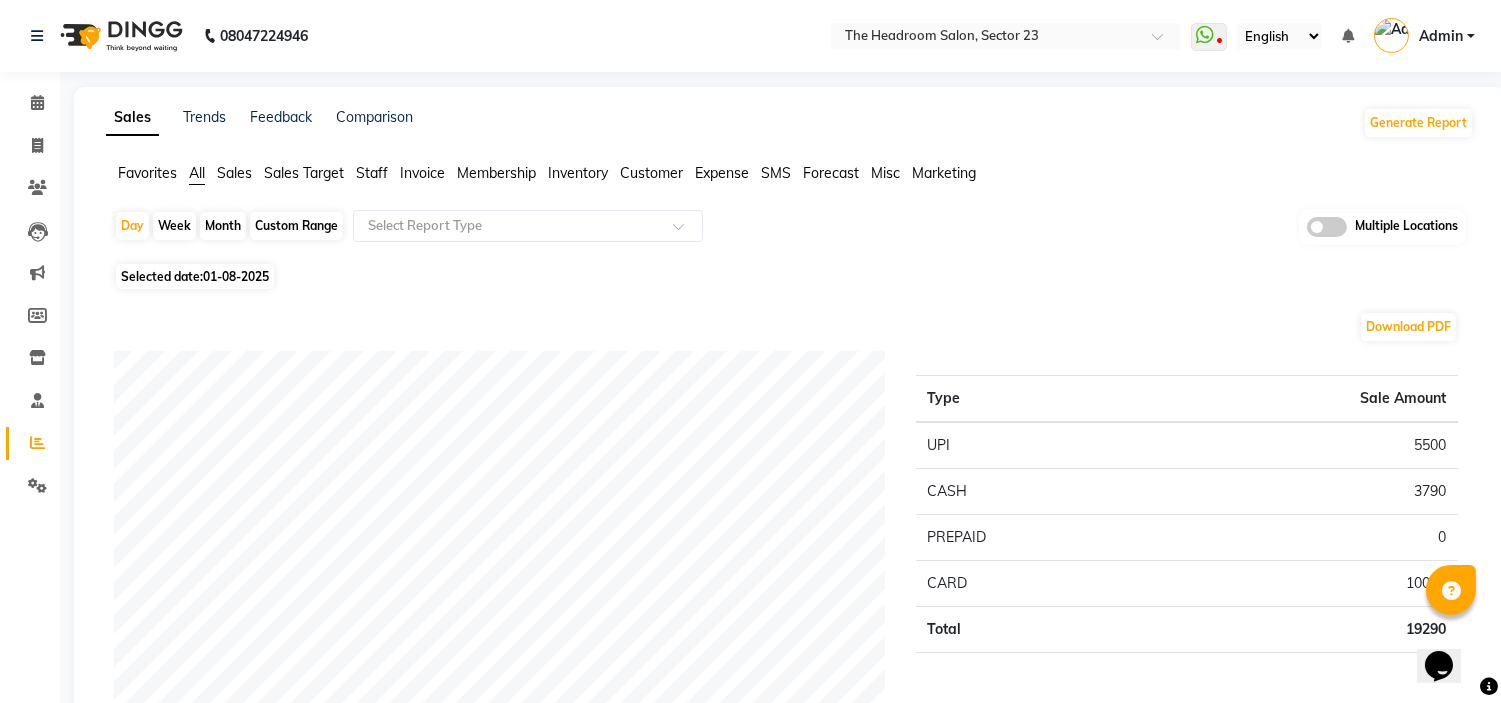 click on "Month" 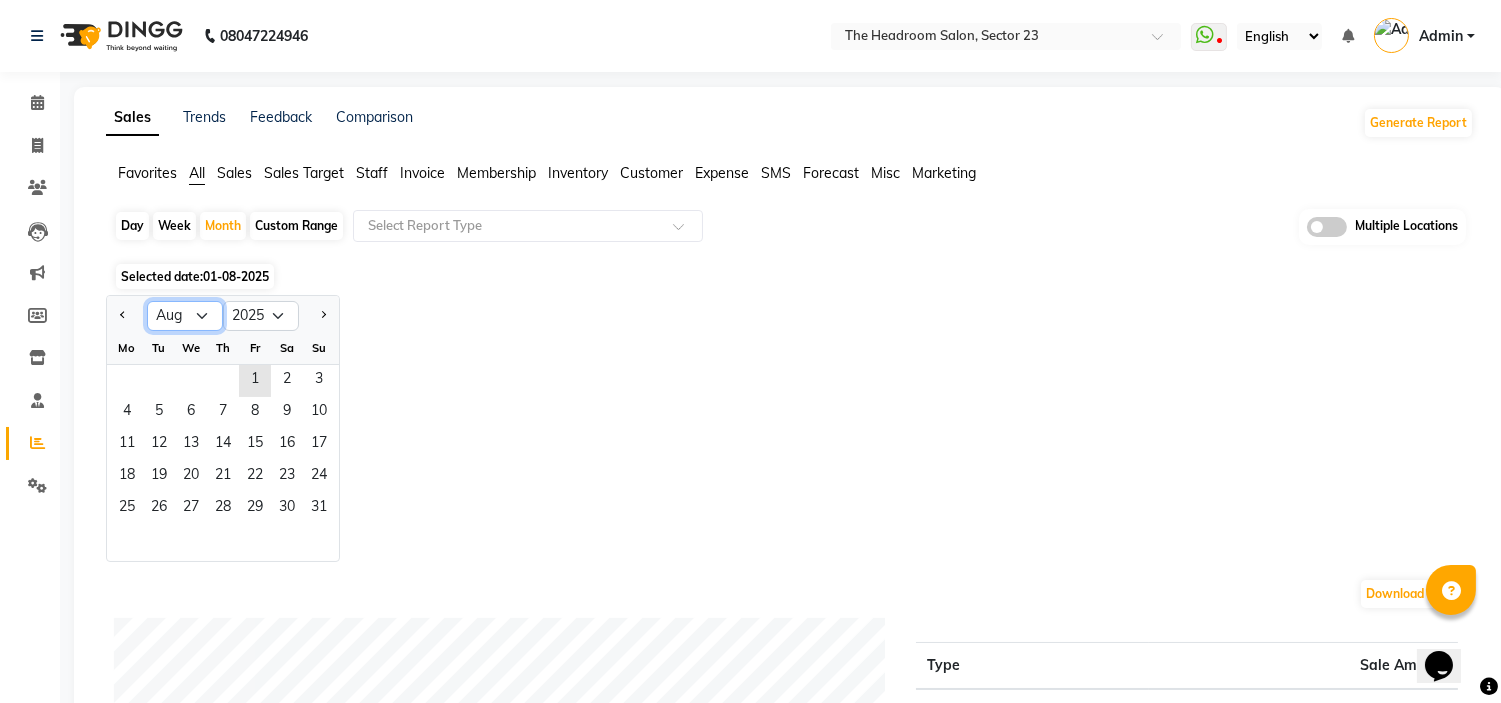 click on "Jan Feb Mar Apr May Jun Jul Aug Sep Oct Nov Dec" 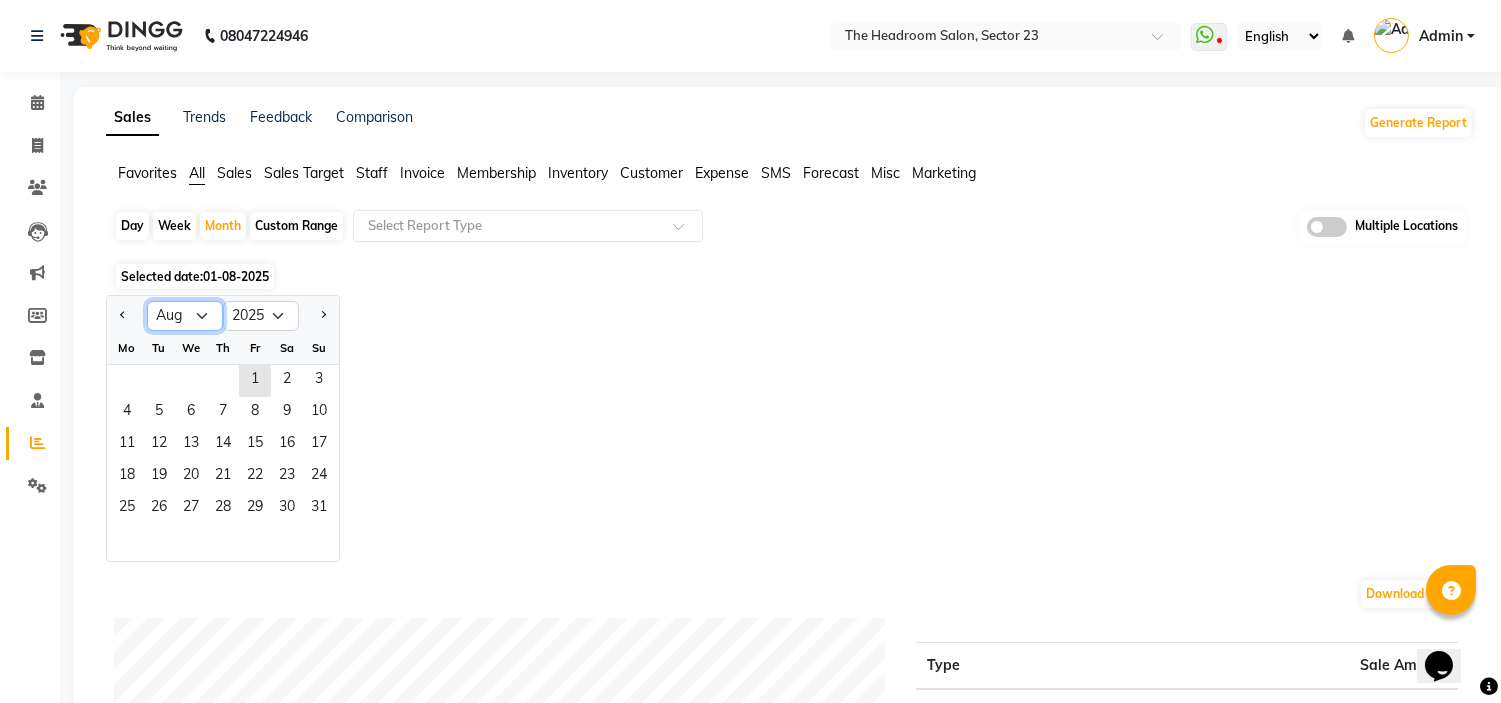 select on "7" 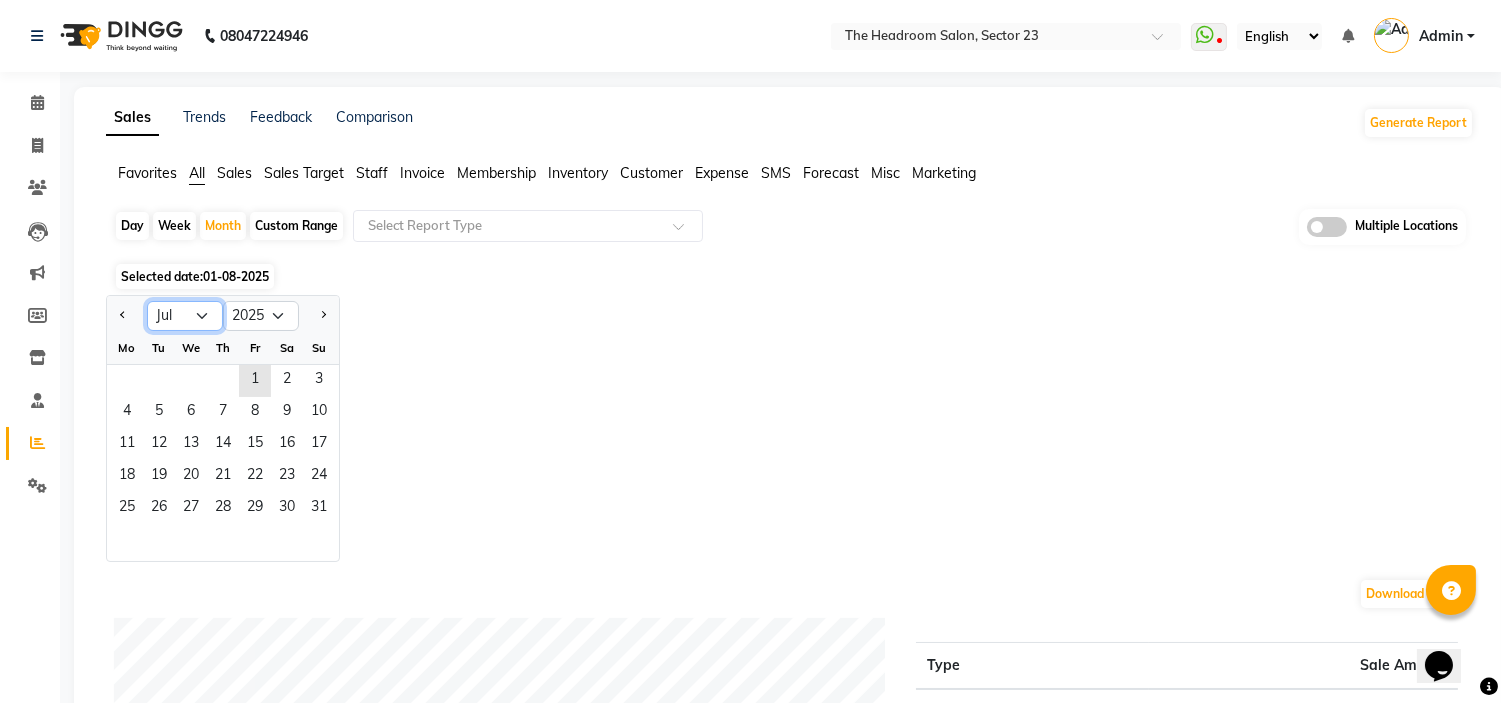 click on "Jan Feb Mar Apr May Jun Jul Aug Sep Oct Nov Dec" 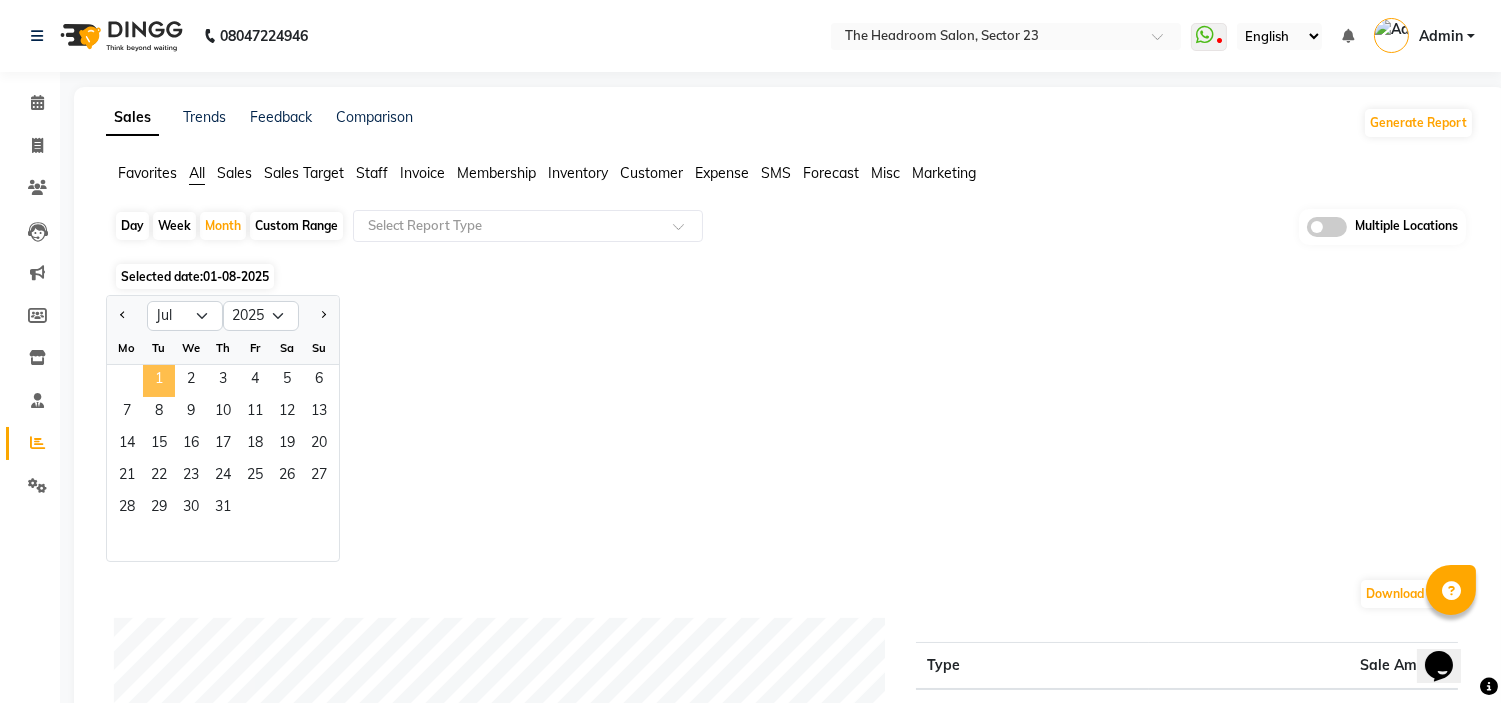 click on "1" 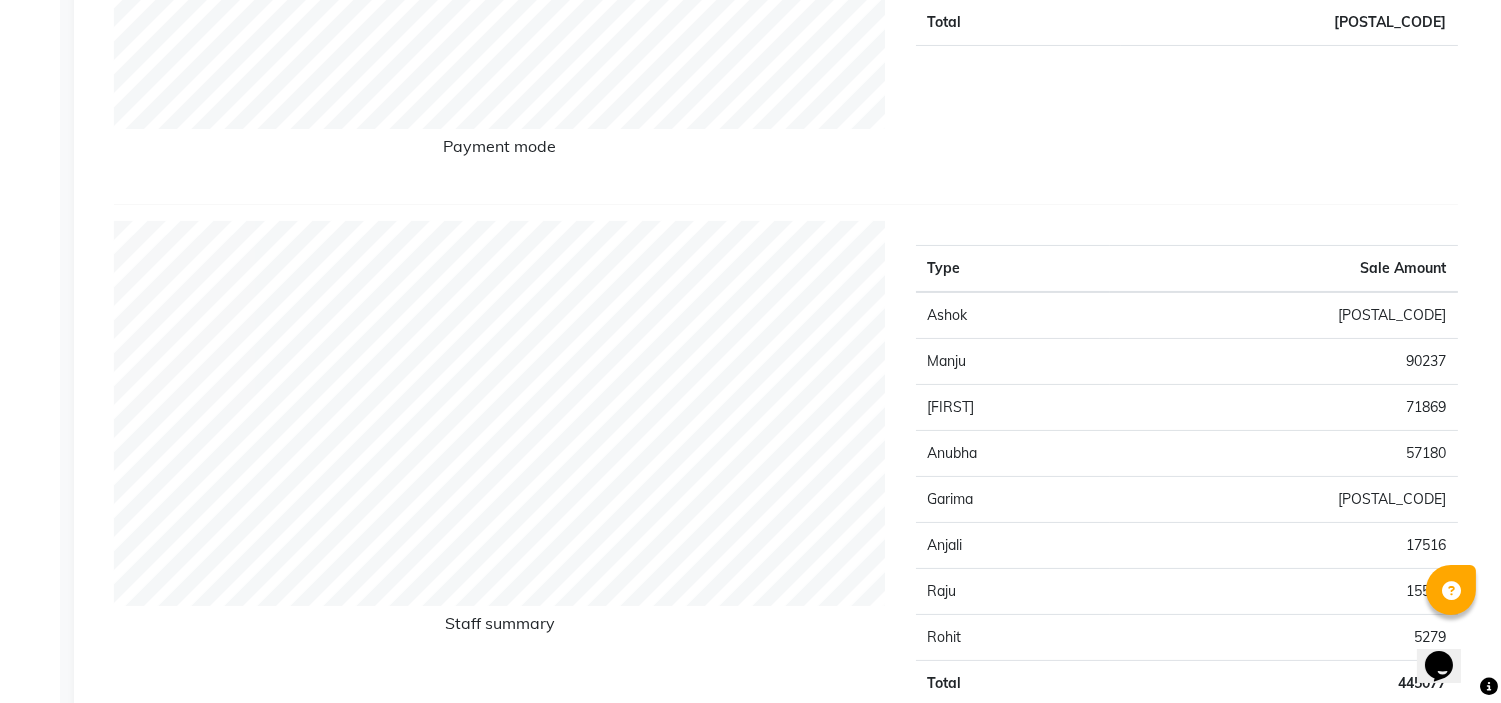 scroll, scrollTop: 0, scrollLeft: 0, axis: both 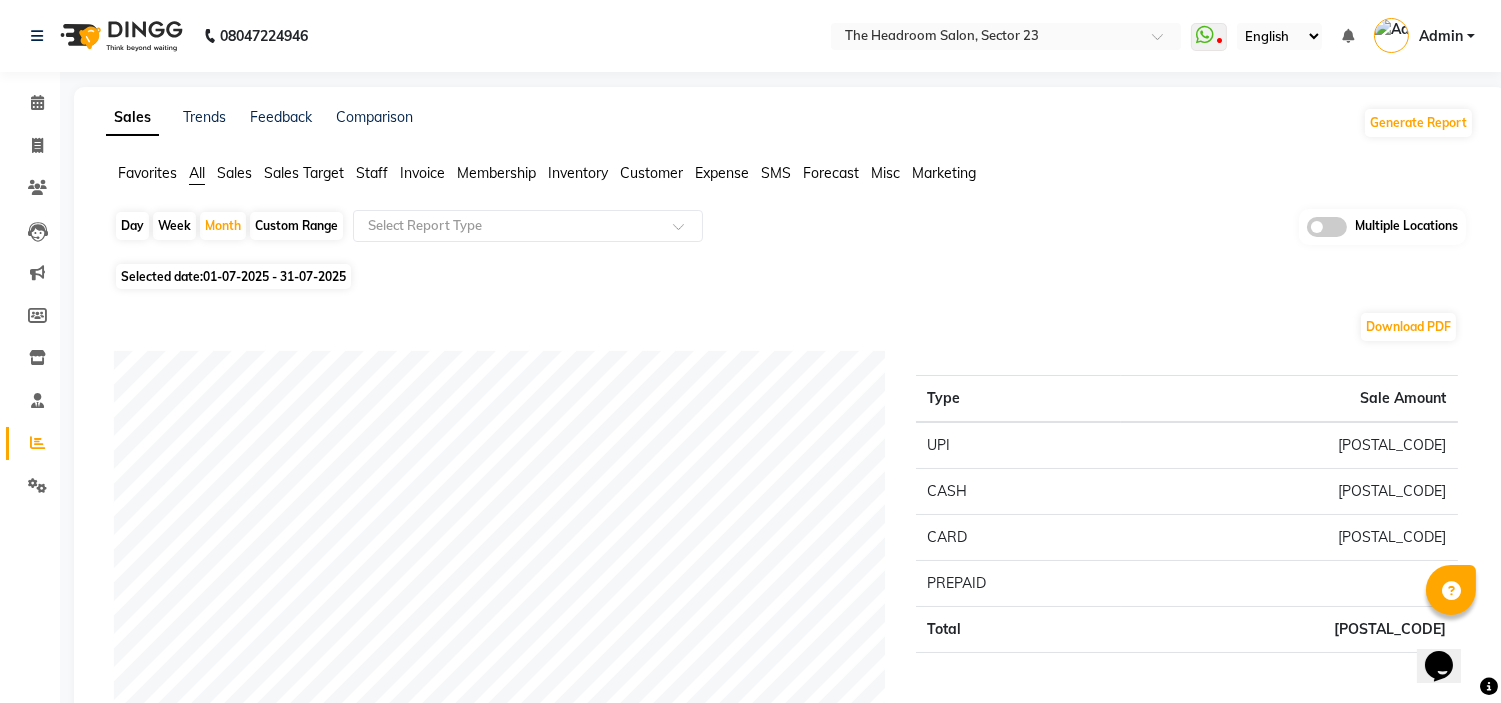 click on "Membership" 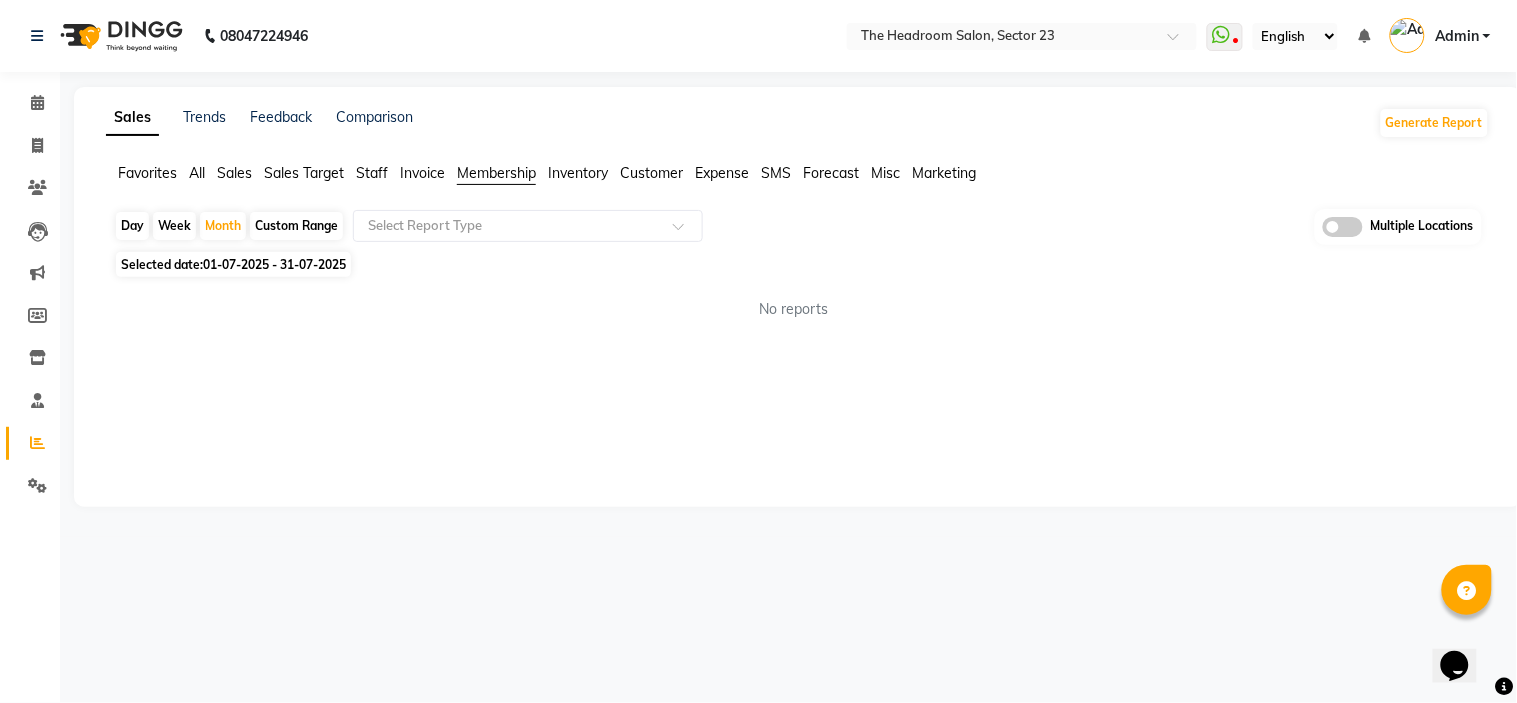 click on "08047224946 Select Location × The Headroom Salon, Sector 23  WhatsApp Status  ✕ Status:  Disconnected Most Recent Message: 01-08-2025     07:23 PM Recent Service Activity: 01-08-2025     07:22 PM  08047224946 Whatsapp Settings English ENGLISH Español العربية मराठी हिंदी ગુજરાતી தமிழ் 中文 Notifications nothing to show Admin Manage Profile Change Password Sign out  Version:3.15.11  ☀ The Headroom Salon, Sector 93 Gurugram ☀ The Headroom Salon, Sector 23  Calendar  Invoice  Clients  Leads   Marketing  Members  Inventory  Staff  Reports  Settings Completed InProgress Upcoming Dropped Tentative Check-In Confirm Bookings Generate Report Segments Page Builder Sales Trends Feedback Comparison Generate Report Favorites All Sales Sales Target Staff Invoice Membership Inventory Customer Expense SMS Forecast Misc Marketing  Day   Week   Month   Custom Range  Select Report Type Multiple Locations Selected date:  01-07-2025 - 31-07-2025  No reports ★" at bounding box center (758, 351) 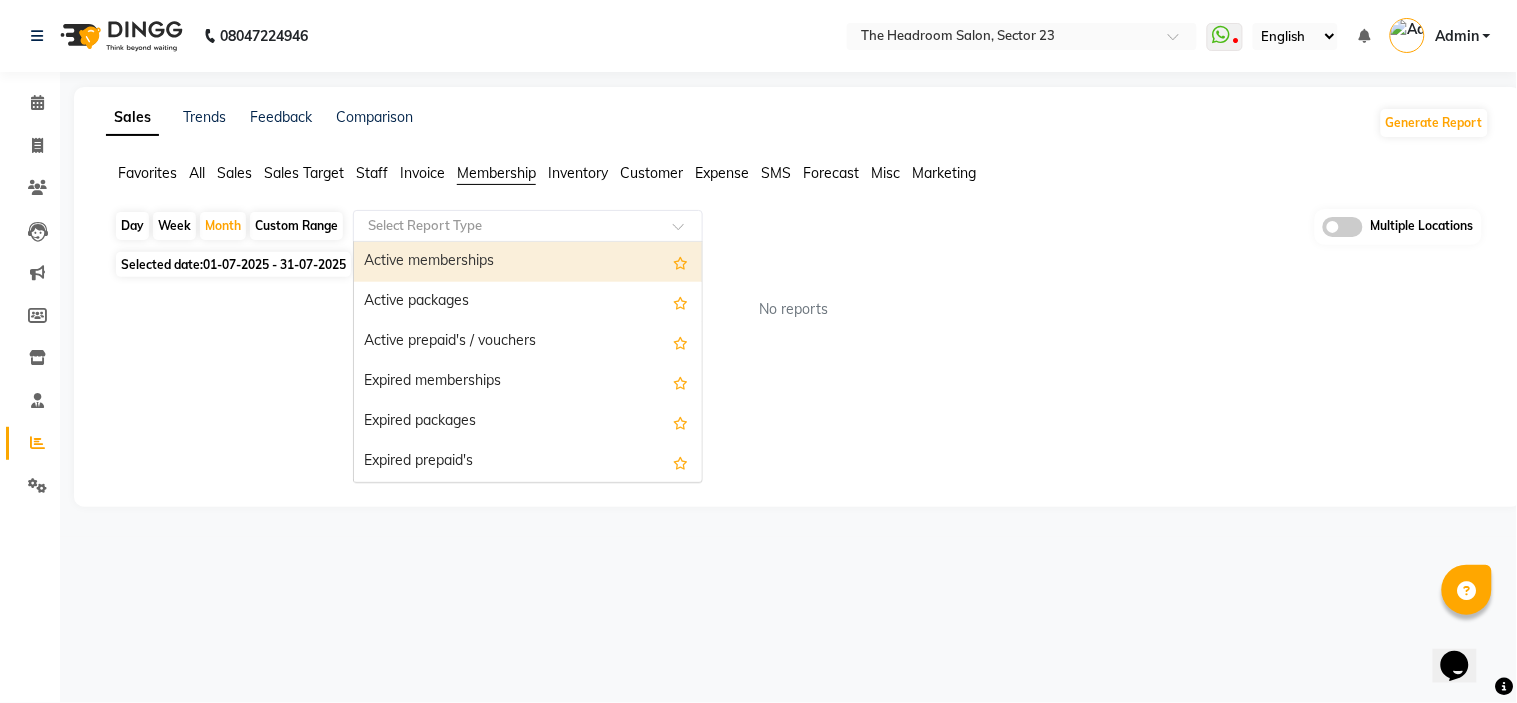 click 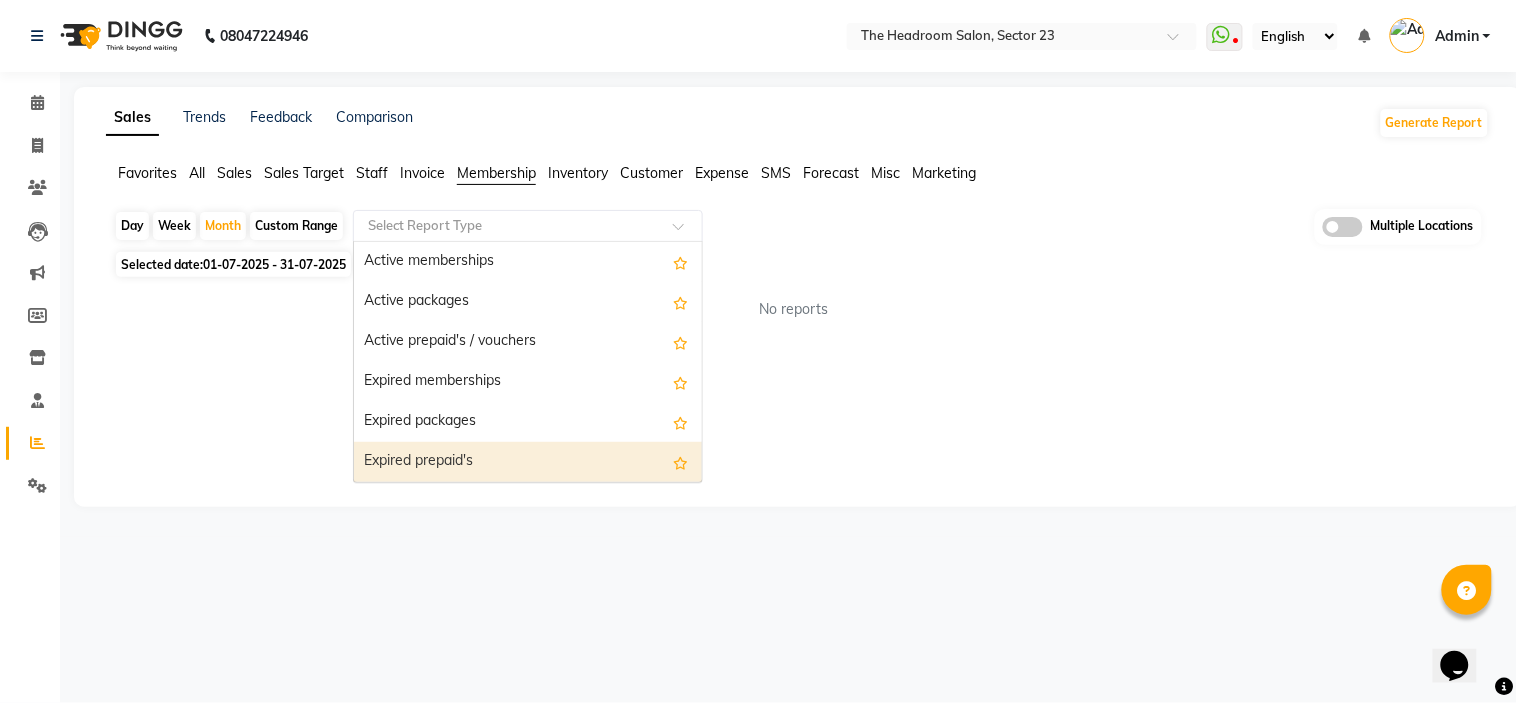click on "Expired prepaid's" at bounding box center (528, 462) 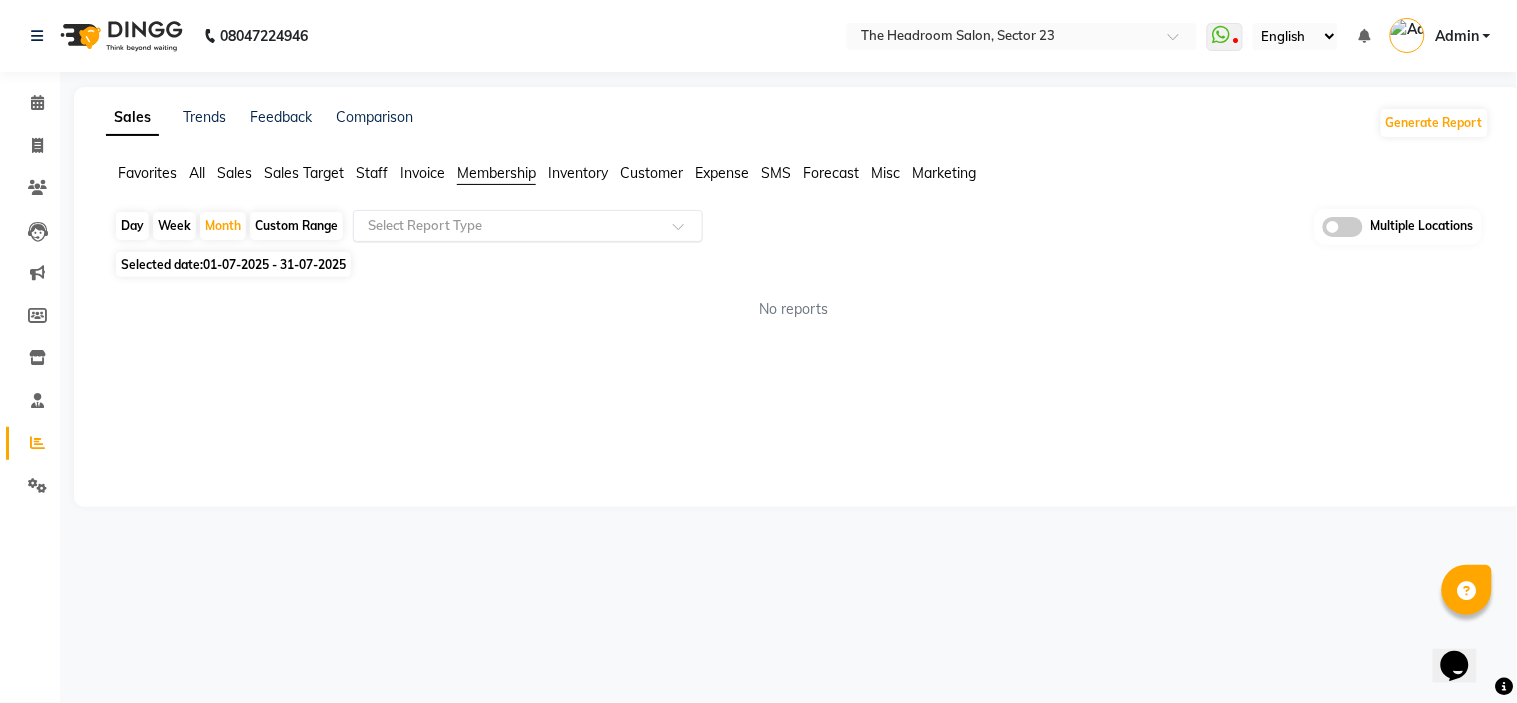 click on "Selected date:  01-07-2025 - 31-07-2025" 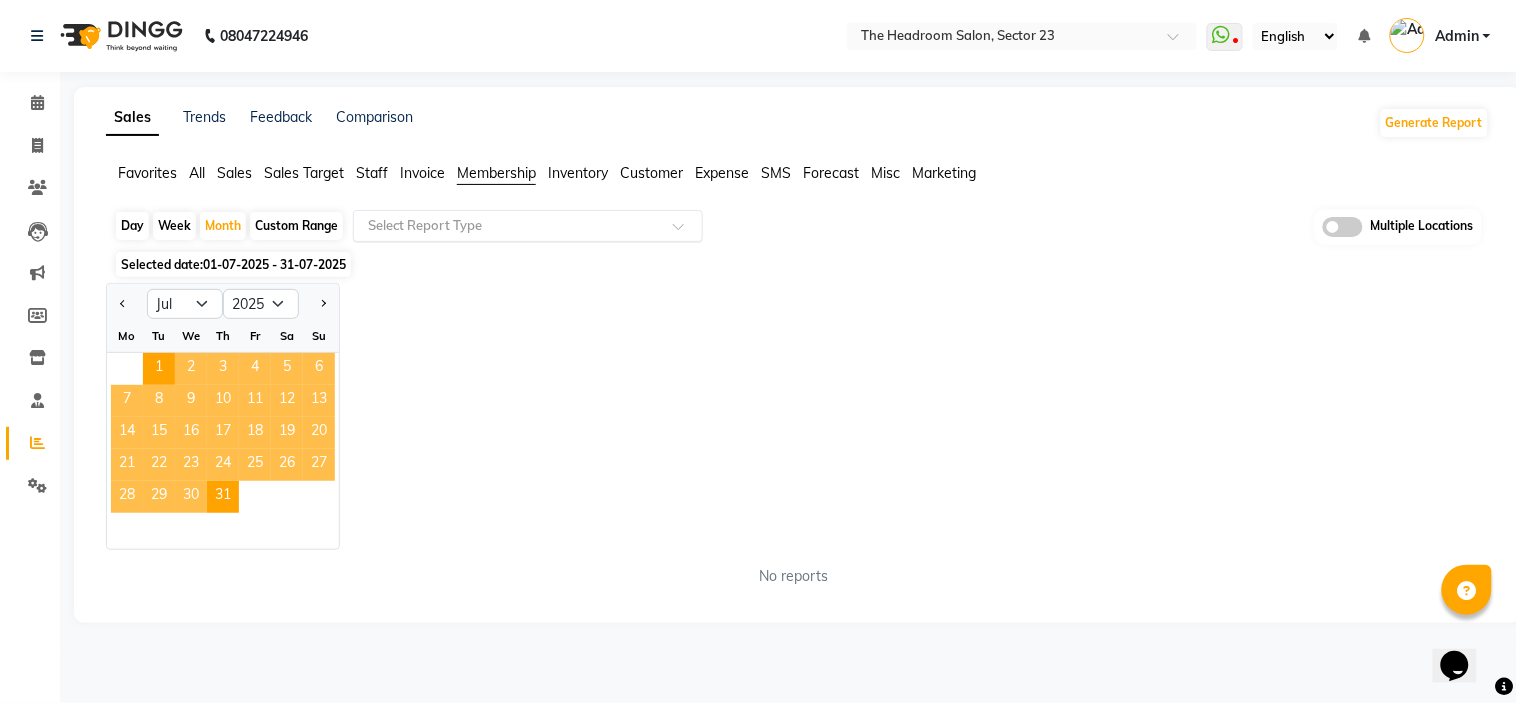 click on "Invoice" 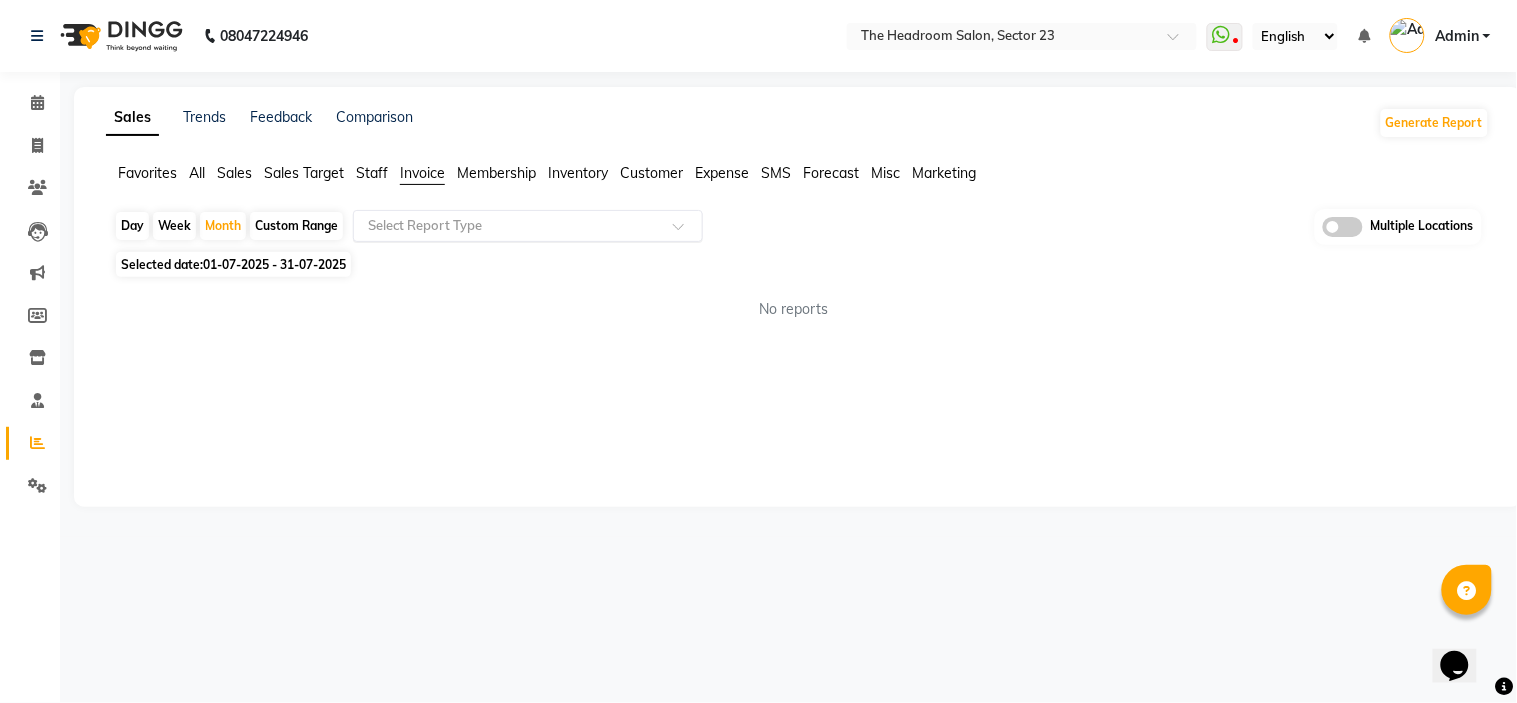 click on "Sales" 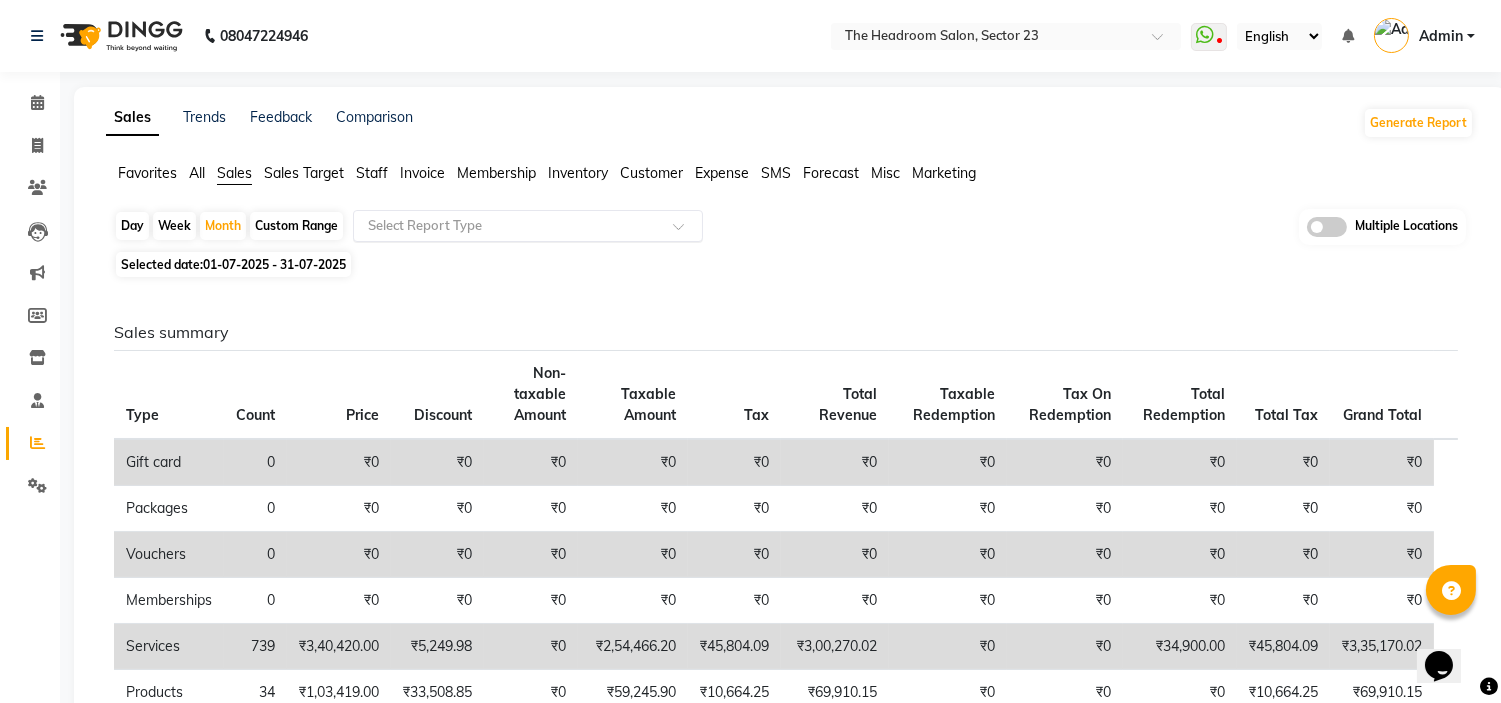 click on "Sales" 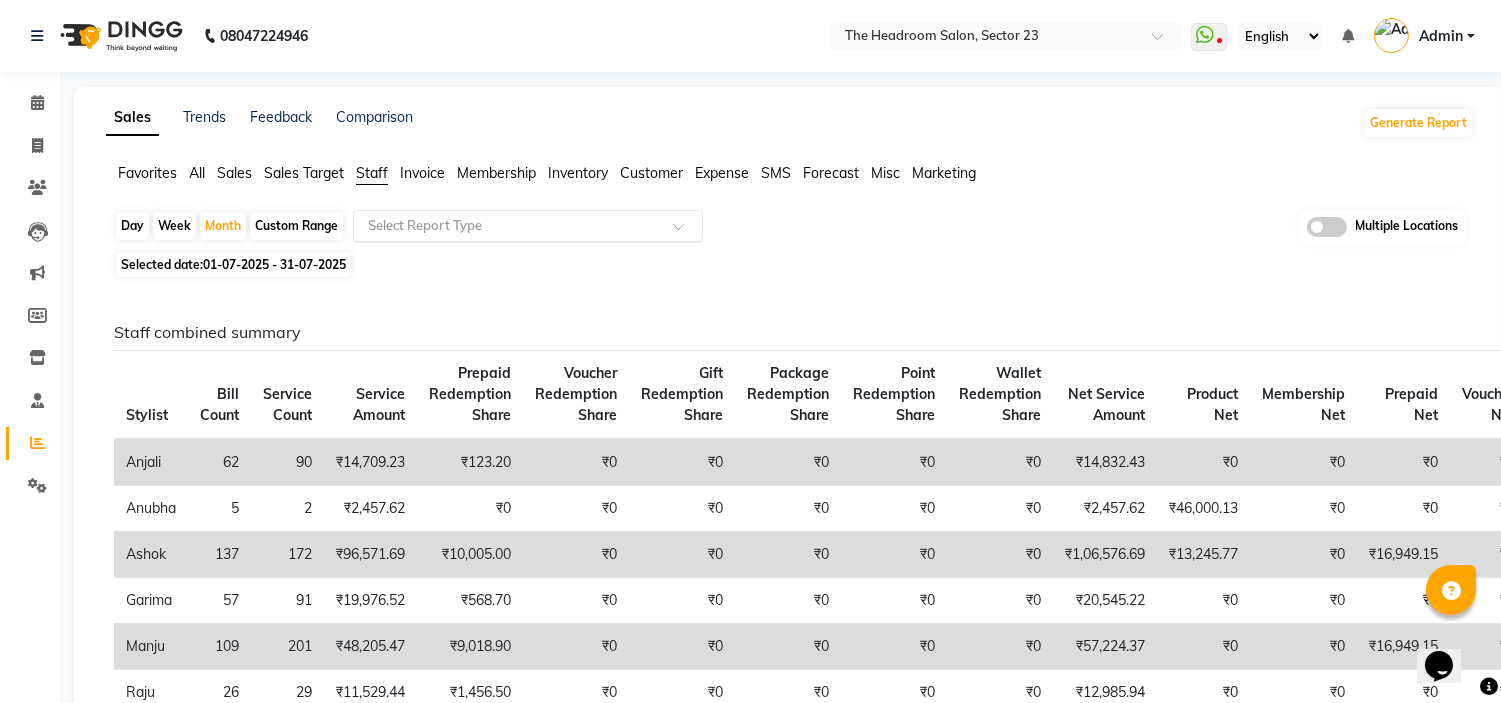 click on "01-07-2025 - 31-07-2025" 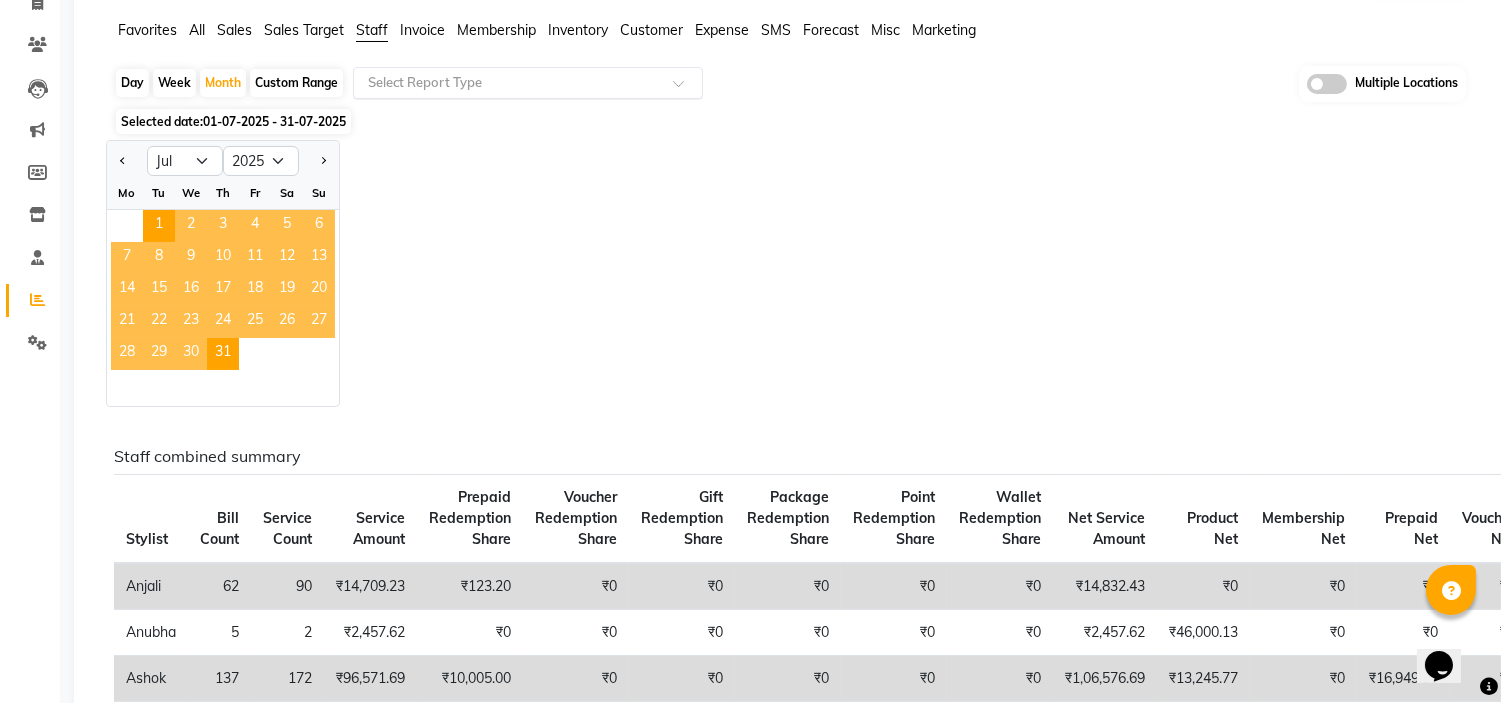 scroll, scrollTop: 177, scrollLeft: 0, axis: vertical 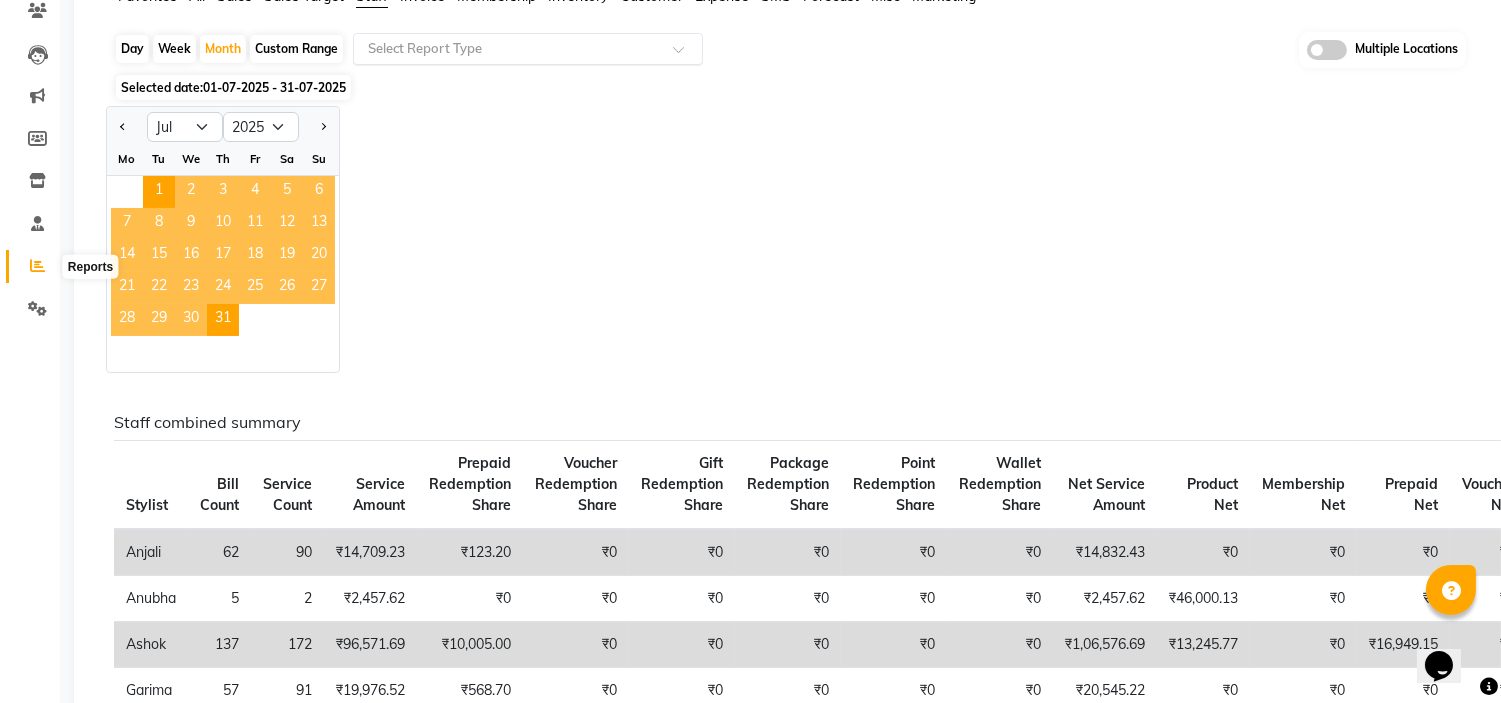 click 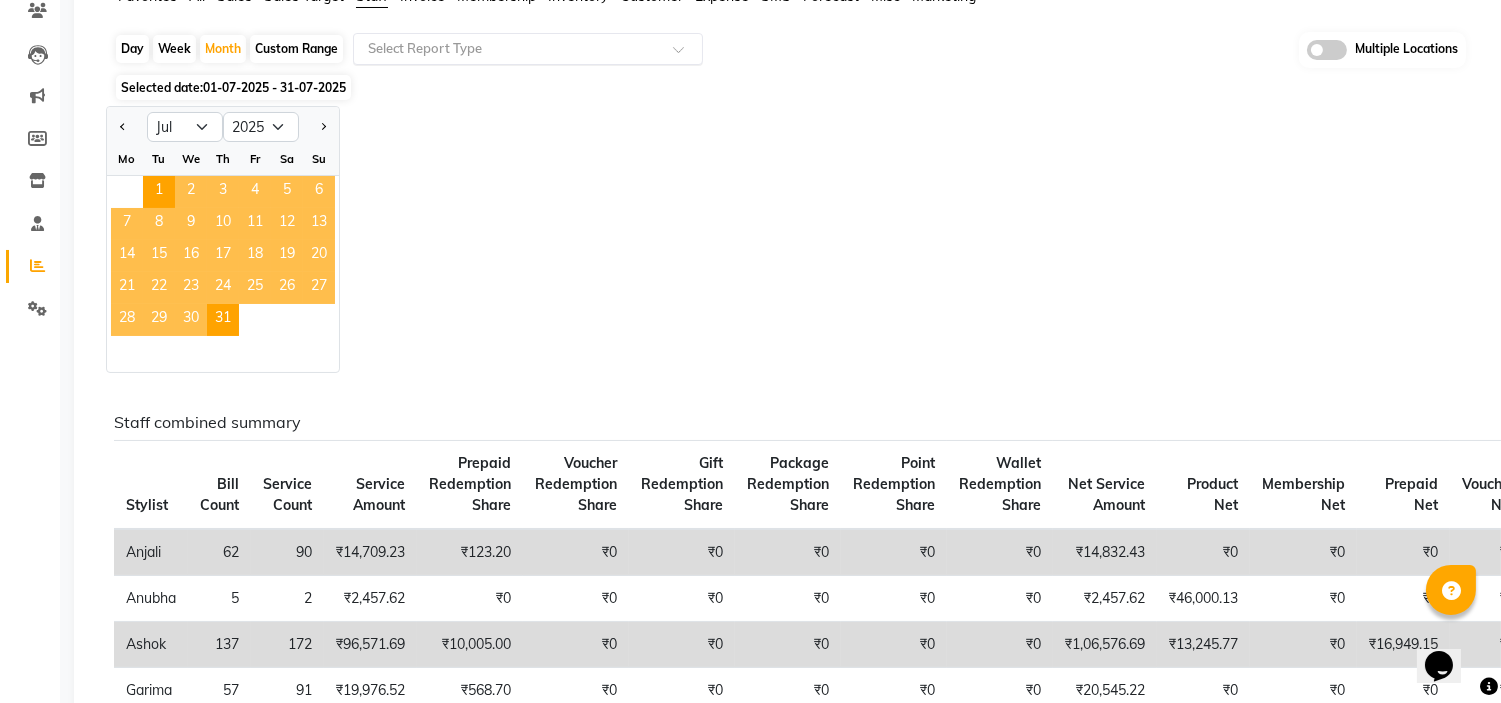 scroll, scrollTop: 133, scrollLeft: 0, axis: vertical 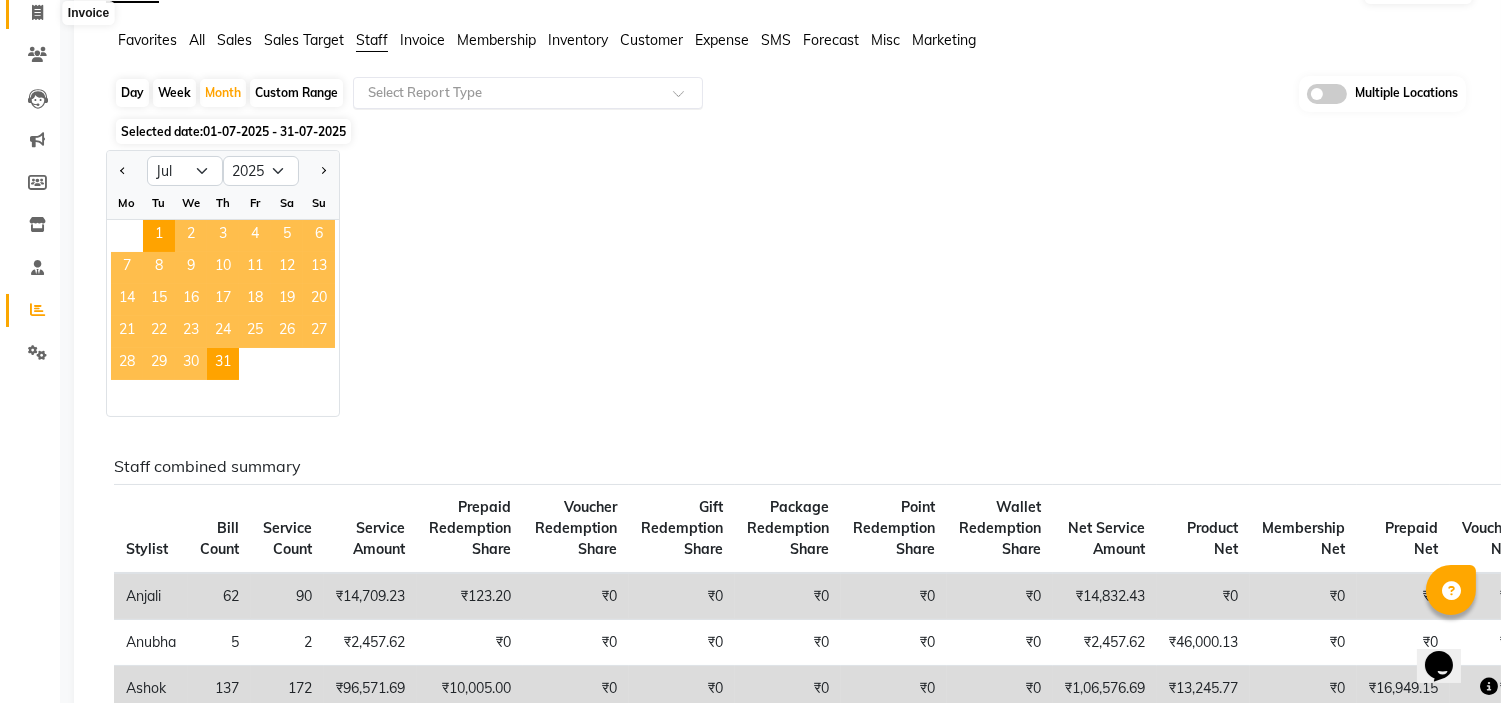 click 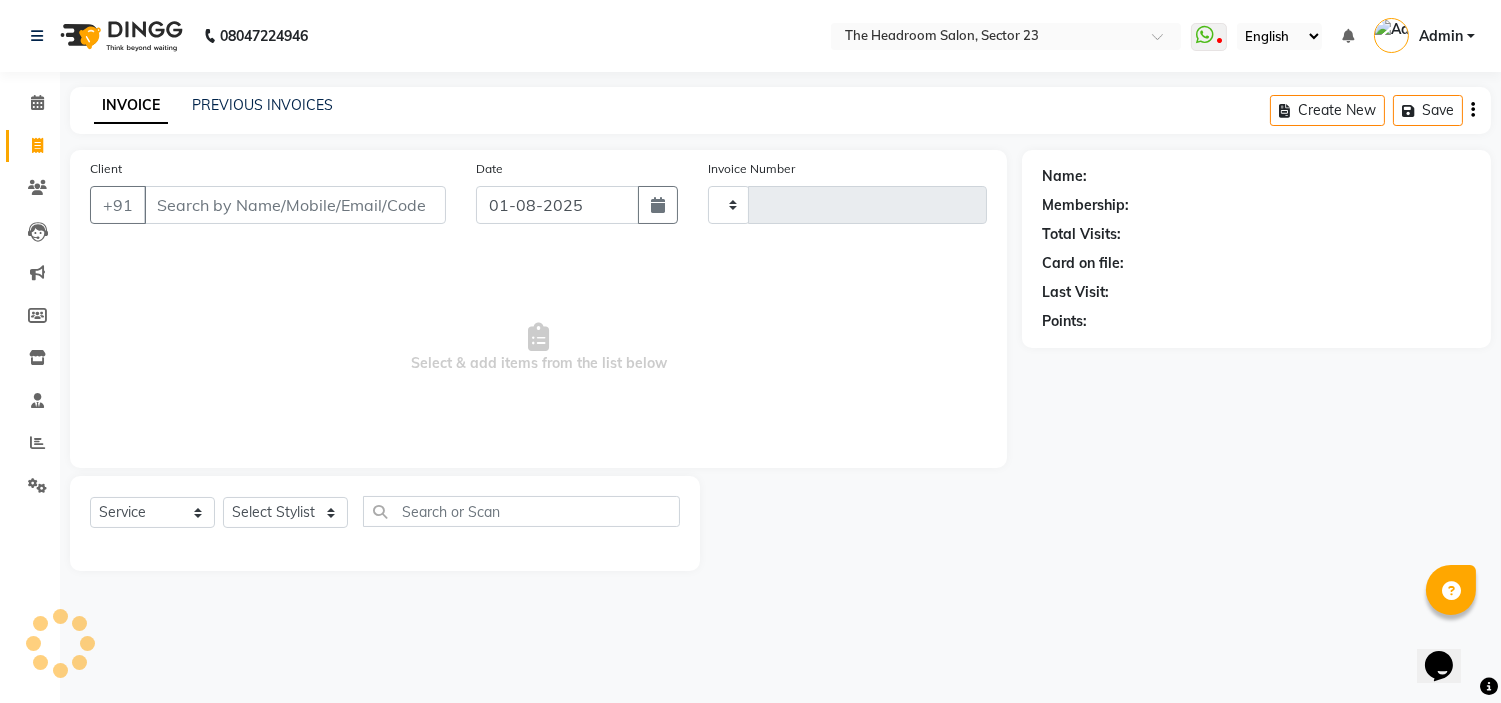 scroll, scrollTop: 0, scrollLeft: 0, axis: both 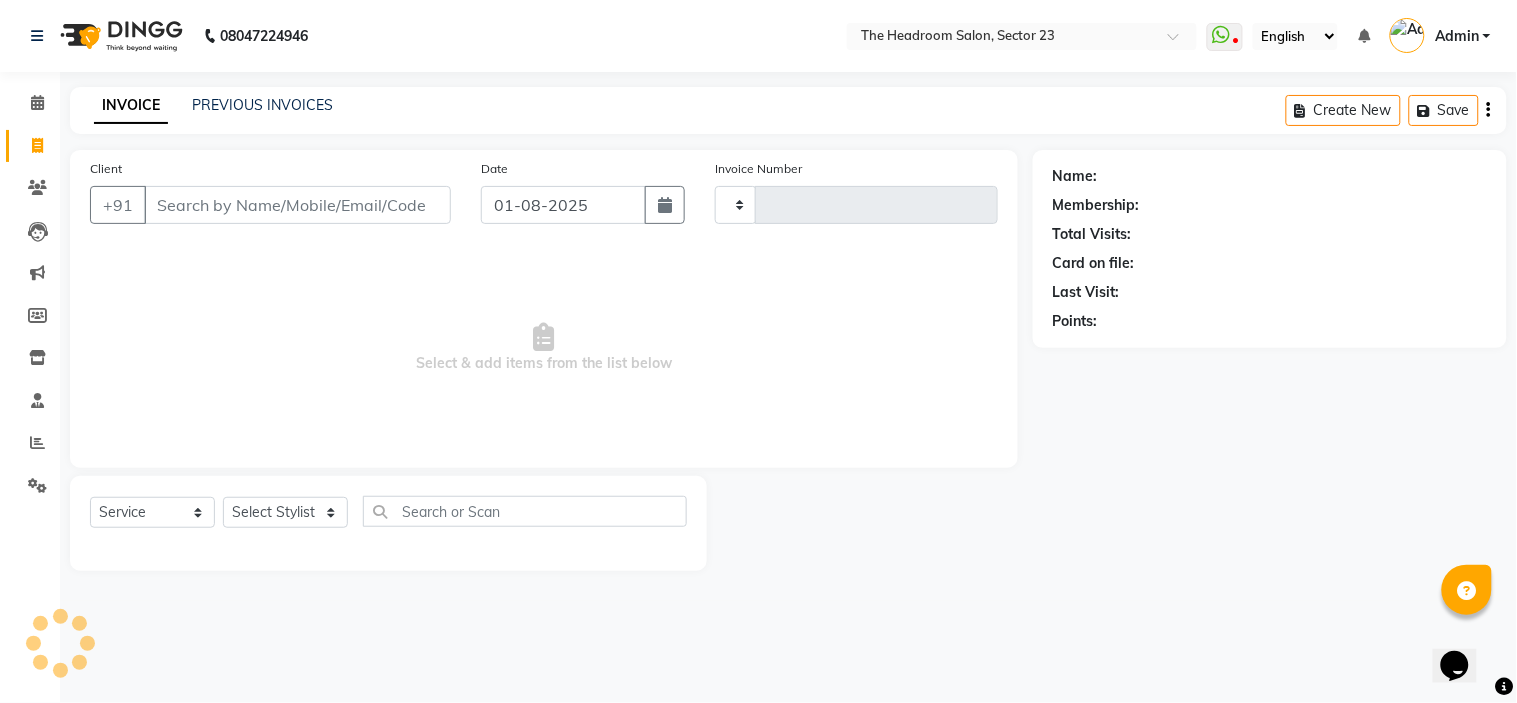 type on "1559" 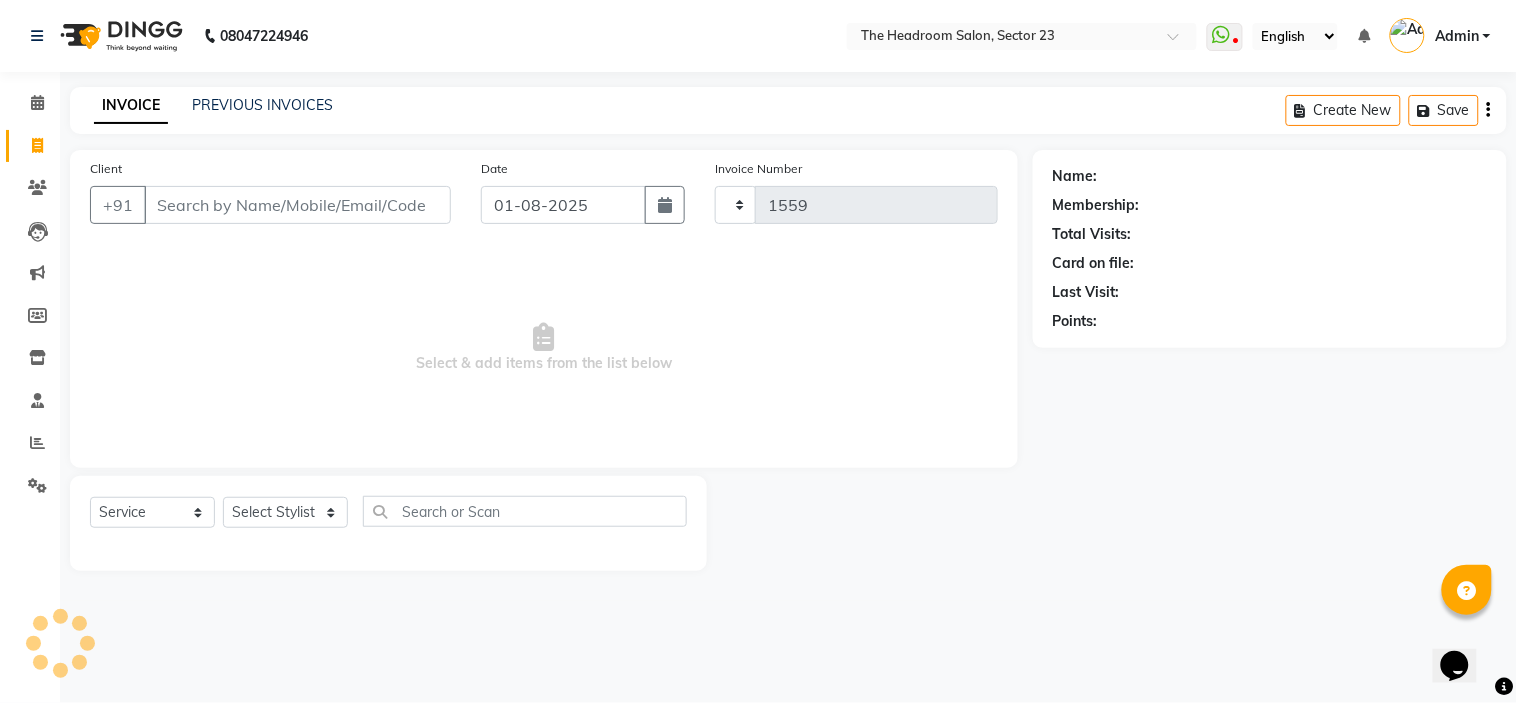 select on "6796" 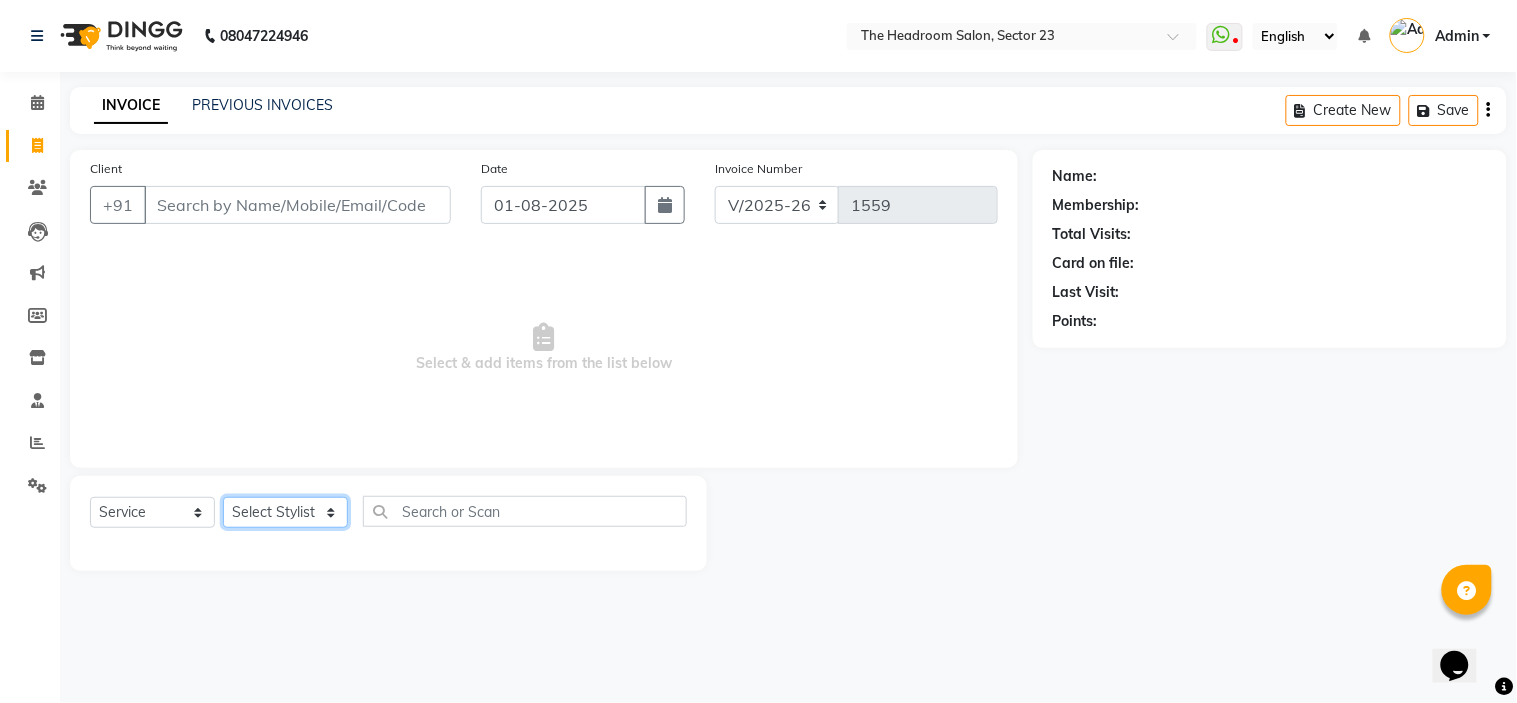 click on "Select Stylist Anjali Anubha Ashok Garima Manager Manju Raju Rohit Shahbaz" 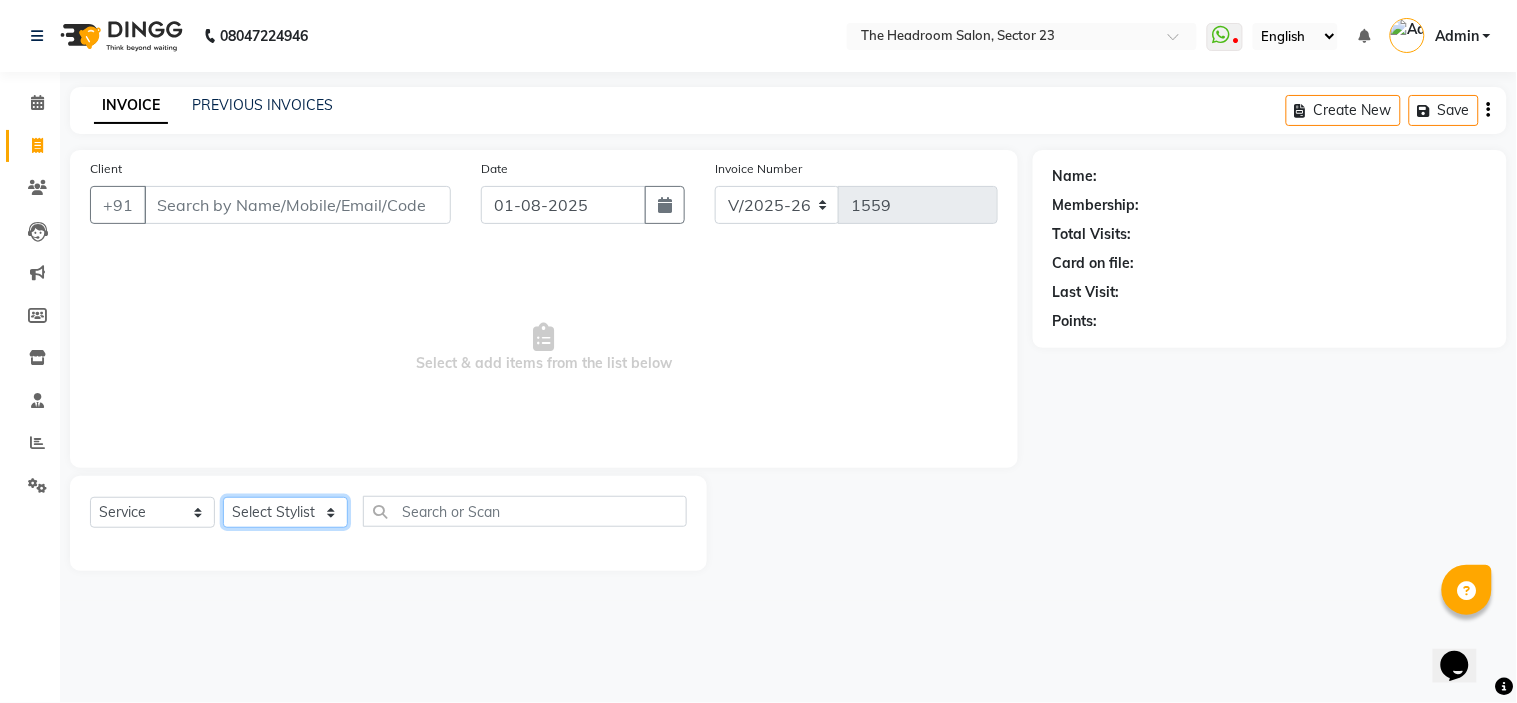 click on "Select Stylist Anjali Anubha Ashok Garima Manager Manju Raju Rohit Shahbaz" 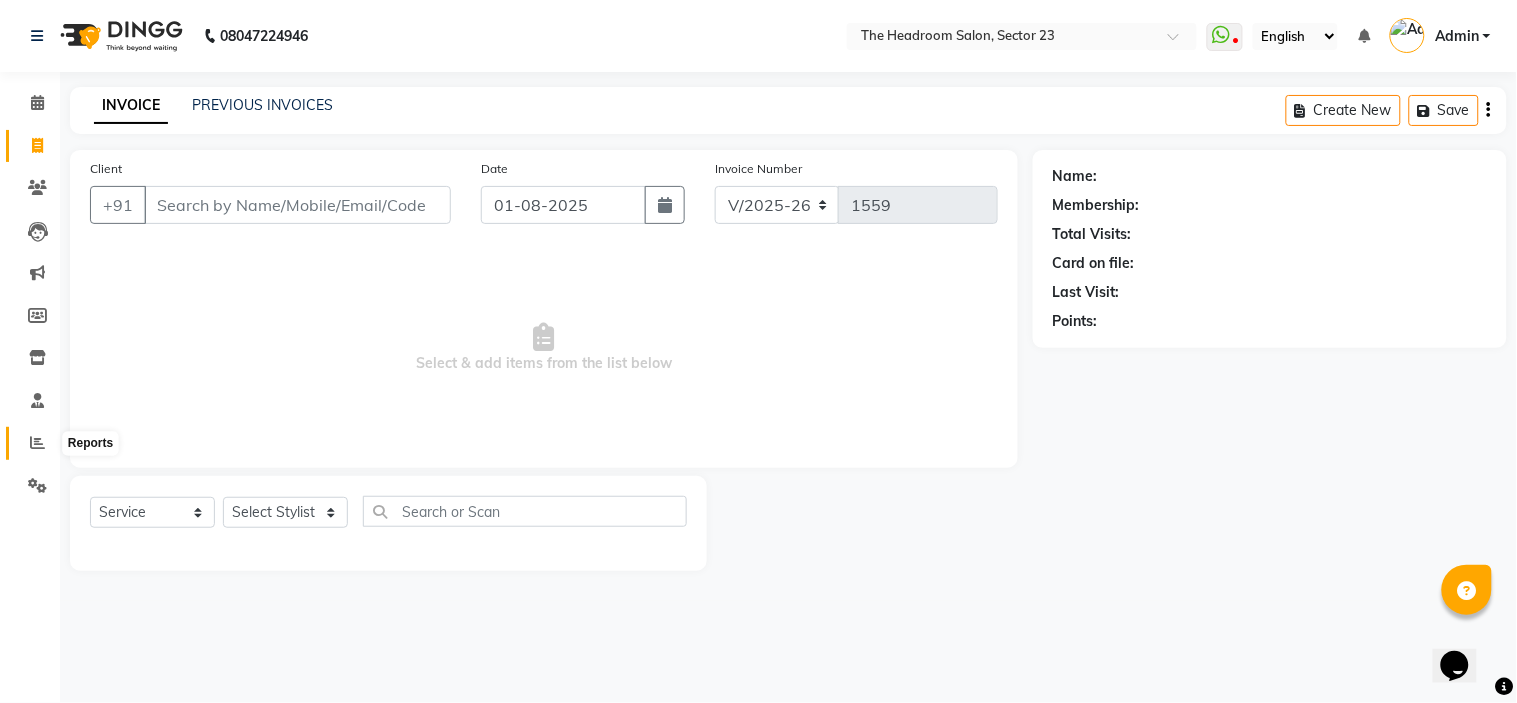 click 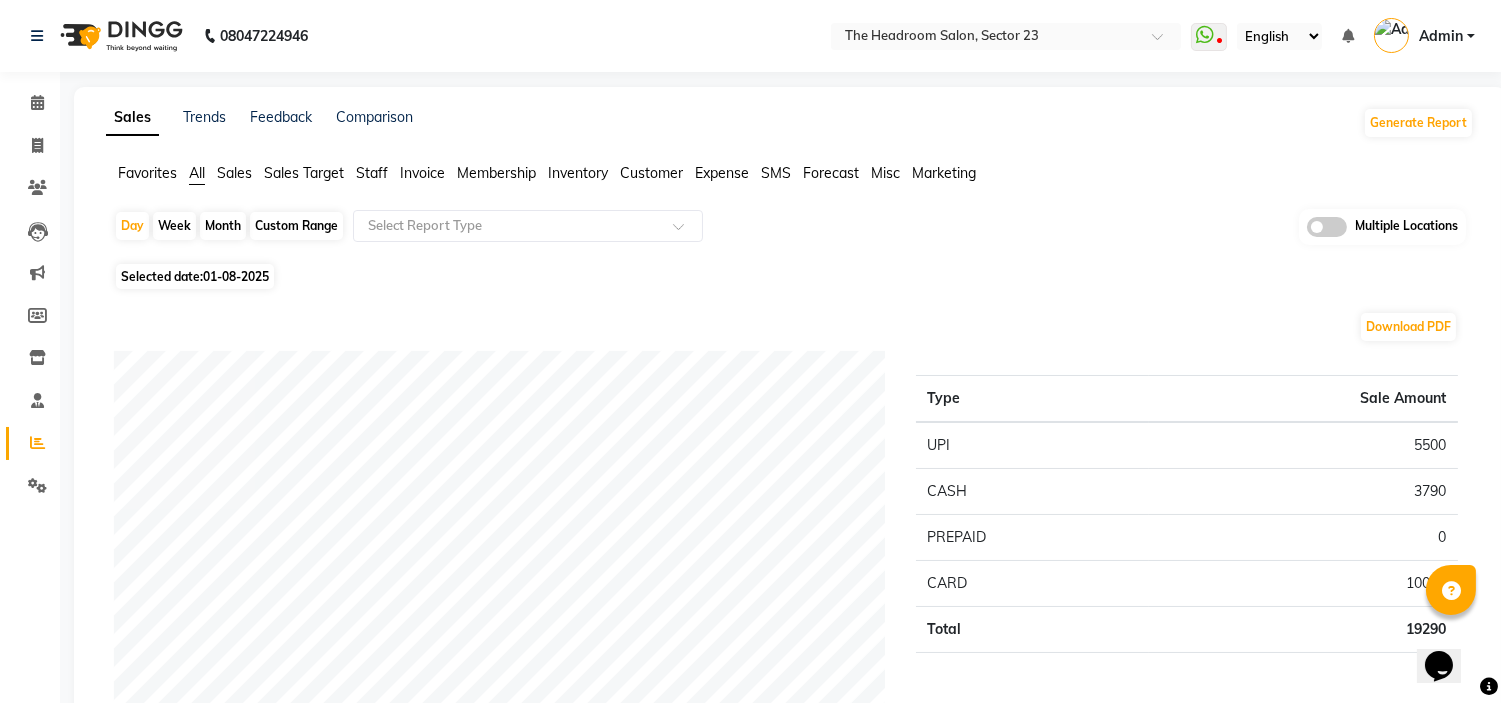 click on "Selected date:  01-08-2025" 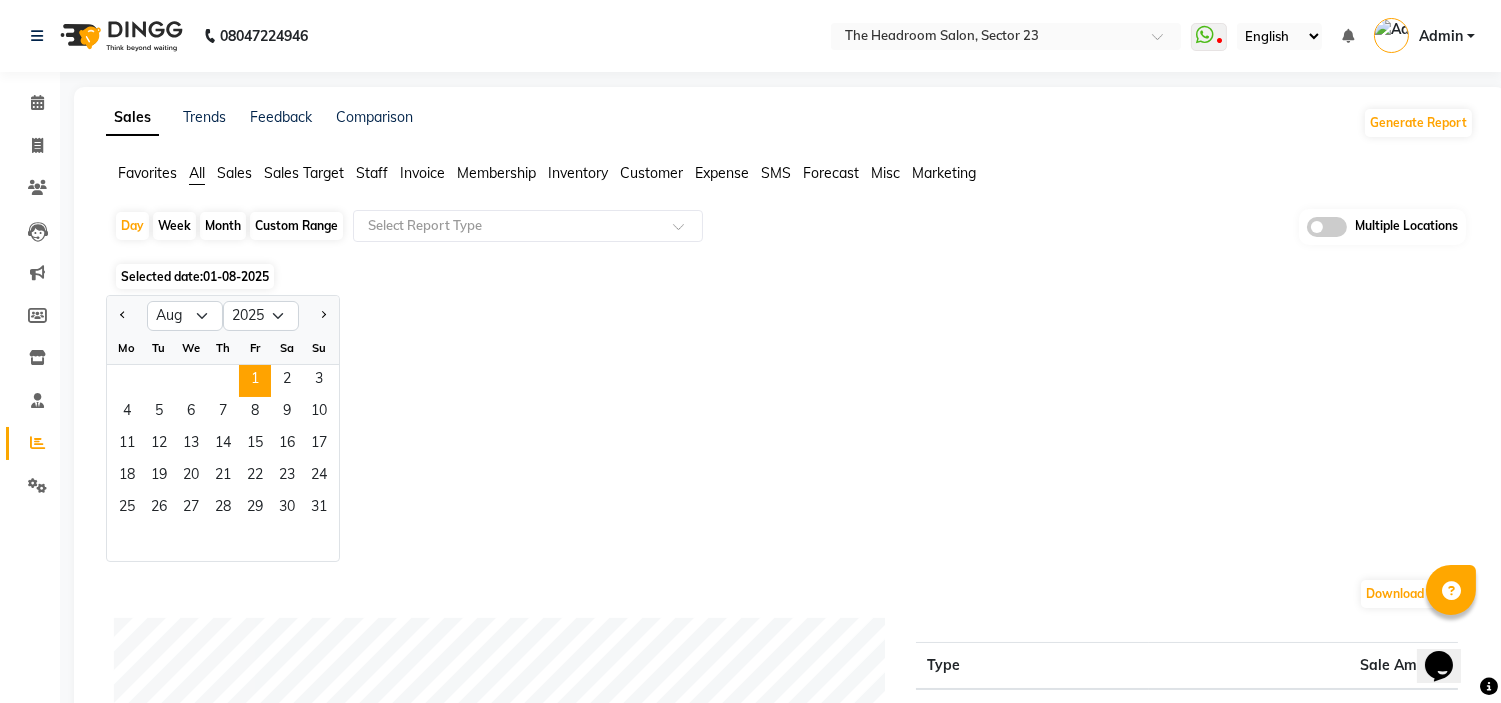 click on "Custom Range" 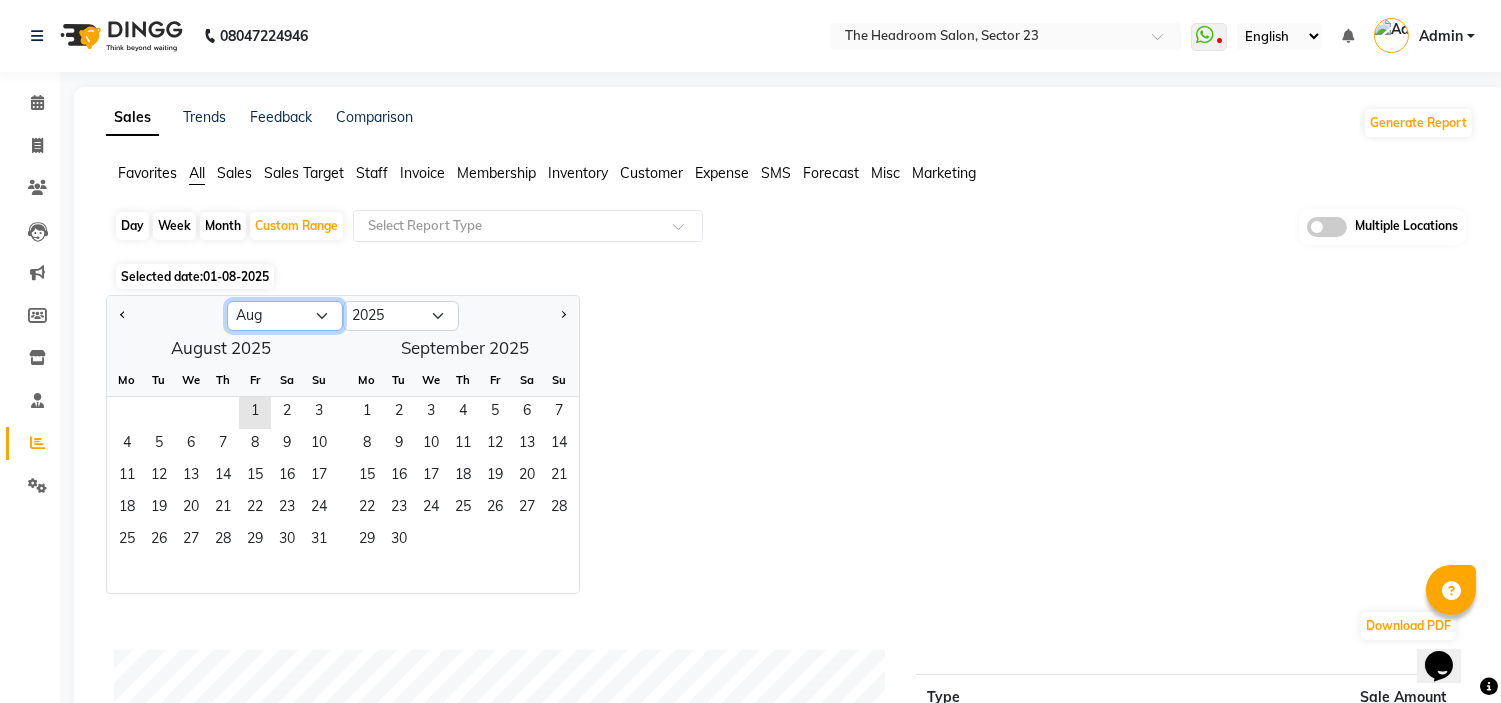 click on "Jan Feb Mar Apr May Jun Jul Aug Sep Oct Nov Dec" 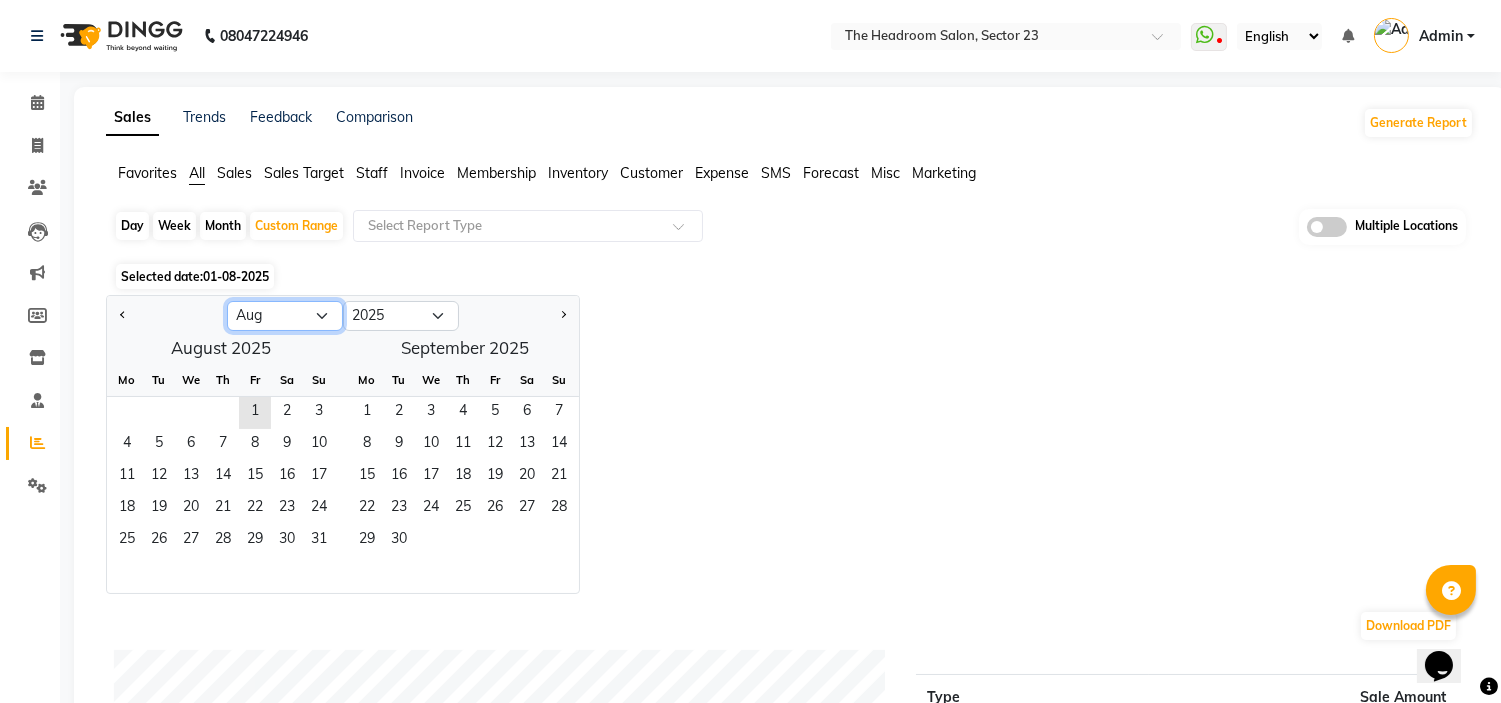 select on "7" 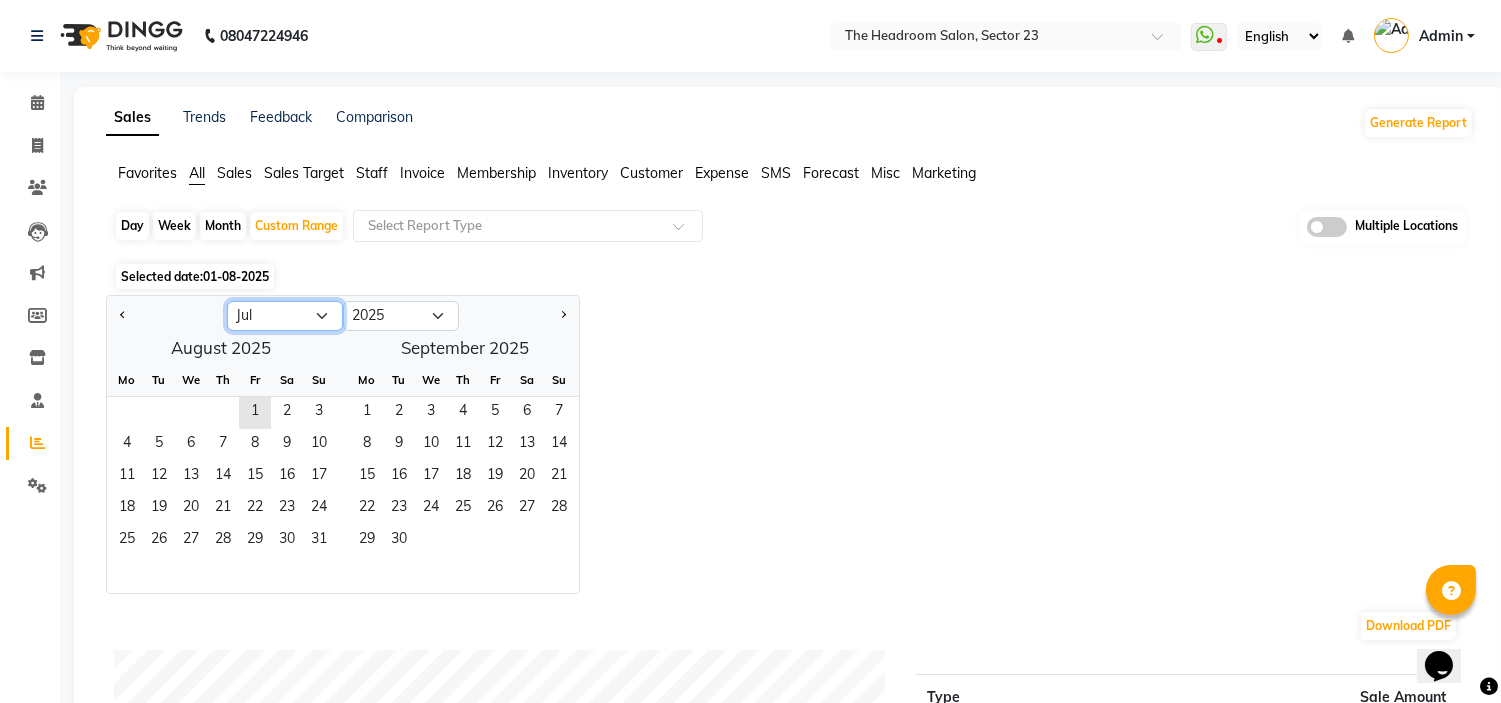 click on "Jan Feb Mar Apr May Jun Jul Aug Sep Oct Nov Dec" 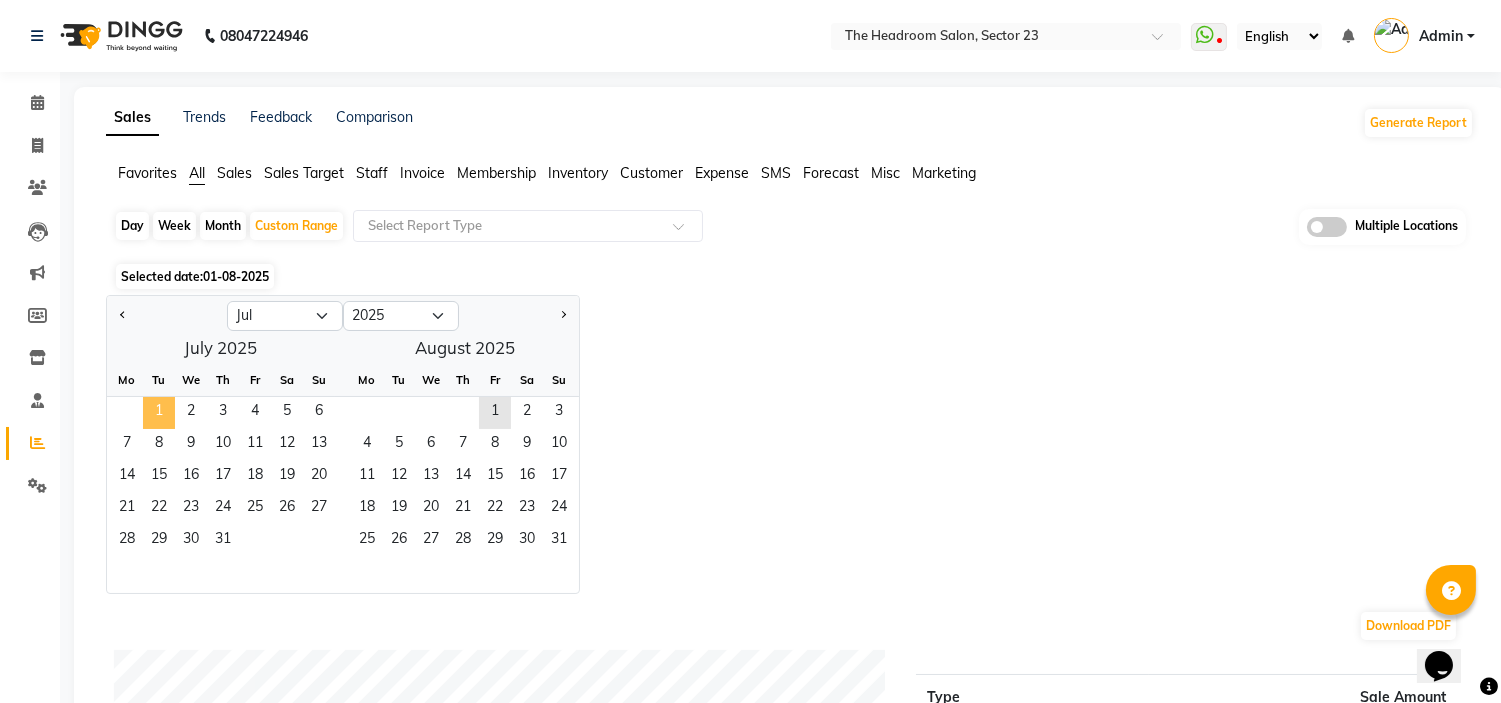 click on "1" 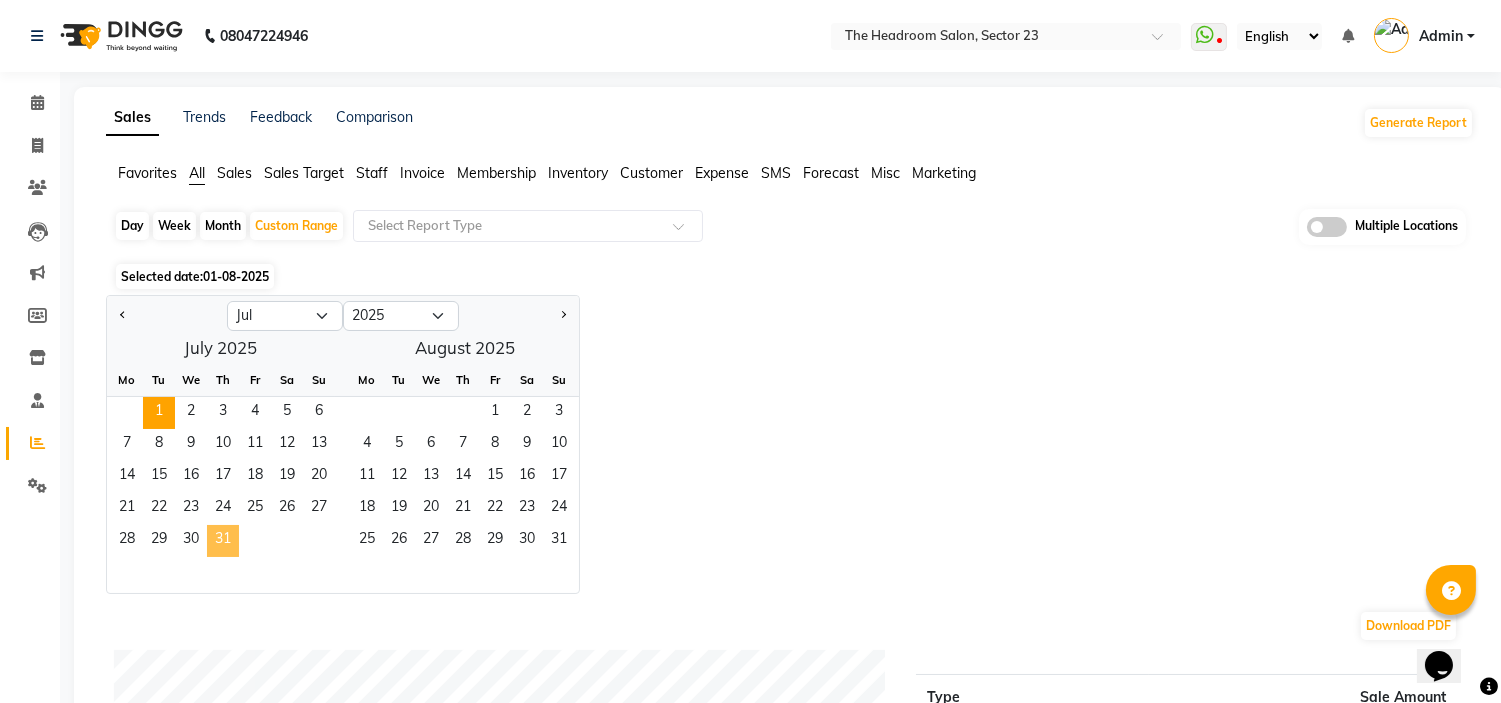 click on "31" 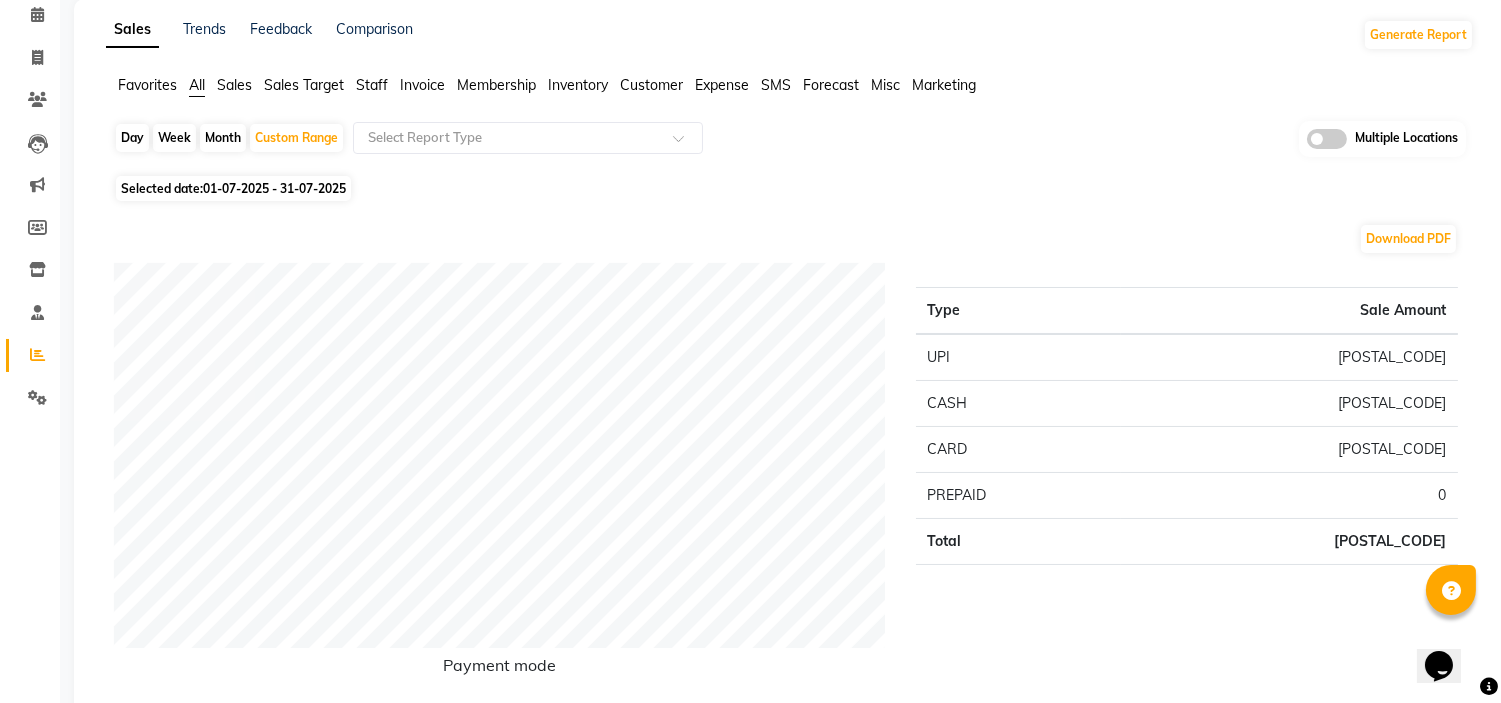 scroll, scrollTop: 133, scrollLeft: 0, axis: vertical 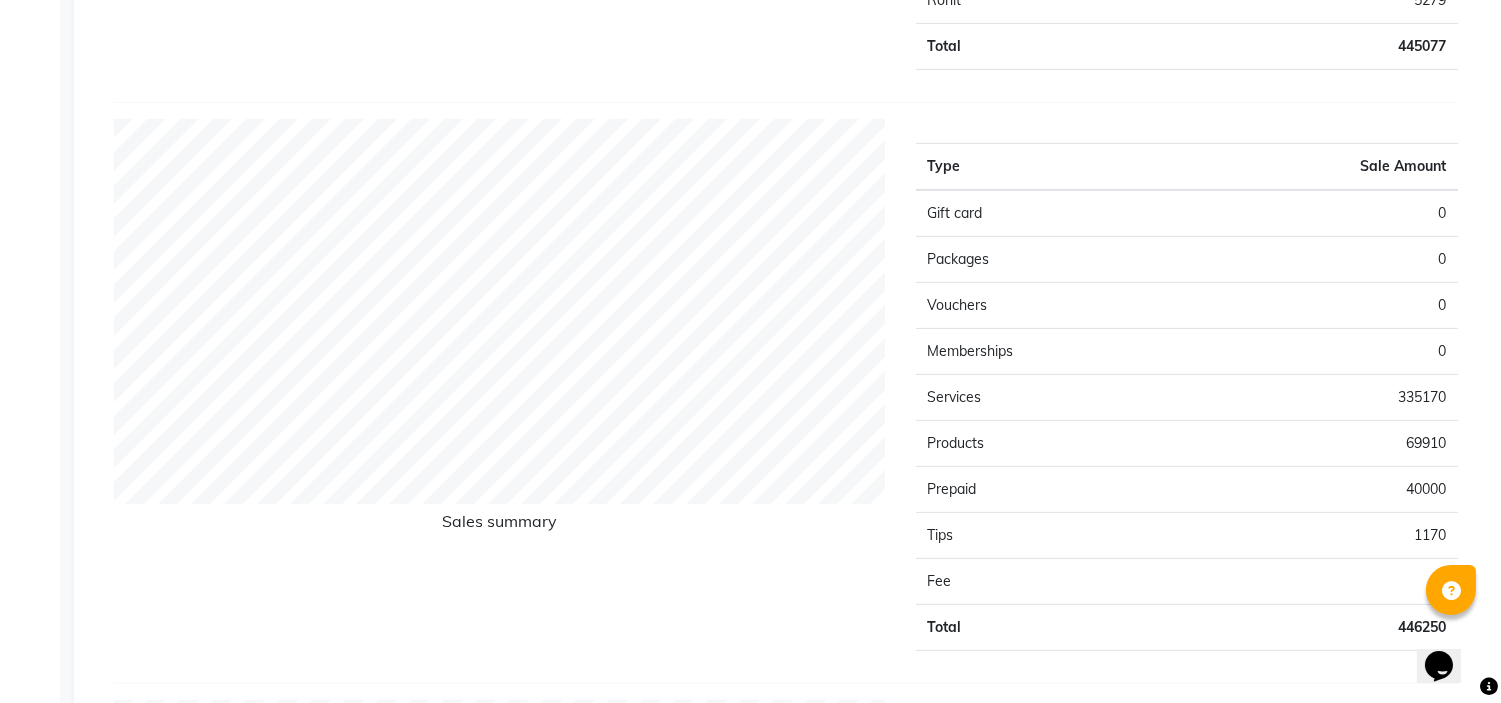 click on "Prepaid" 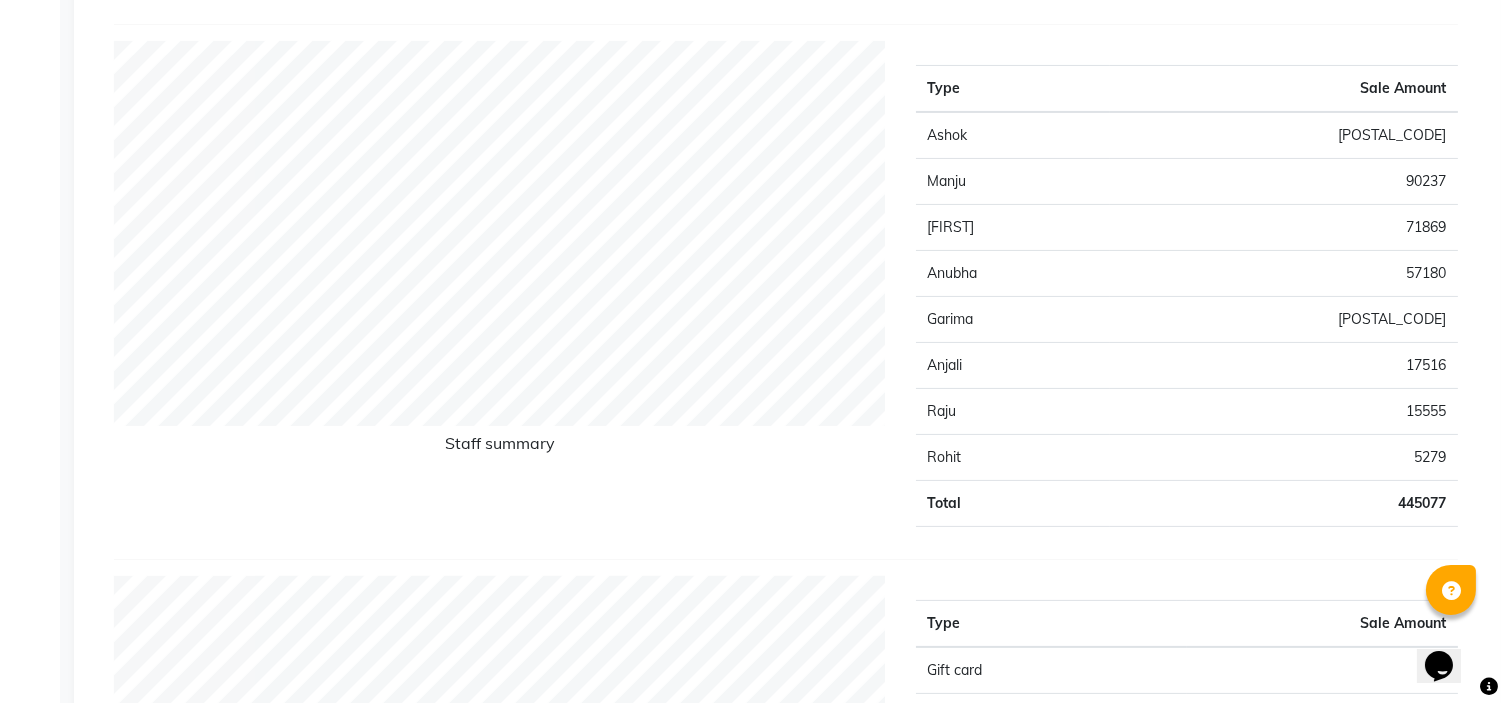 scroll, scrollTop: 786, scrollLeft: 0, axis: vertical 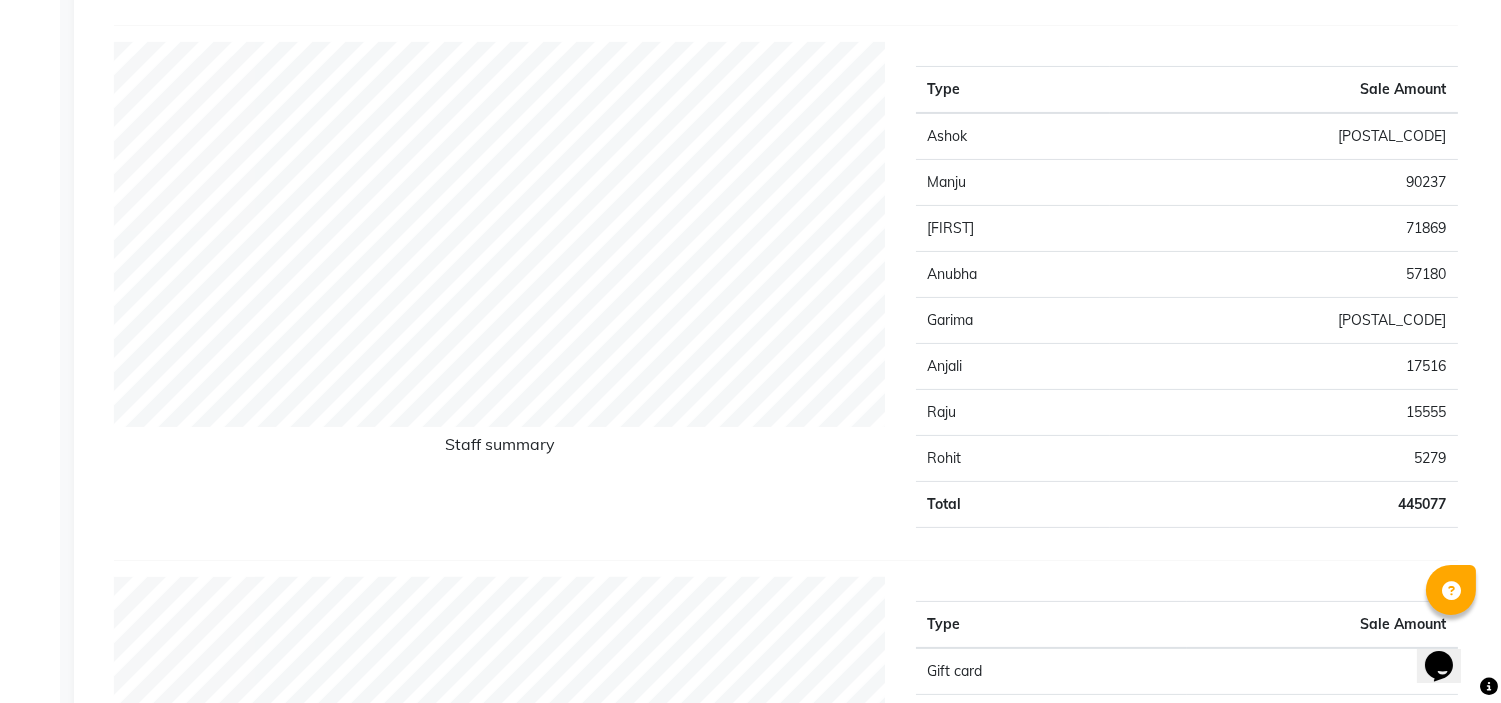 click on "Ashok" 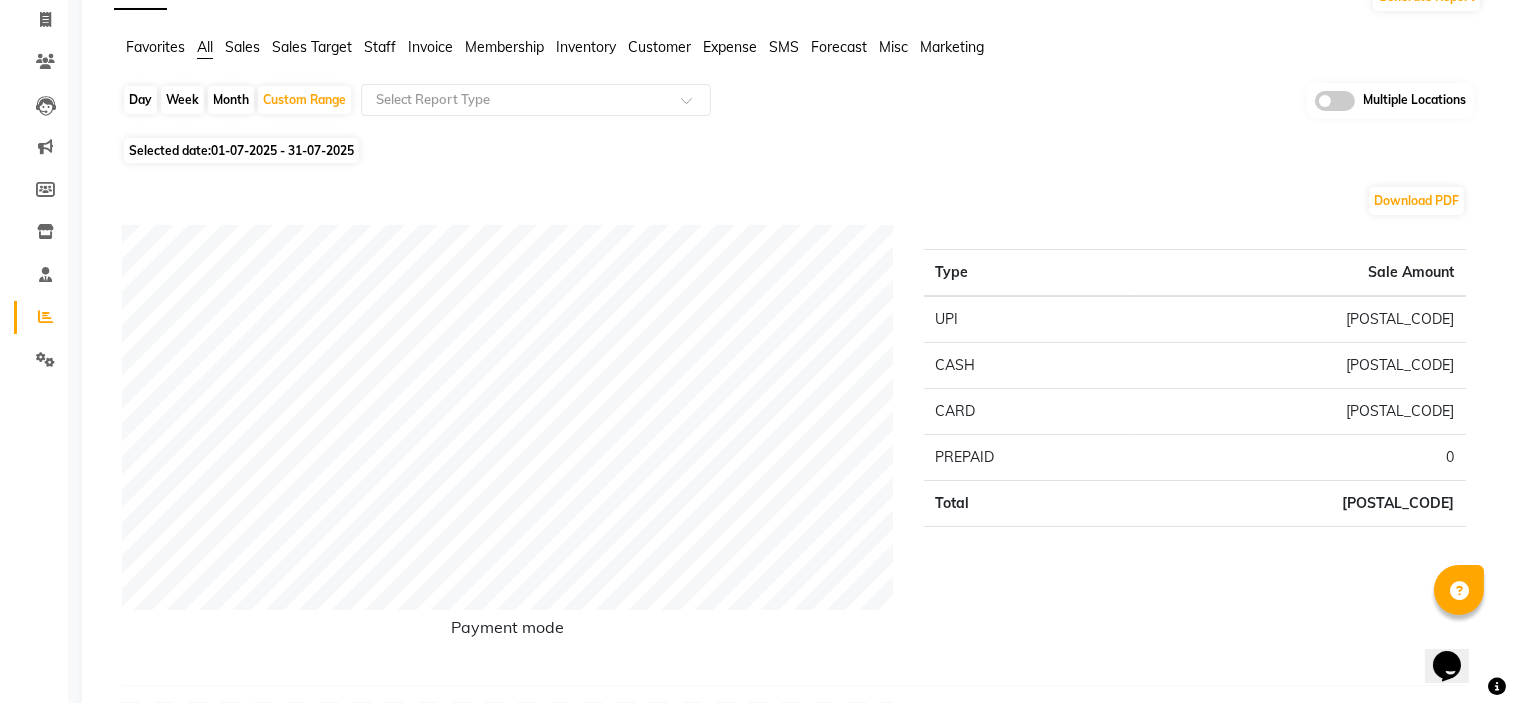 scroll, scrollTop: 0, scrollLeft: 0, axis: both 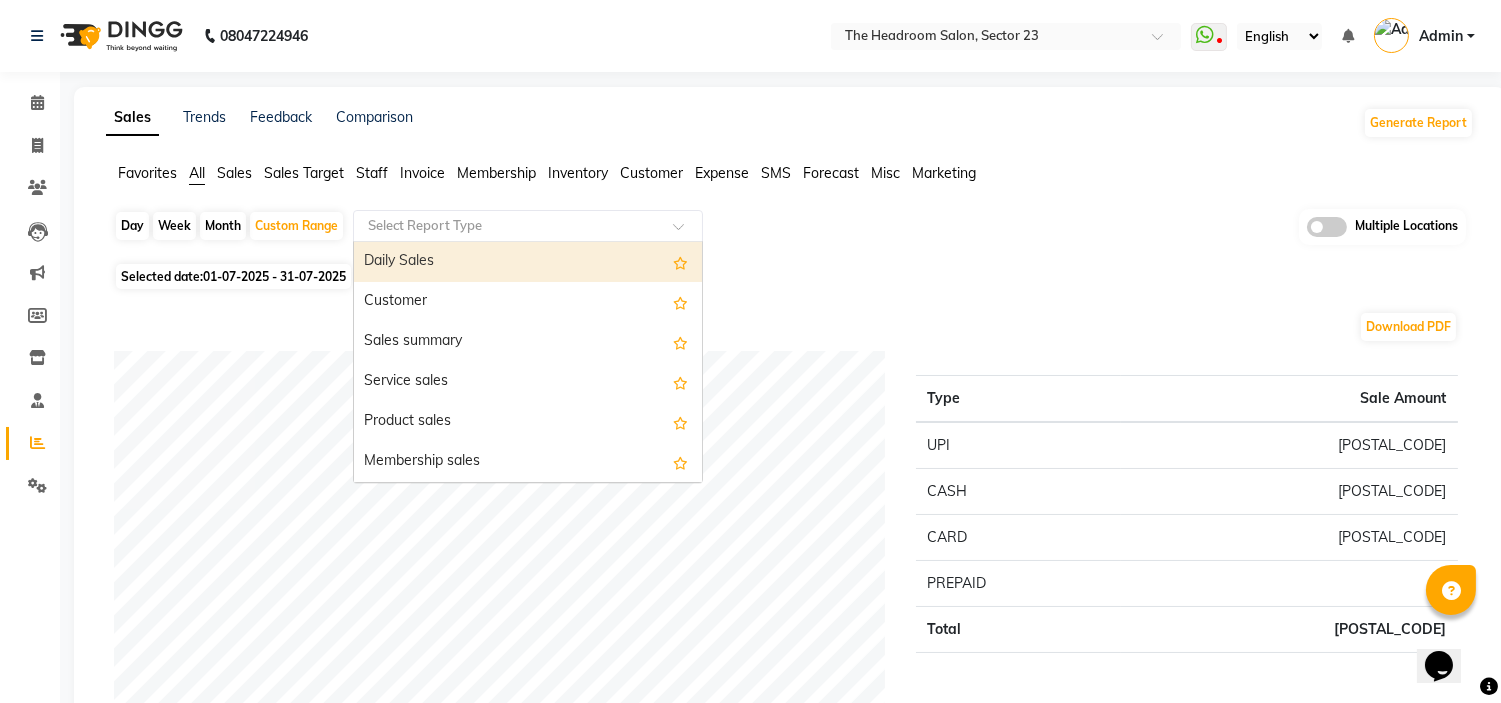 click 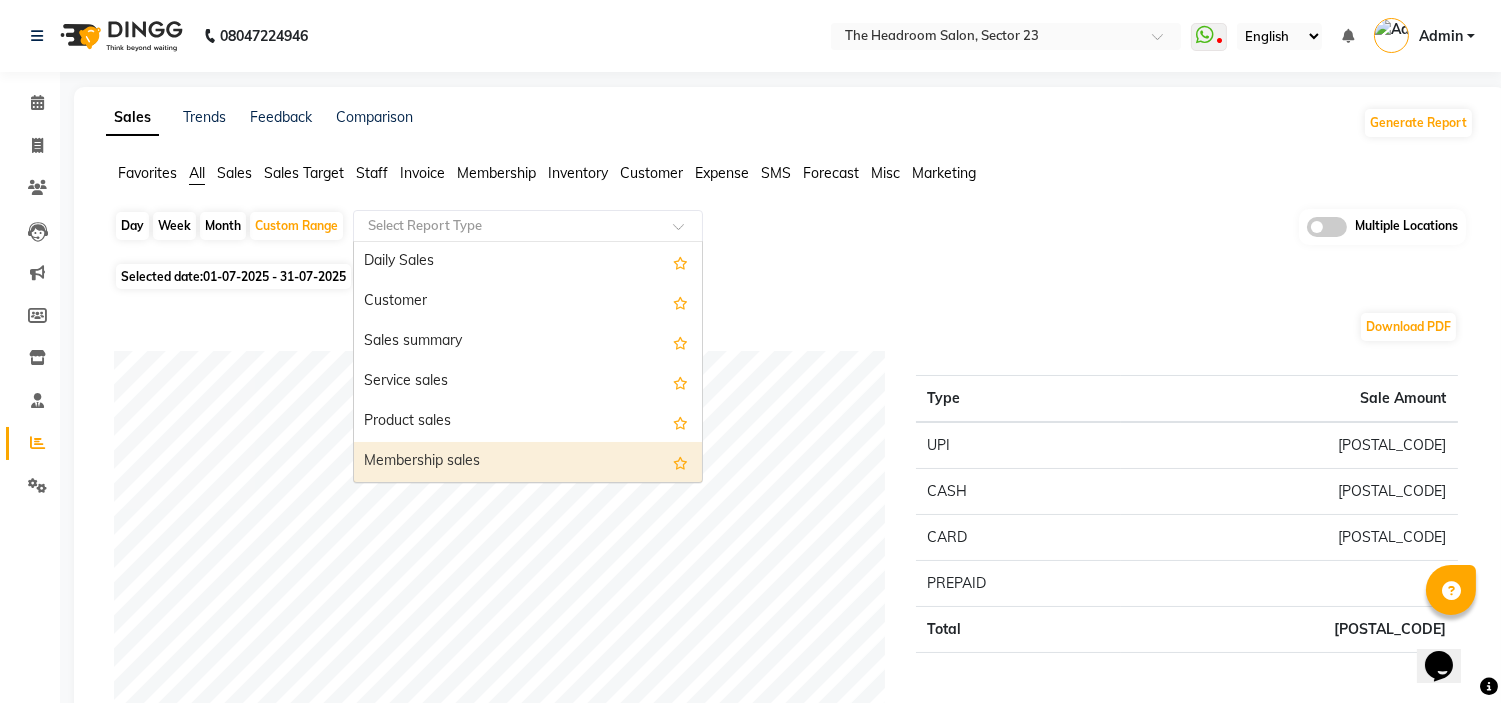click on "Membership sales" at bounding box center [528, 462] 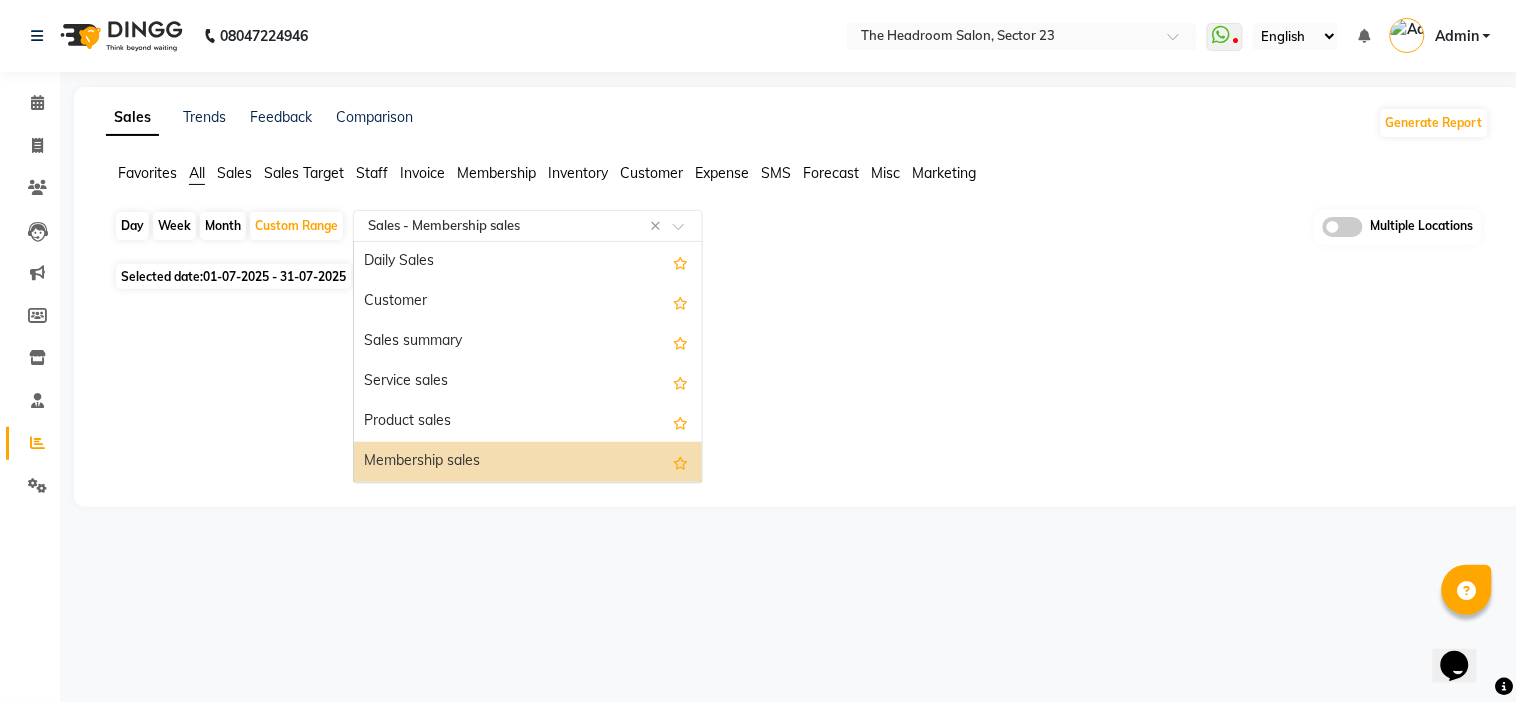 click 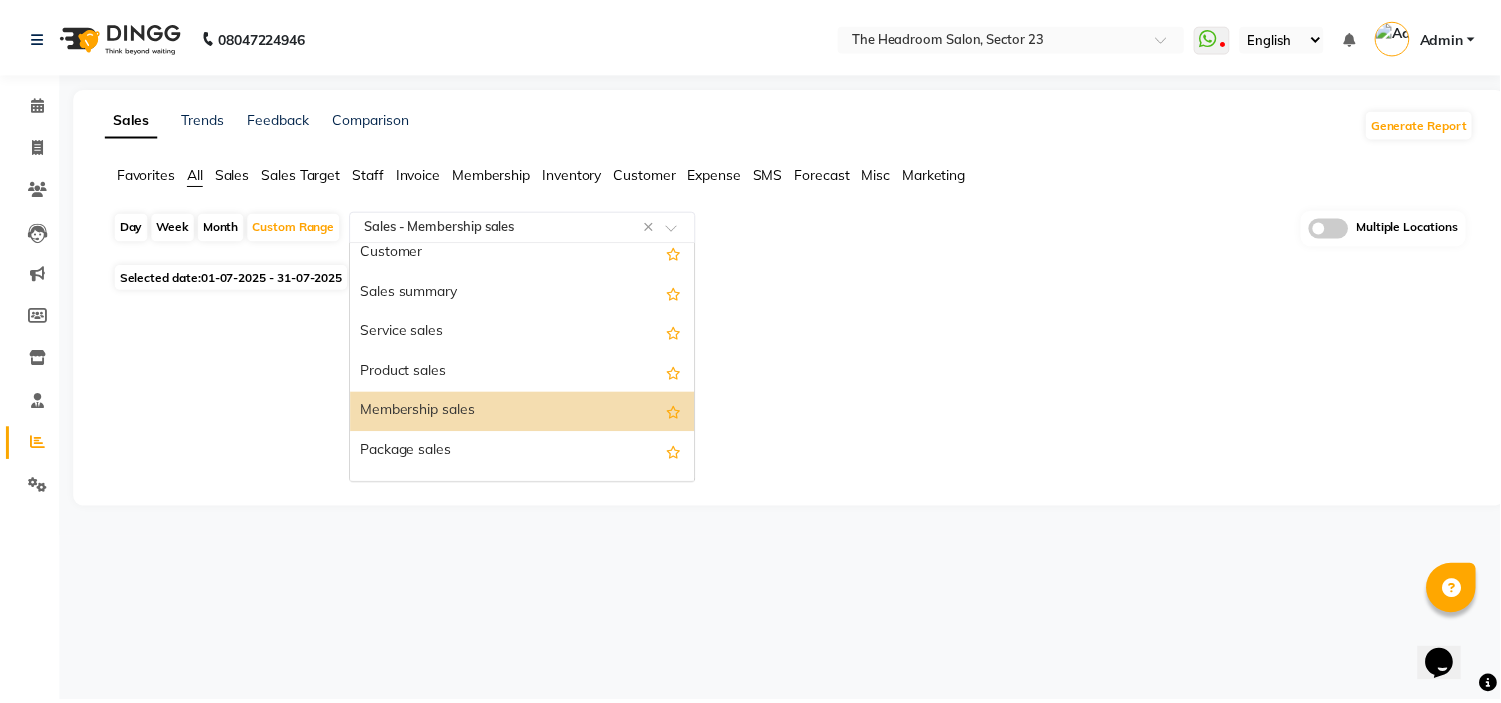 scroll, scrollTop: 0, scrollLeft: 0, axis: both 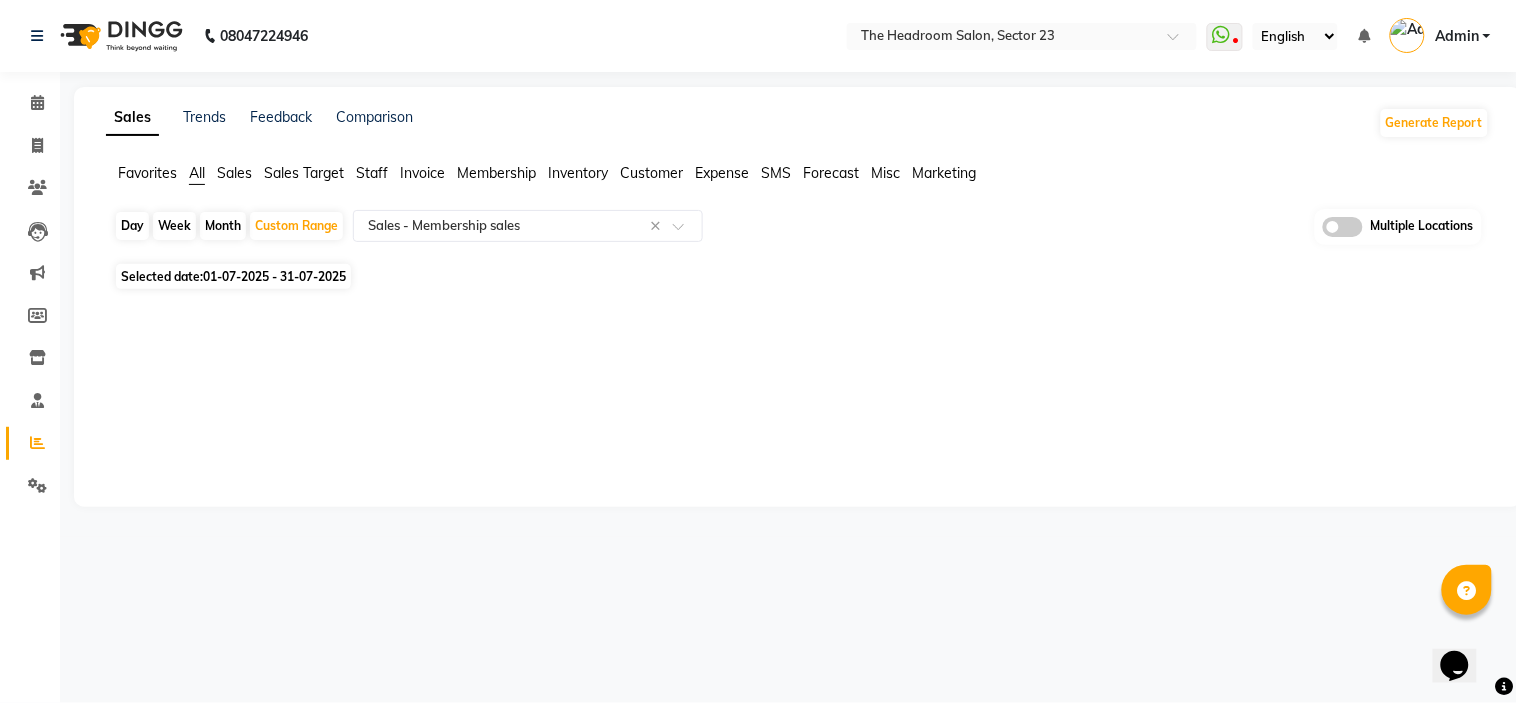 click on "Staff" 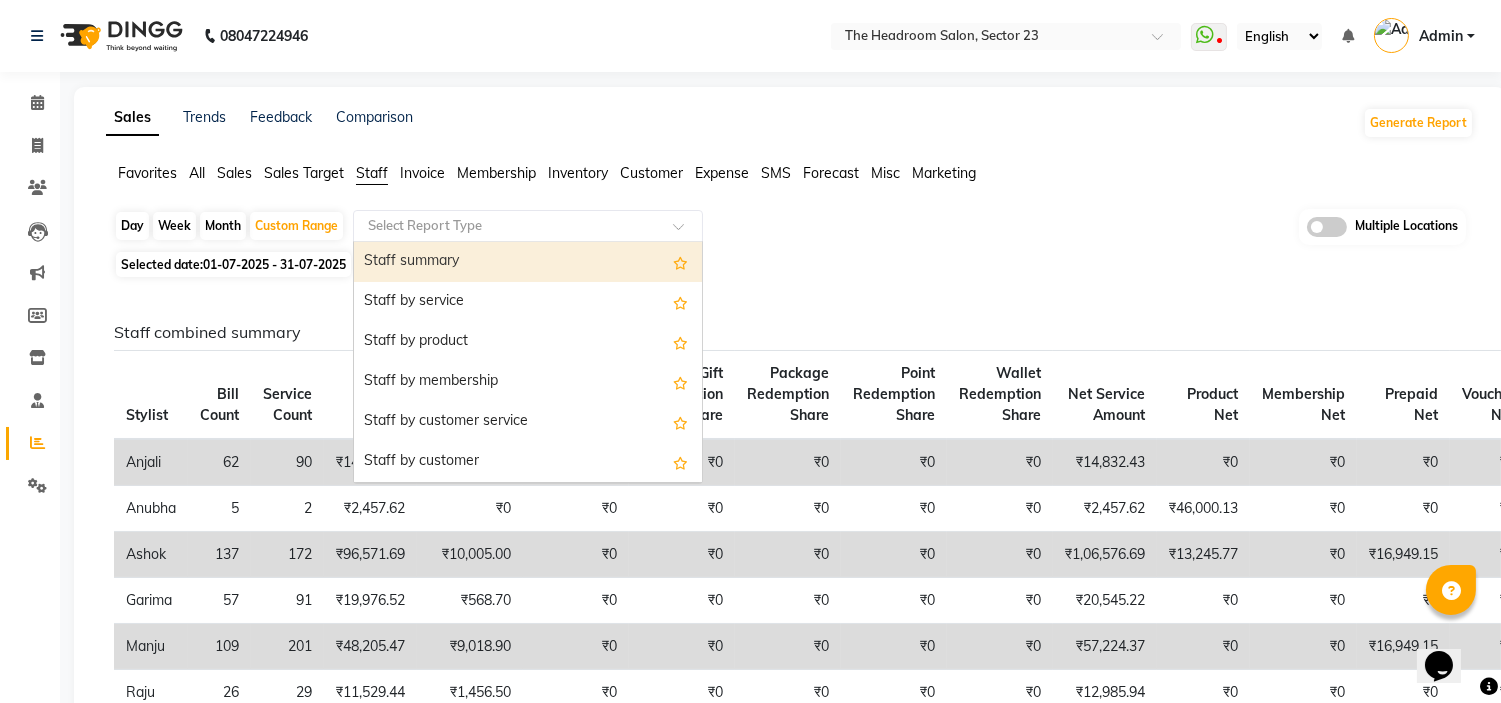 click 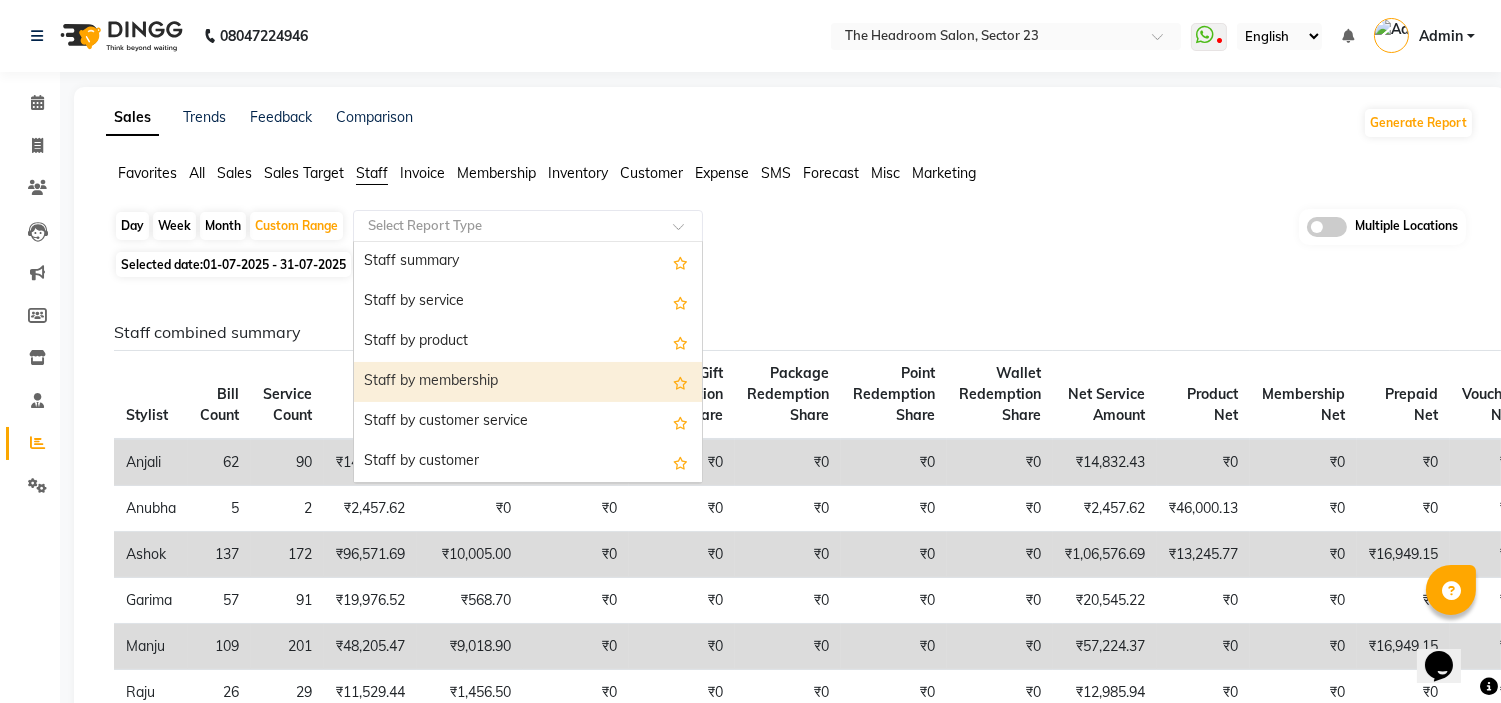 scroll, scrollTop: 44, scrollLeft: 0, axis: vertical 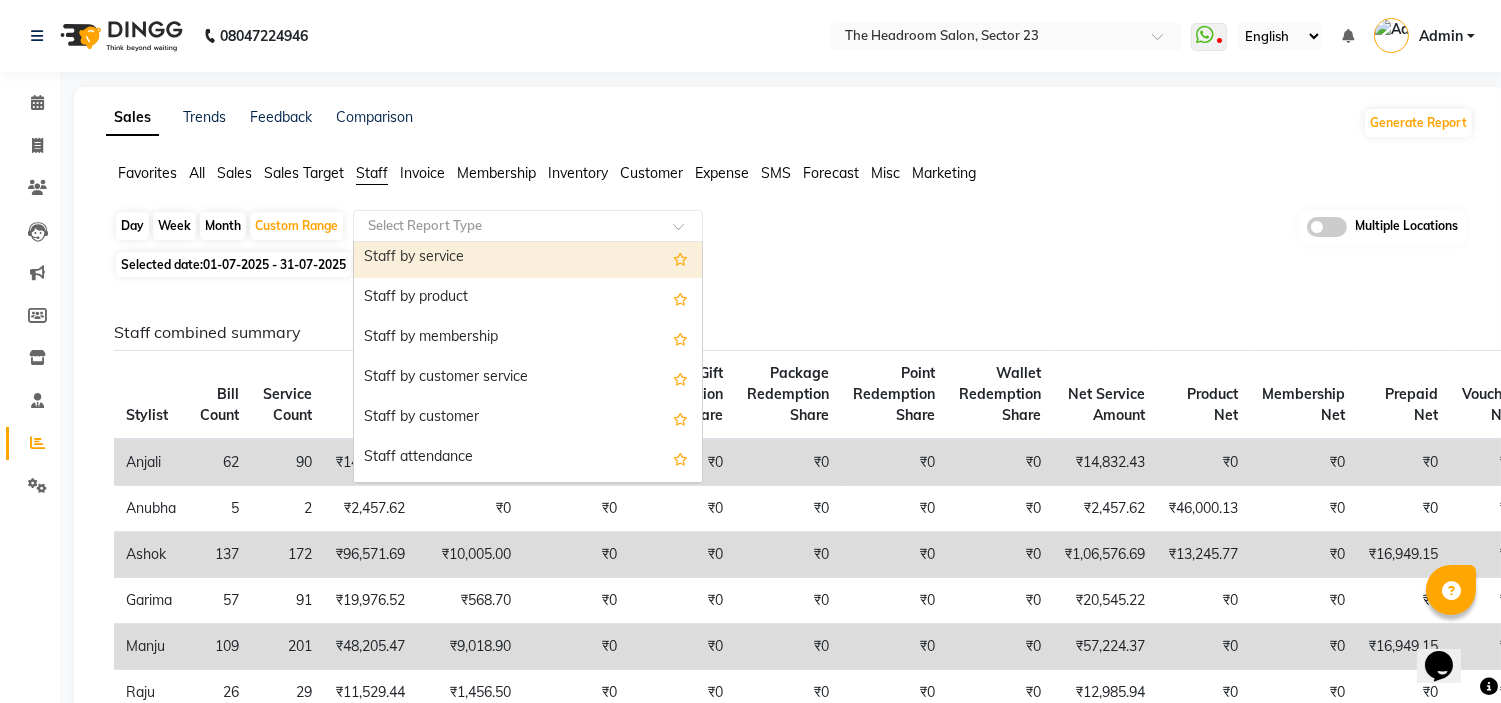 click on "Staff by service" at bounding box center (528, 258) 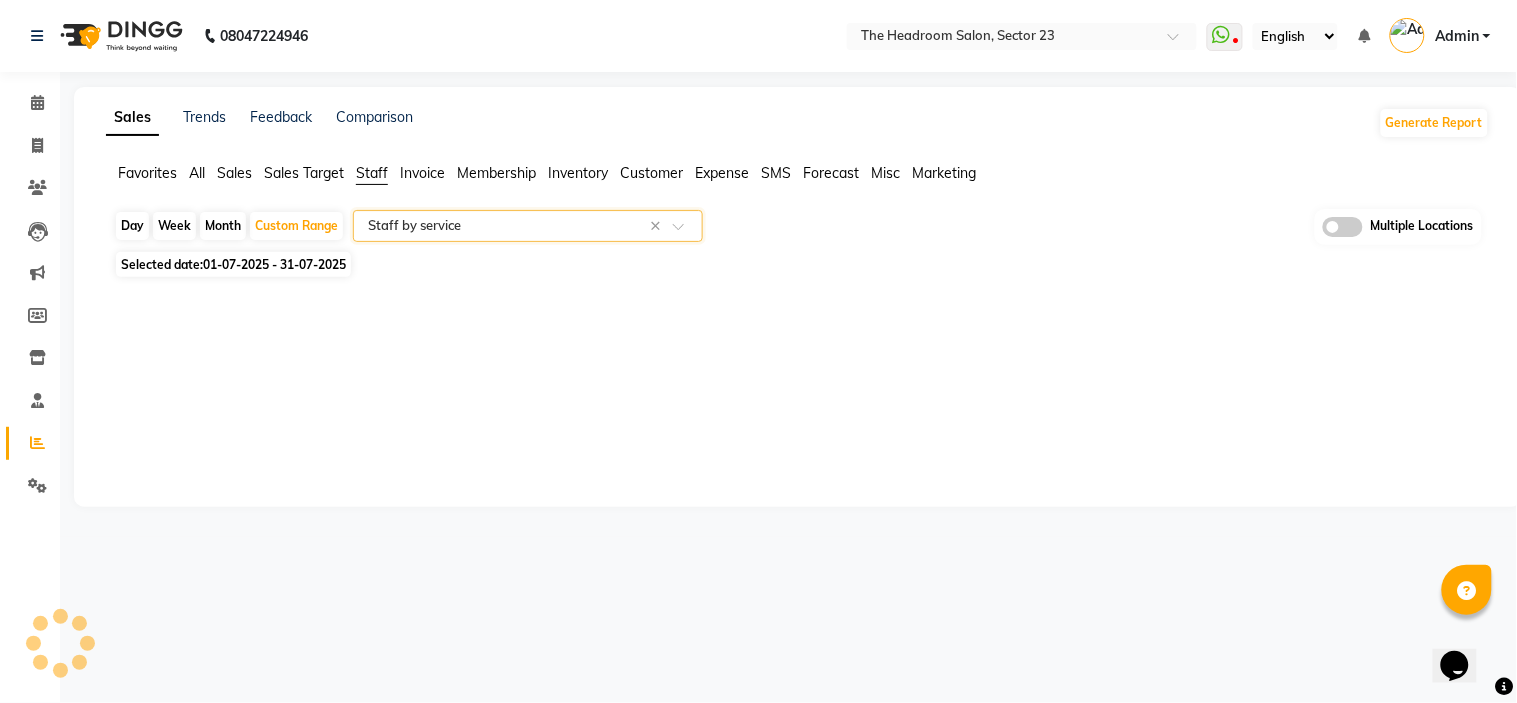 select on "filtered_report" 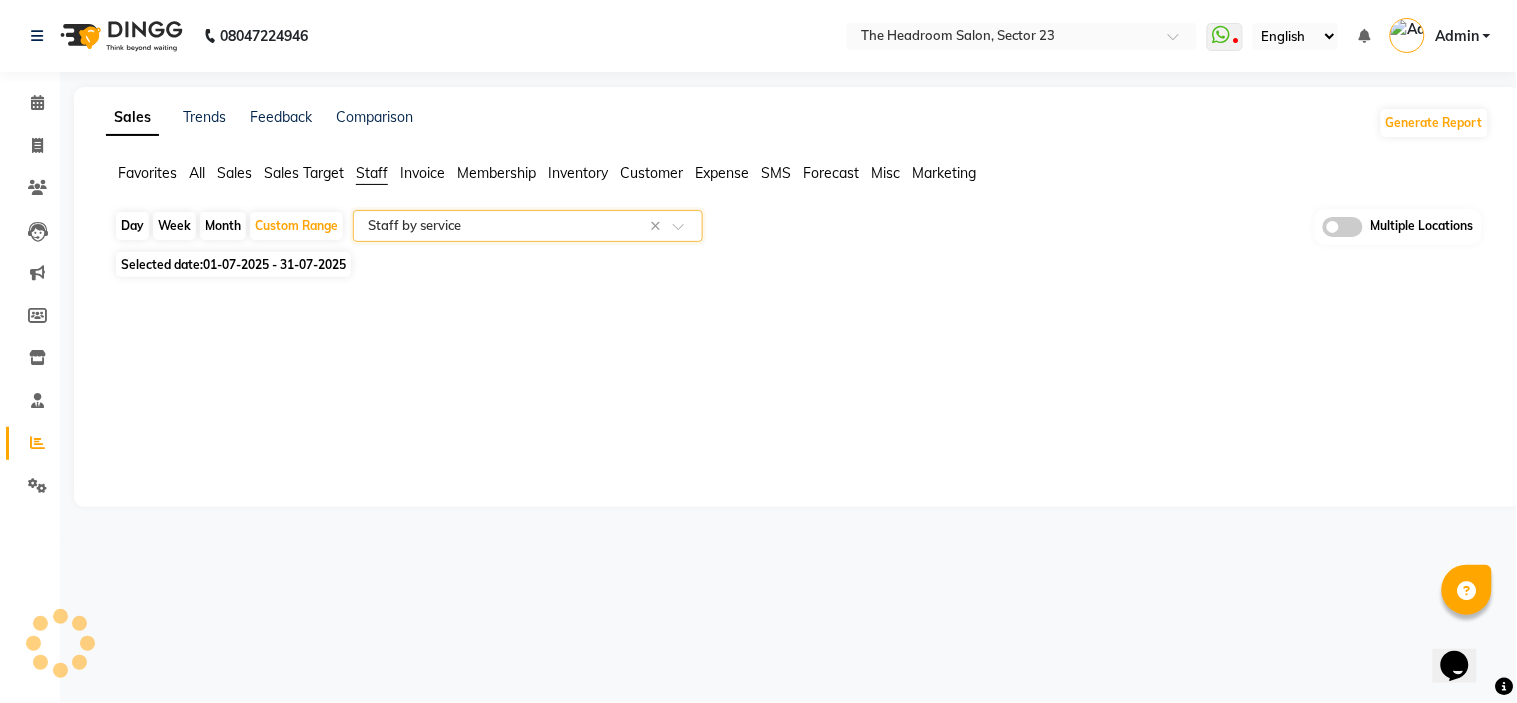 select on "csv" 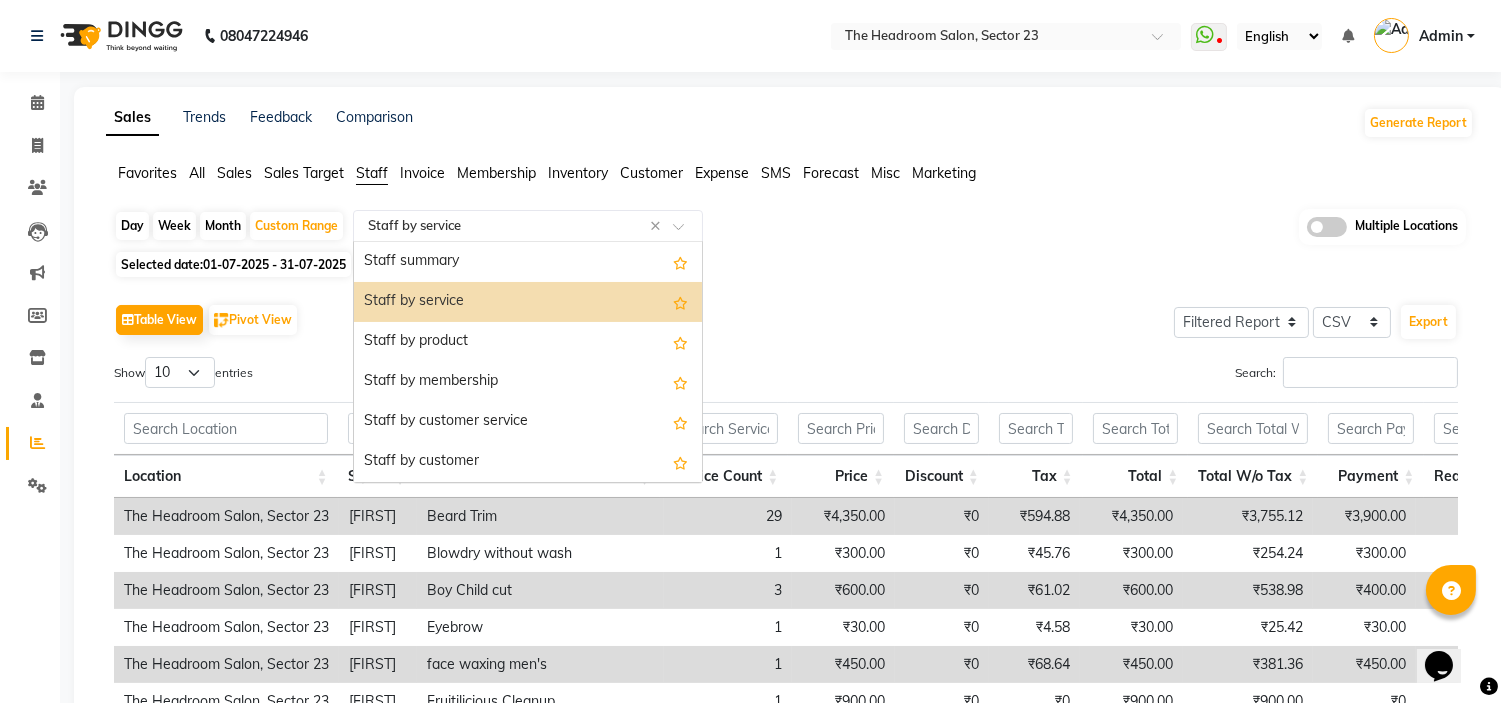 click 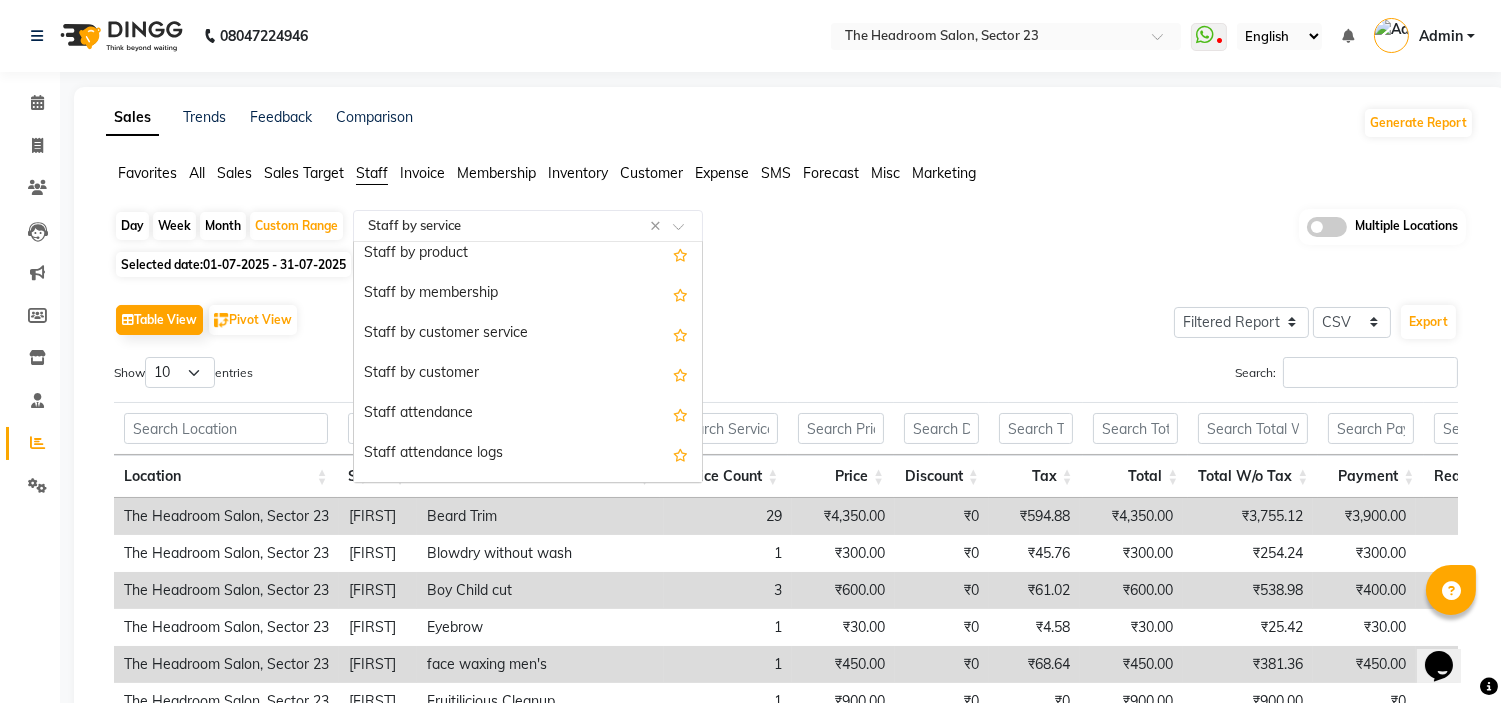 scroll, scrollTop: 44, scrollLeft: 0, axis: vertical 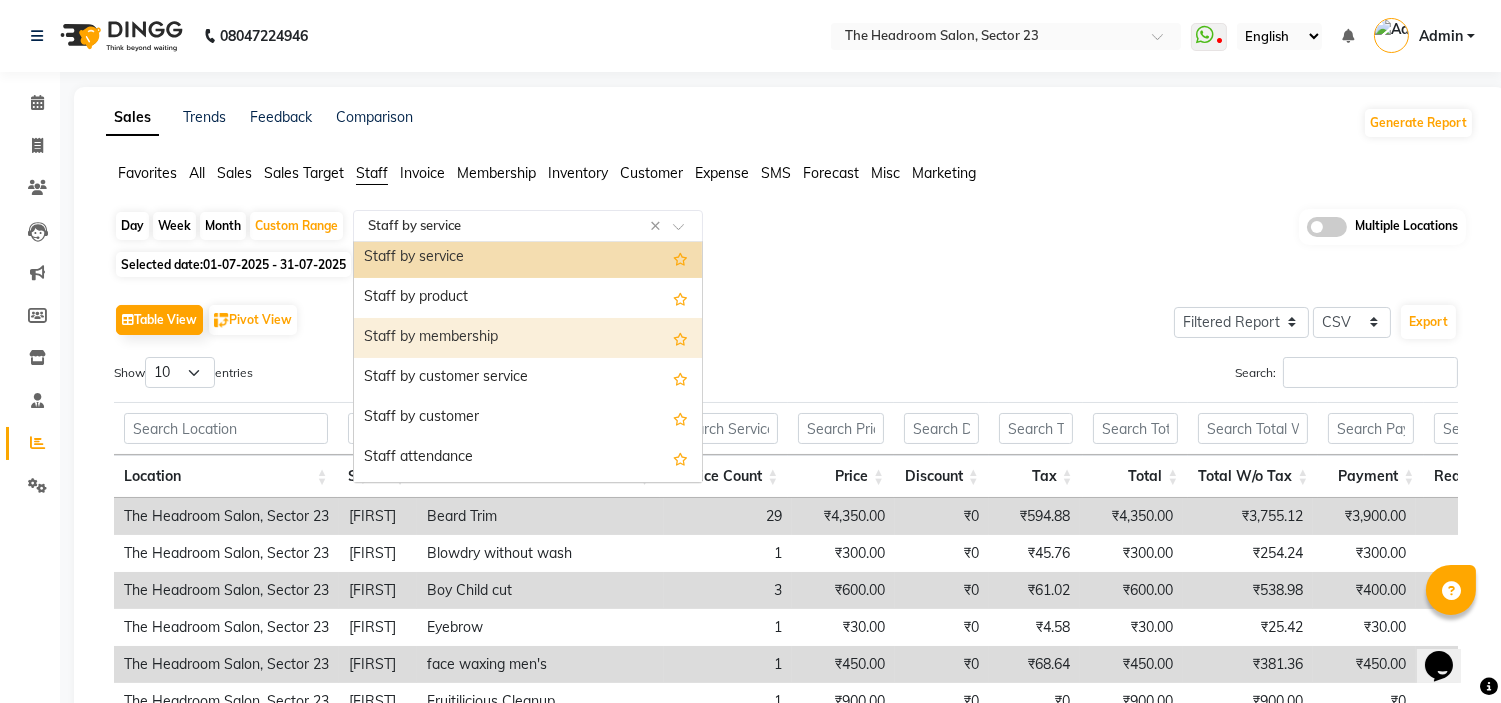 click on "Staff by membership" at bounding box center [528, 338] 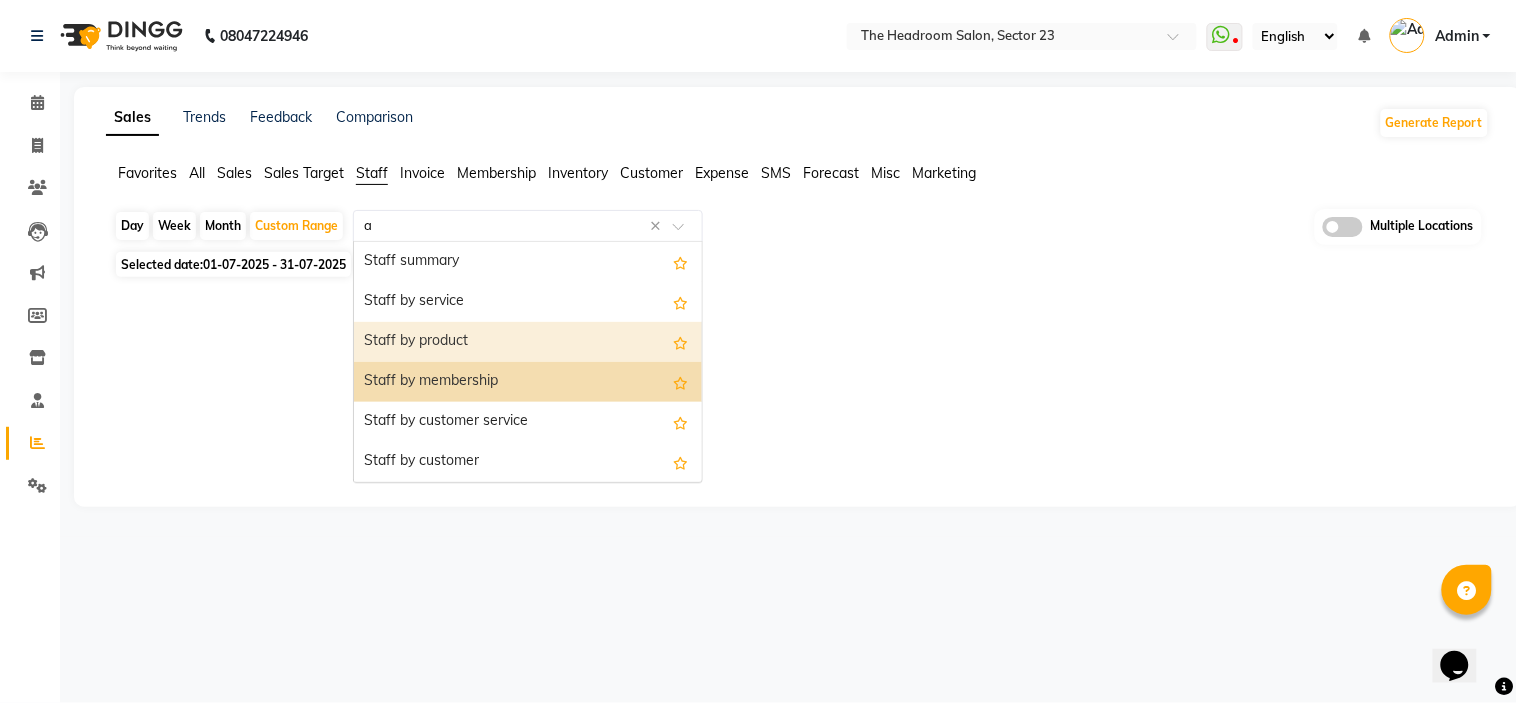 type on "as" 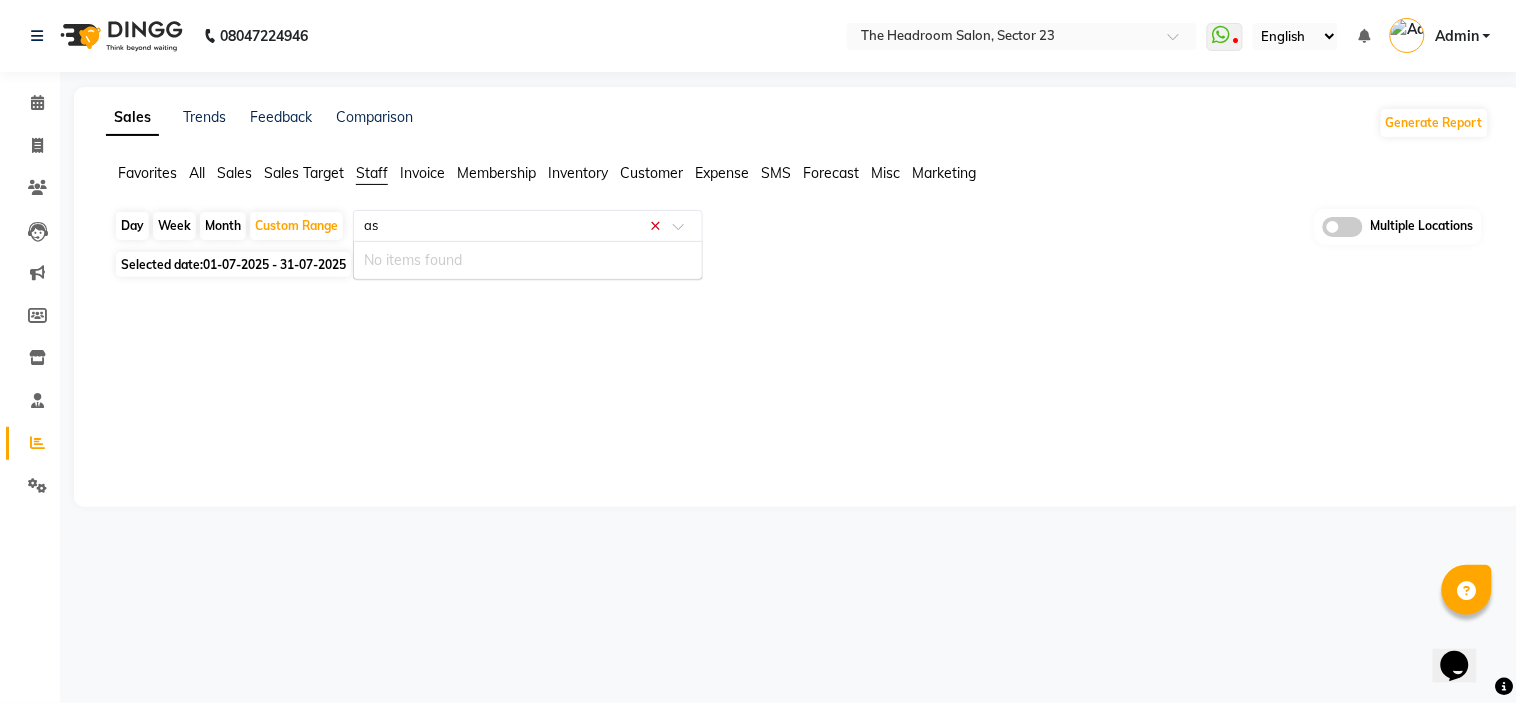 type 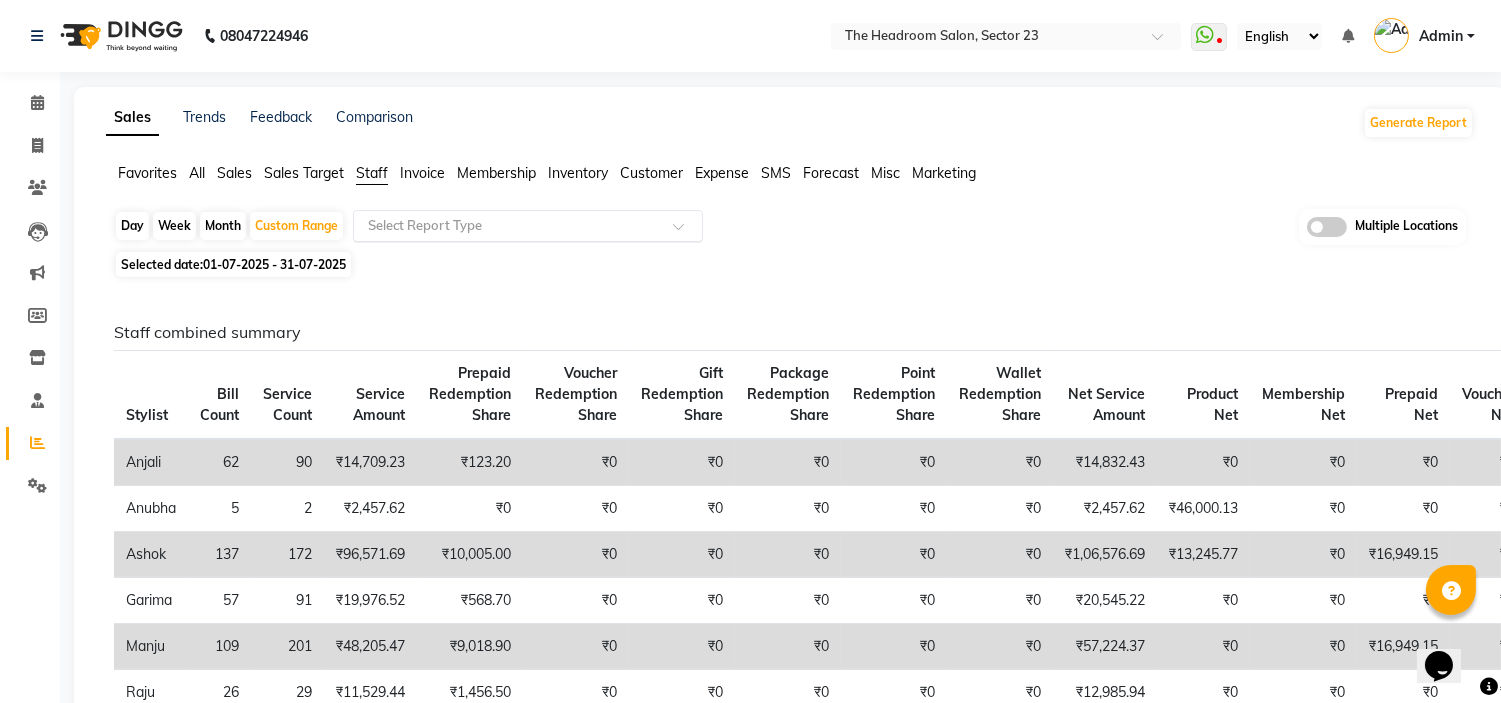 click on "Sales" 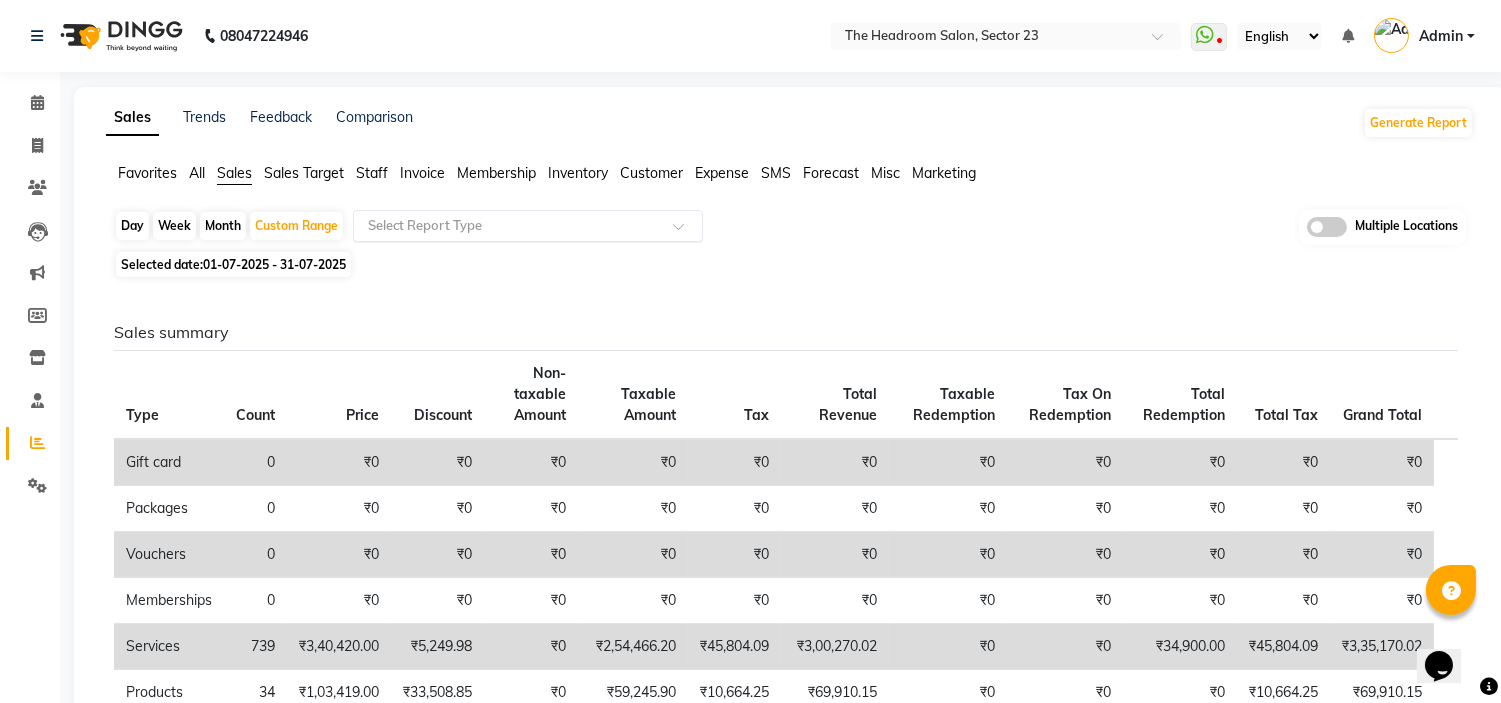 click on "All" 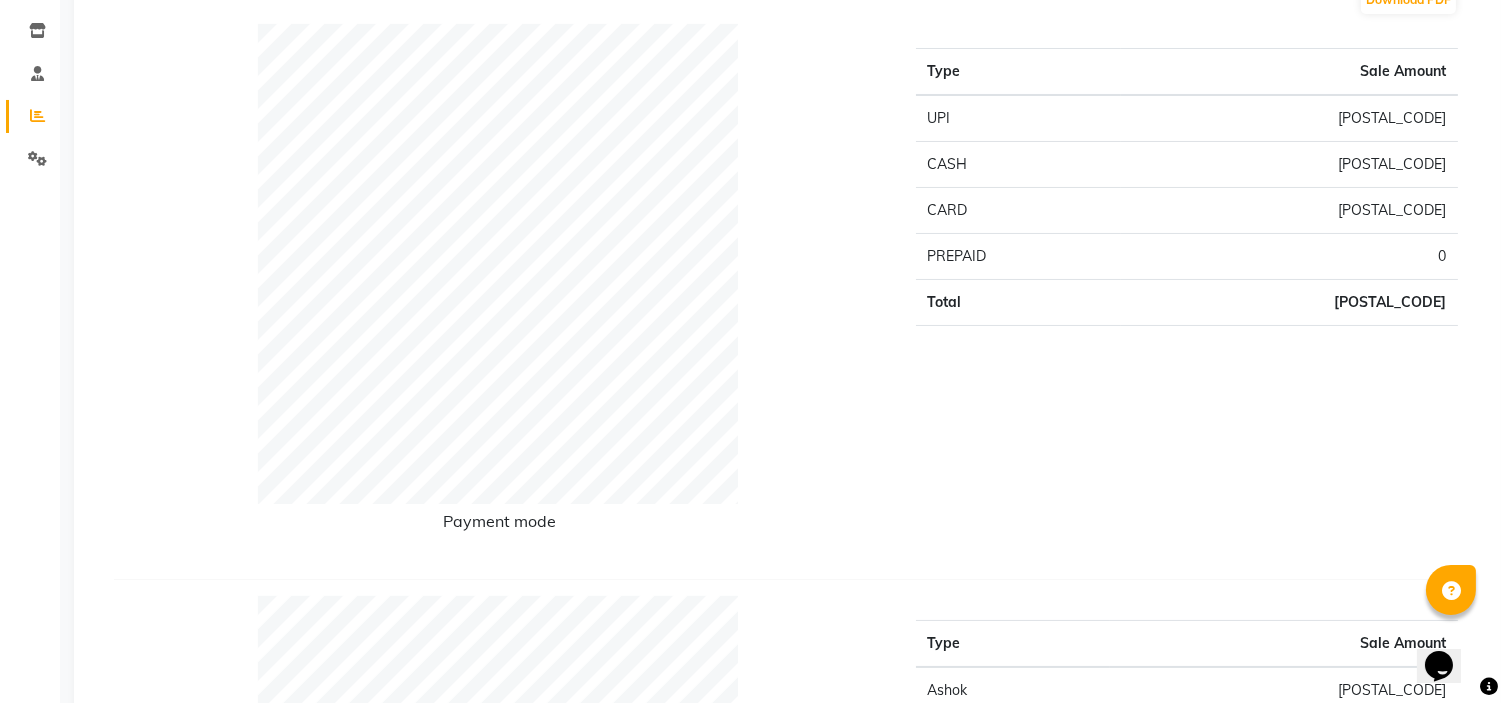 scroll, scrollTop: 0, scrollLeft: 0, axis: both 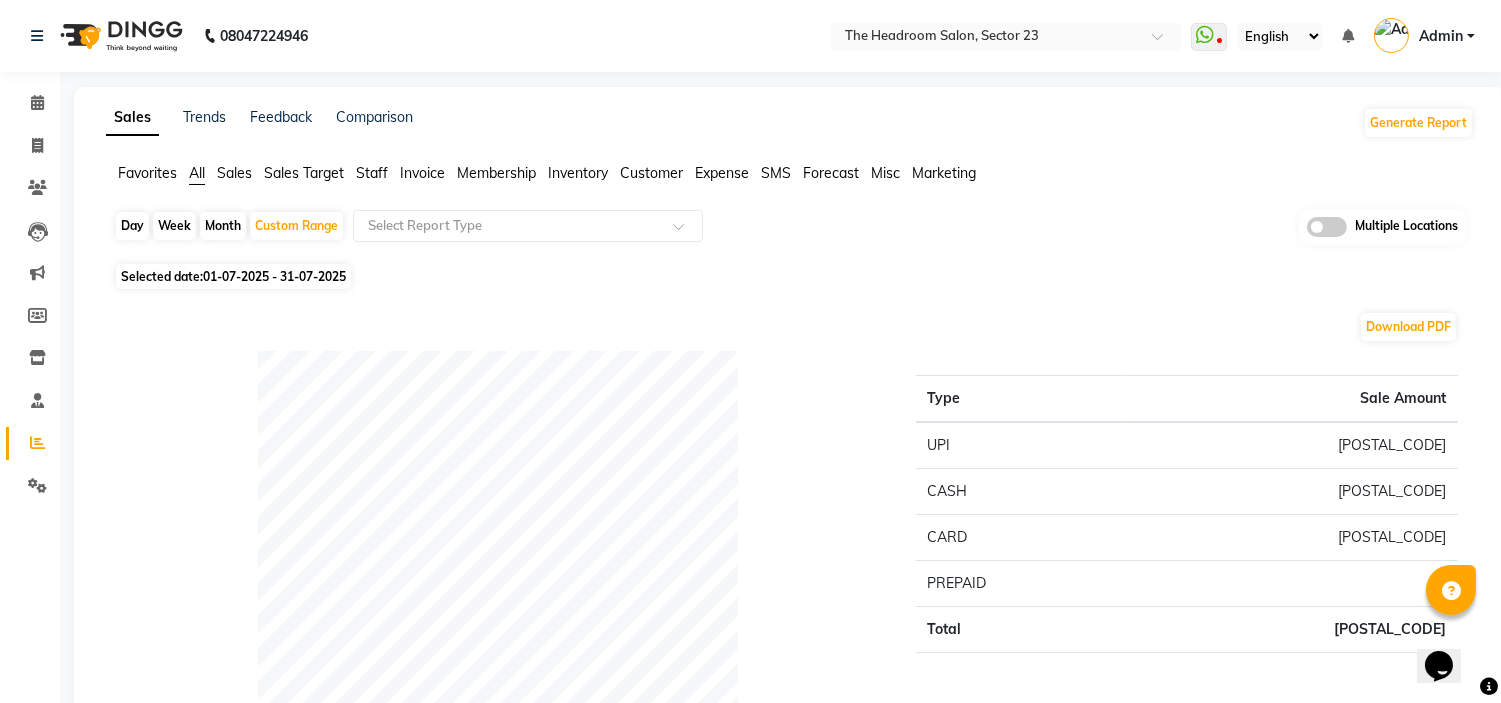 click on "Staff" 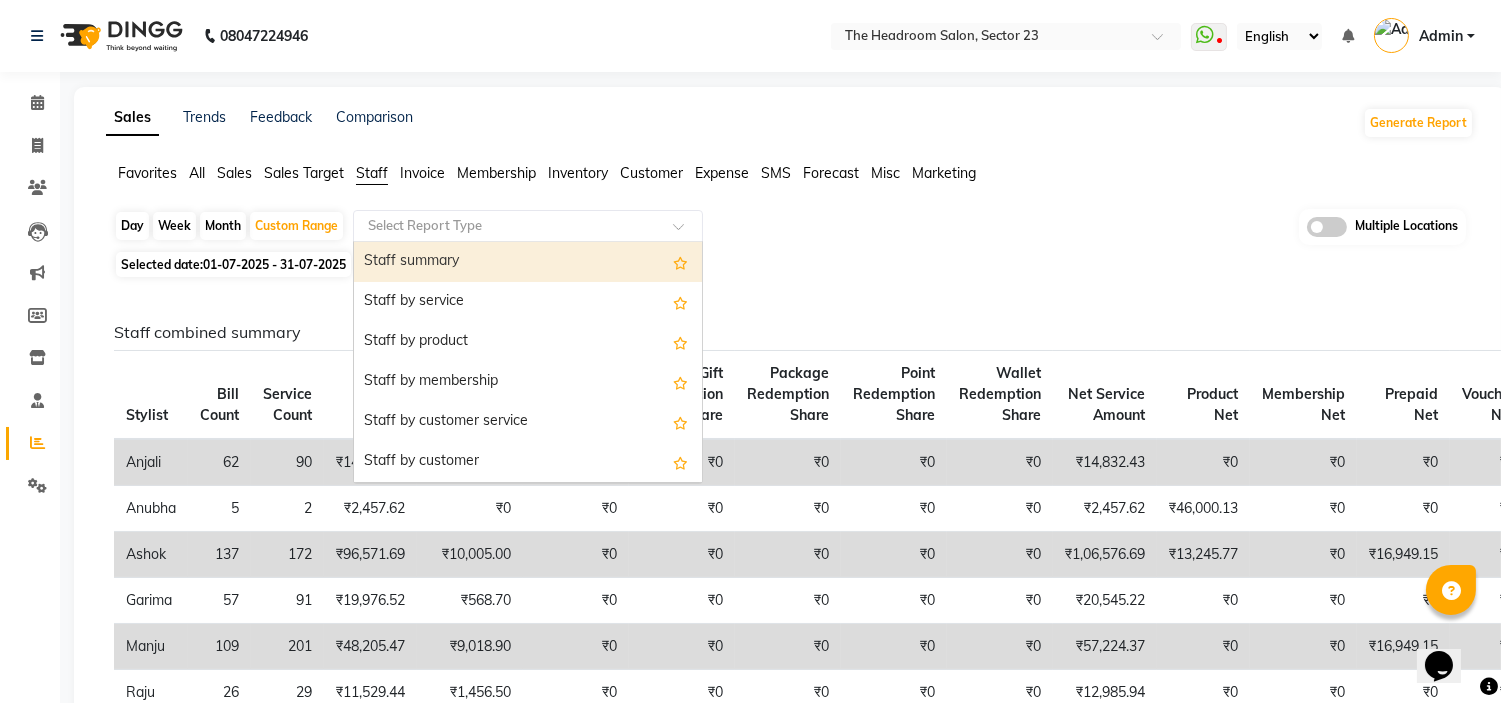 click 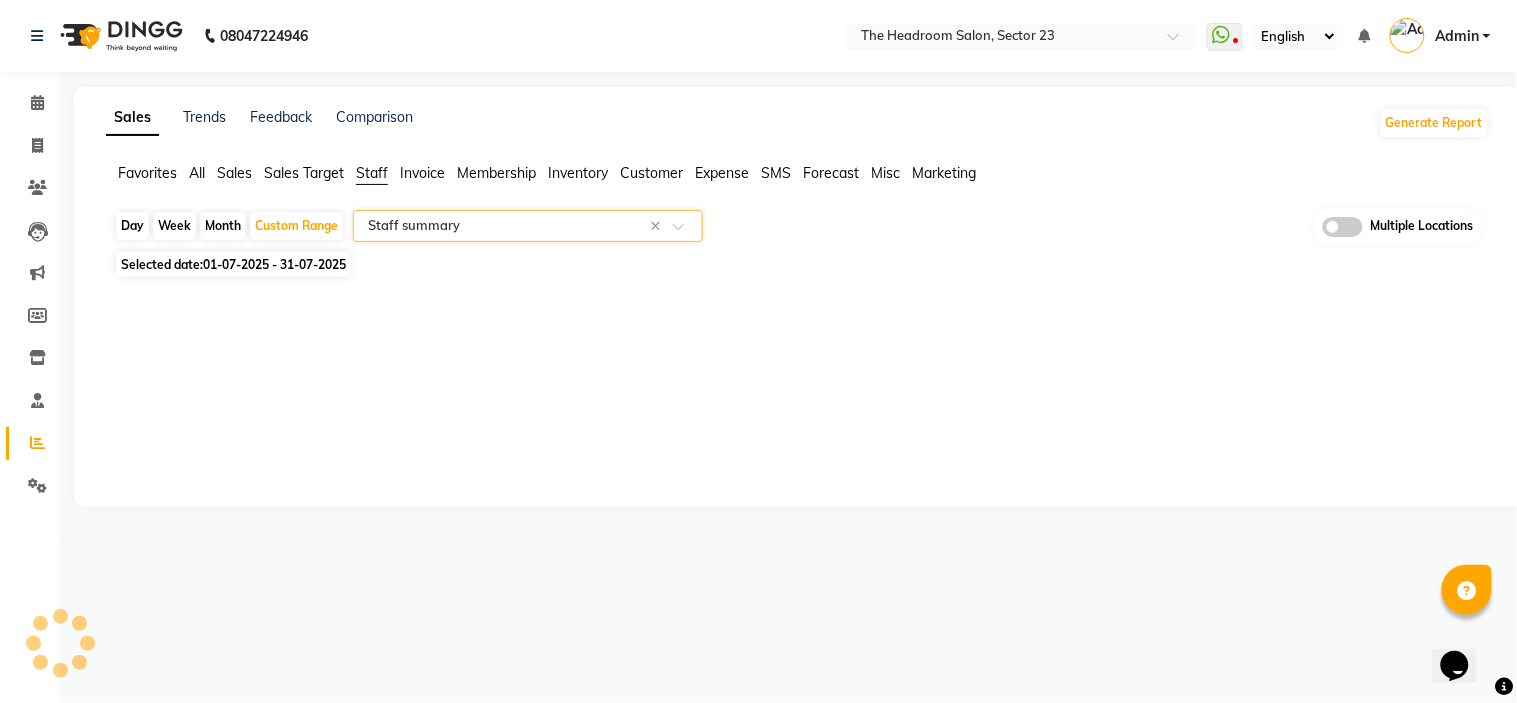 select on "filtered_report" 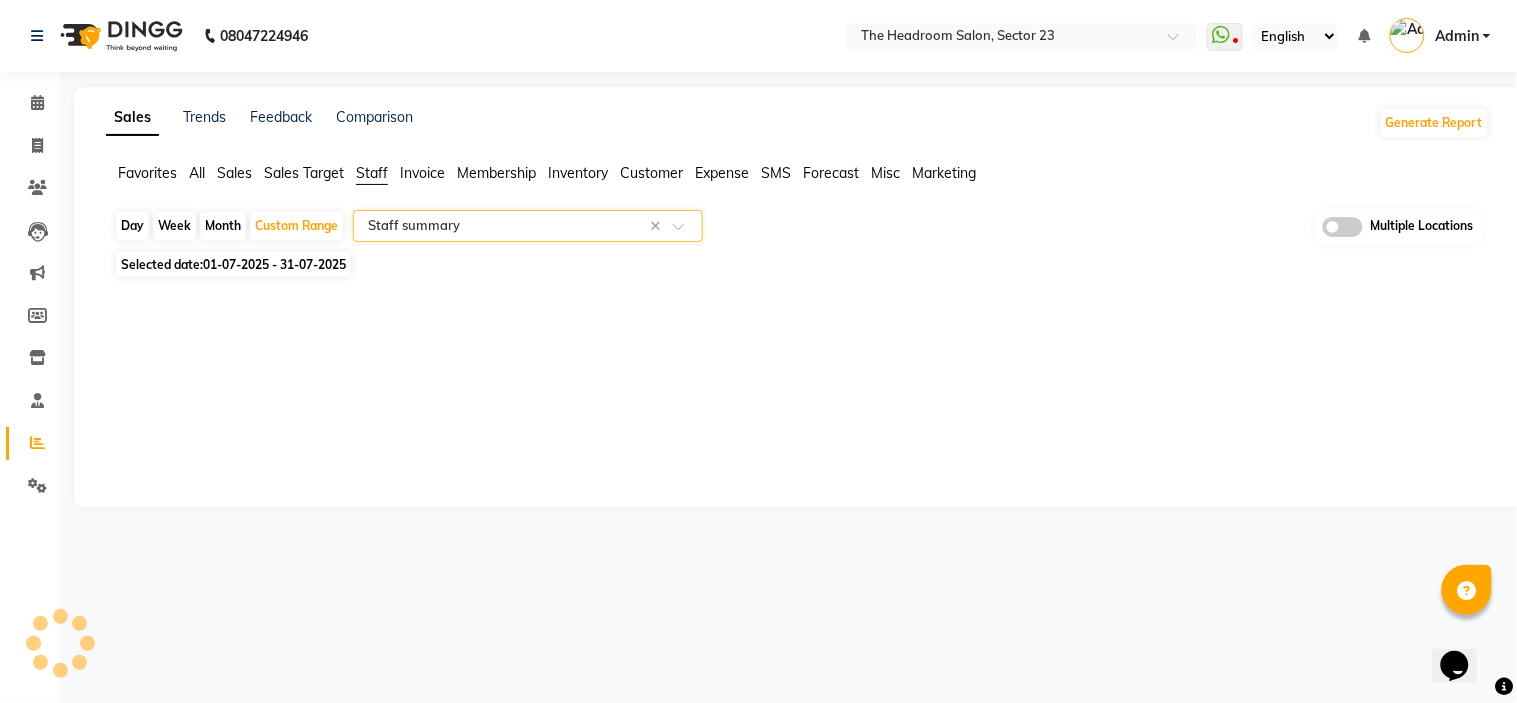 select on "csv" 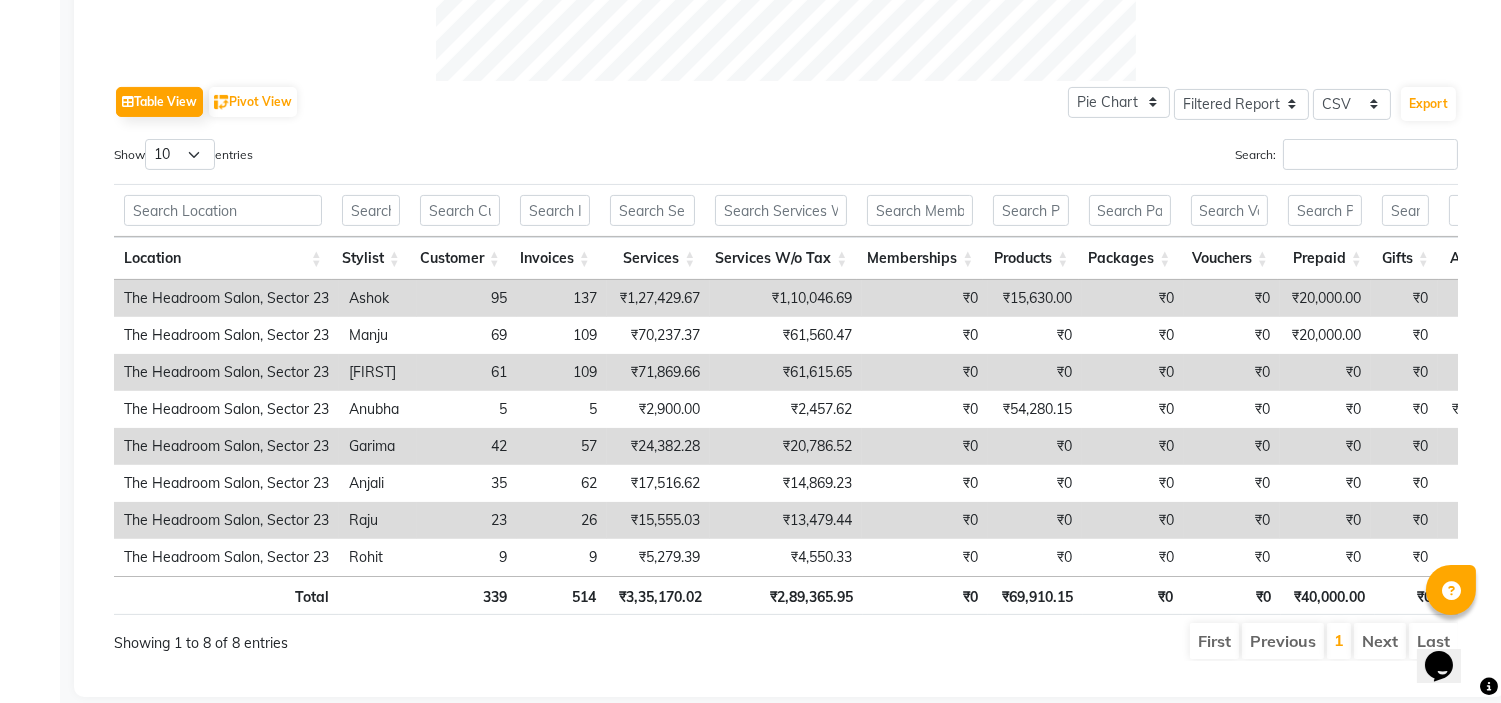 scroll, scrollTop: 1000, scrollLeft: 0, axis: vertical 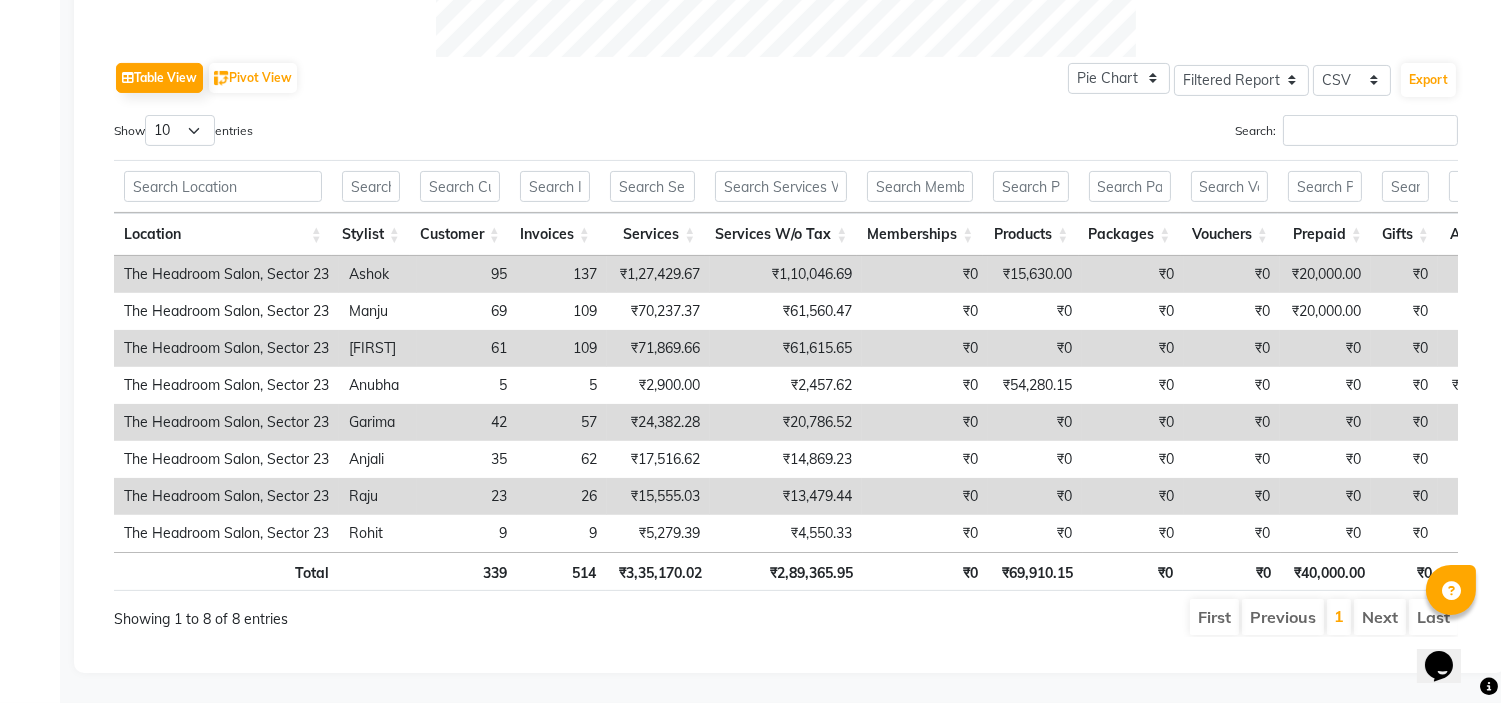 click on "Next" at bounding box center [1380, 617] 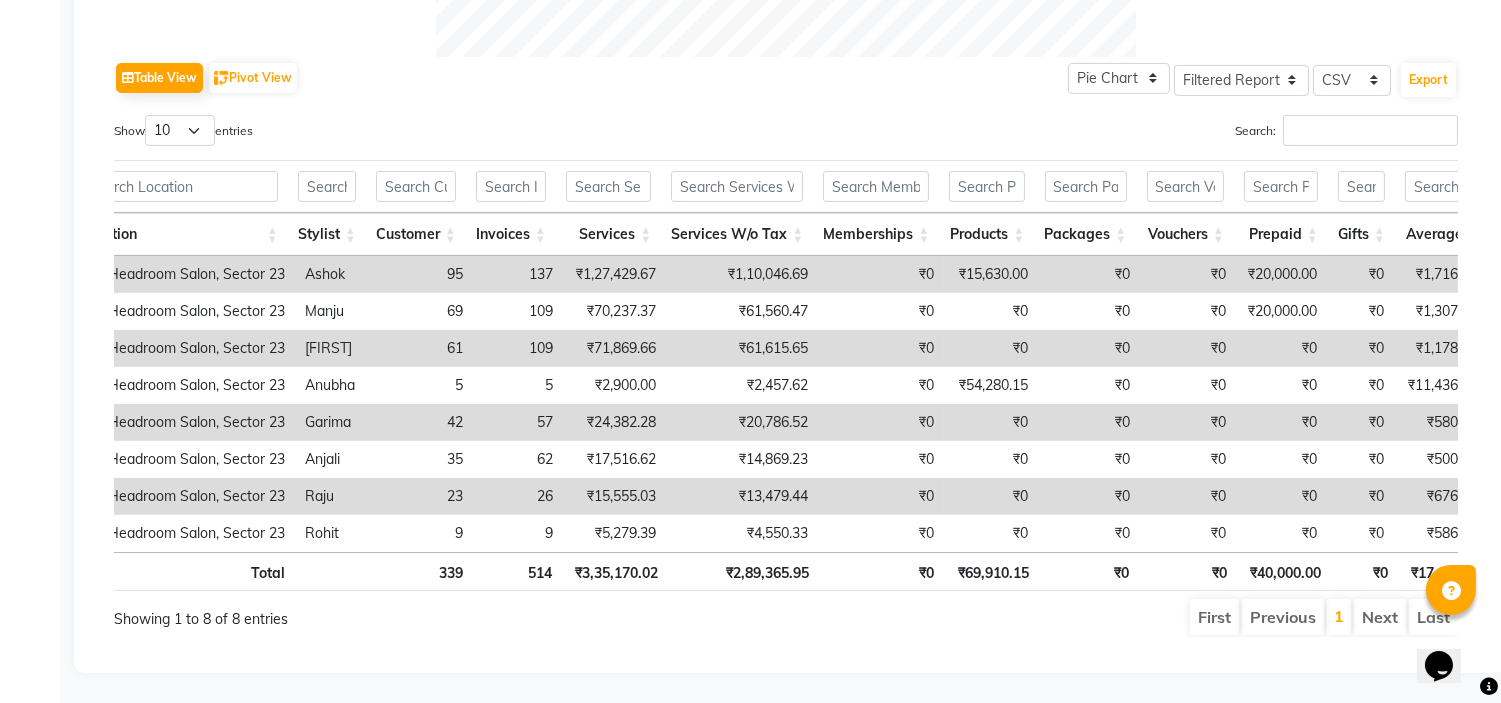 scroll, scrollTop: 0, scrollLeft: 88, axis: horizontal 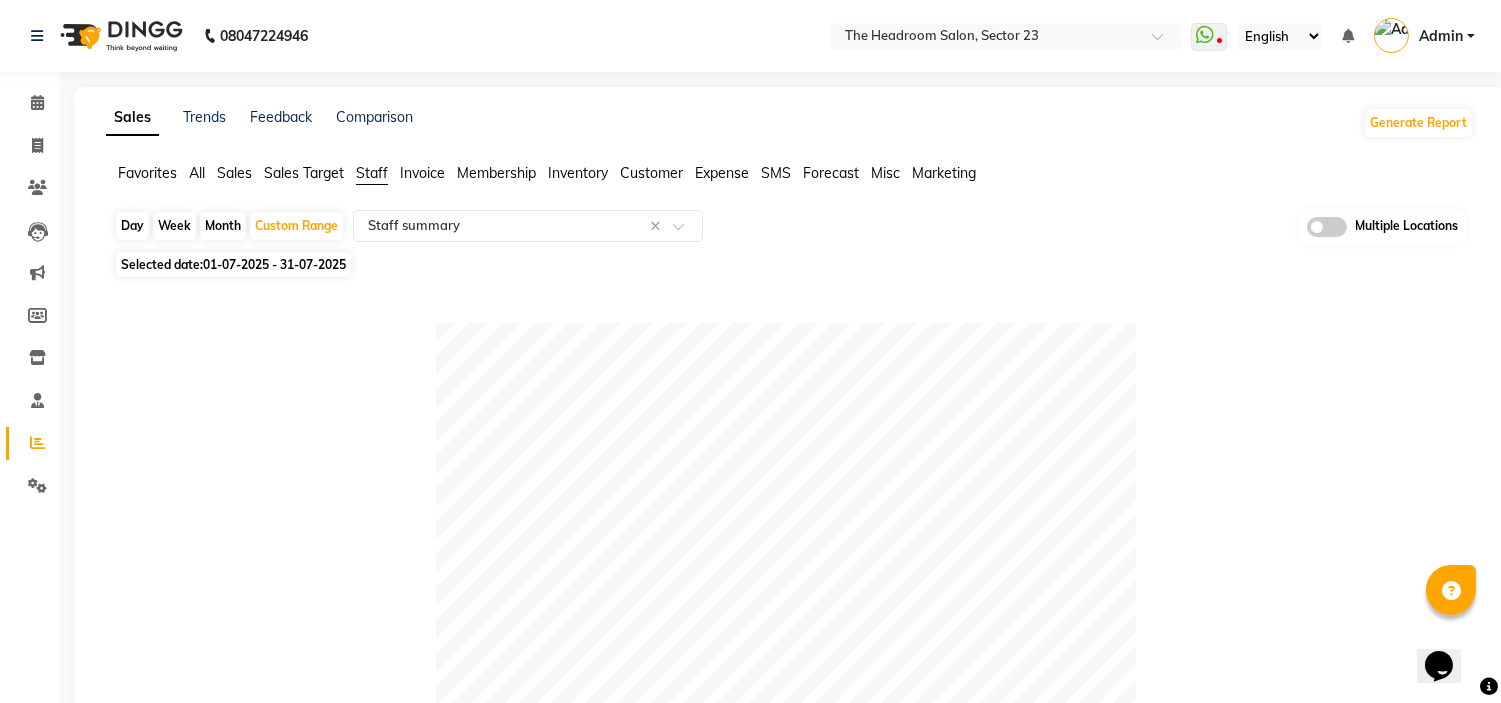 click on "Month" 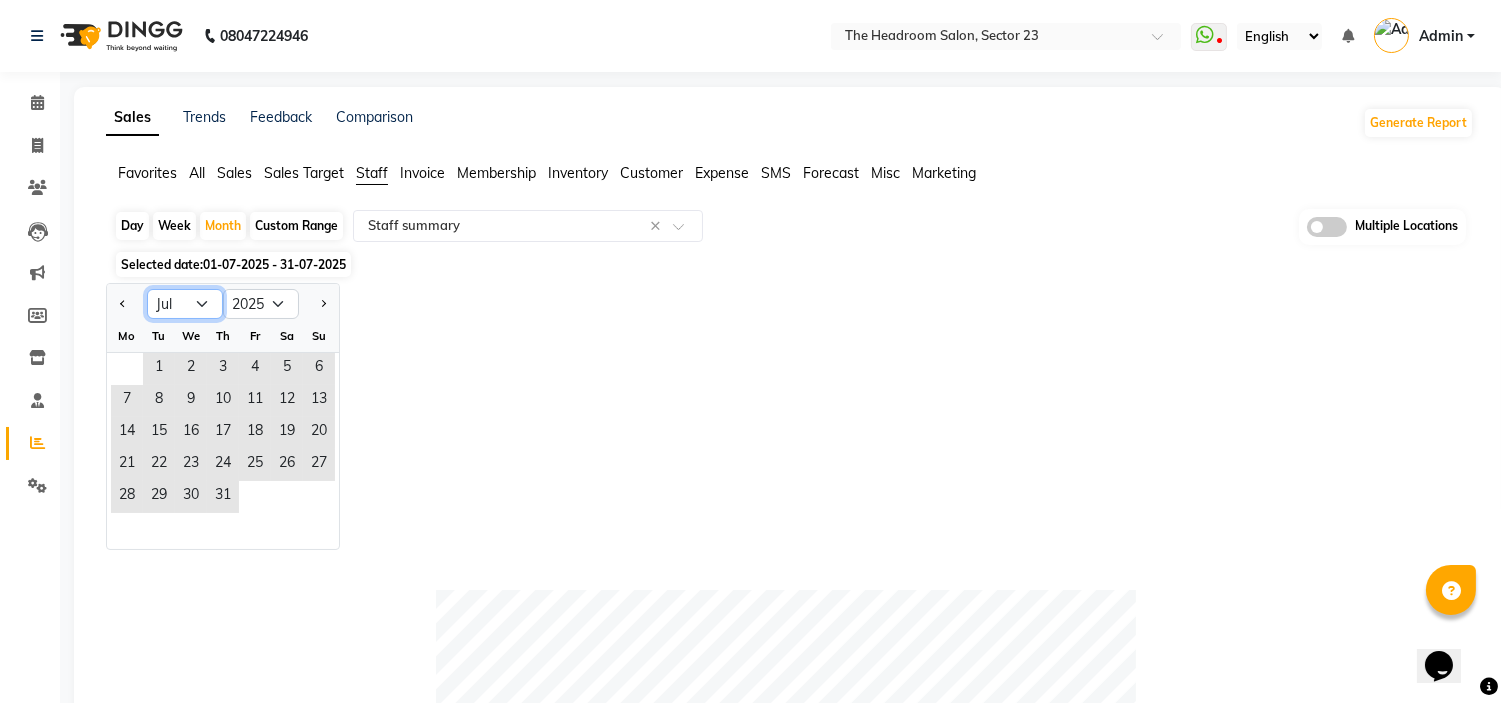 click on "Jan Feb Mar Apr May Jun Jul Aug Sep Oct Nov Dec" 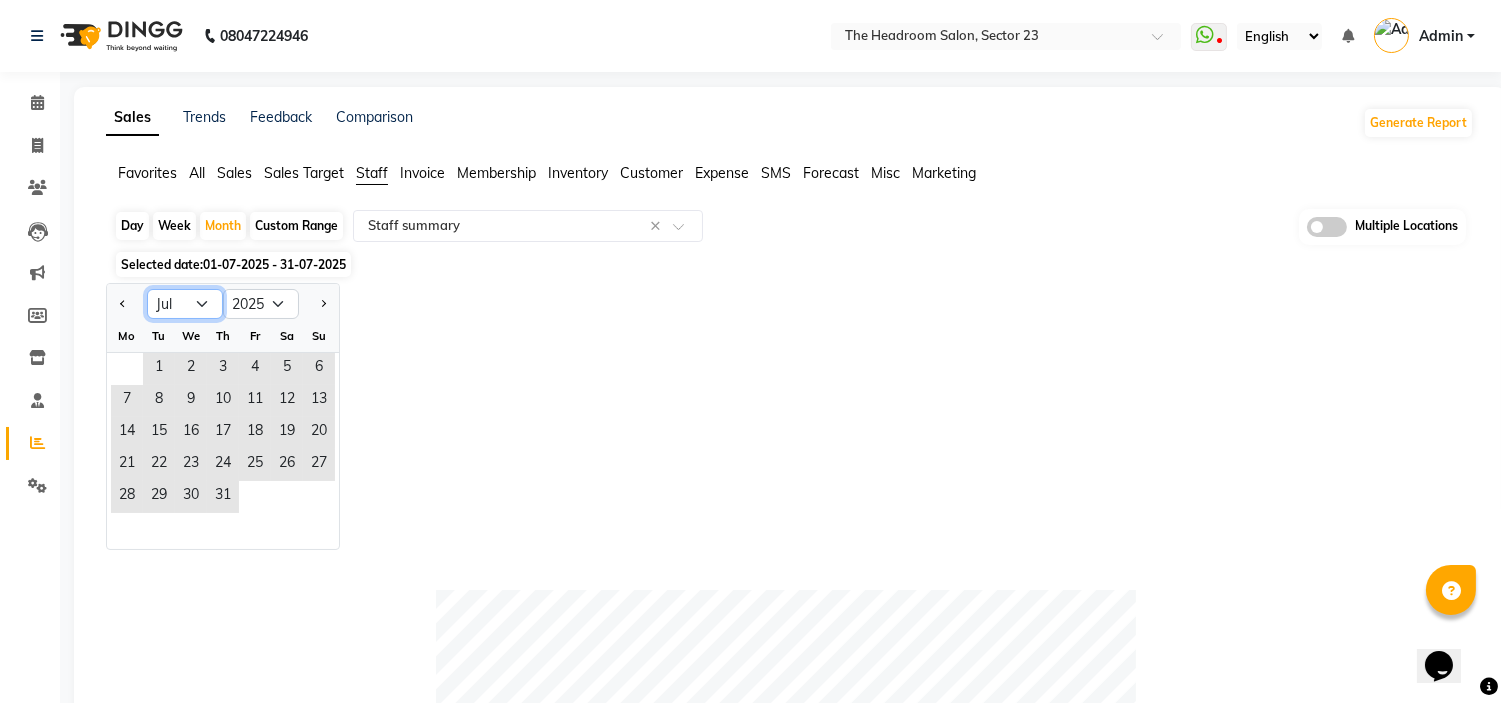 select on "6" 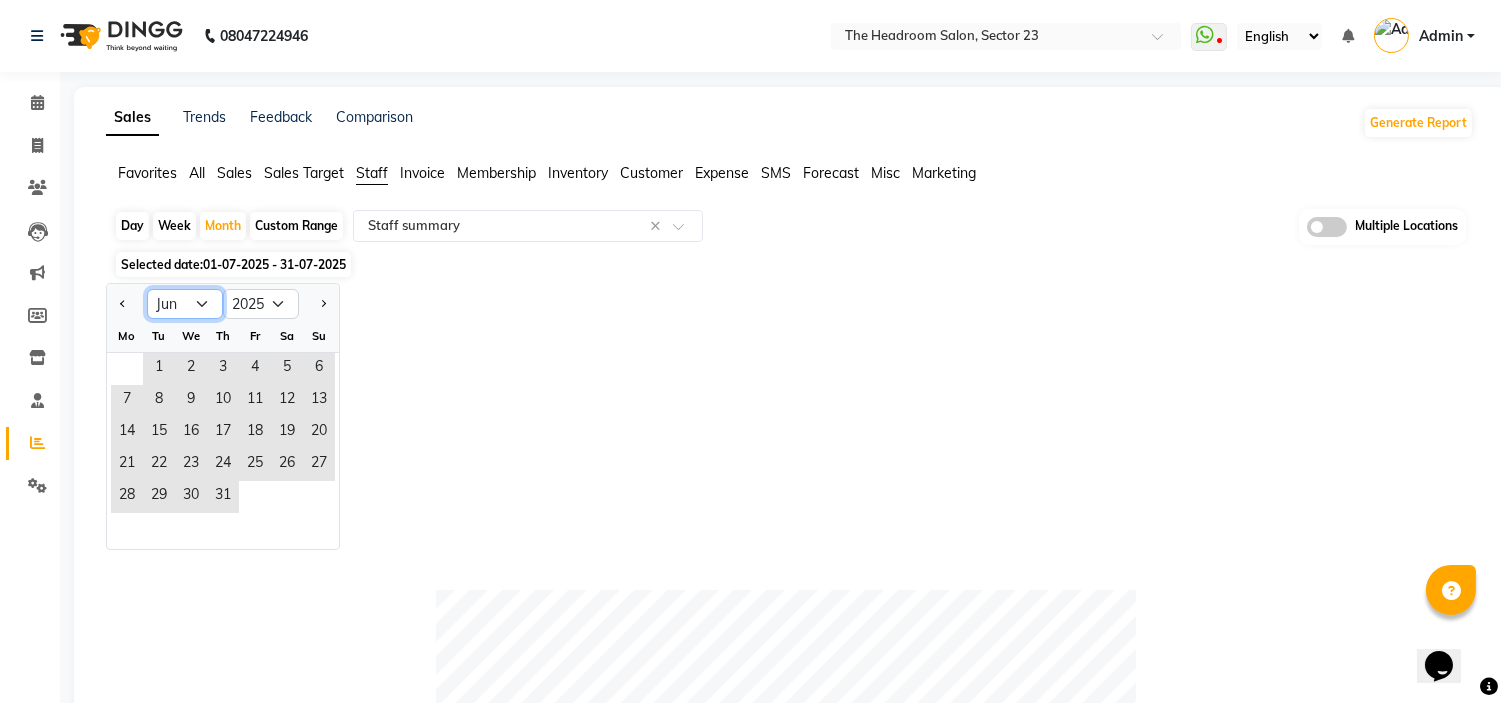 click on "Jan Feb Mar Apr May Jun Jul Aug Sep Oct Nov Dec" 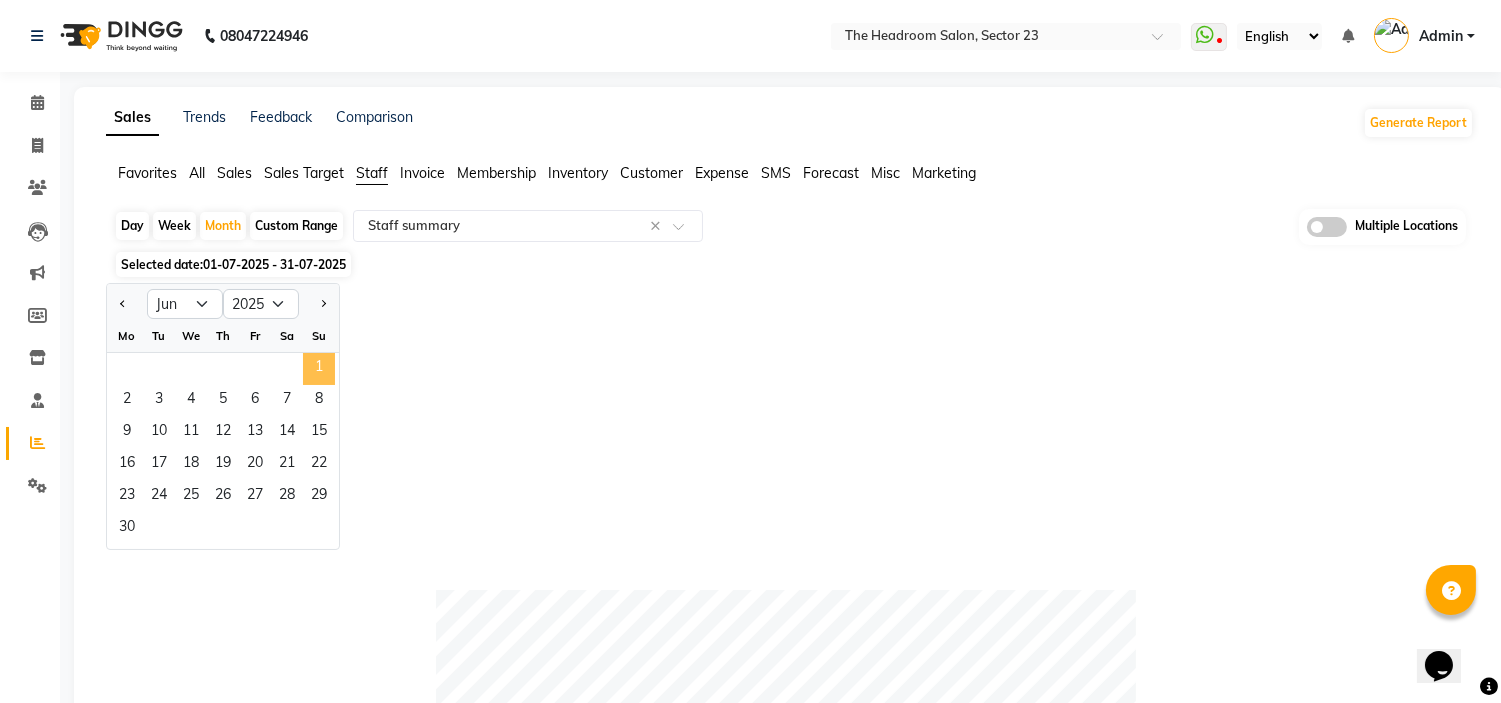 click on "1" 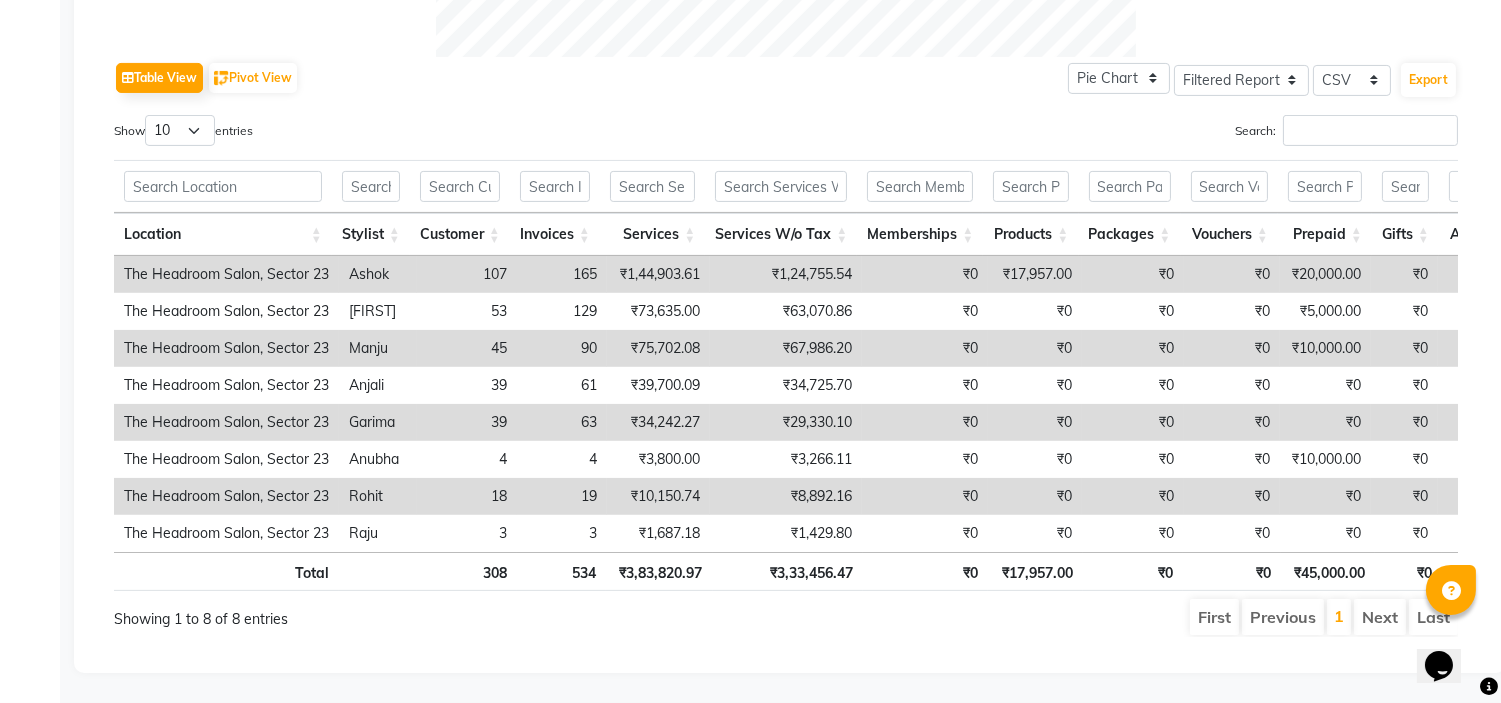 scroll, scrollTop: 1000, scrollLeft: 0, axis: vertical 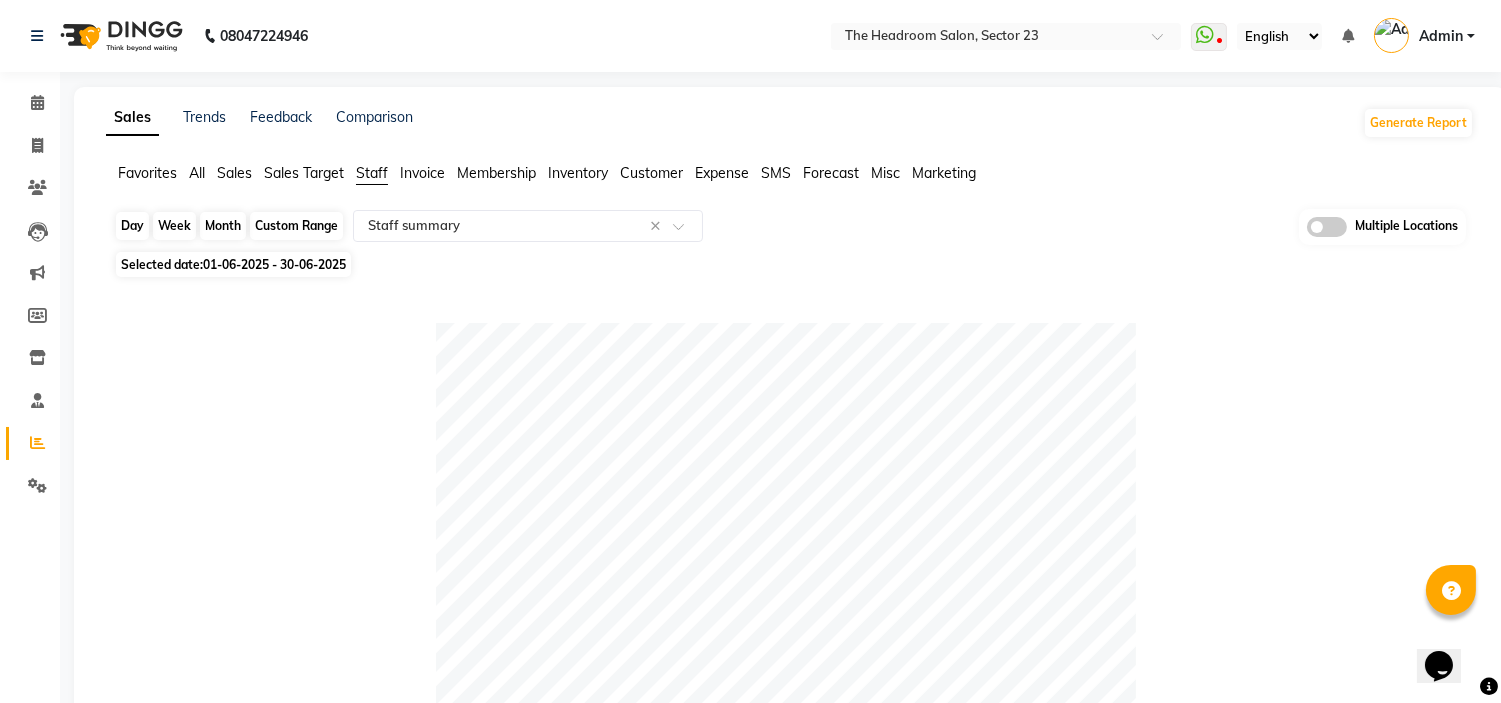 click on "Month" 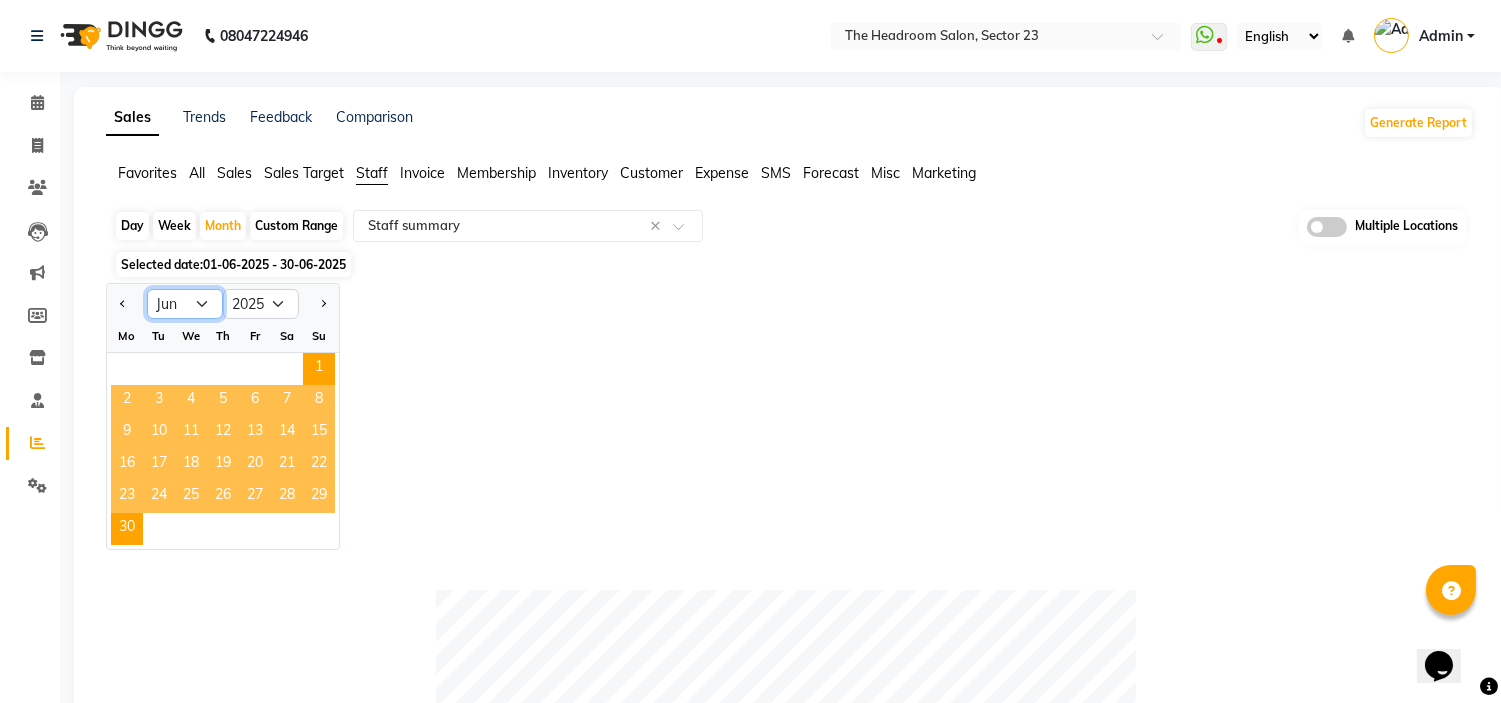 click on "Jan Feb Mar Apr May Jun Jul Aug Sep Oct Nov Dec" 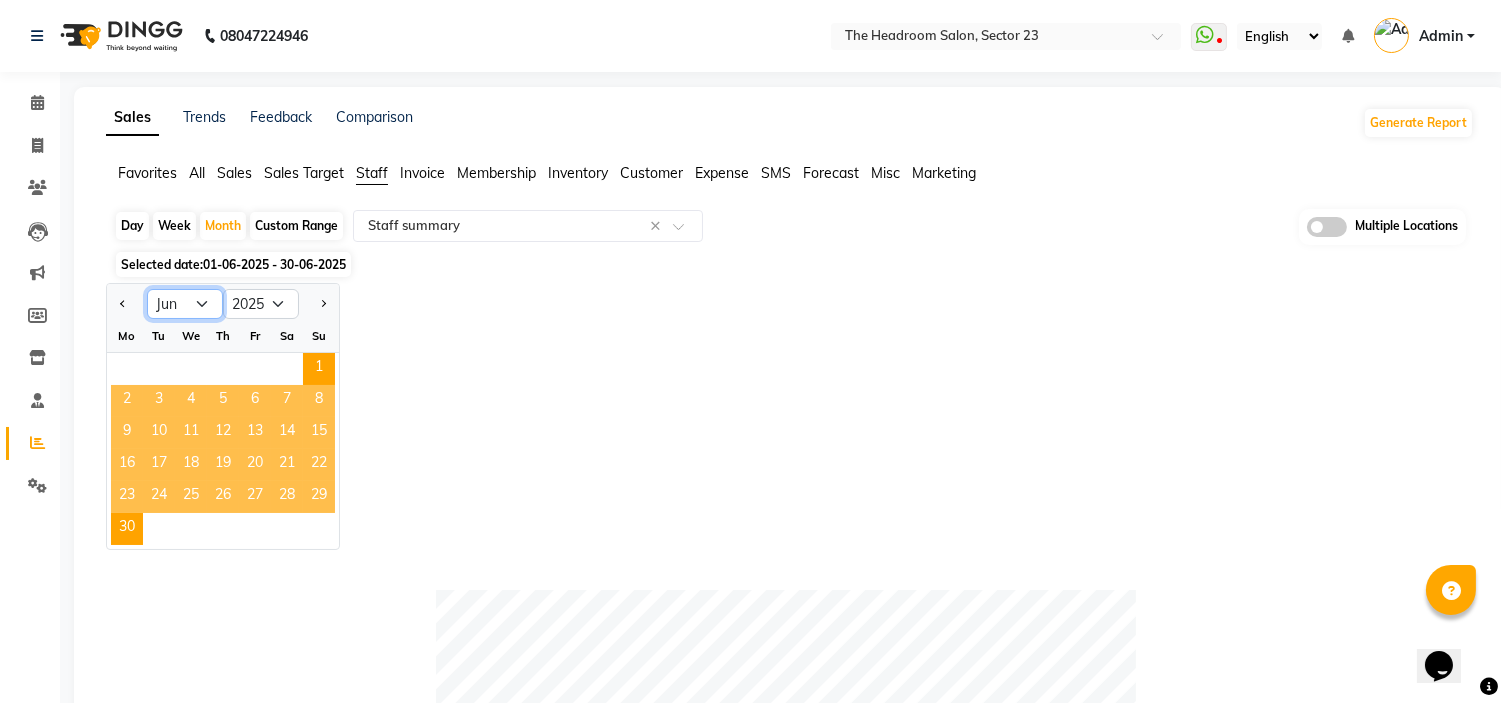 select on "7" 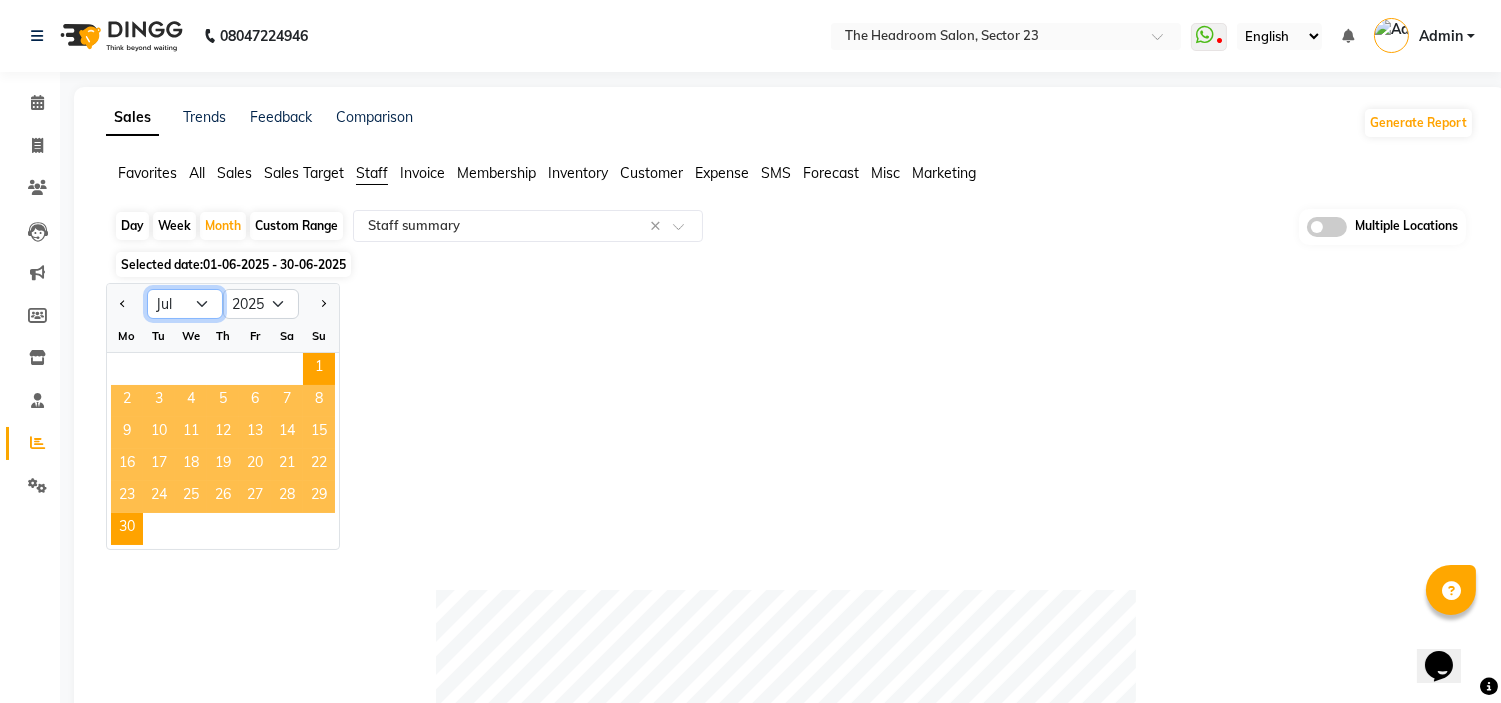 click on "Jan Feb Mar Apr May Jun Jul Aug Sep Oct Nov Dec" 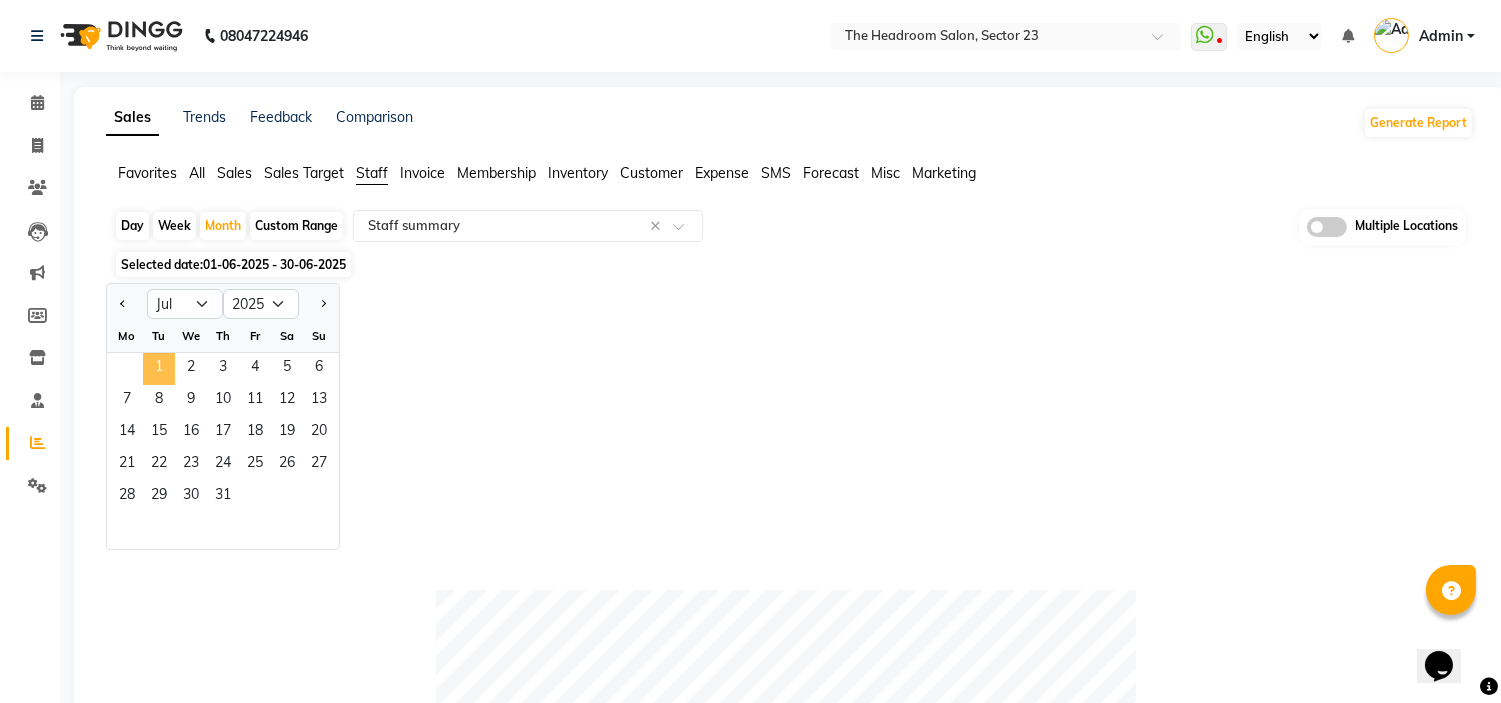 click on "1" 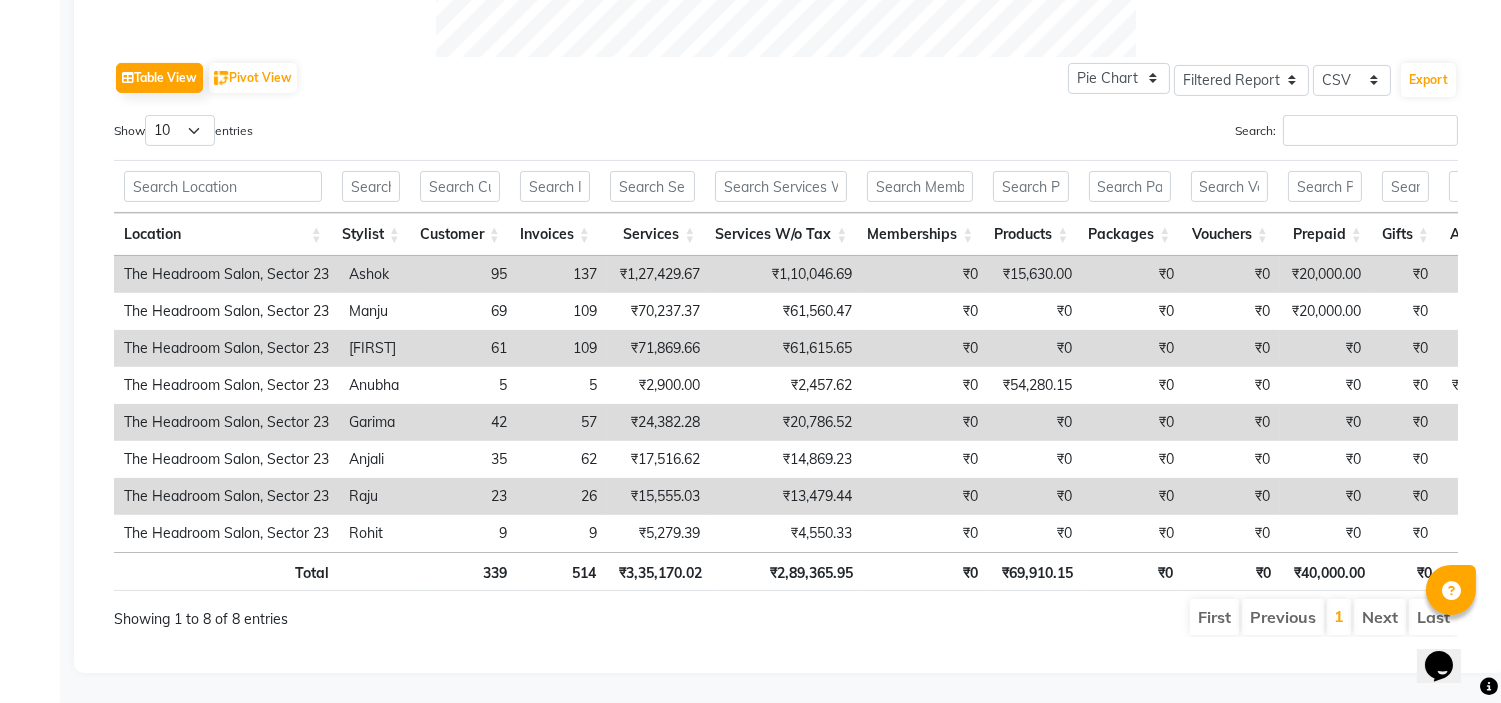 scroll, scrollTop: 1000, scrollLeft: 0, axis: vertical 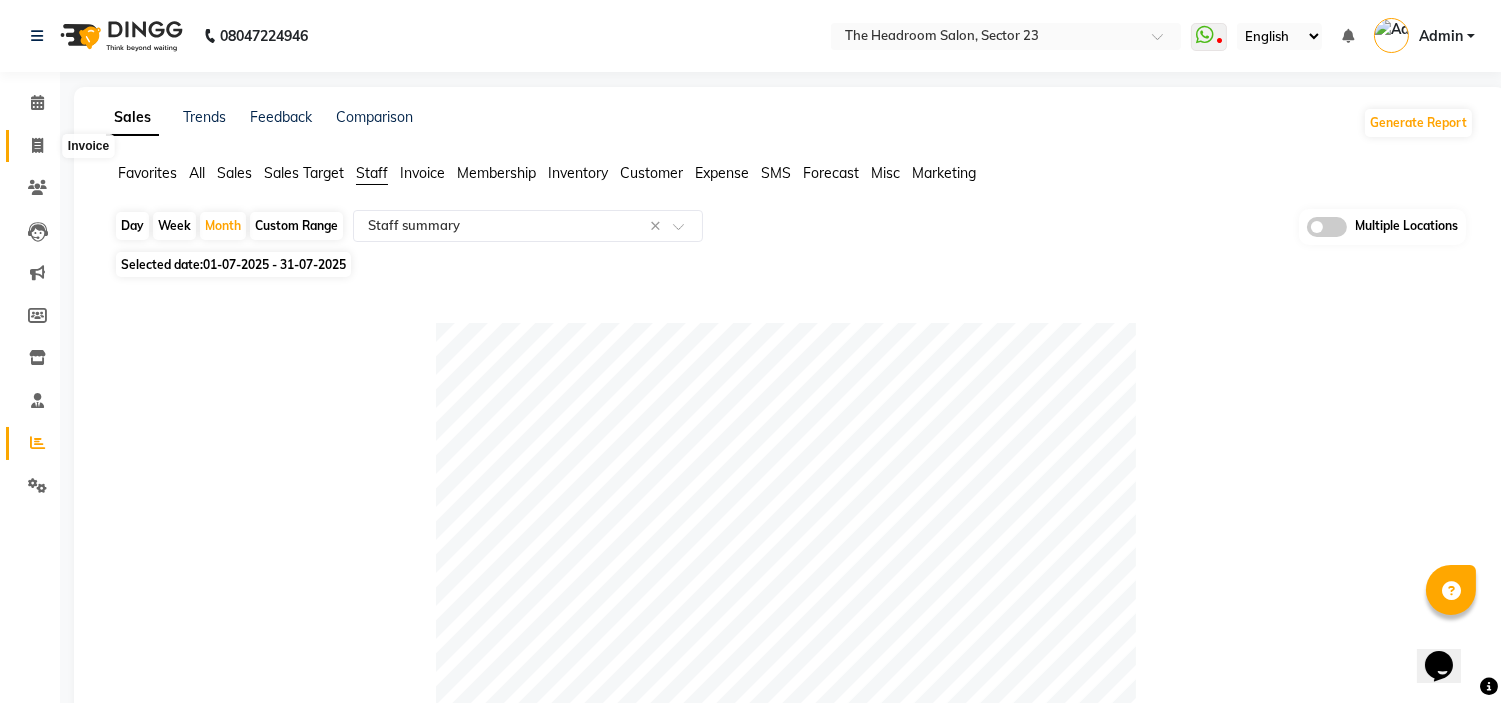 click 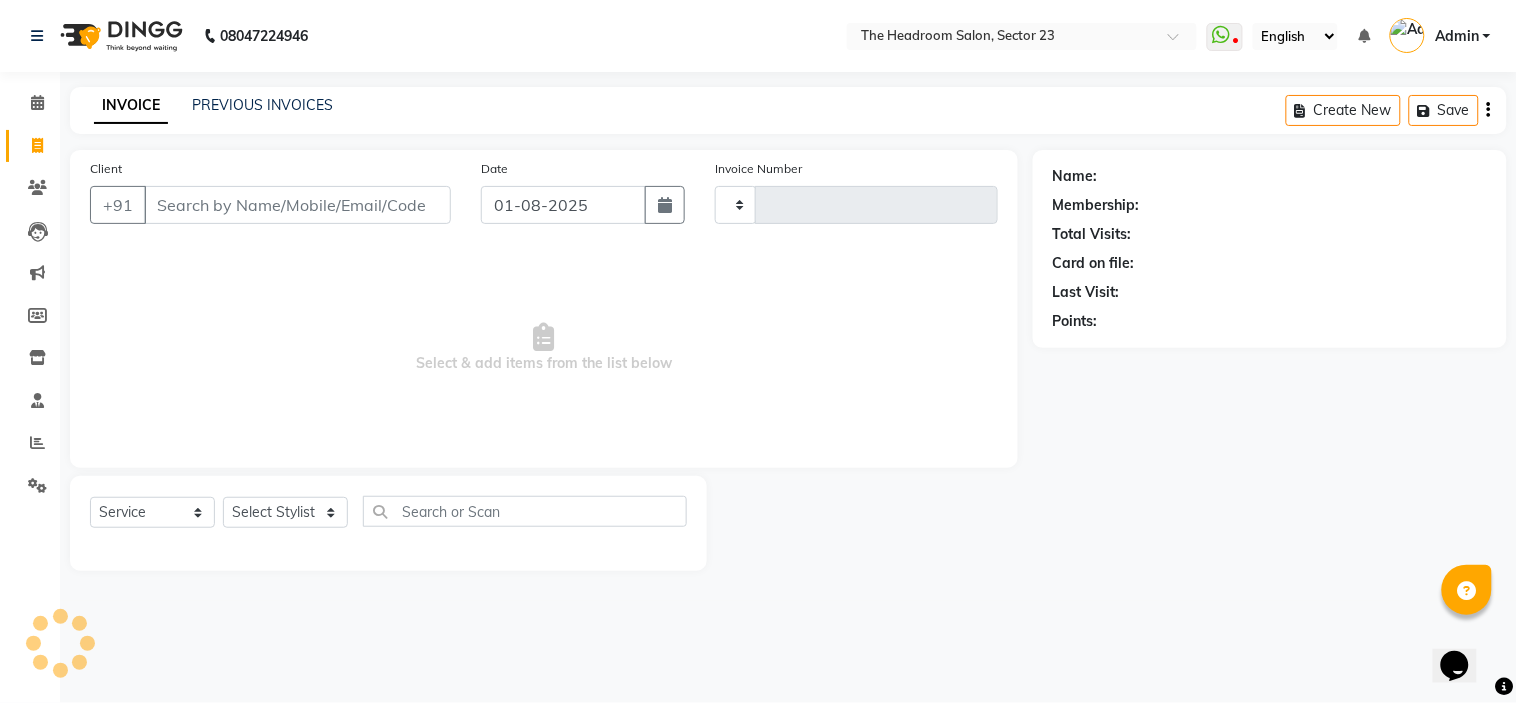 type on "1559" 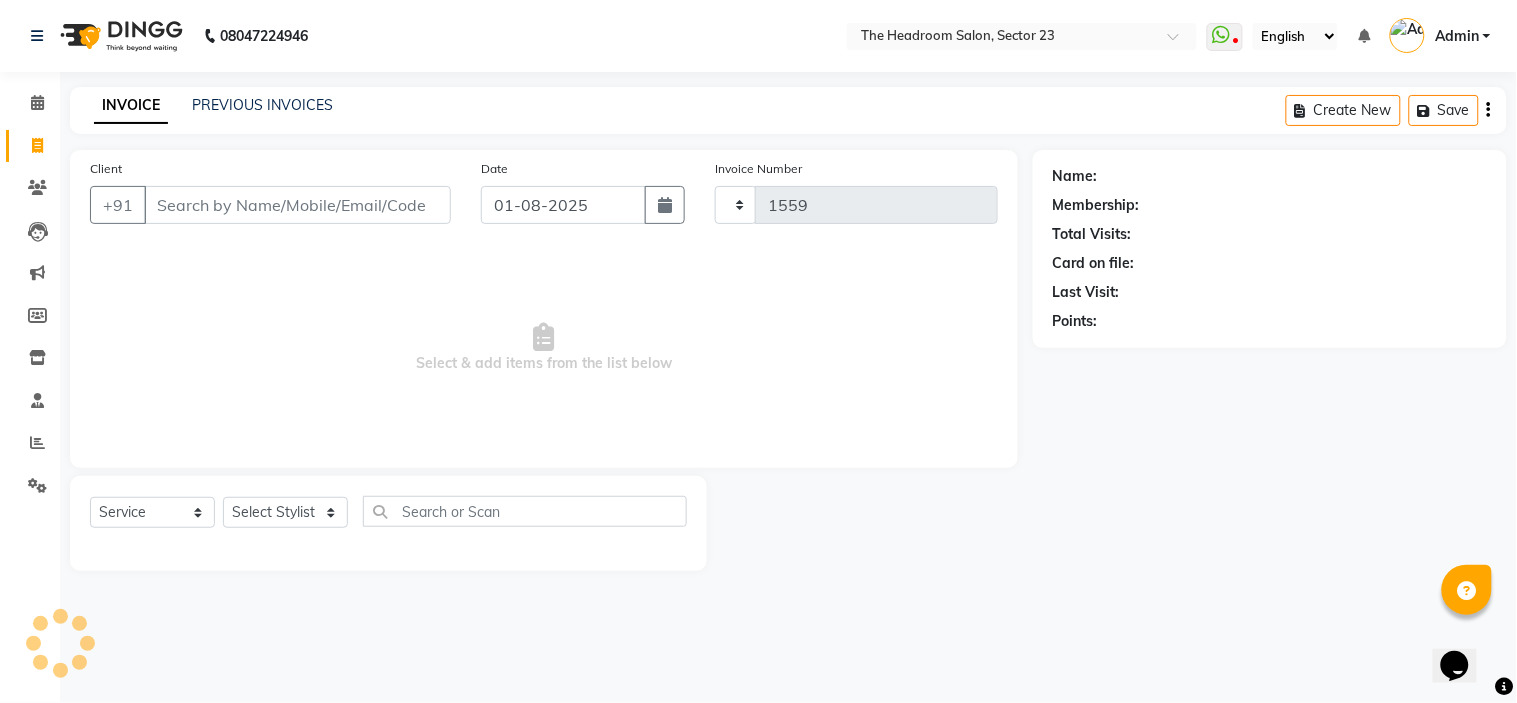 select on "6796" 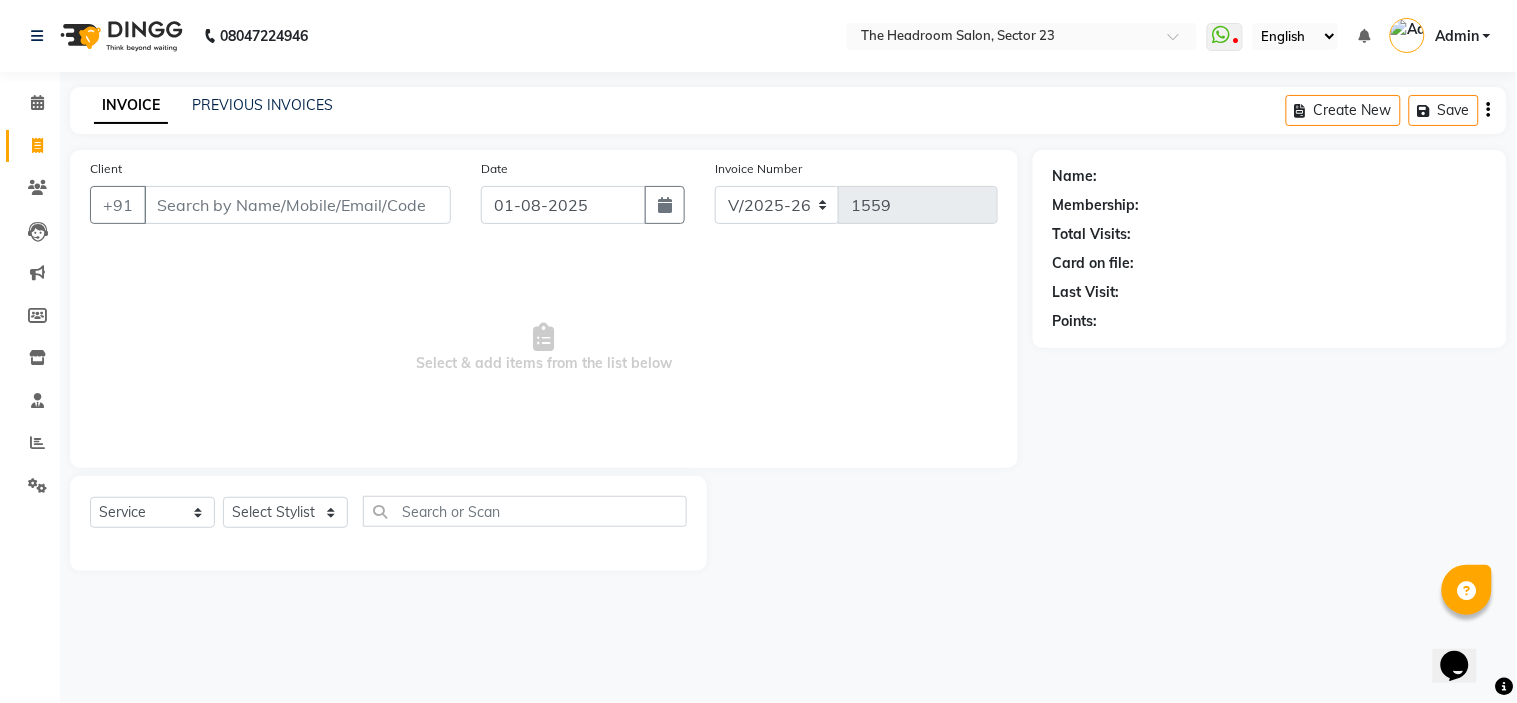 click on "INVOICE PREVIOUS INVOICES Create New   Save" 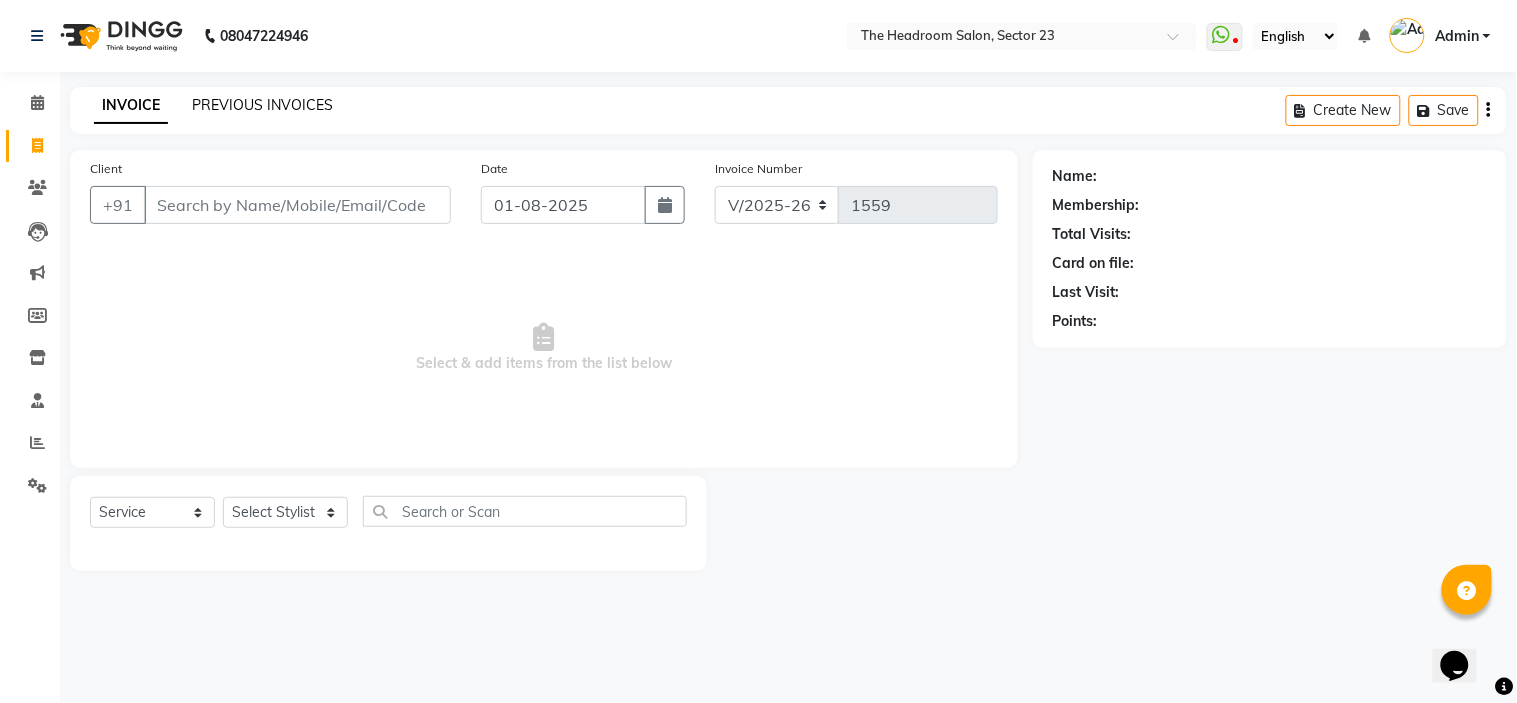 click on "PREVIOUS INVOICES" 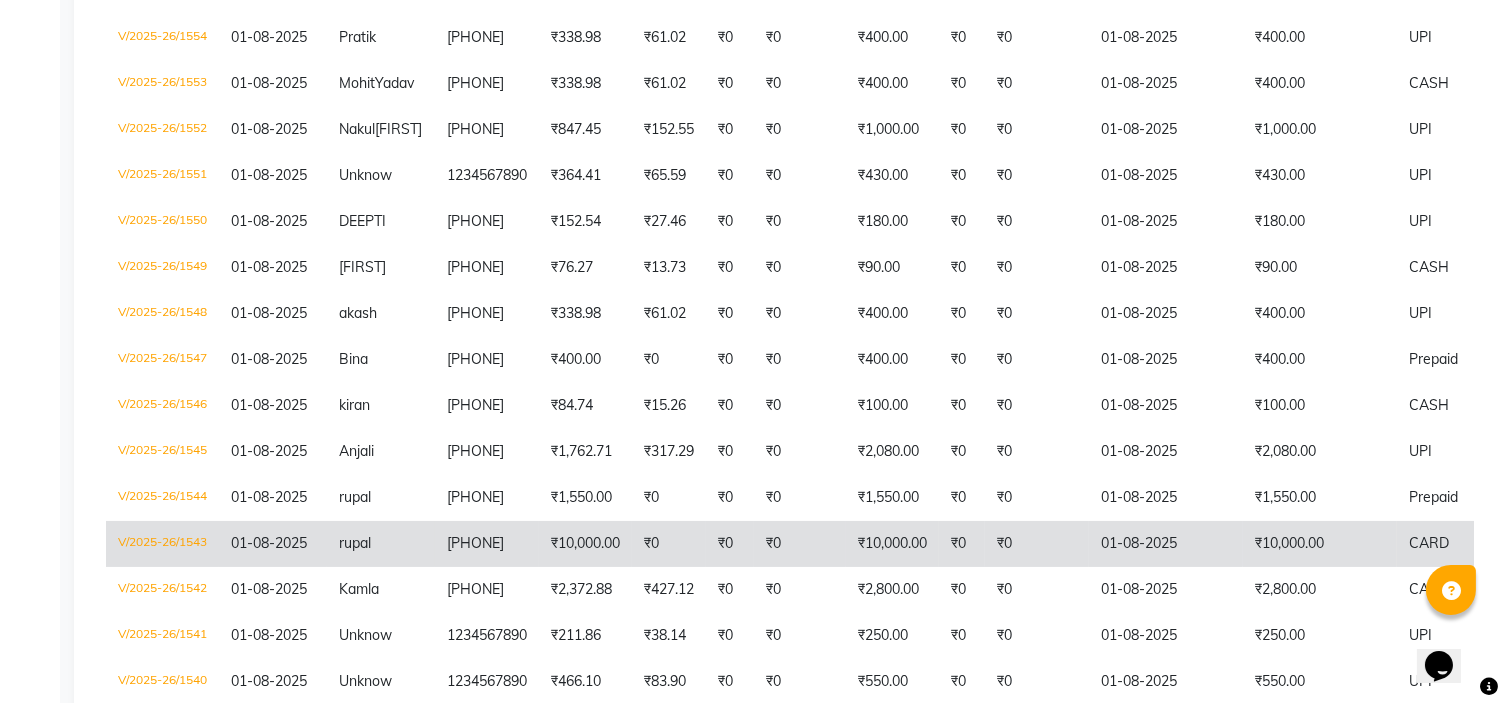click on "₹0" 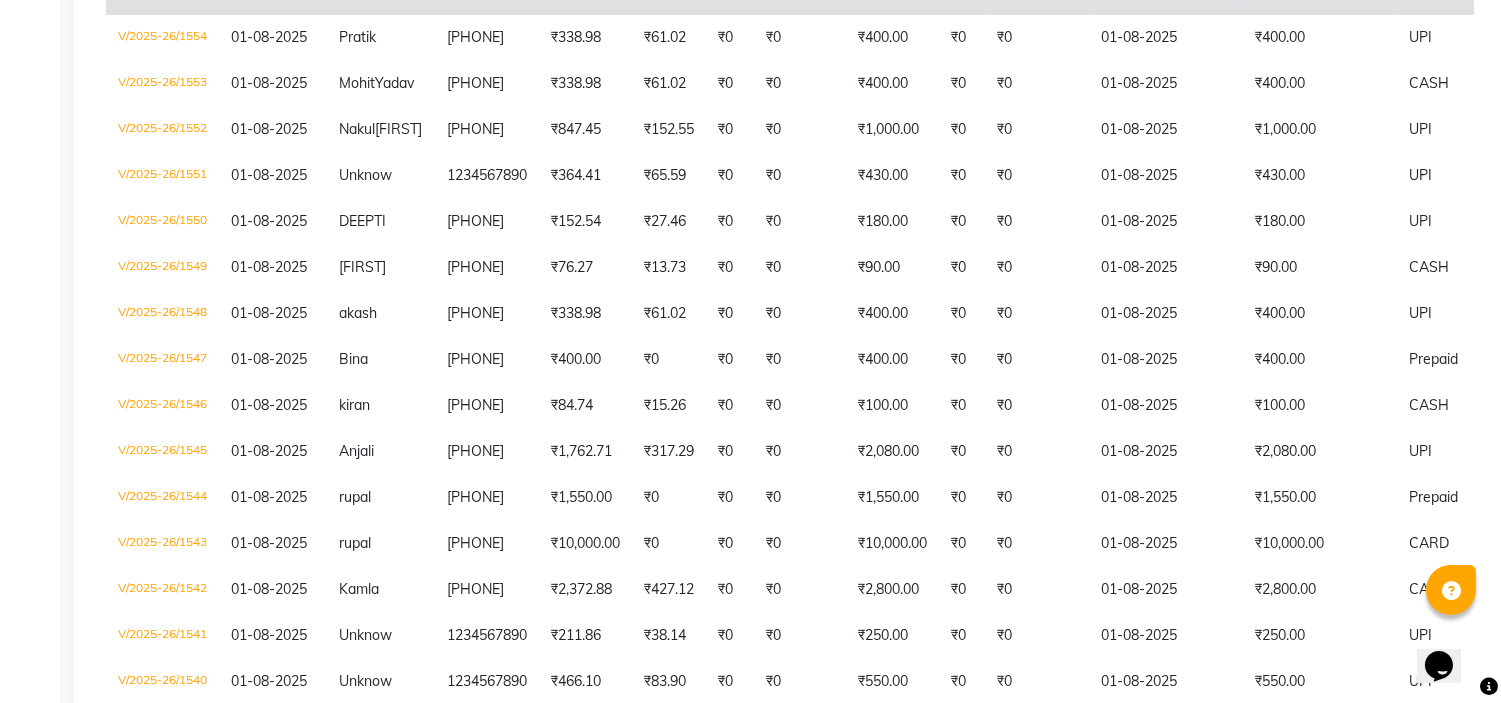 select on "service" 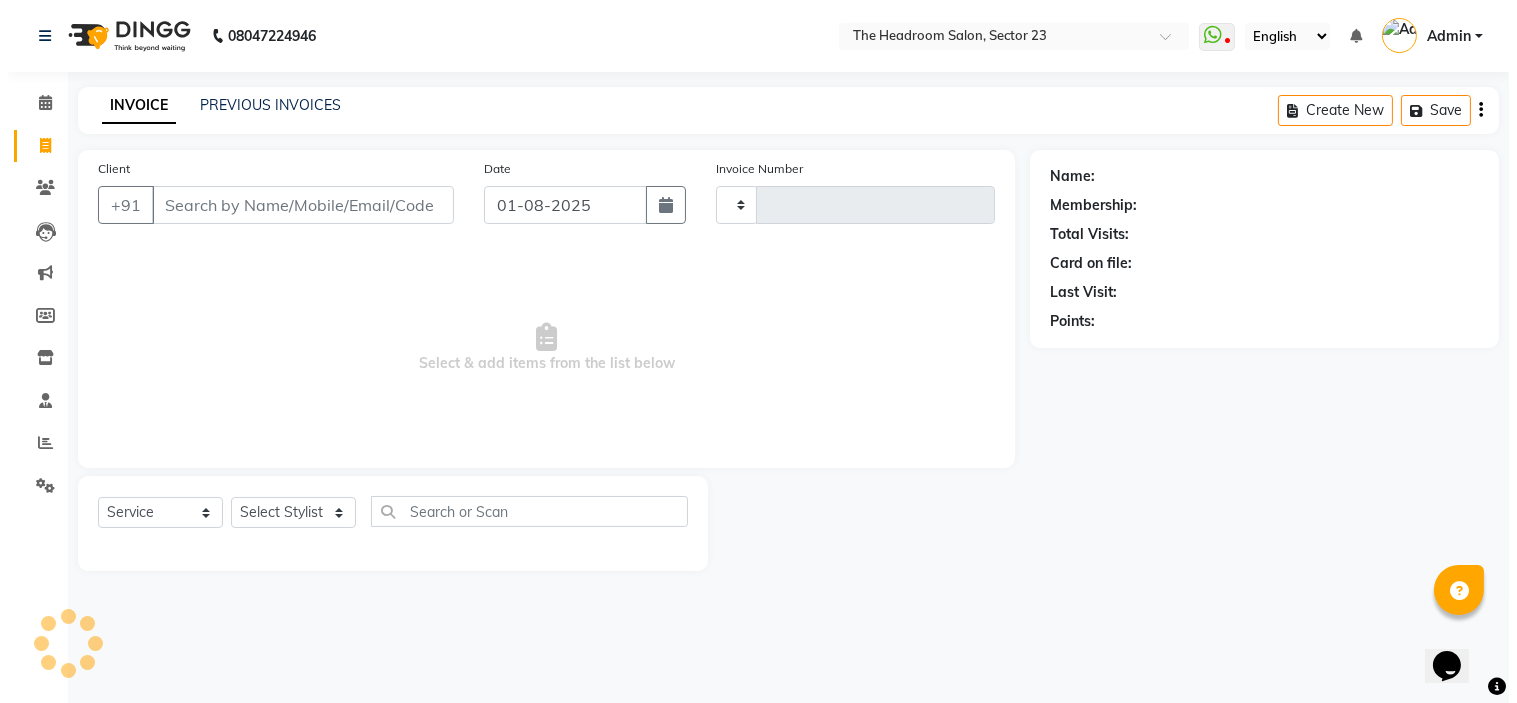 scroll, scrollTop: 0, scrollLeft: 0, axis: both 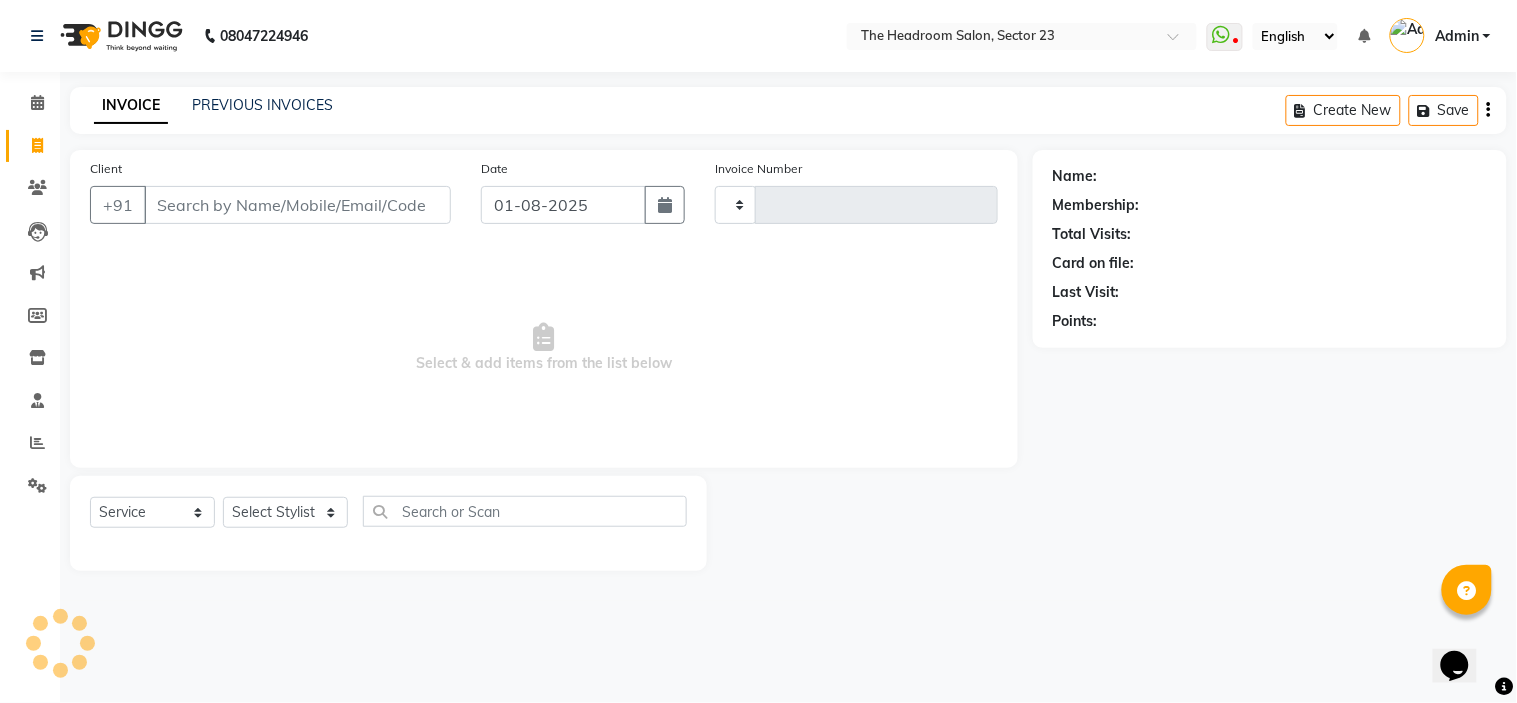 type on "1559" 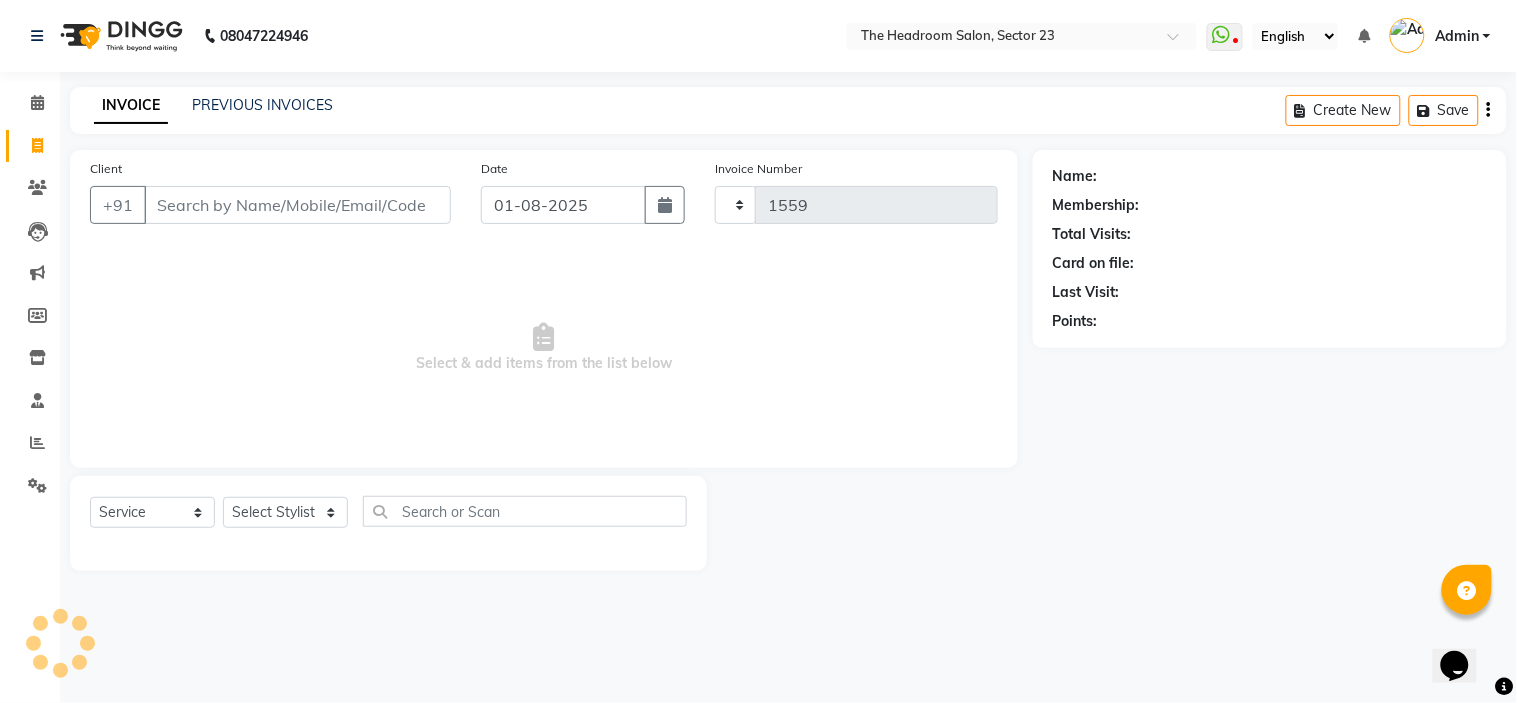 select on "6796" 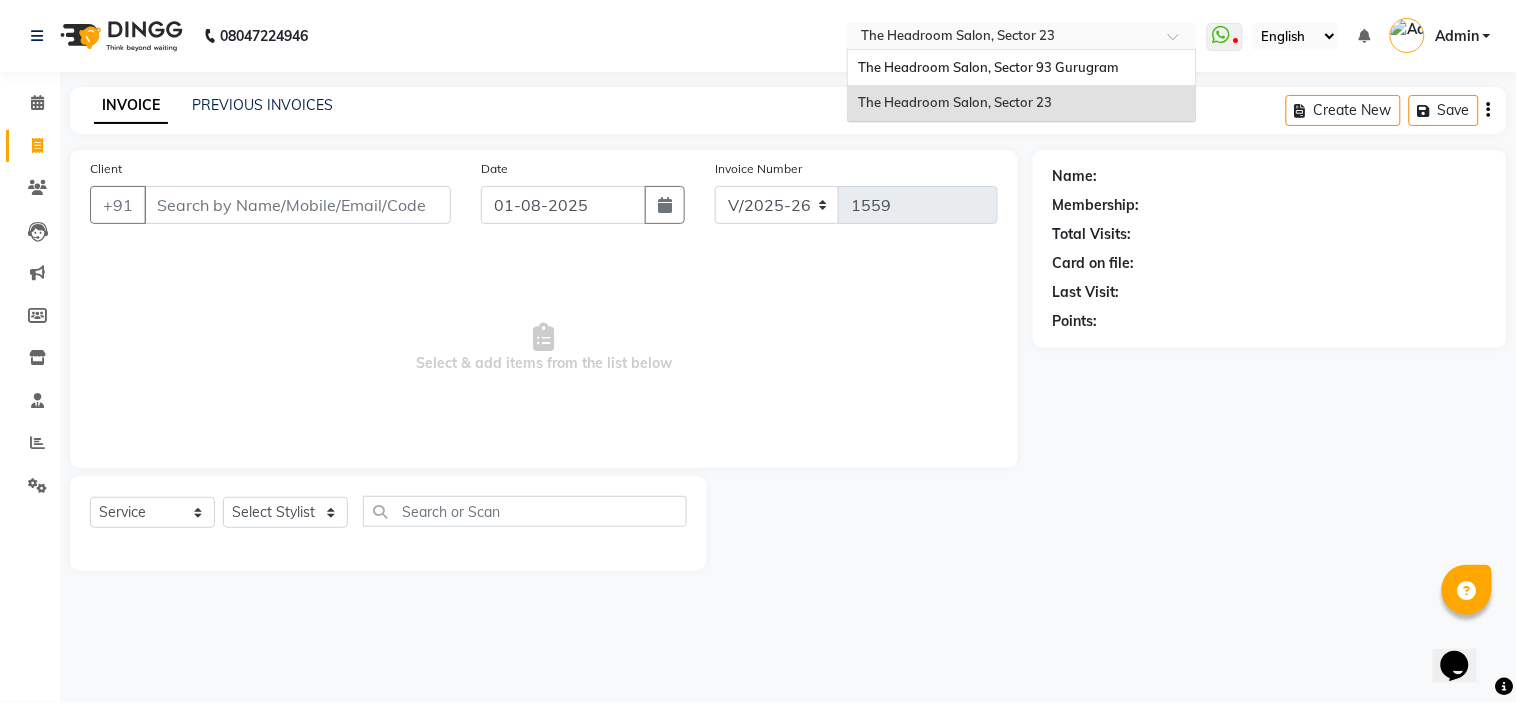 click at bounding box center (1002, 38) 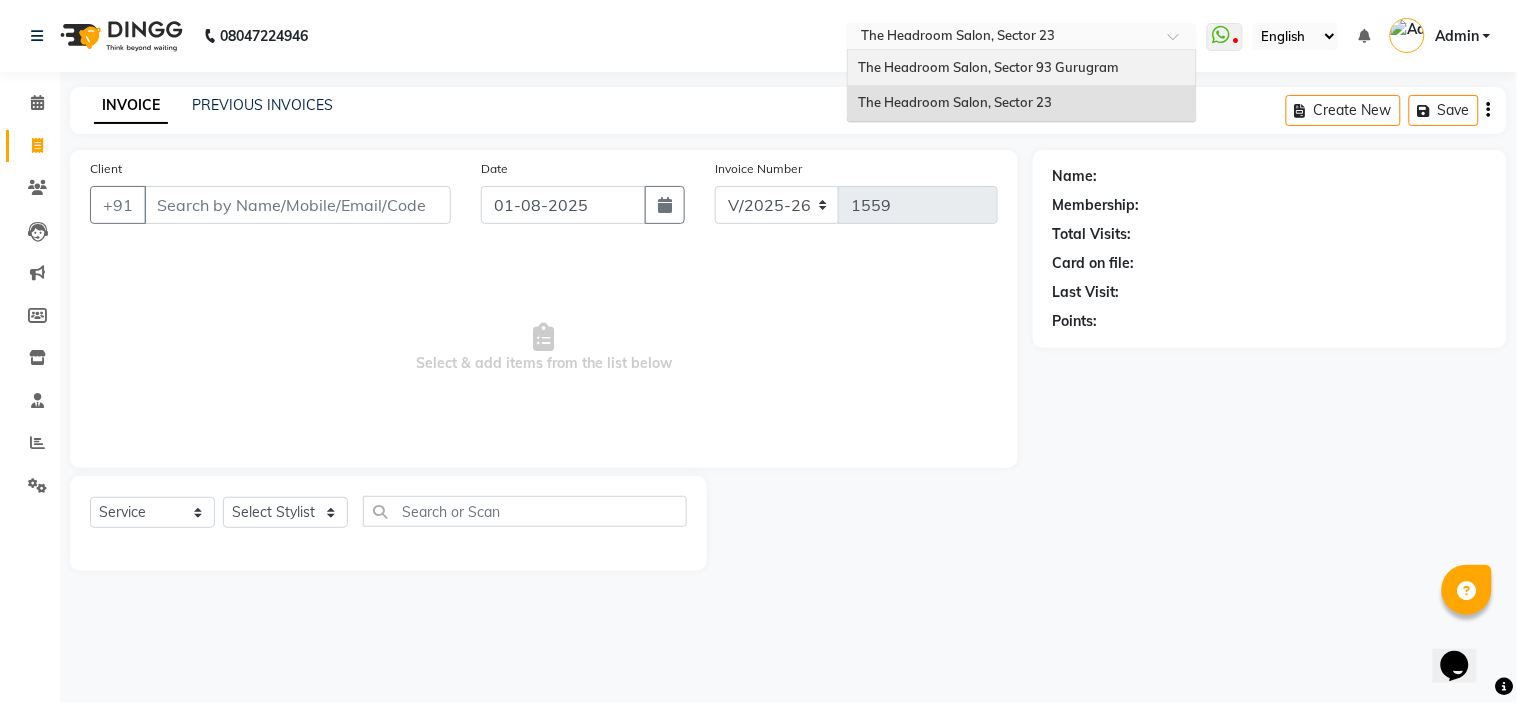 click on "The Headroom Salon, Sector 93 Gurugram" at bounding box center (988, 67) 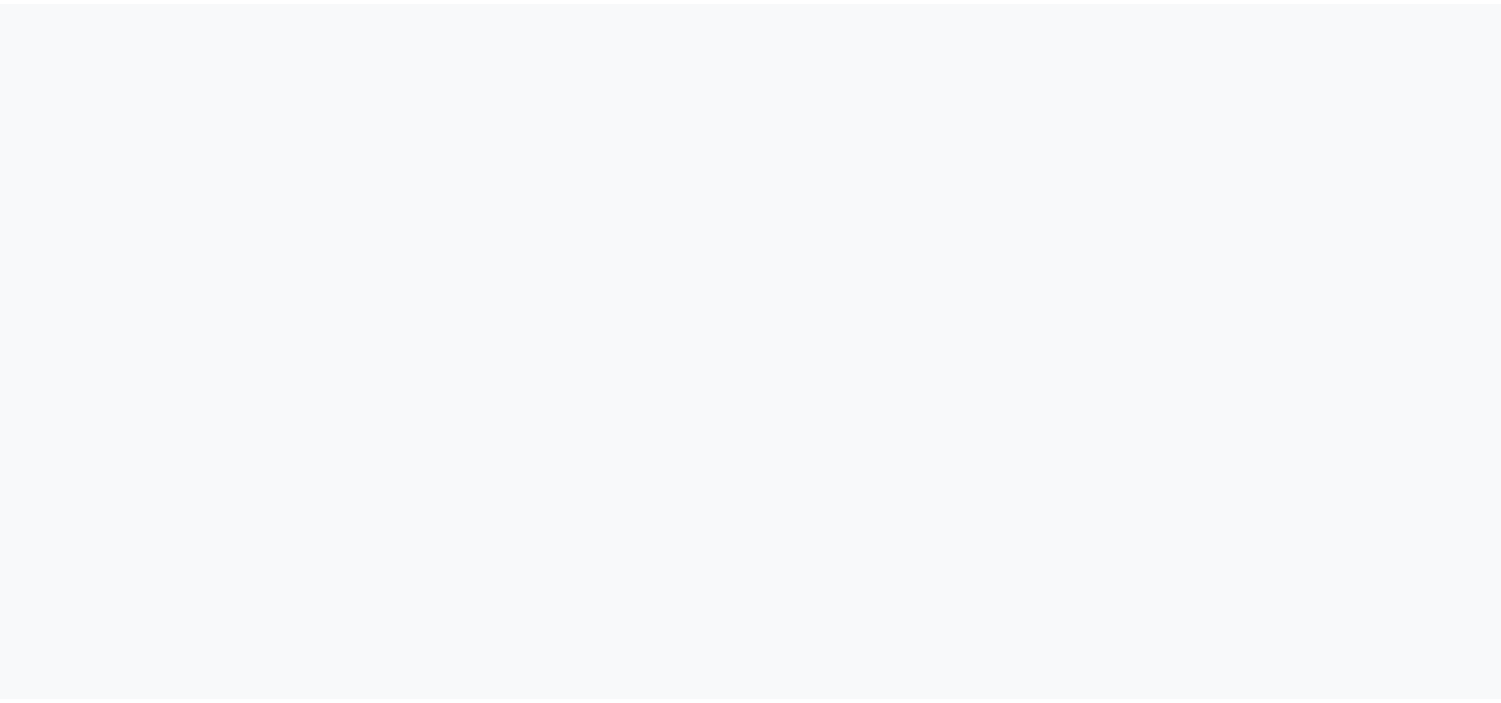 scroll, scrollTop: 0, scrollLeft: 0, axis: both 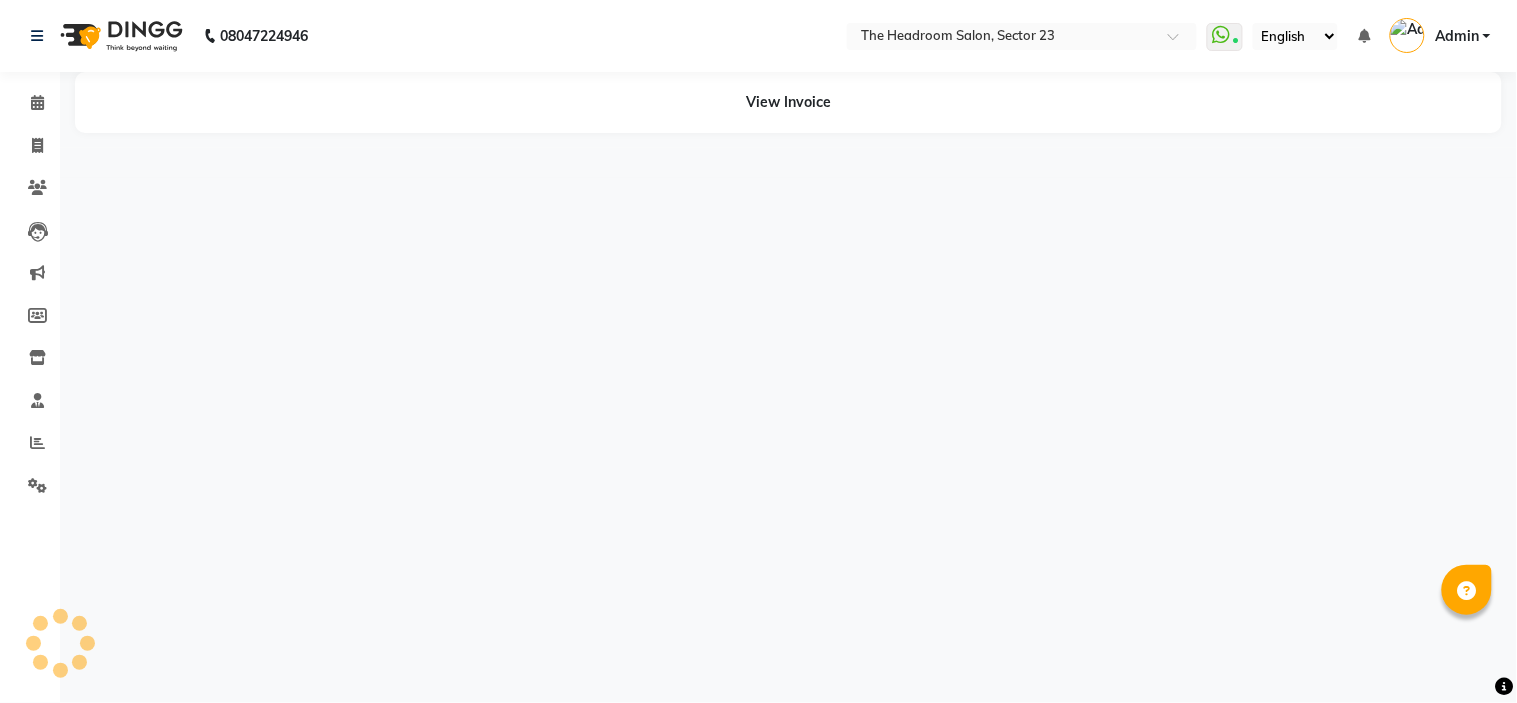 select on "en" 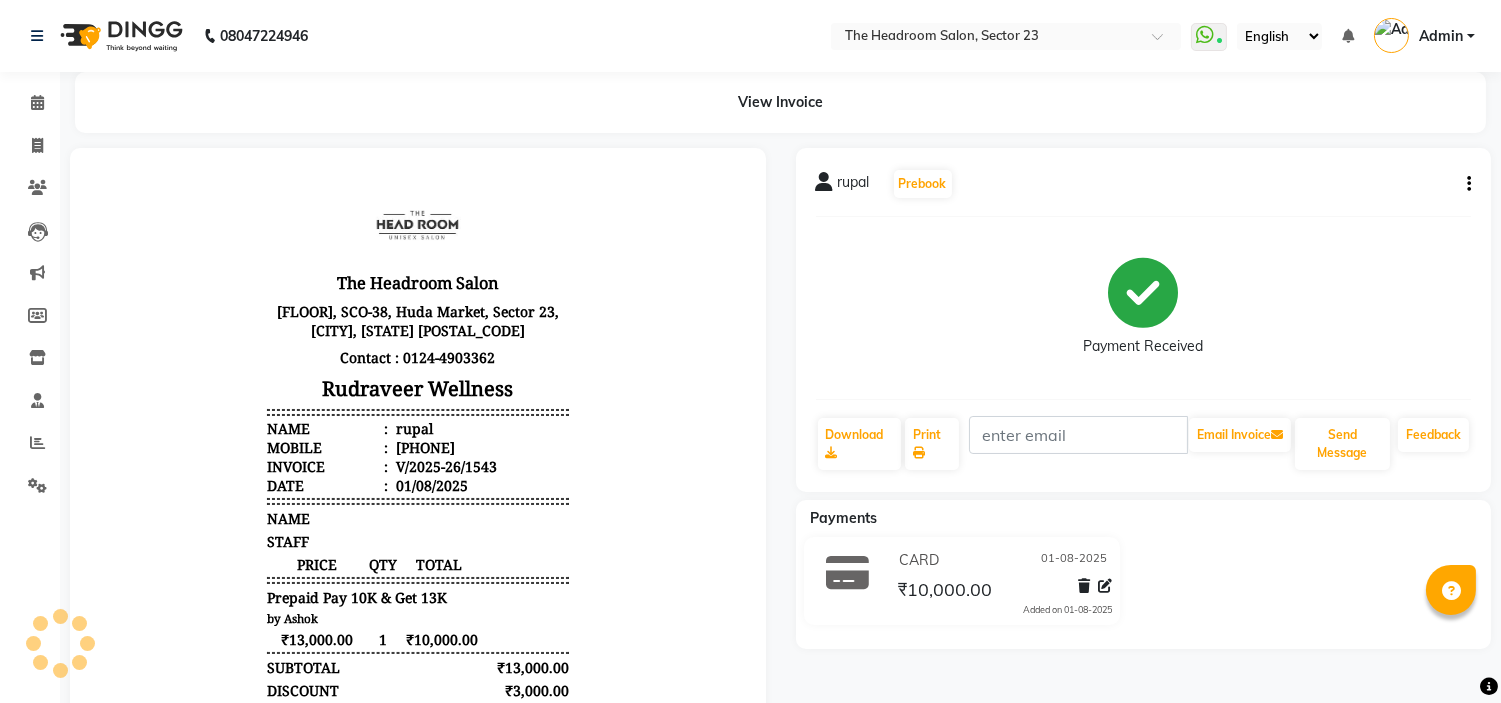 scroll, scrollTop: 0, scrollLeft: 0, axis: both 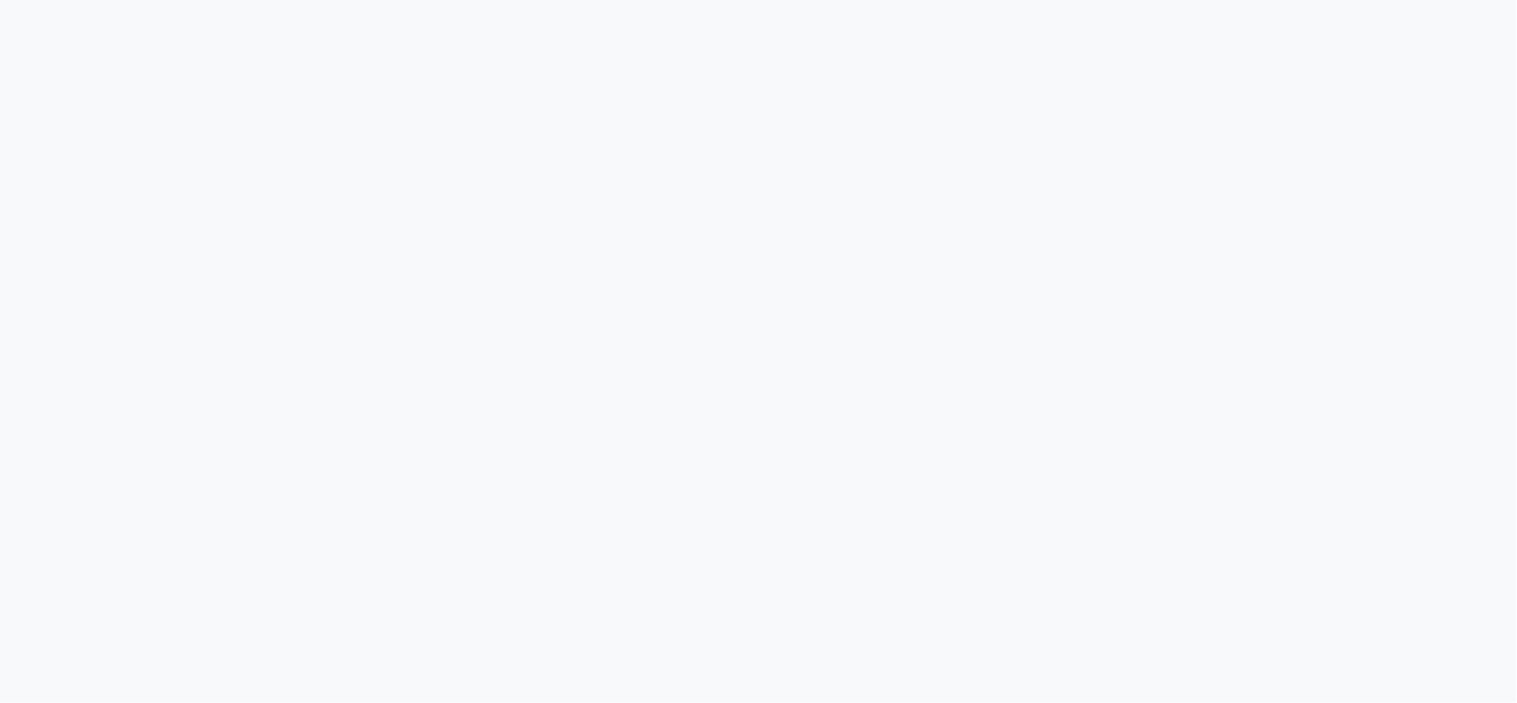 select on "service" 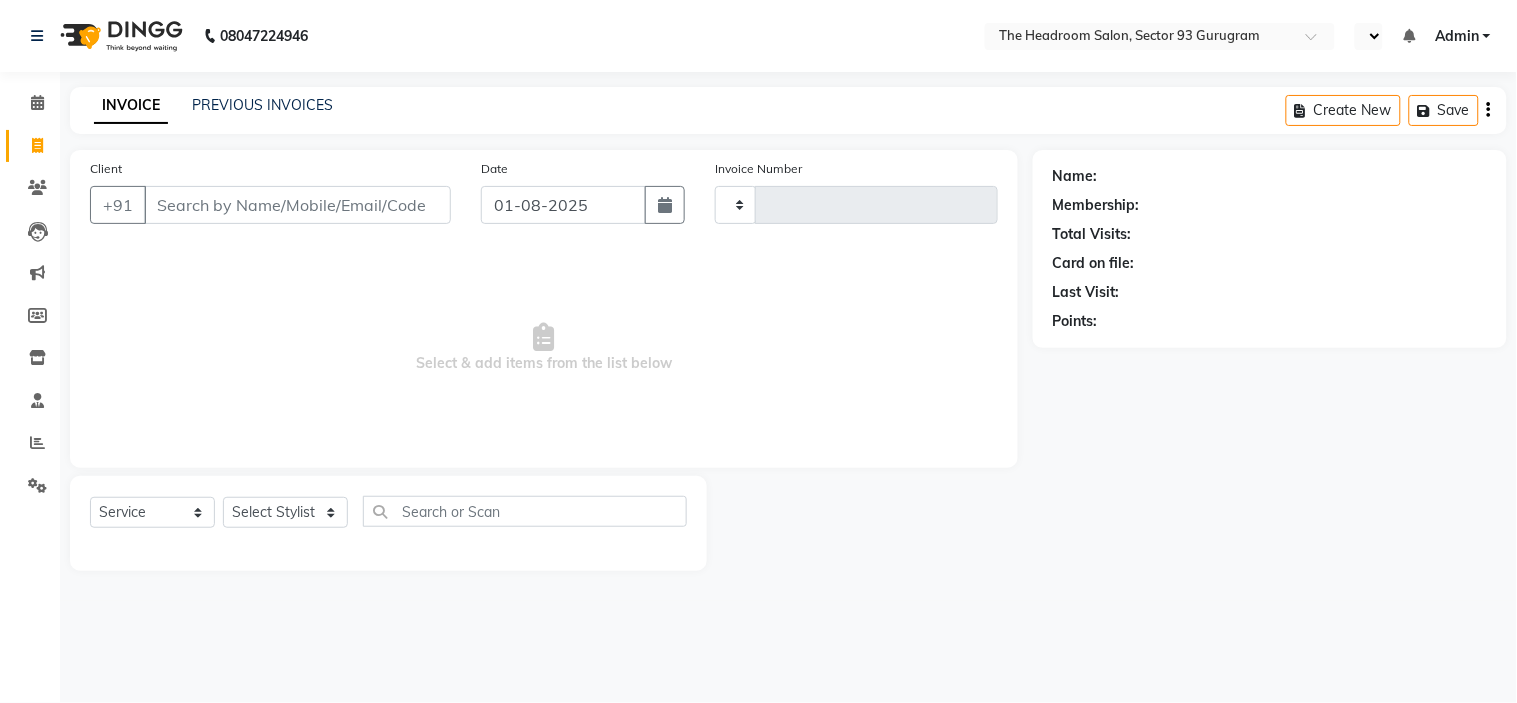 select on "en" 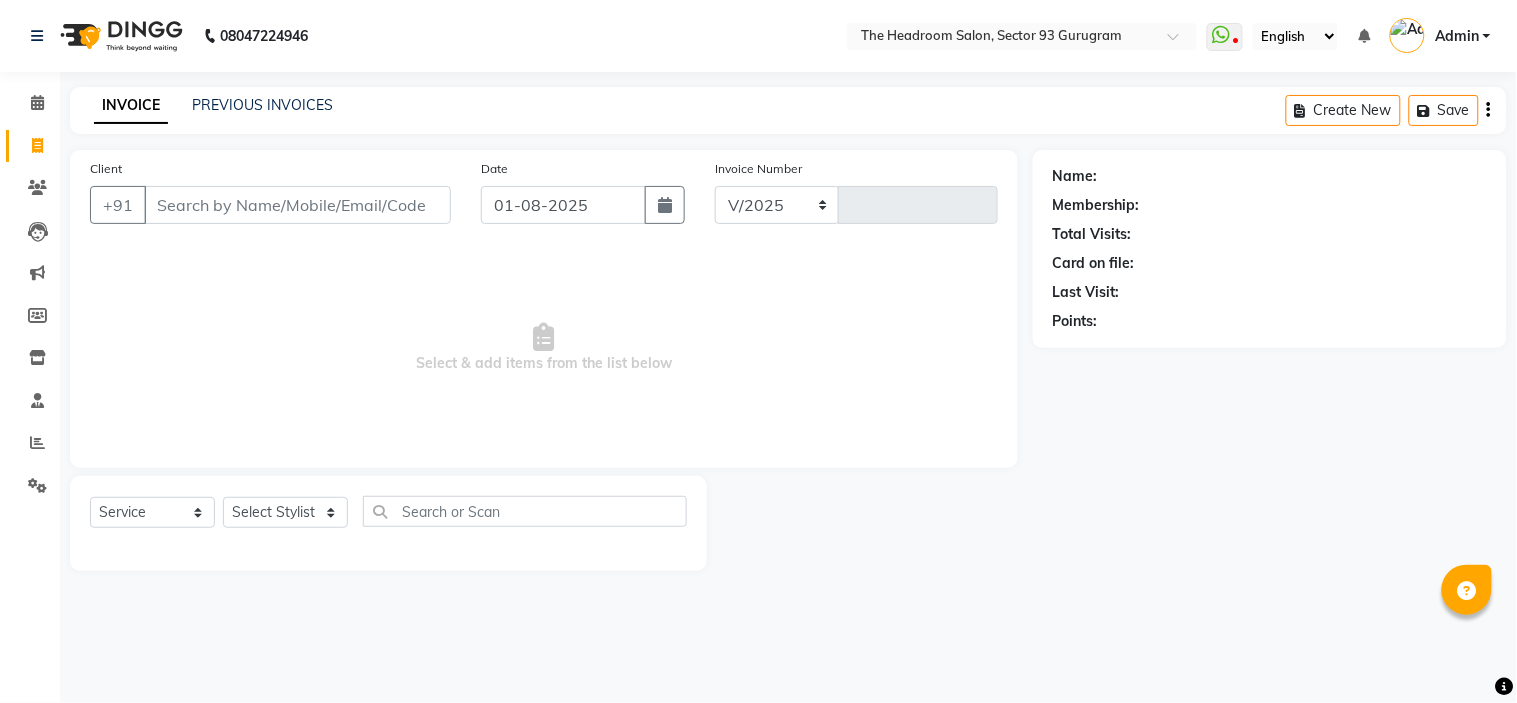 select on "6933" 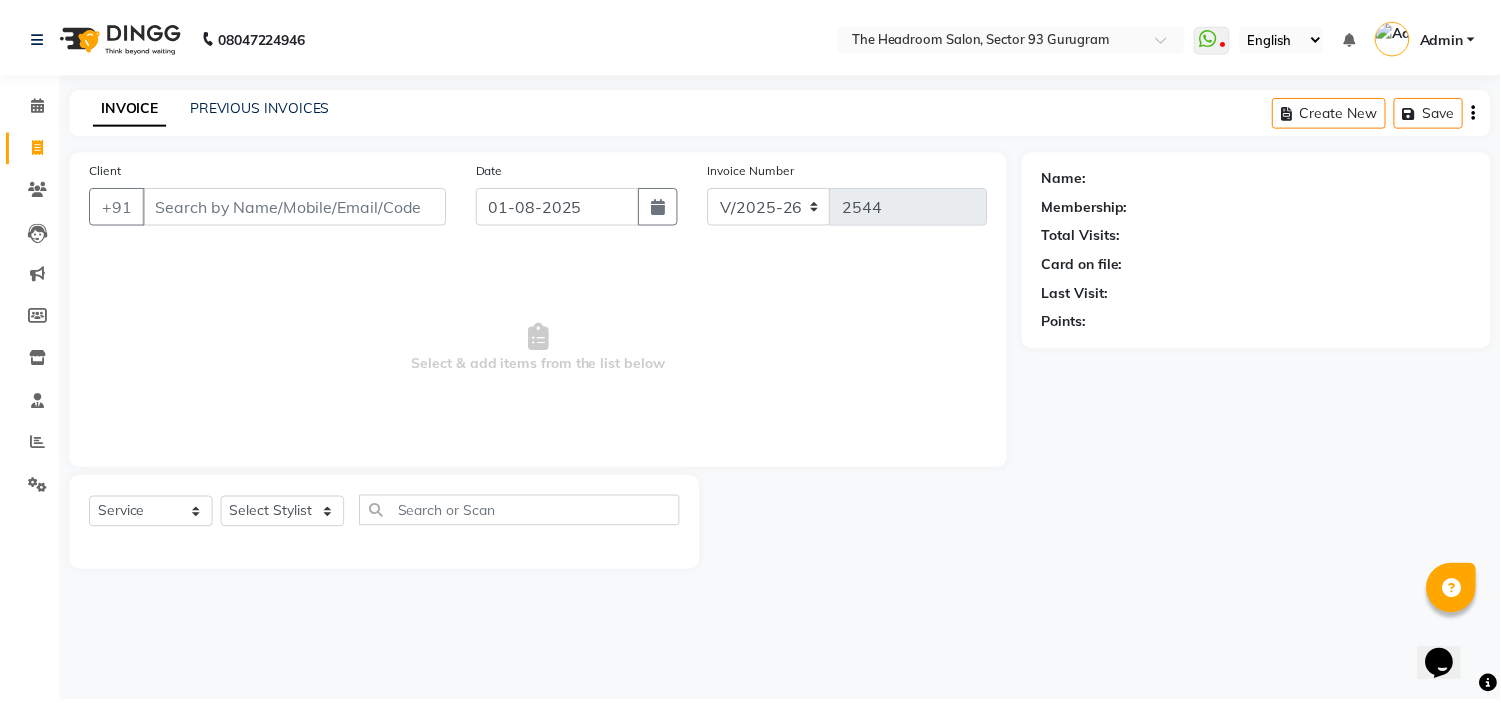 scroll, scrollTop: 0, scrollLeft: 0, axis: both 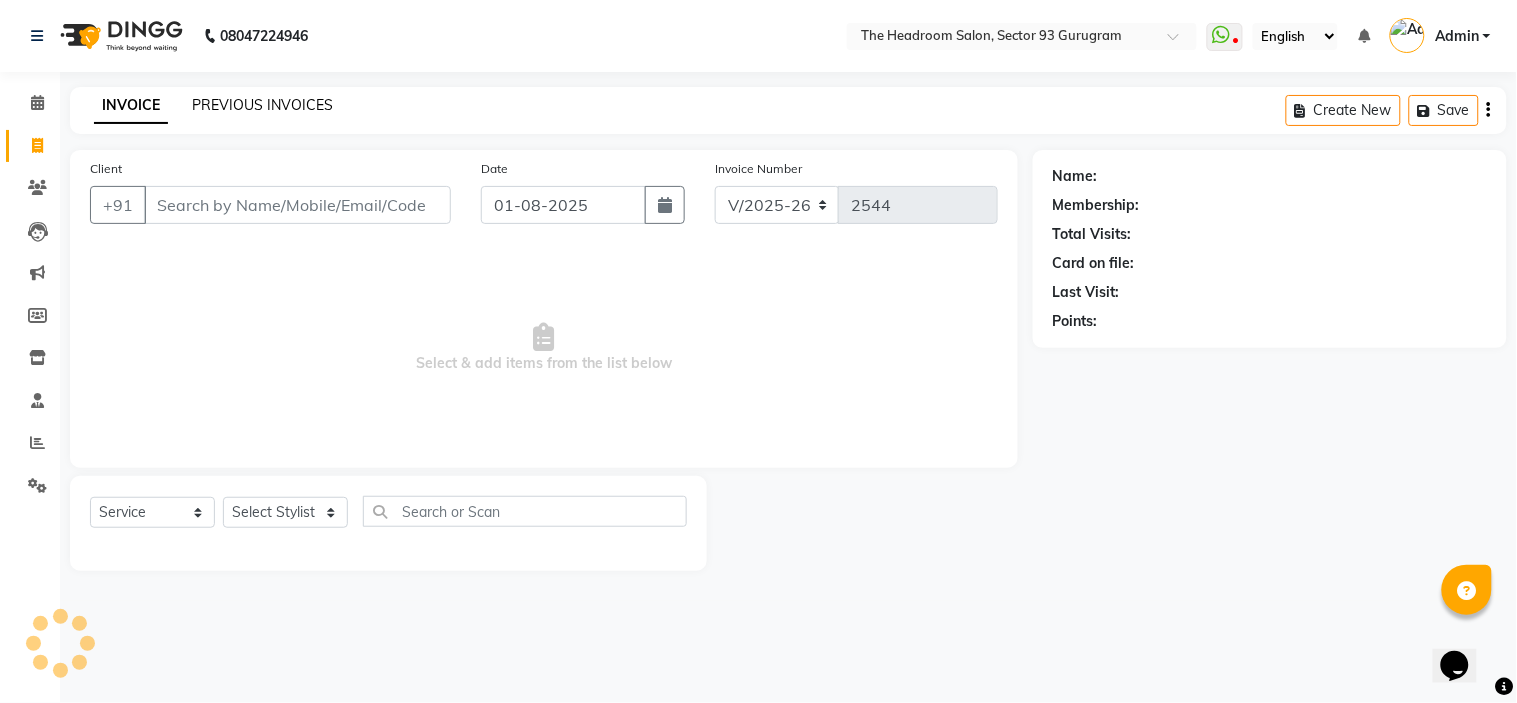 click on "PREVIOUS INVOICES" 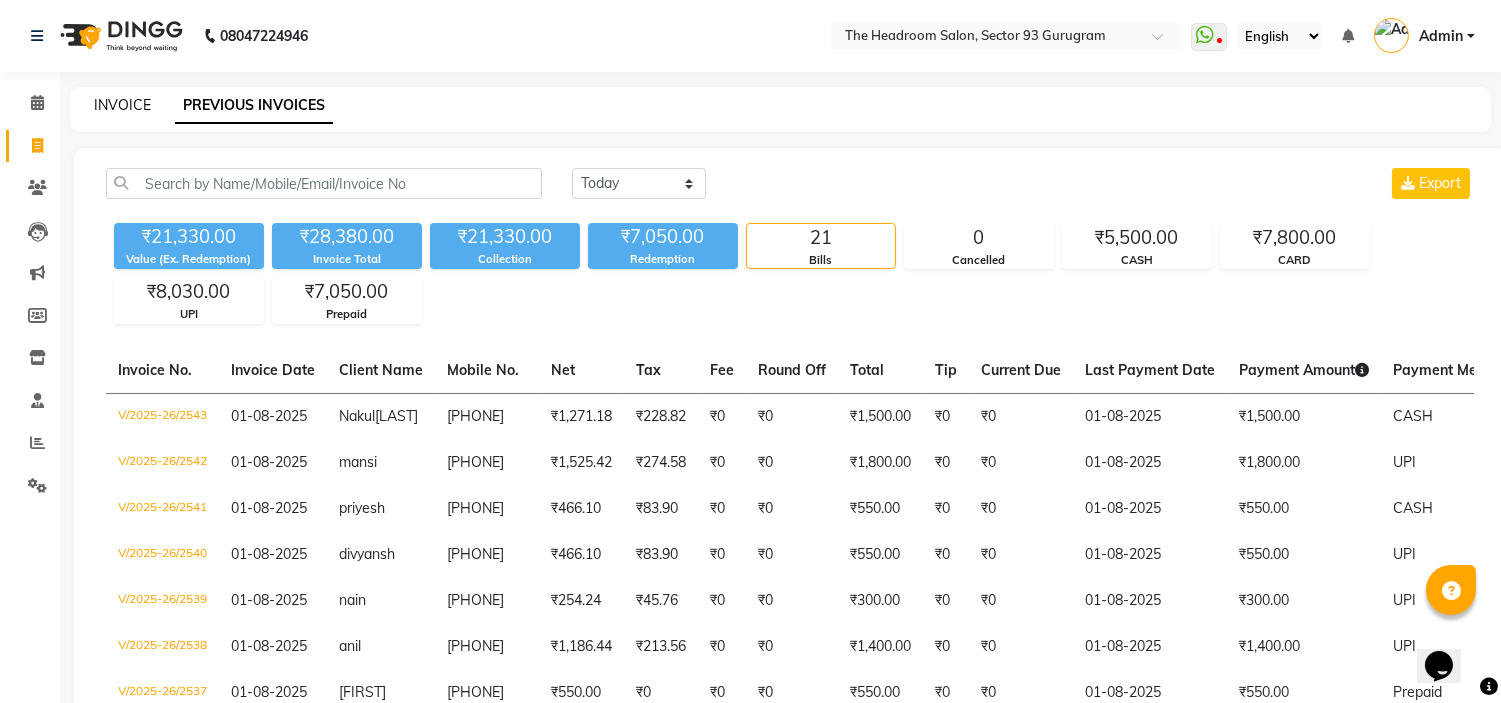 click on "INVOICE" 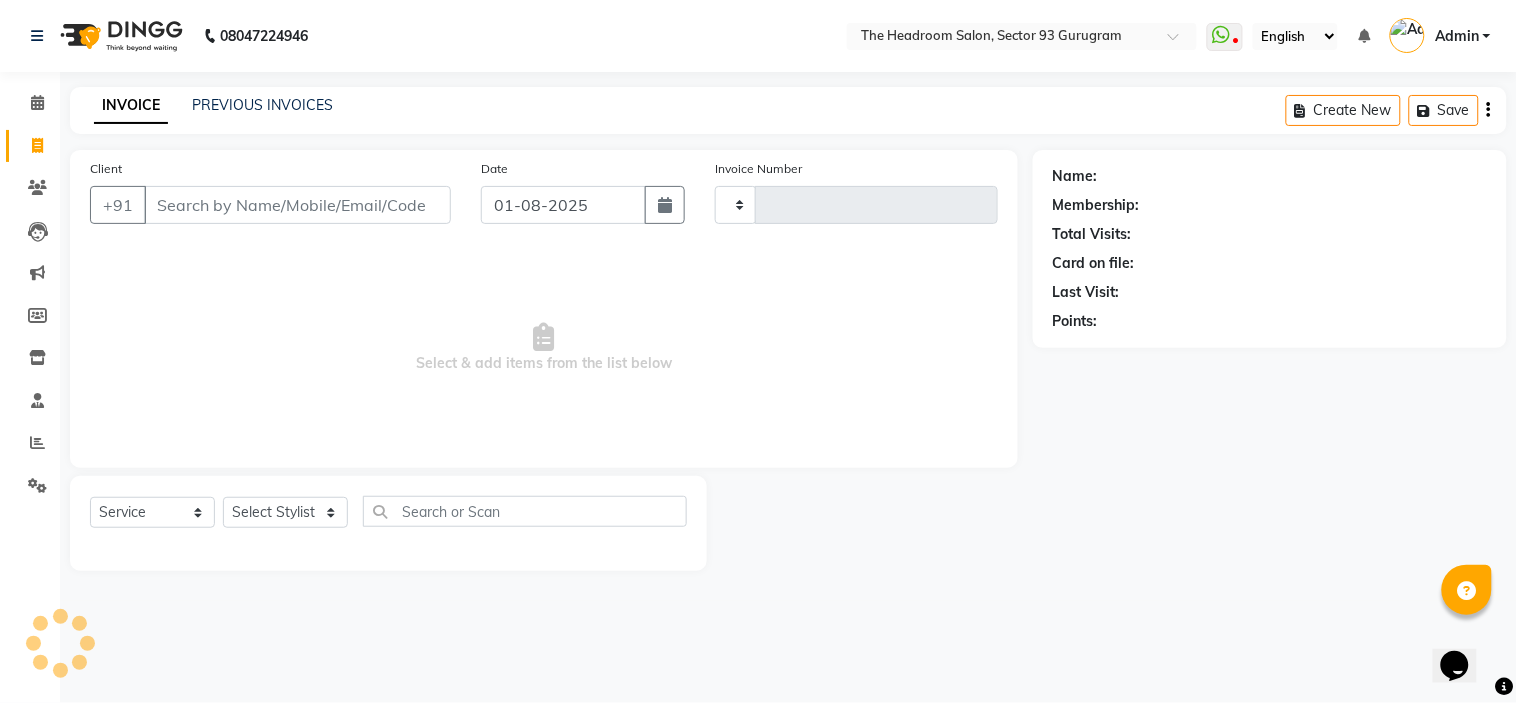 type on "2544" 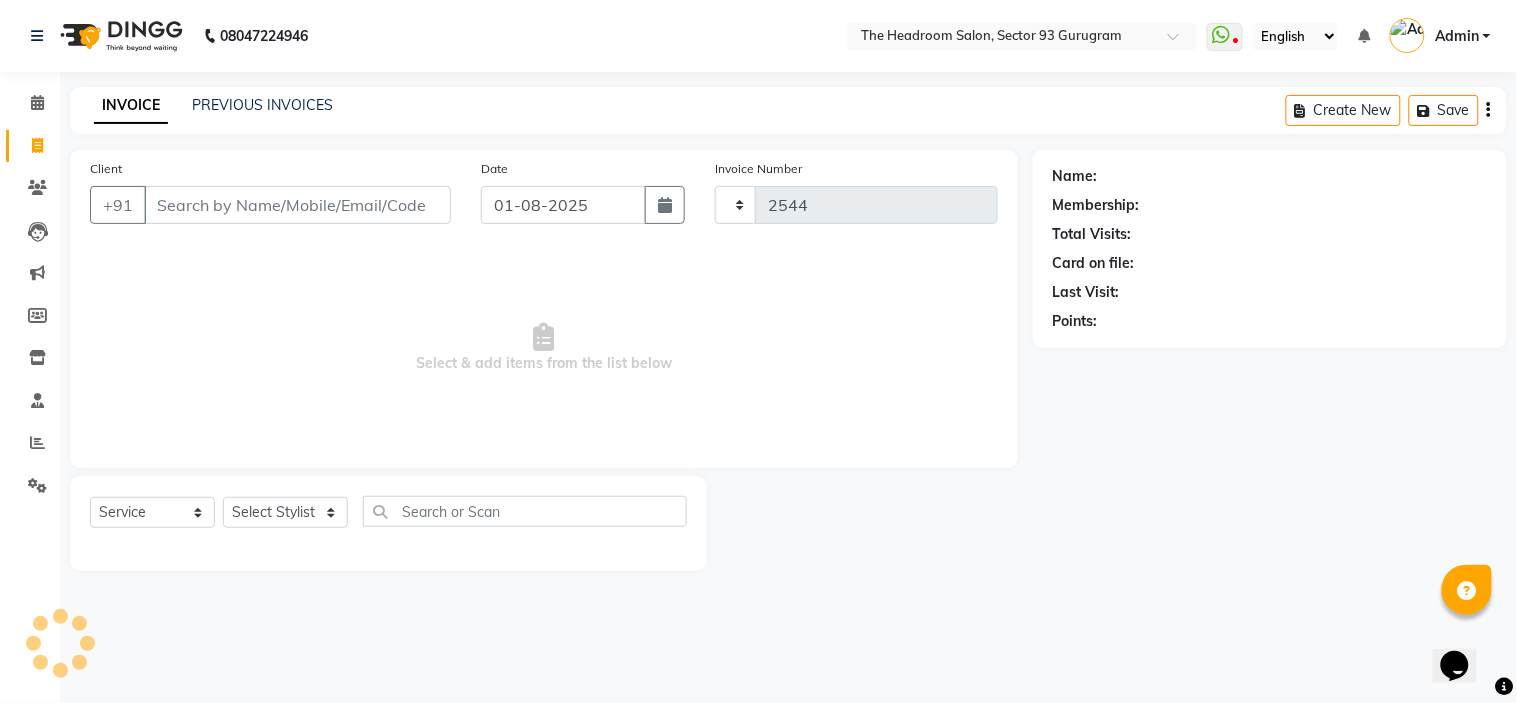 select on "6933" 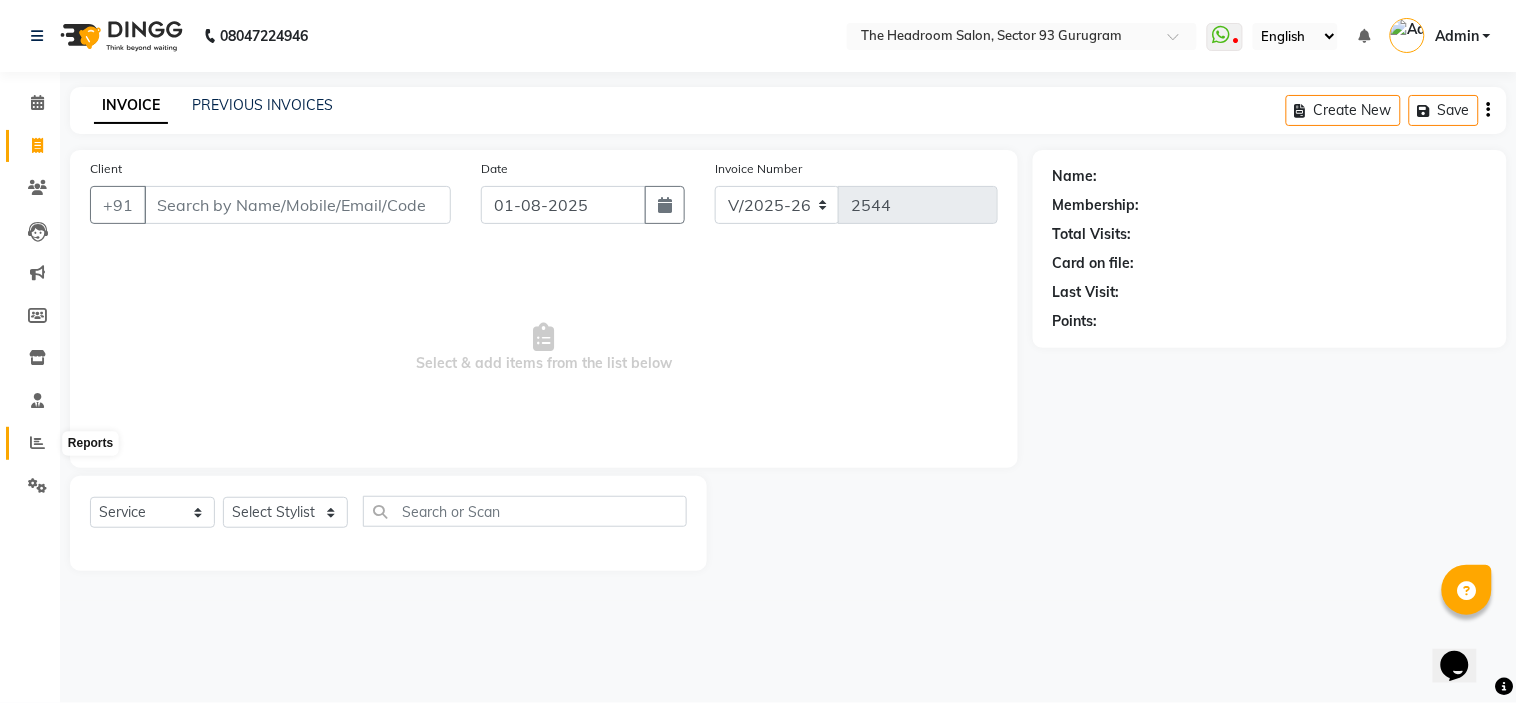 click 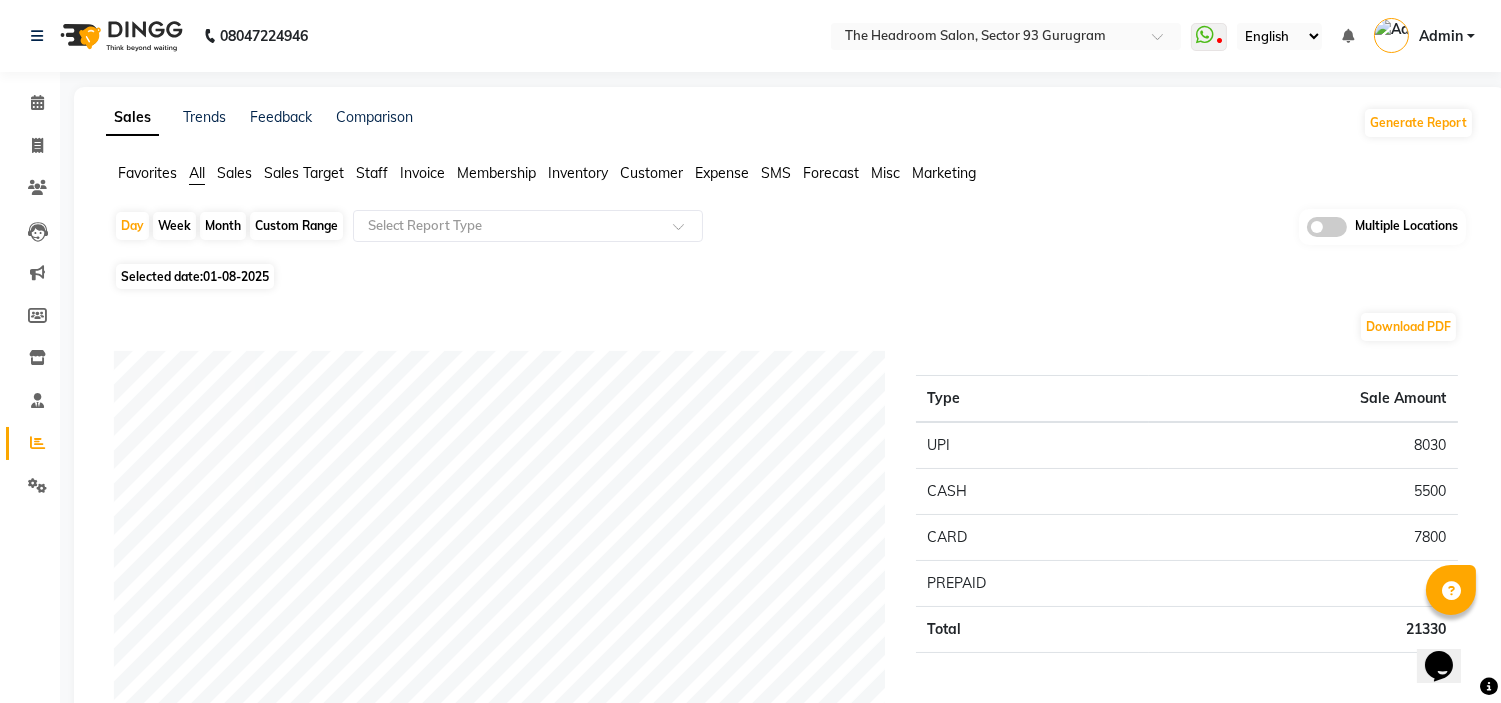 click on "Month" 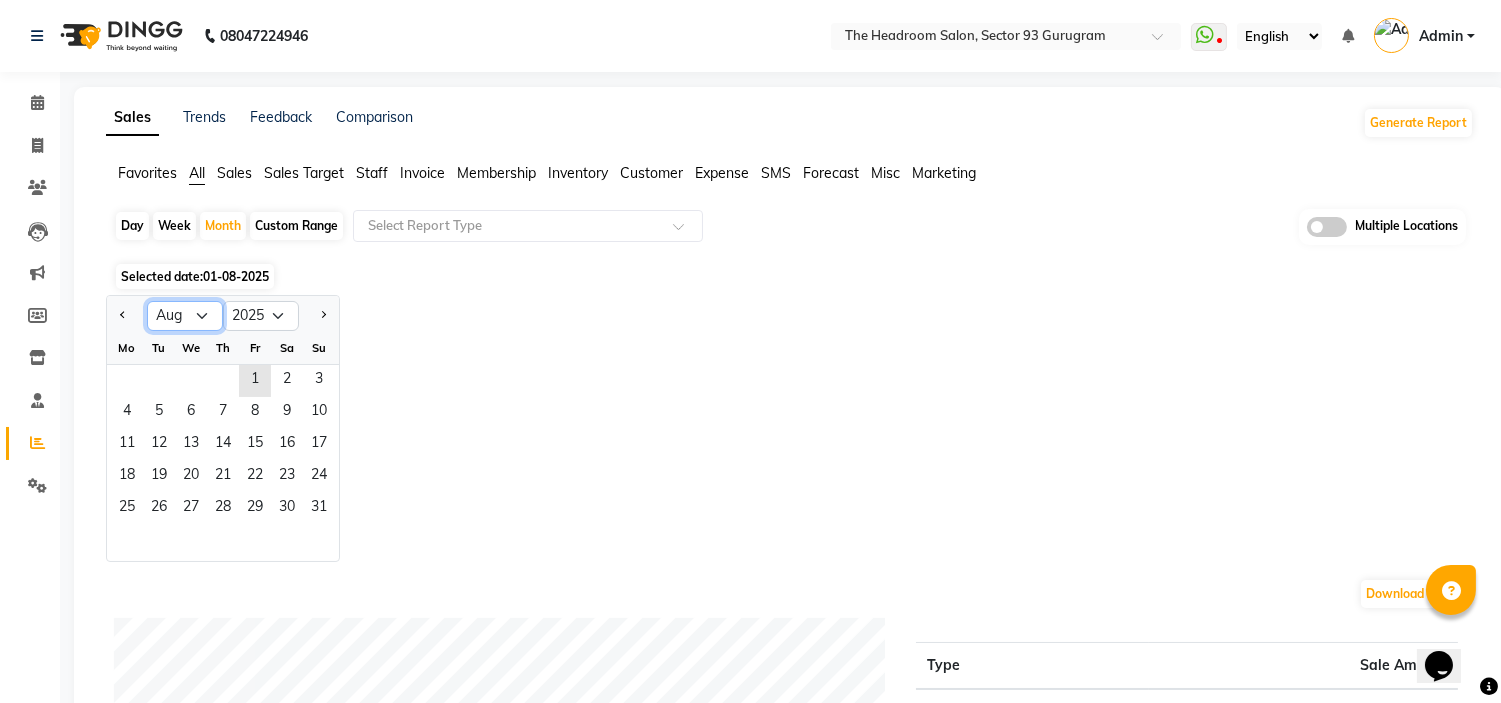 click on "Jan Feb Mar Apr May Jun Jul Aug Sep Oct Nov Dec" 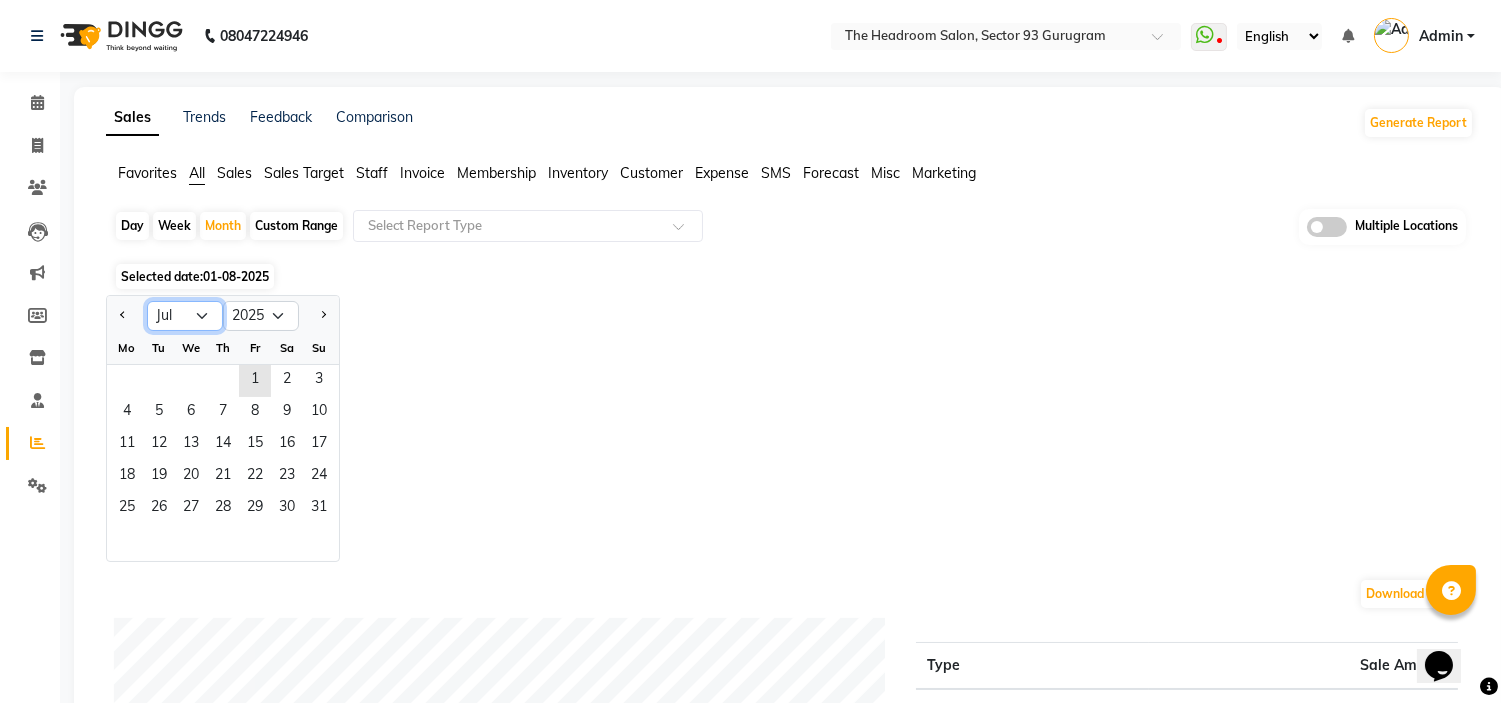 click on "Jan Feb Mar Apr May Jun Jul Aug Sep Oct Nov Dec" 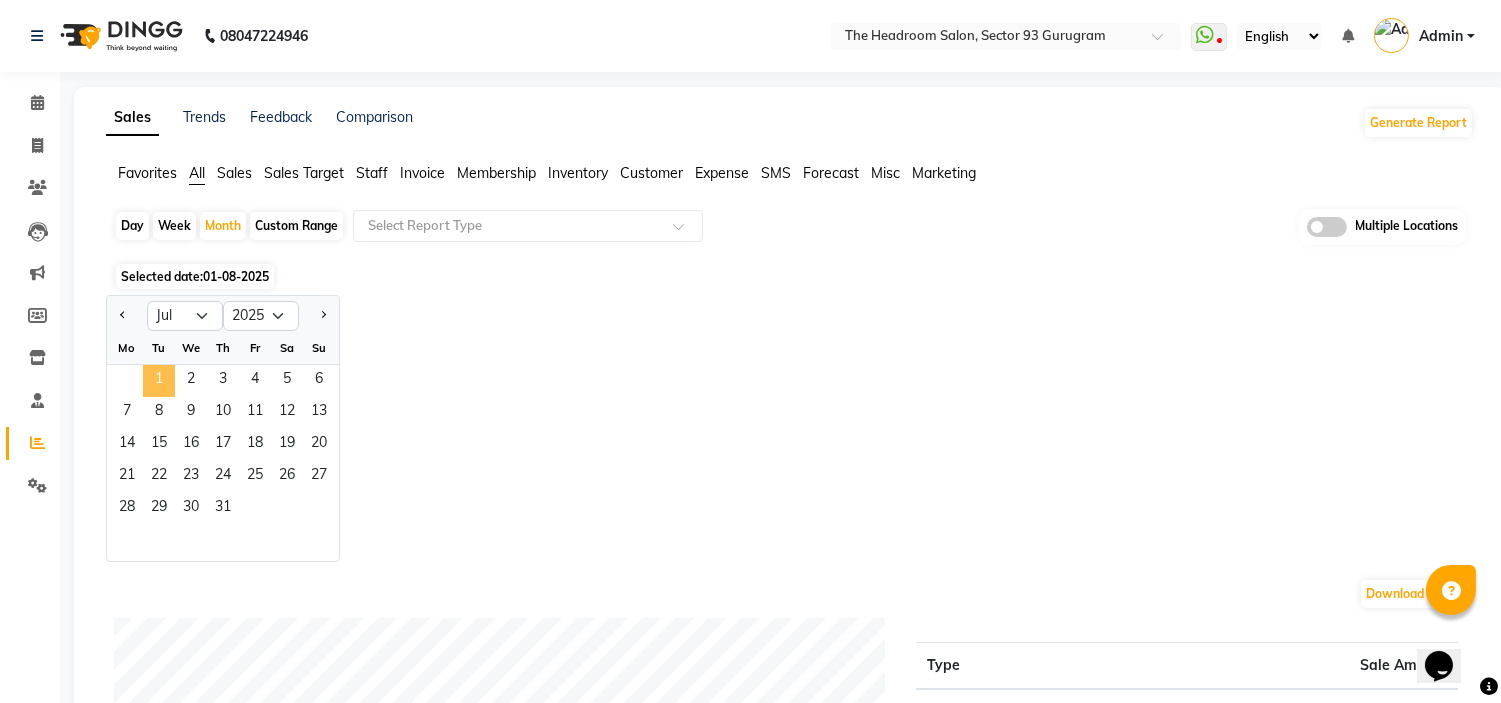 click on "1" 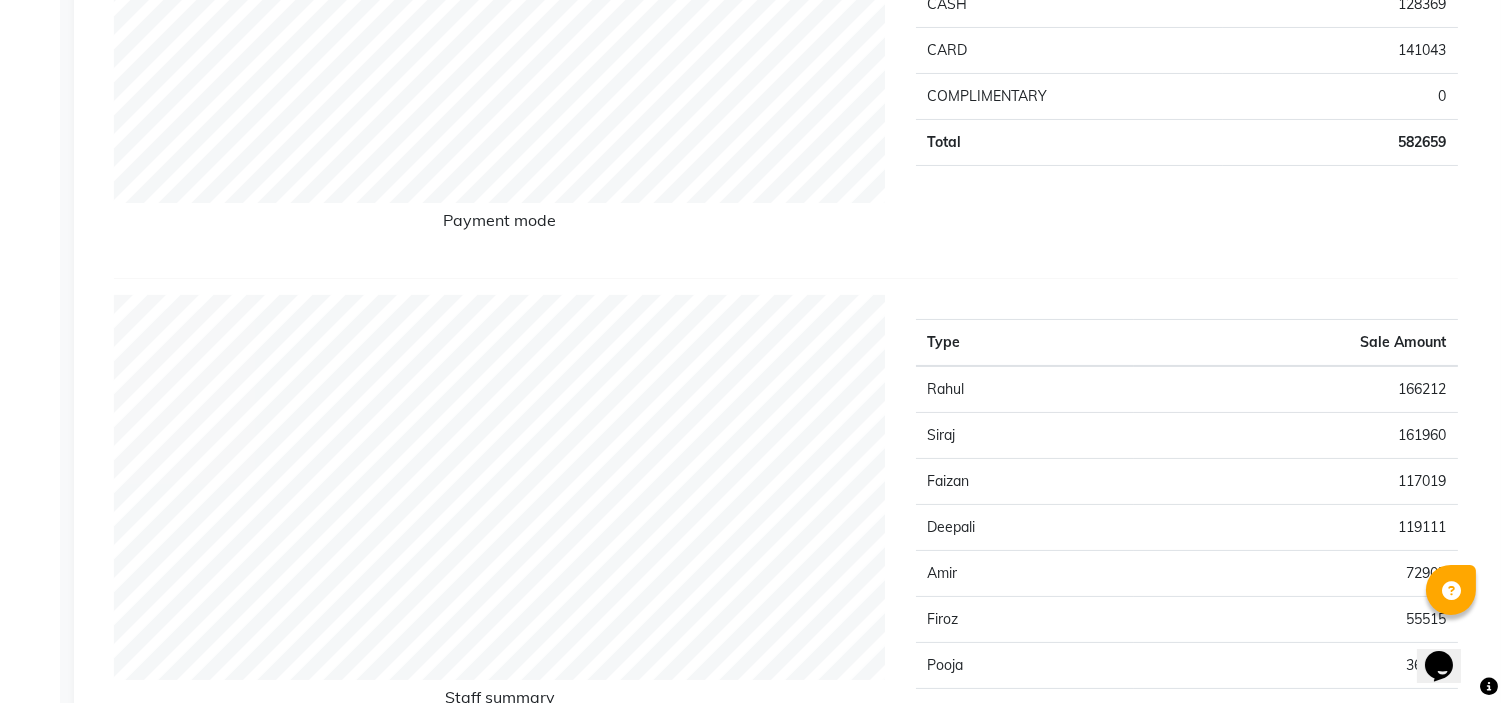 scroll, scrollTop: 0, scrollLeft: 0, axis: both 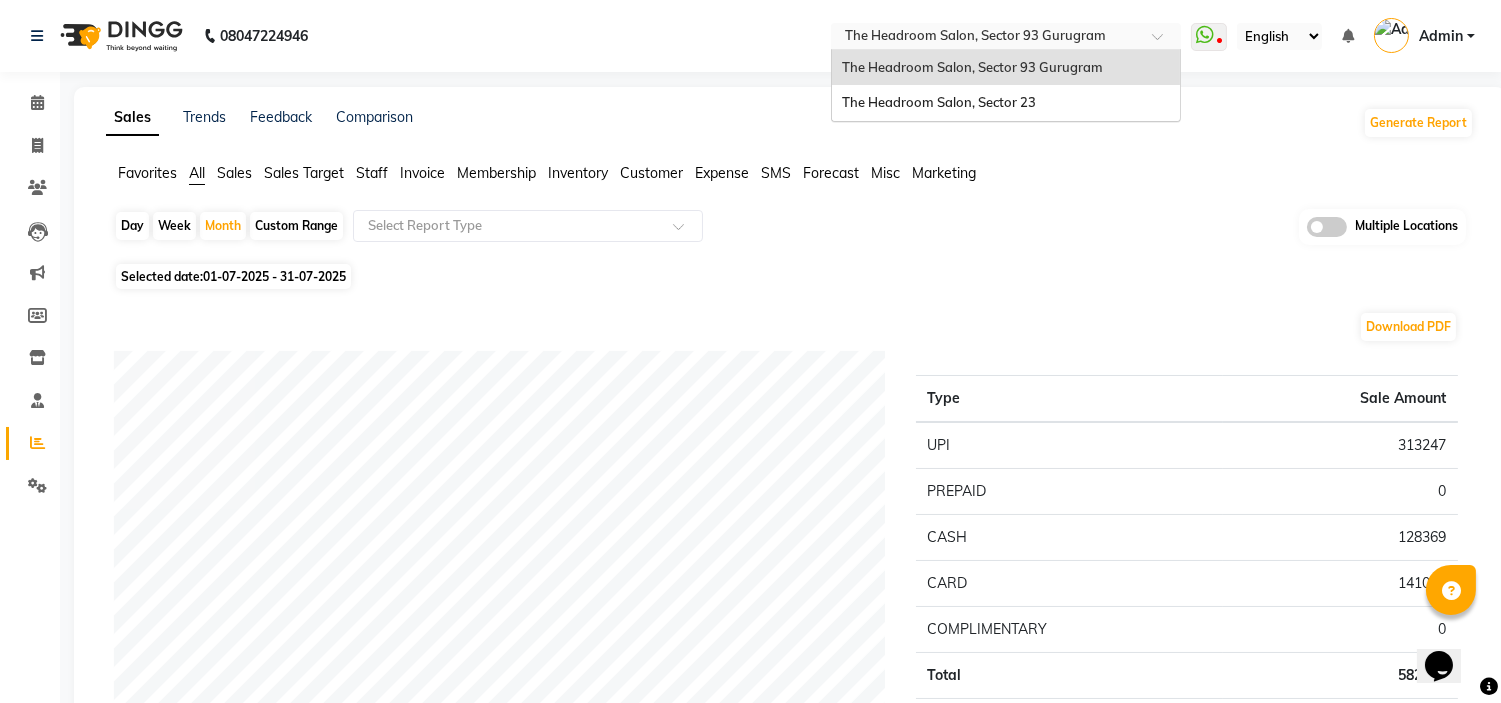 click at bounding box center (986, 38) 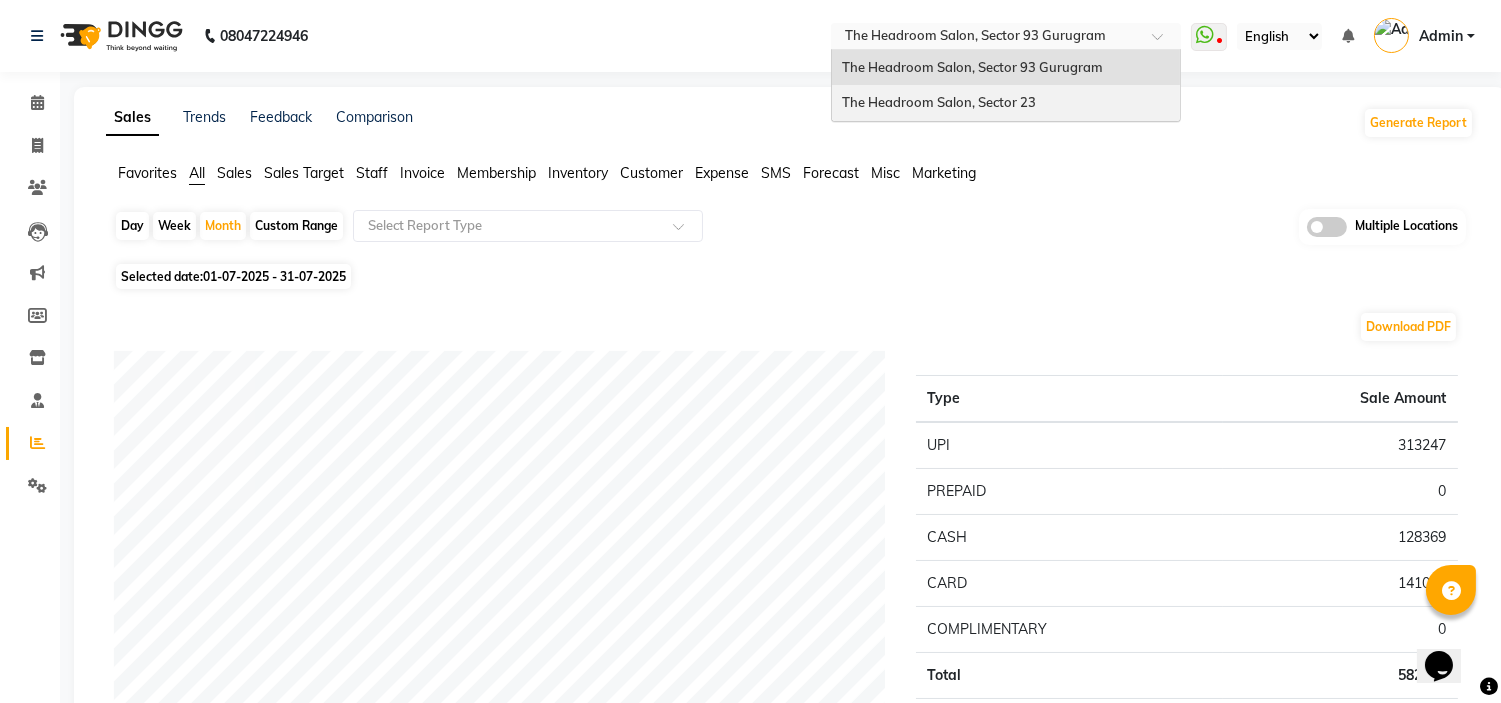 click on "The Headroom Salon, Sector 23" at bounding box center (939, 102) 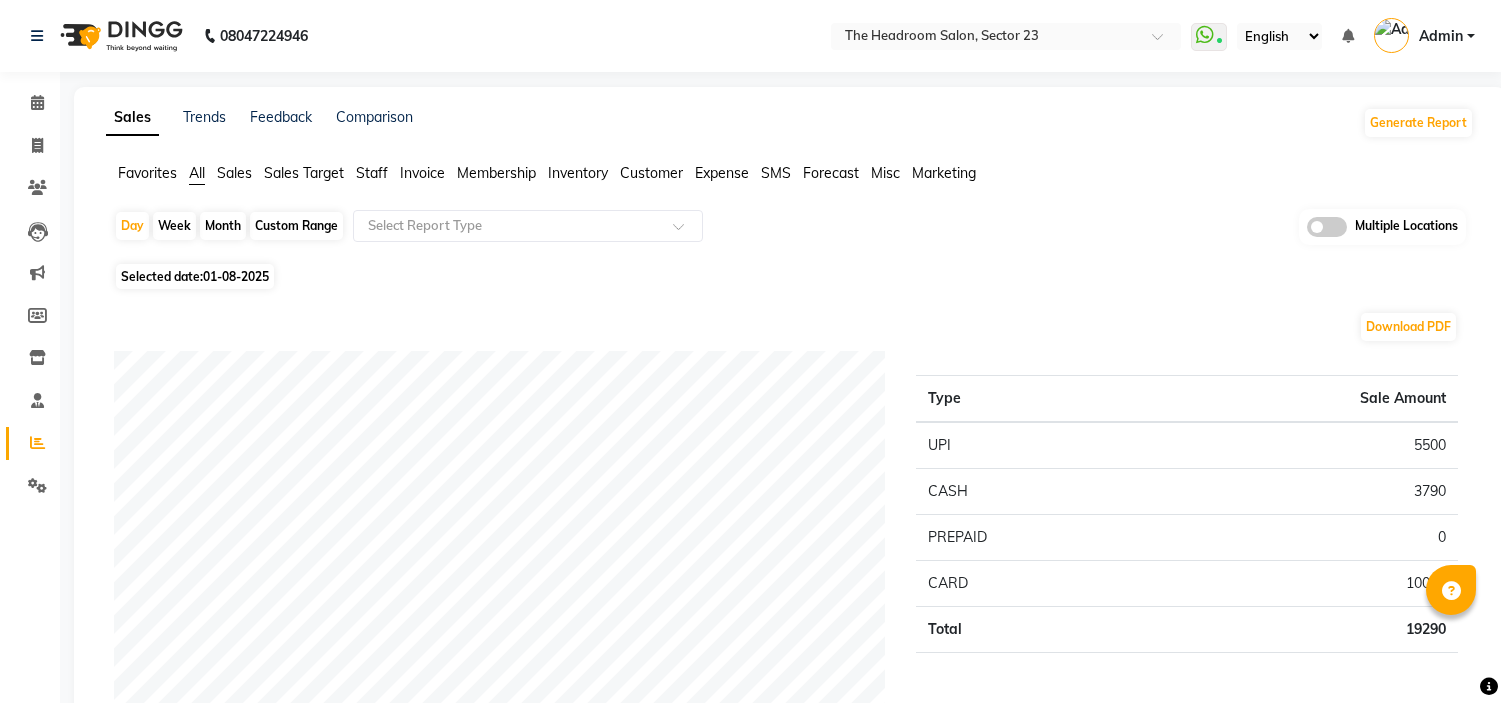 scroll, scrollTop: 0, scrollLeft: 0, axis: both 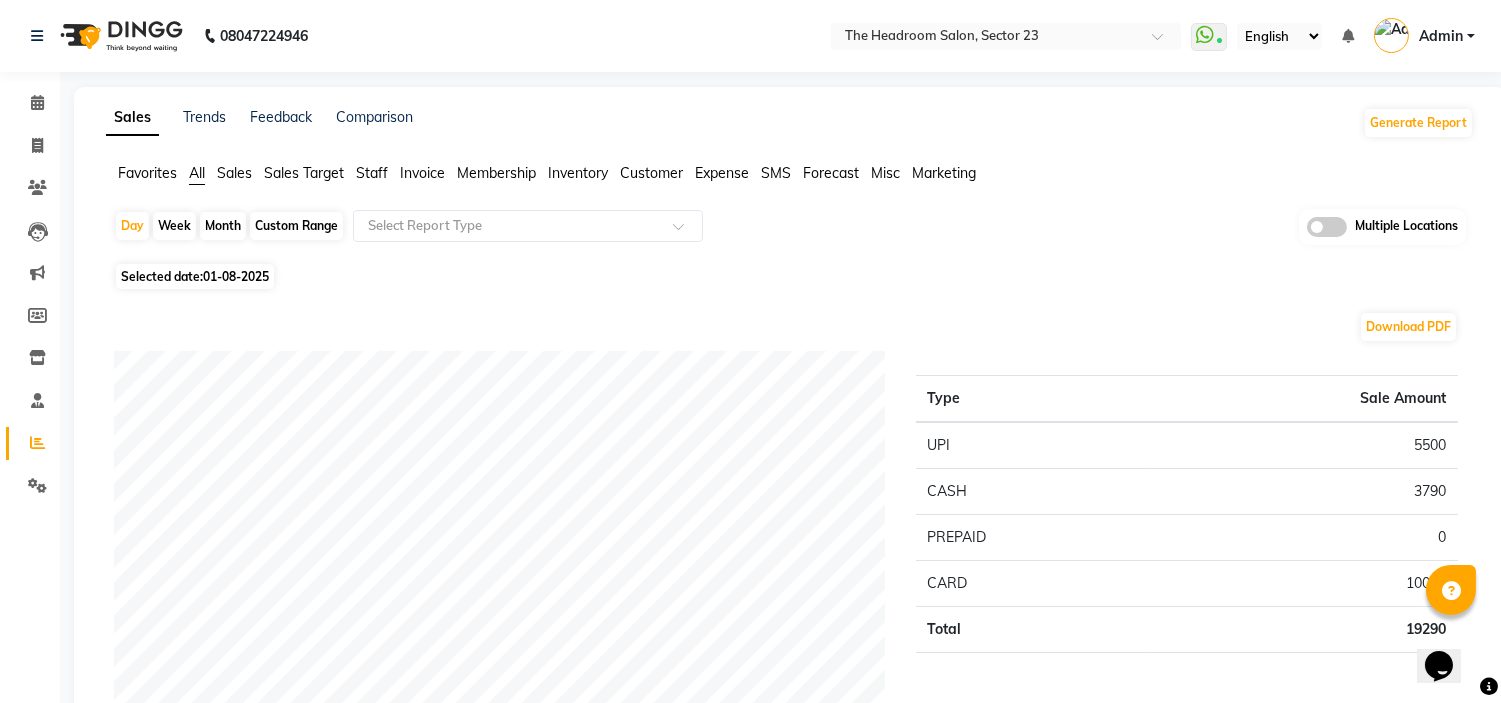 click on "Selected date:  01-08-2025" 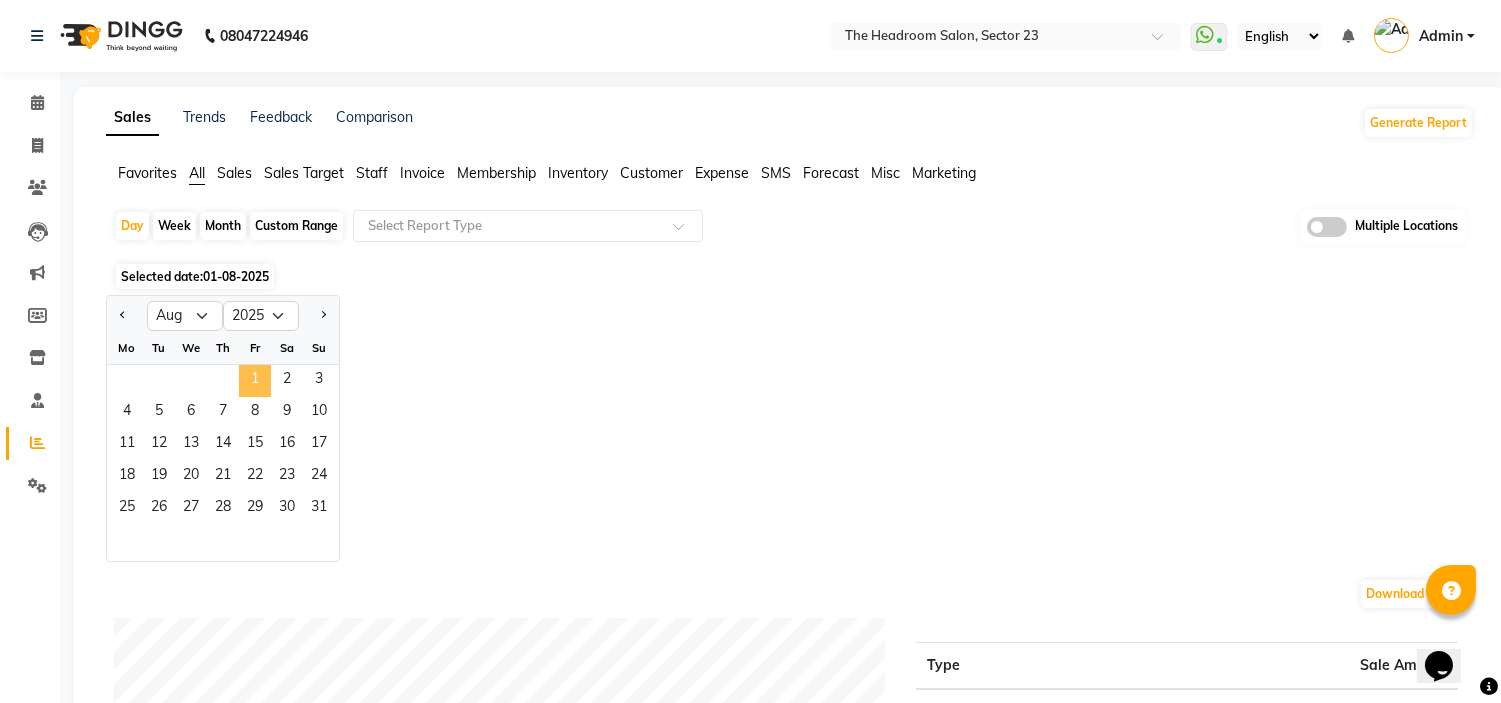 click on "1" 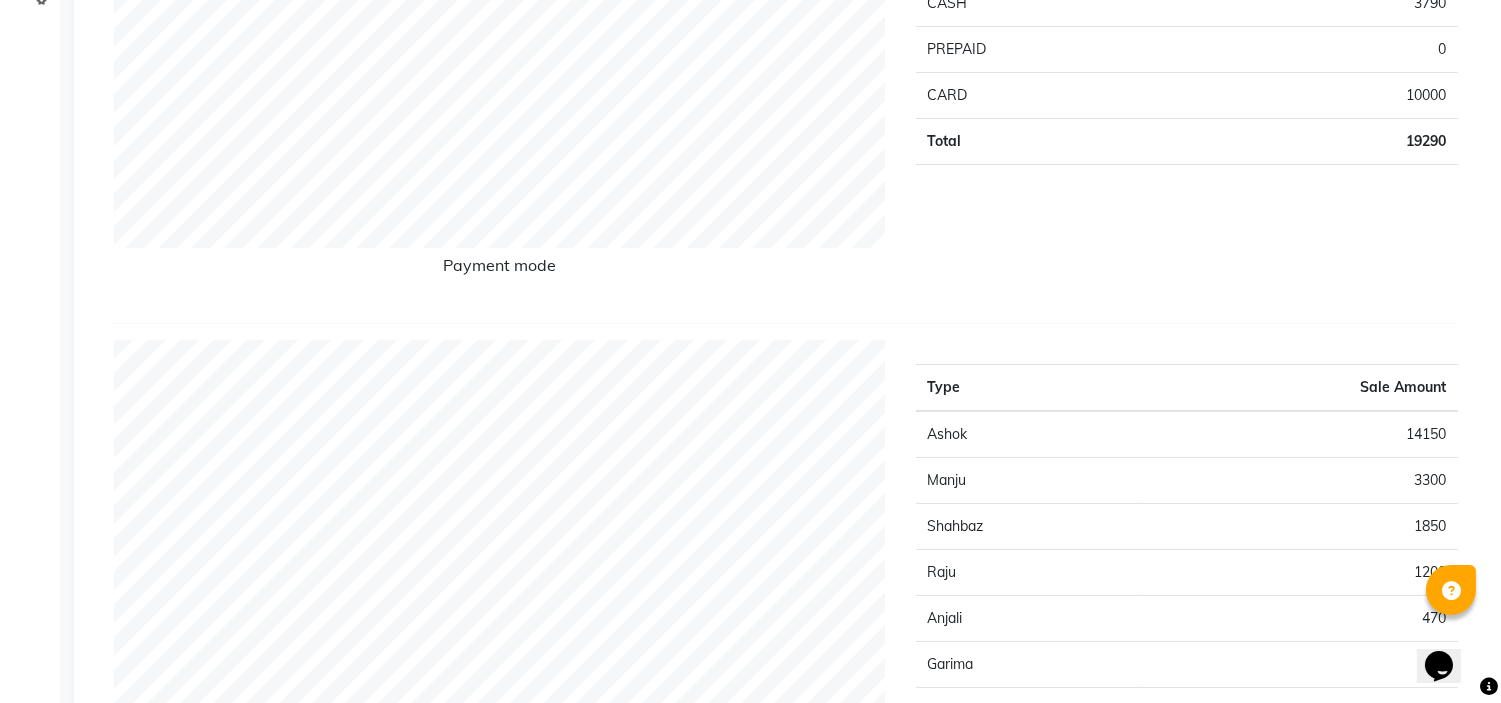 scroll, scrollTop: 533, scrollLeft: 0, axis: vertical 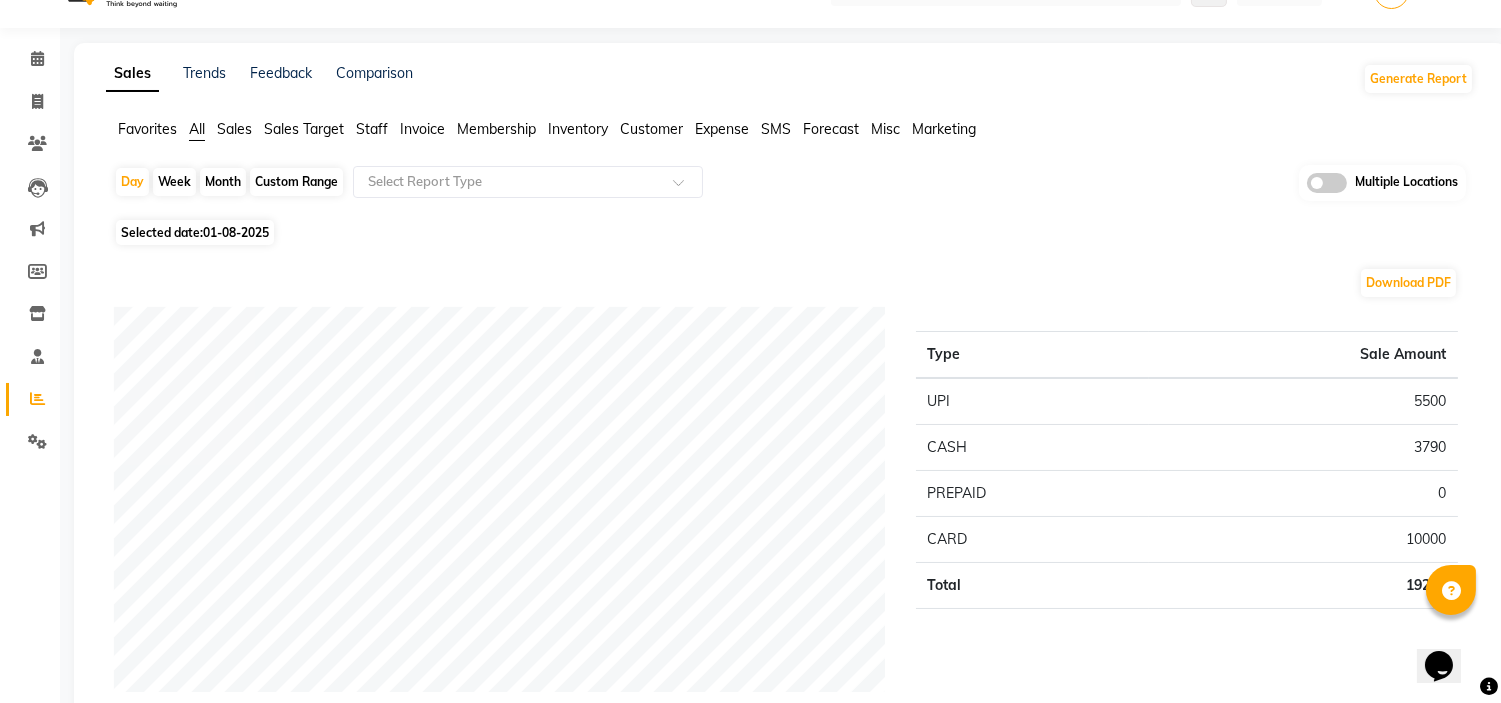 click on "Month" 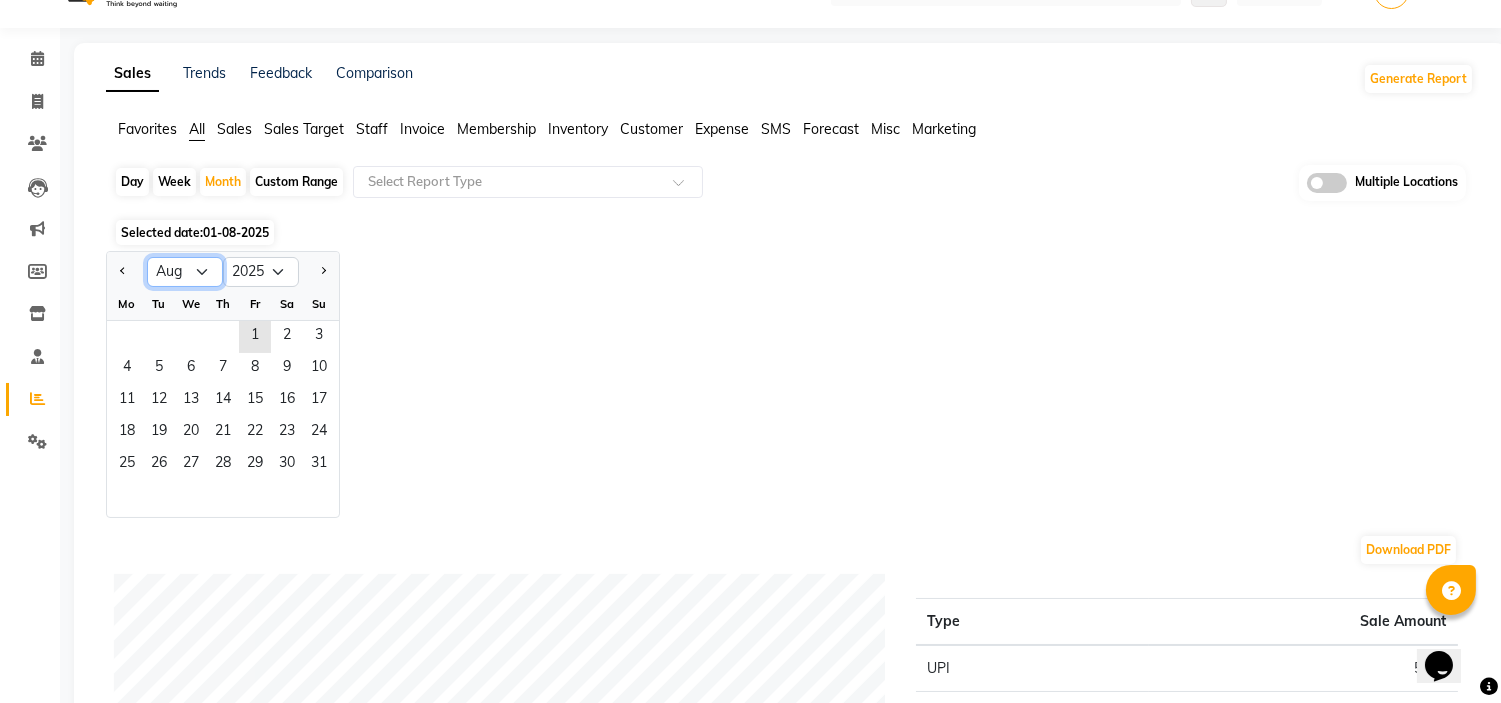 click on "Jan Feb Mar Apr May Jun Jul Aug Sep Oct Nov Dec" 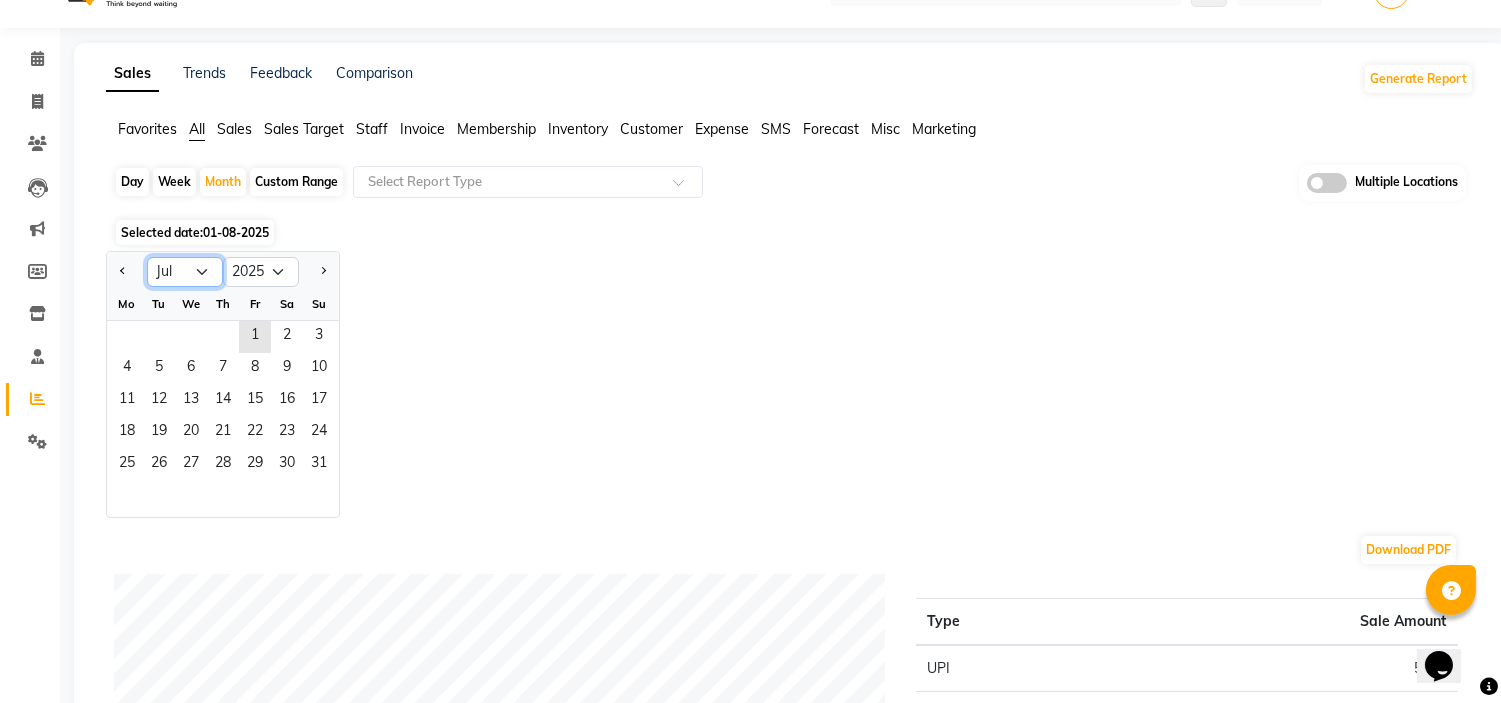 click on "Jan Feb Mar Apr May Jun Jul Aug Sep Oct Nov Dec" 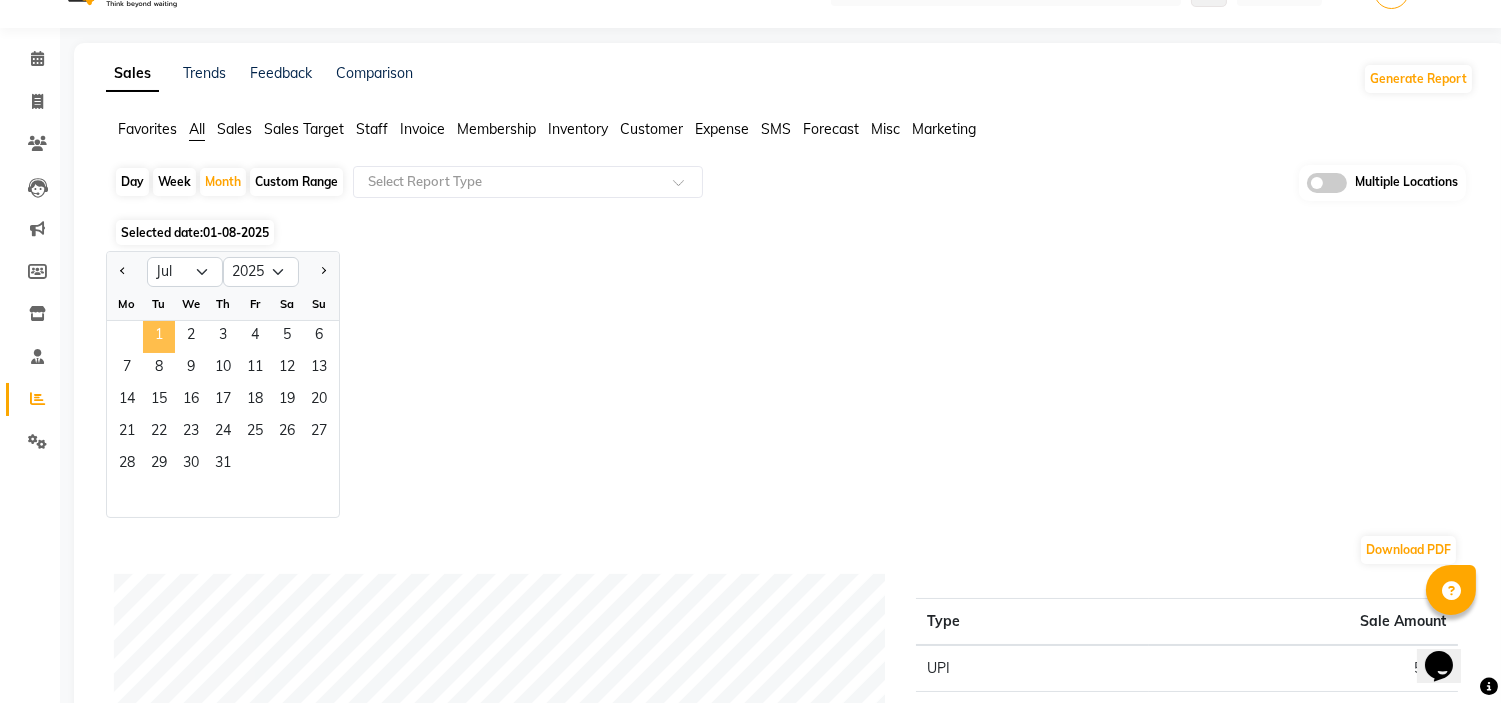 click on "1" 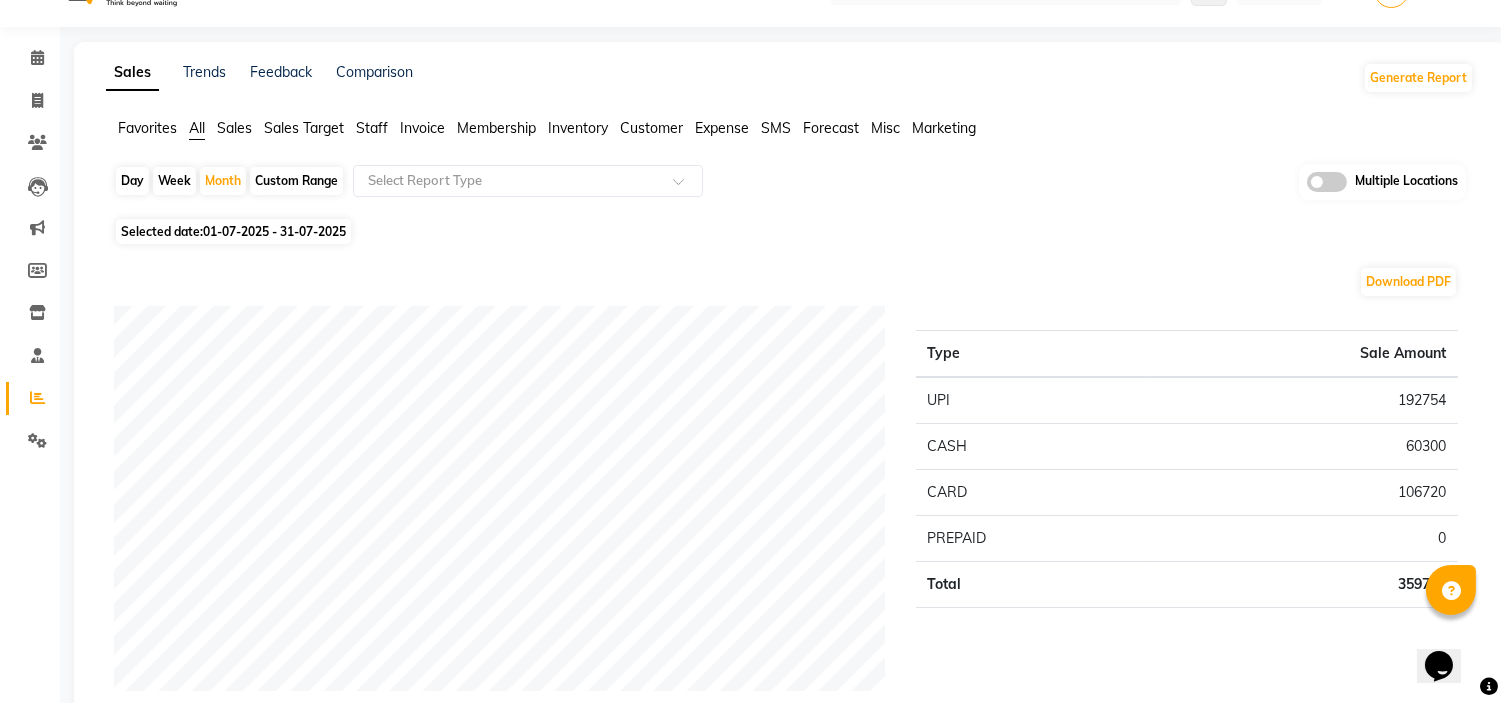 scroll, scrollTop: 0, scrollLeft: 0, axis: both 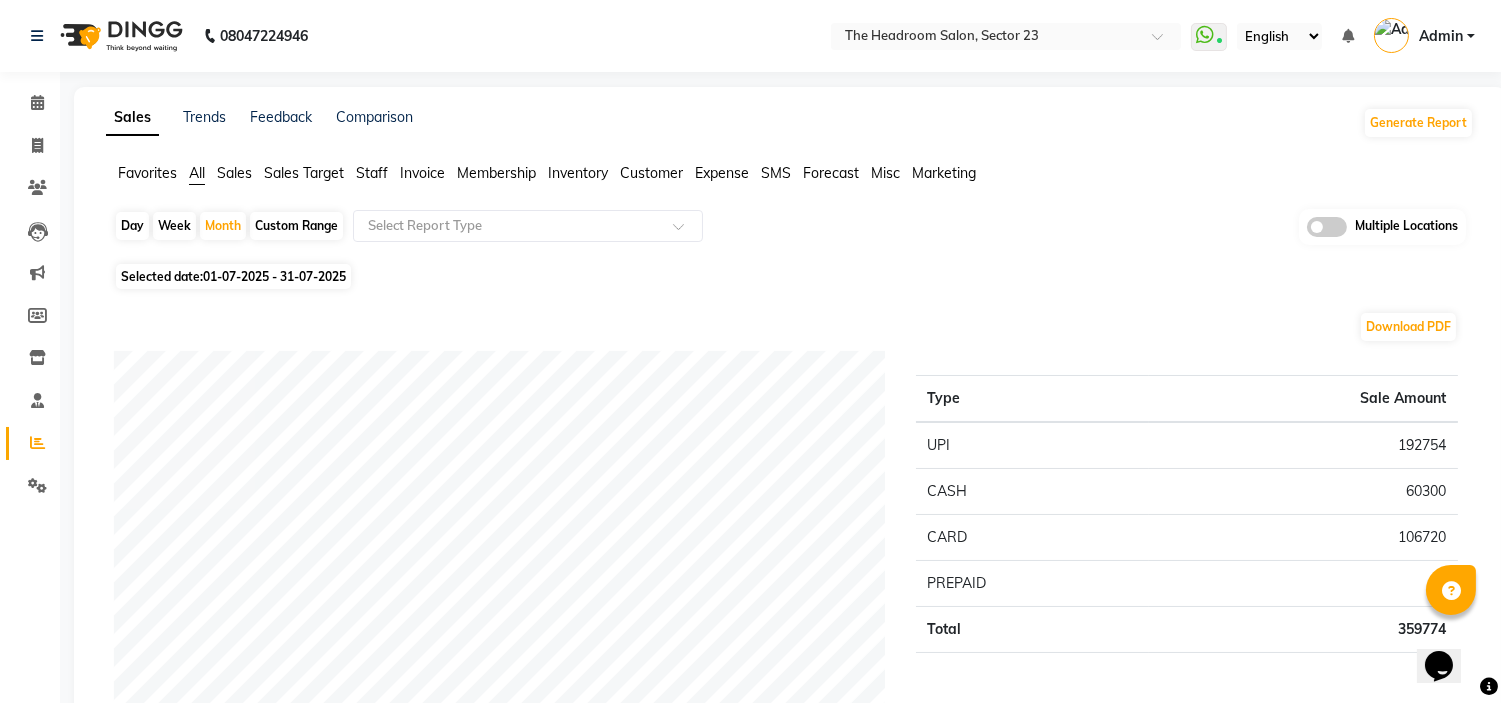 click on "Sales" 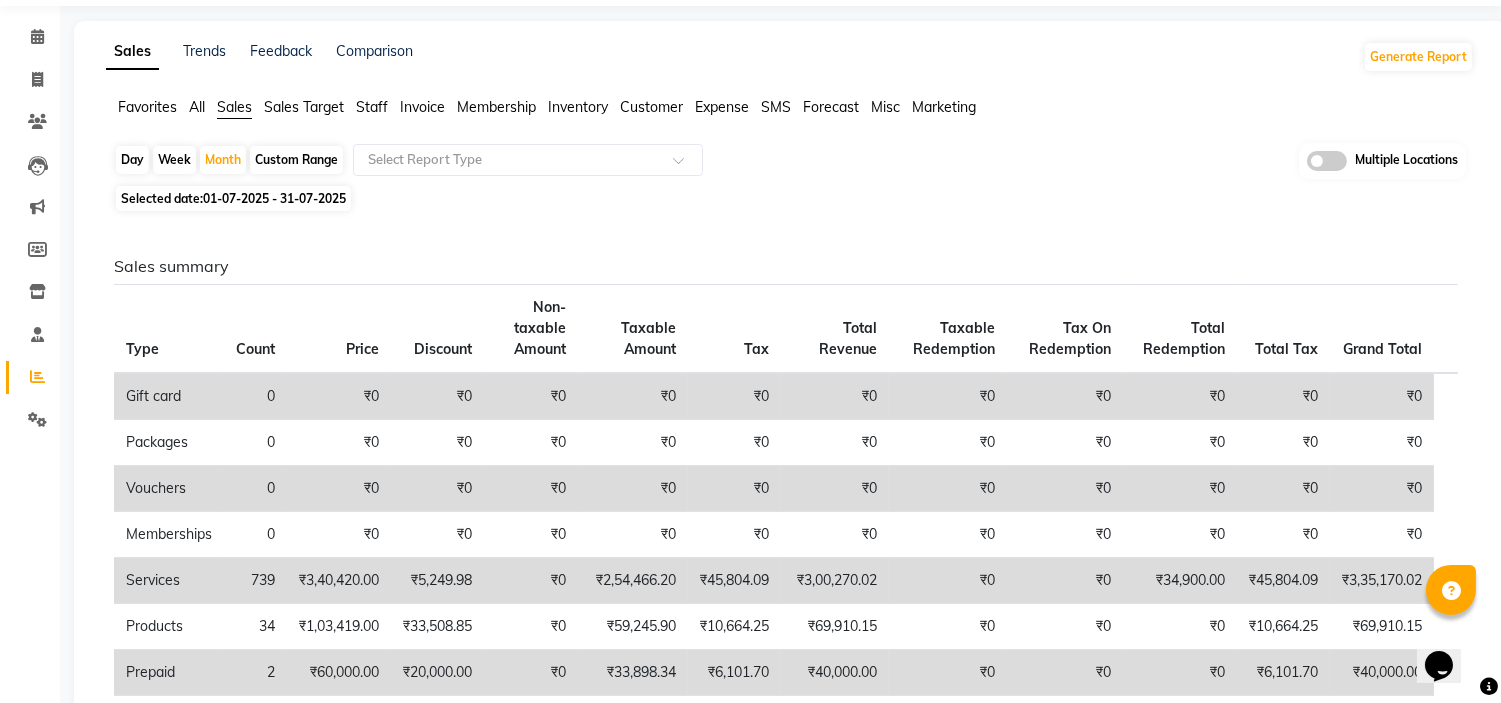 scroll, scrollTop: 22, scrollLeft: 0, axis: vertical 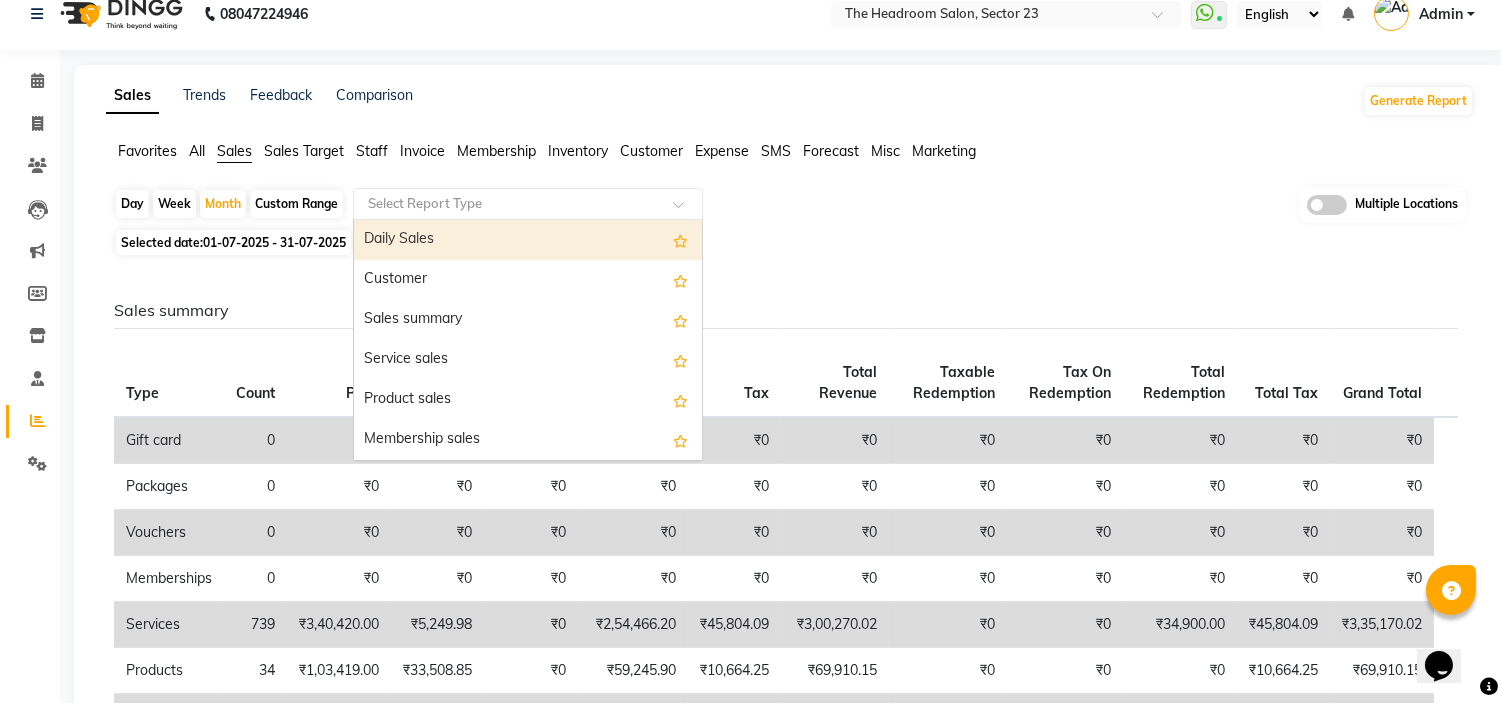 click 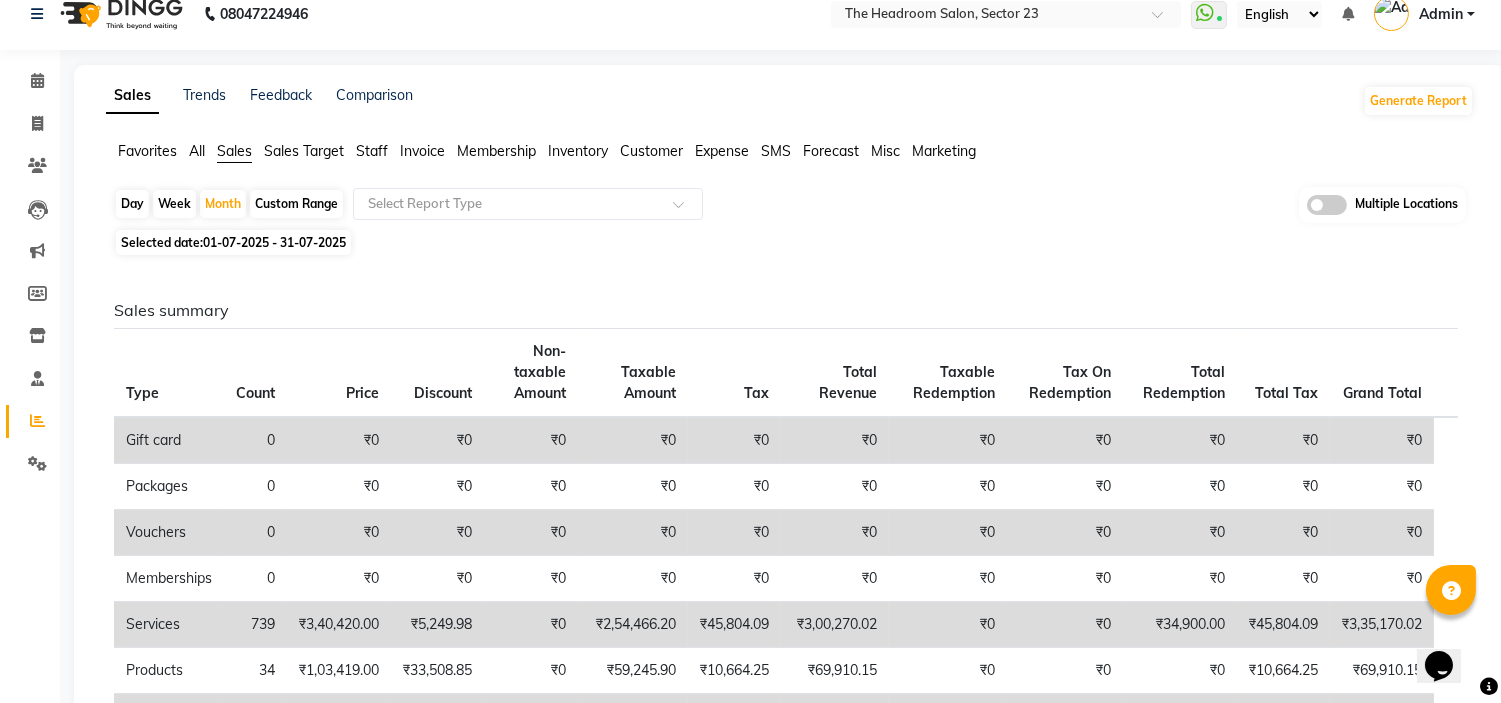 click on "All" 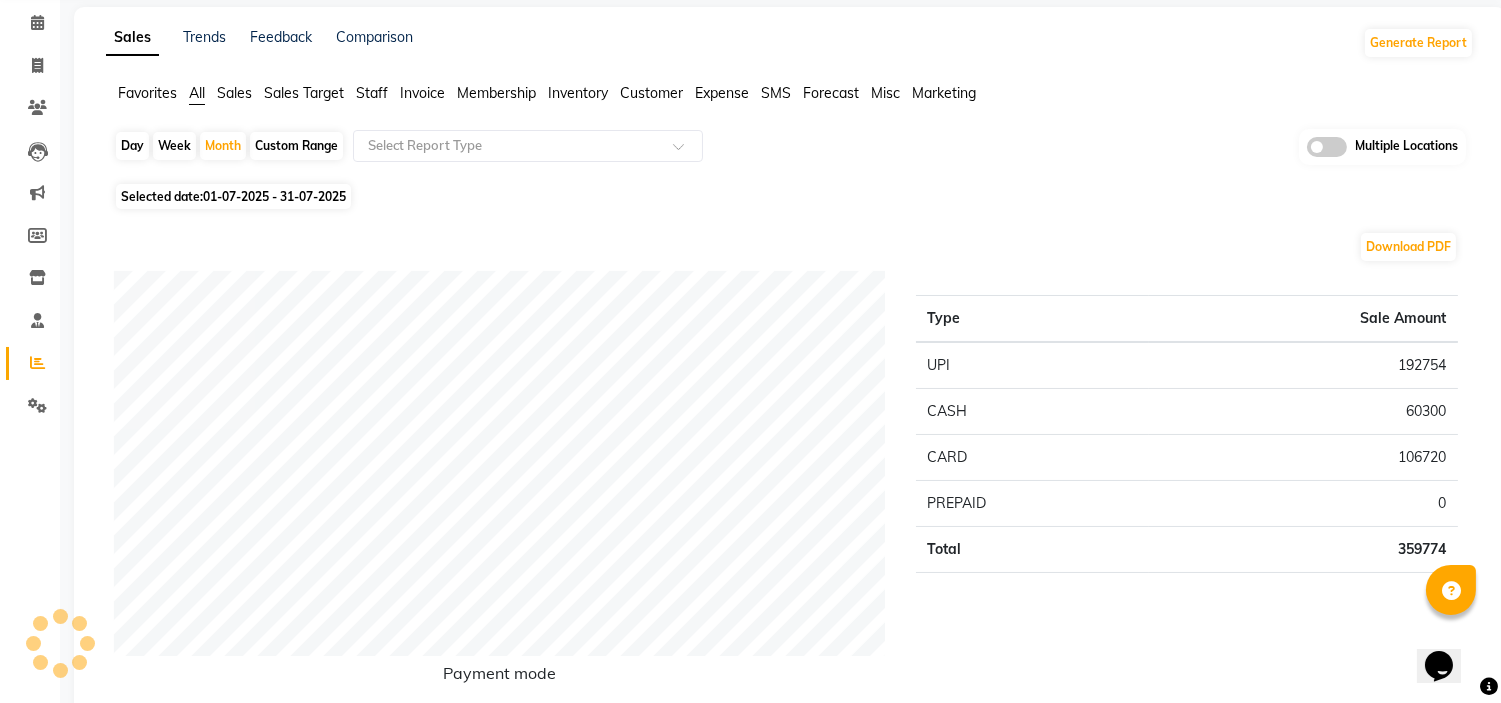 scroll, scrollTop: 2, scrollLeft: 0, axis: vertical 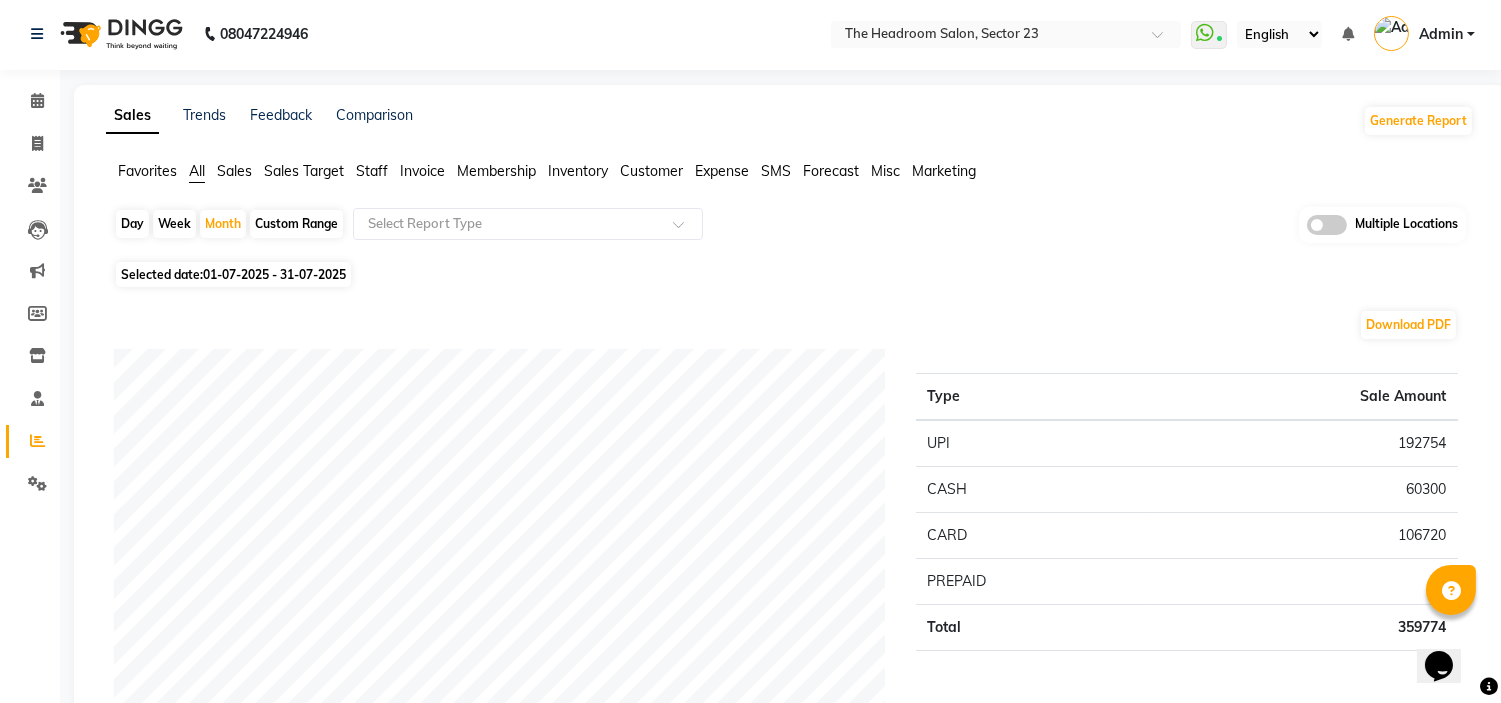 click on "Favorites All Sales Sales Target Staff Invoice Membership Inventory Customer Expense SMS Forecast Misc Marketing" 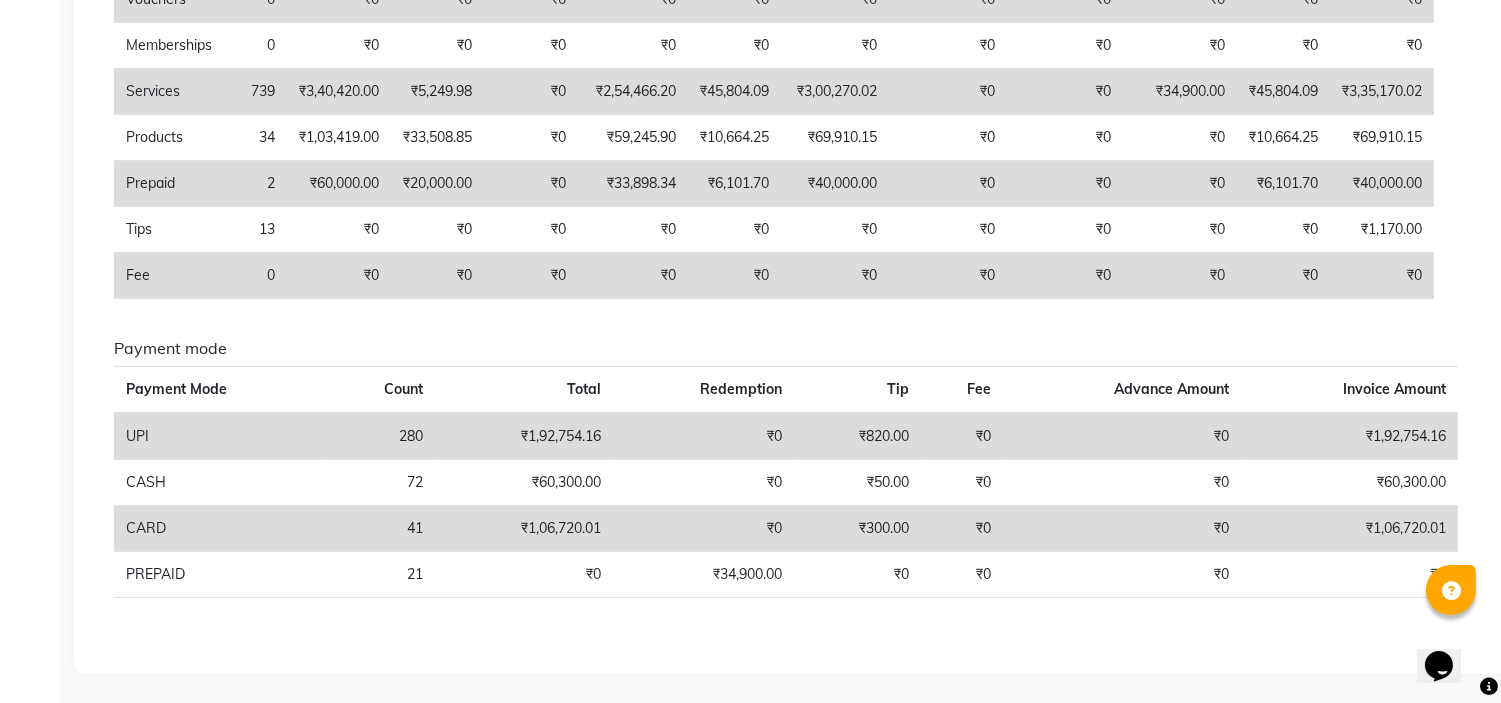 scroll, scrollTop: 0, scrollLeft: 0, axis: both 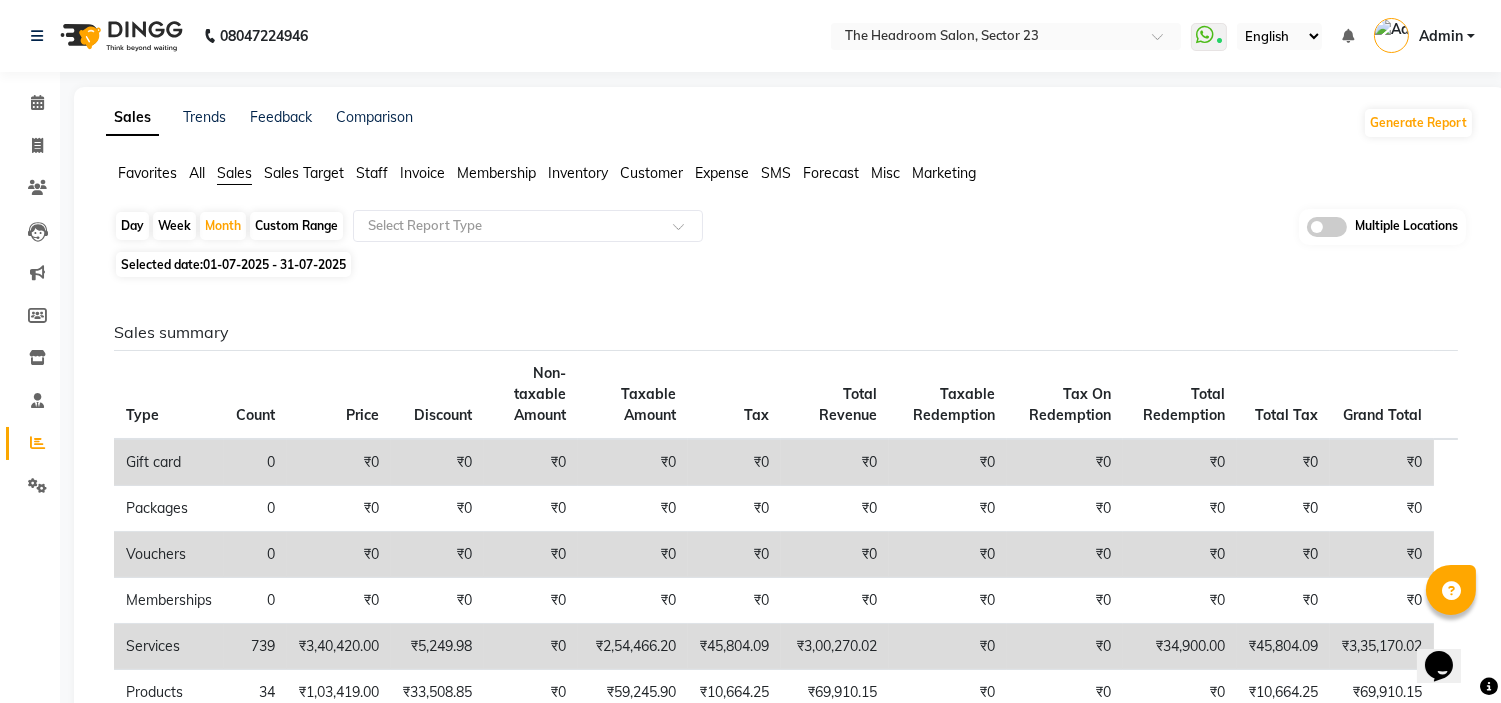 click on "Staff" 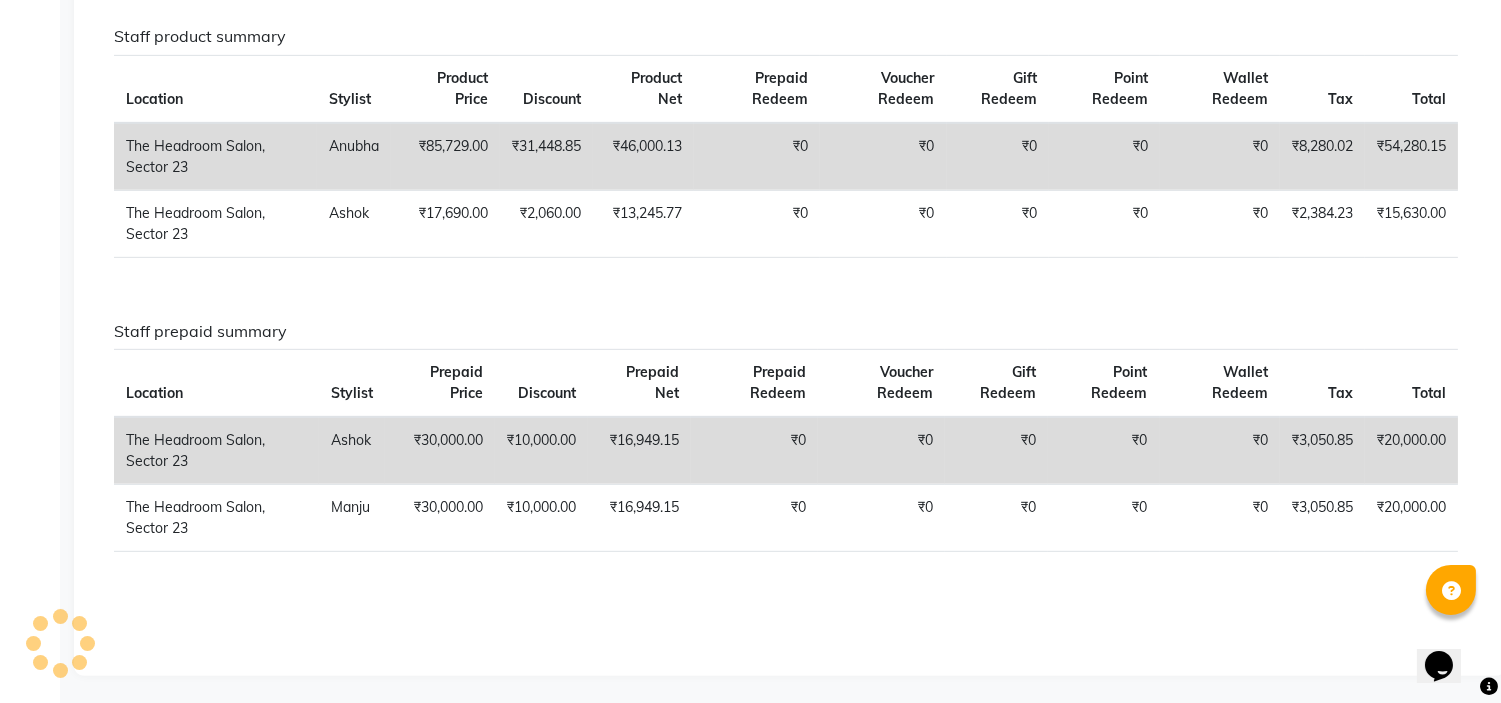 scroll, scrollTop: 1851, scrollLeft: 0, axis: vertical 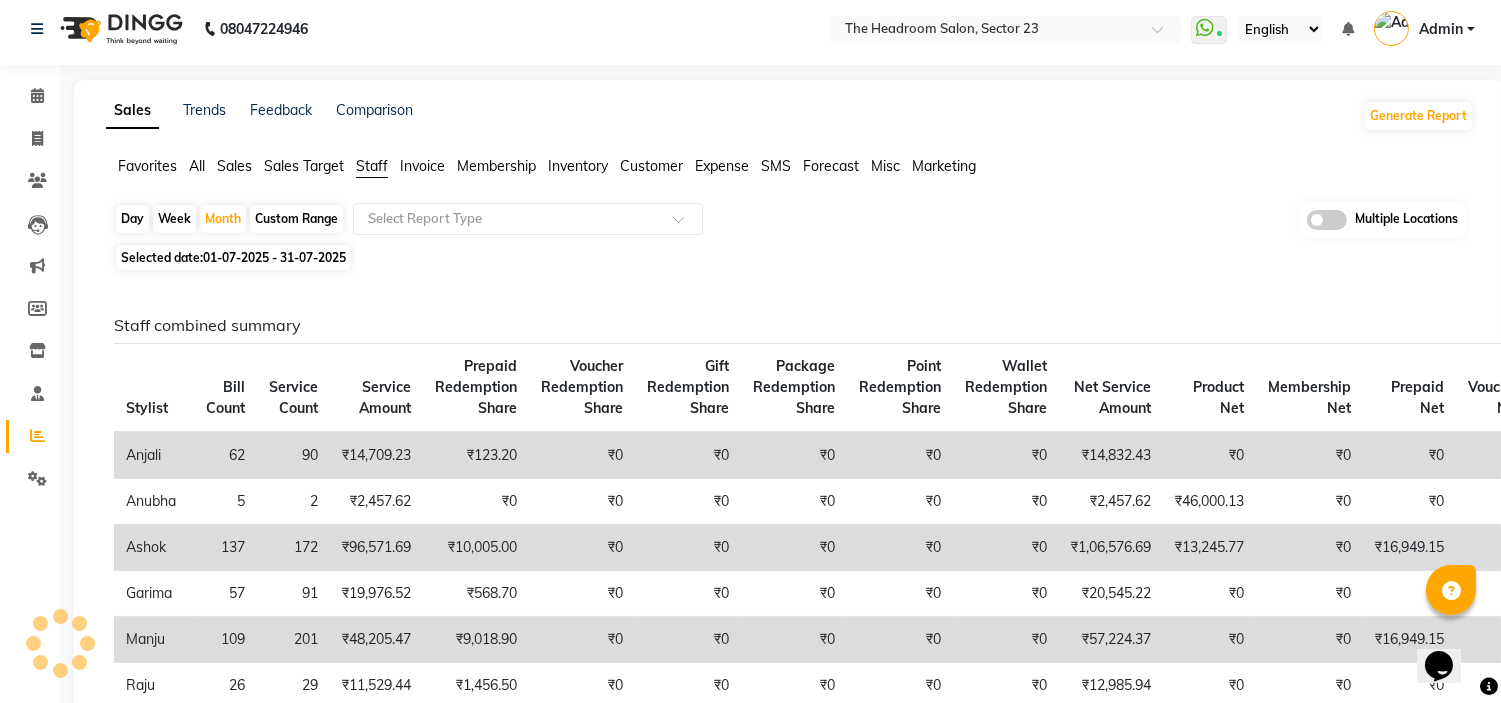 click on "Stylist" 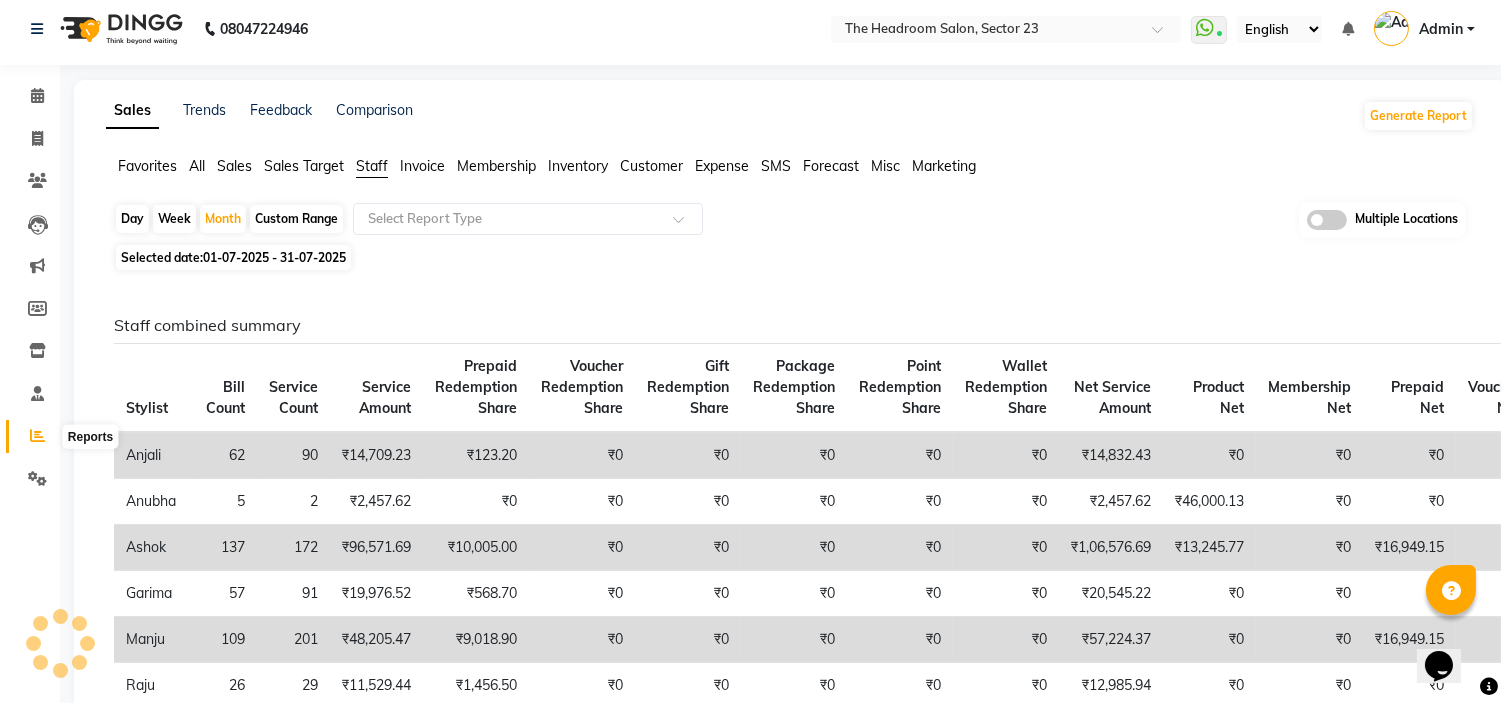 click 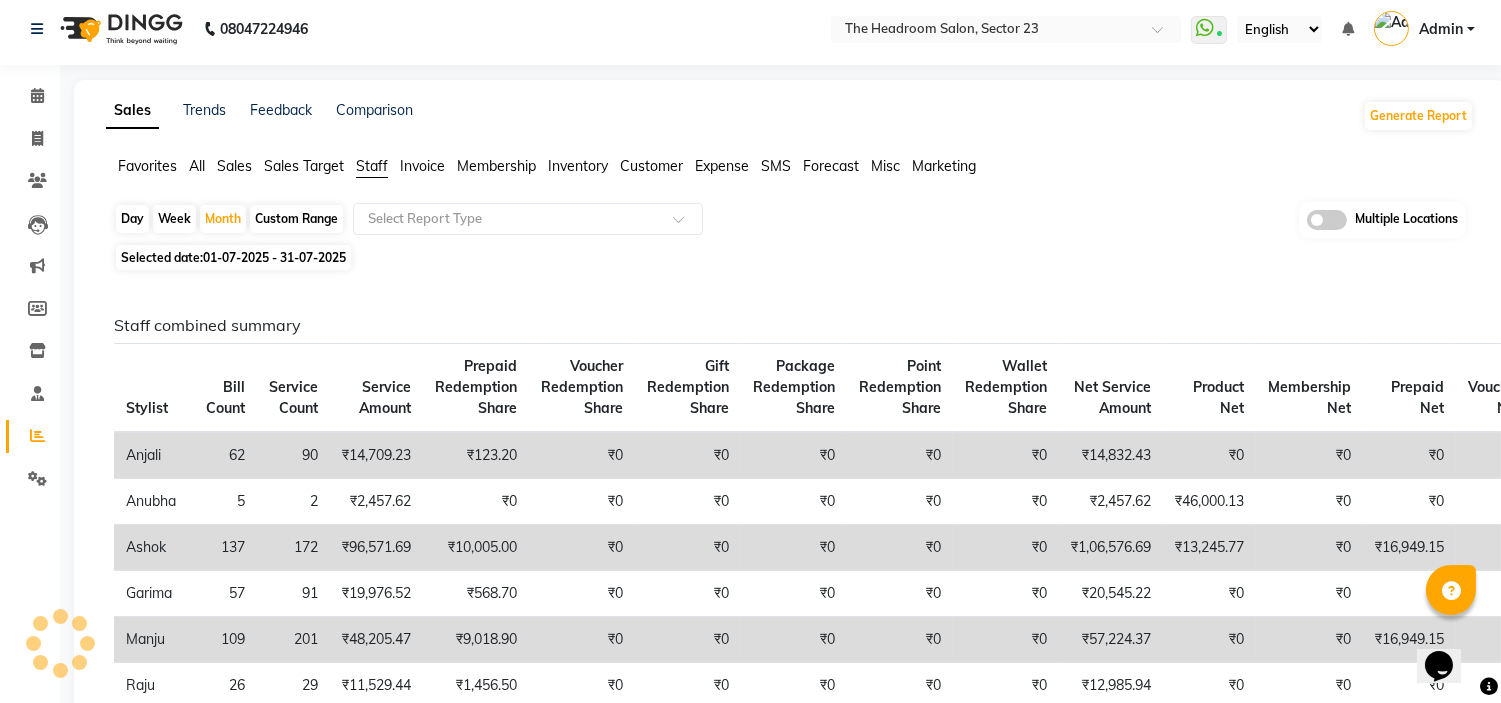 scroll, scrollTop: 622, scrollLeft: 0, axis: vertical 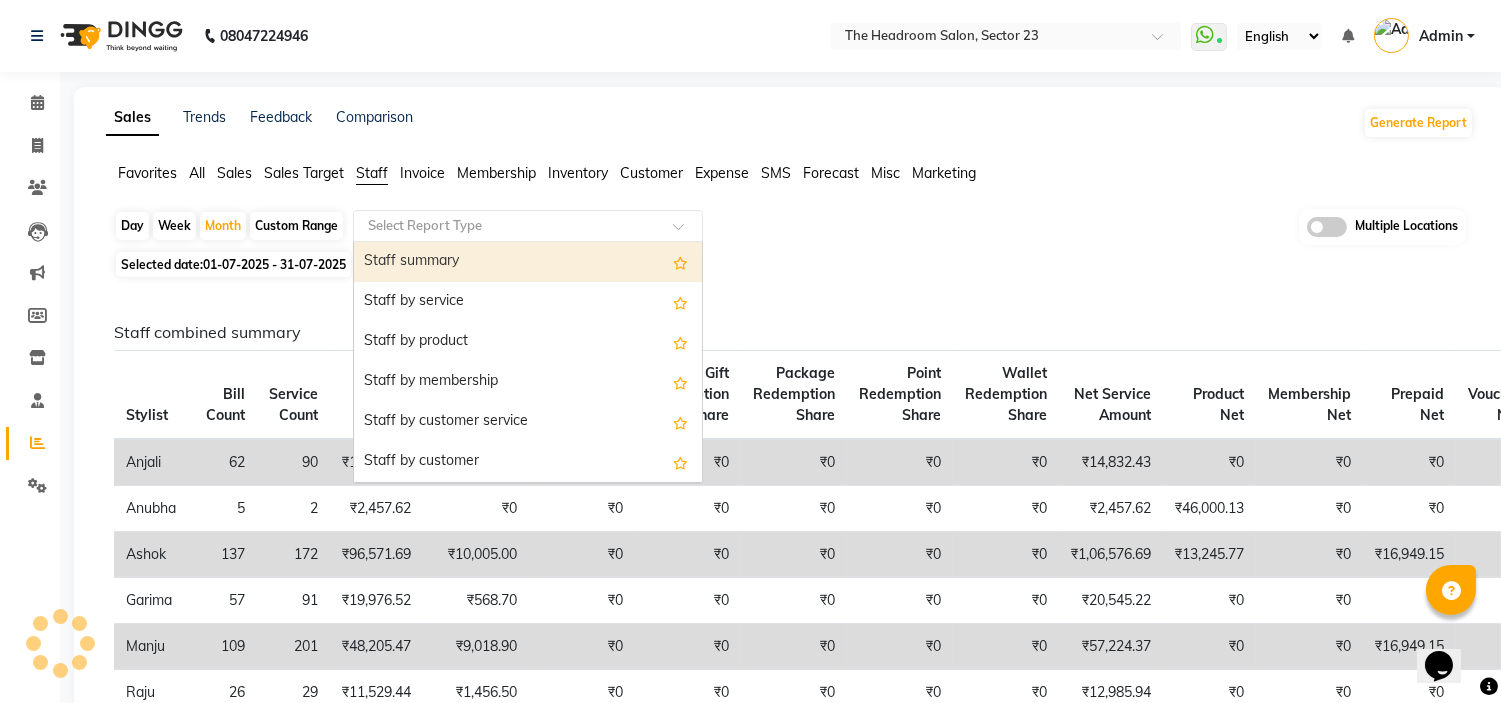 click 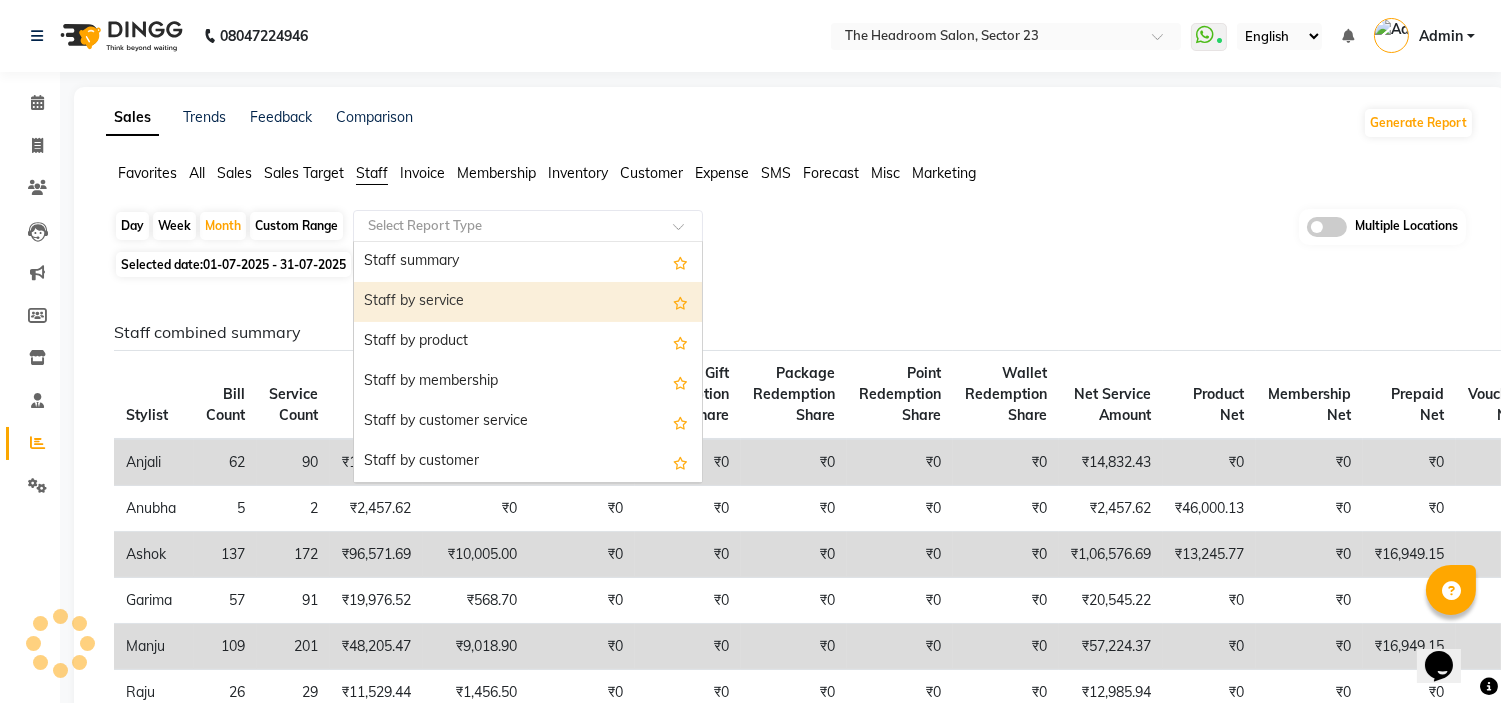 click on "Staff by service" at bounding box center (528, 302) 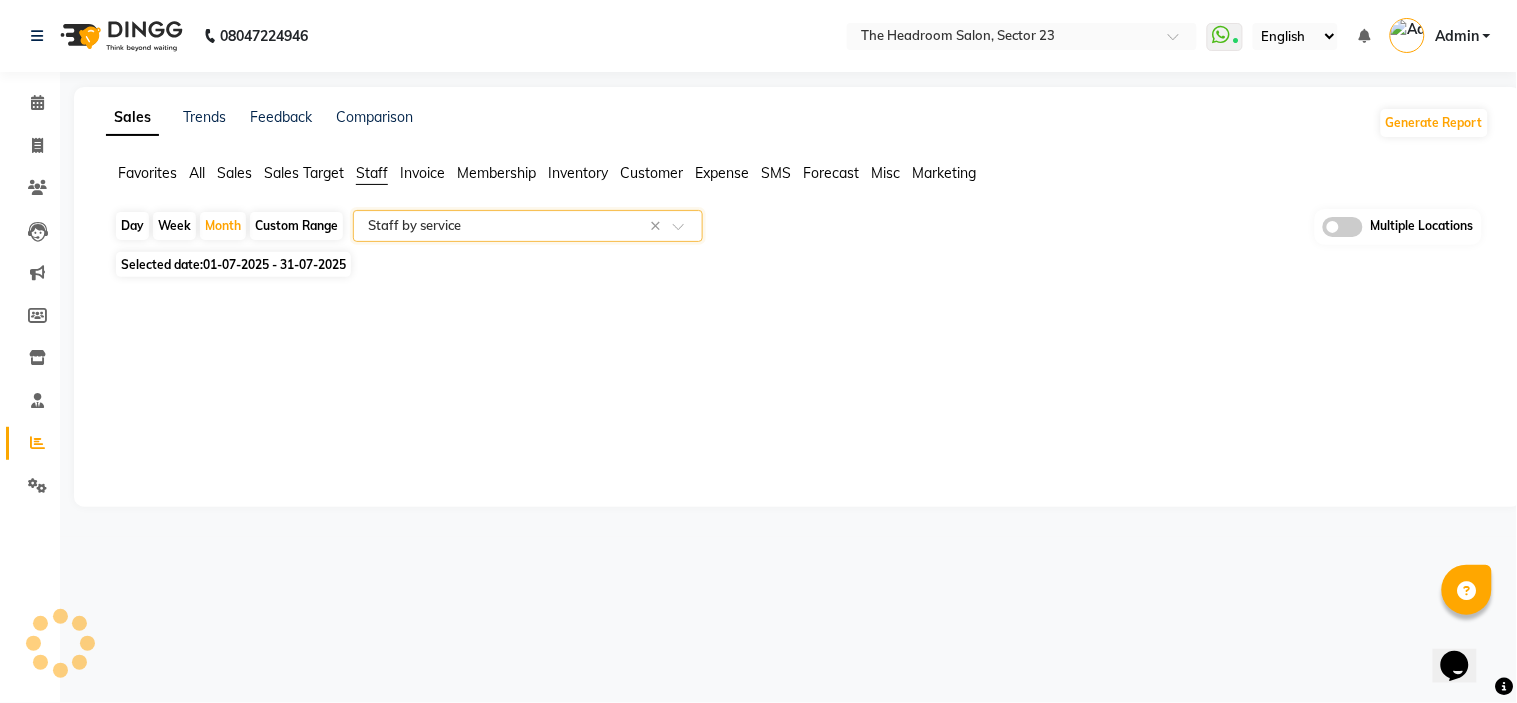 select on "filtered_report" 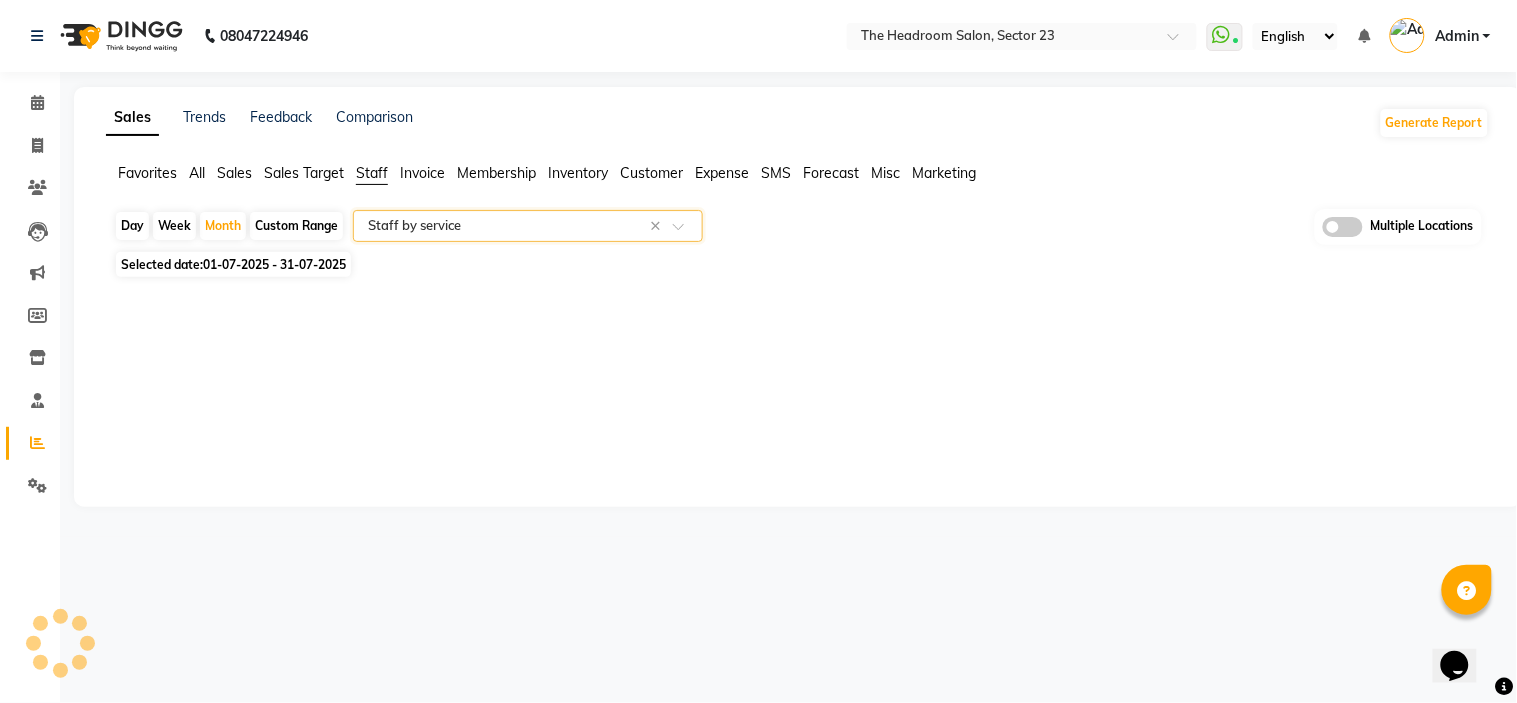 select on "csv" 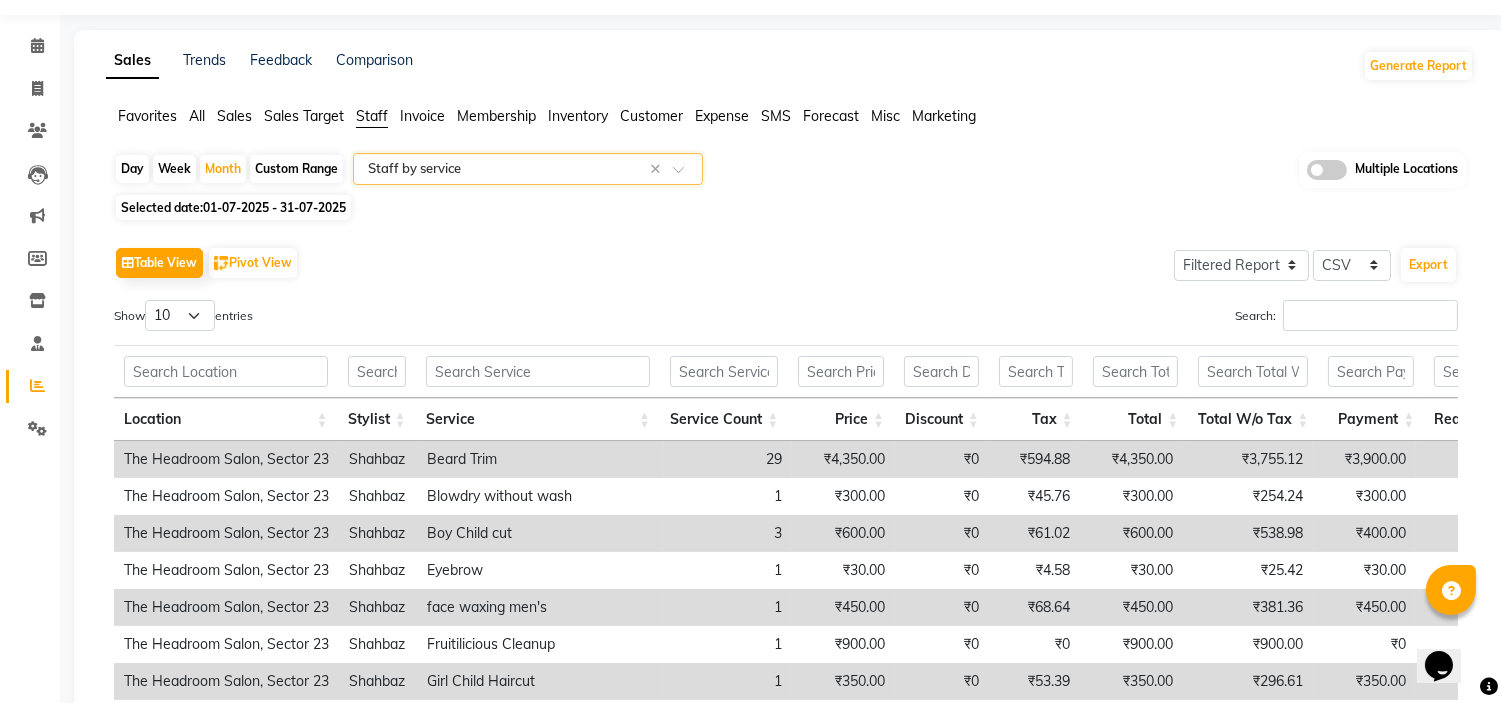scroll, scrollTop: 38, scrollLeft: 0, axis: vertical 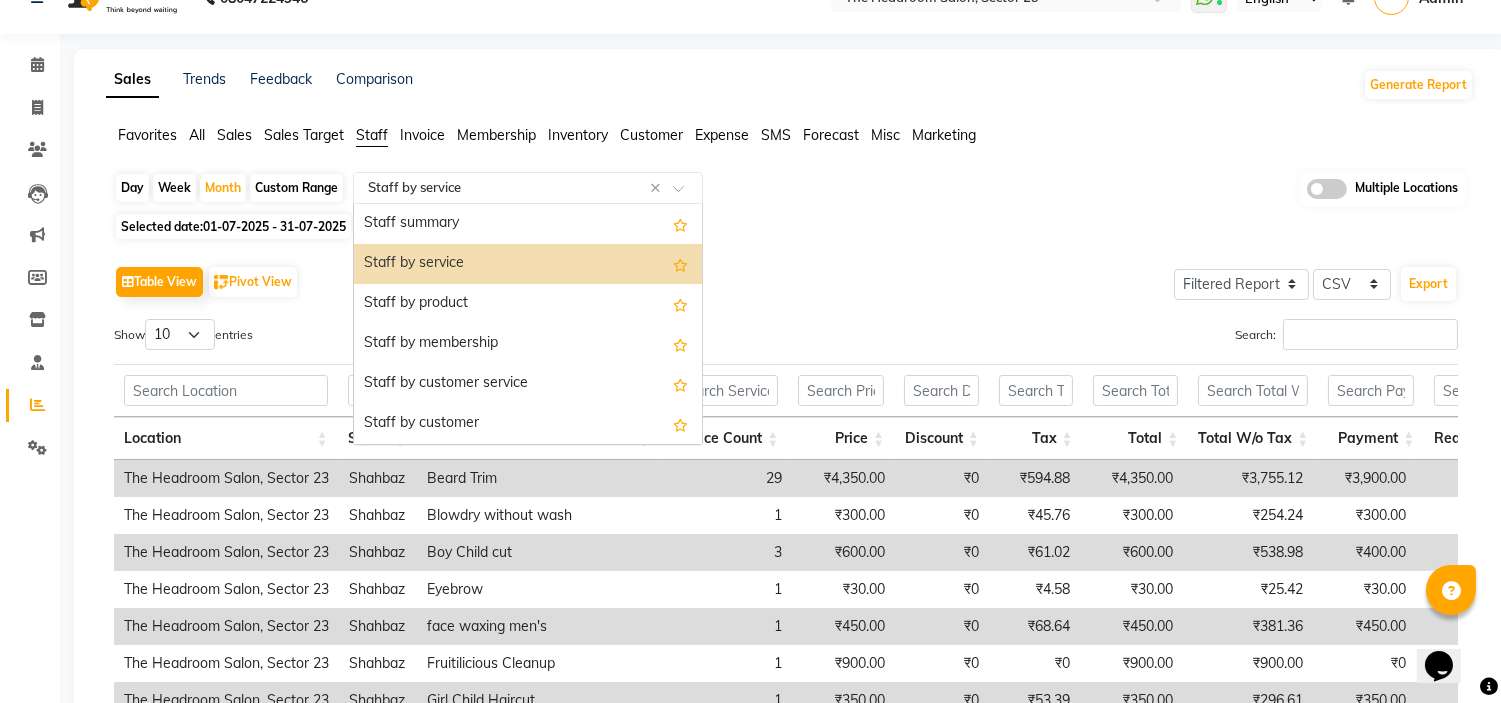 click 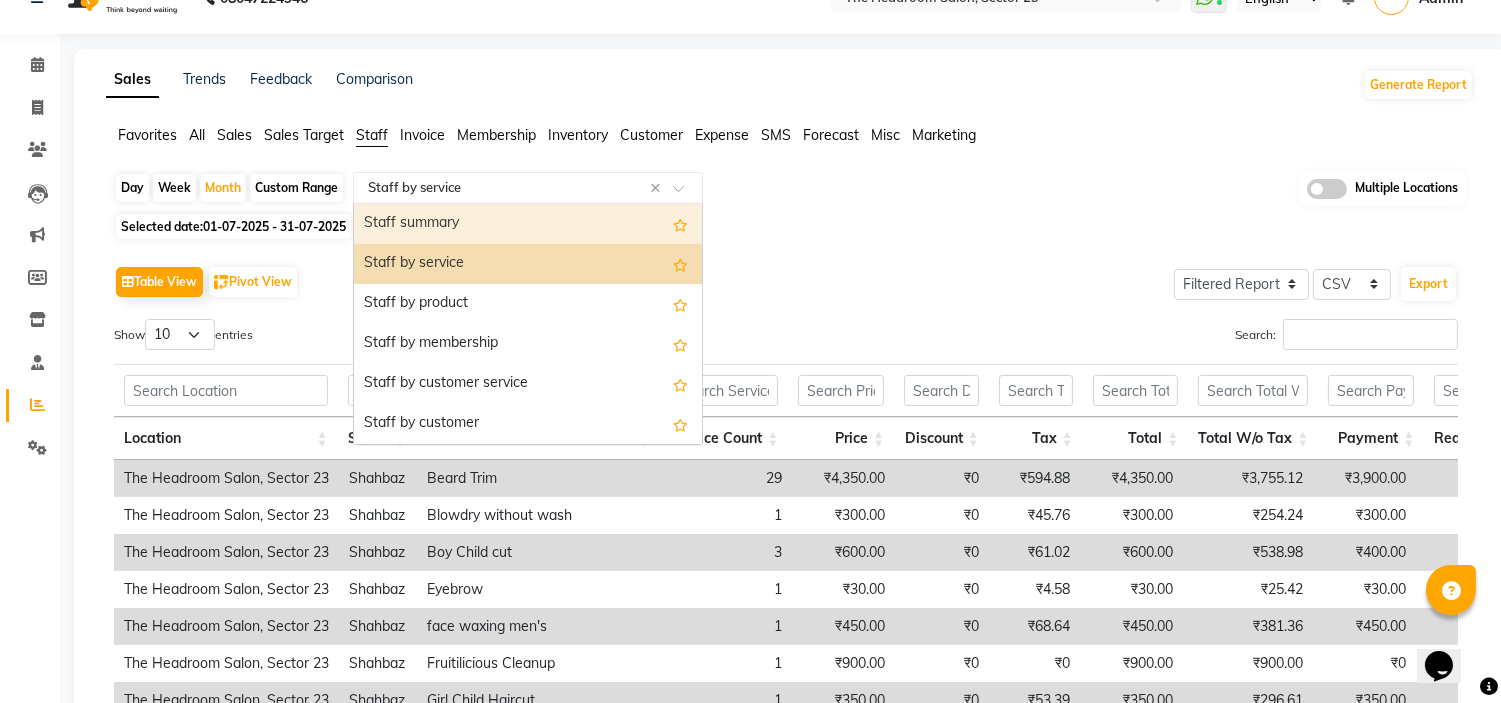 click on "Staff summary" at bounding box center (528, 224) 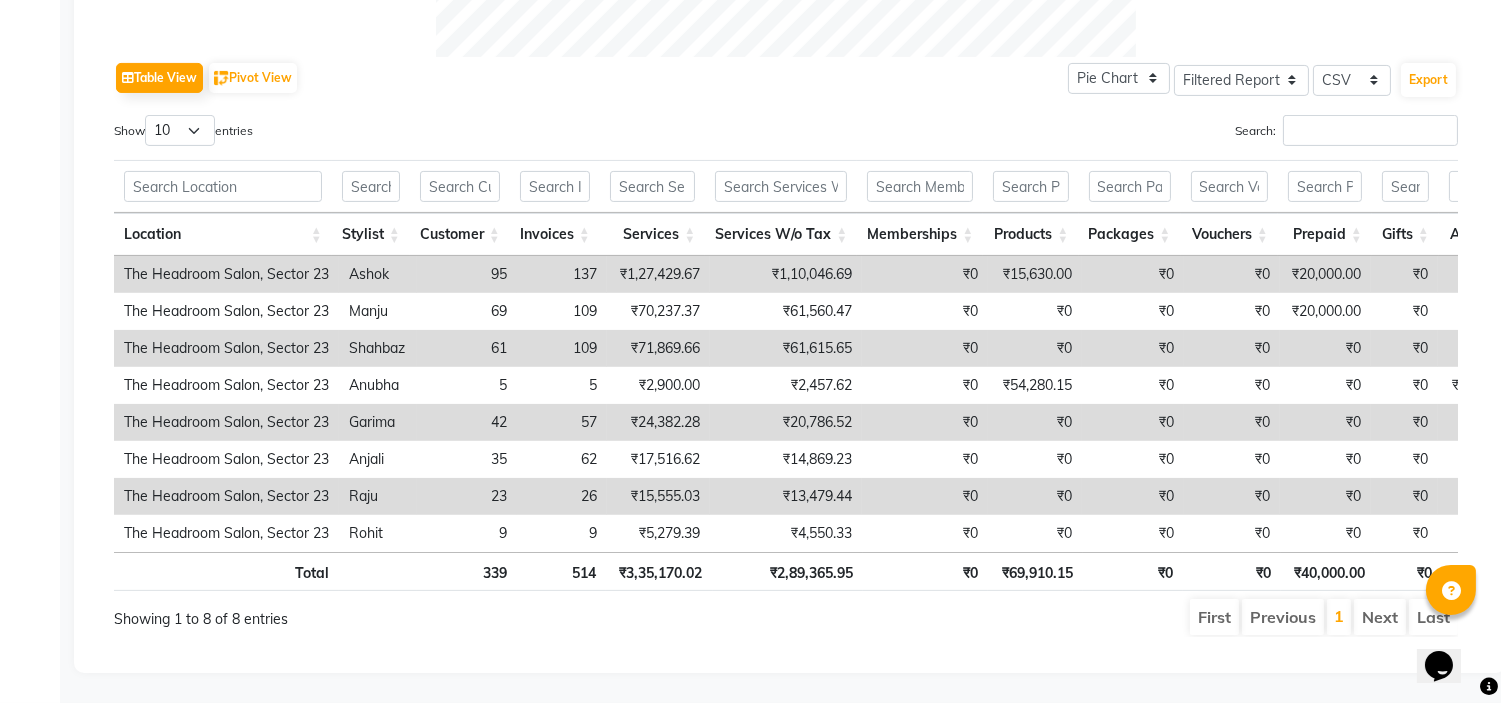 scroll, scrollTop: 1000, scrollLeft: 0, axis: vertical 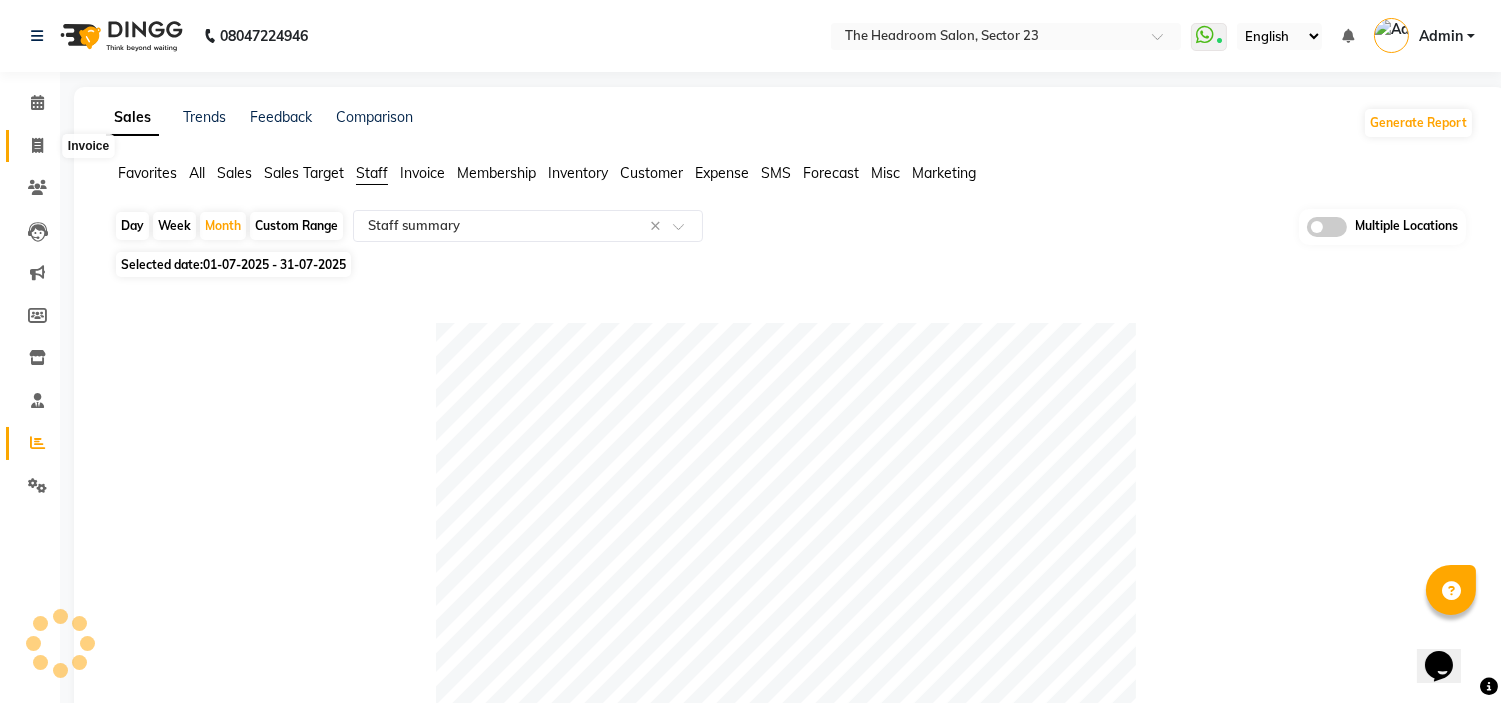 click 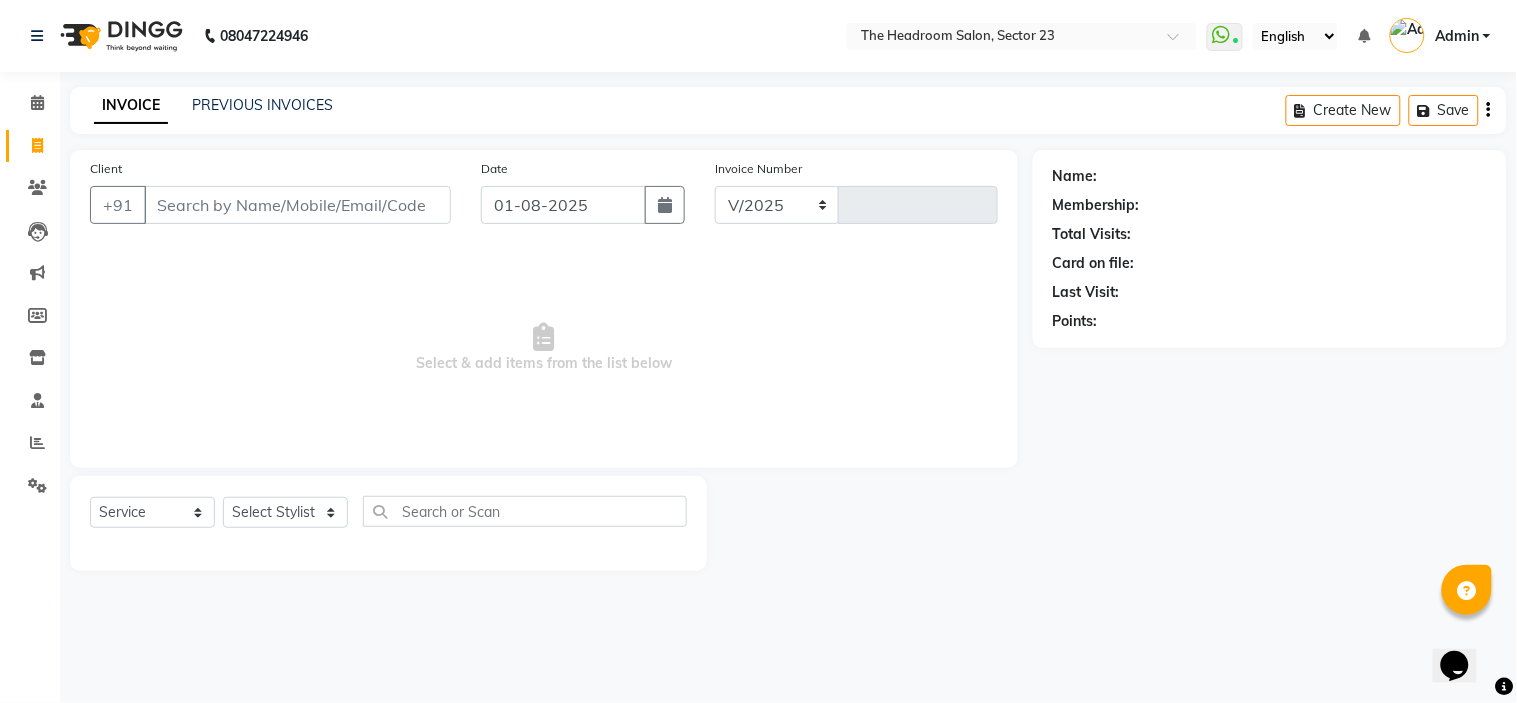 select on "6796" 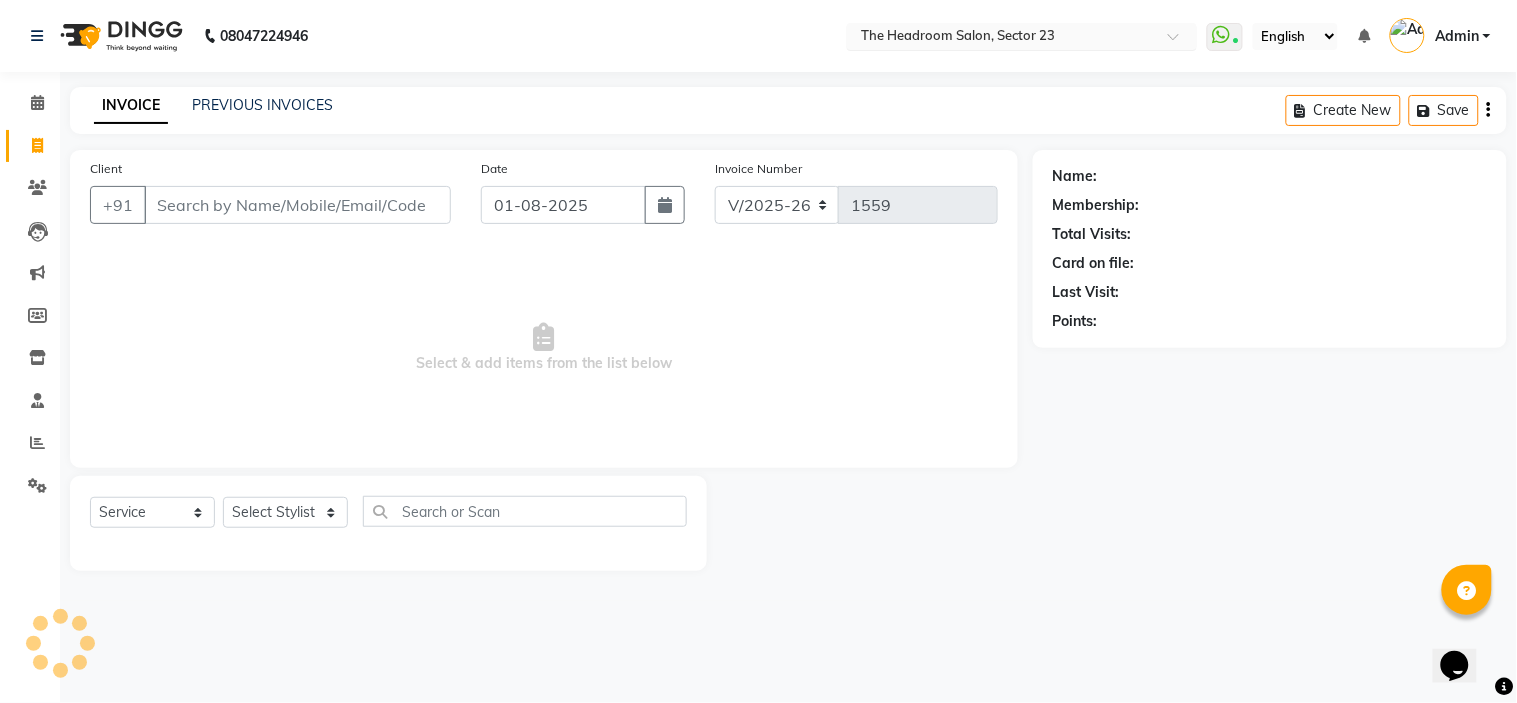 click at bounding box center (1002, 38) 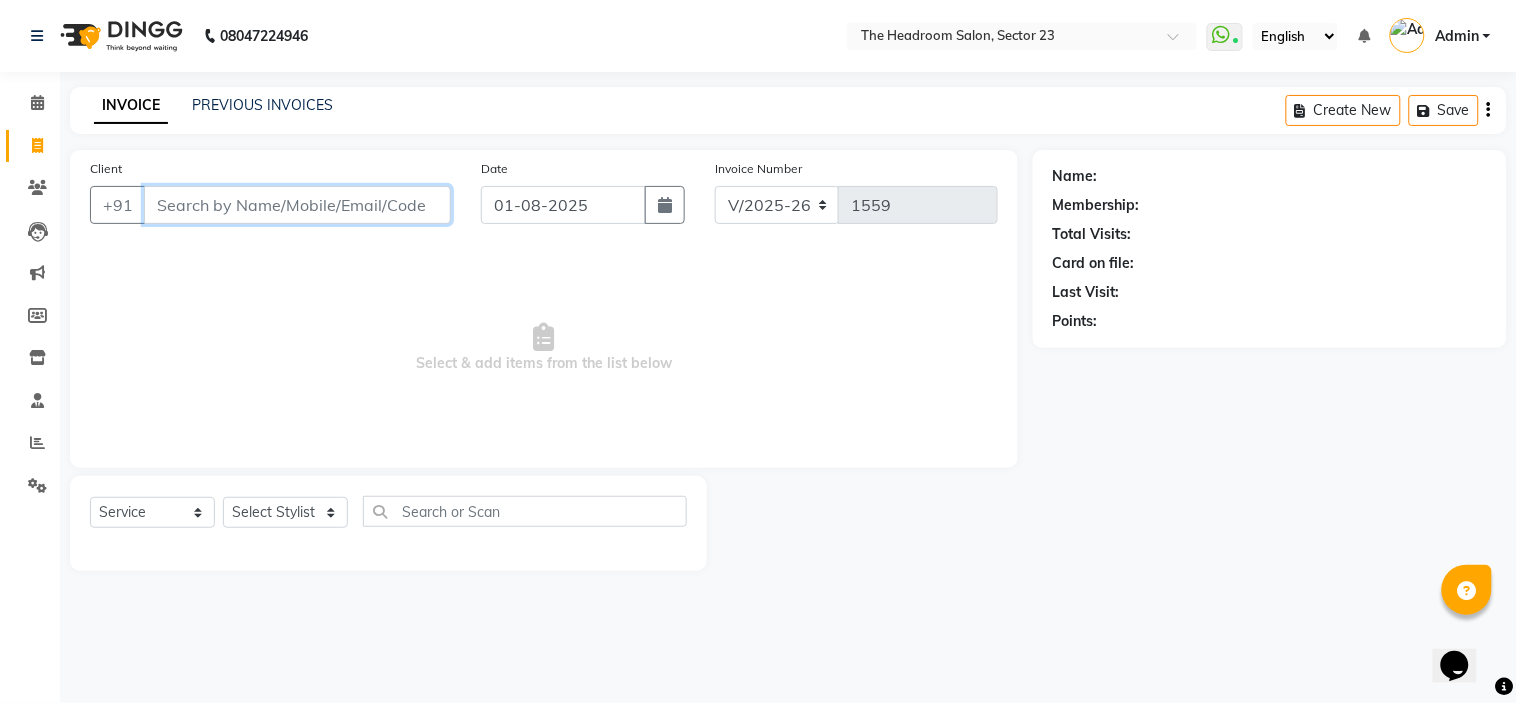 click on "Client" at bounding box center [297, 205] 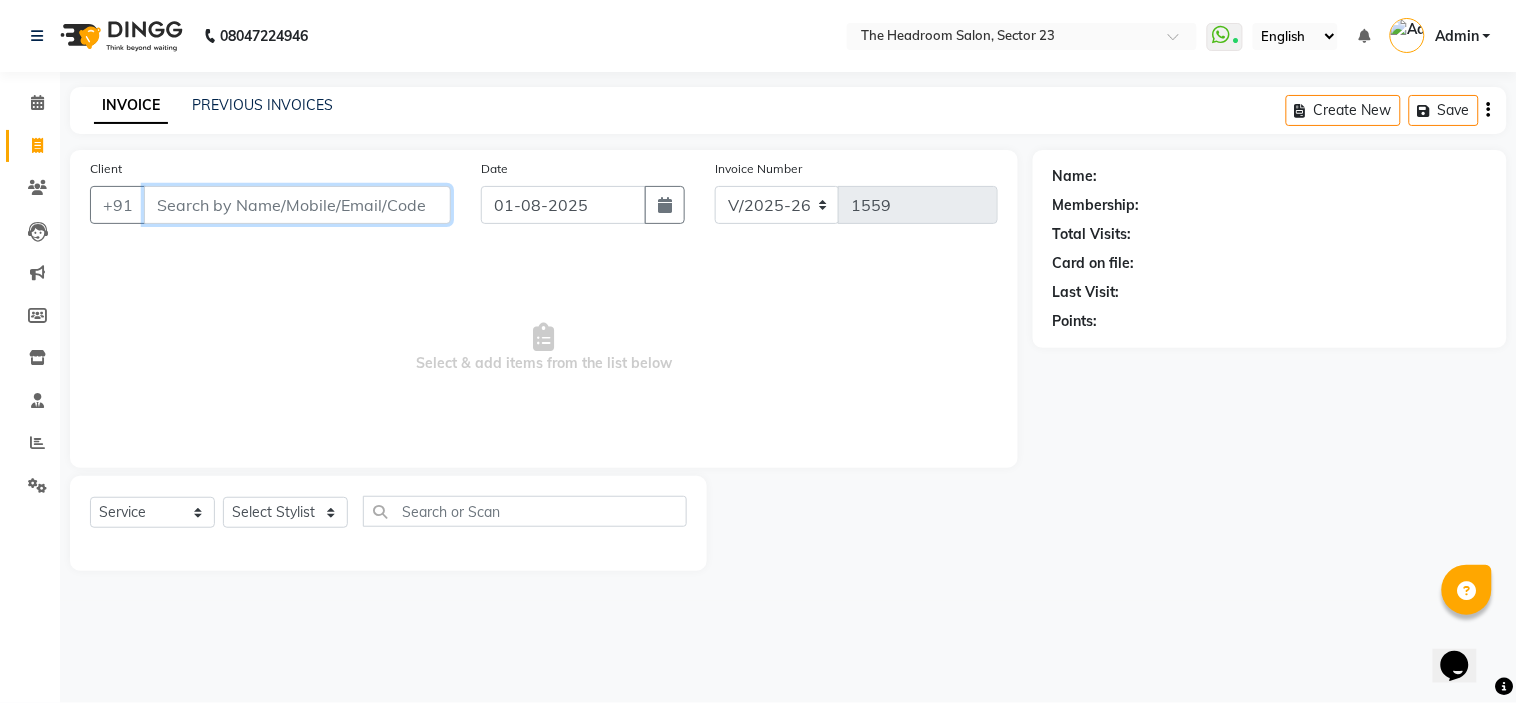click on "Client" at bounding box center (297, 205) 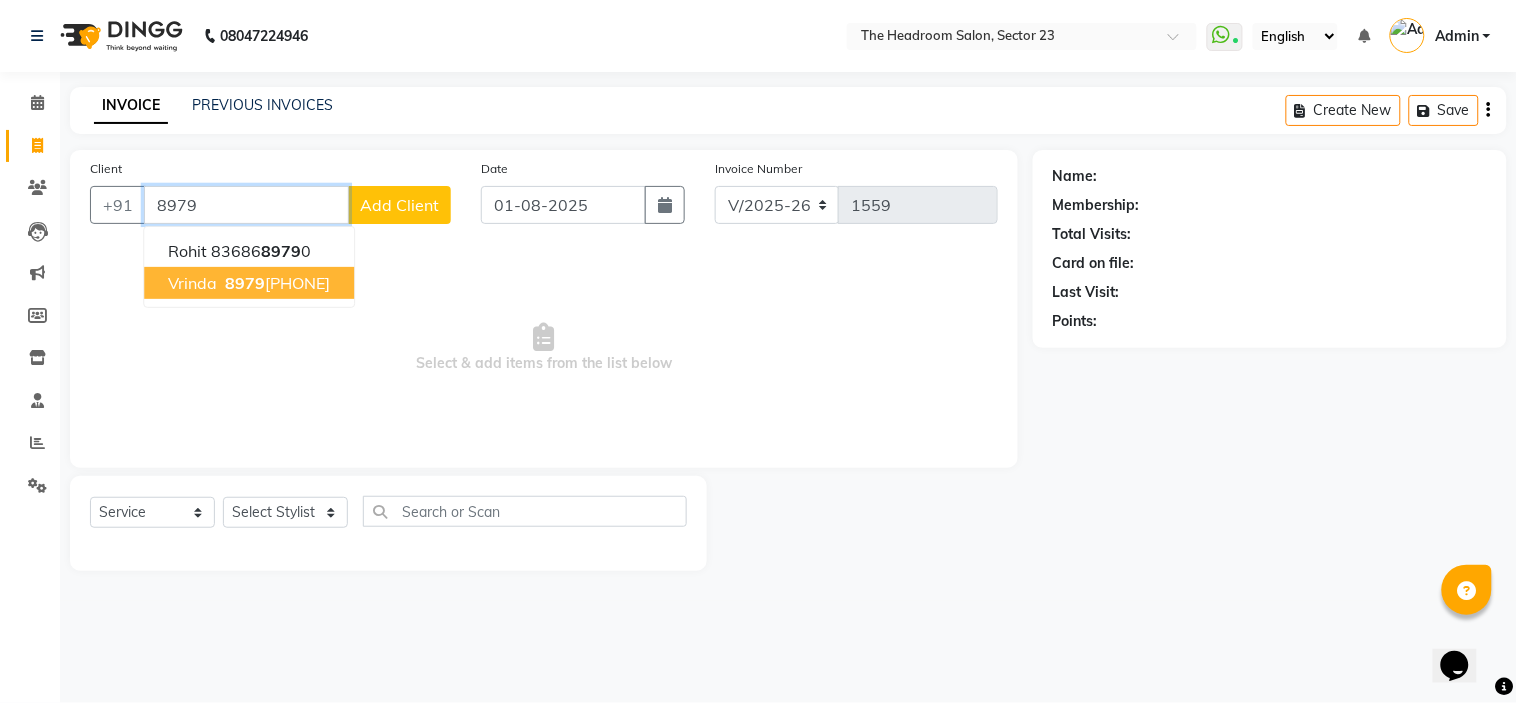 click on "8979" at bounding box center [245, 283] 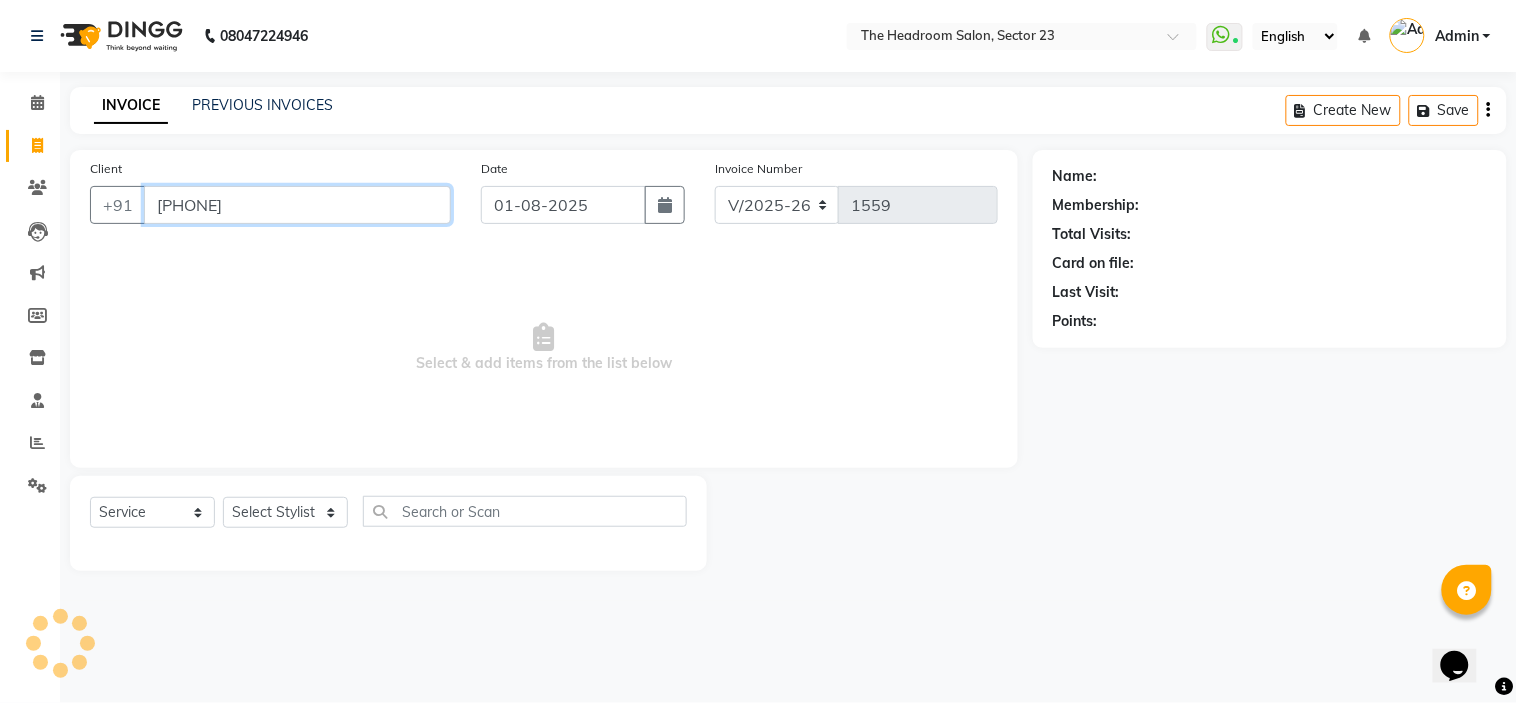 type on "8979142660" 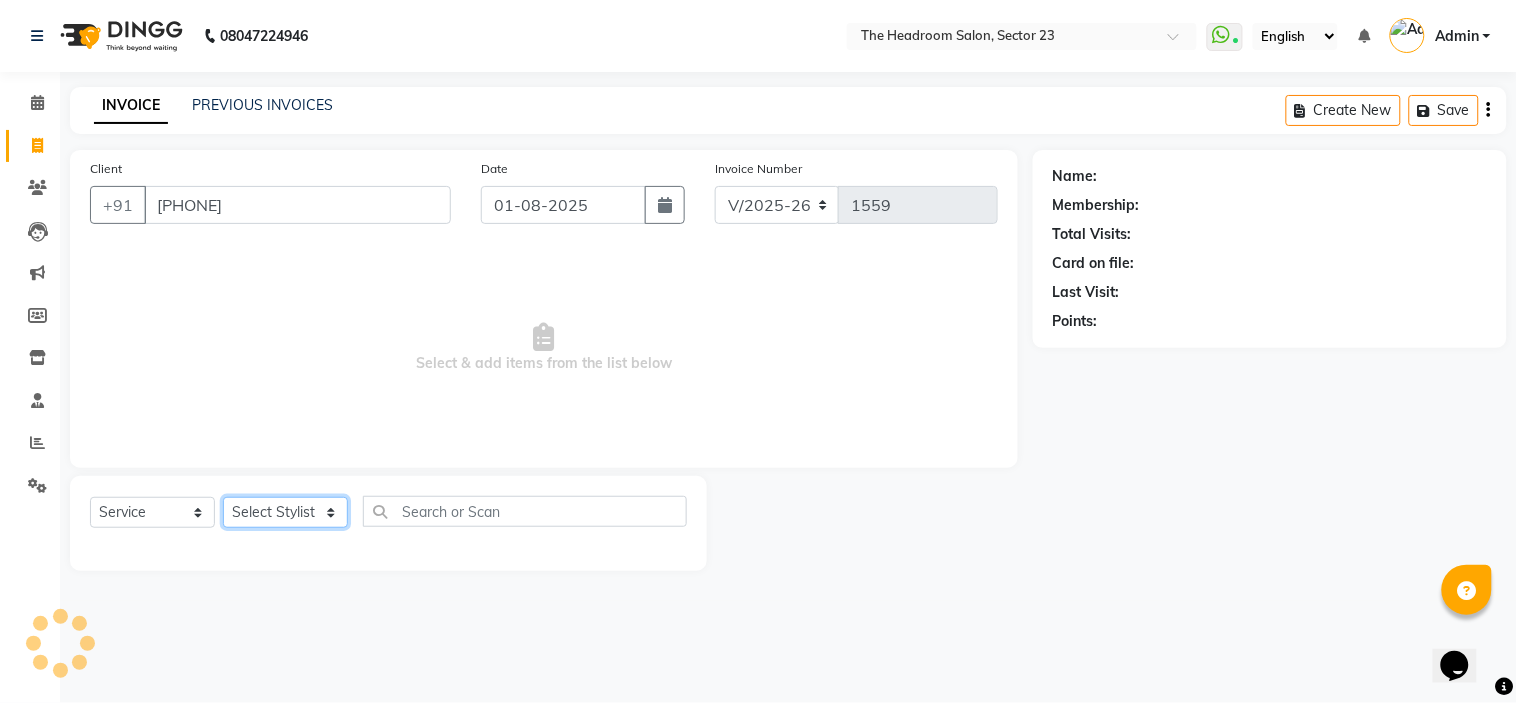 click on "Select Stylist Anjali Anubha Ashok Garima Manager Manju Raju Rohit Shahbaz" 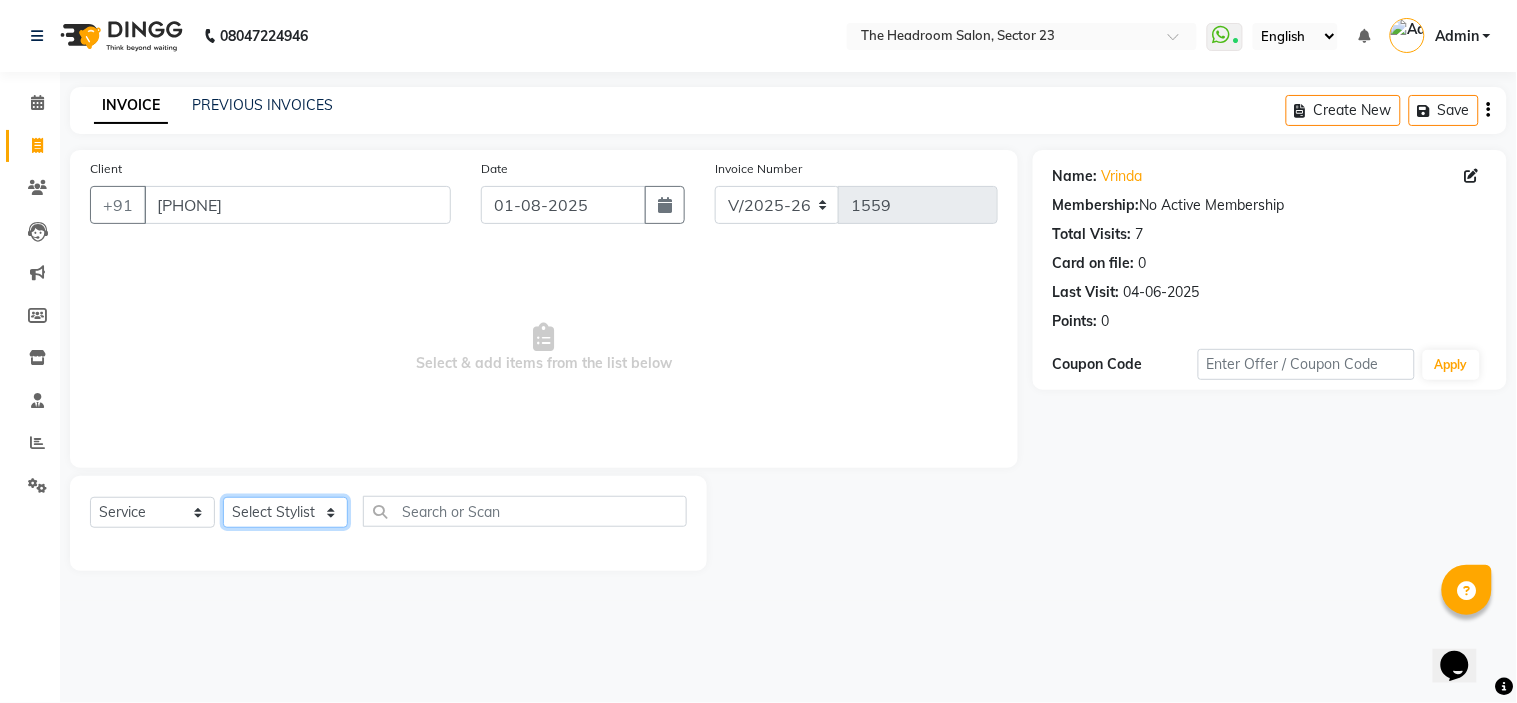 select on "53420" 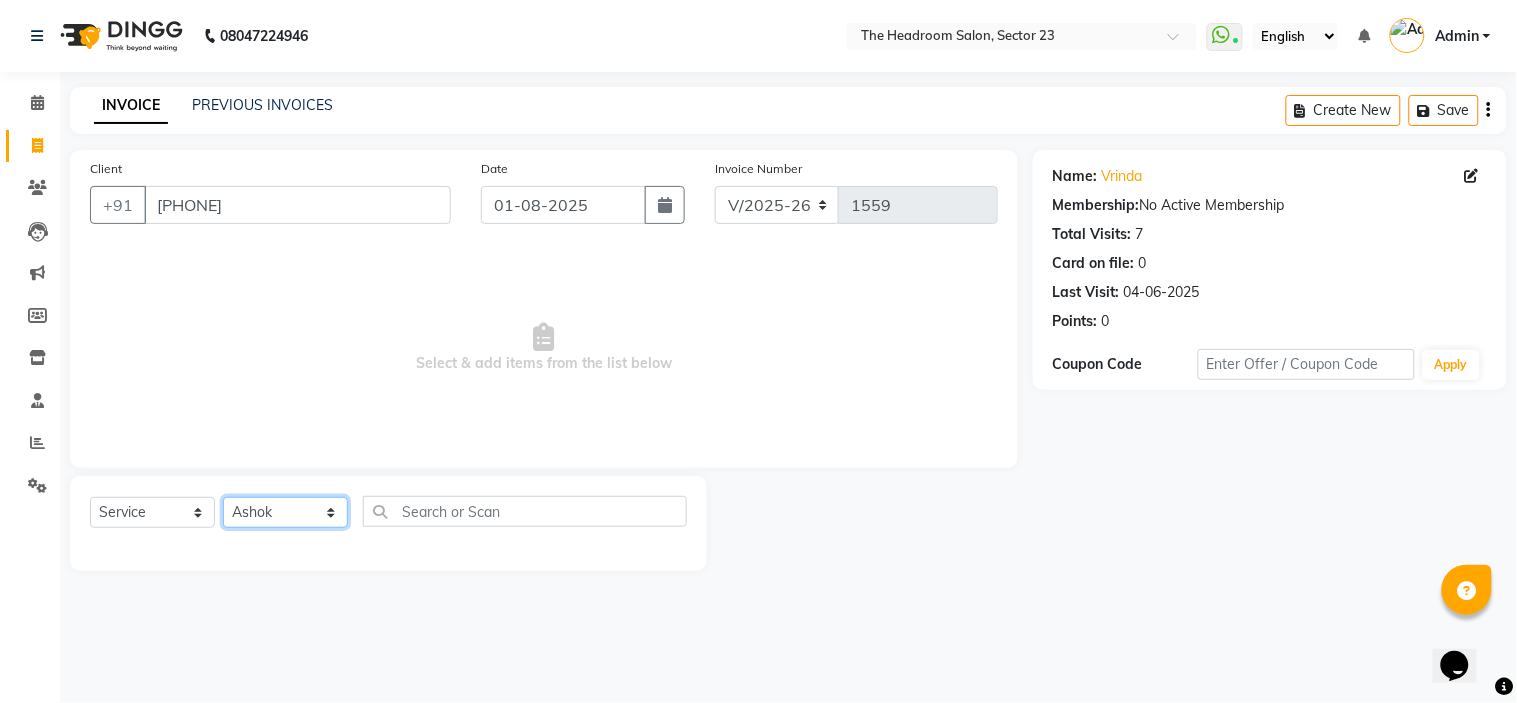 click on "Select Stylist Anjali Anubha Ashok Garima Manager Manju Raju Rohit Shahbaz" 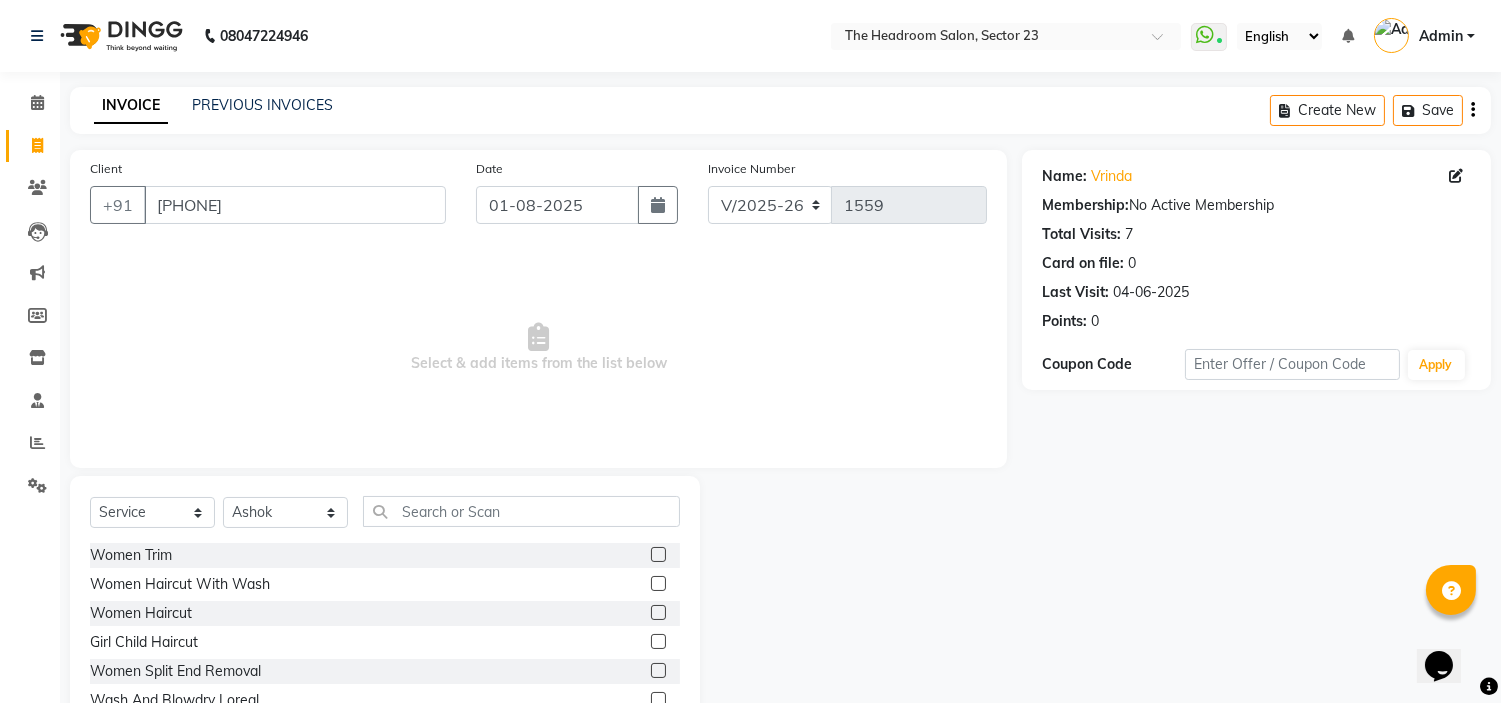 click 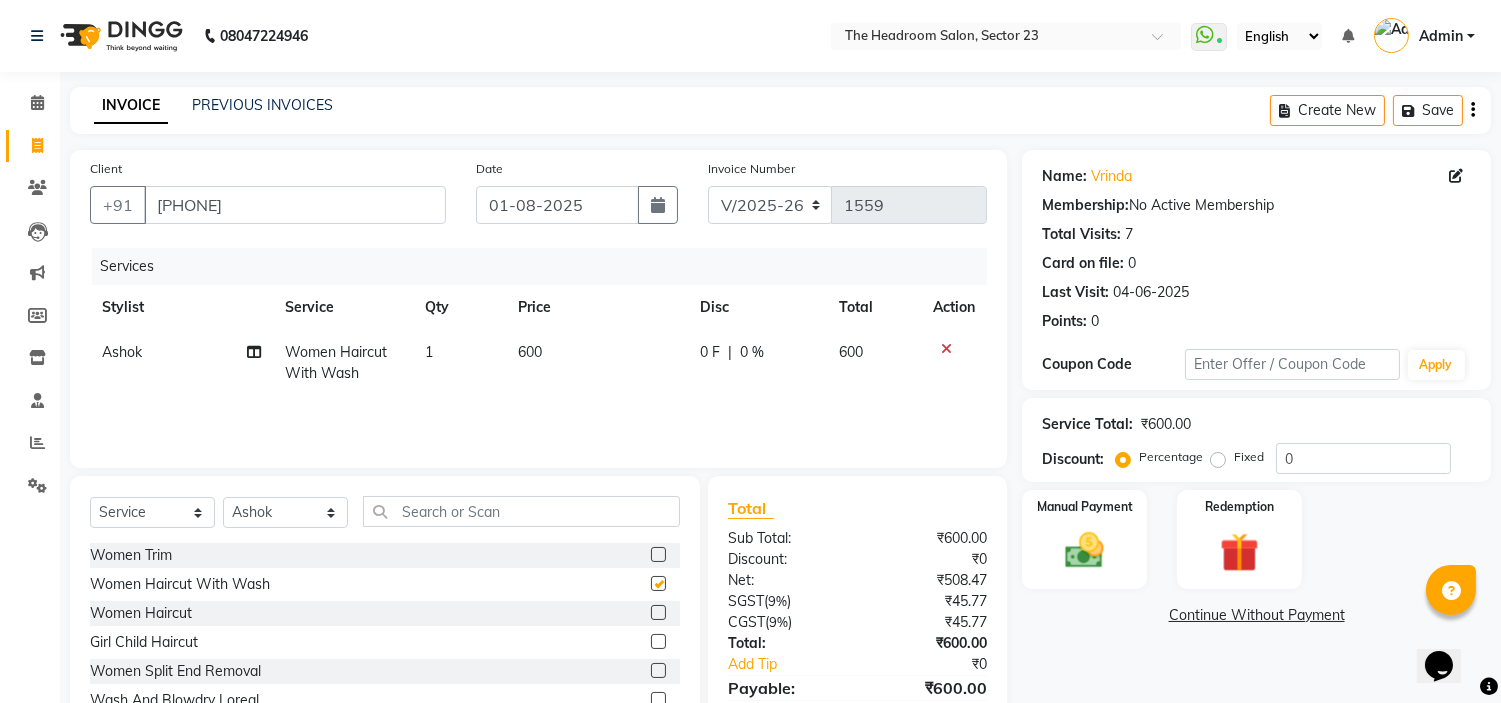 checkbox on "false" 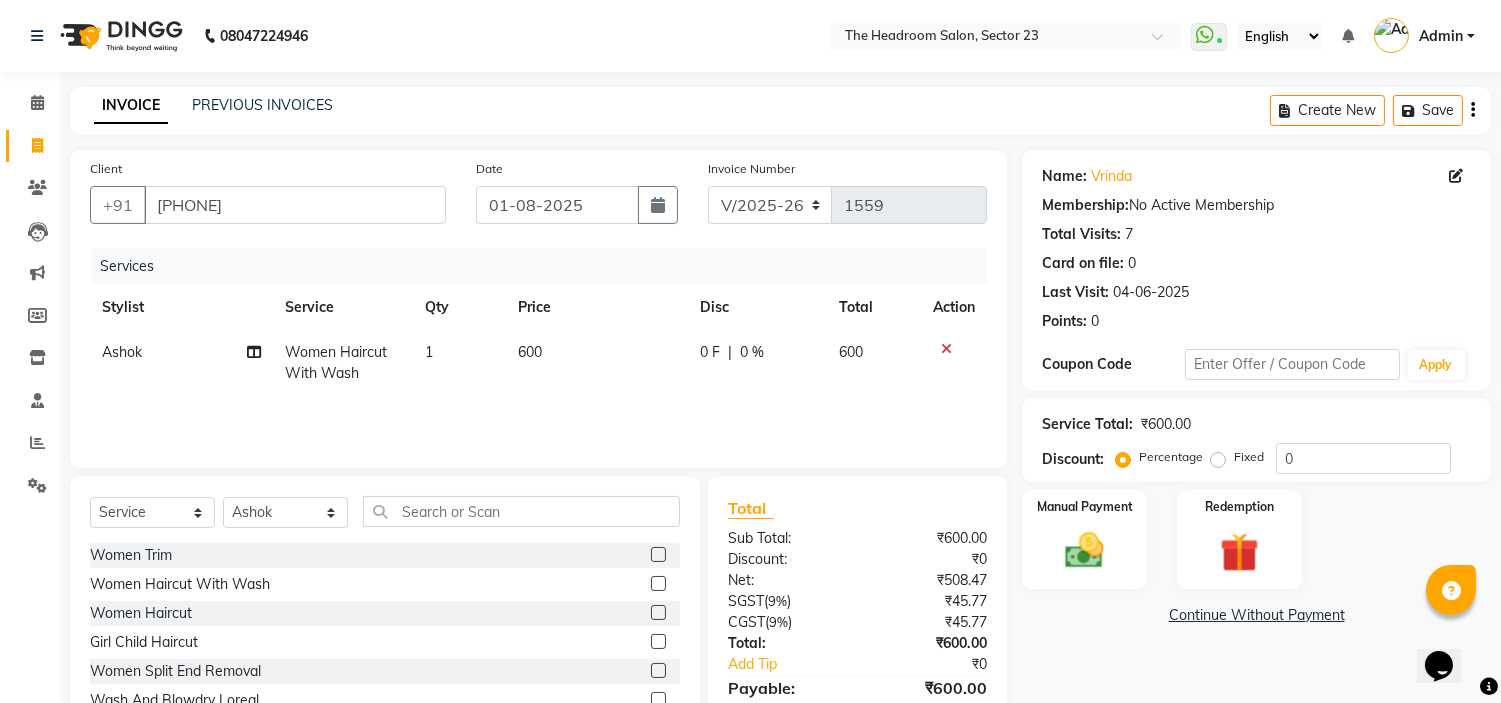 click 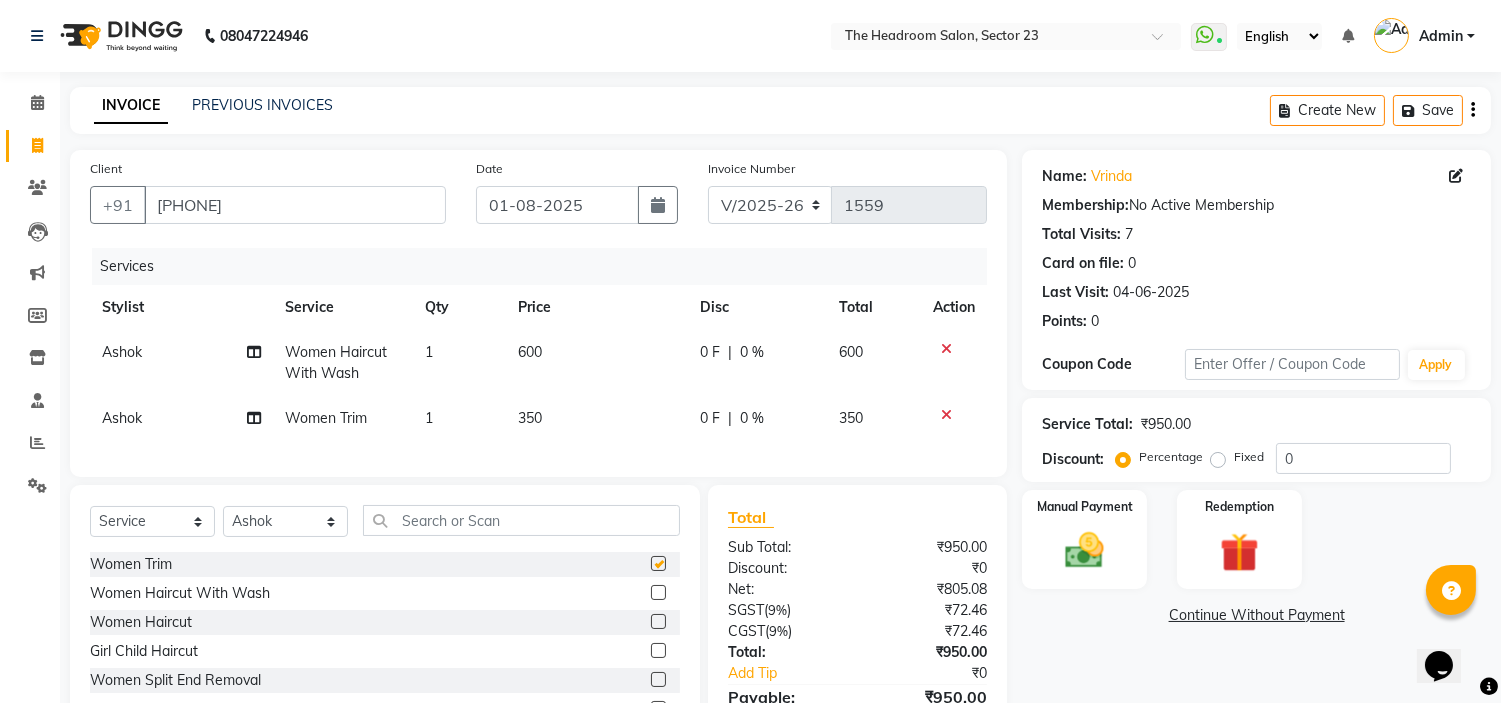 checkbox on "false" 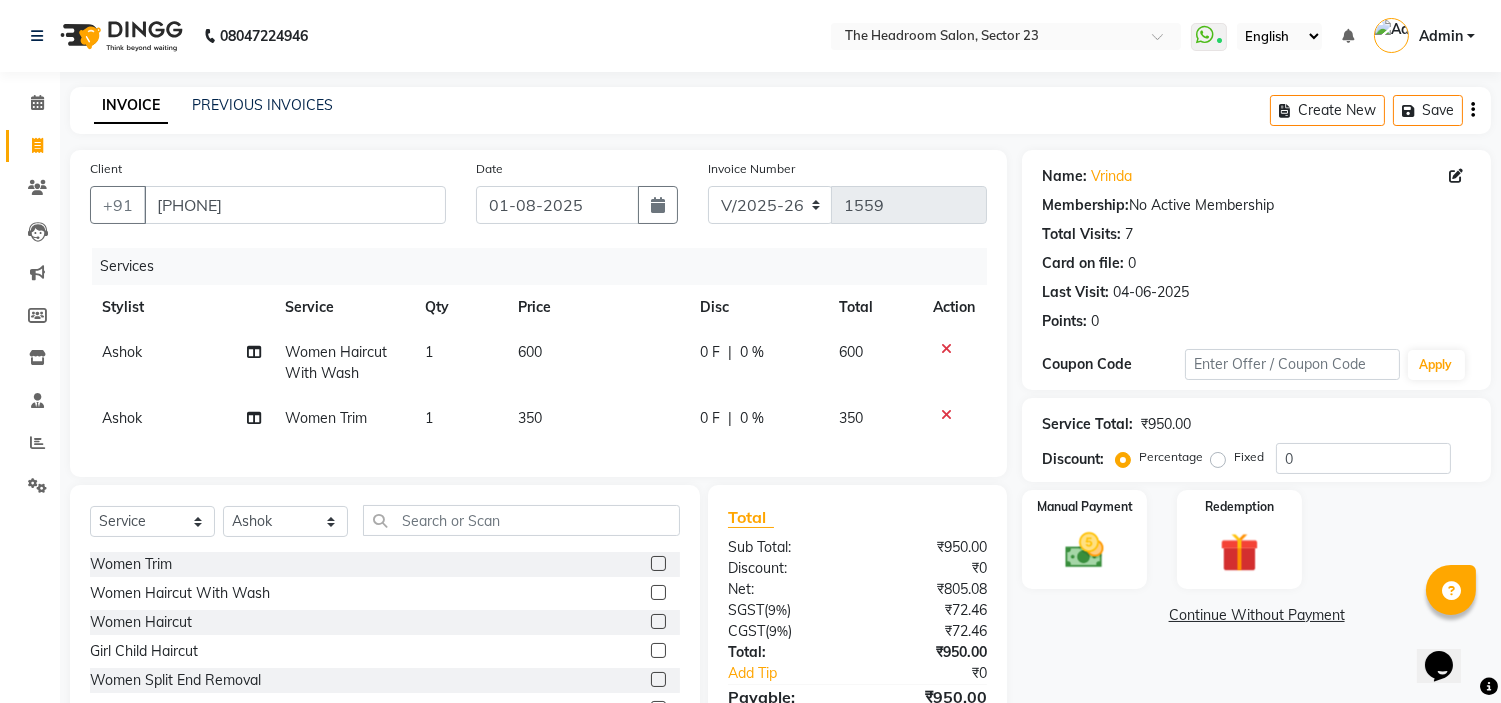 click 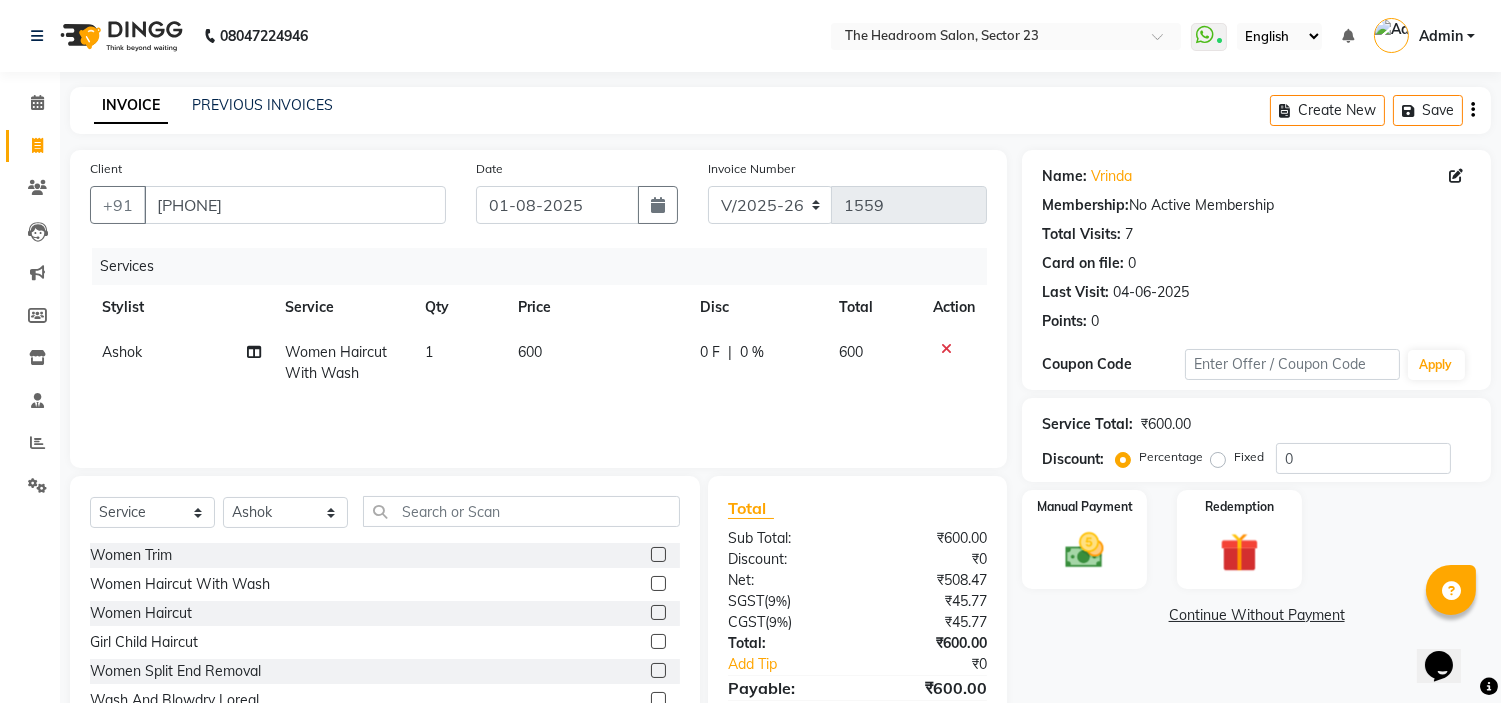 click on "600" 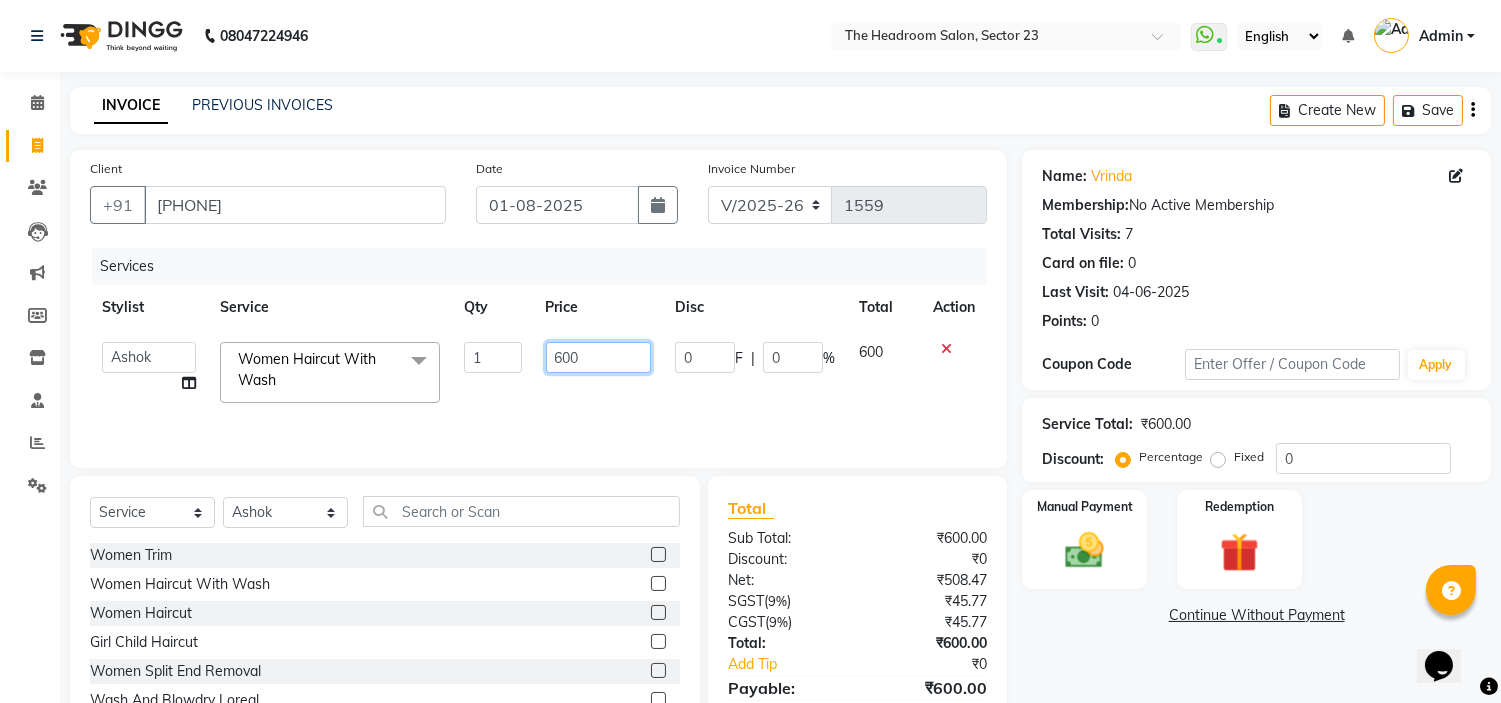 click on "600" 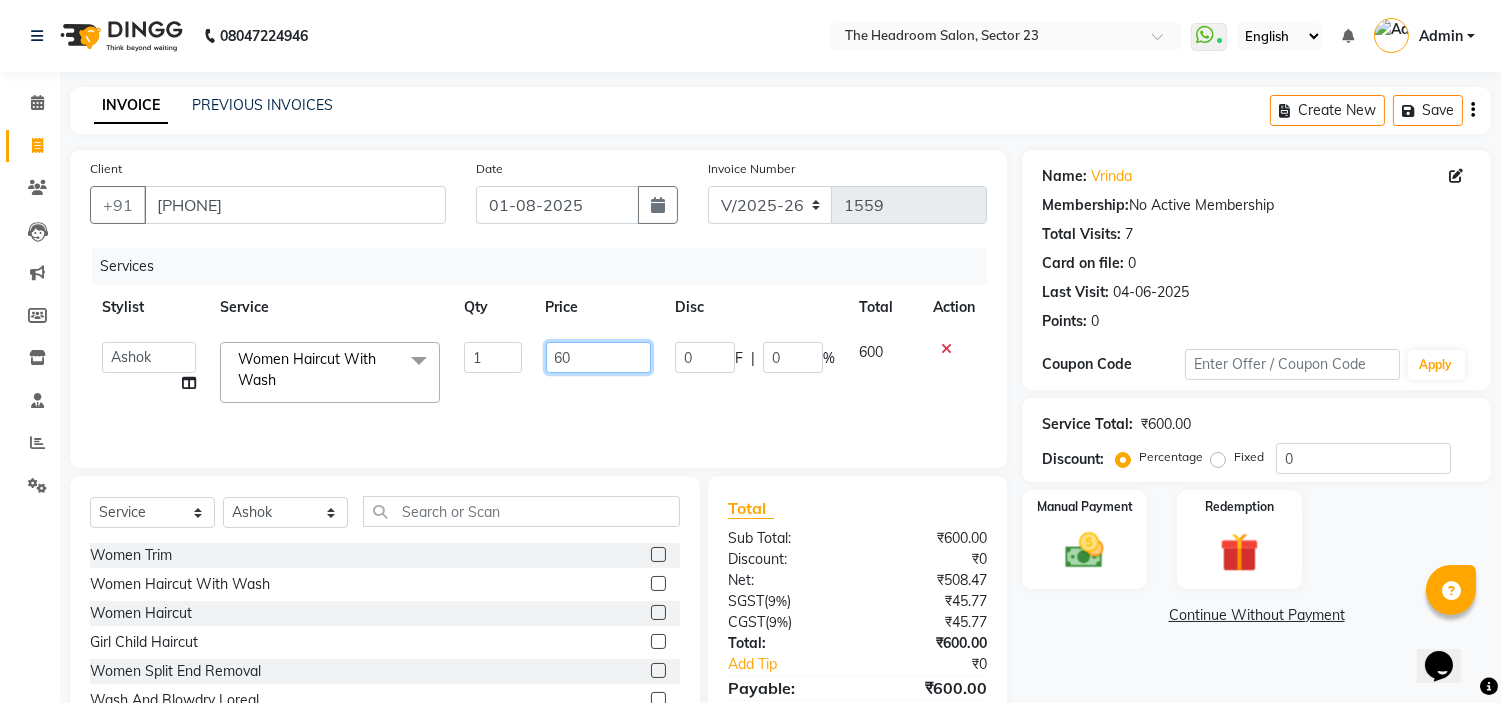 type on "6" 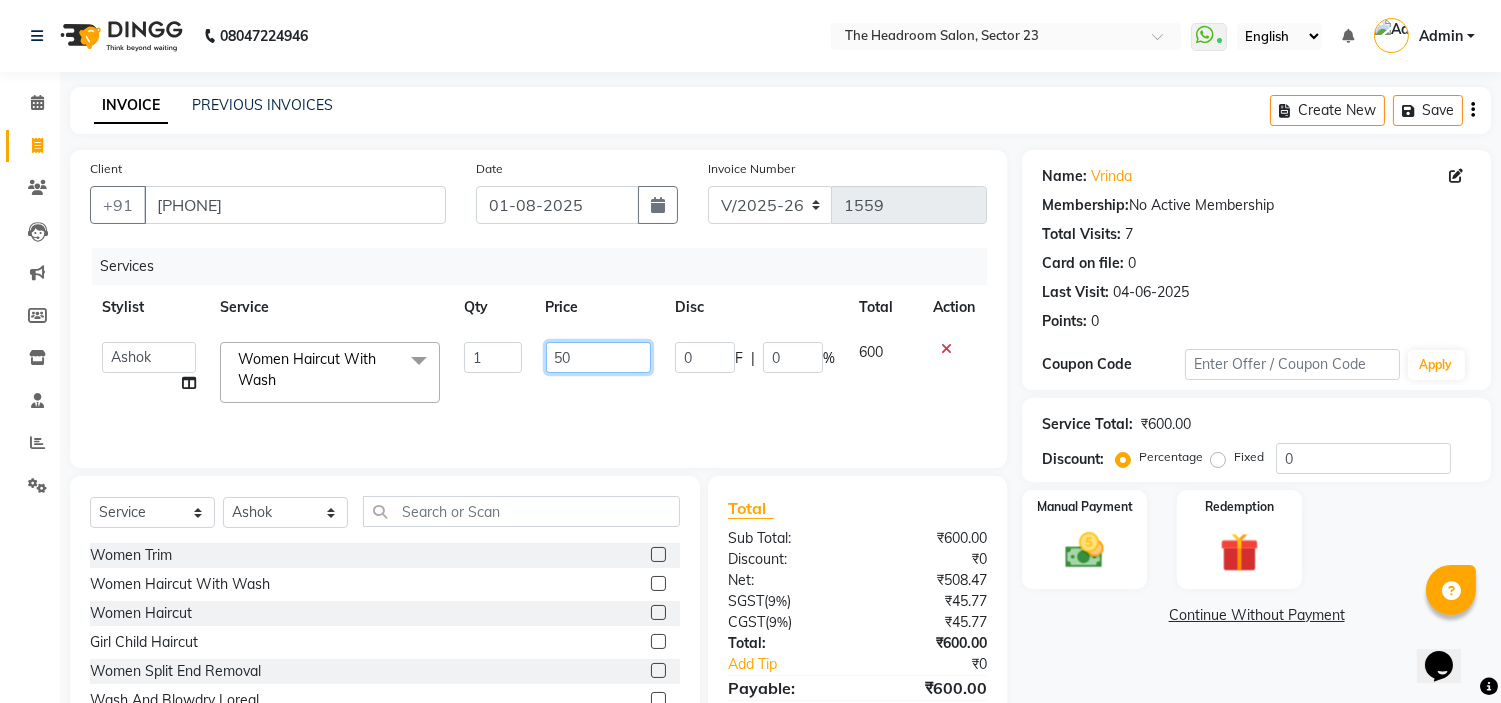 type on "500" 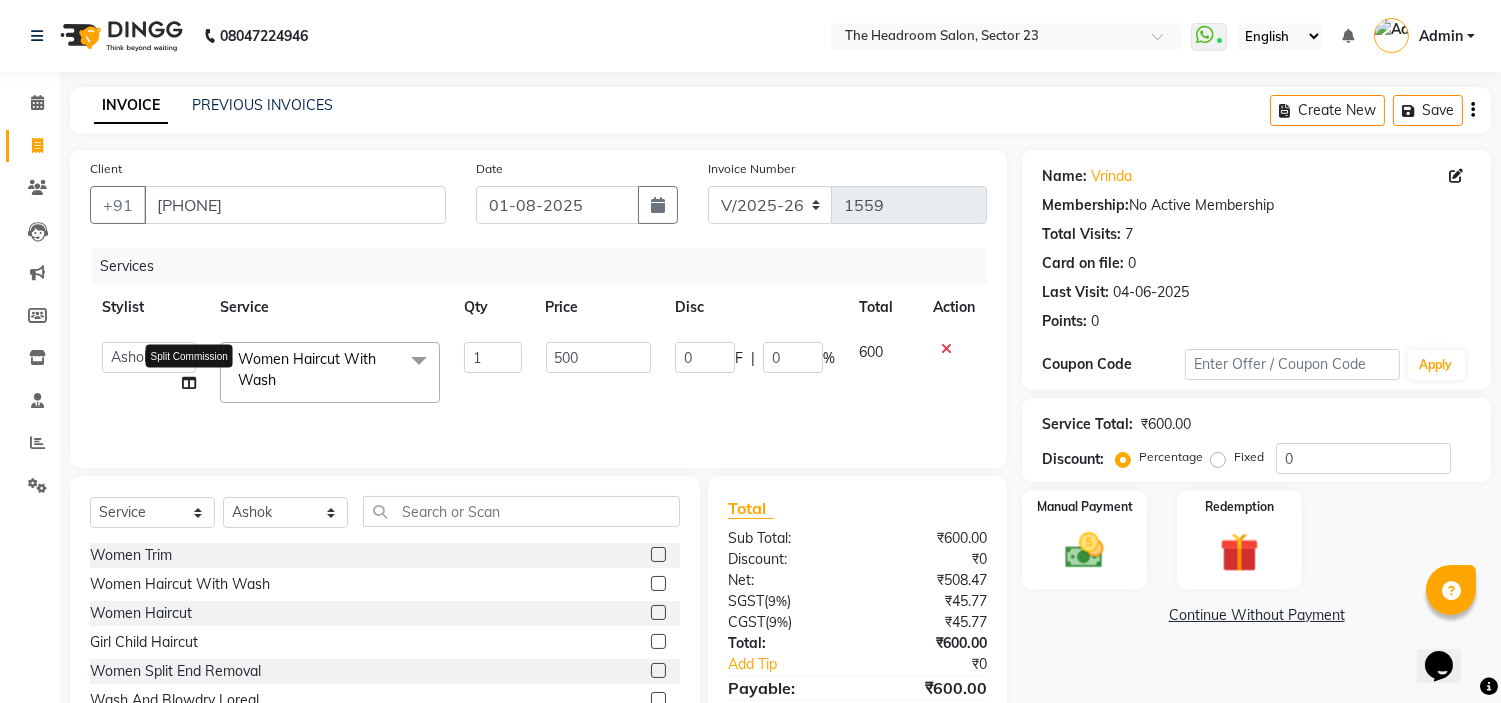 click on "Anjali   Anubha   Ashok   Garima   Manager   Manju   Raju   Rohit   Shahbaz  Split Commission" 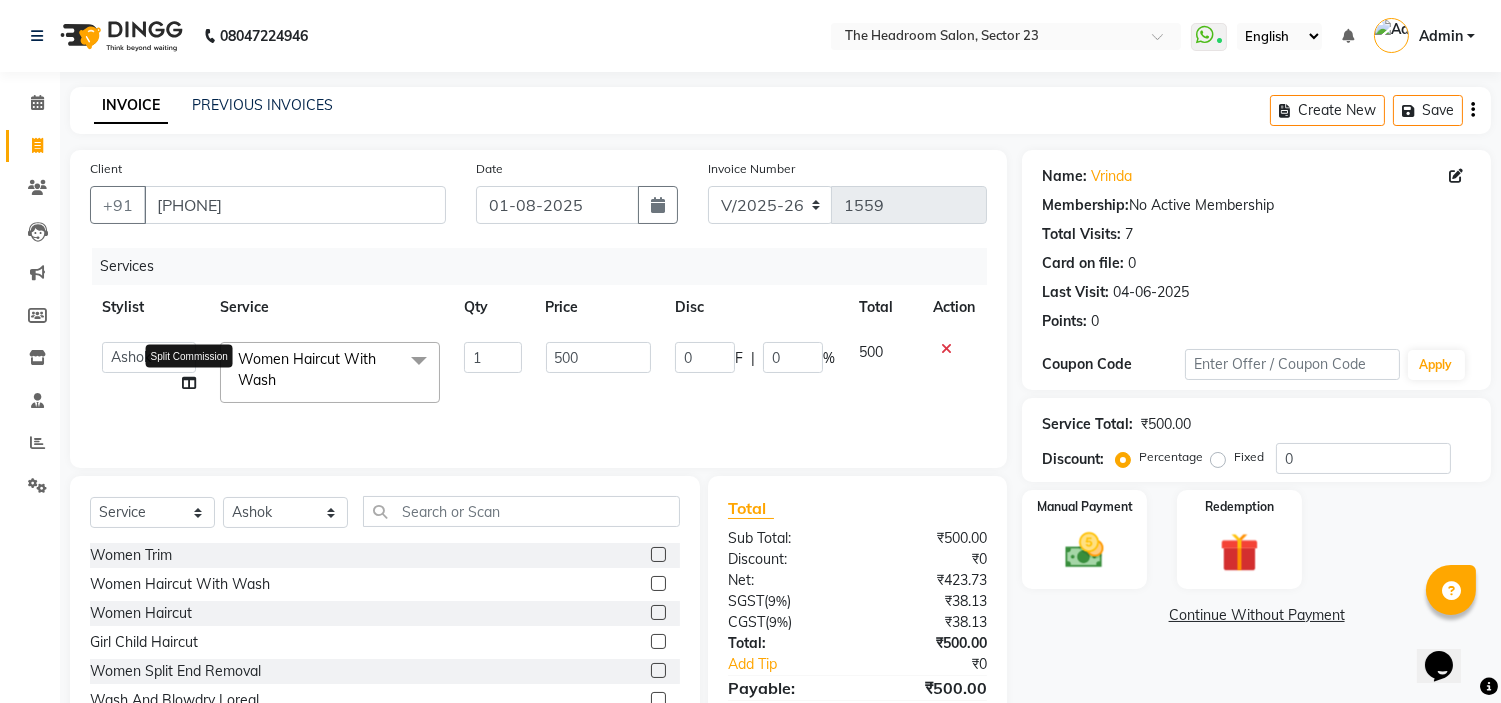 click 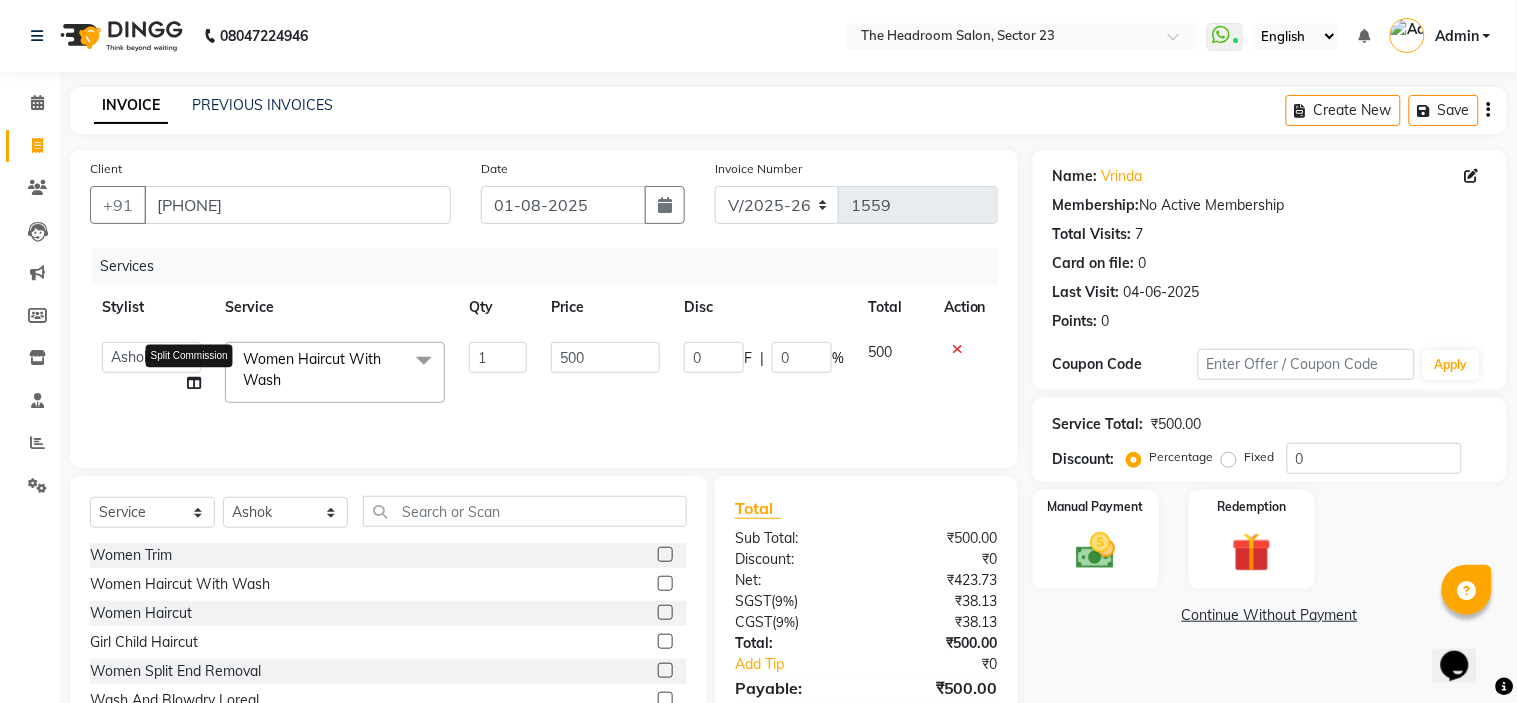 select on "53420" 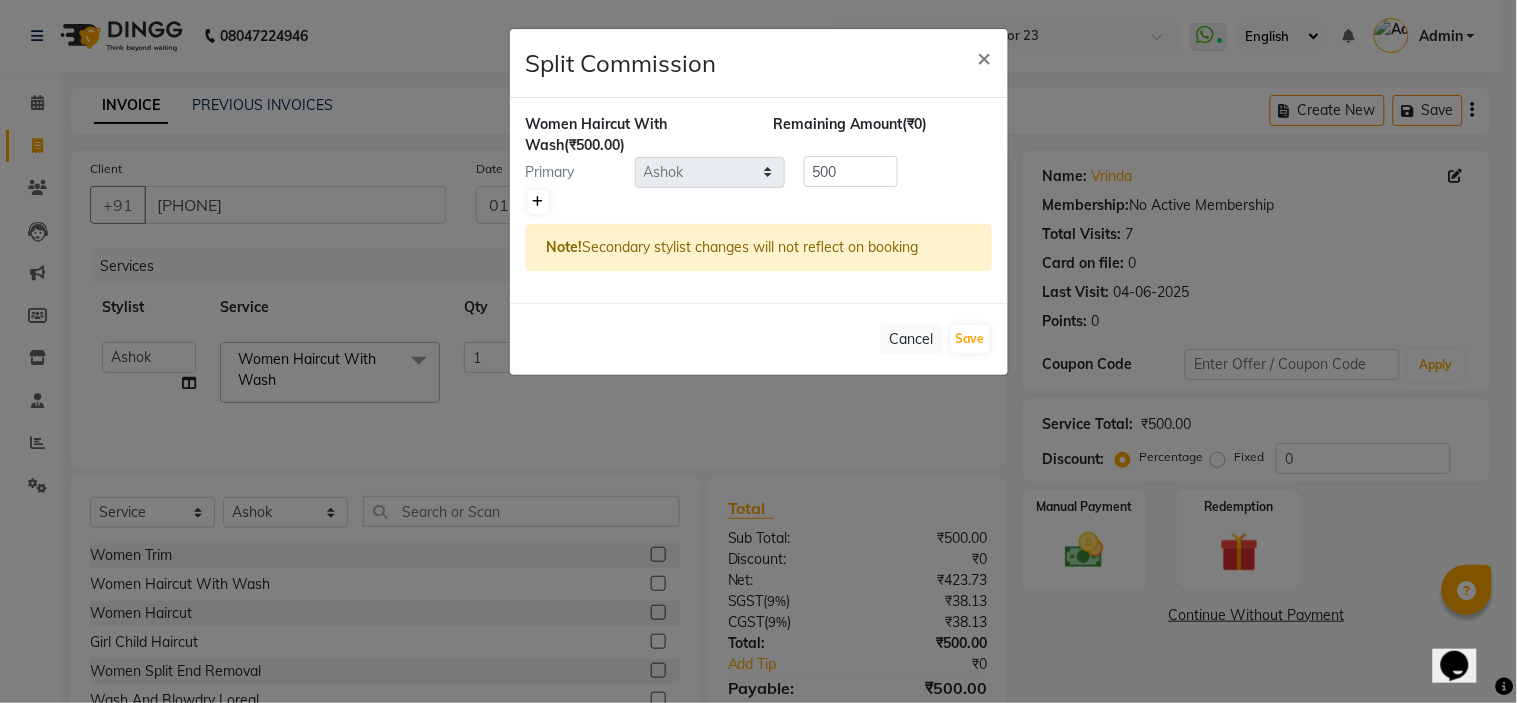click 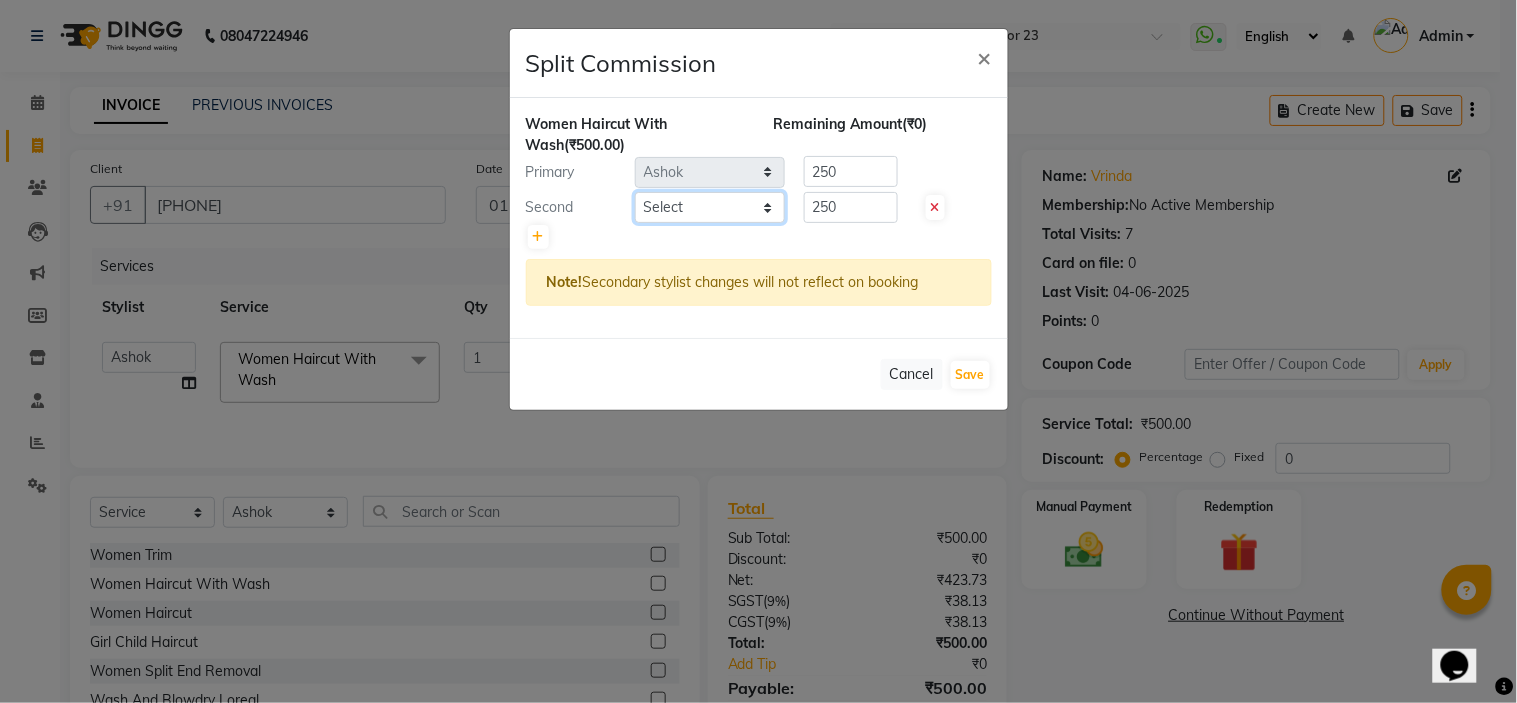 click on "Select  Anjali   Anubha   Ashok   Garima   Manager   Manju   Raju   Rohit   Shahbaz" 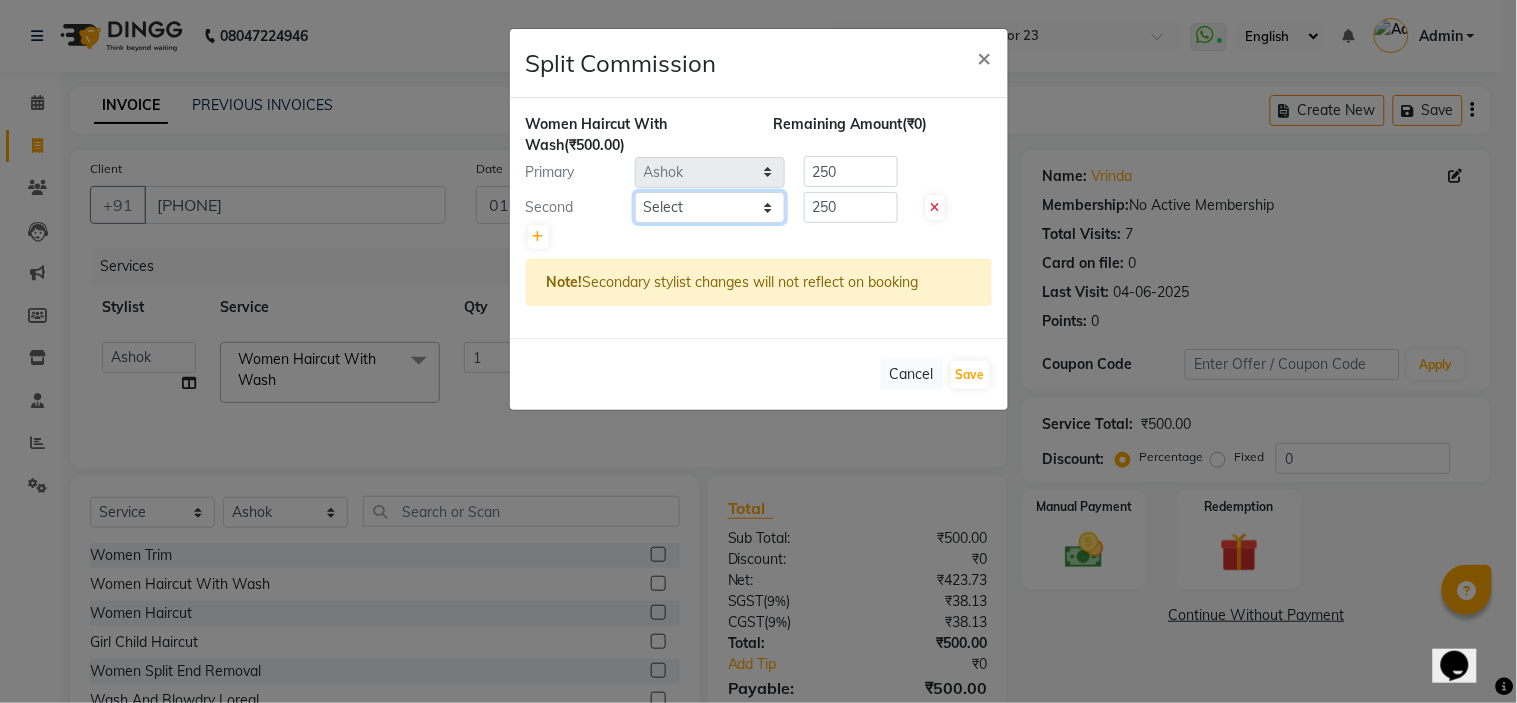 select on "53421" 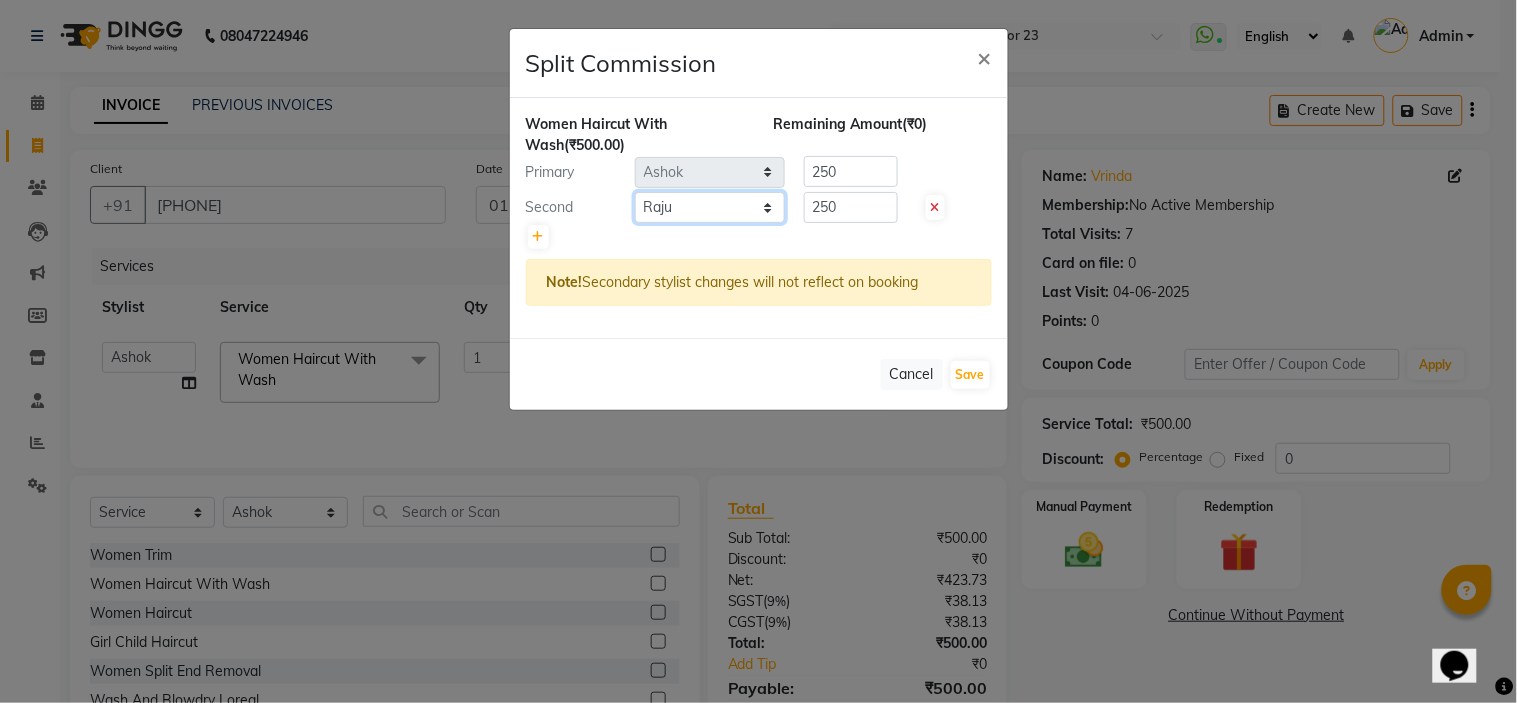 click on "Select  Anjali   Anubha   Ashok   Garima   Manager   Manju   Raju   Rohit   Shahbaz" 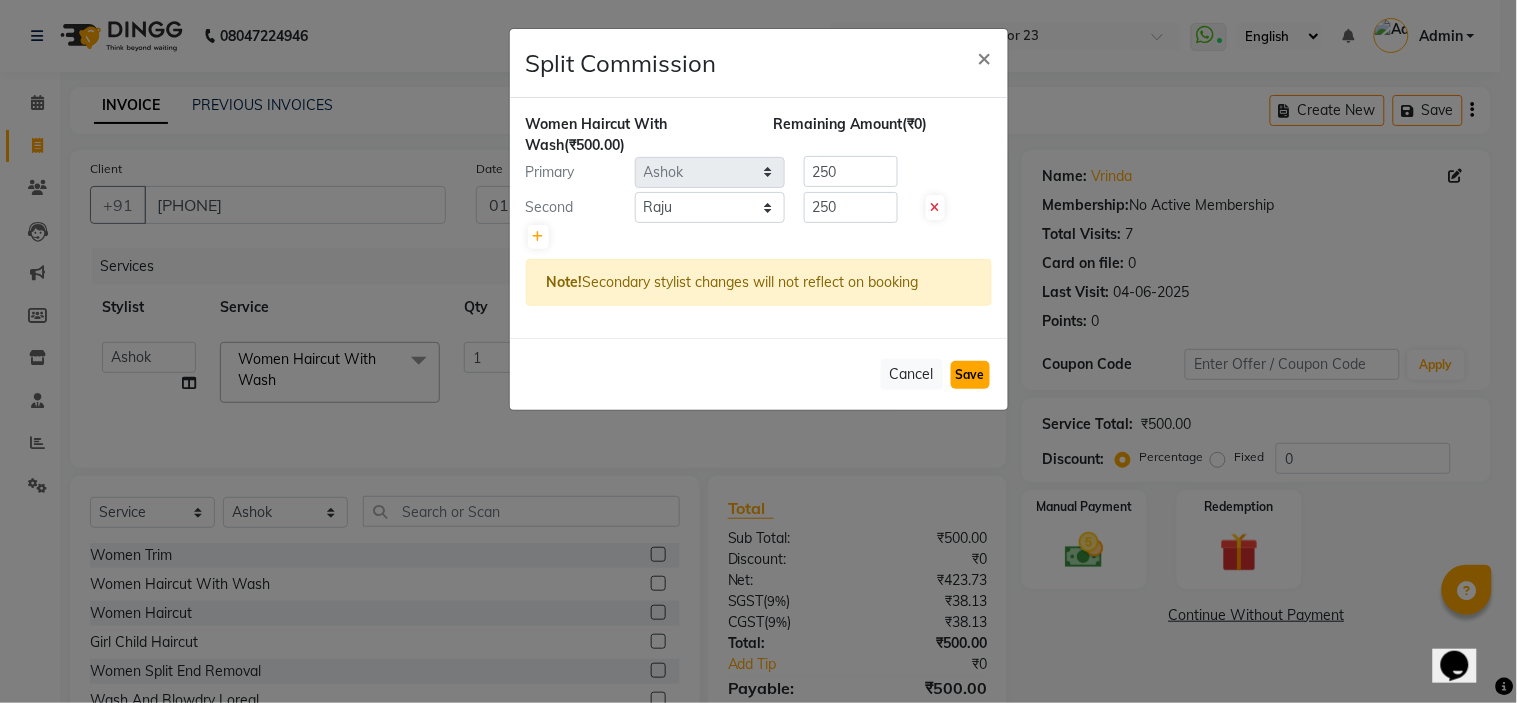 click on "Save" 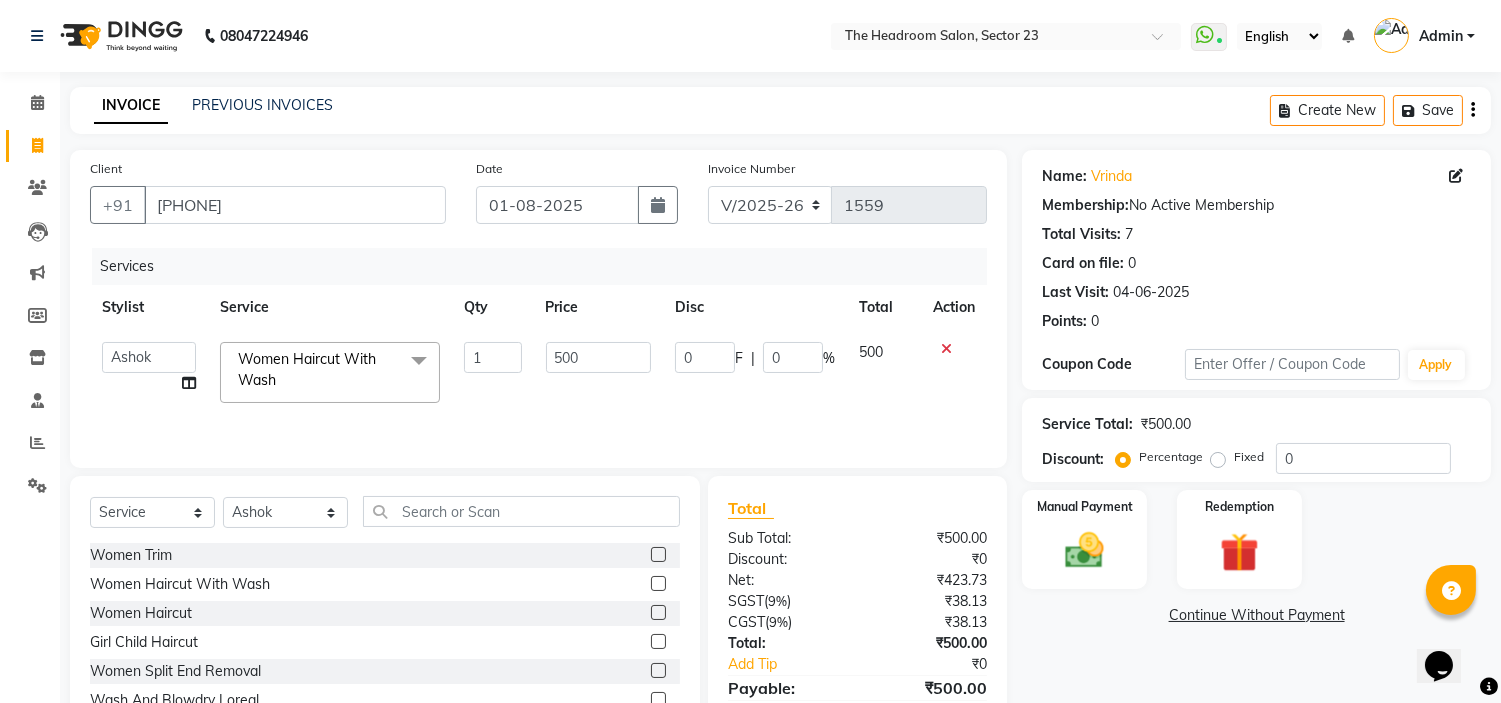 click 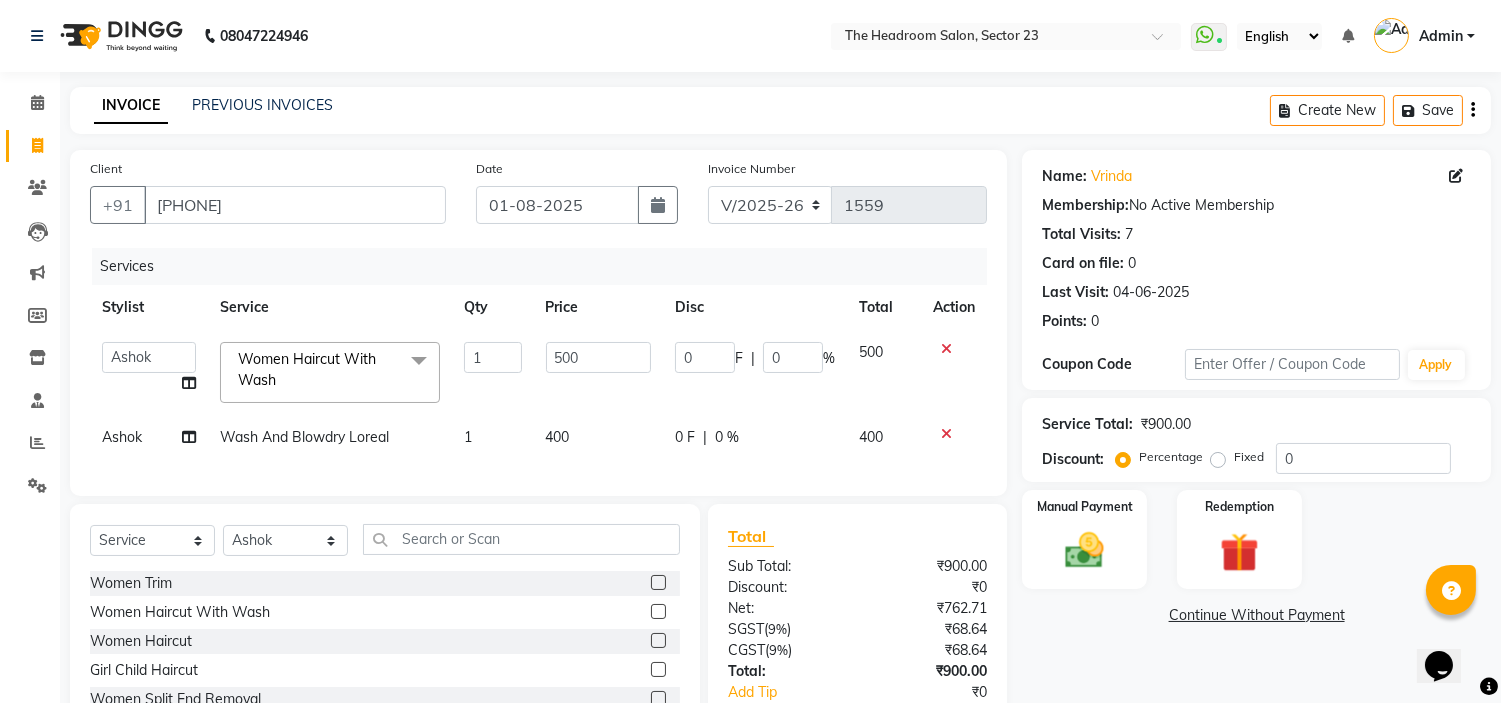 checkbox on "false" 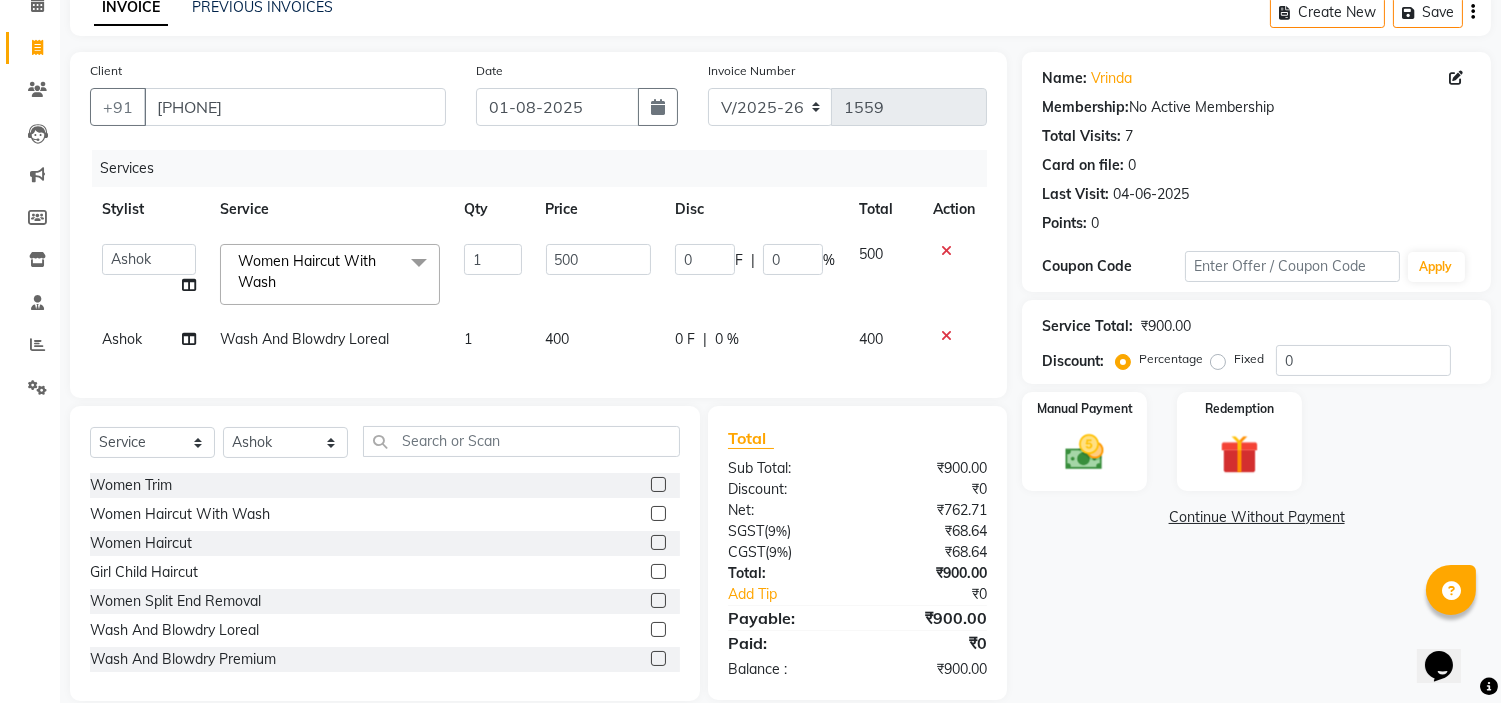 scroll, scrollTop: 142, scrollLeft: 0, axis: vertical 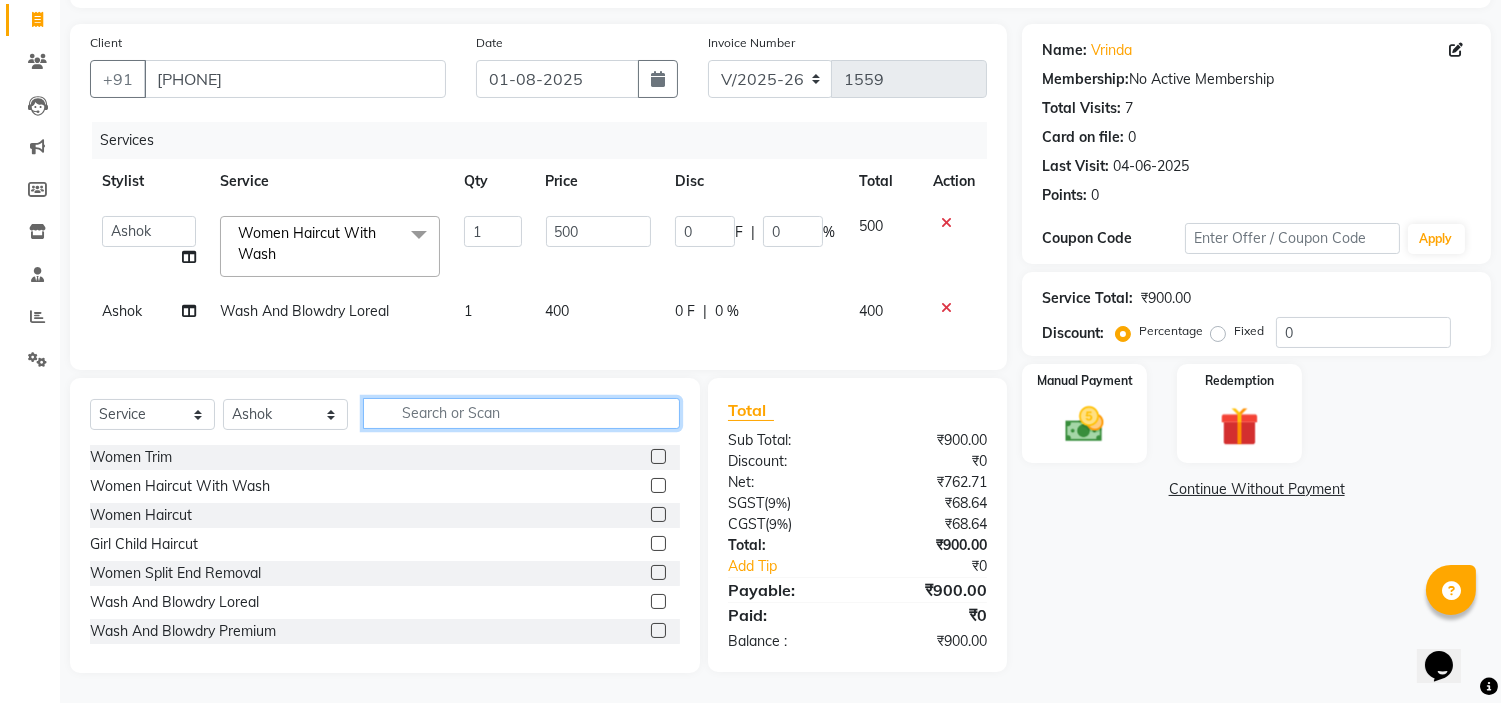click 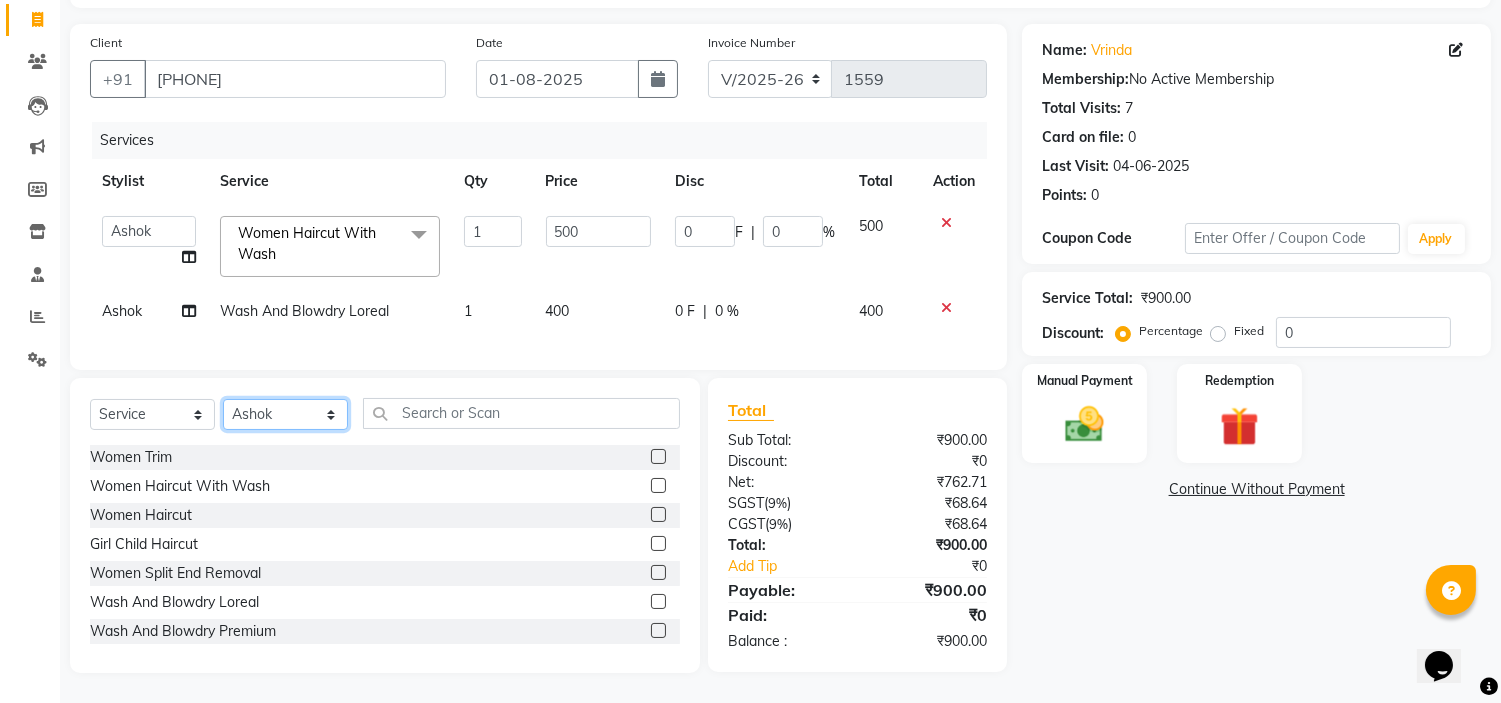 click on "Select Stylist Anjali Anubha Ashok Garima Manager Manju Raju Rohit Shahbaz" 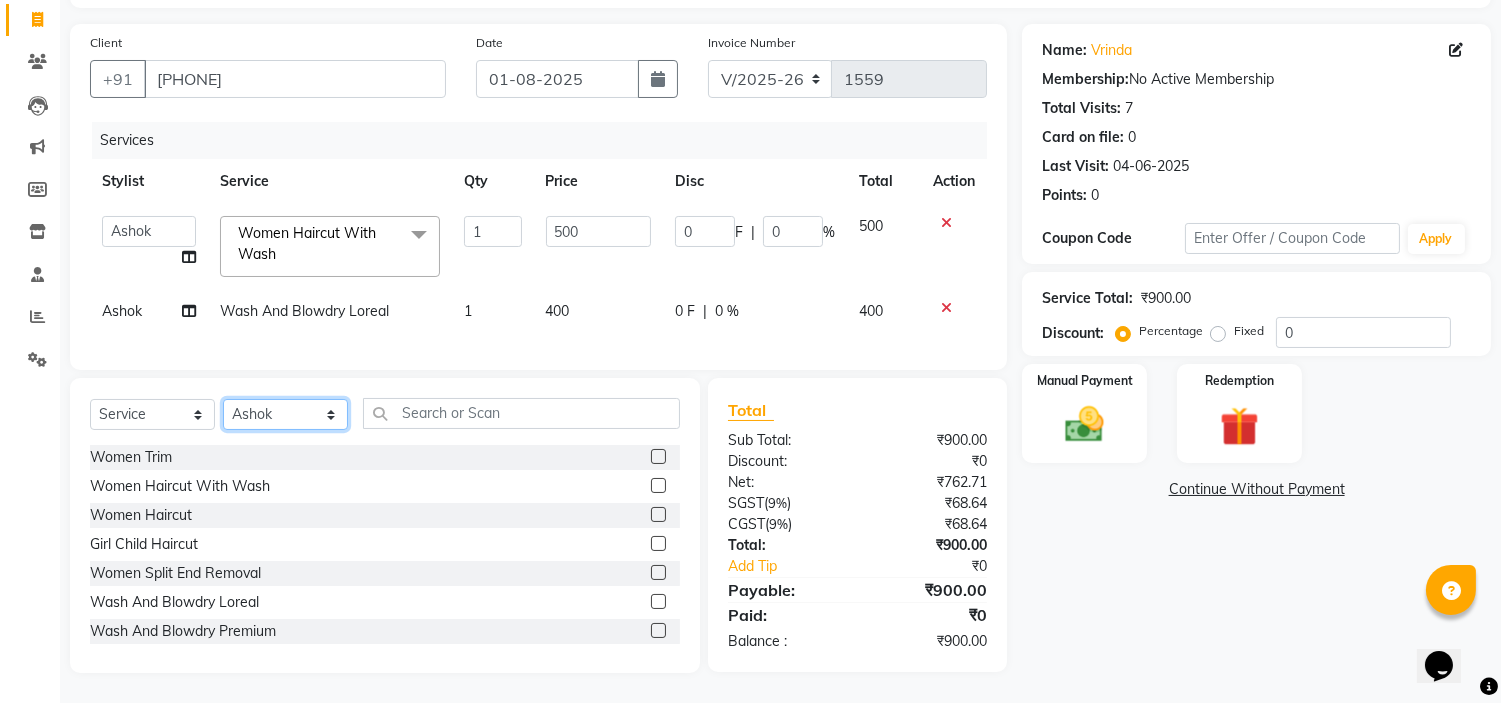 select on "53424" 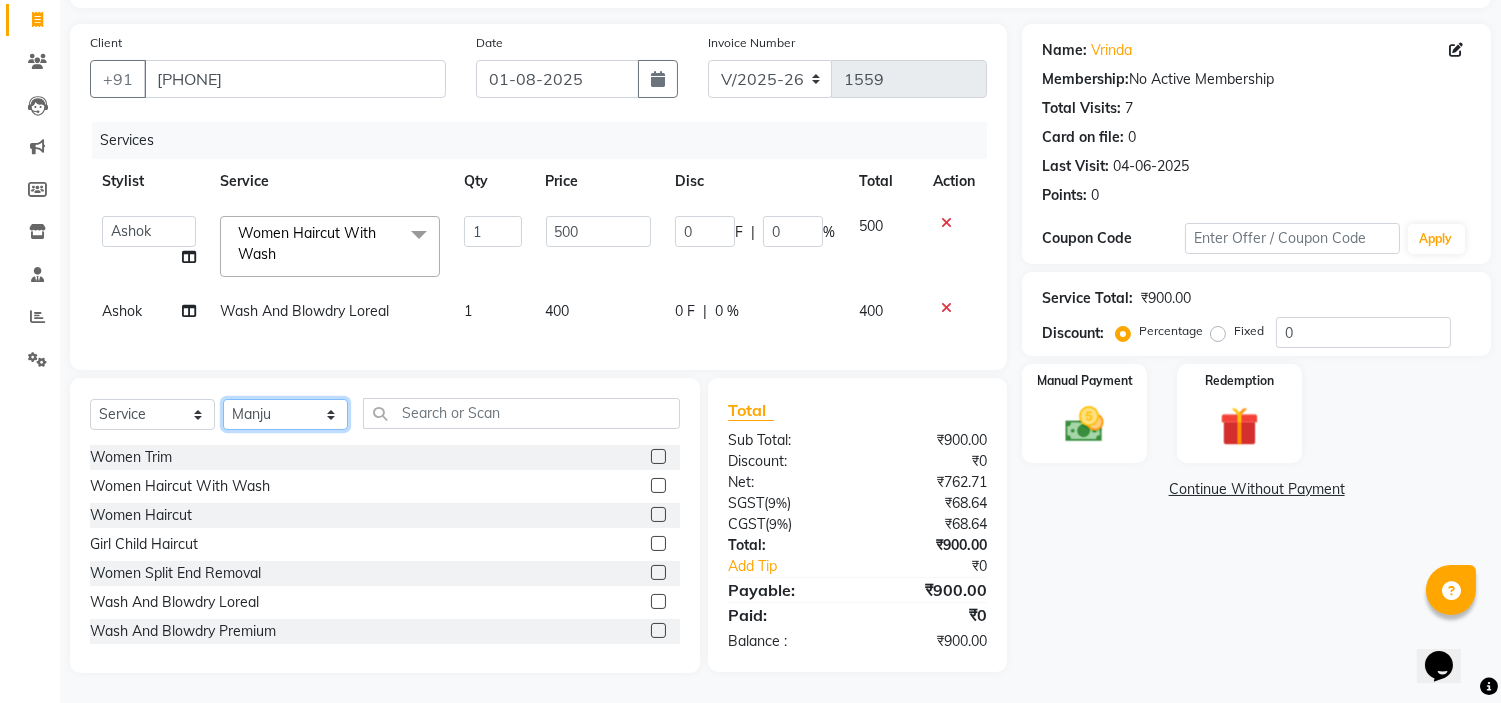 click on "Select Stylist Anjali Anubha Ashok Garima Manager Manju Raju Rohit Shahbaz" 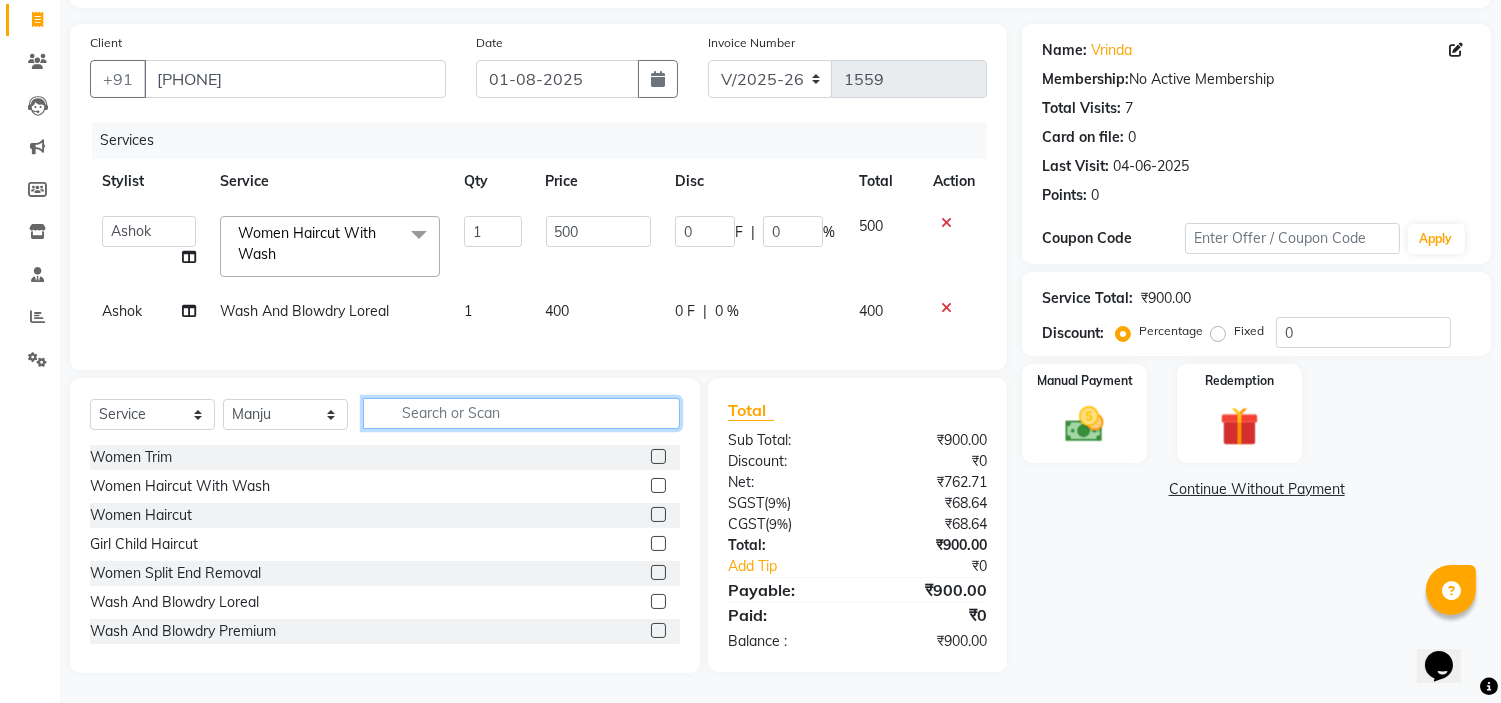 click 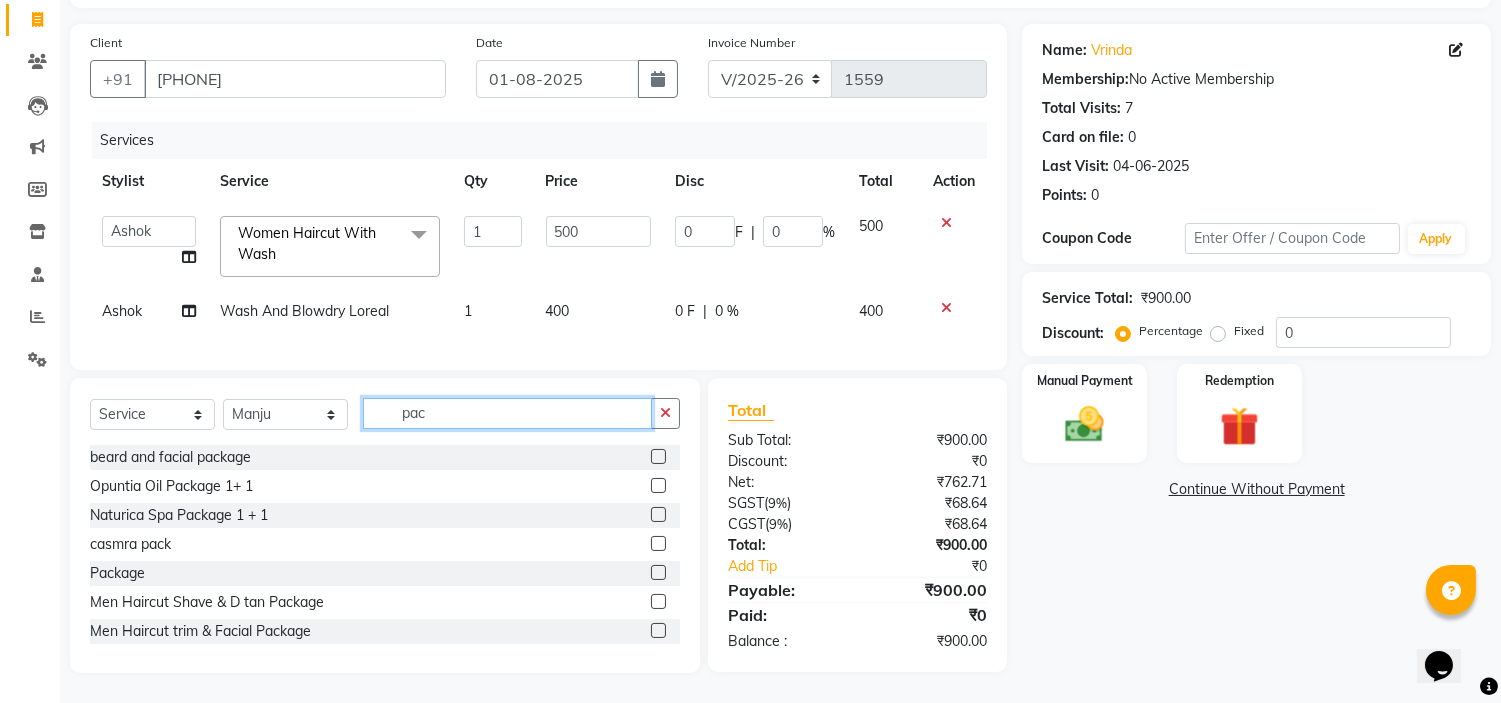 type on "pac" 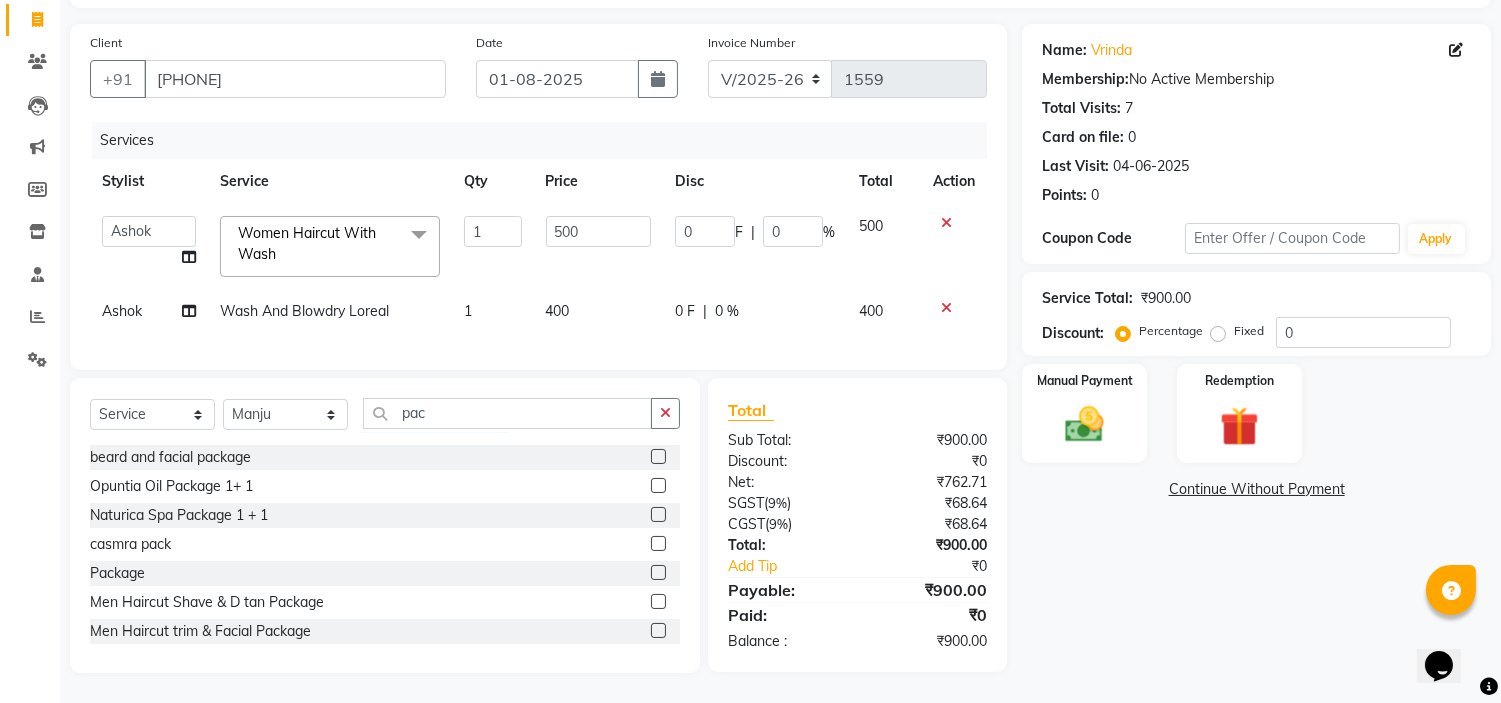 click 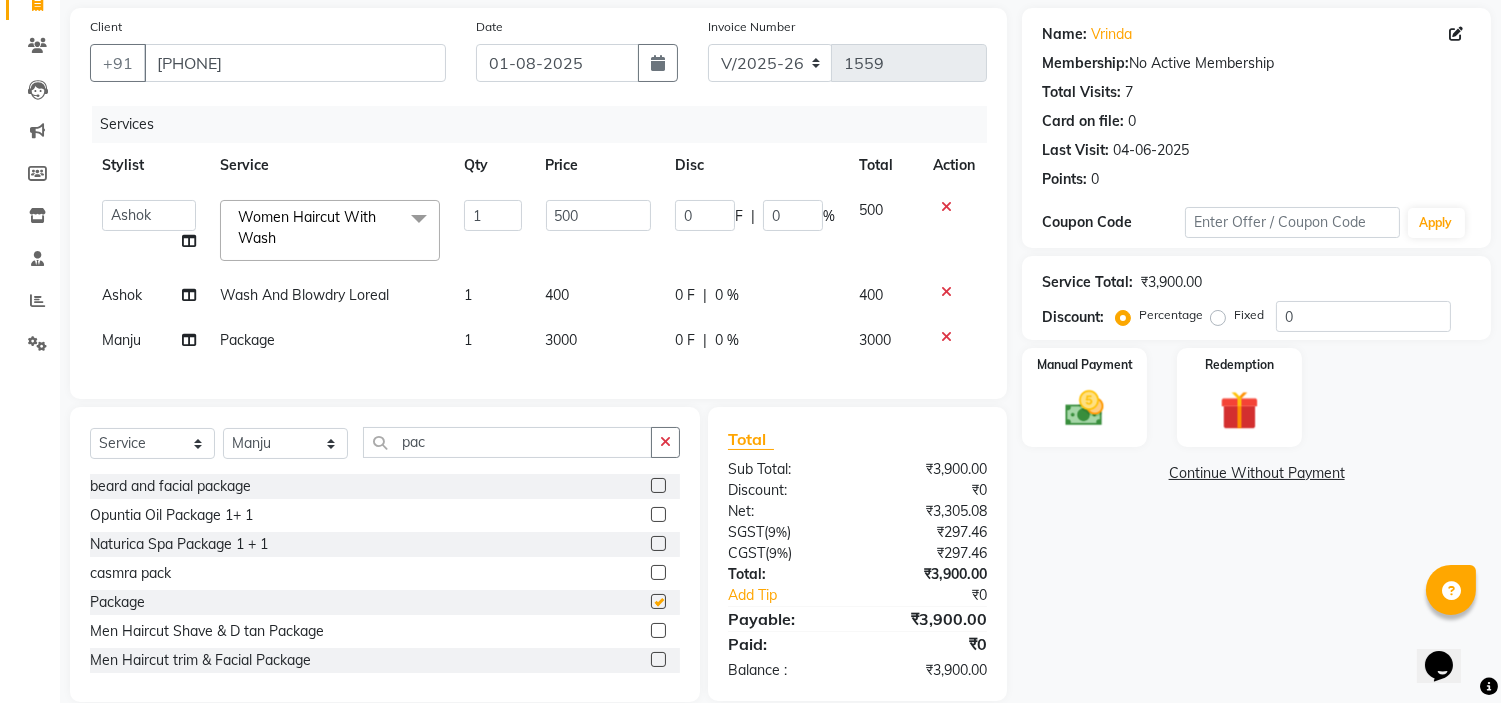 checkbox on "false" 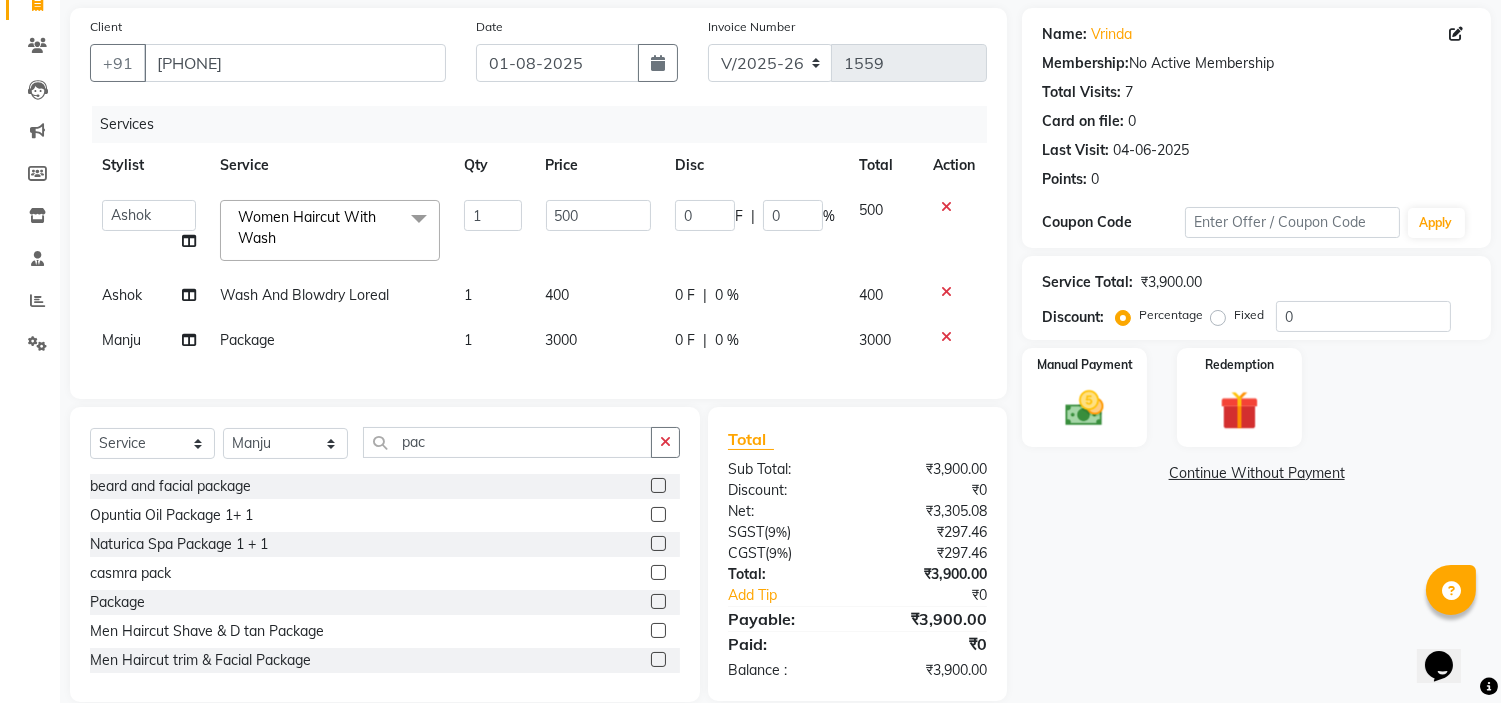 click on "3000" 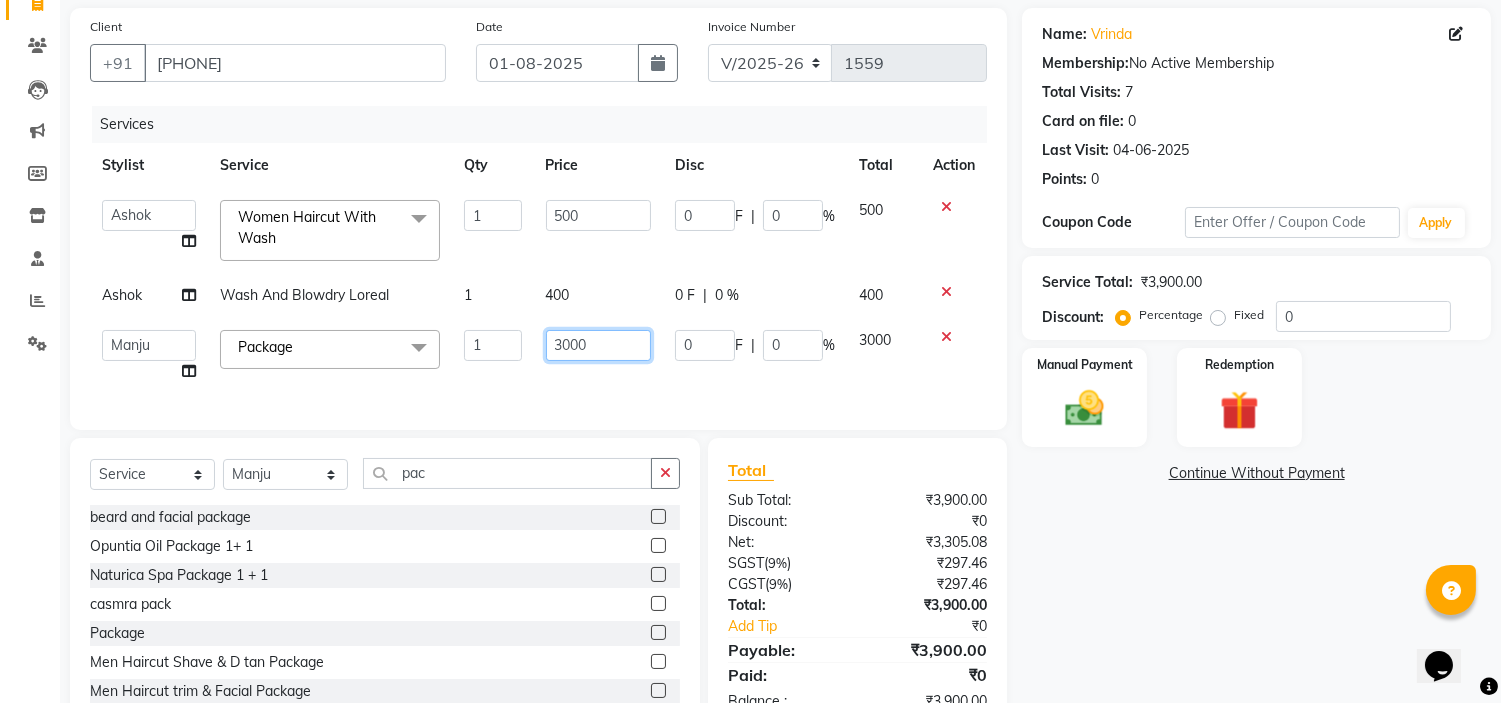 click on "3000" 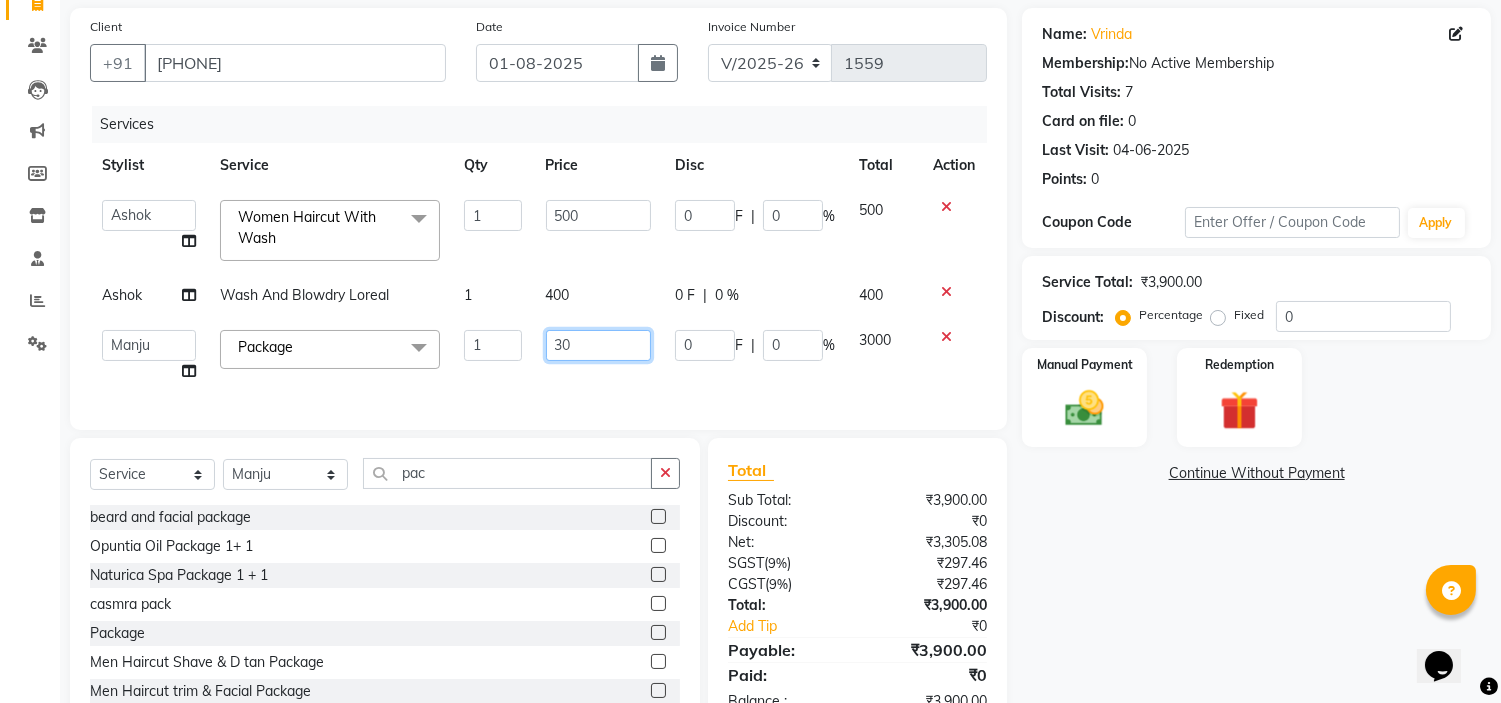 type on "3" 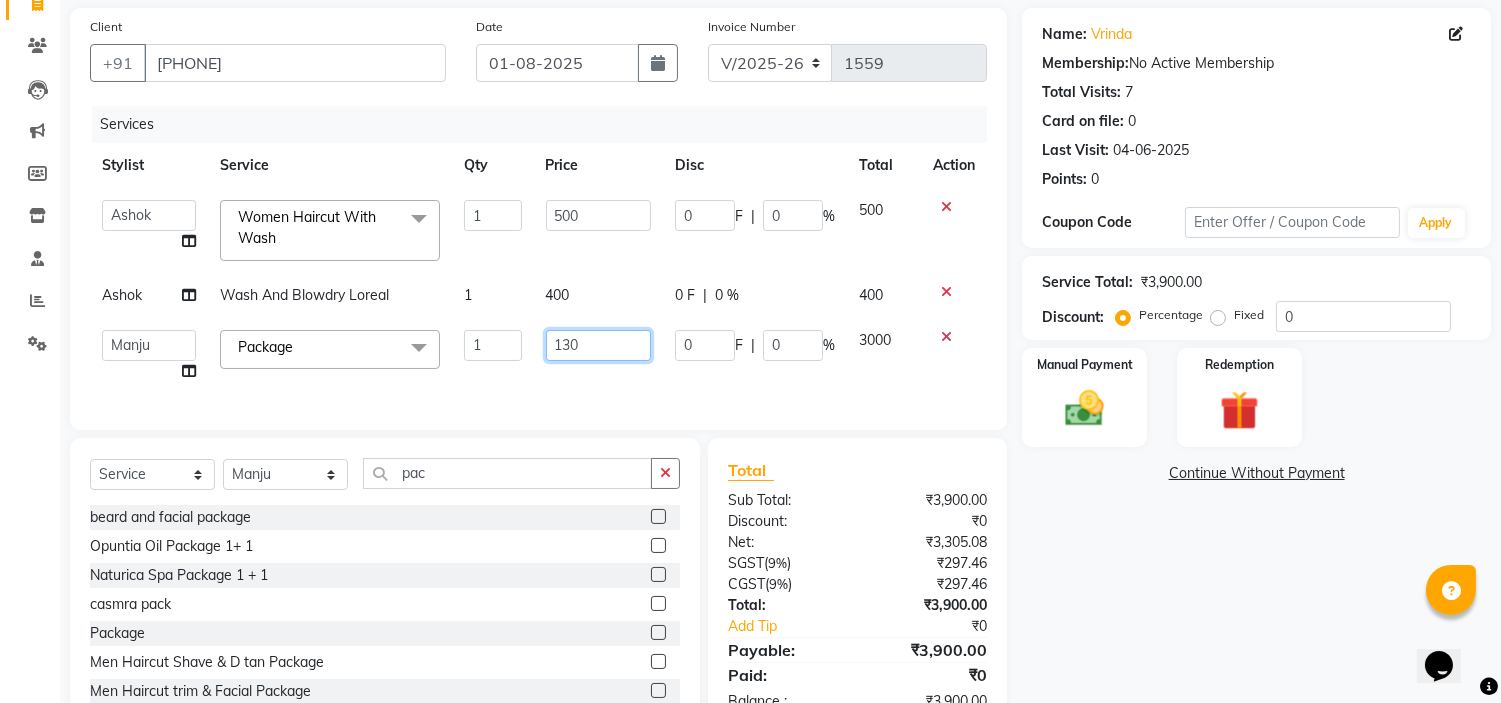 type on "1300" 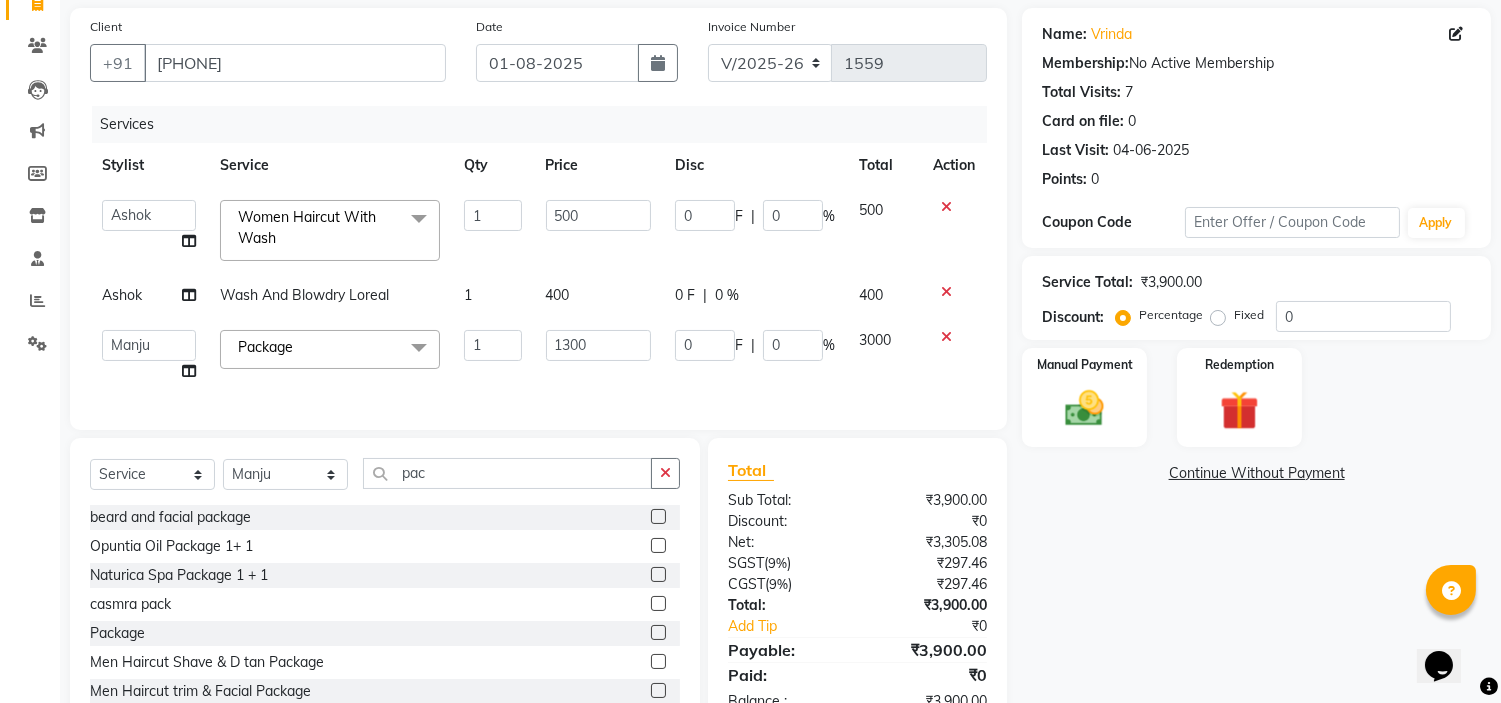 click on "Name: Vrinda  Membership:  No Active Membership  Total Visits:  7 Card on file:  0 Last Visit:   04-06-2025 Points:   0  Coupon Code Apply Service Total:  ₹3,900.00  Discount:  Percentage   Fixed  0 Manual Payment Redemption  Continue Without Payment" 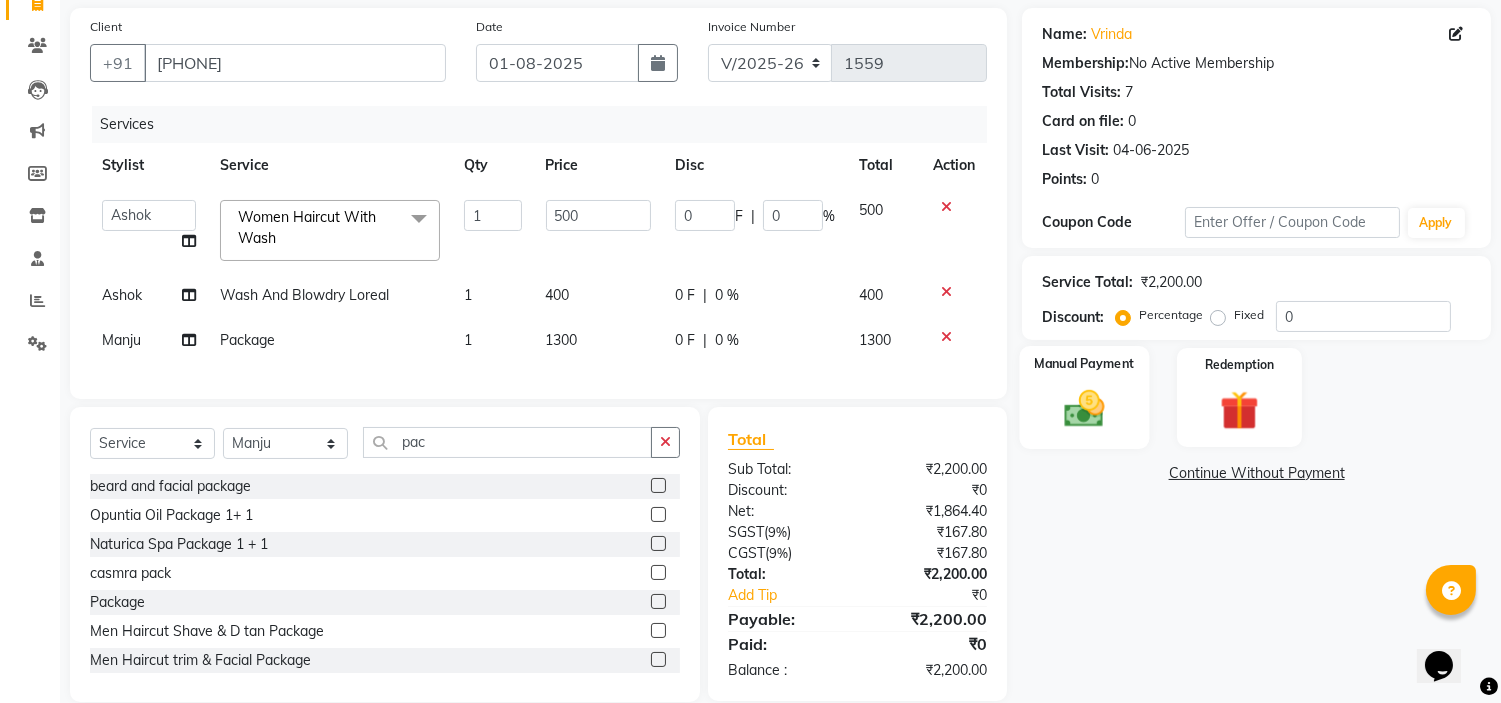 click 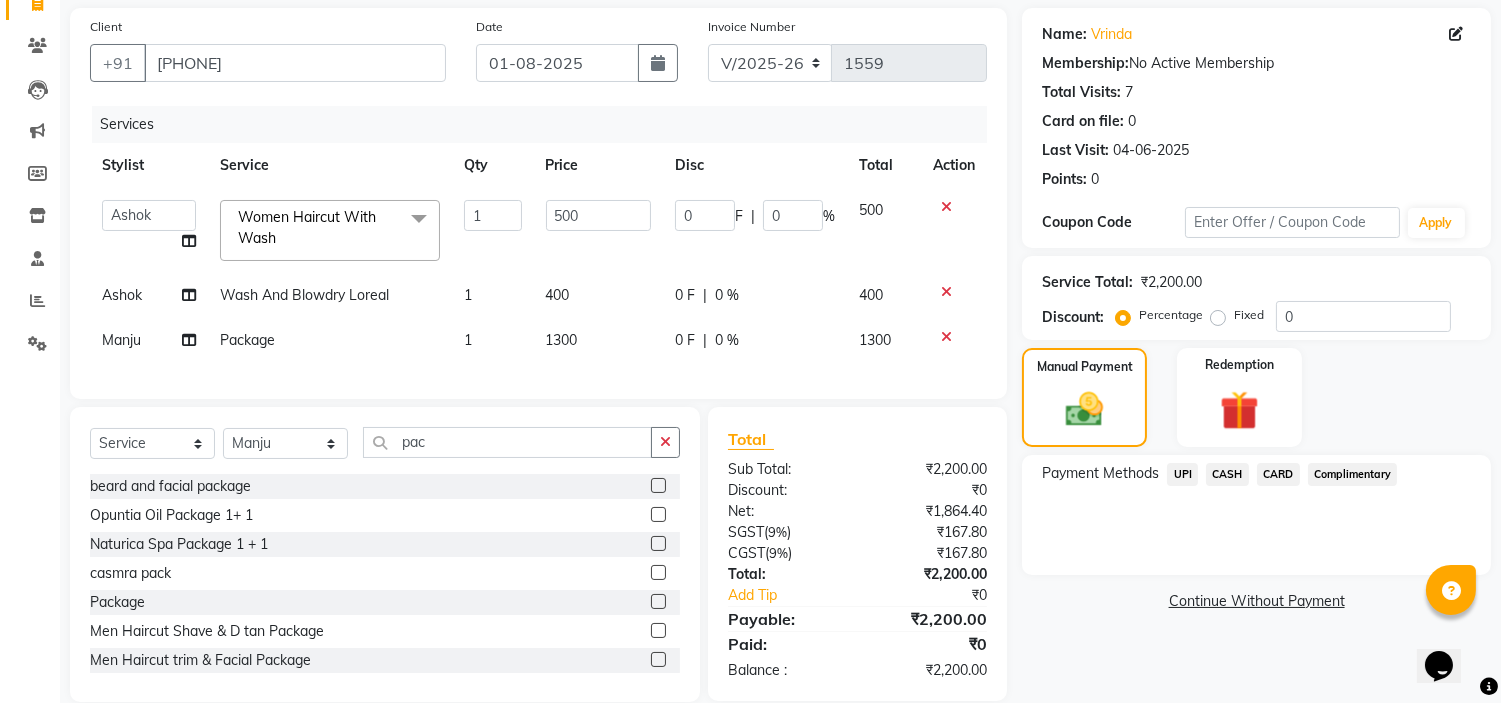 click on "UPI" 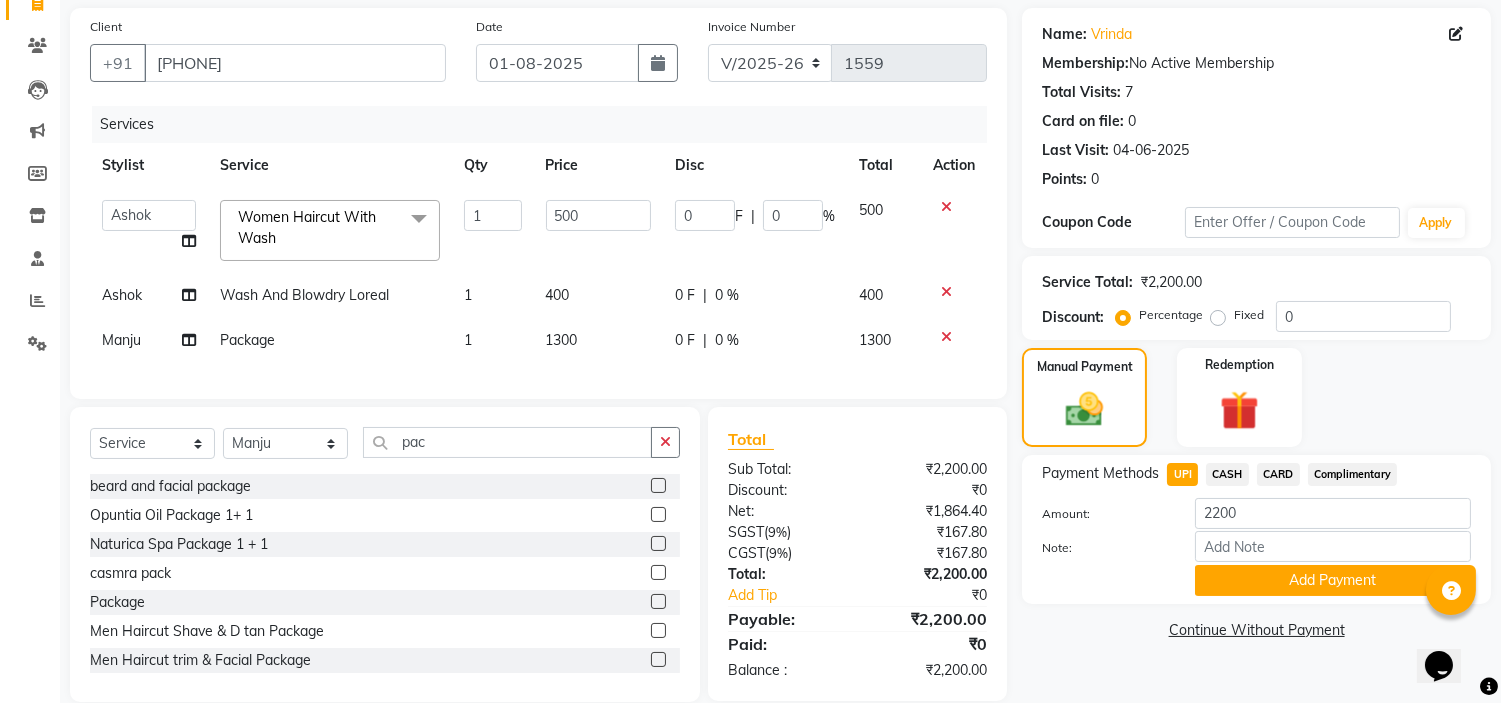 click on "Payment Methods  UPI   CASH   CARD   Complimentary  Amount: 2200 Note: Add Payment" 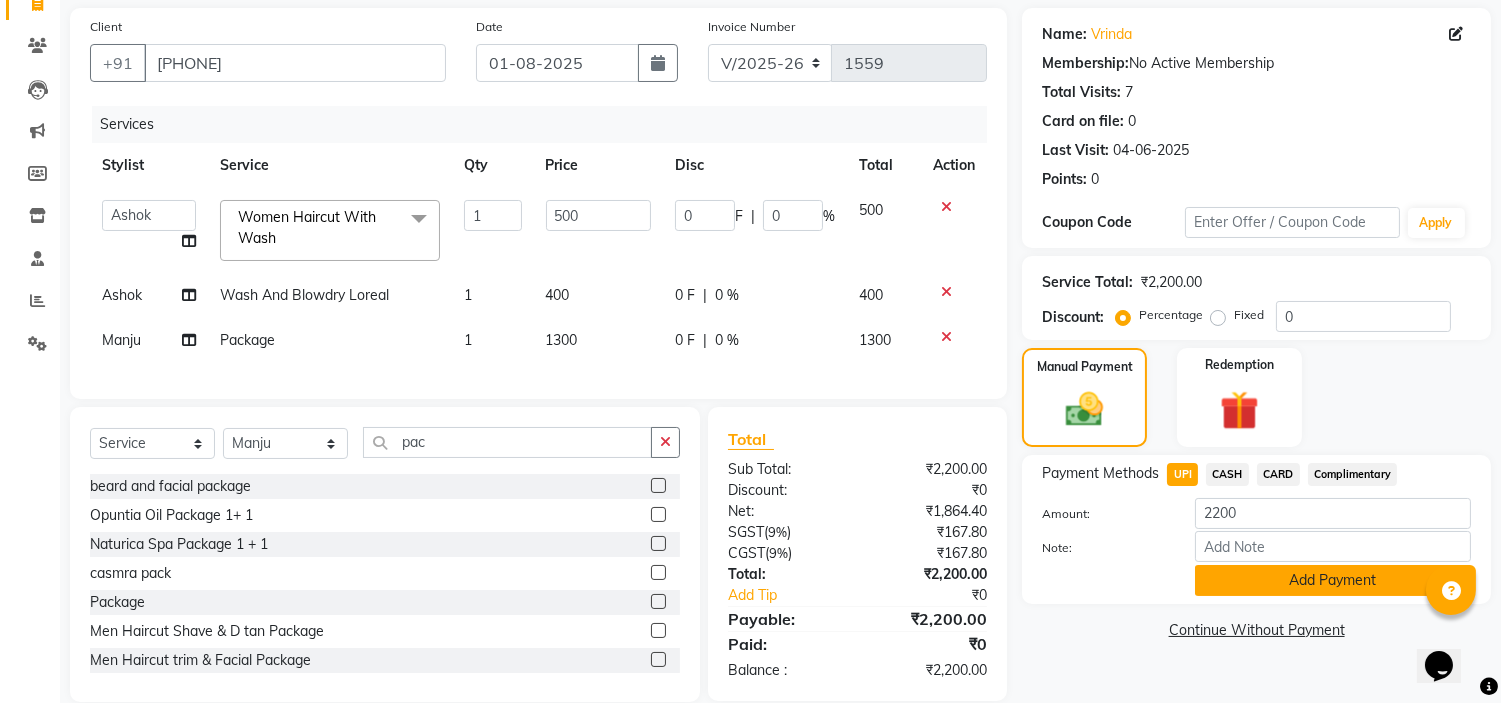 click on "Add Payment" 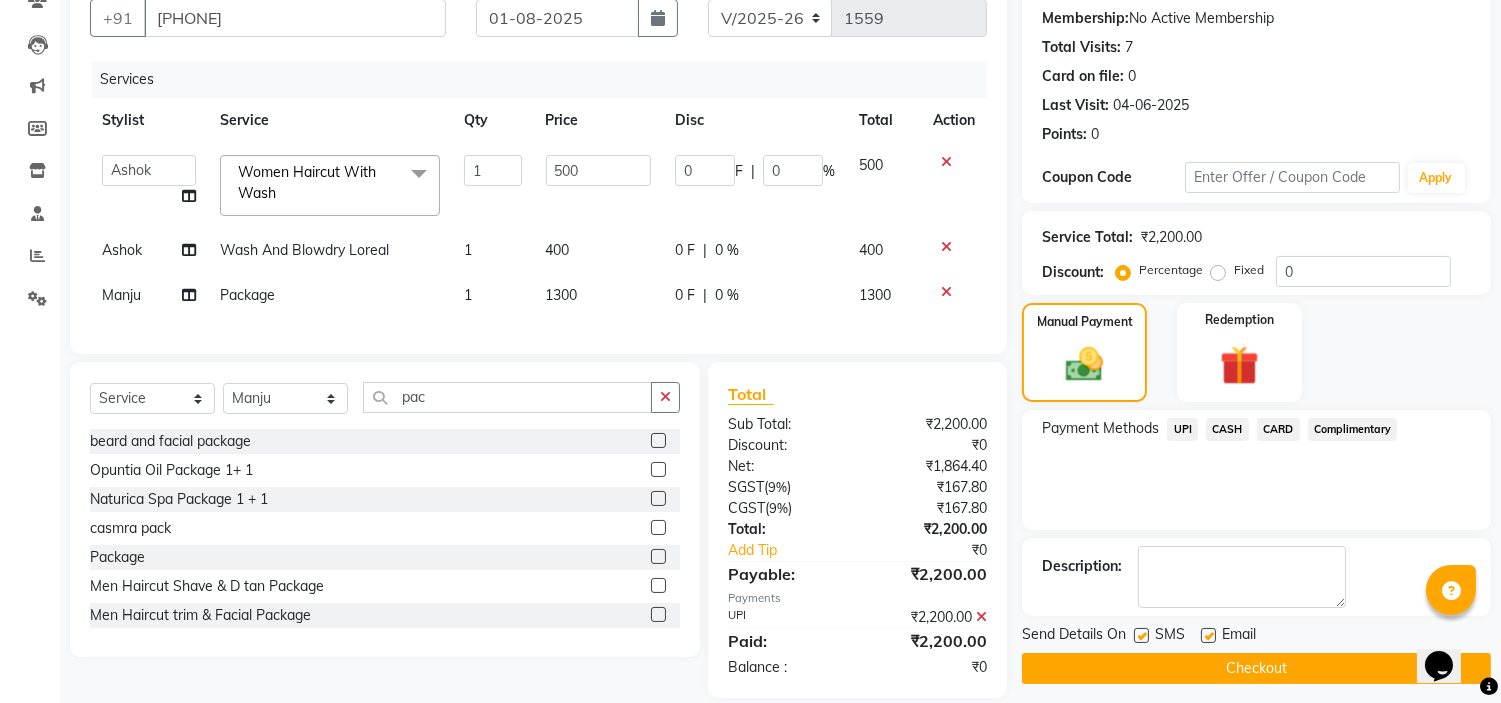 scroll, scrollTop: 228, scrollLeft: 0, axis: vertical 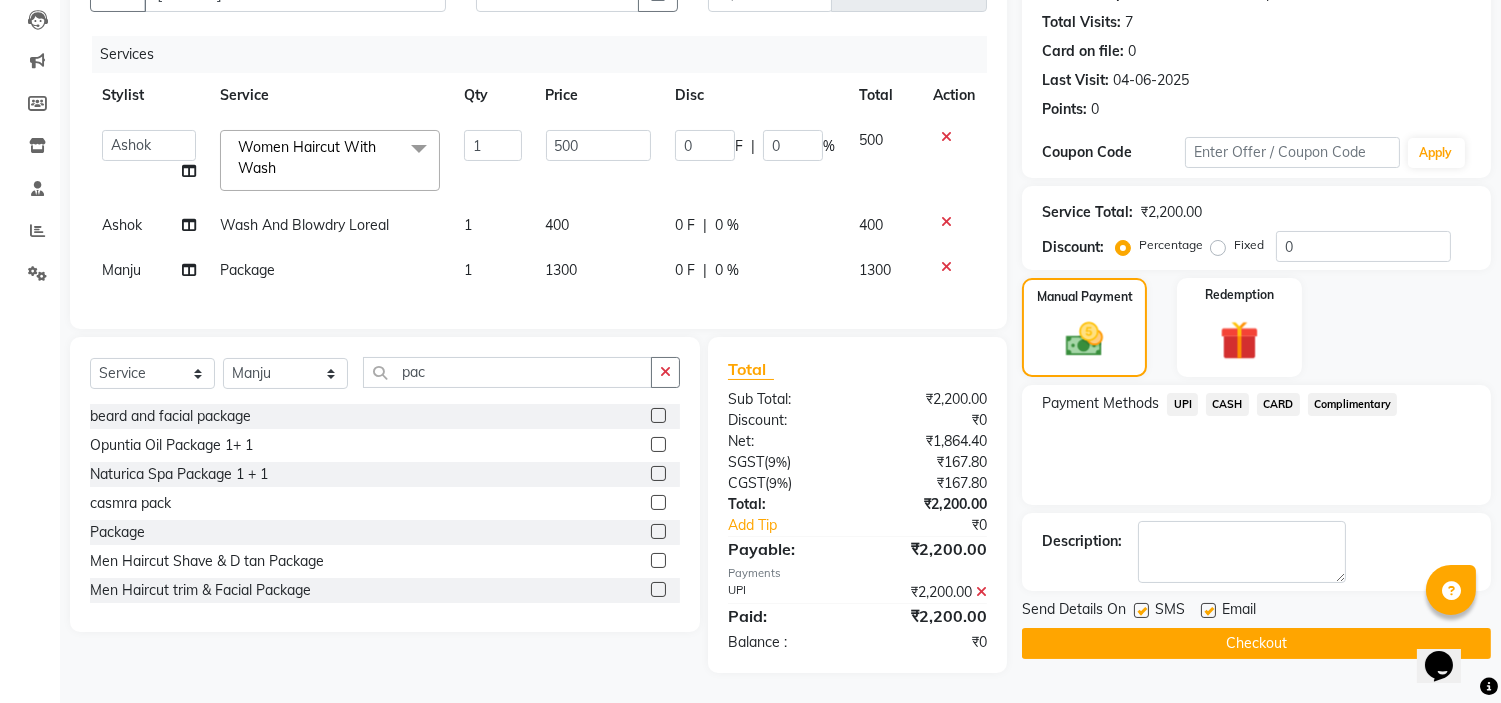 click on "Checkout" 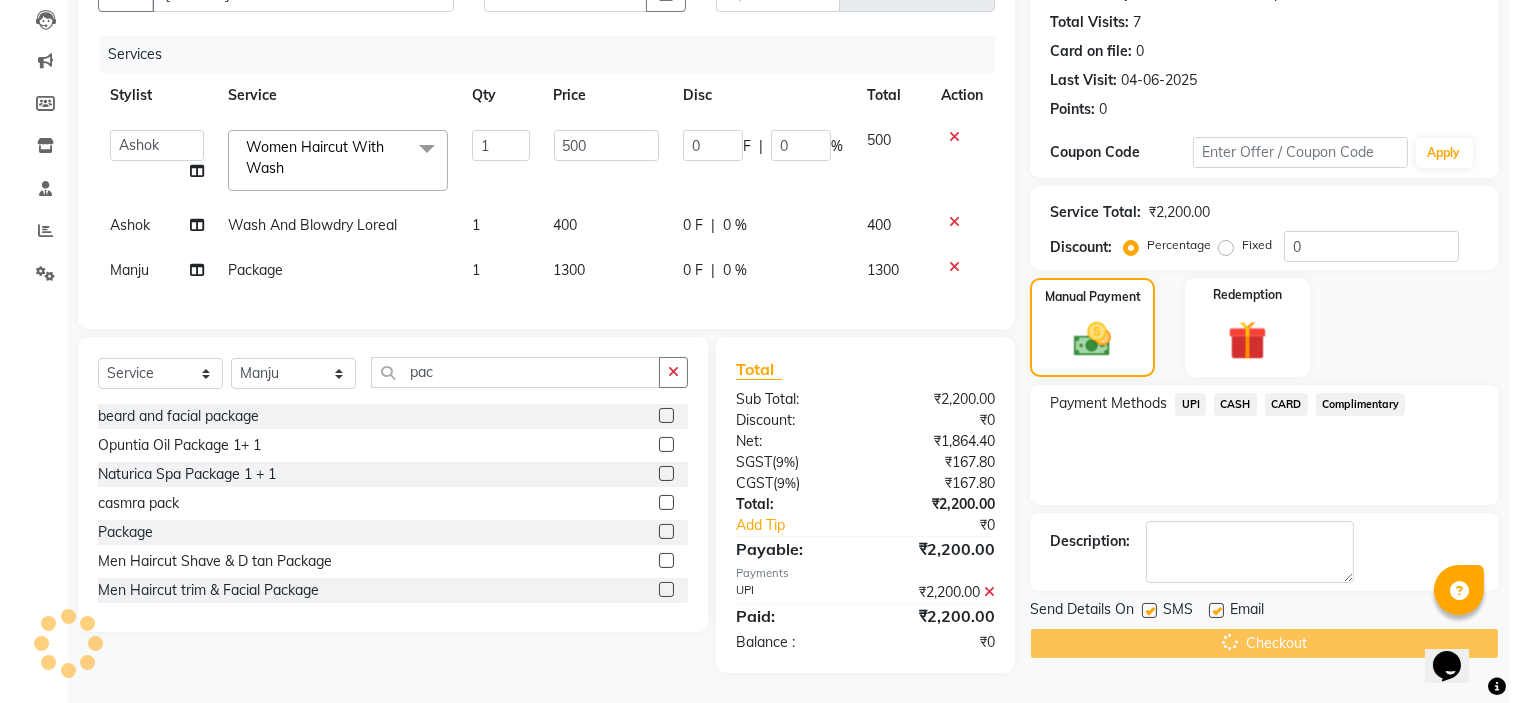 scroll, scrollTop: 0, scrollLeft: 0, axis: both 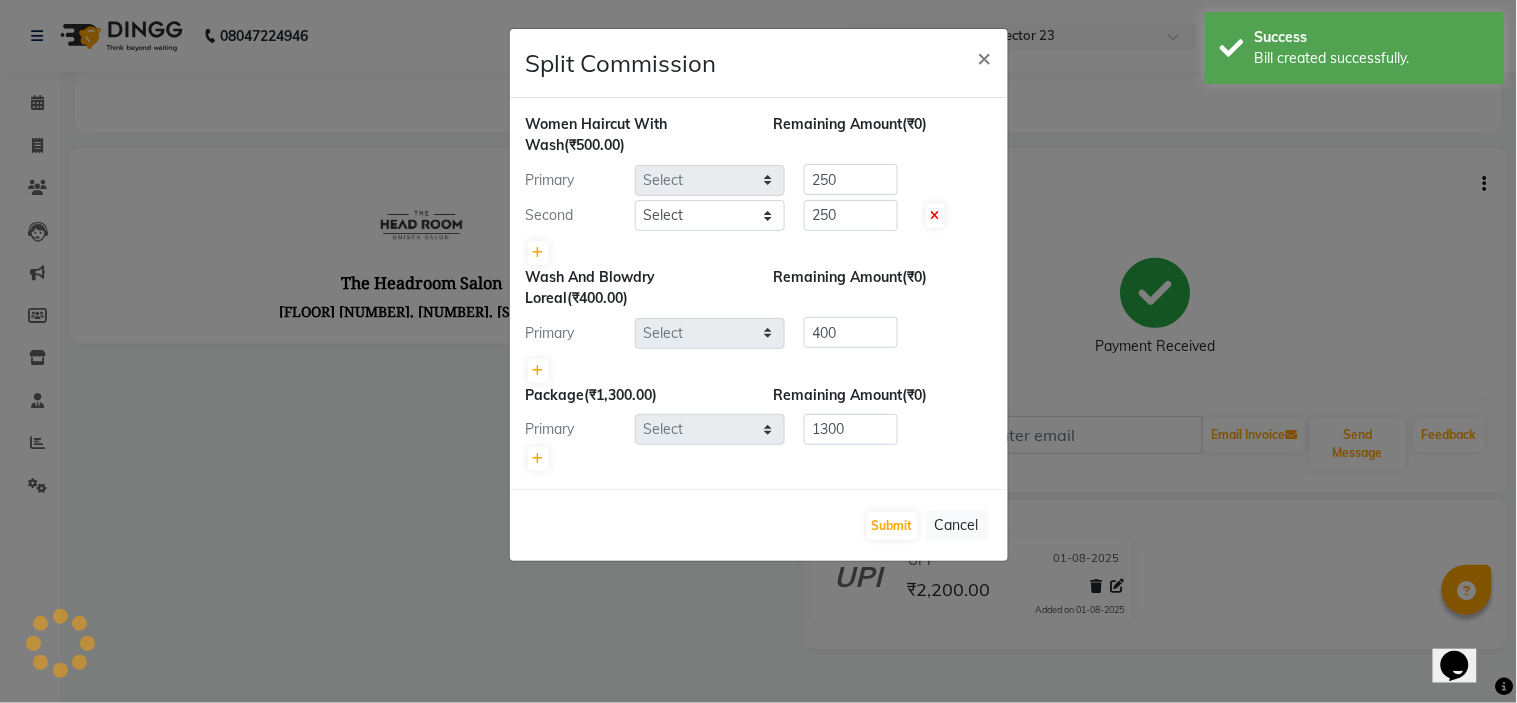 select on "53420" 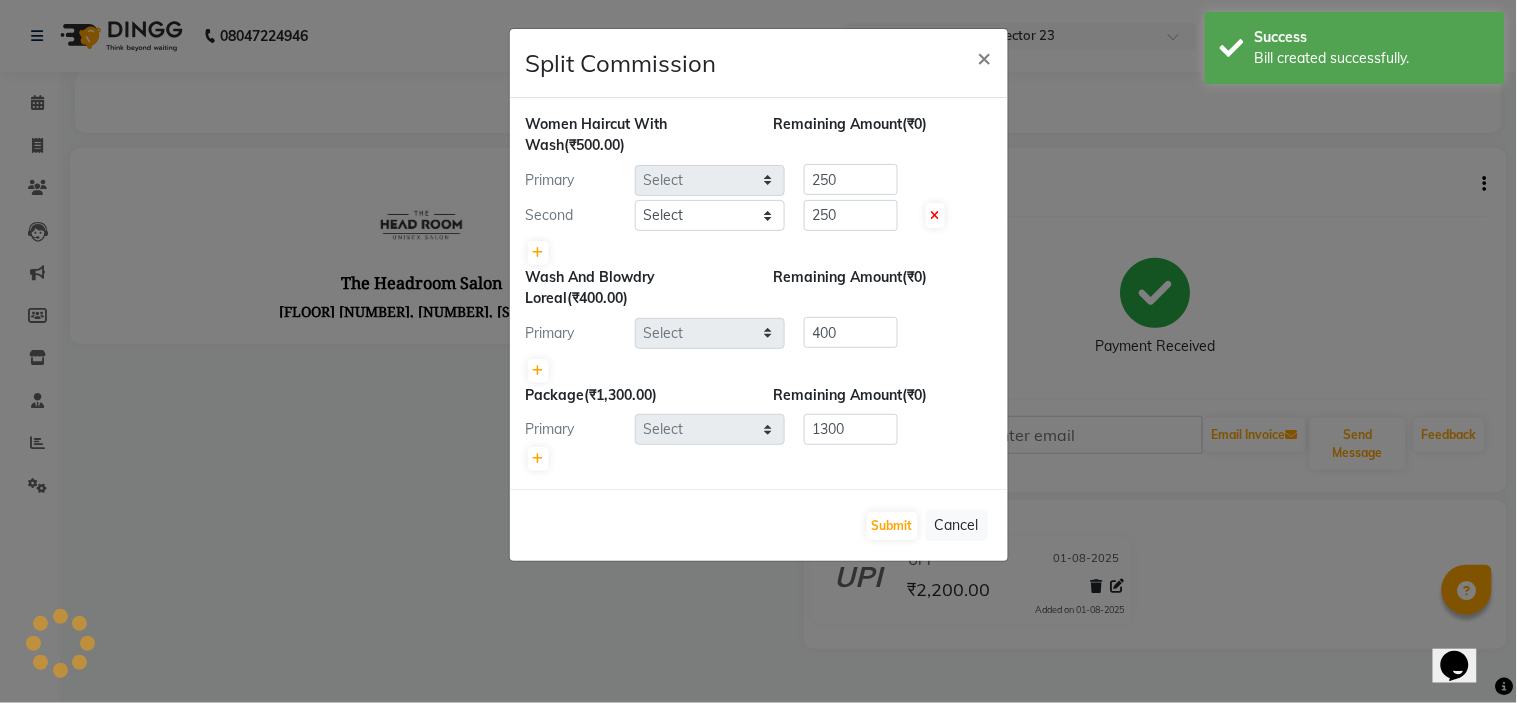select on "53421" 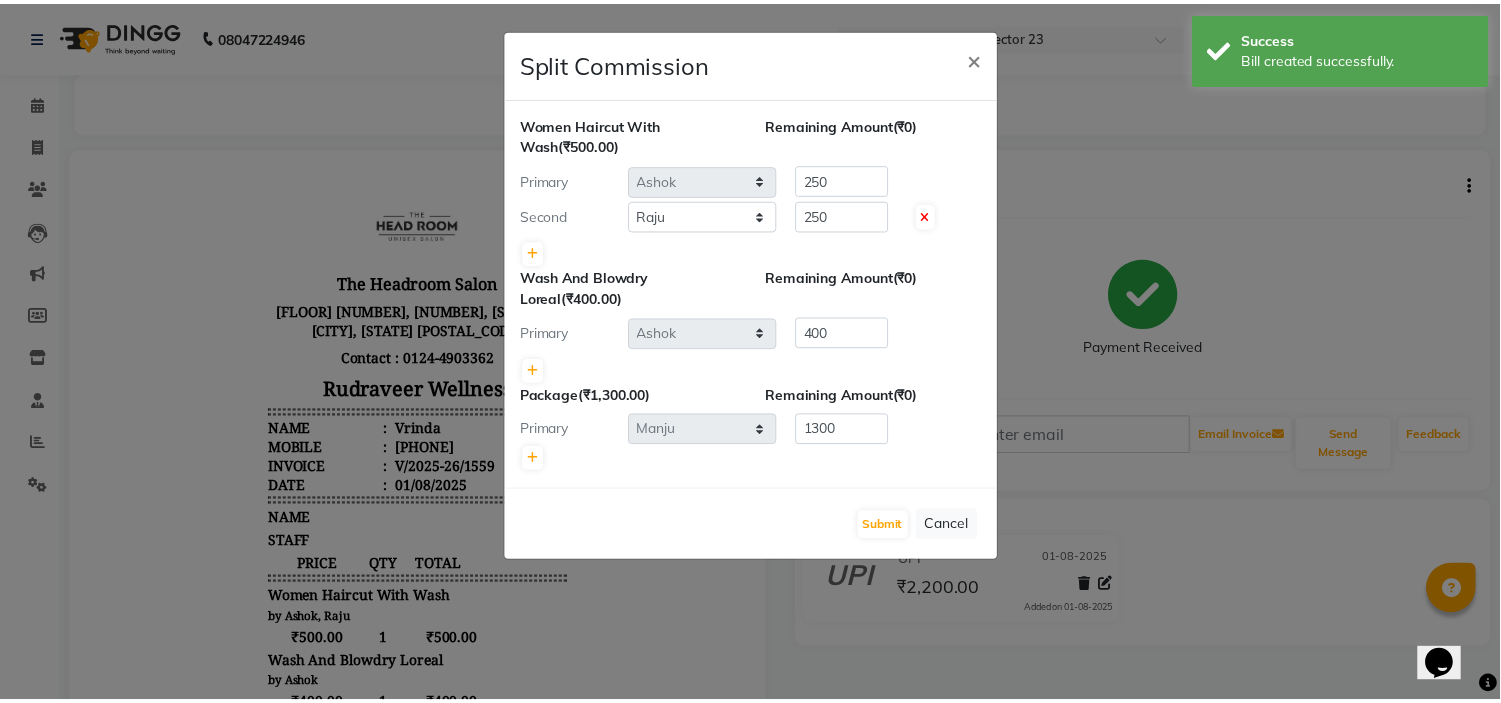 scroll, scrollTop: 0, scrollLeft: 0, axis: both 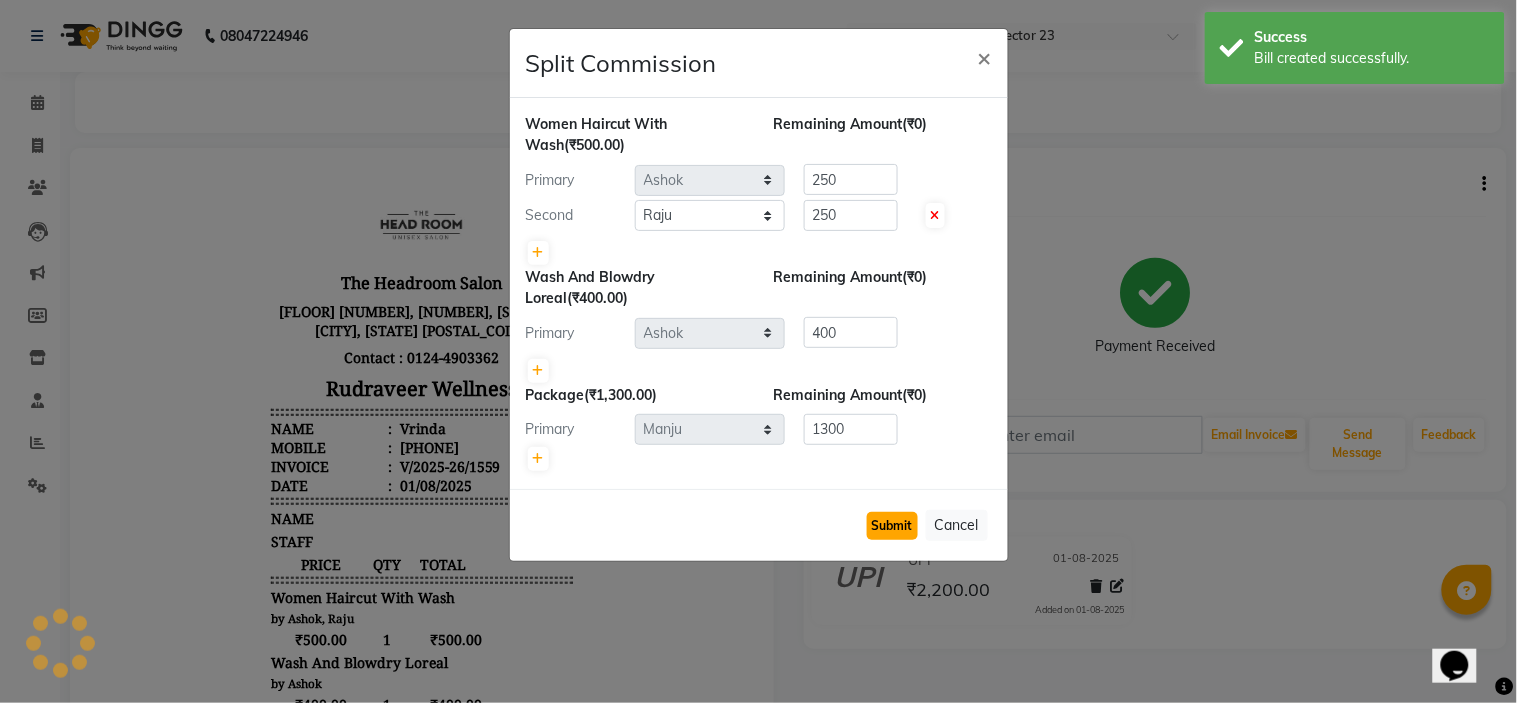 click on "Submit" 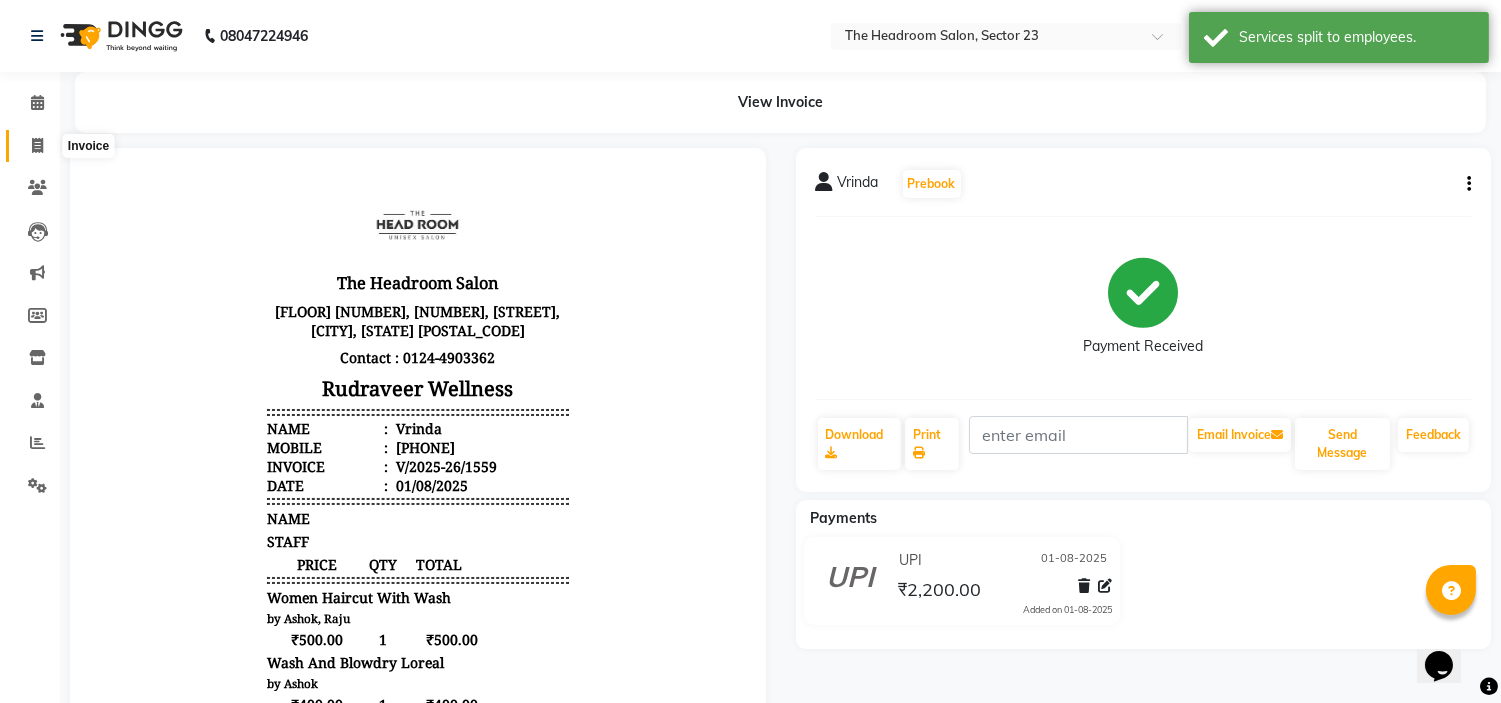 click 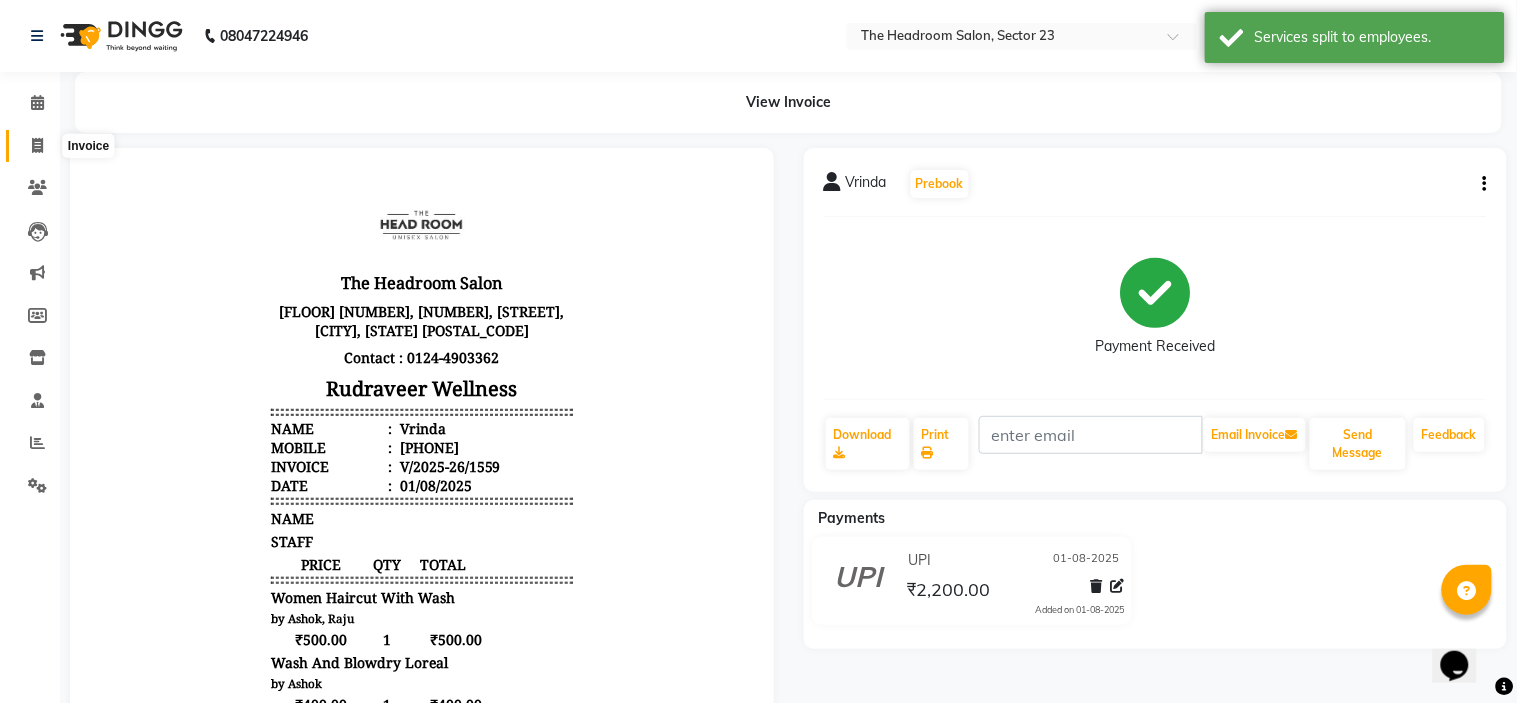 select on "service" 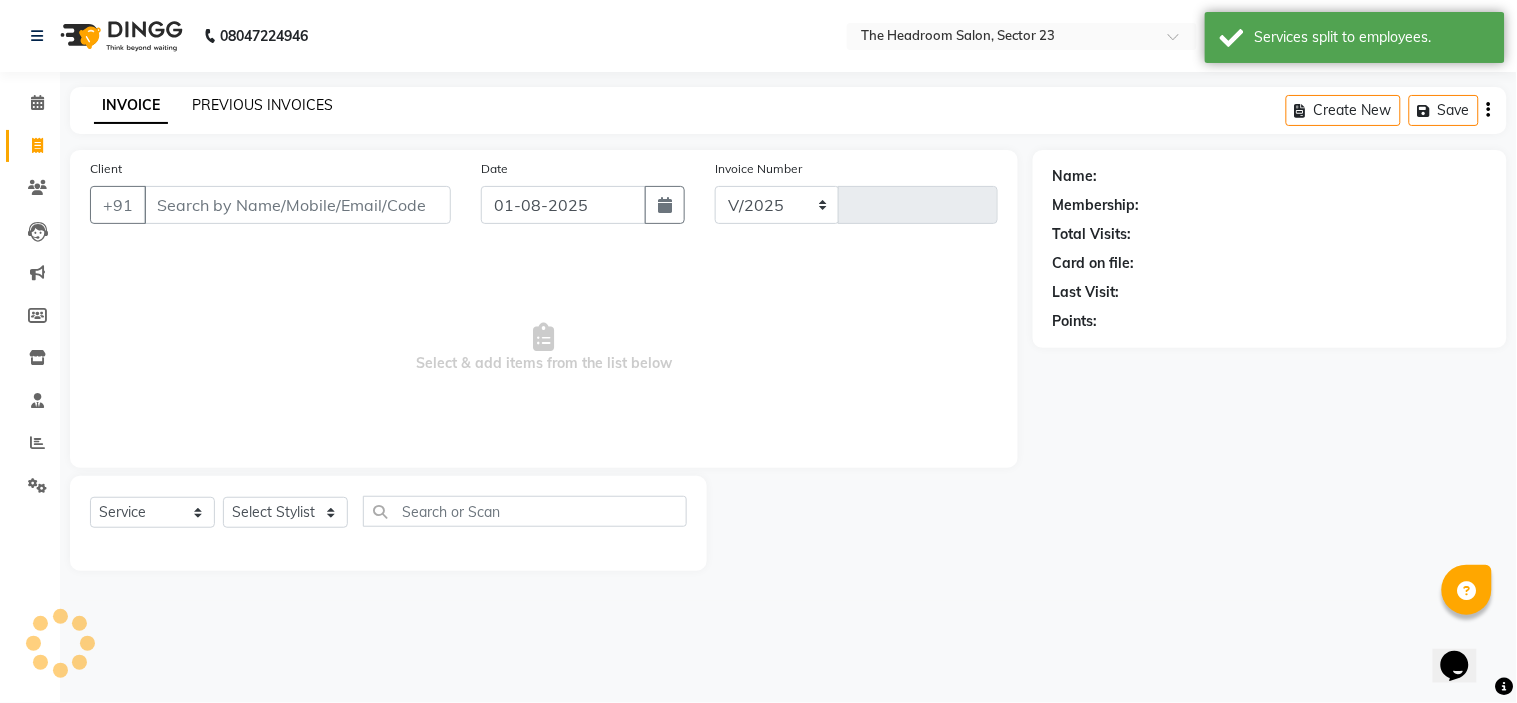 select on "6796" 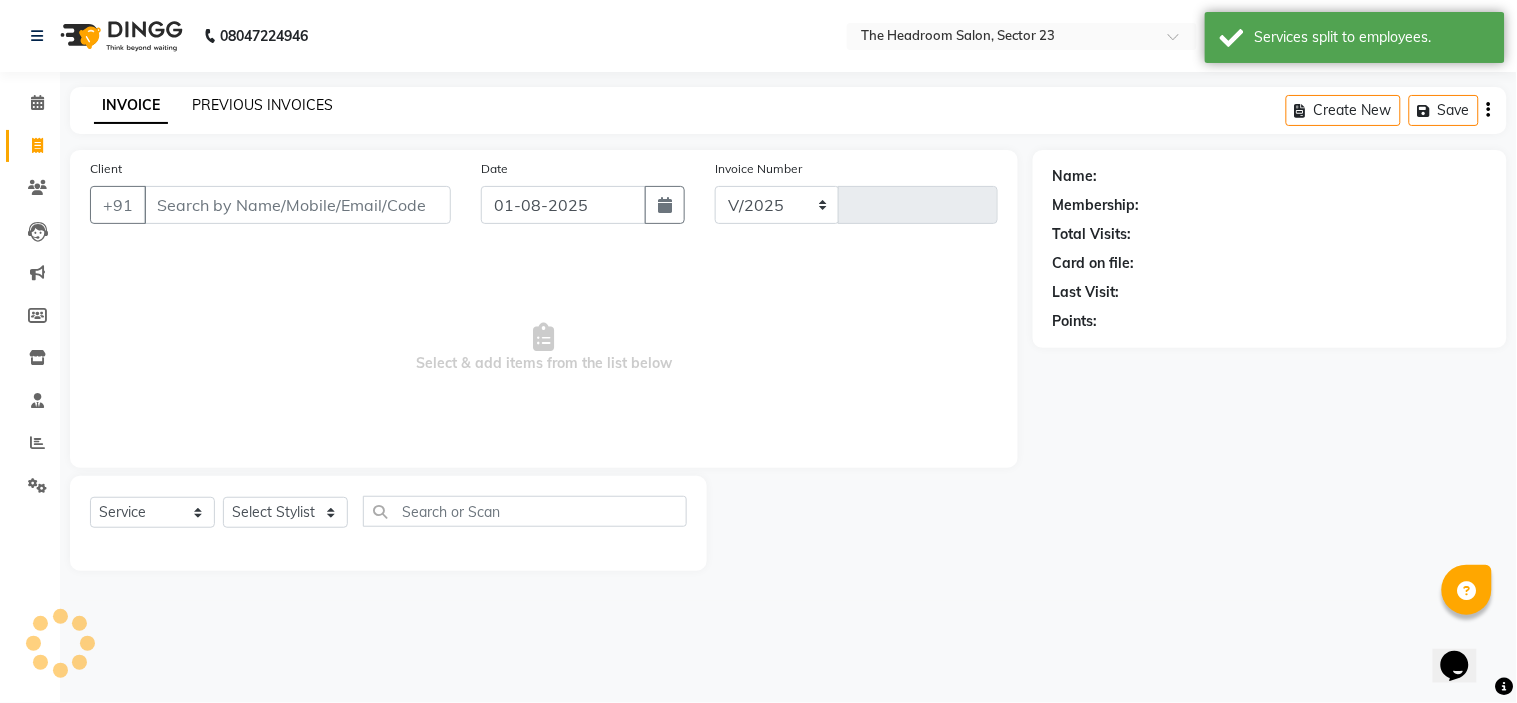 type on "1560" 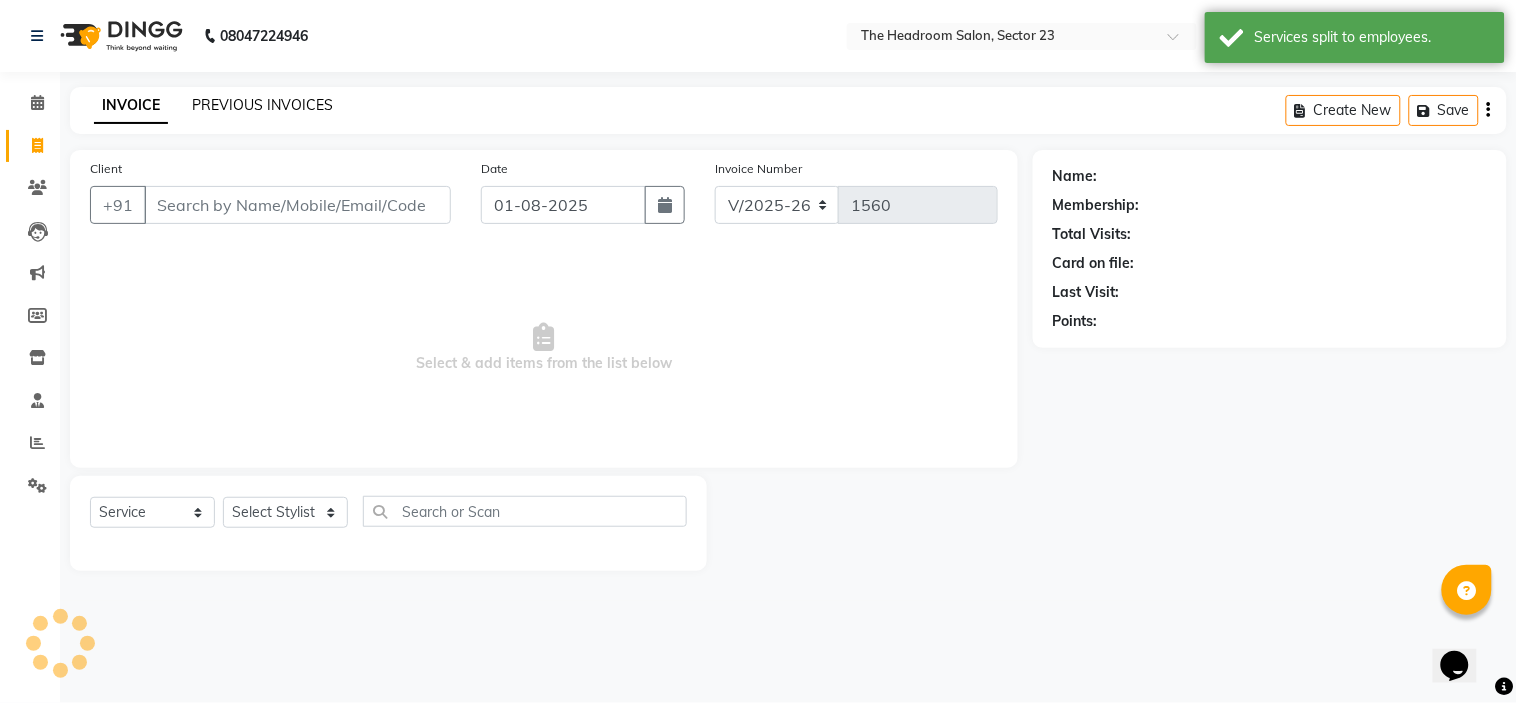 click on "PREVIOUS INVOICES" 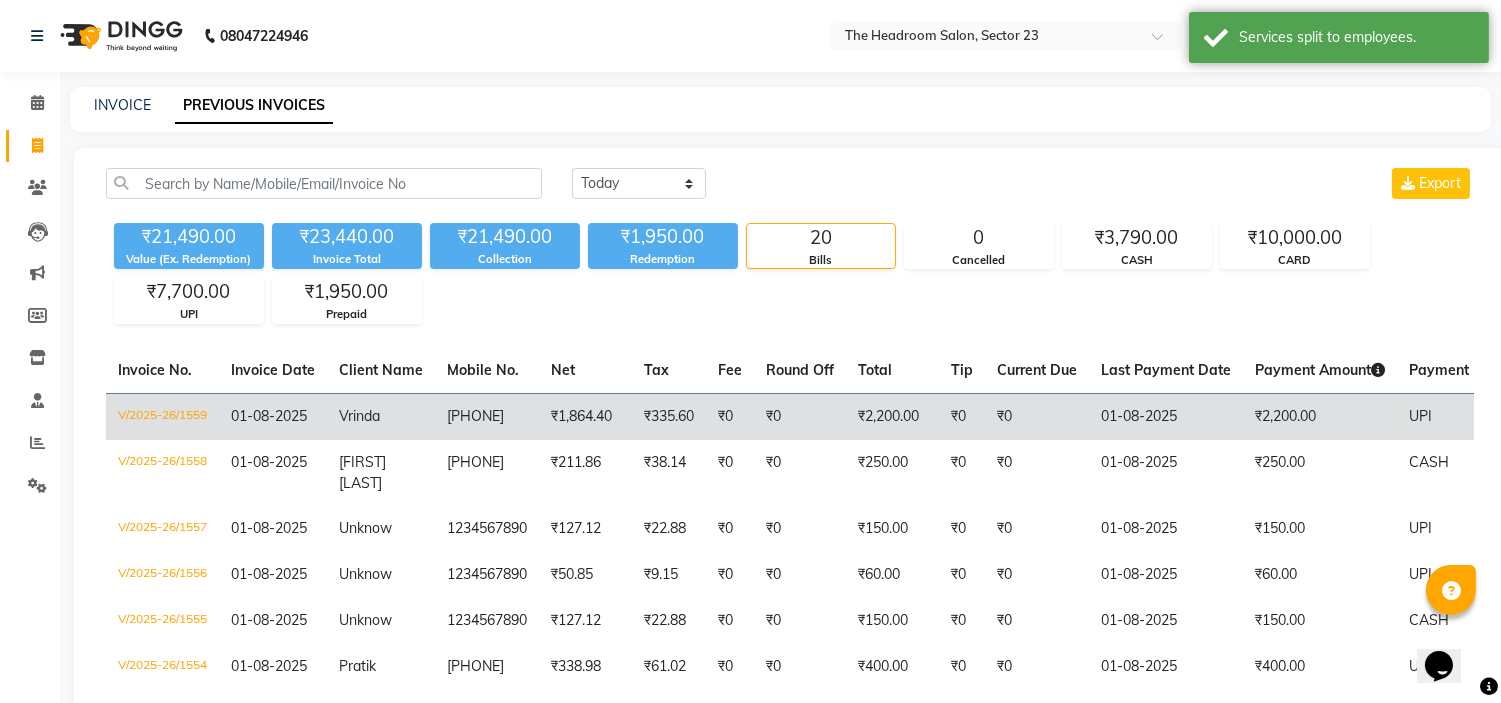 click on "Vrinda" 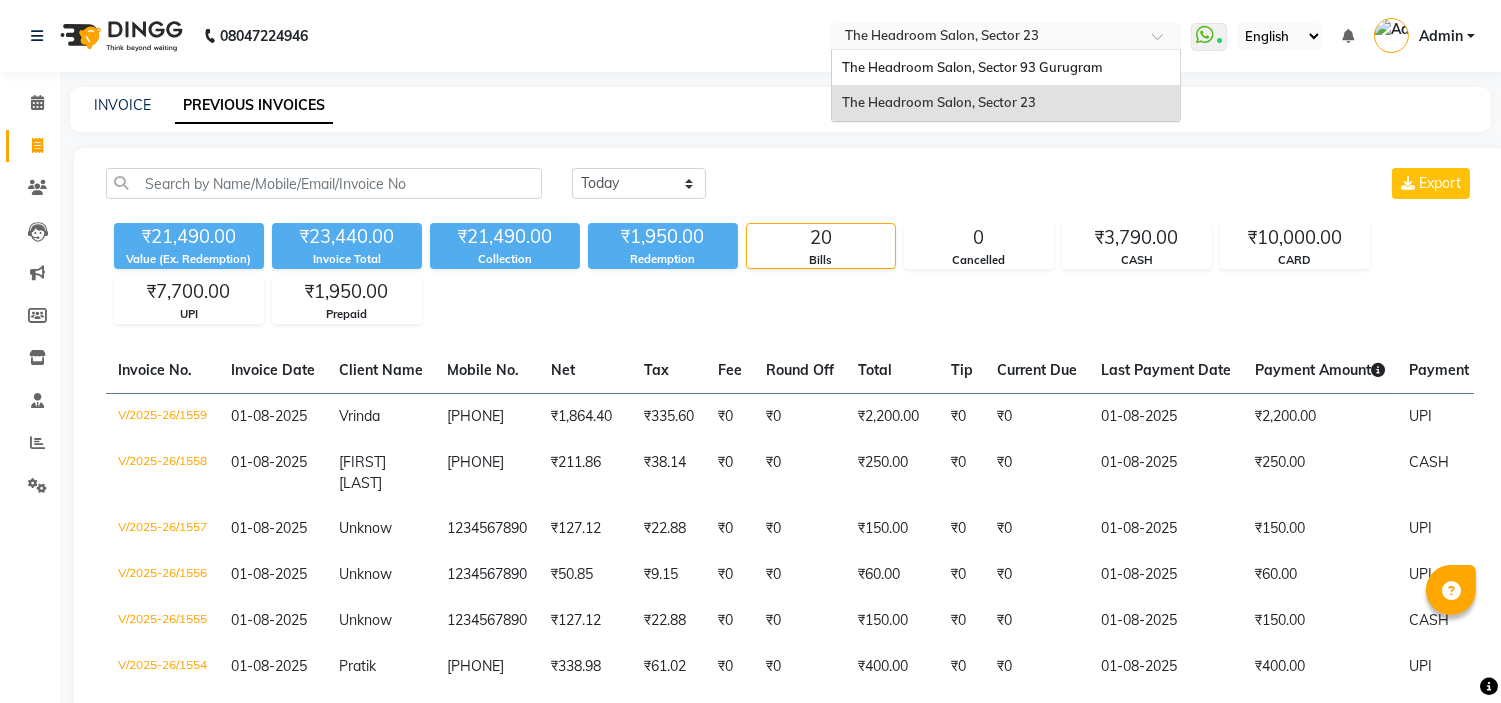 click at bounding box center (986, 38) 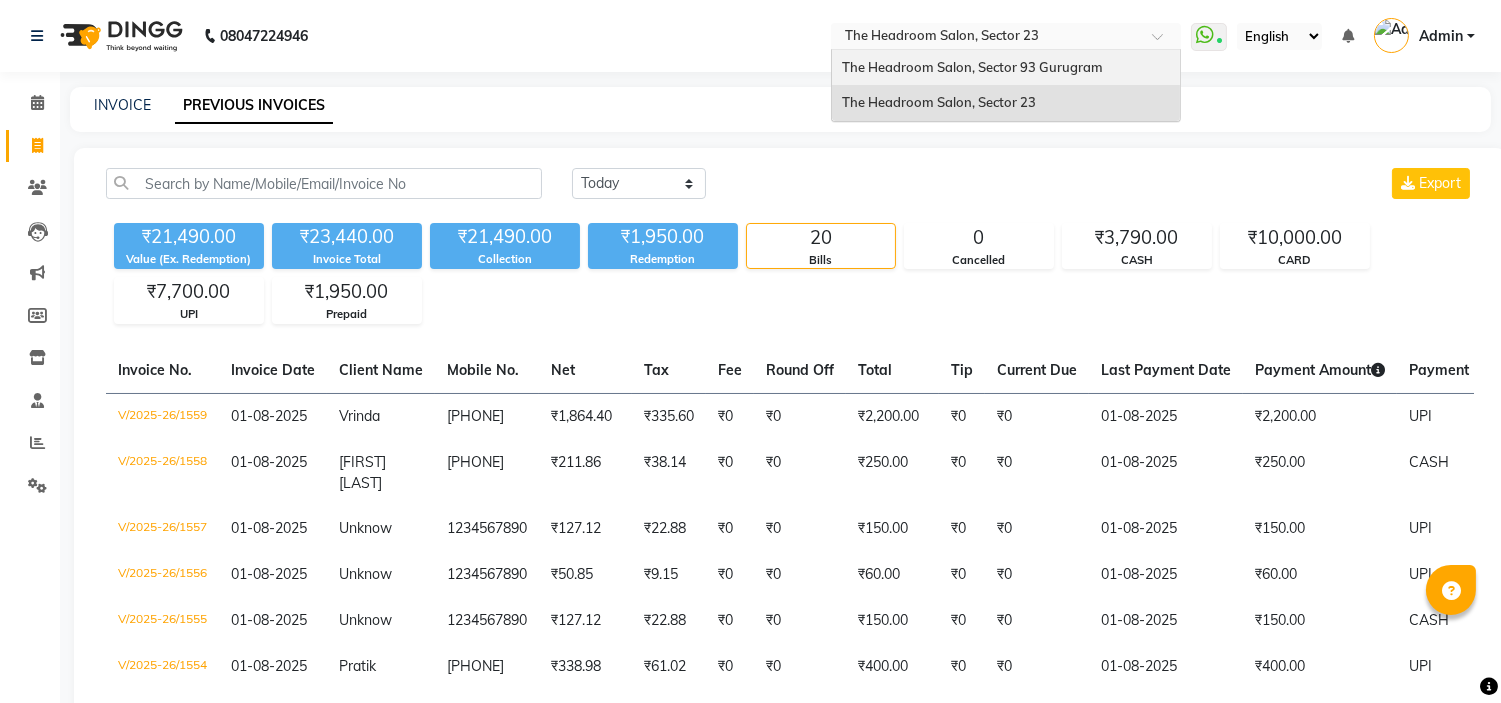 click on "The Headroom Salon, Sector 93 Gurugram" at bounding box center (972, 67) 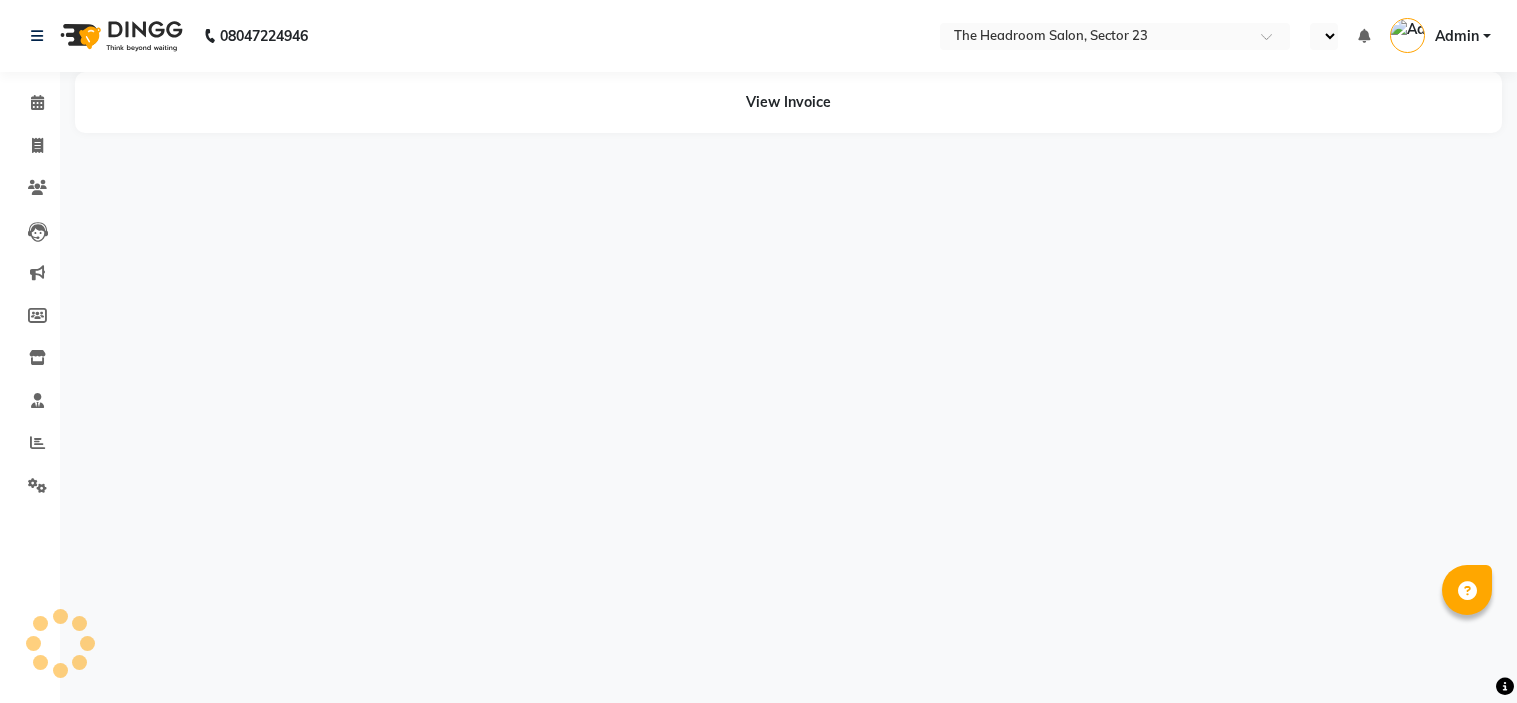 scroll, scrollTop: 0, scrollLeft: 0, axis: both 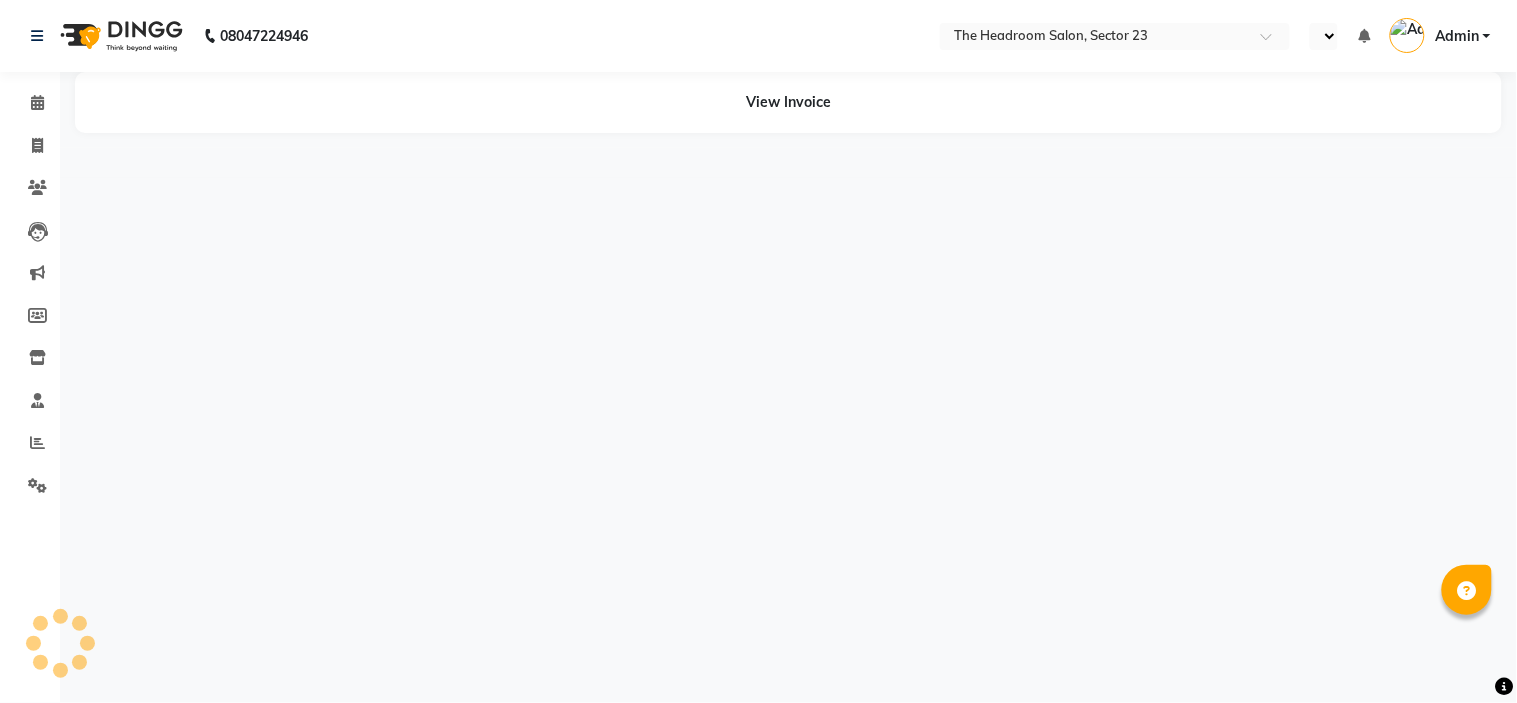 select on "en" 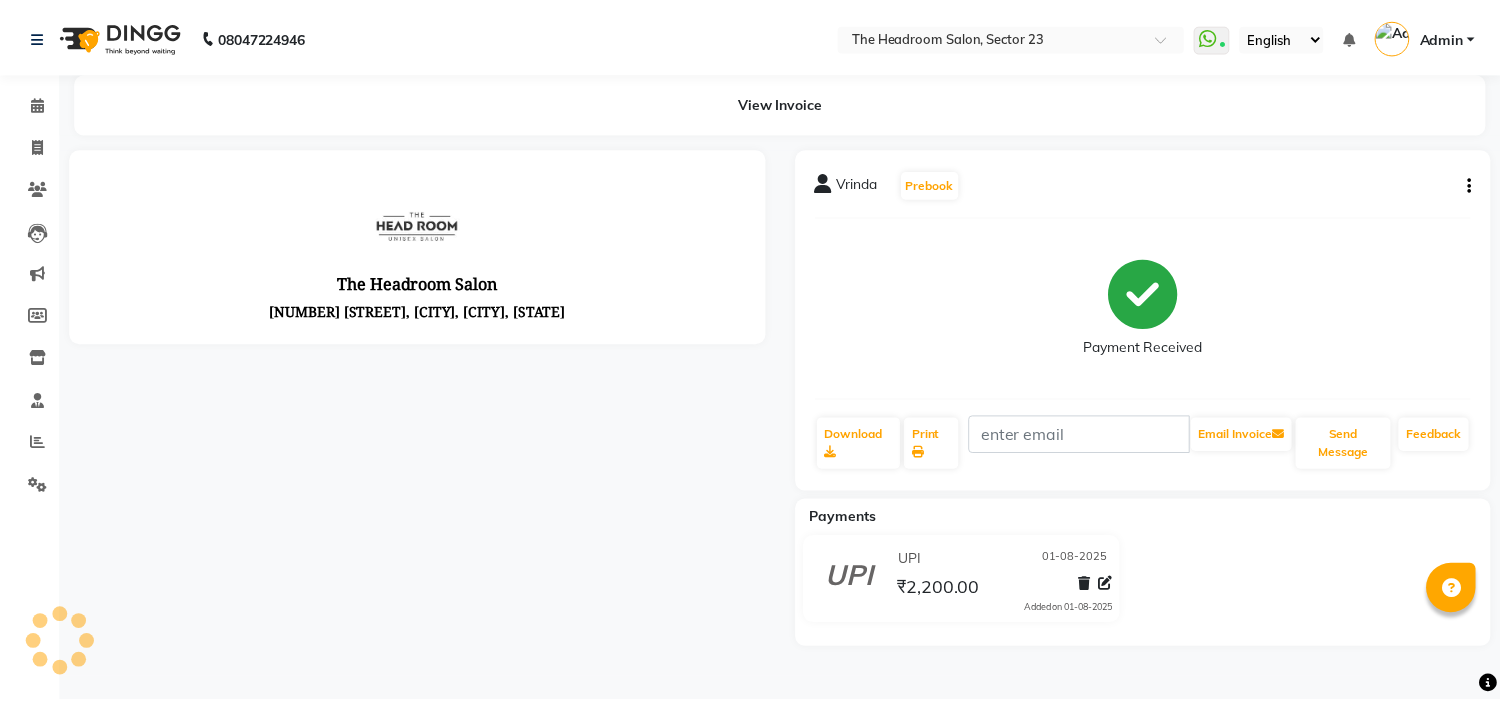 scroll, scrollTop: 0, scrollLeft: 0, axis: both 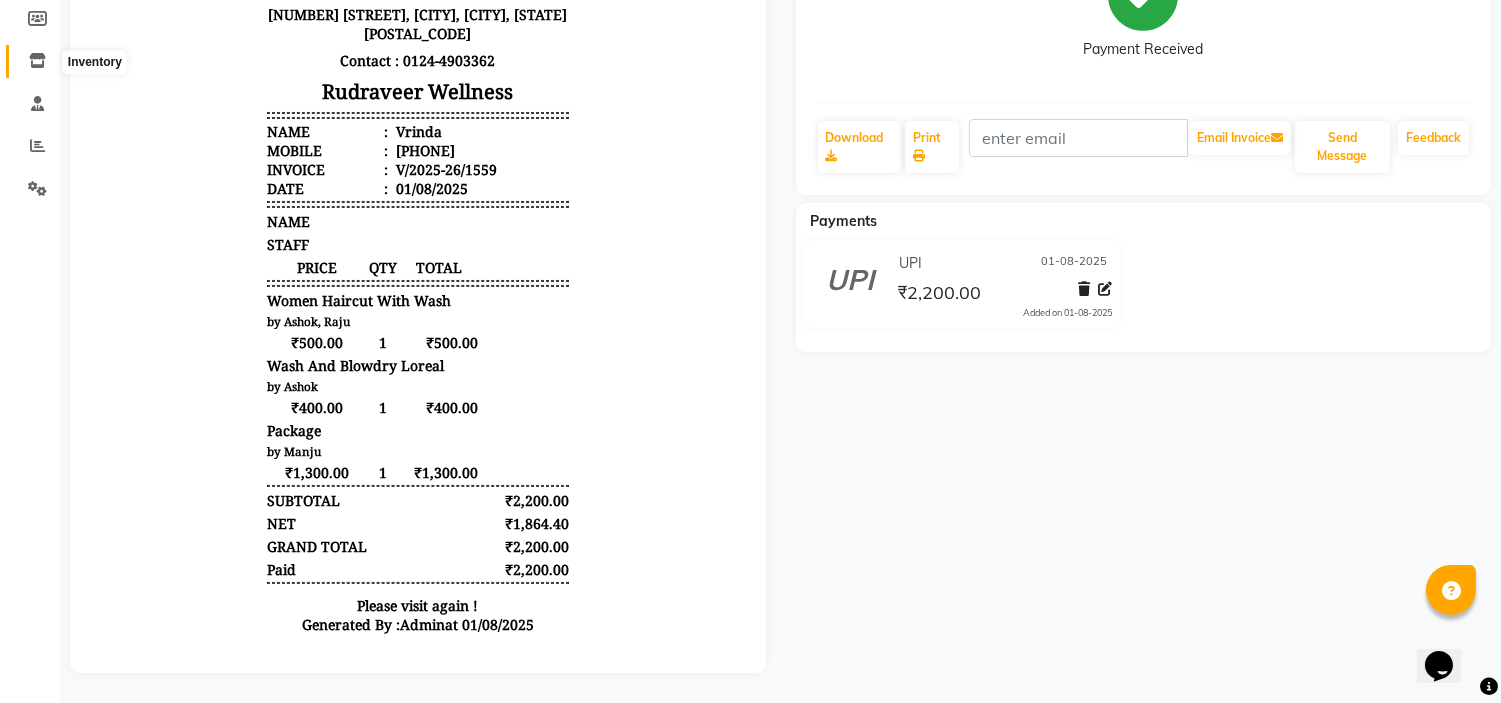 click 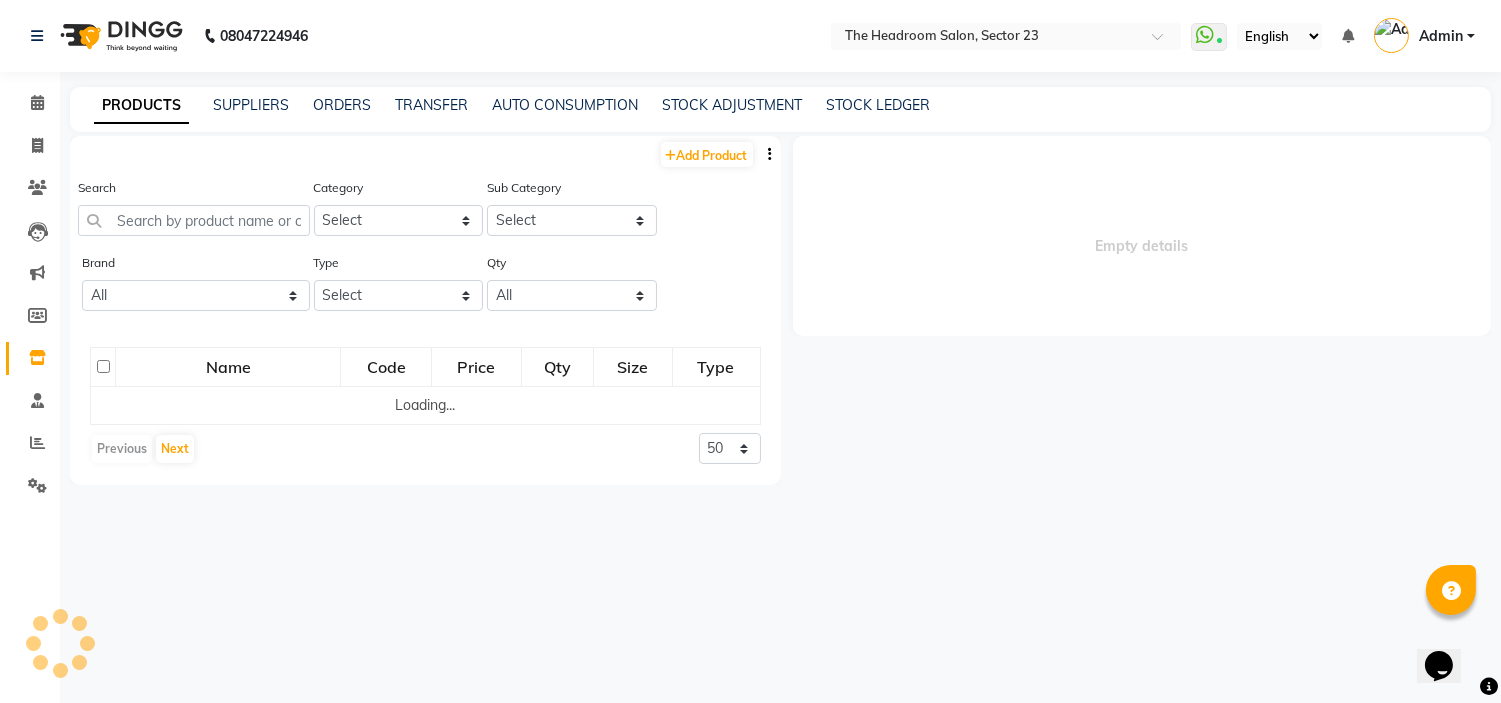 scroll, scrollTop: 0, scrollLeft: 0, axis: both 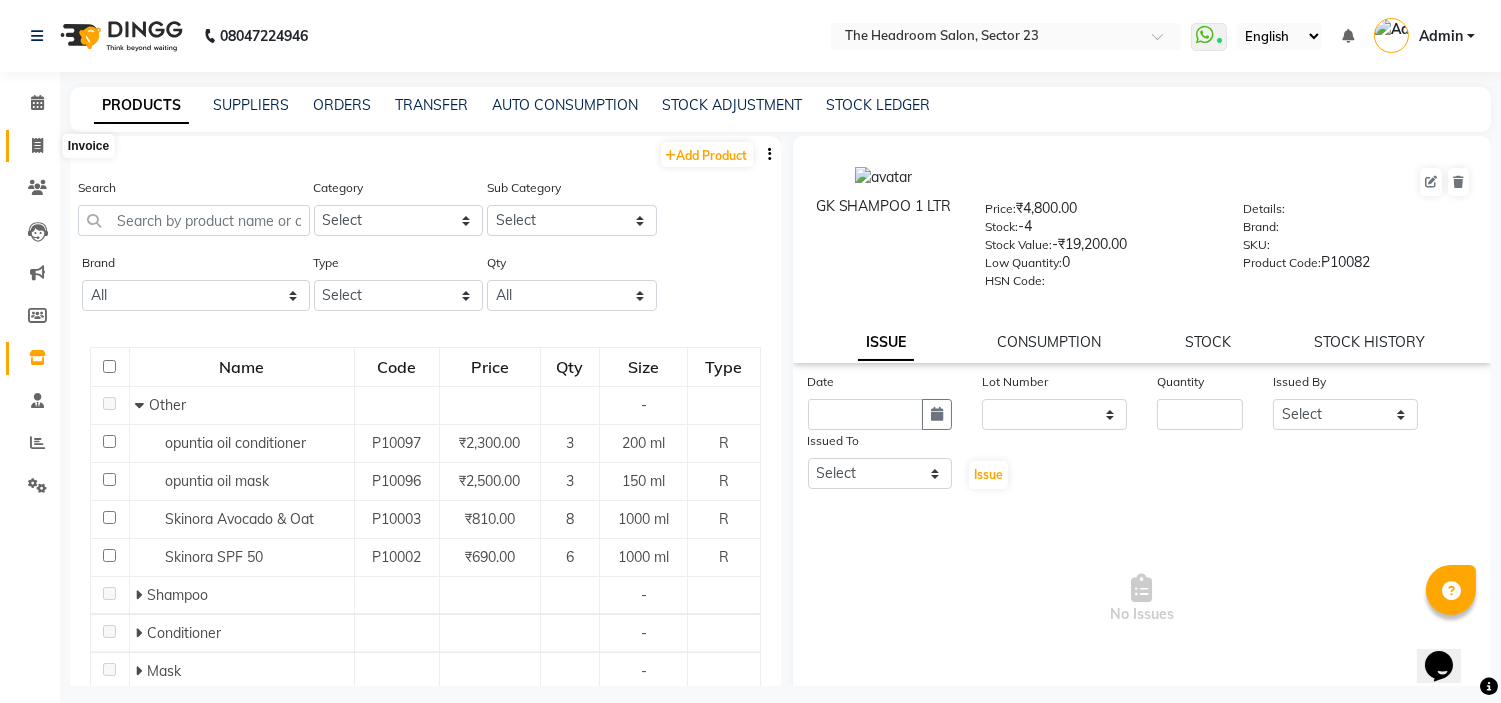 click 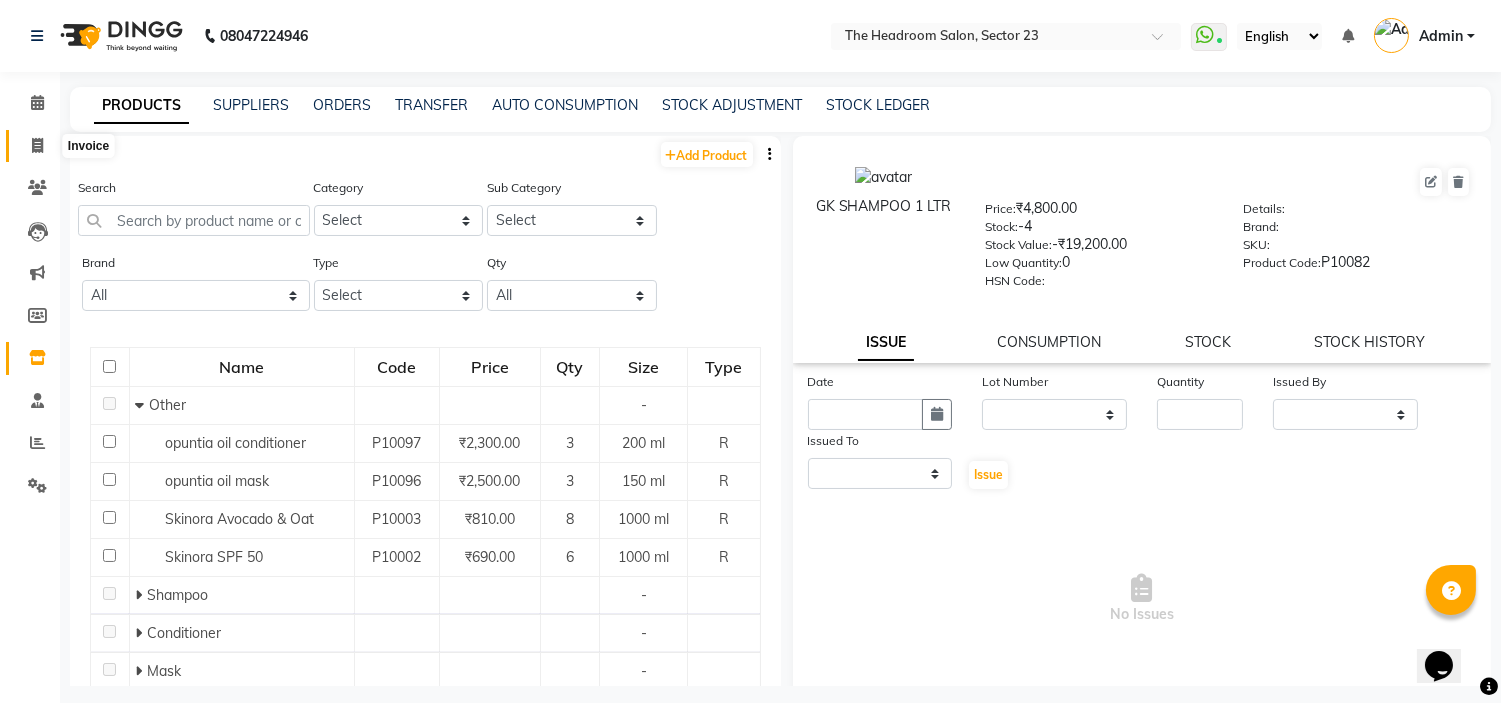select on "service" 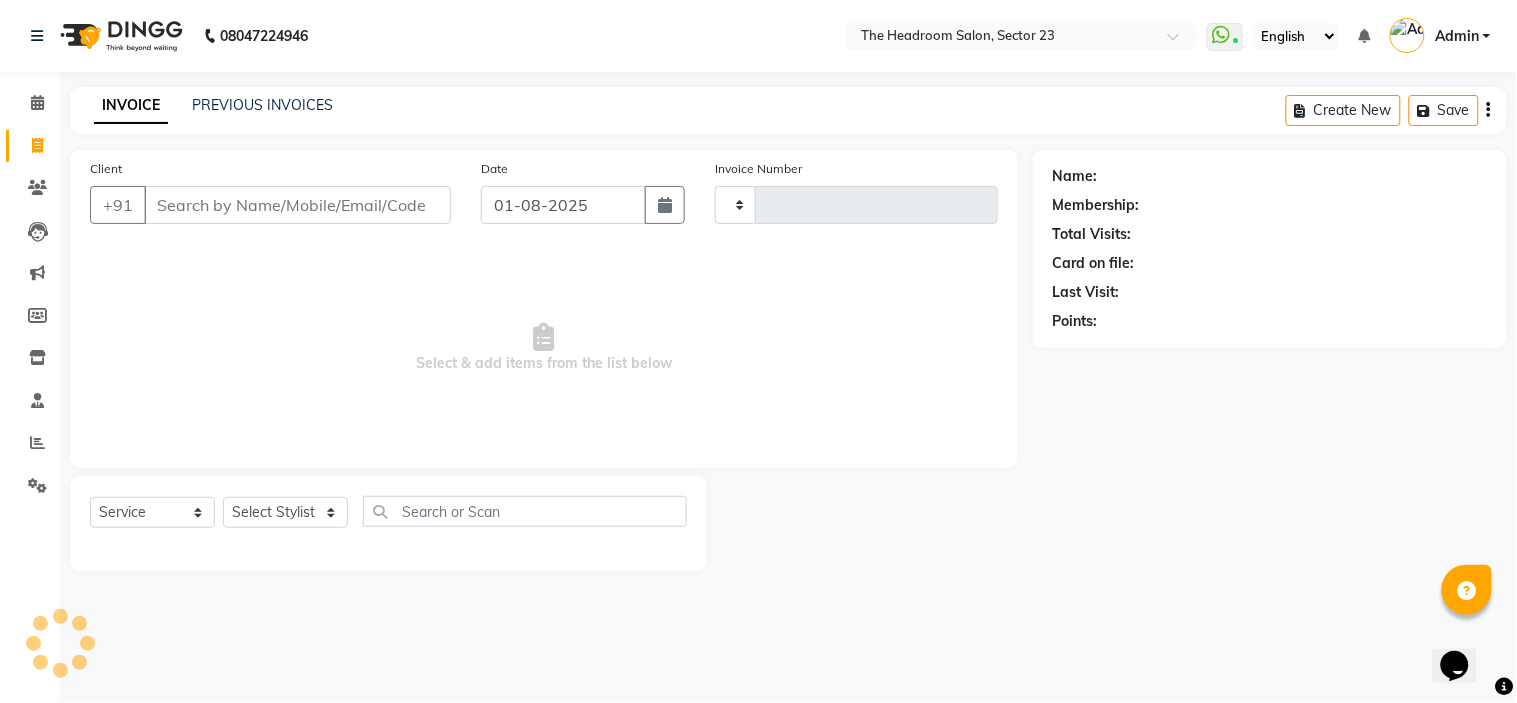 type on "1560" 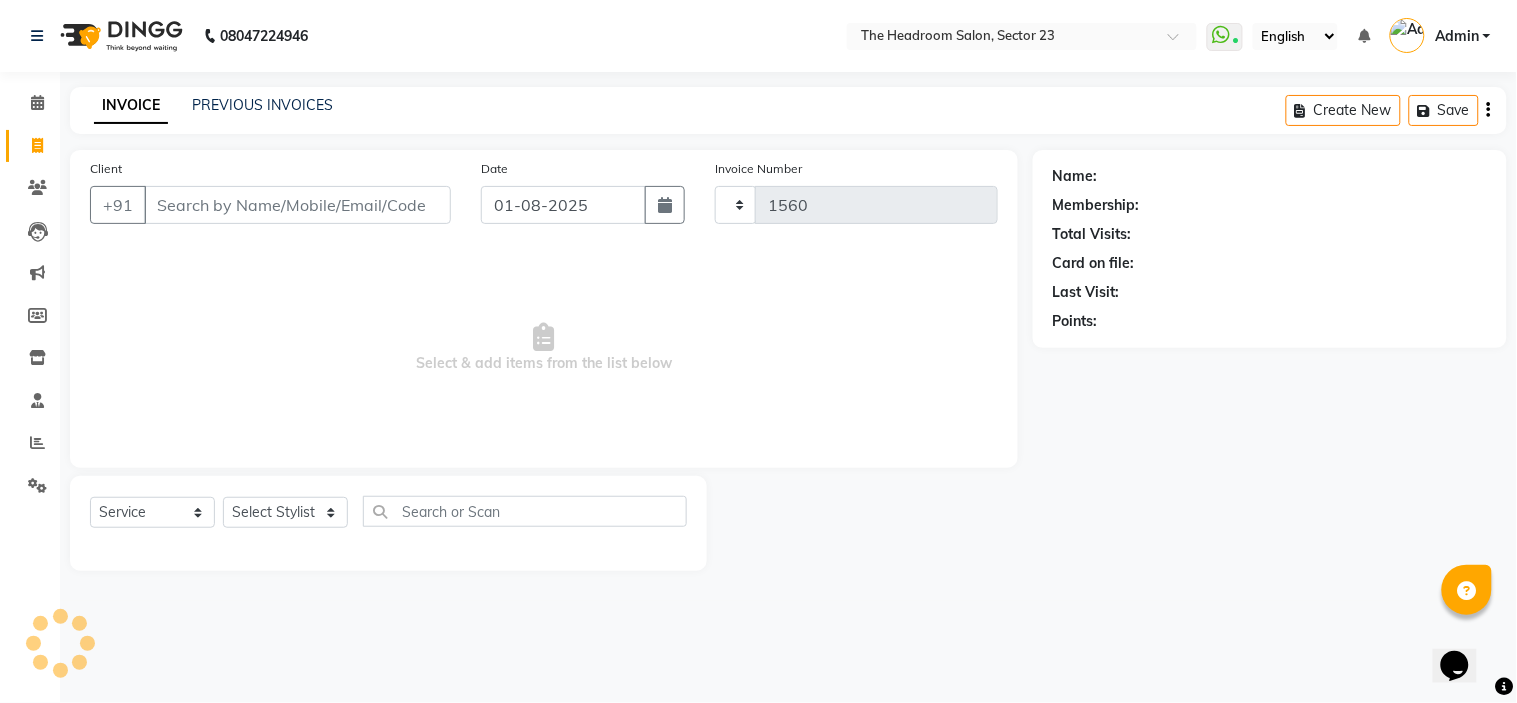 select on "6796" 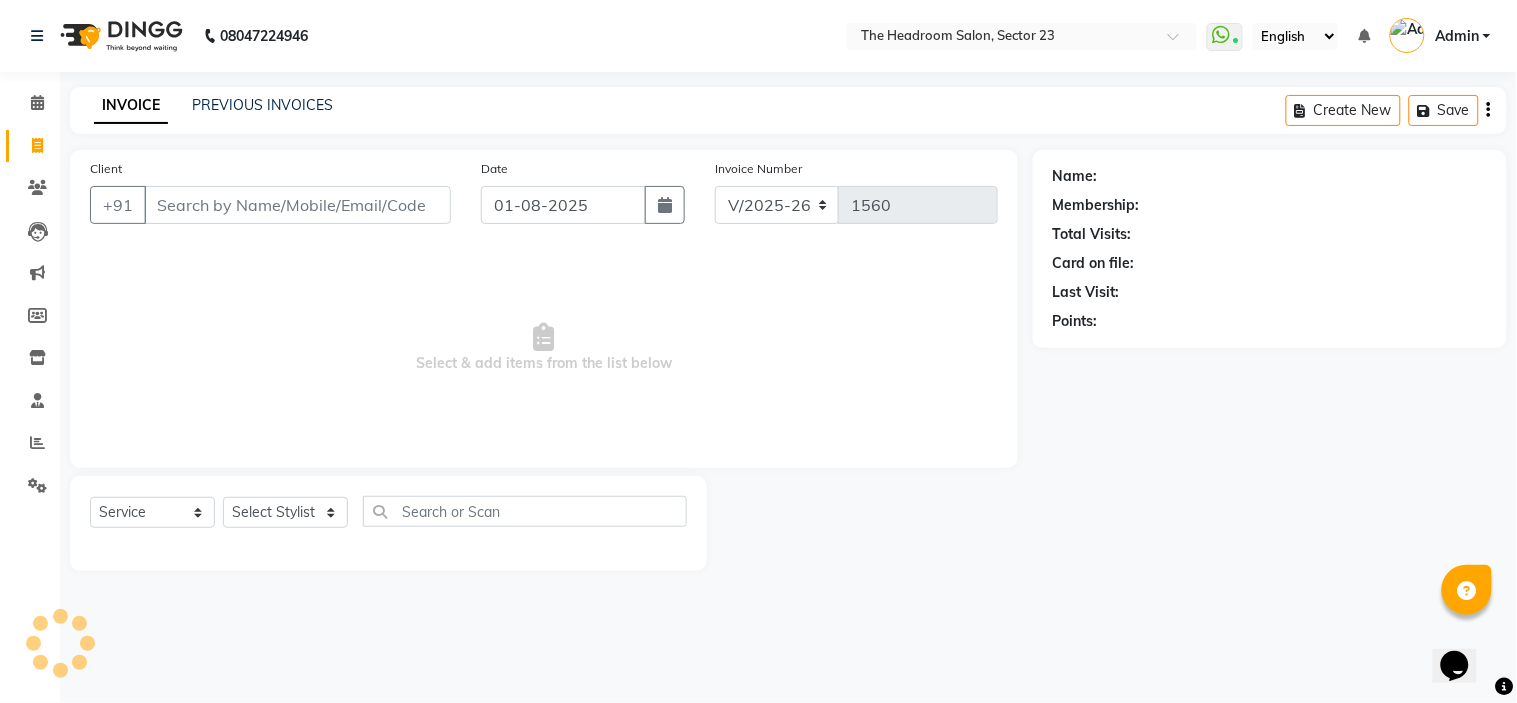 click on "Client" at bounding box center [297, 205] 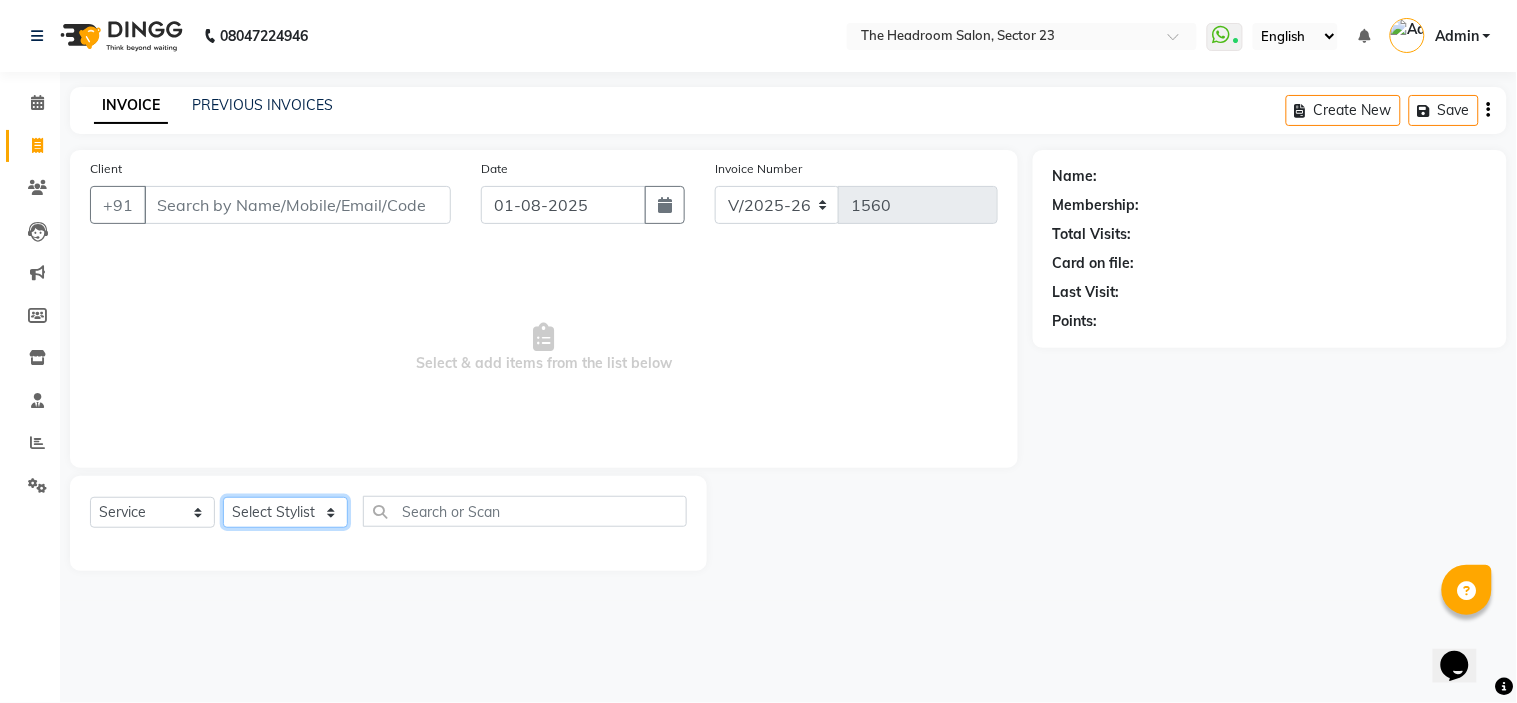 click on "Select Stylist Anjali Anubha Ashok Garima Manager Manju Raju Rohit Shahbaz" 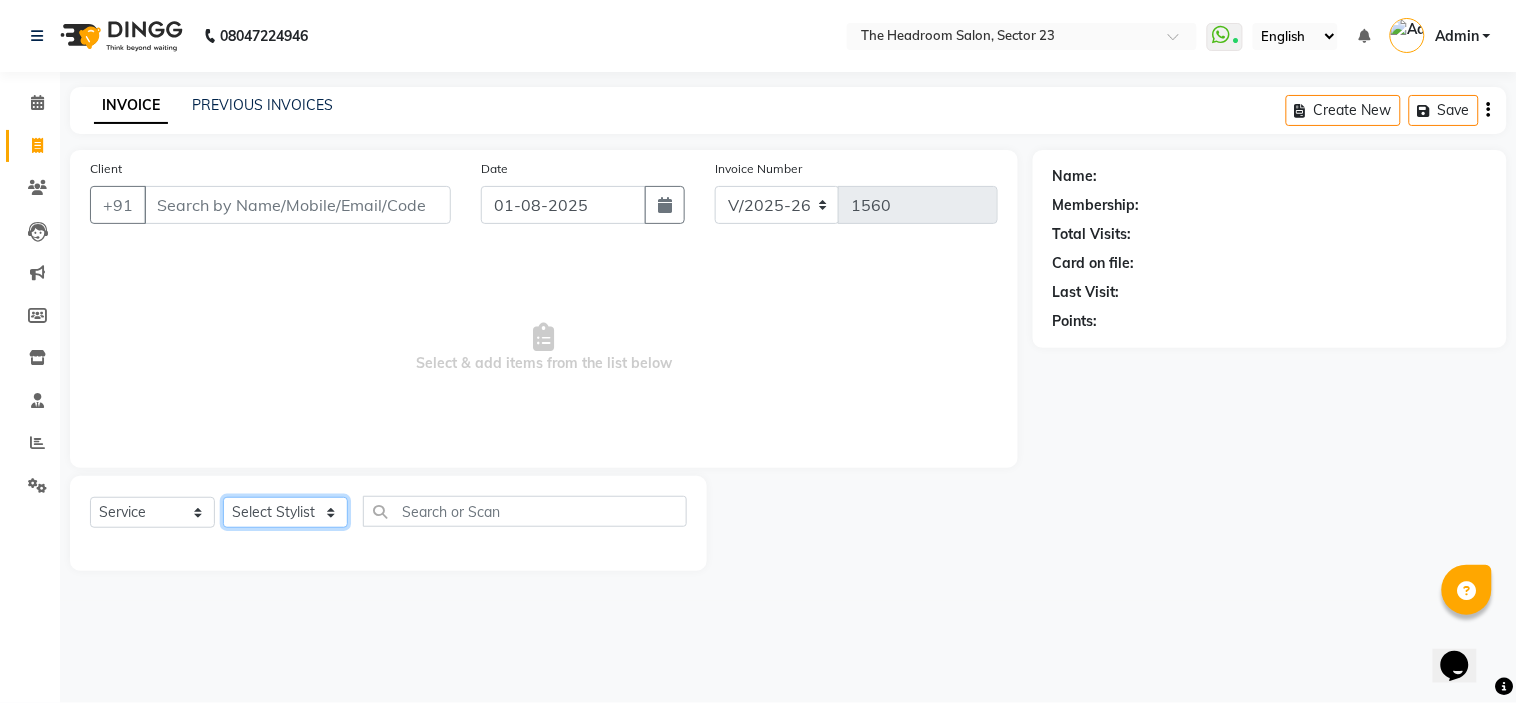 select on "64907" 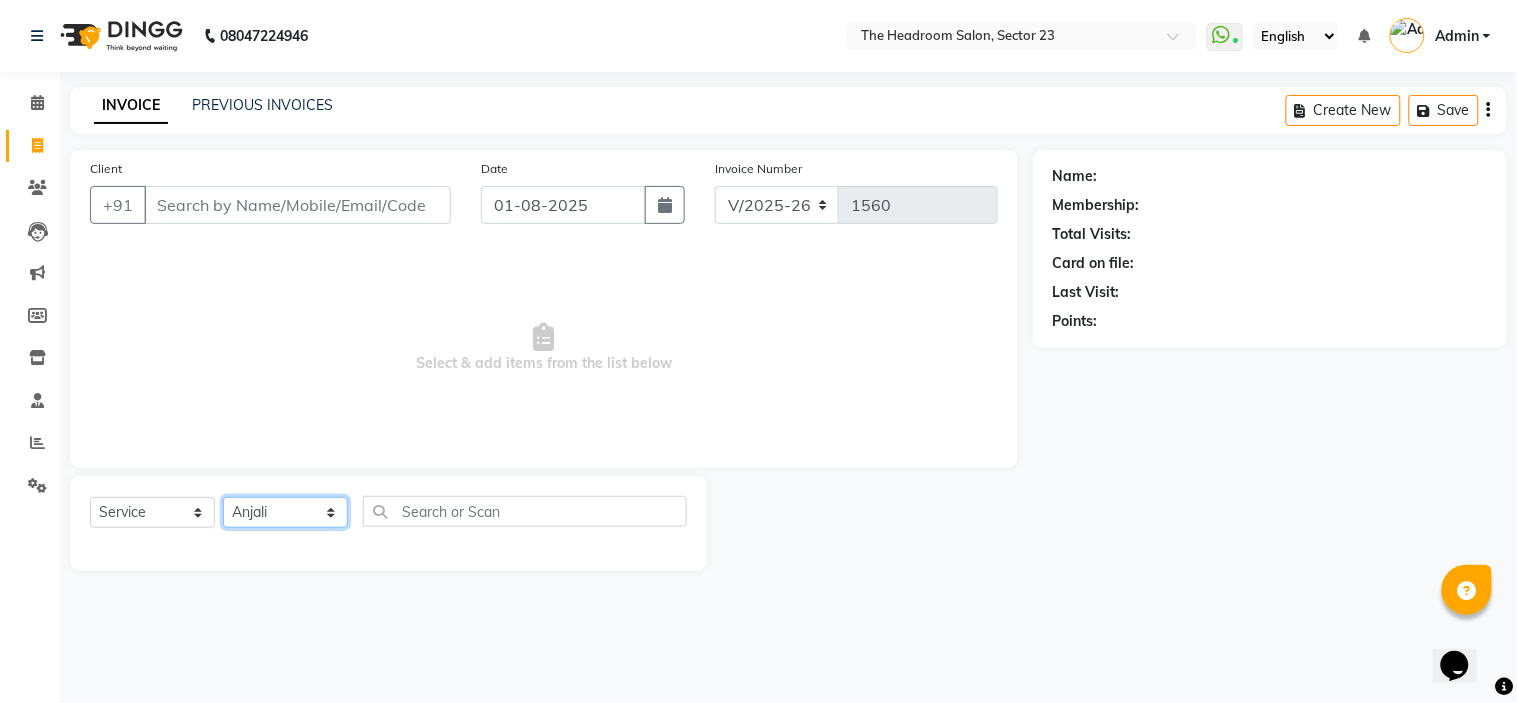 click on "Select Stylist Anjali Anubha Ashok Garima Manager Manju Raju Rohit Shahbaz" 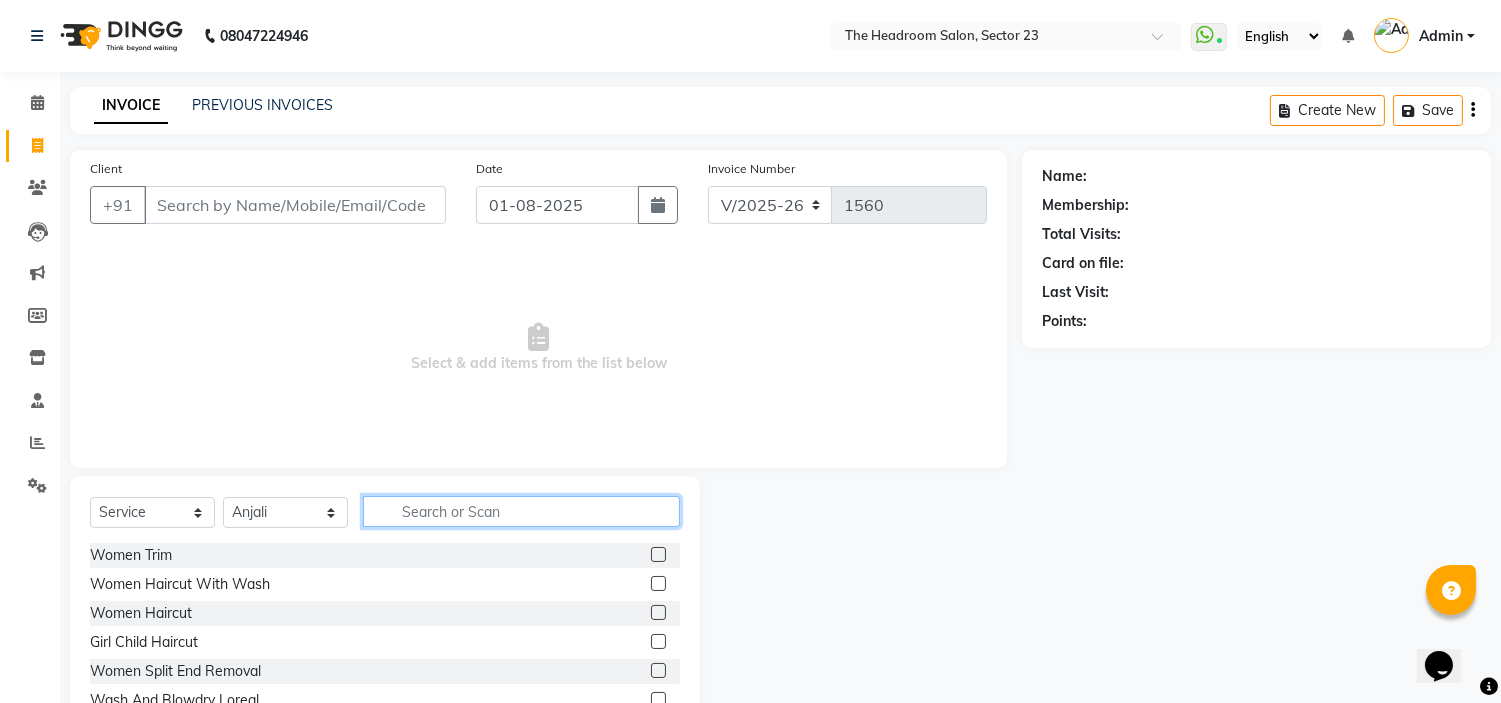 click 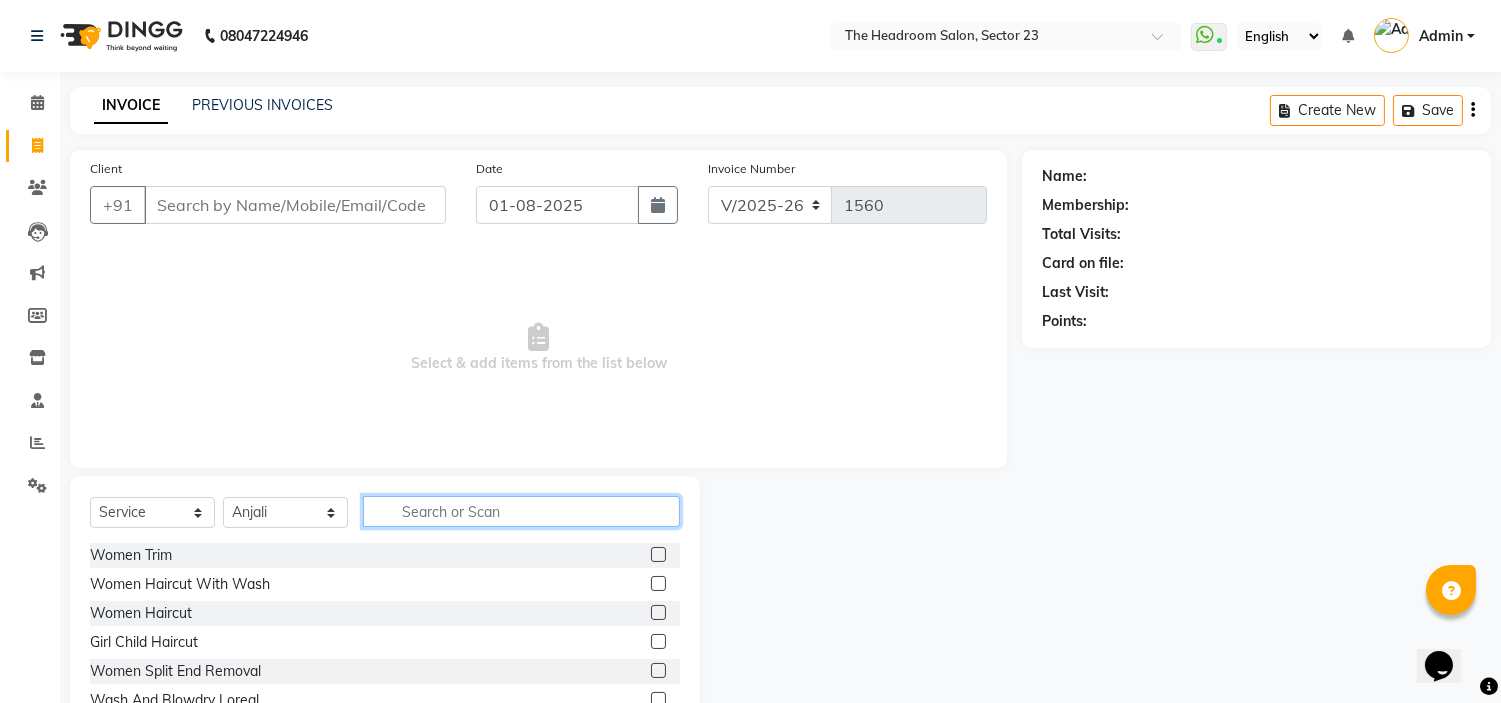 click 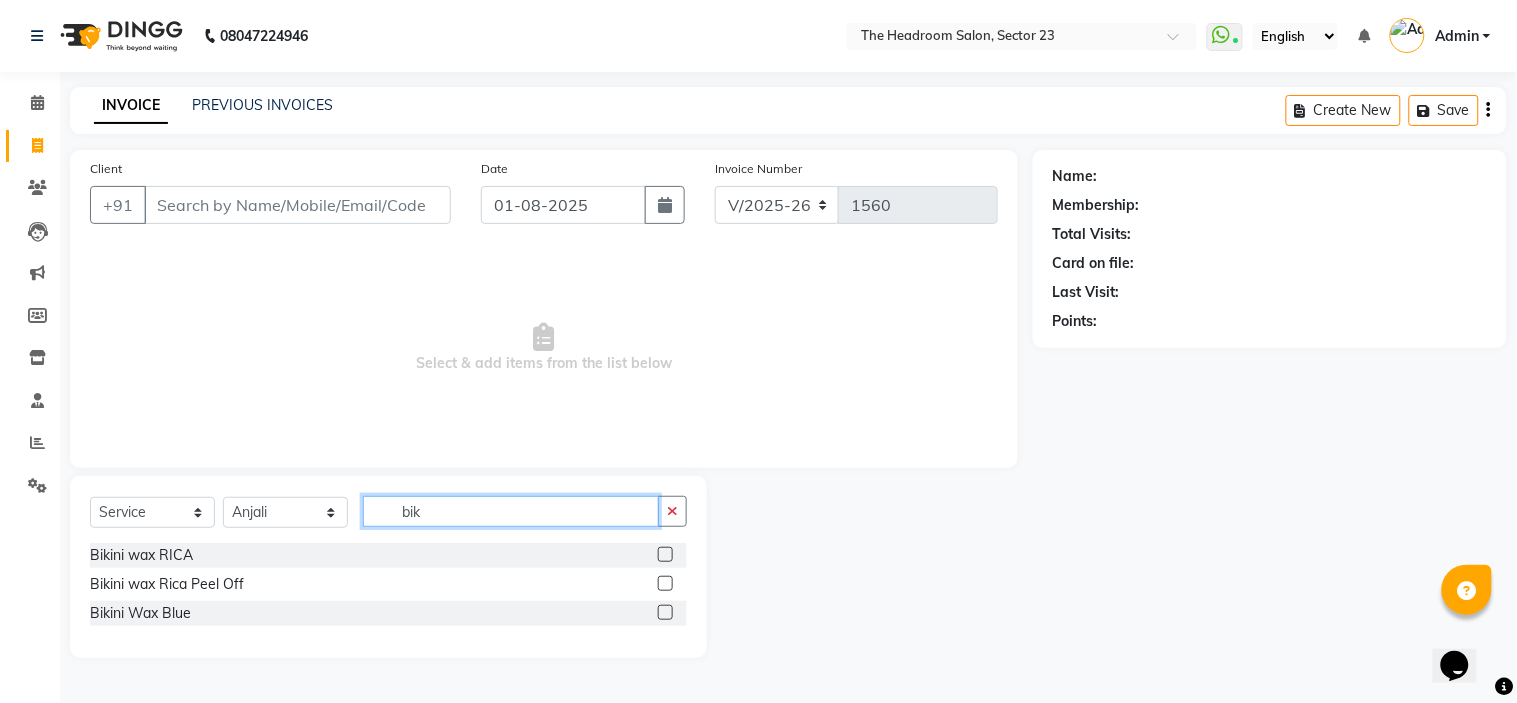 type on "bik" 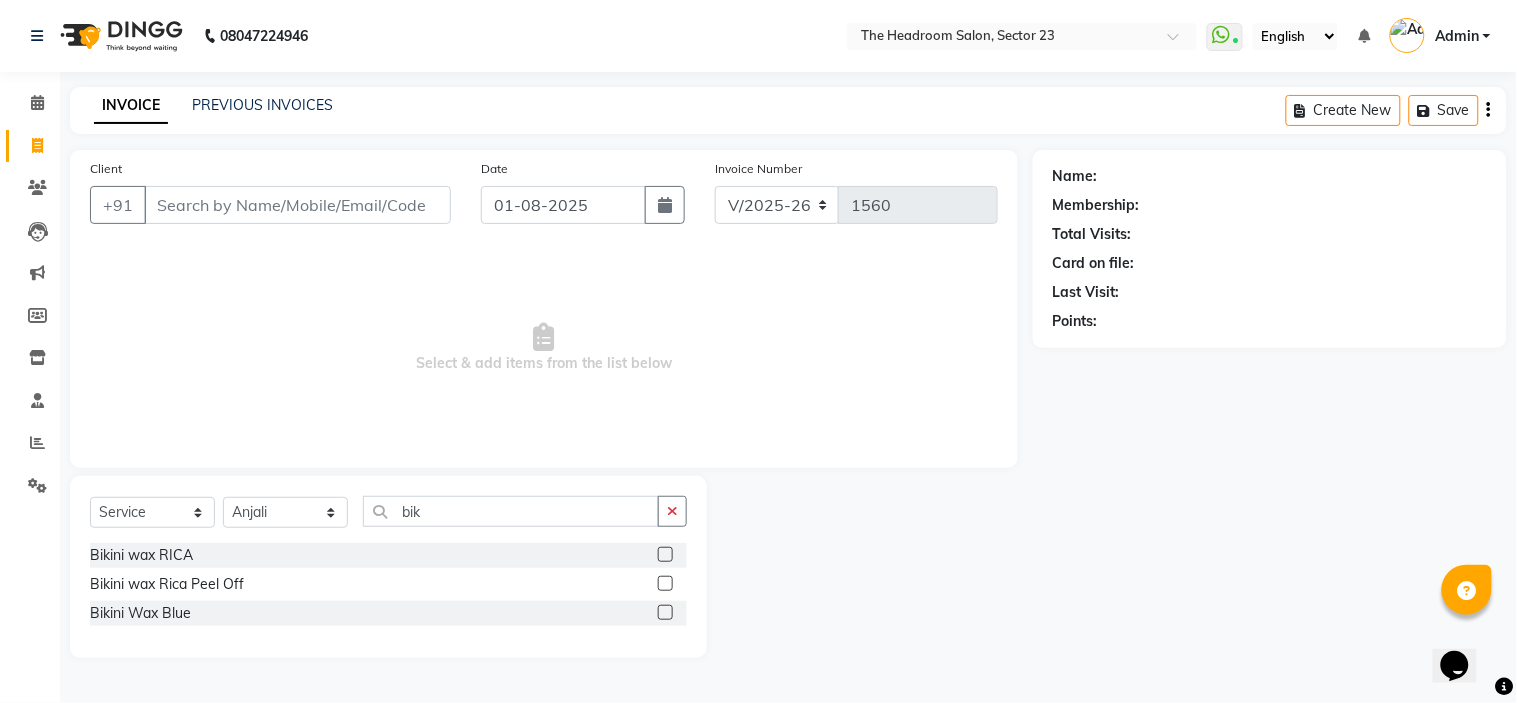 click 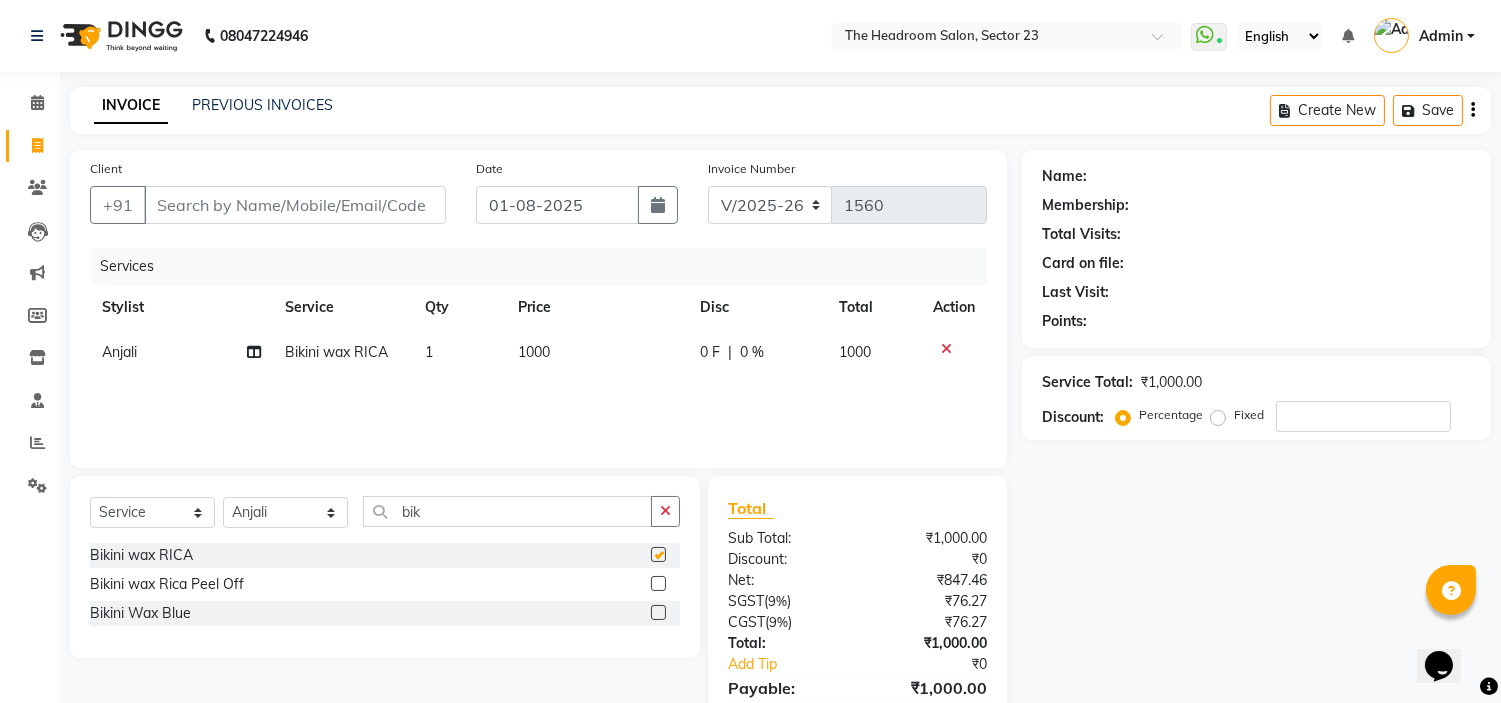 checkbox on "false" 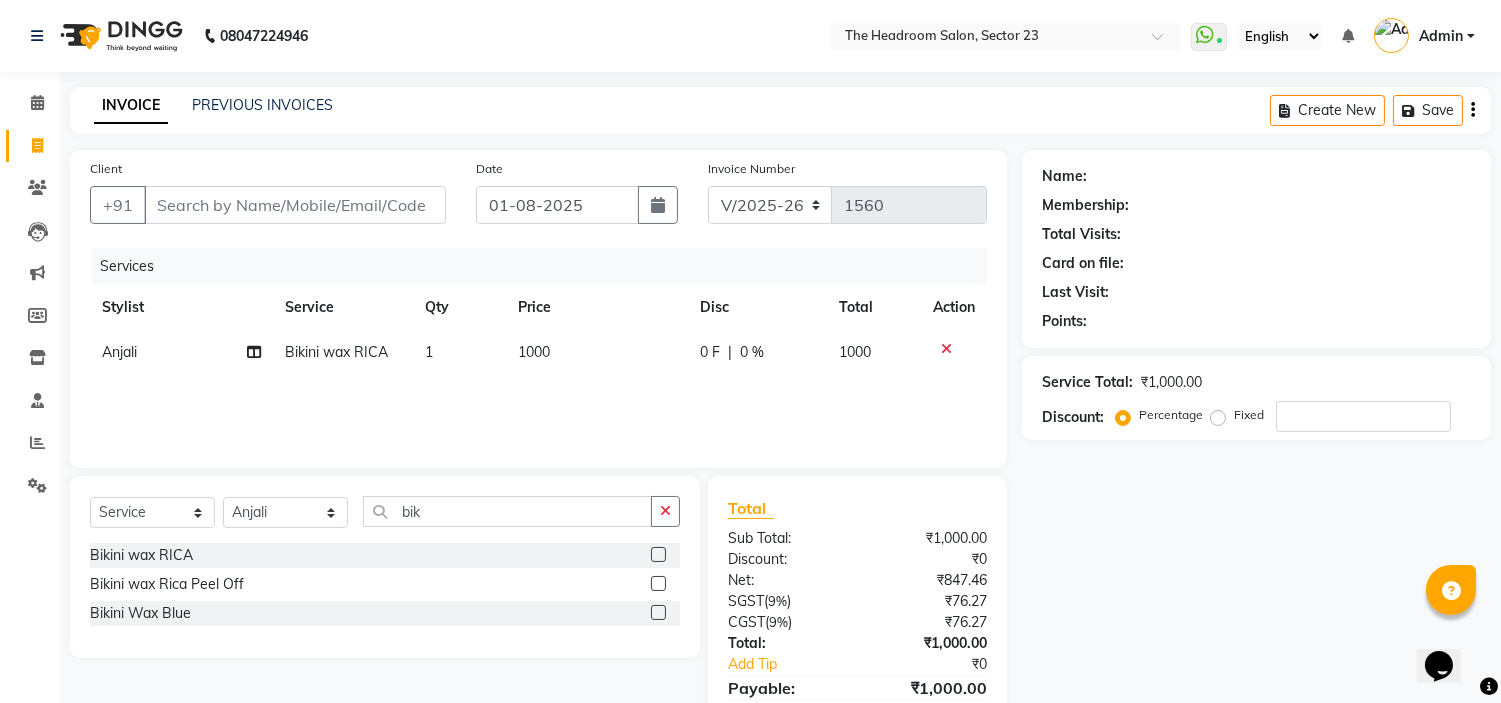 click on "1000" 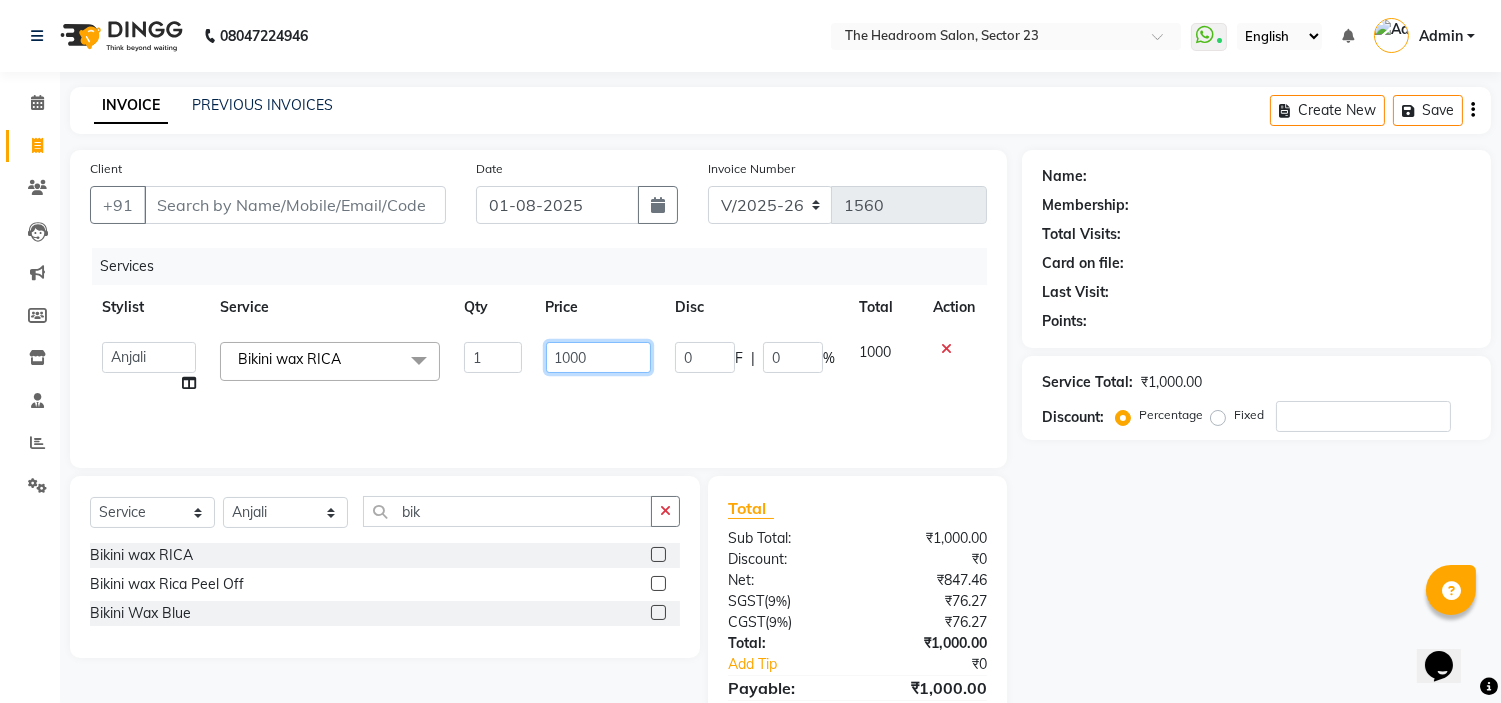 click on "1000" 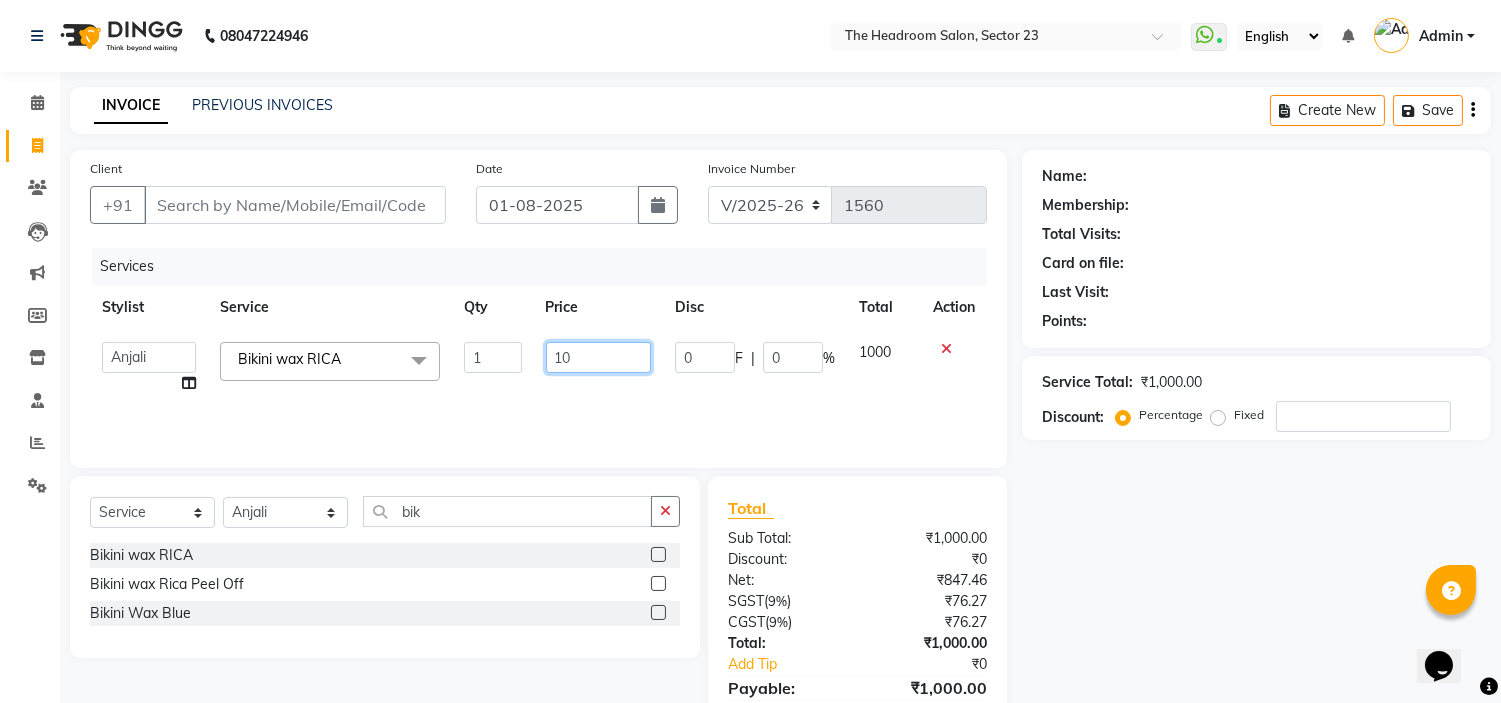 type on "1" 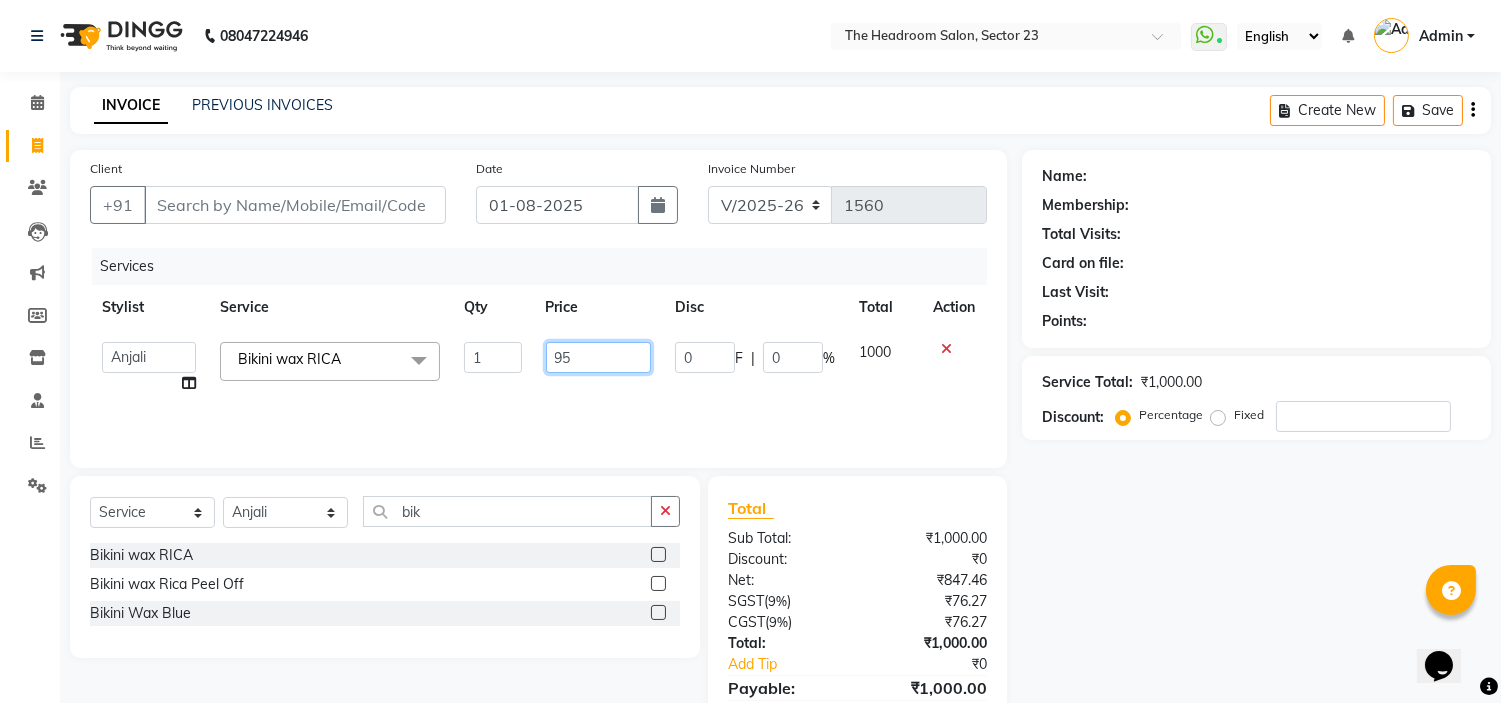 type on "950" 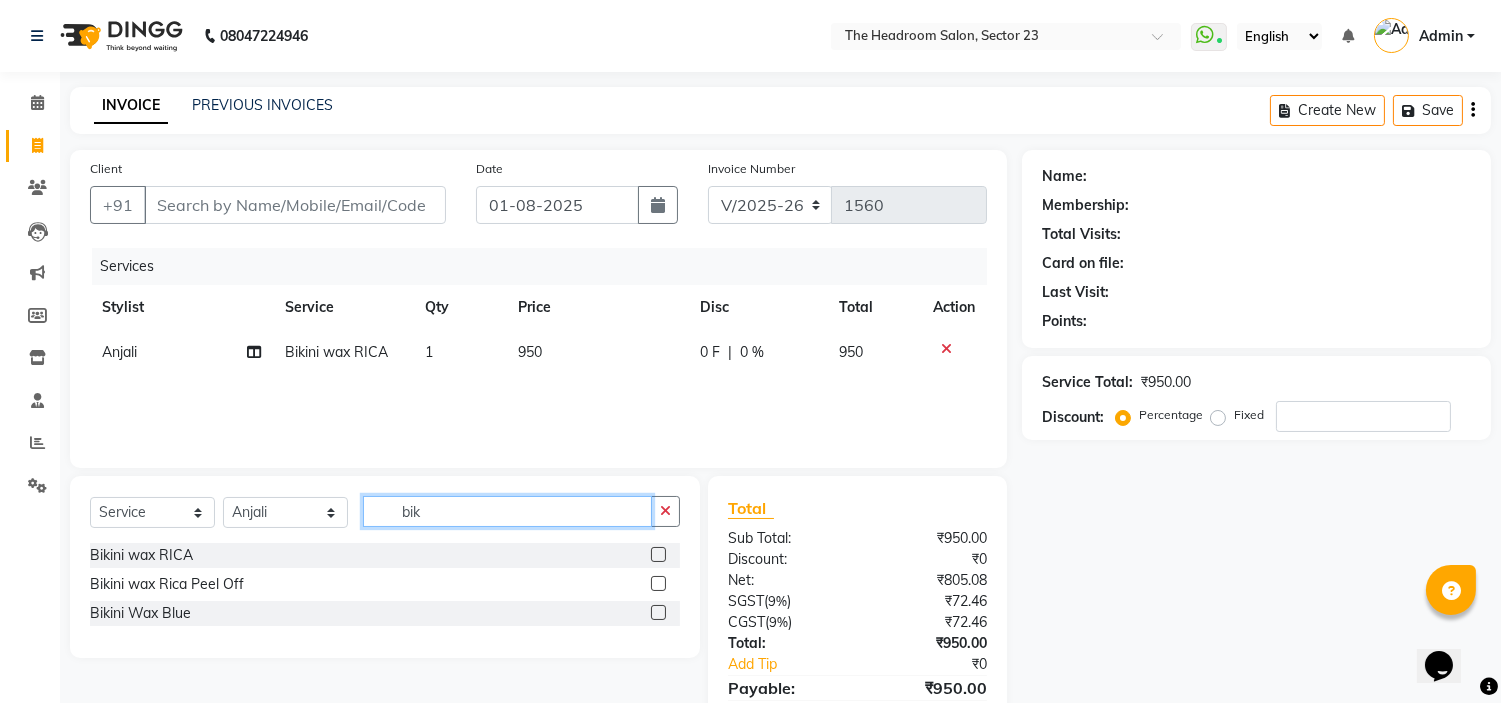 click on "bik" 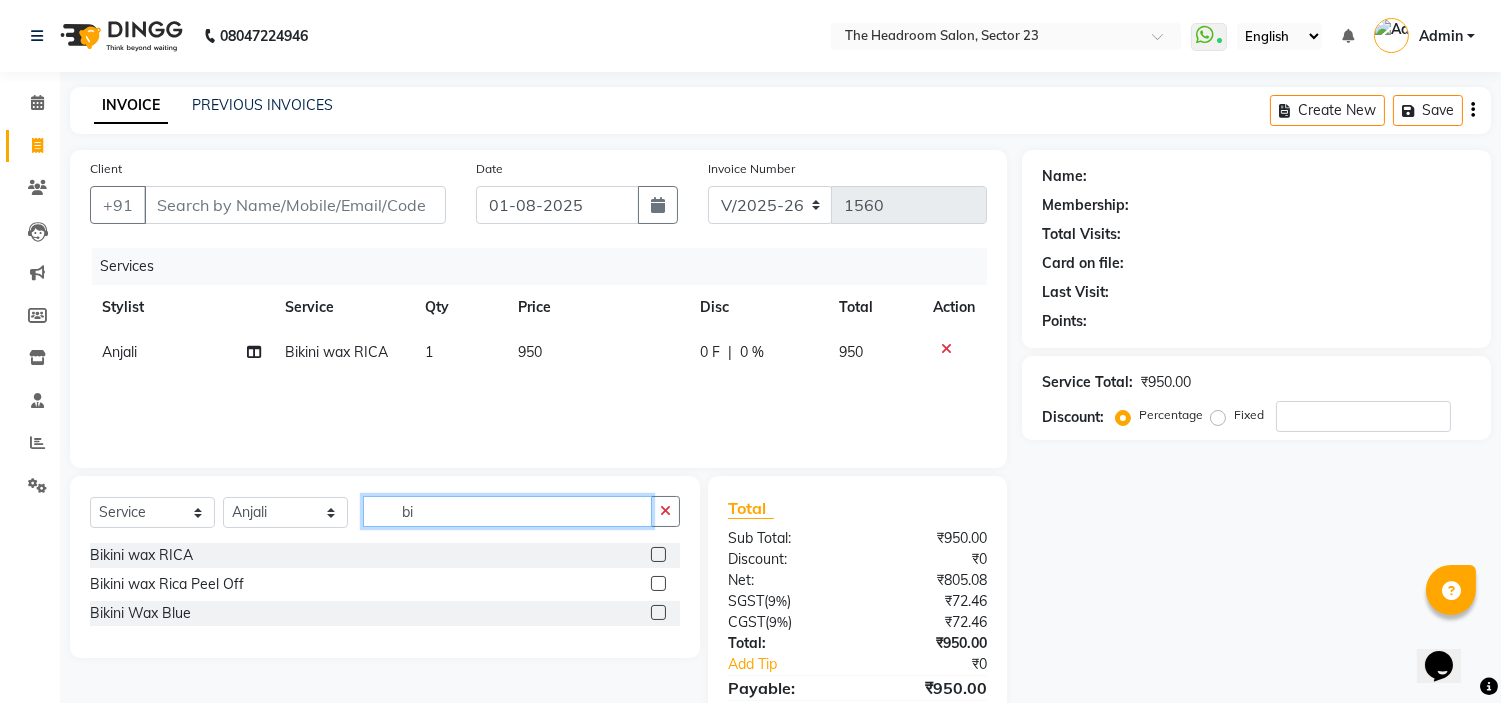 type on "b" 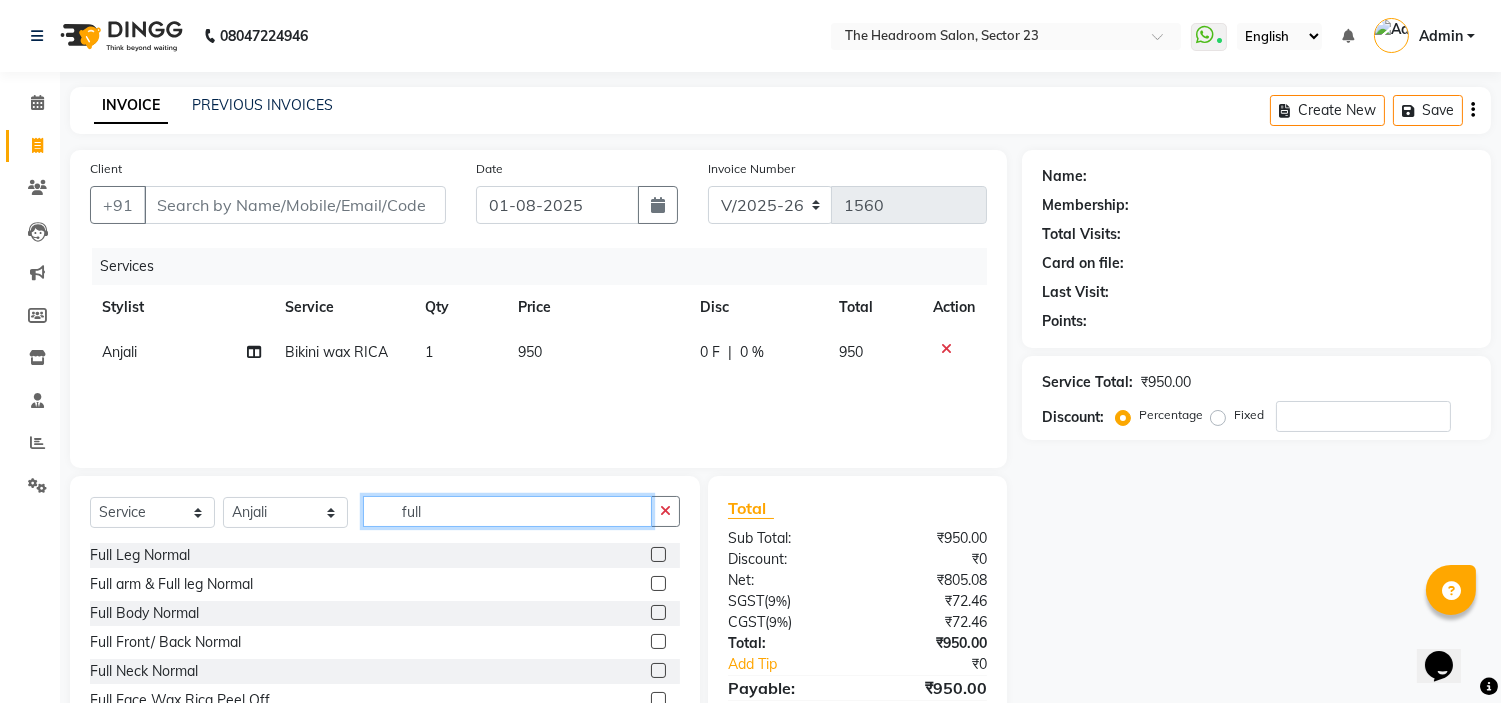 scroll, scrollTop: 97, scrollLeft: 0, axis: vertical 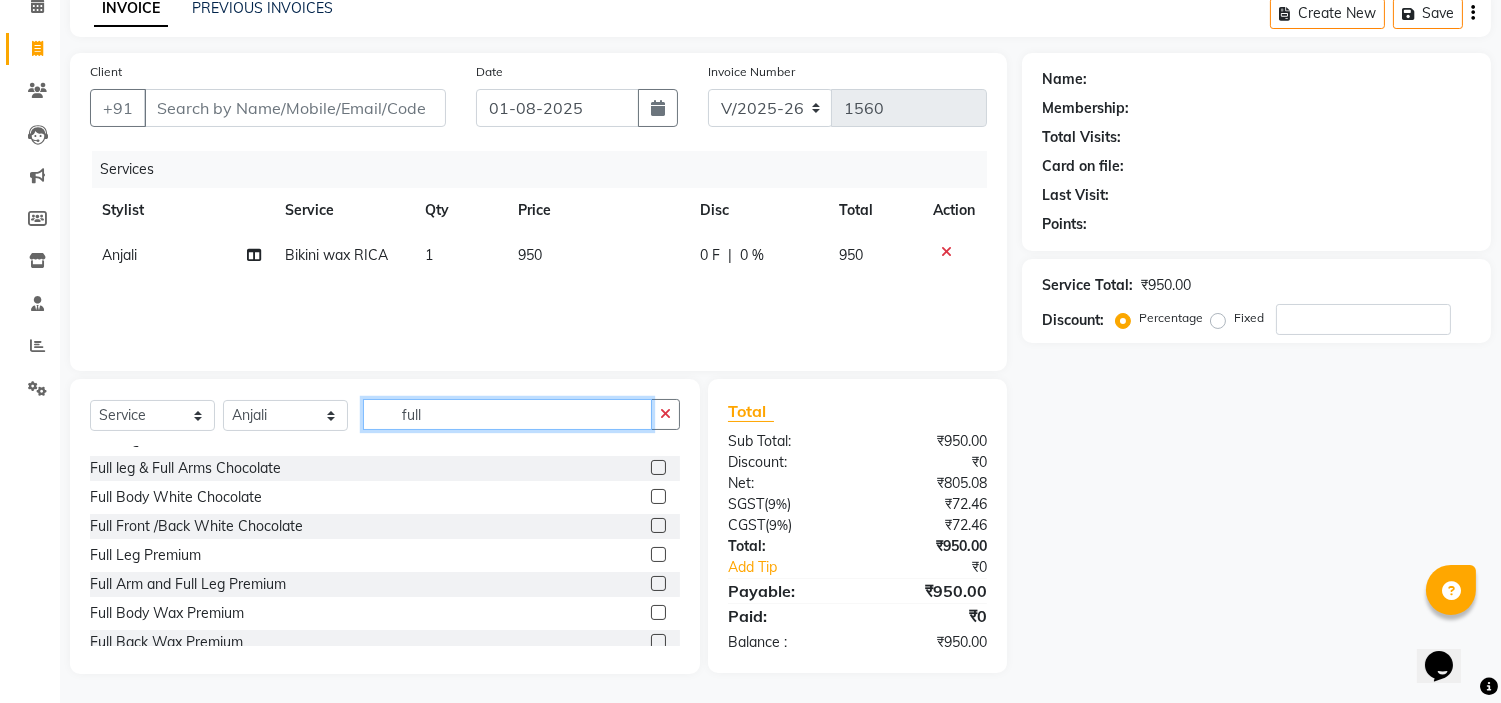 type on "full" 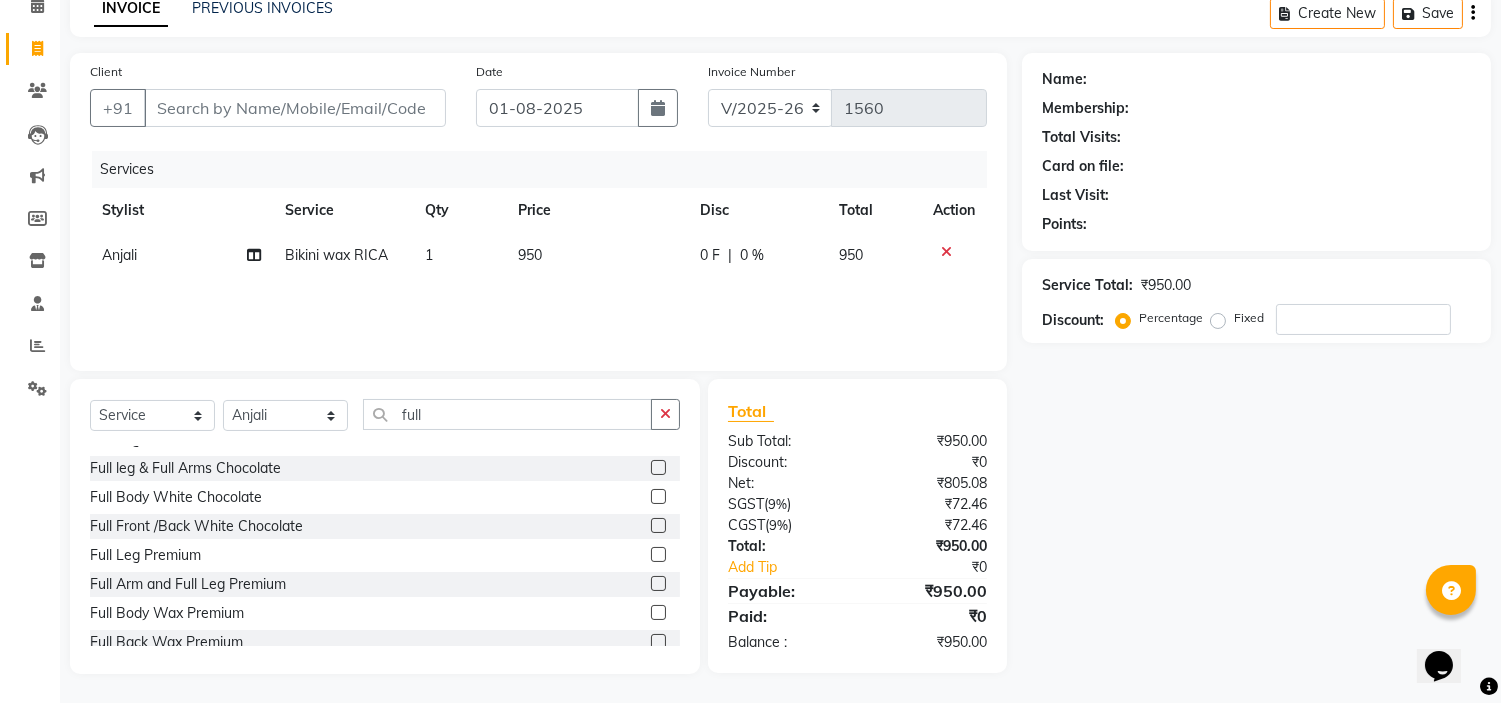 click 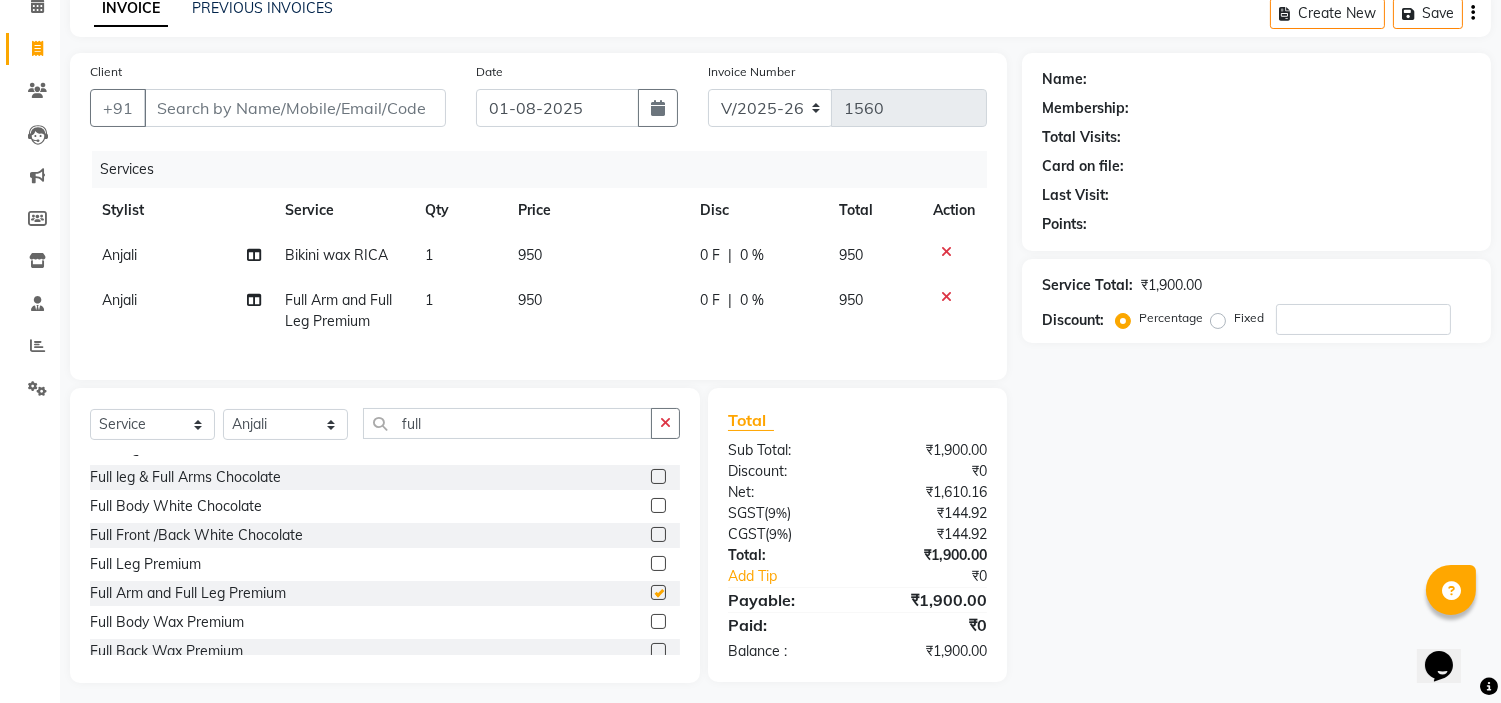 checkbox on "false" 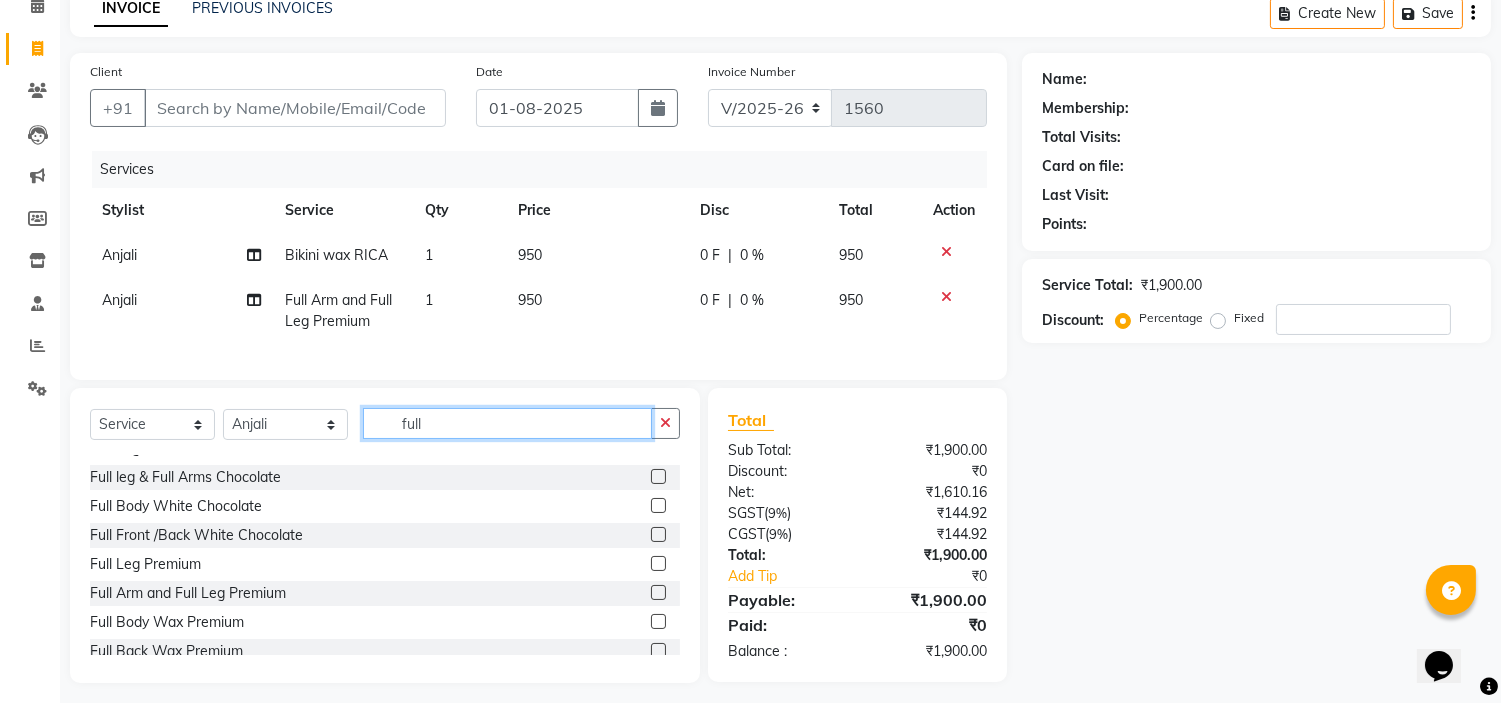 click on "full" 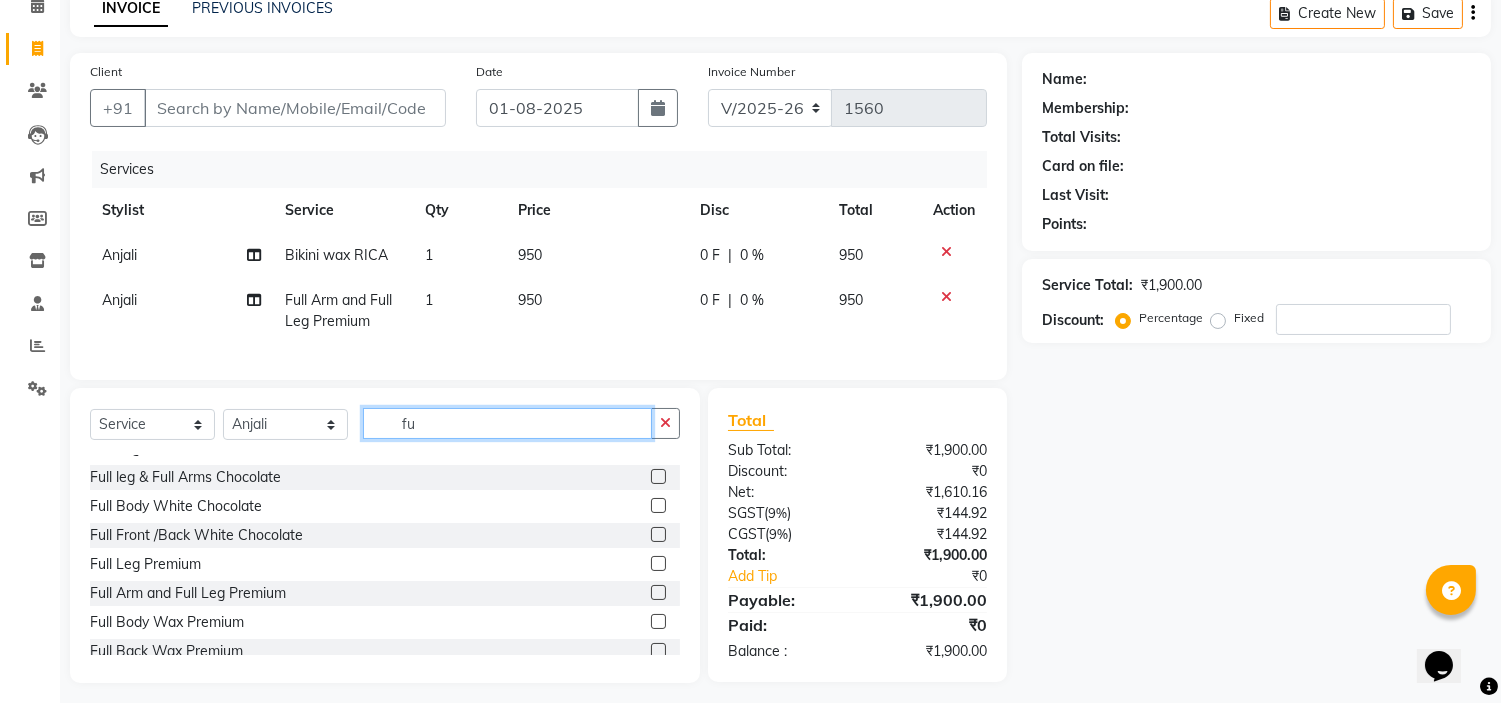 type on "f" 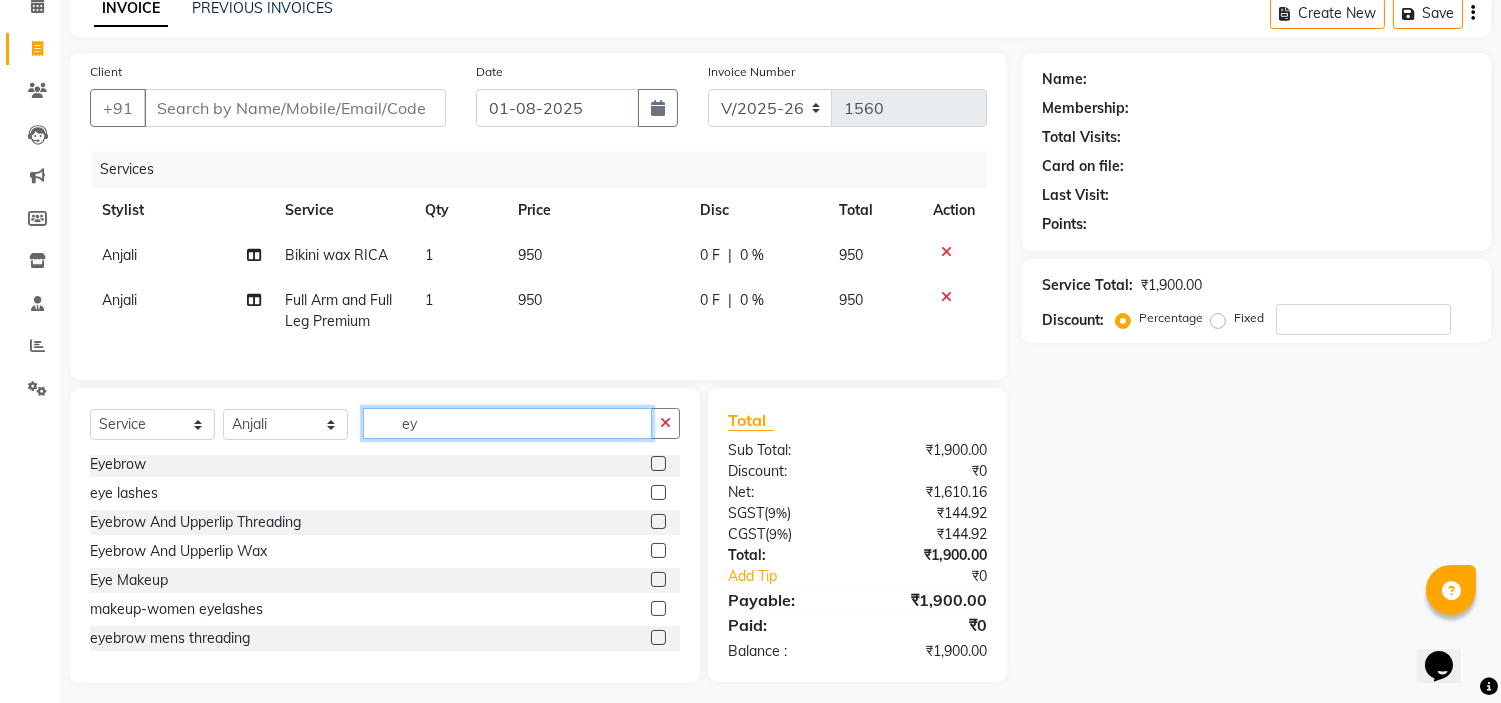 scroll, scrollTop: 3, scrollLeft: 0, axis: vertical 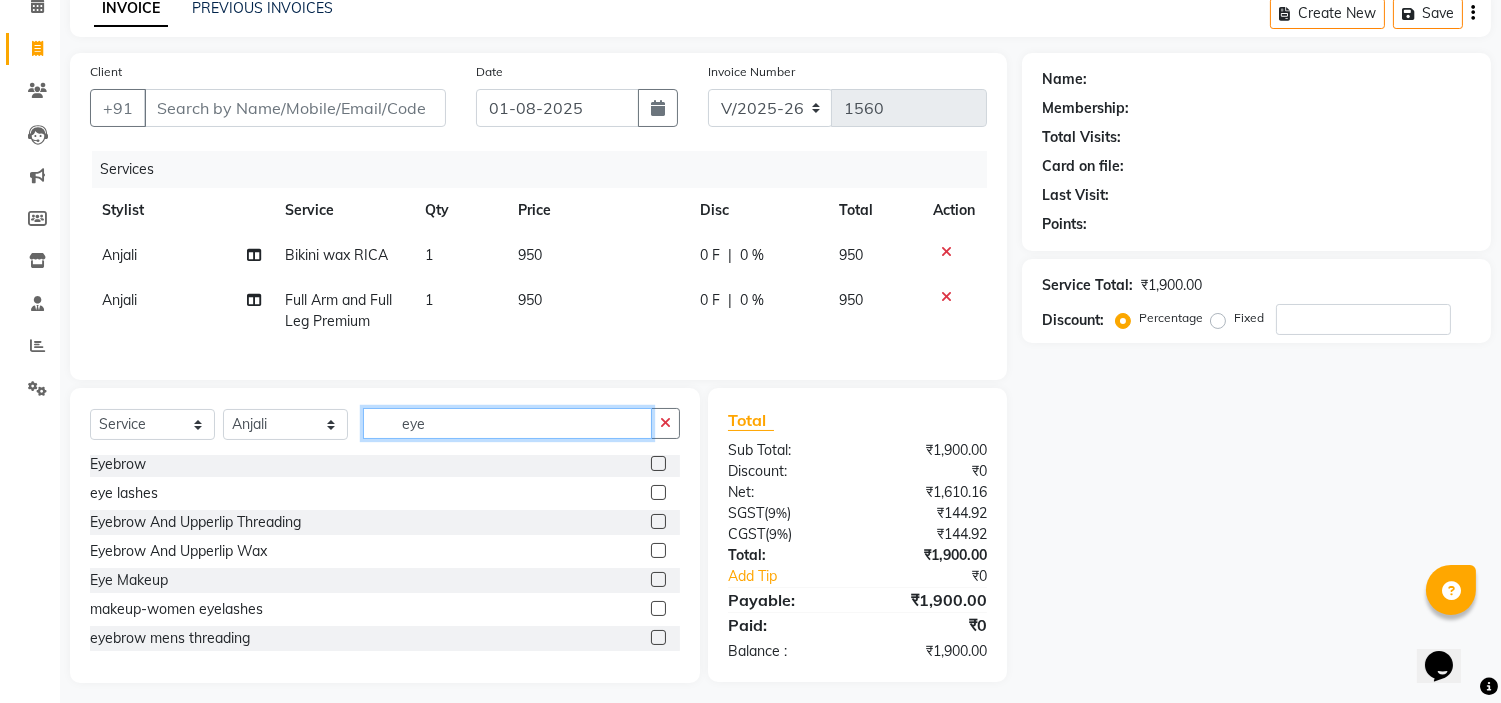 type on "eye" 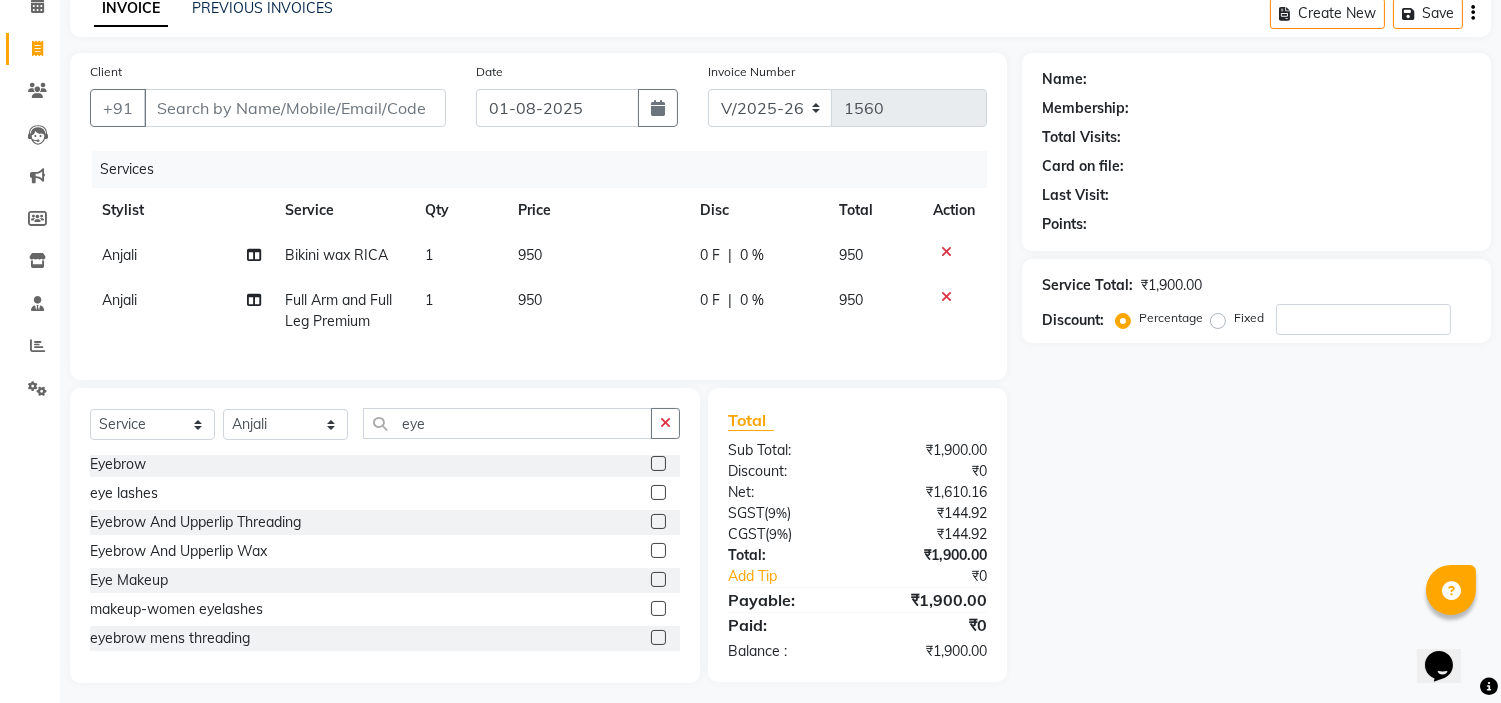 click 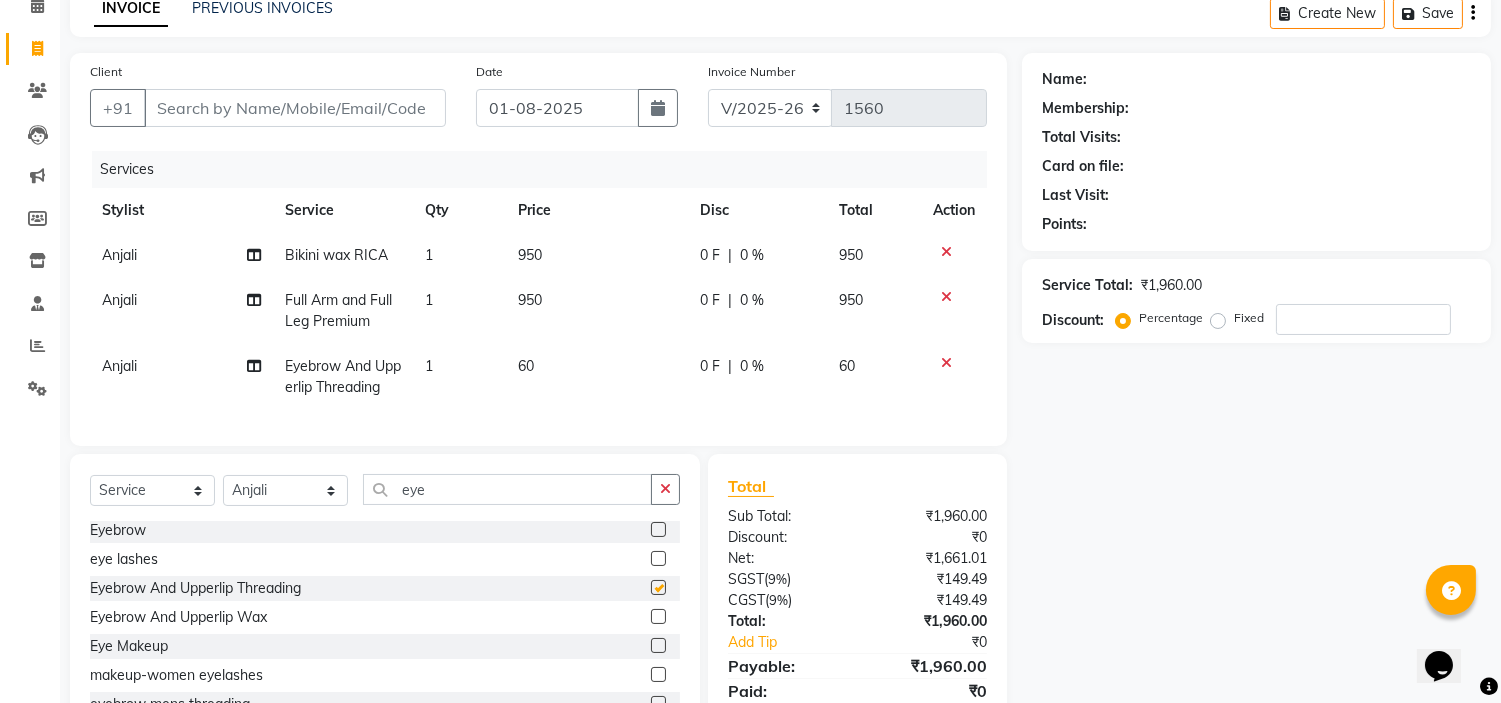 checkbox on "false" 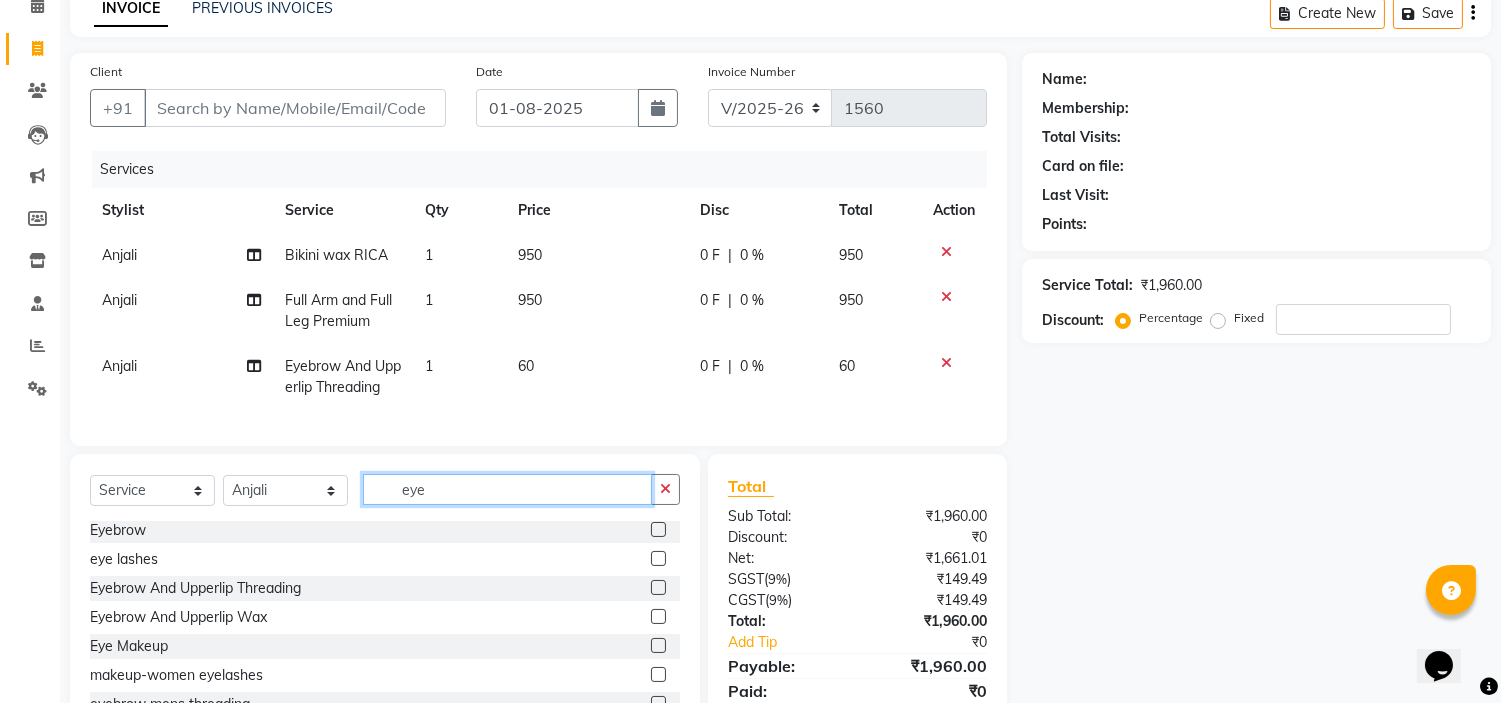 click on "eye" 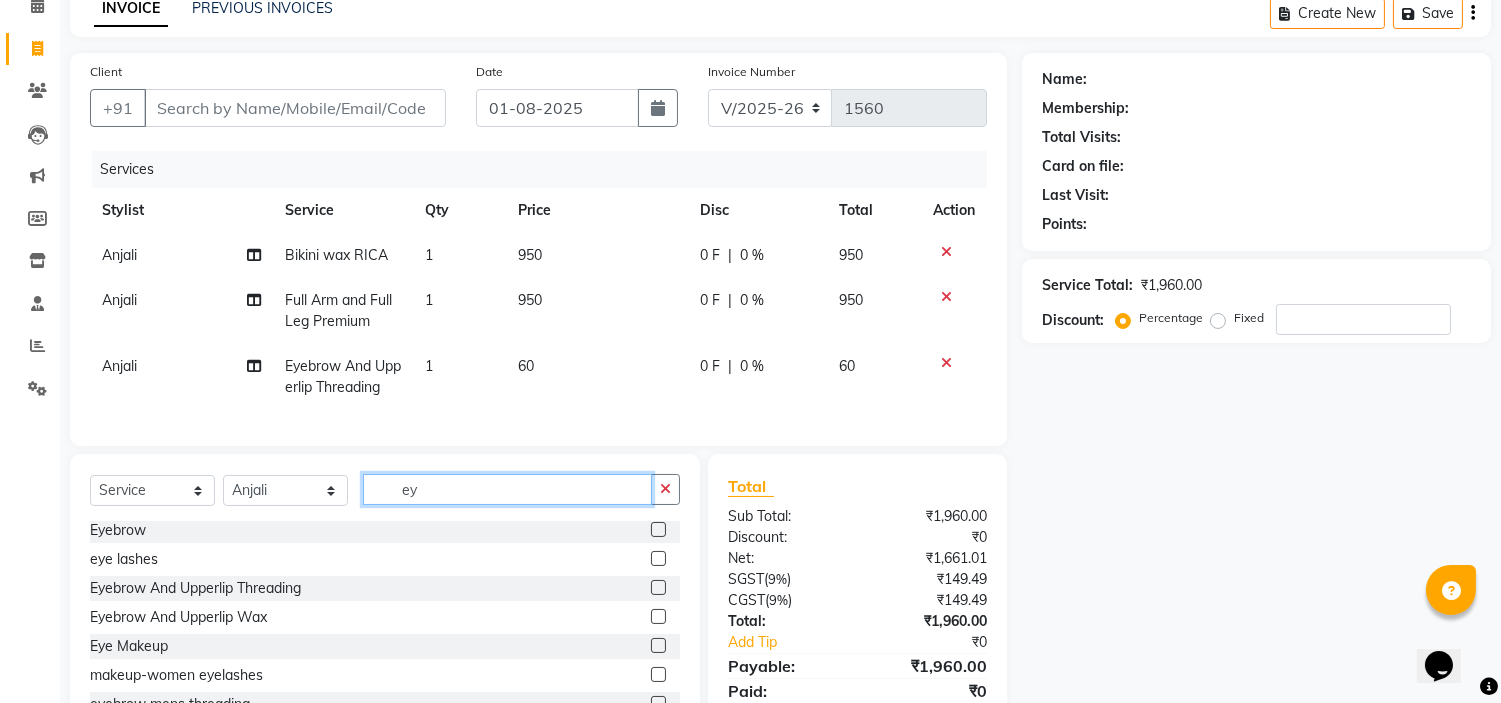 type on "e" 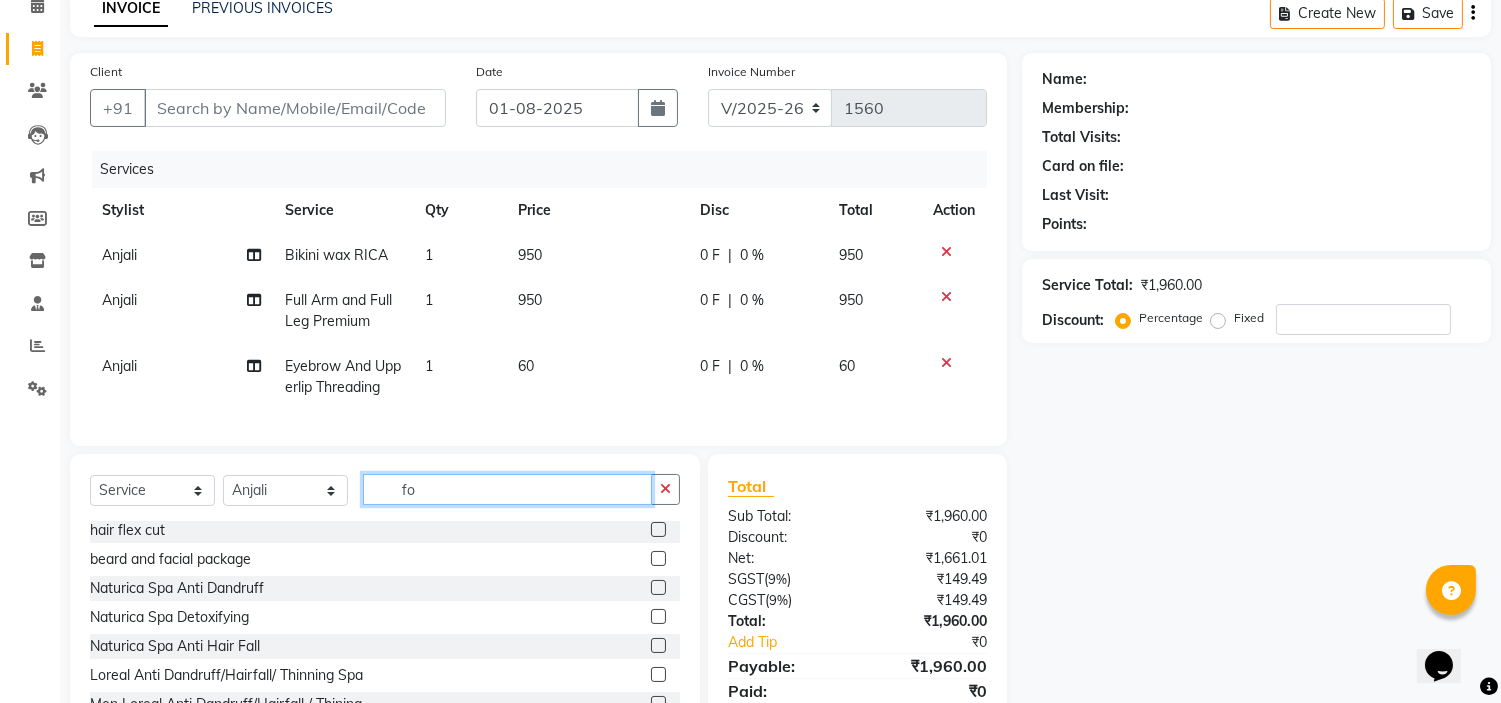 scroll, scrollTop: 0, scrollLeft: 0, axis: both 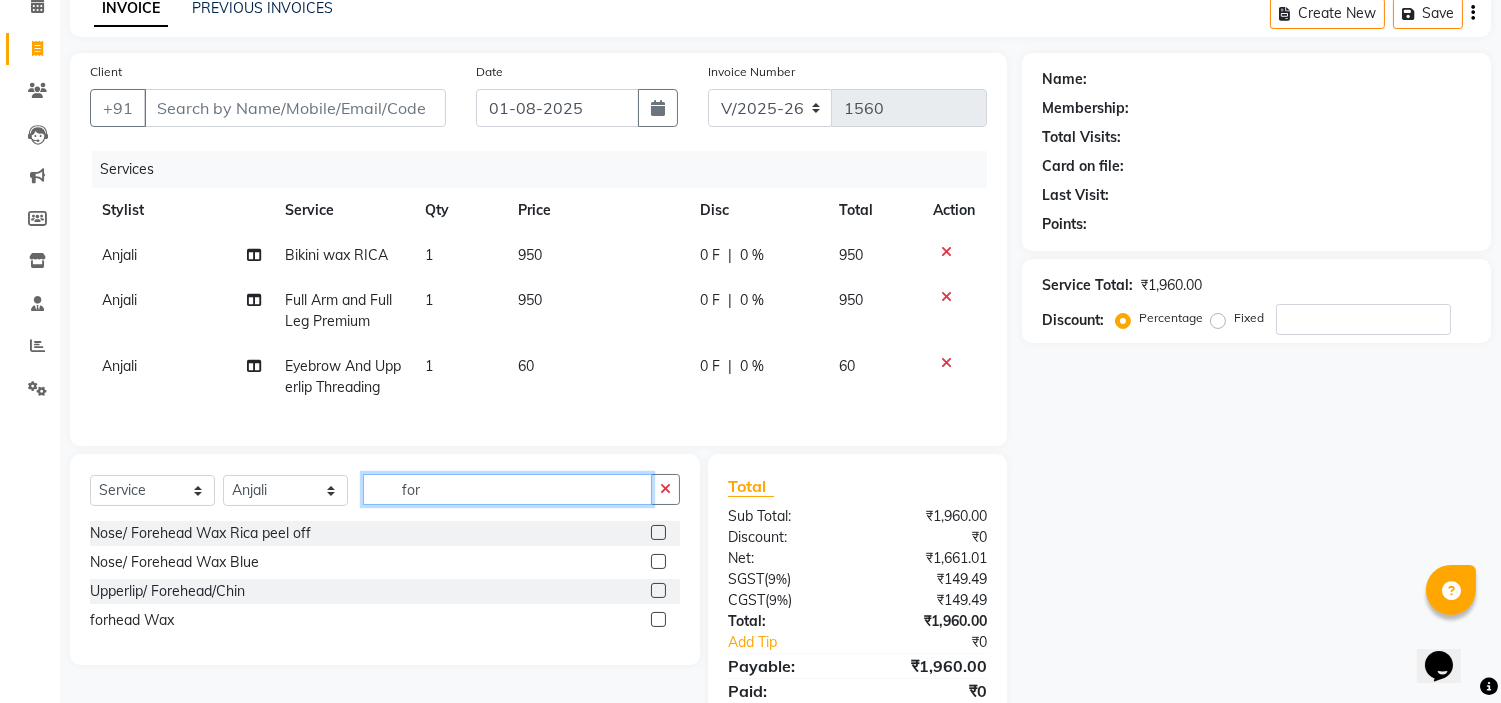 type on "for" 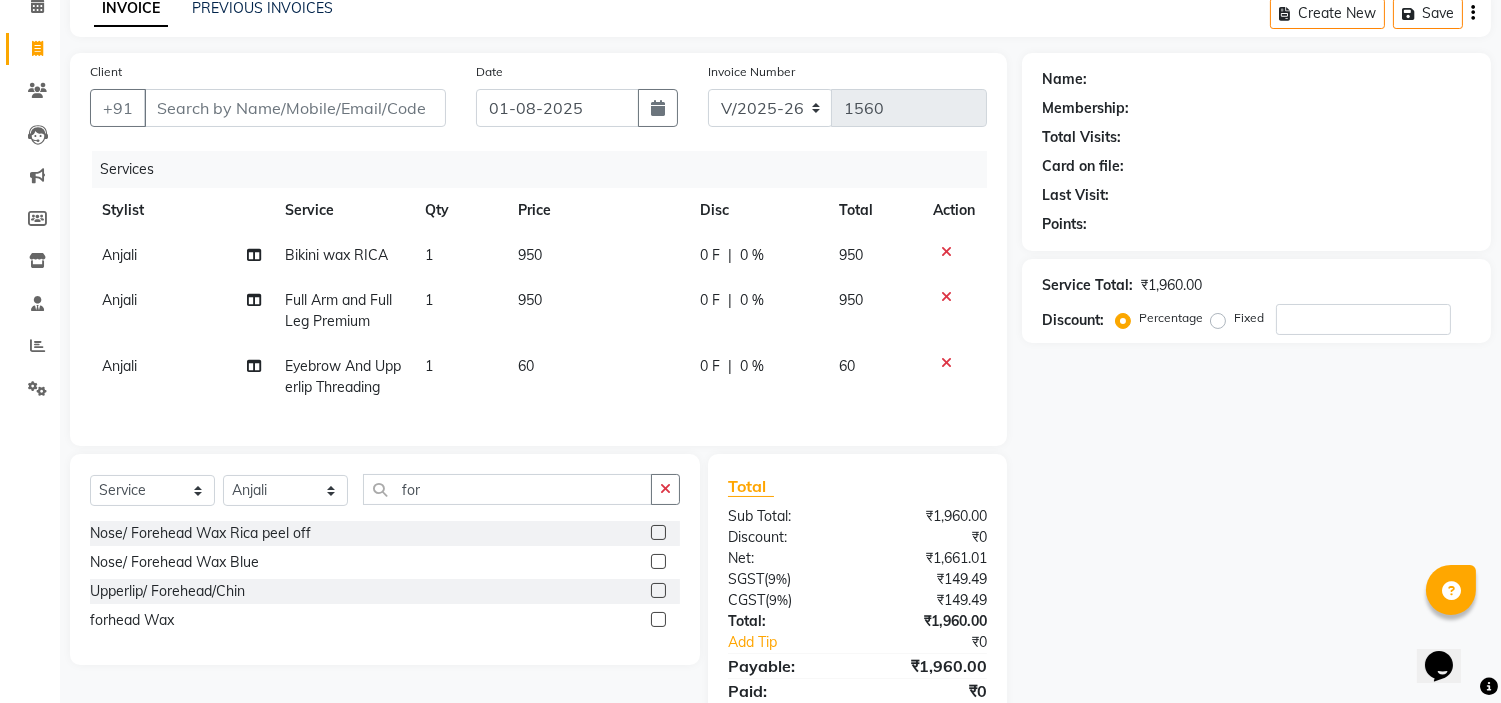 click 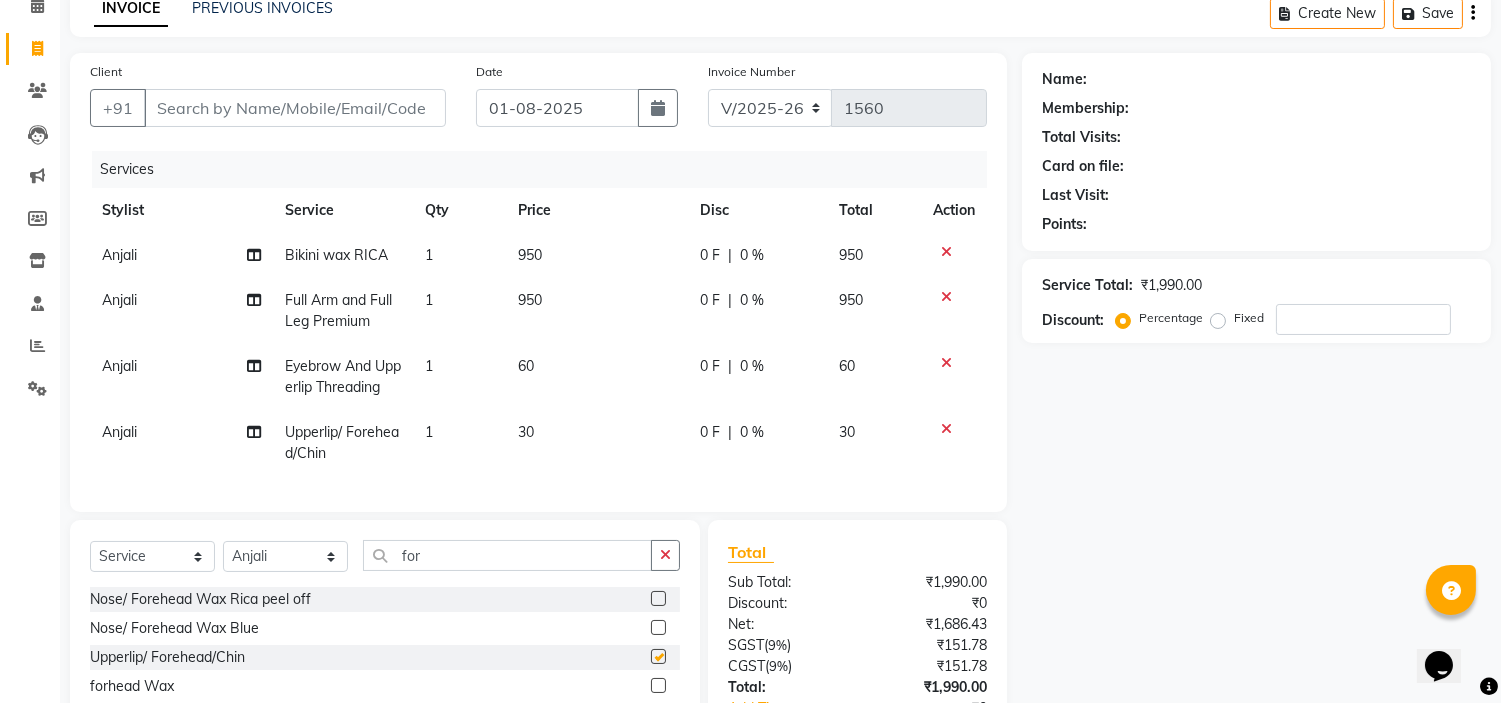 checkbox on "false" 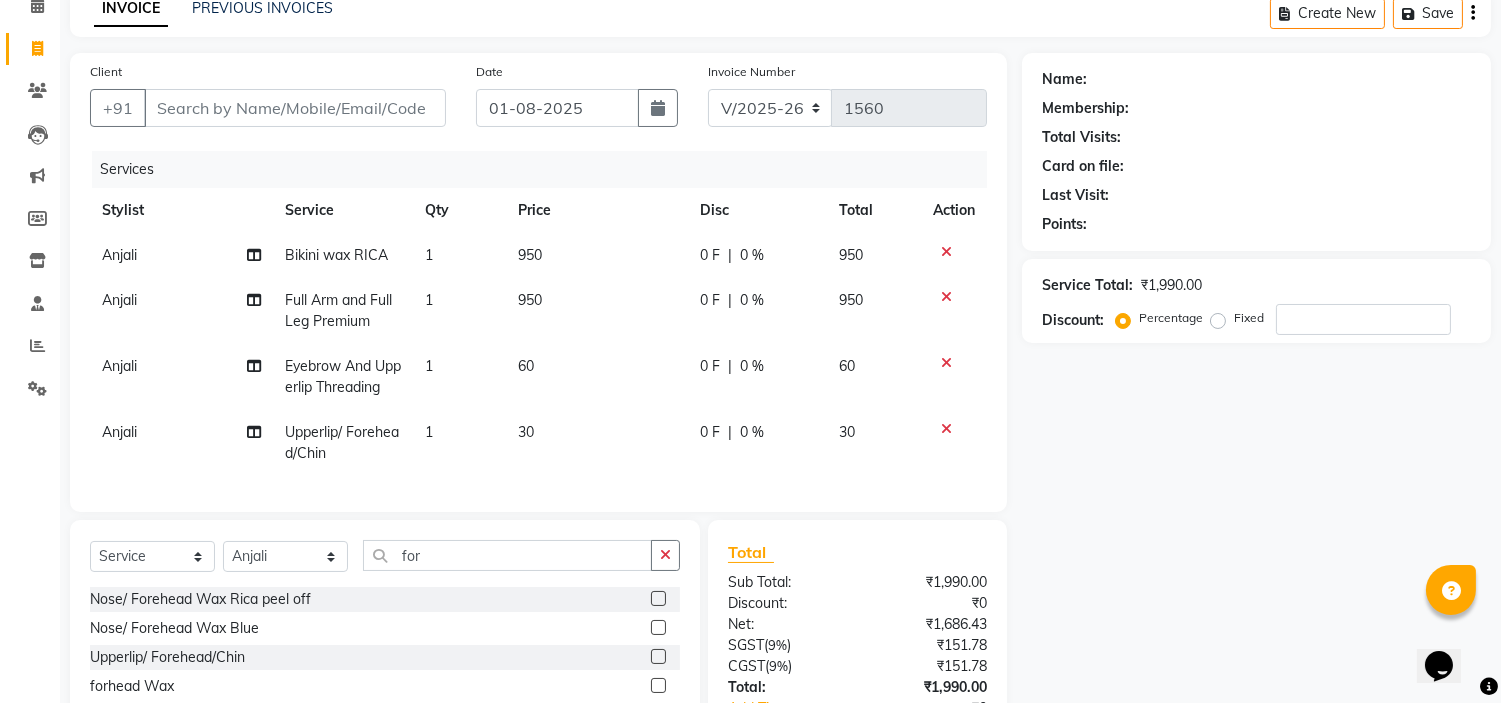 click on "950" 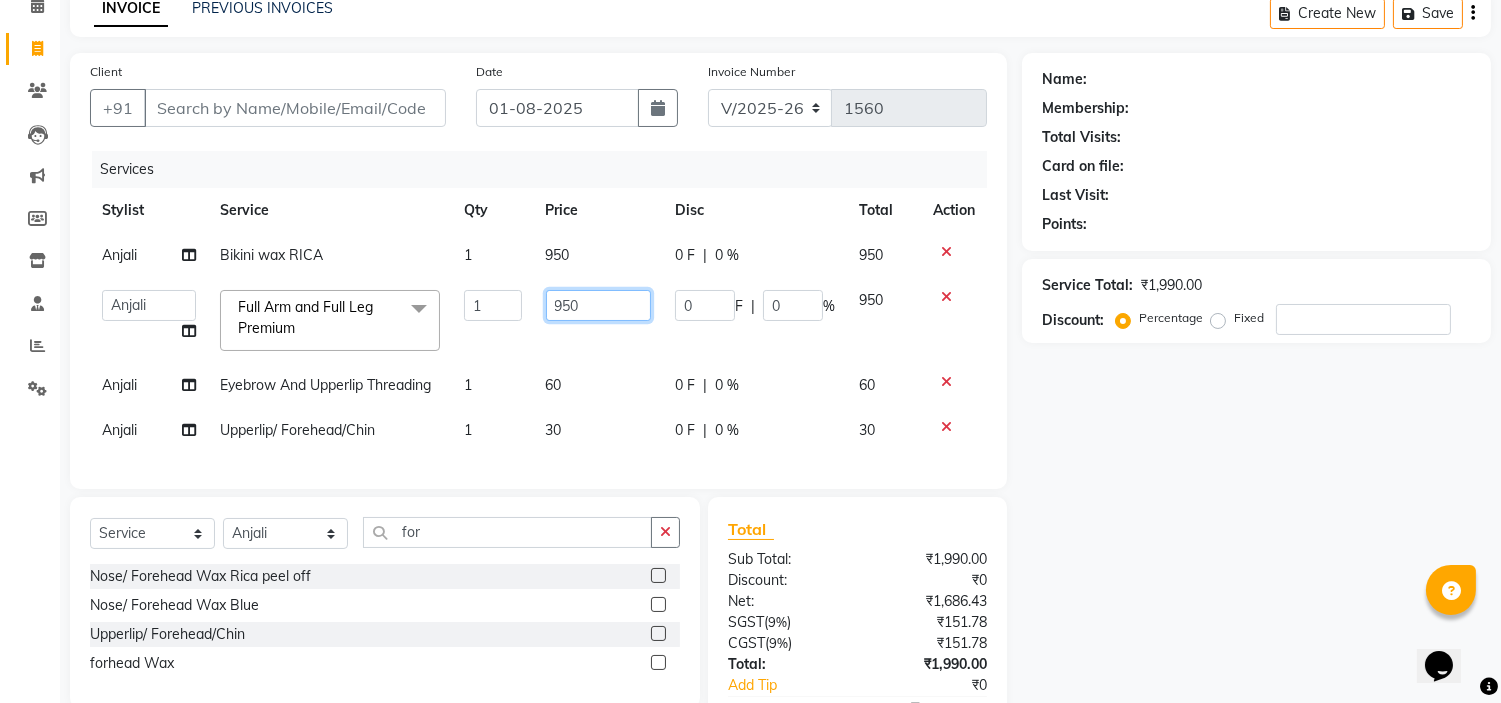 click on "950" 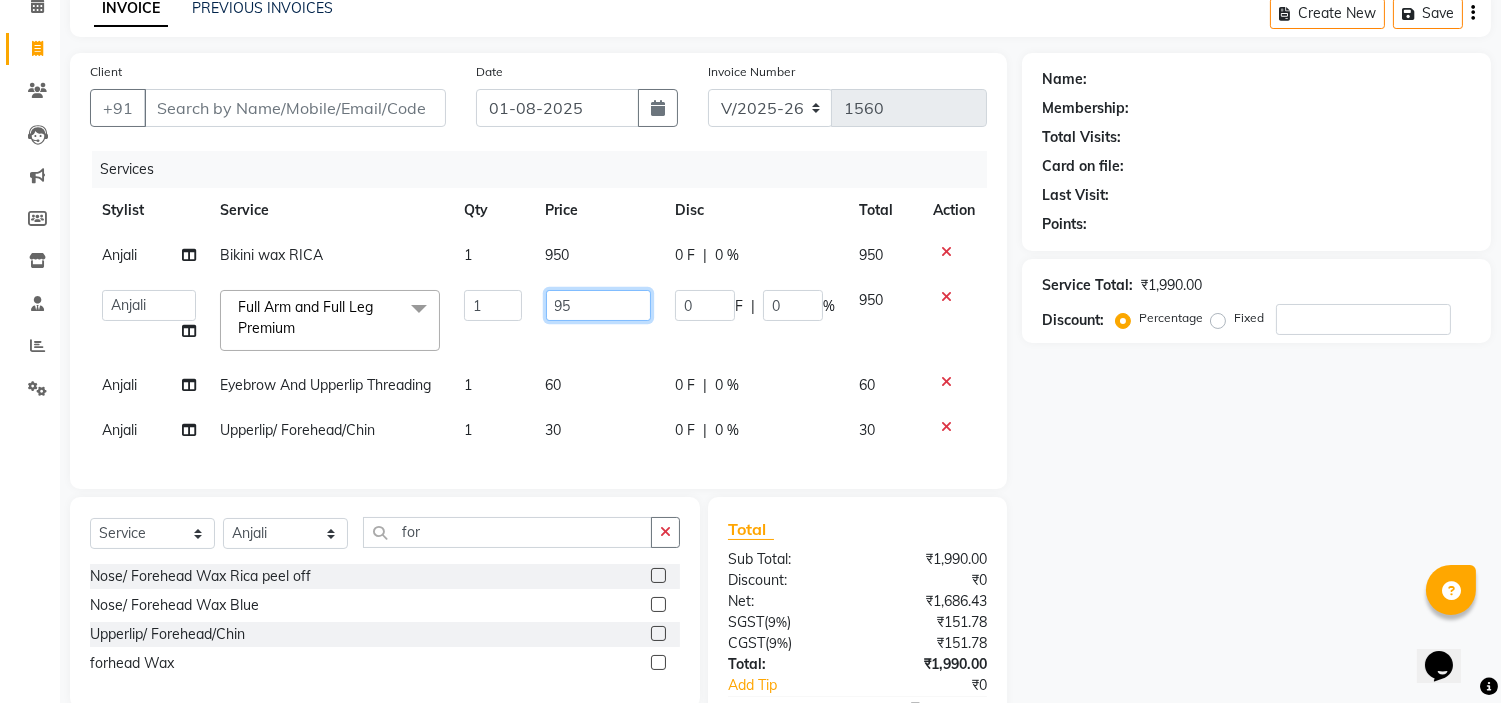 type on "9" 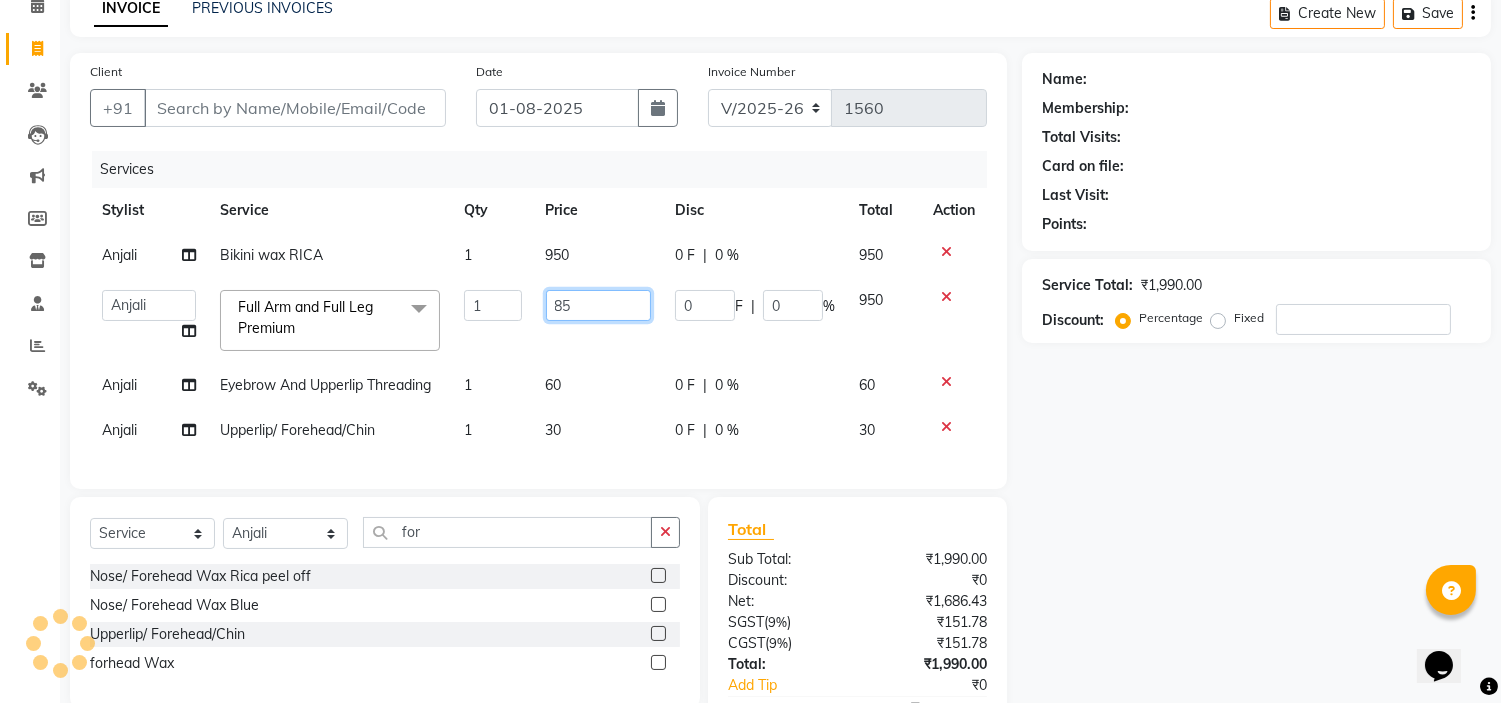 type on "850" 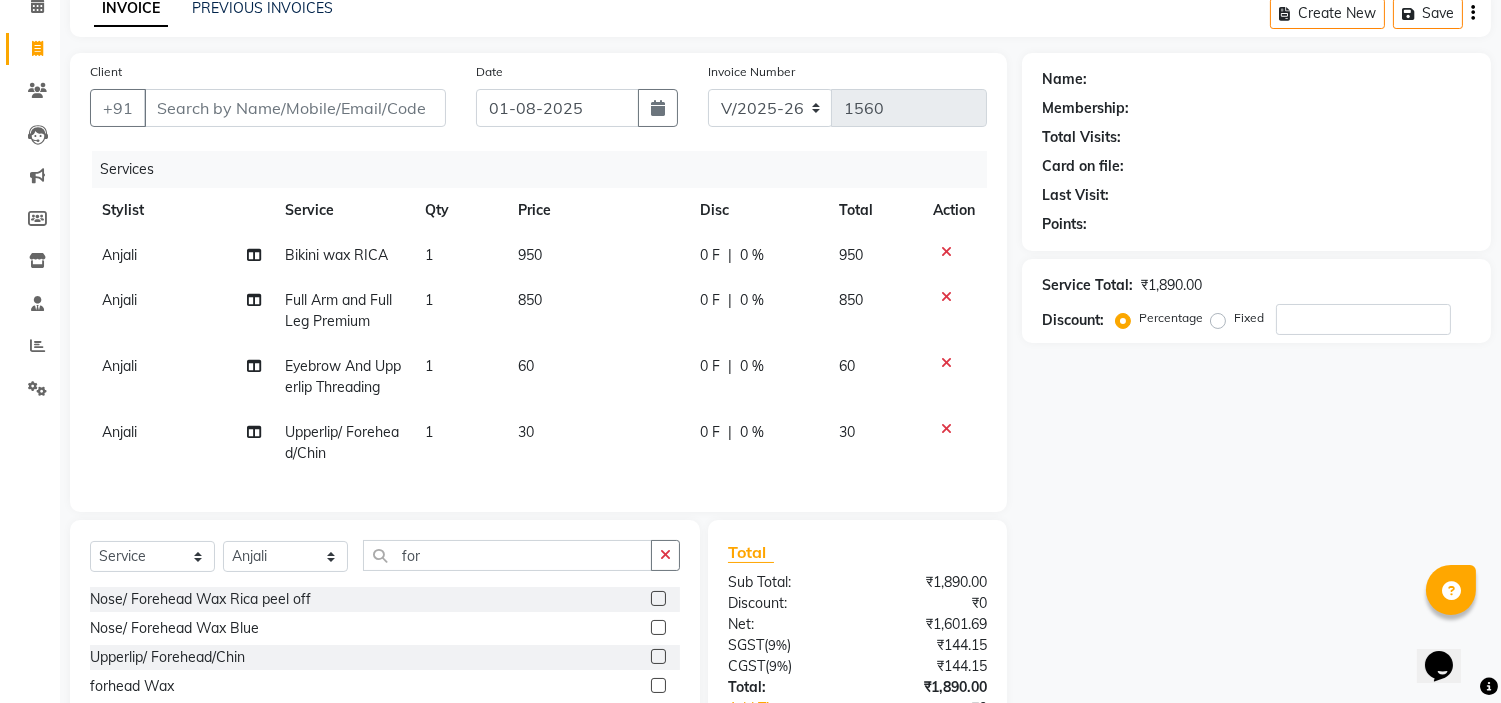 click on "Name: Membership: Total Visits: Card on file: Last Visit:  Points:  Service Total:  ₹1,890.00  Discount:  Percentage   Fixed" 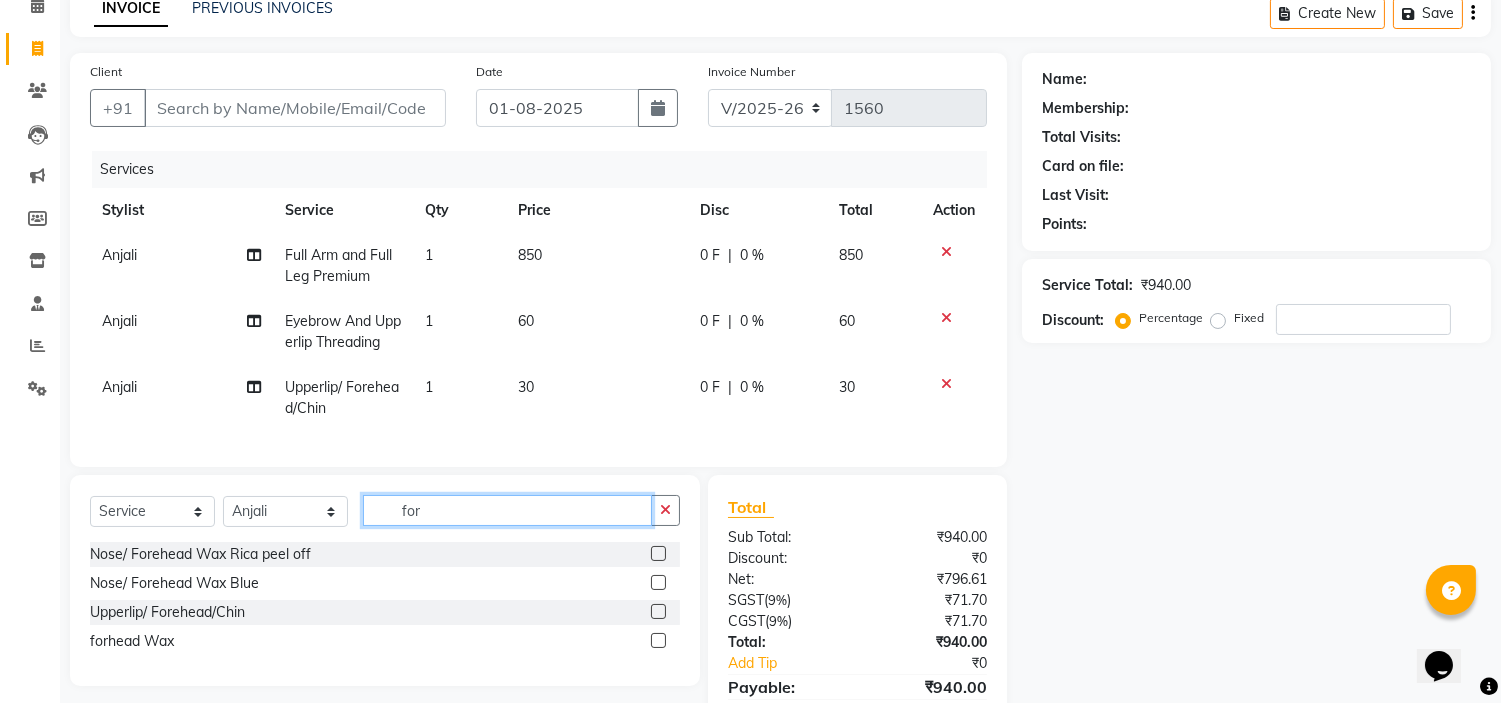 click on "for" 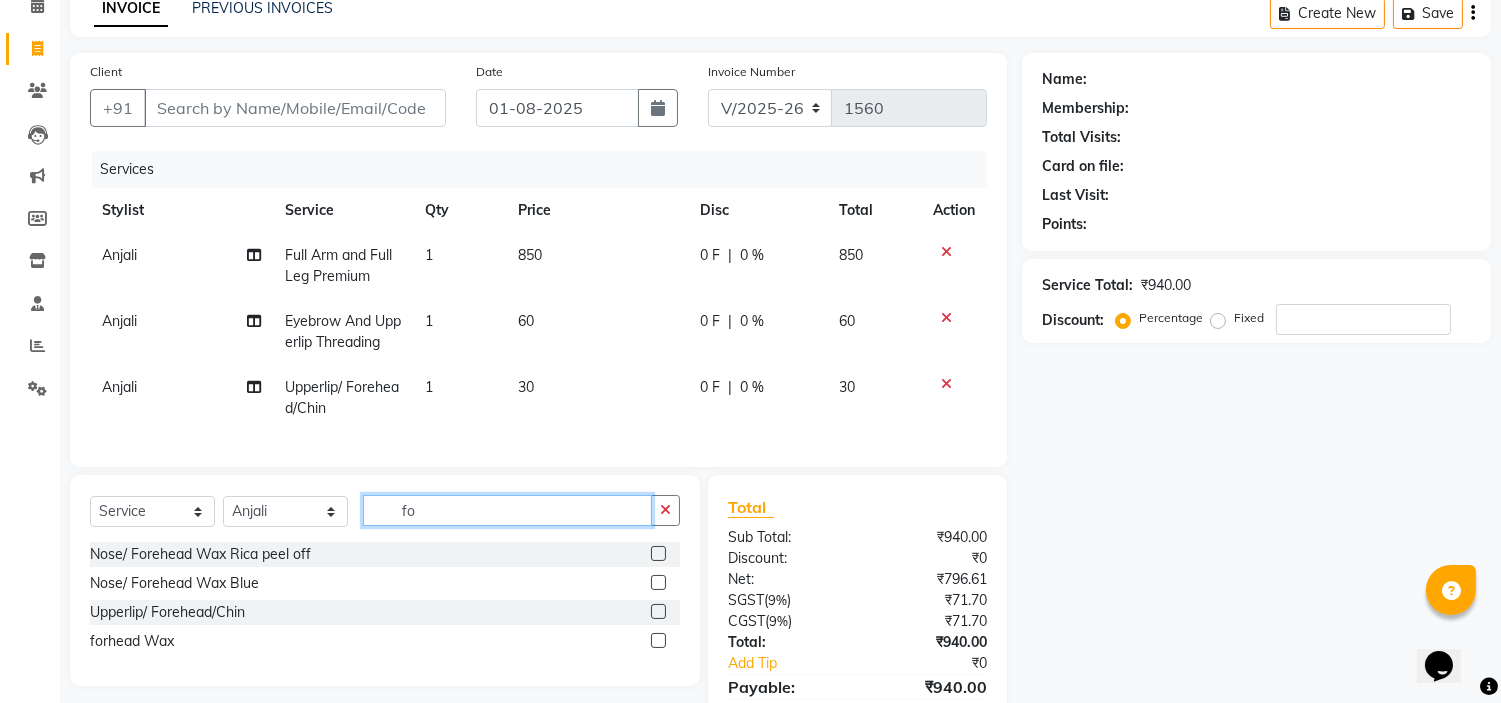 type on "f" 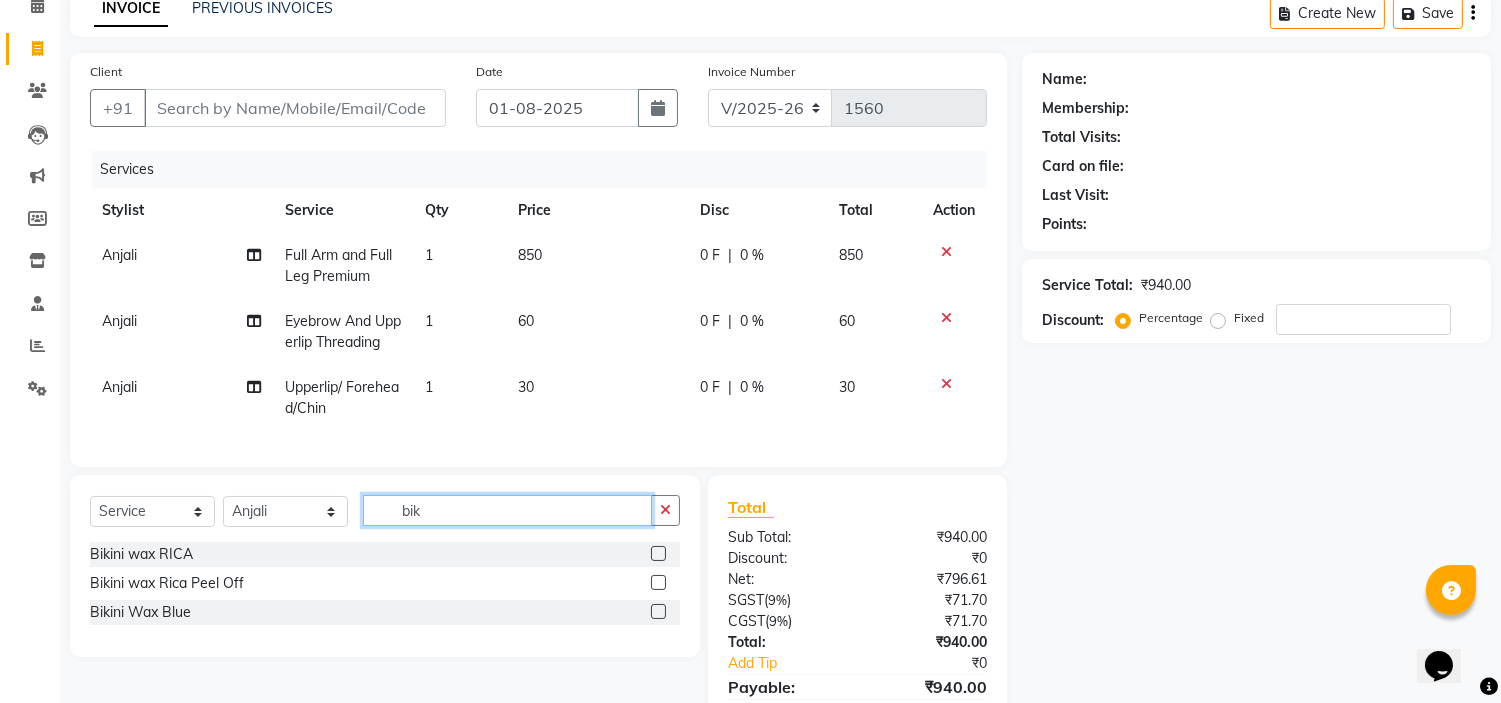type on "bik" 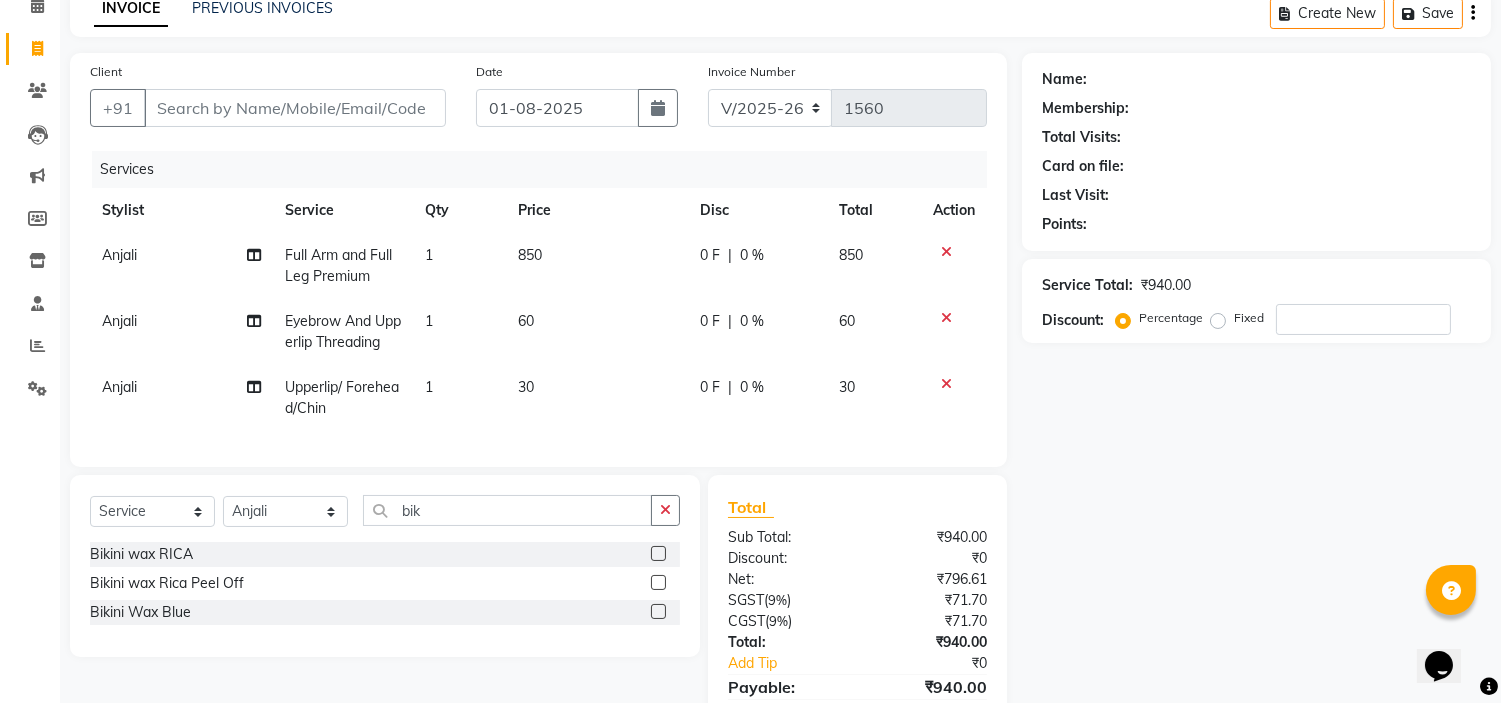 click 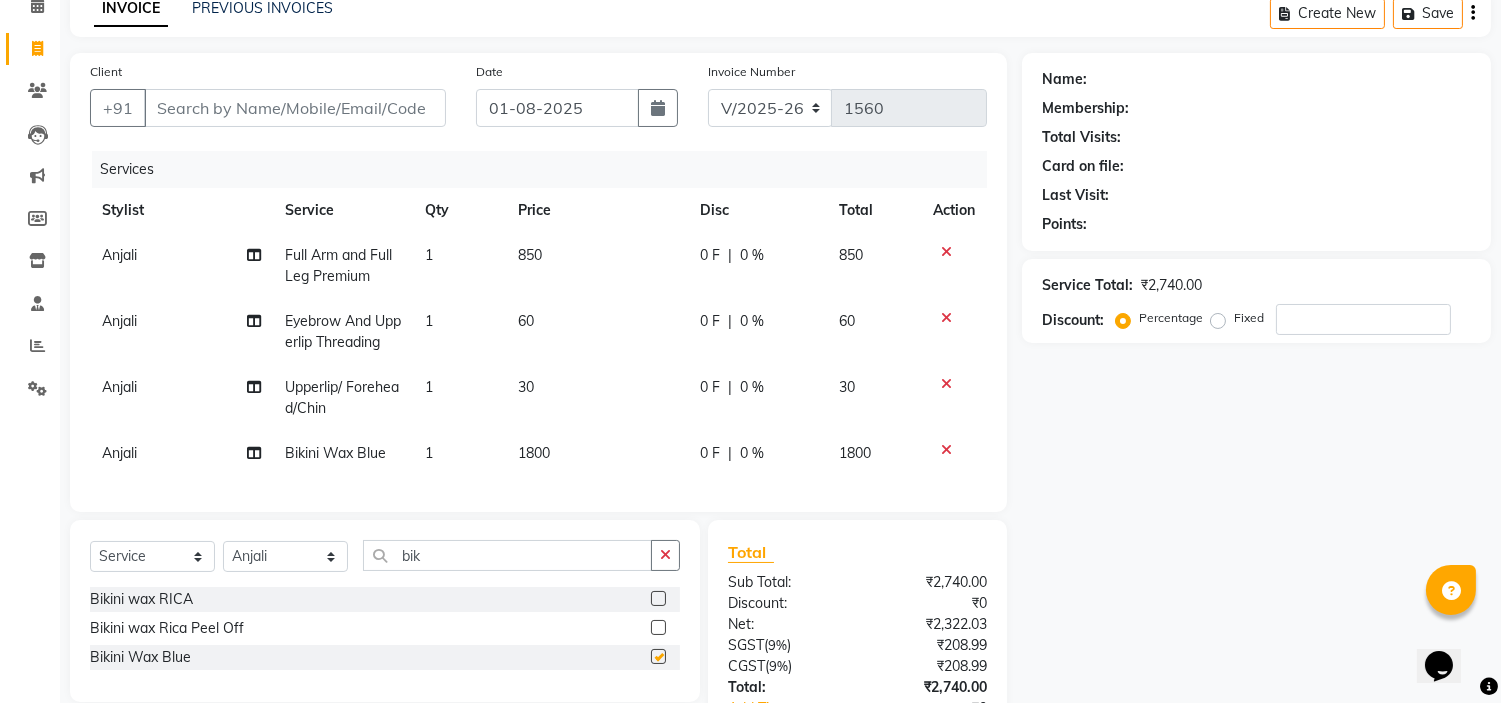 checkbox on "false" 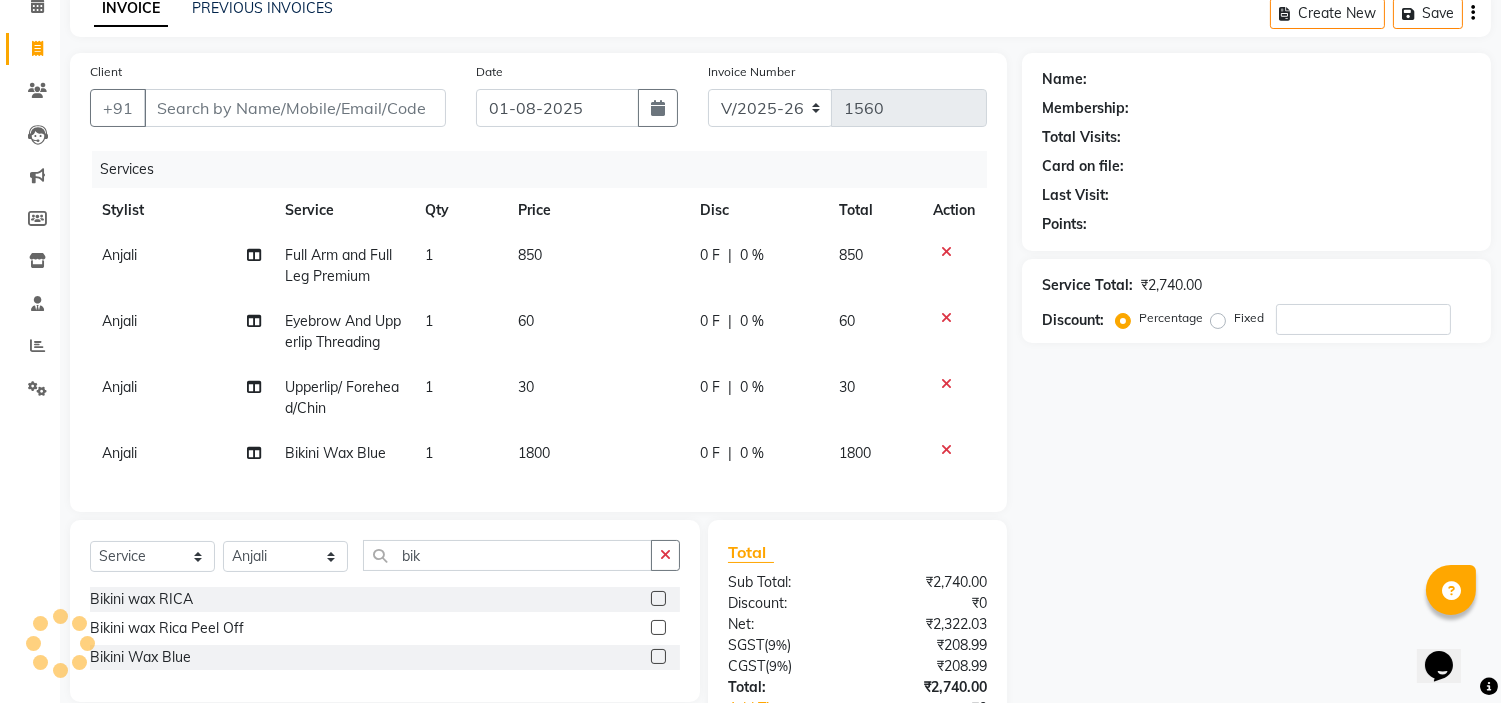 click on "1800" 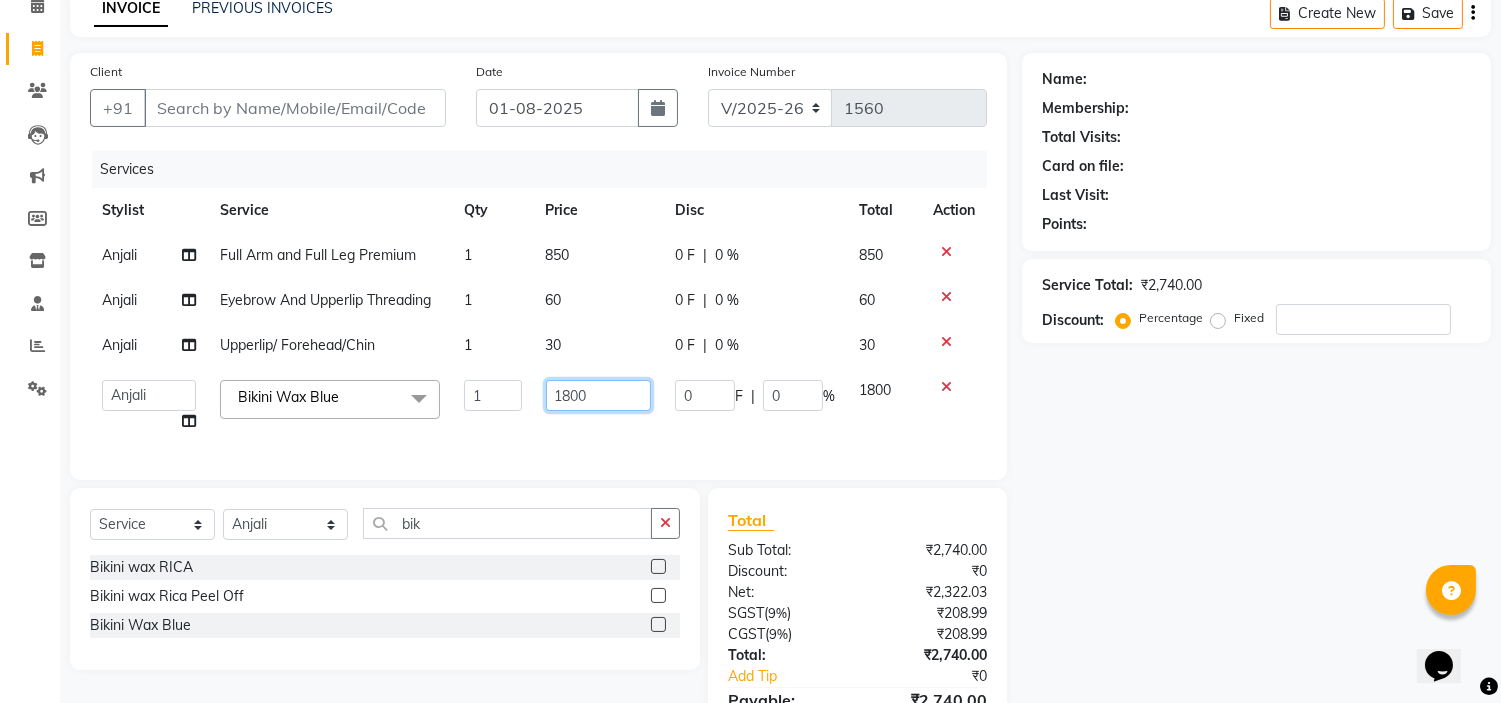 click on "1800" 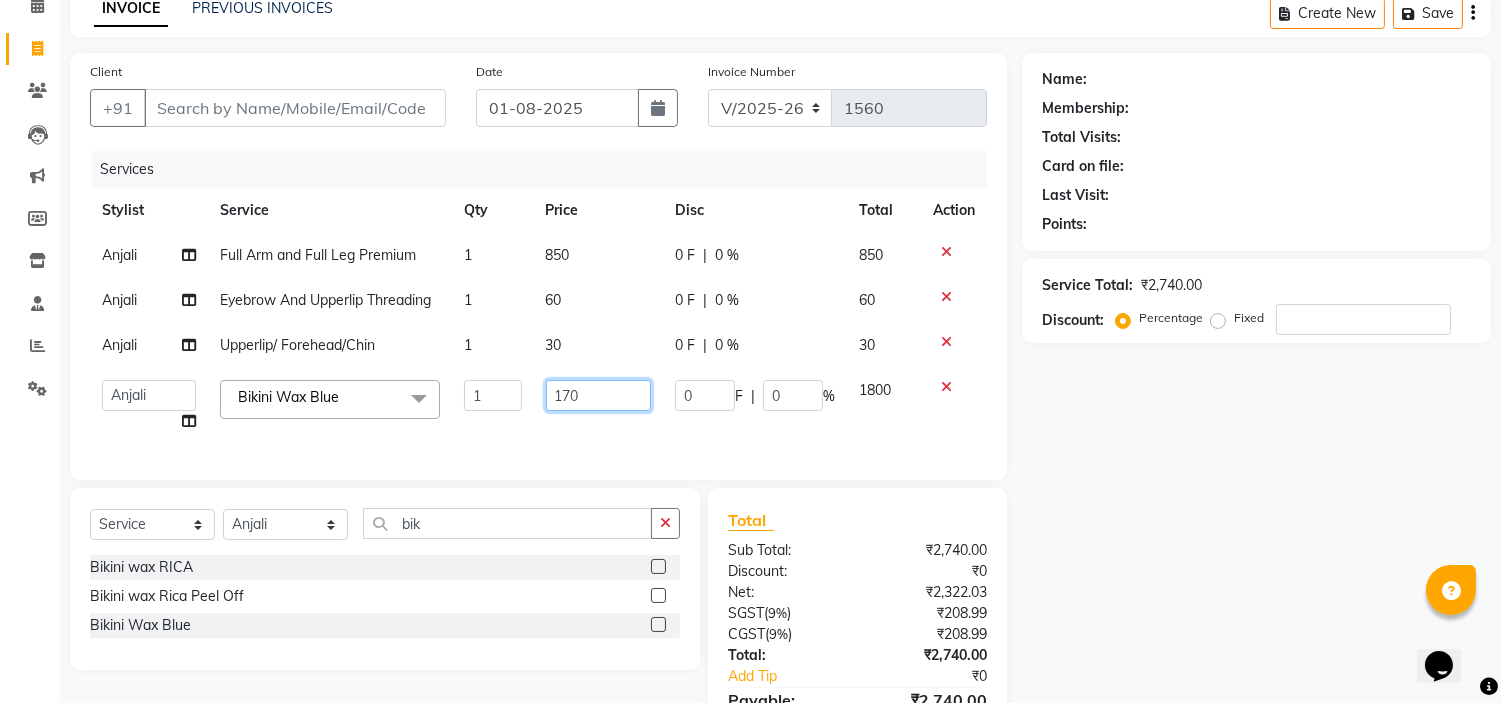 type on "1700" 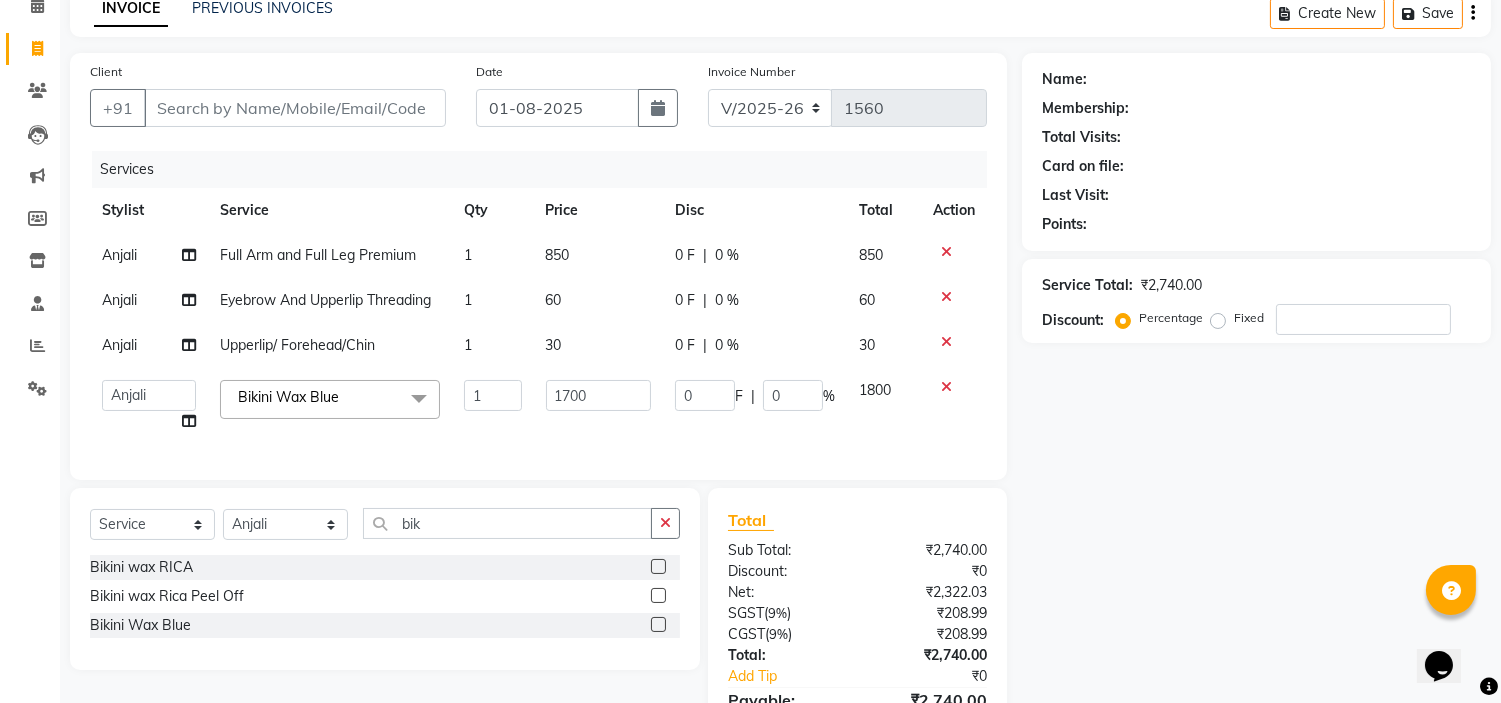 click on "850" 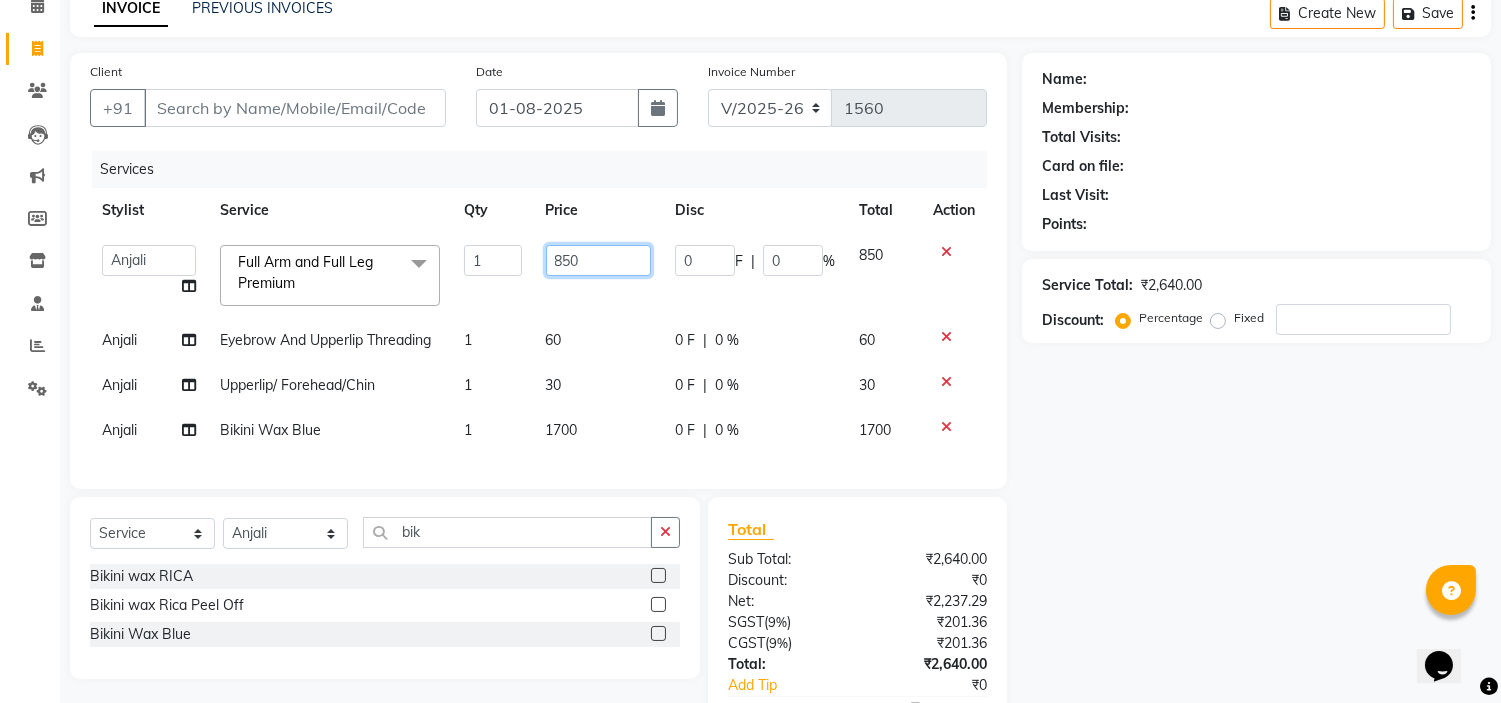 click on "850" 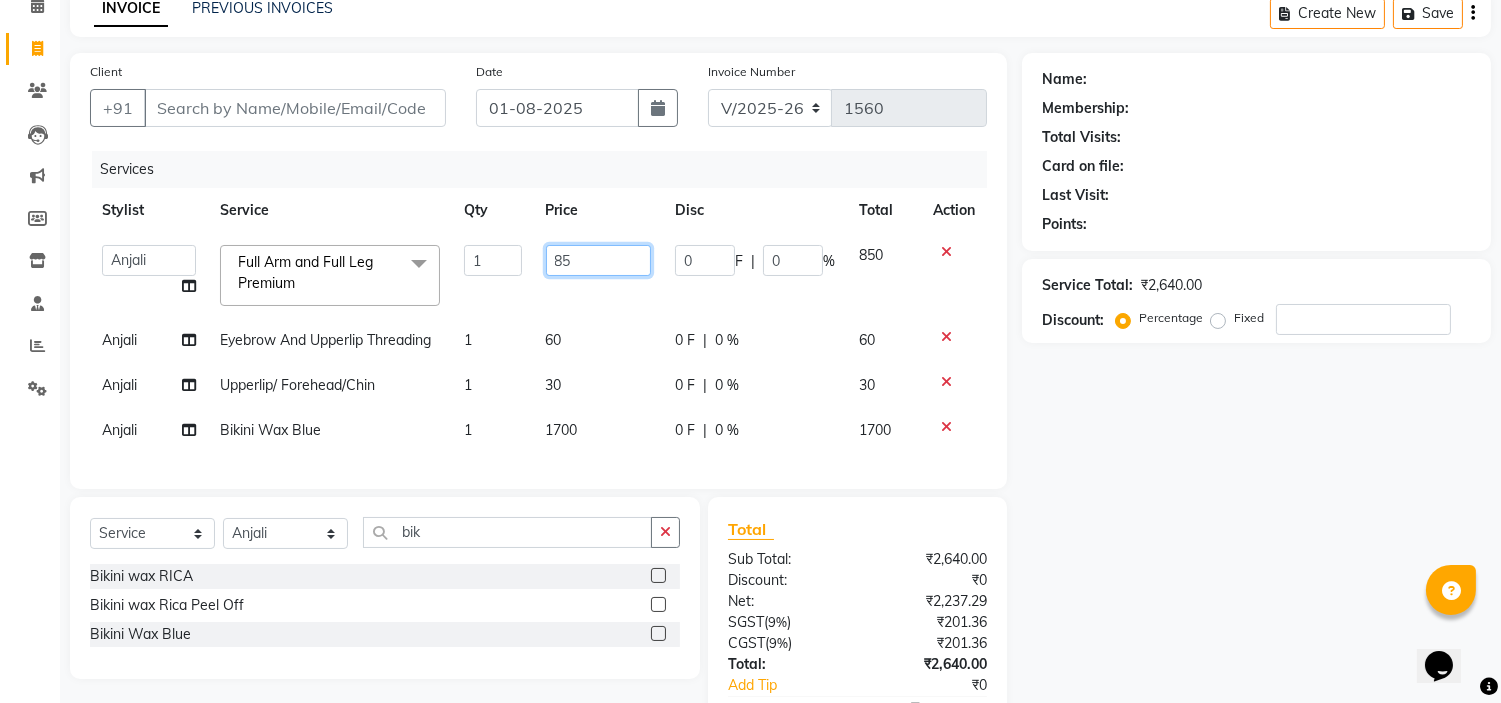 type on "8" 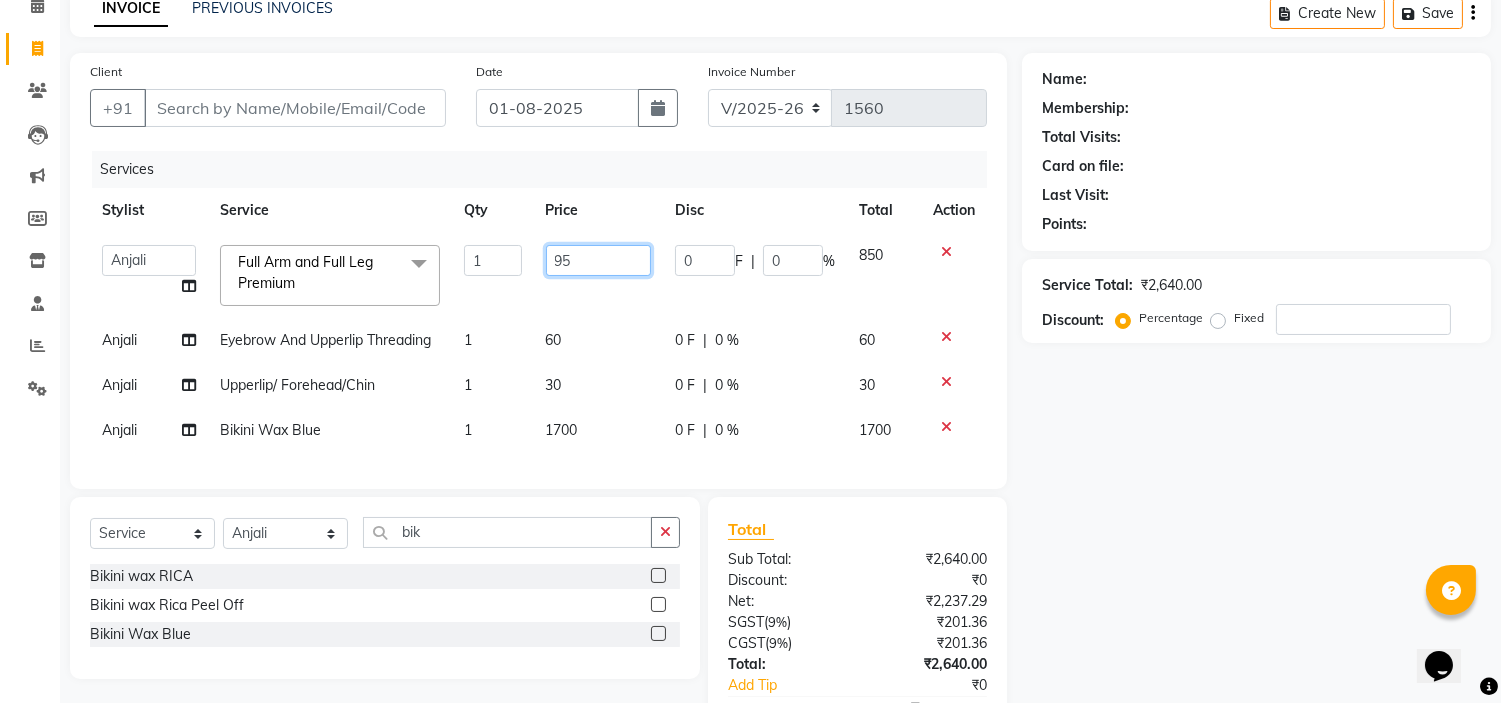 type on "950" 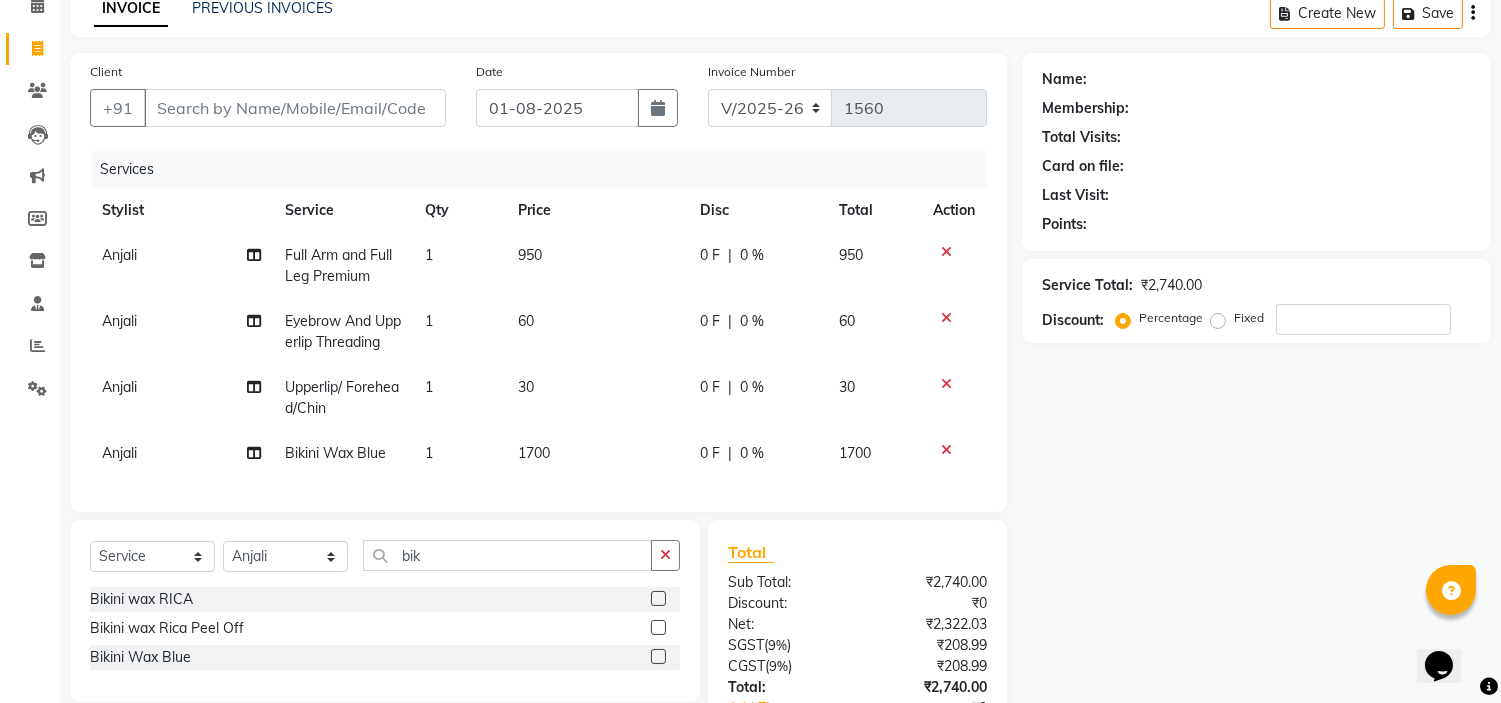 click on "Name: Membership: Total Visits: Card on file: Last Visit:  Points:  Service Total:  ₹2,740.00  Discount:  Percentage   Fixed" 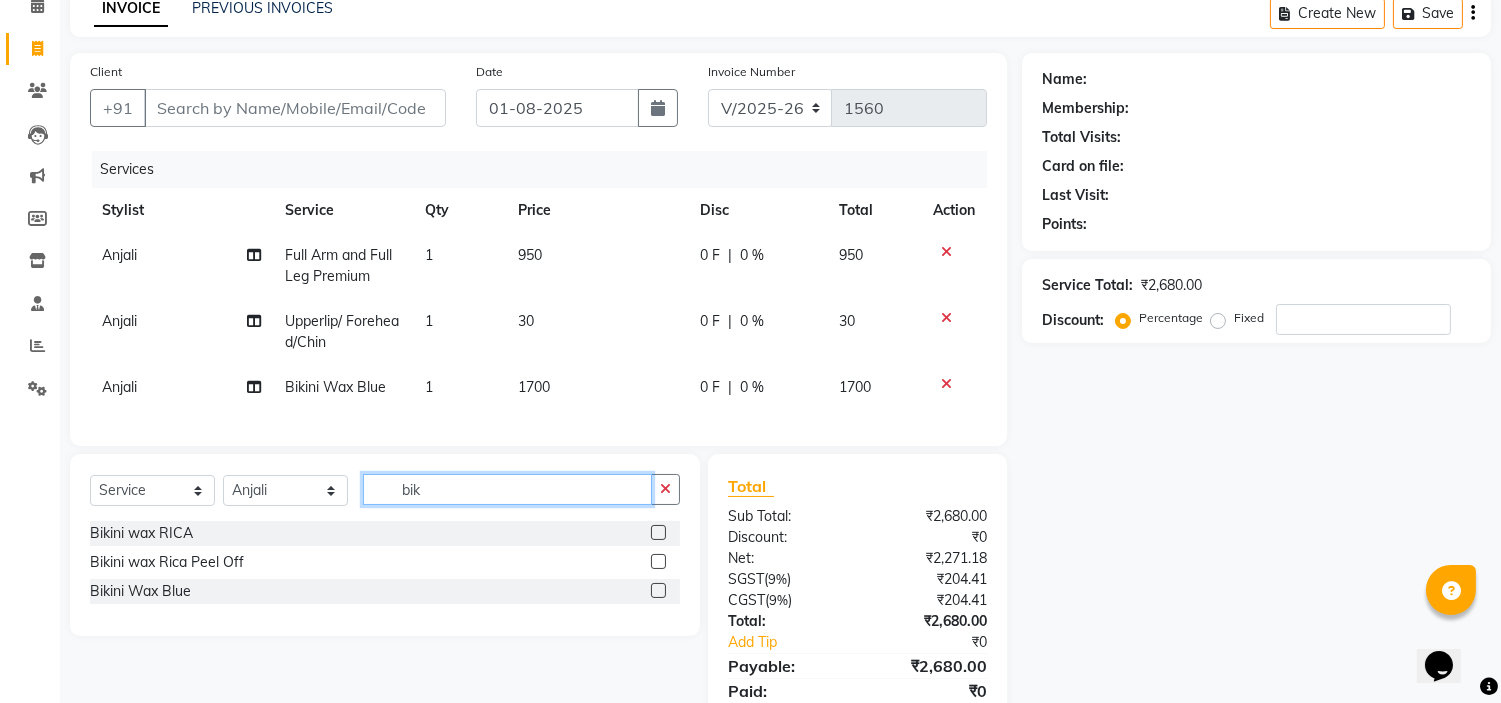 click on "bik" 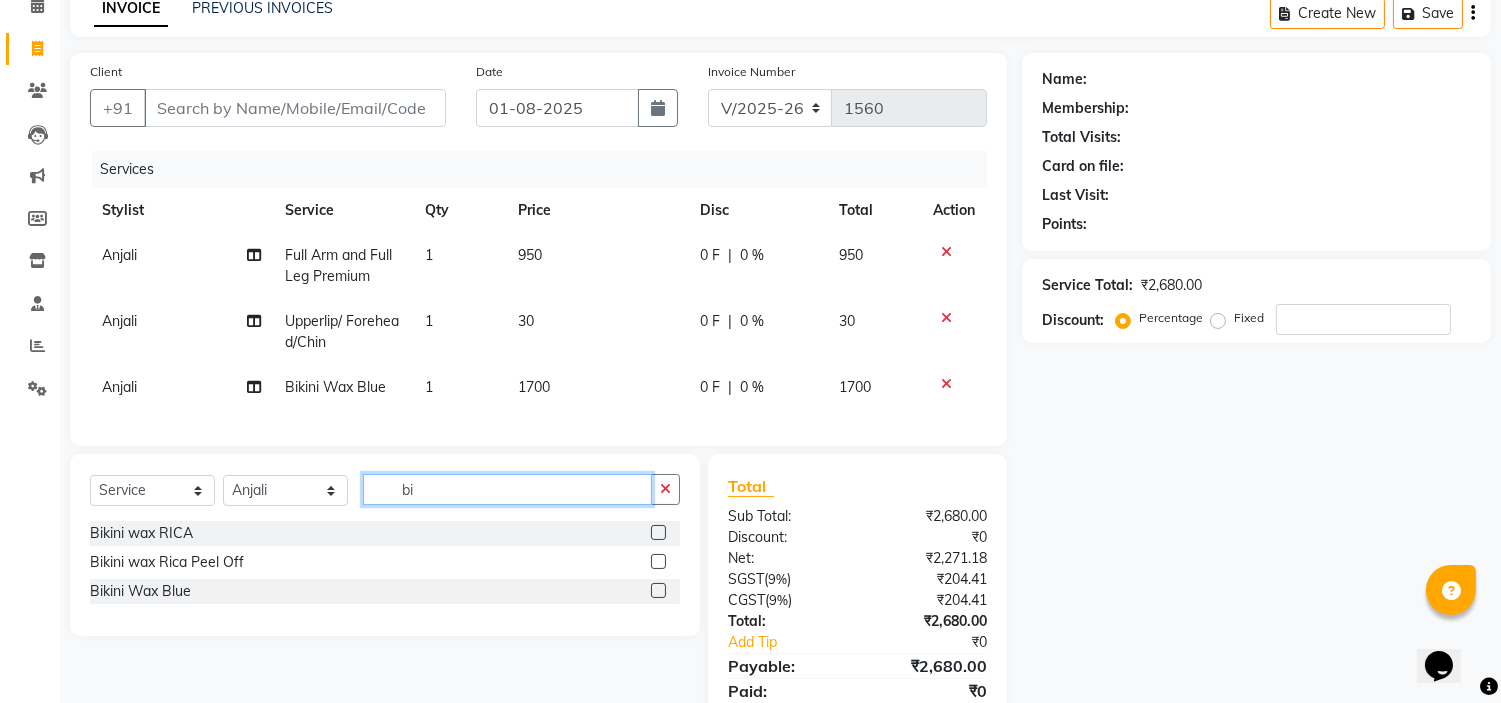 type on "b" 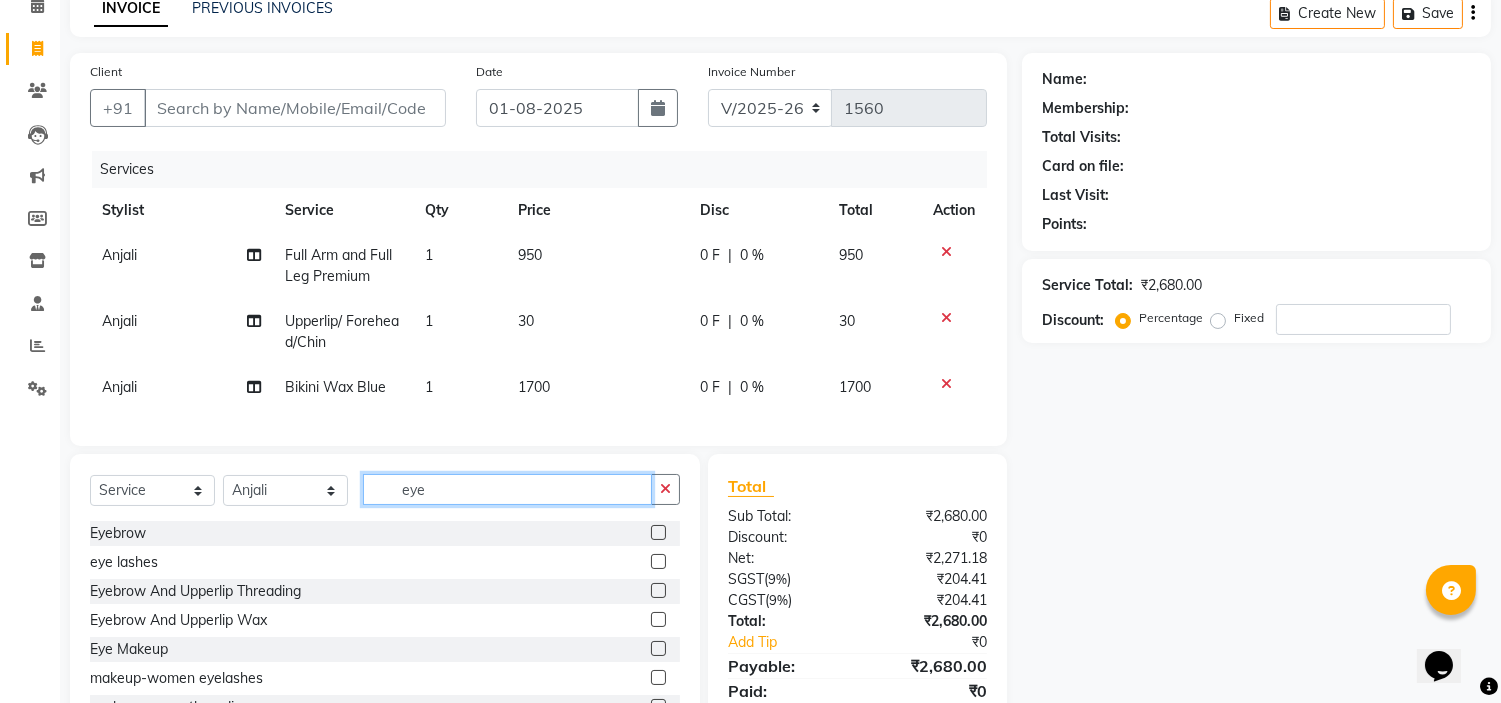 type on "eye" 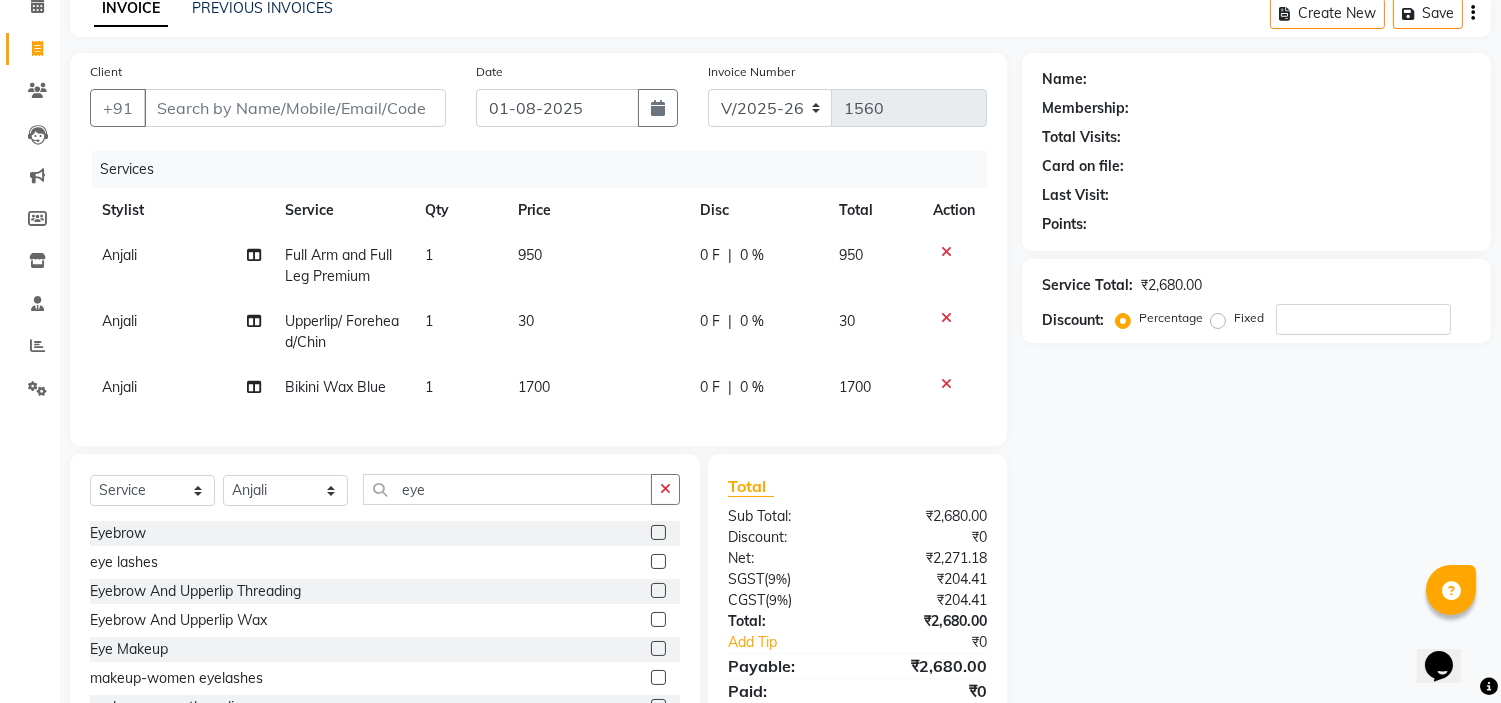 click 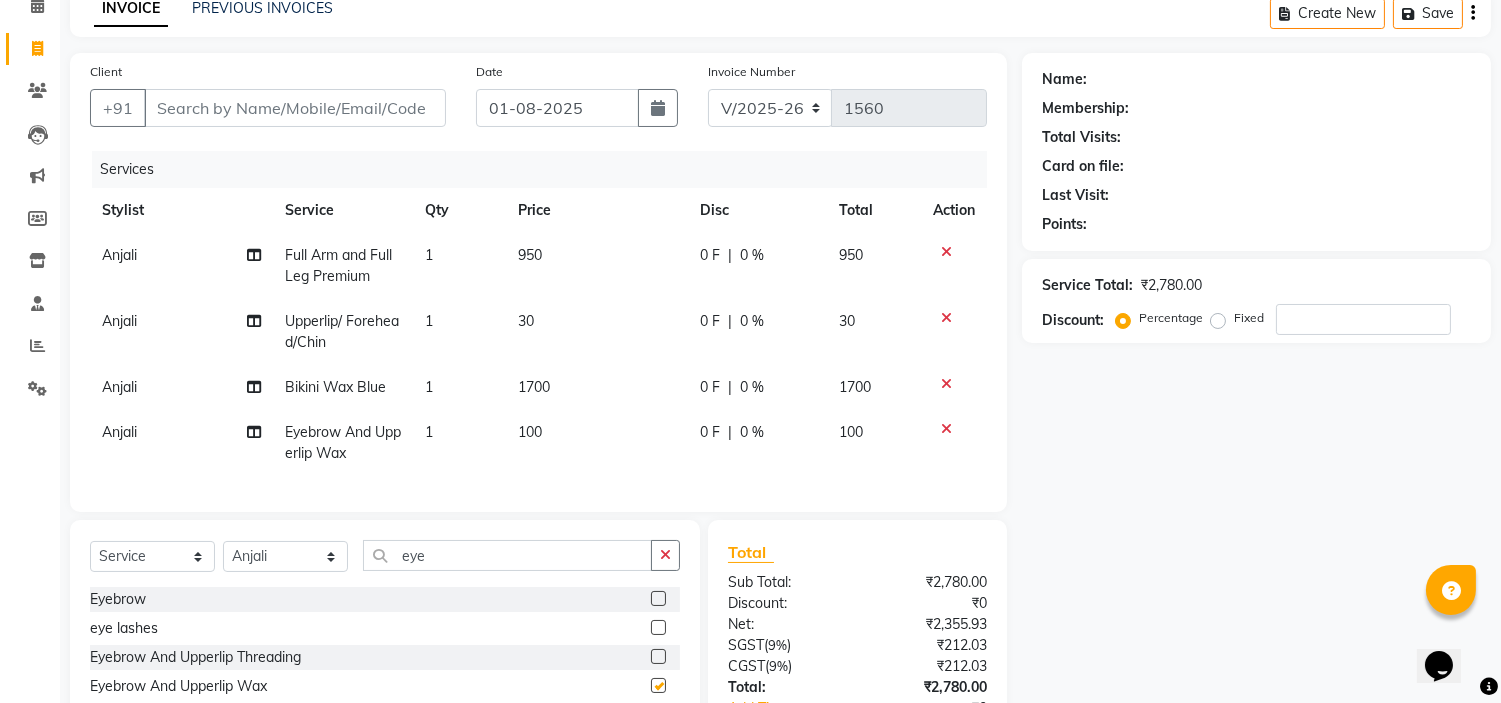 checkbox on "false" 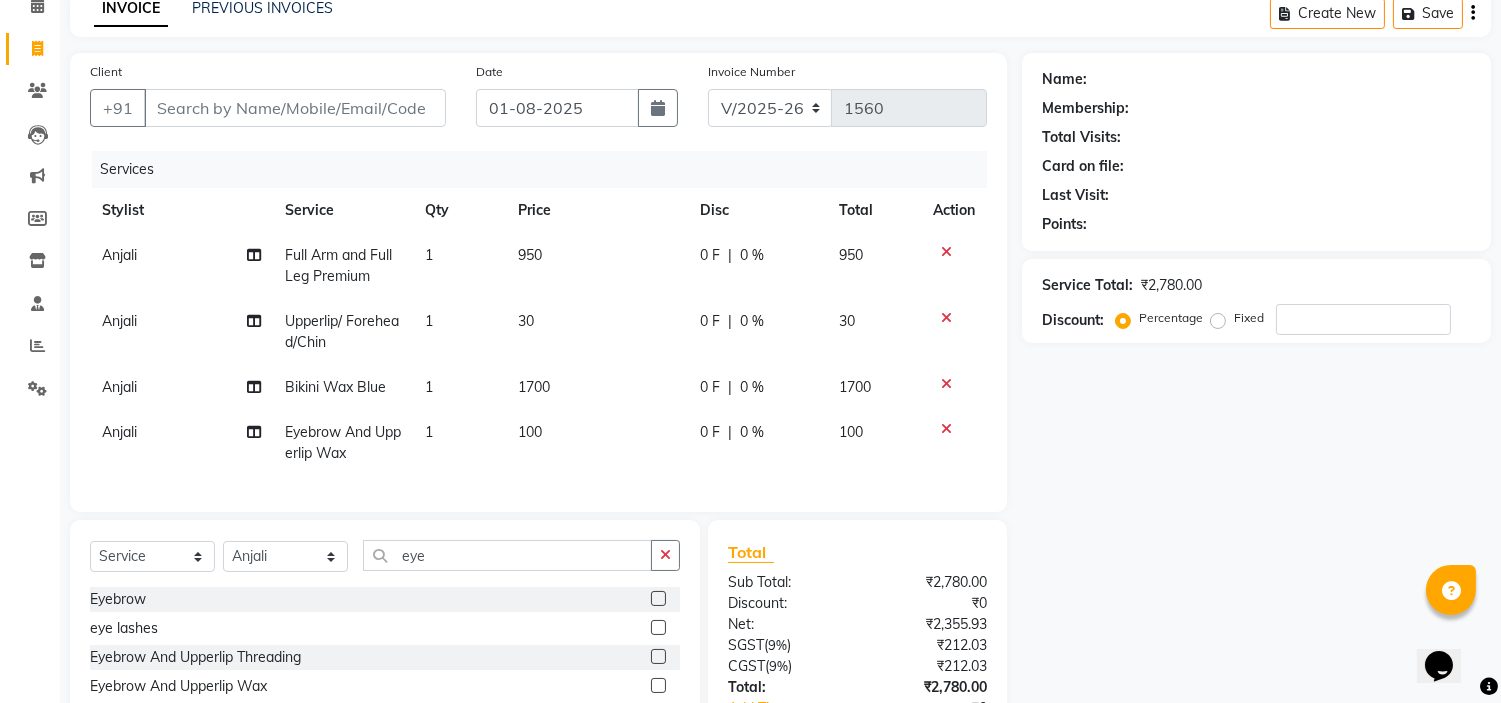 click on "Name: Membership: Total Visits: Card on file: Last Visit:  Points:  Service Total:  ₹2,780.00  Discount:  Percentage   Fixed" 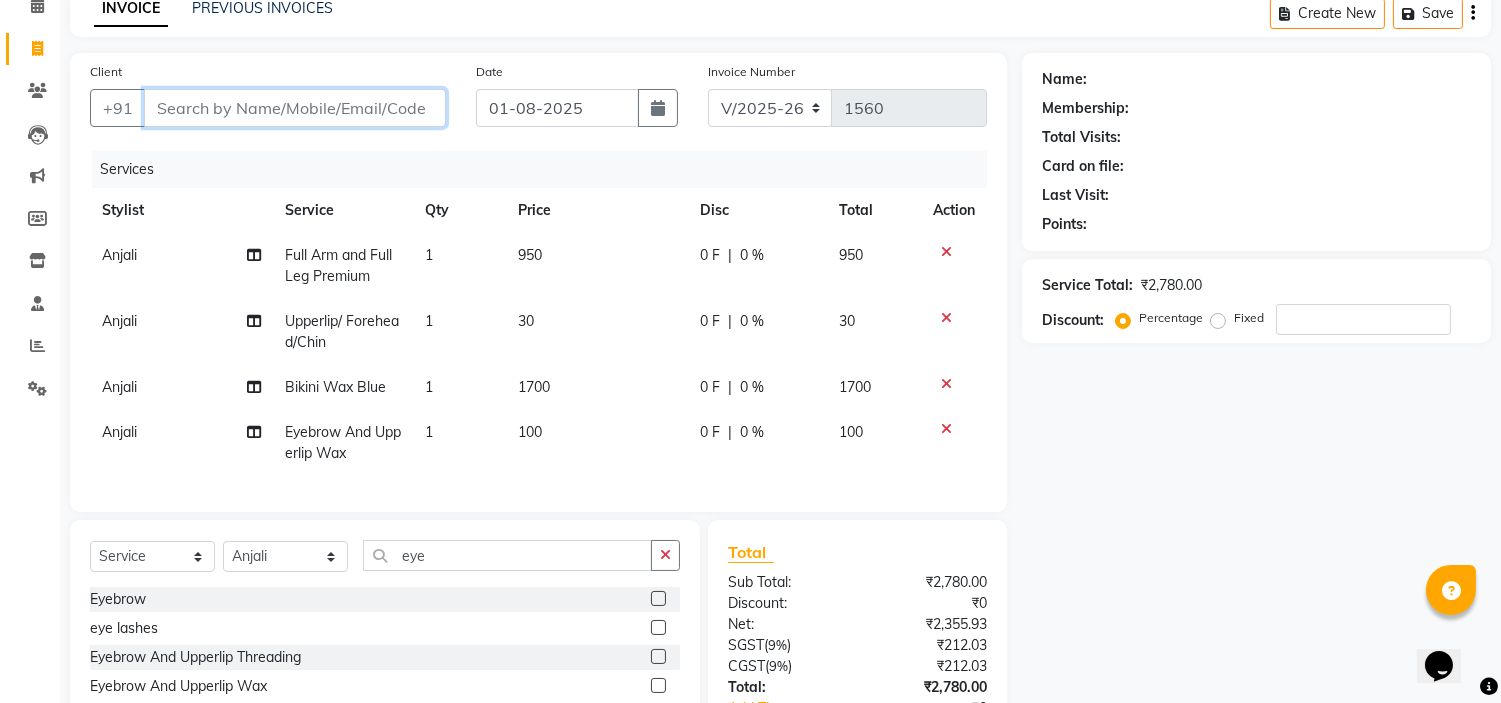 click on "Client" at bounding box center (295, 108) 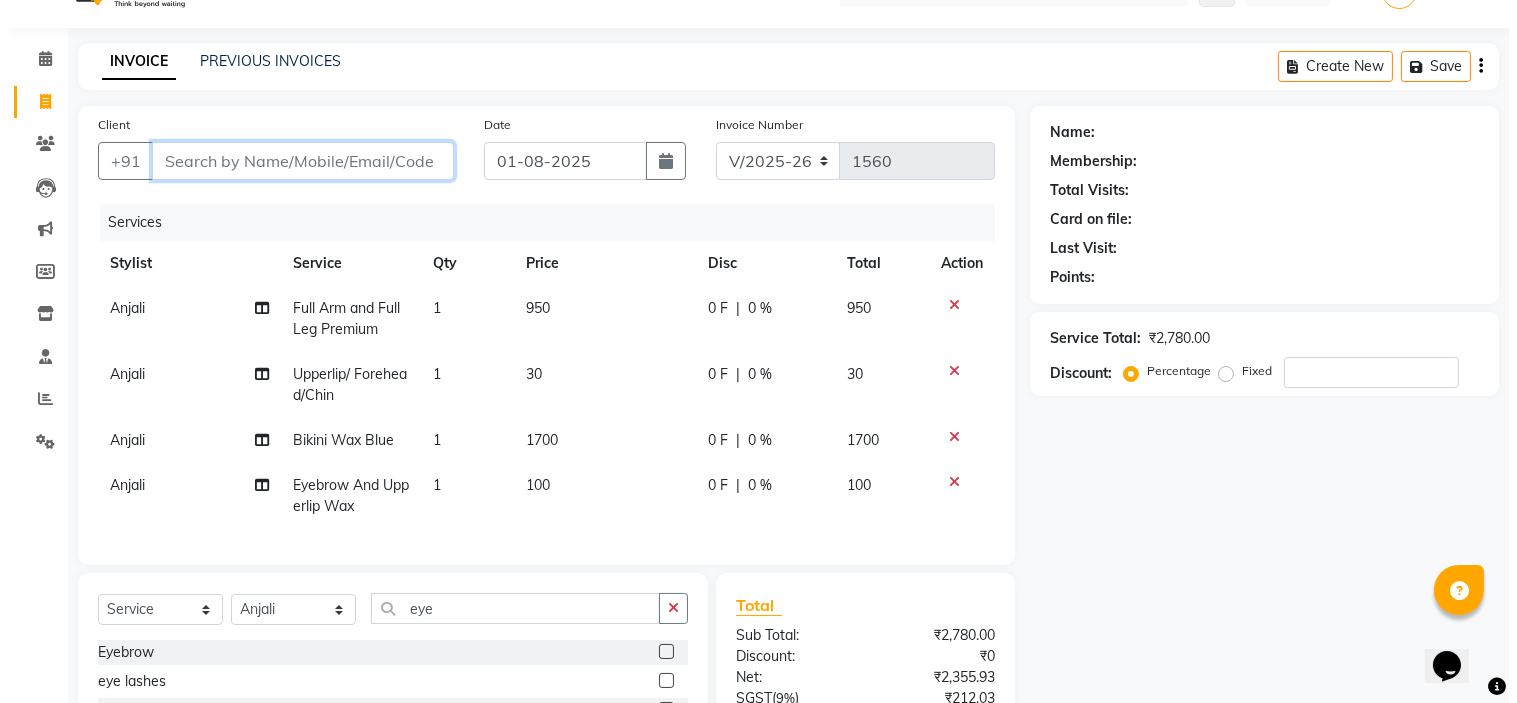 scroll, scrollTop: 8, scrollLeft: 0, axis: vertical 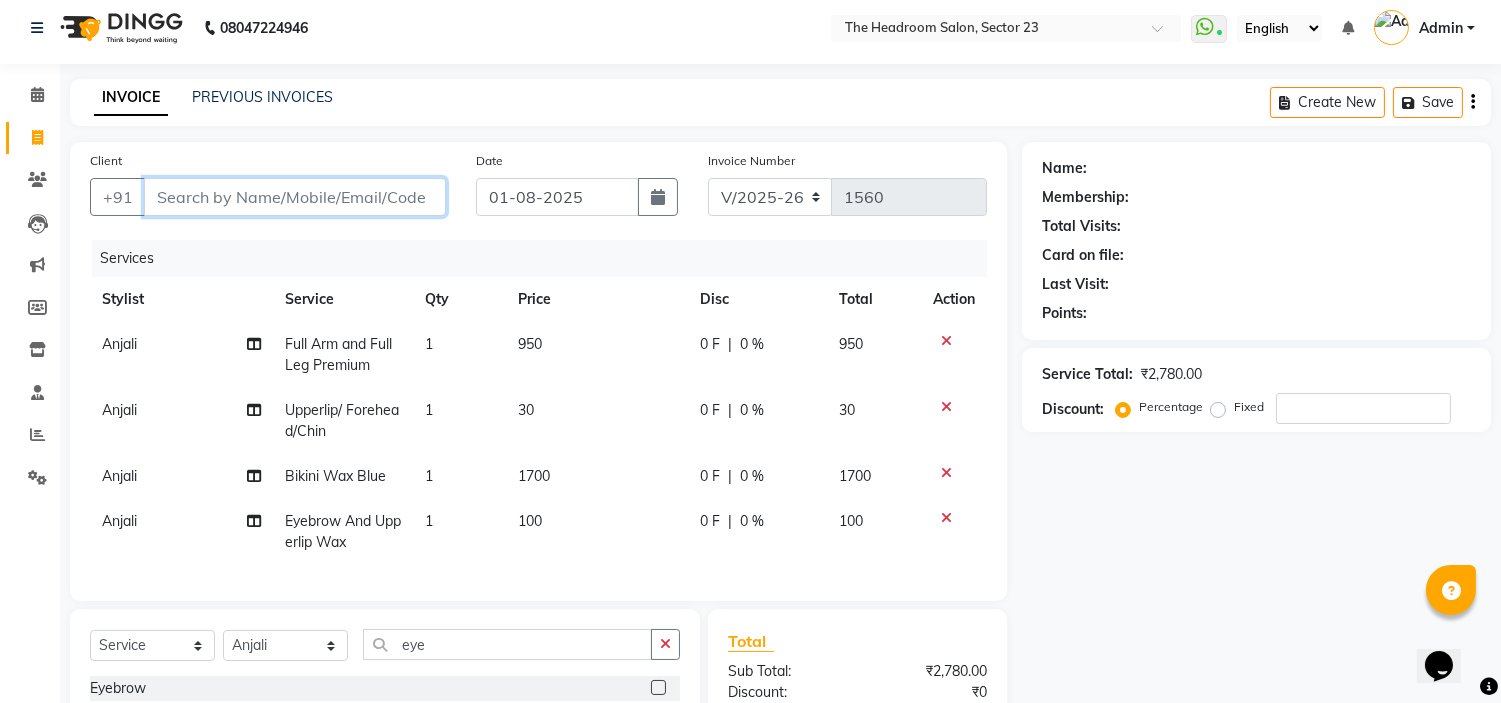click on "Client" at bounding box center [295, 197] 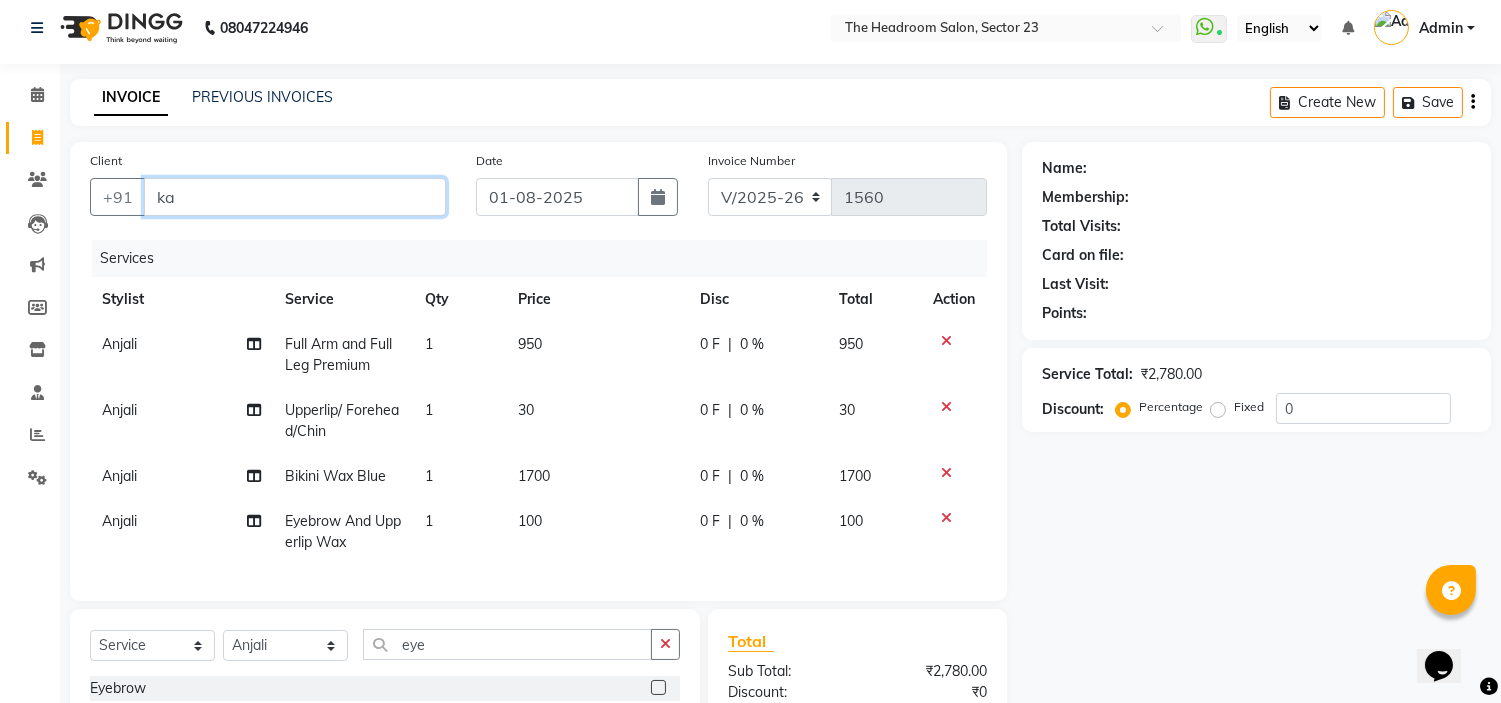 type on "k" 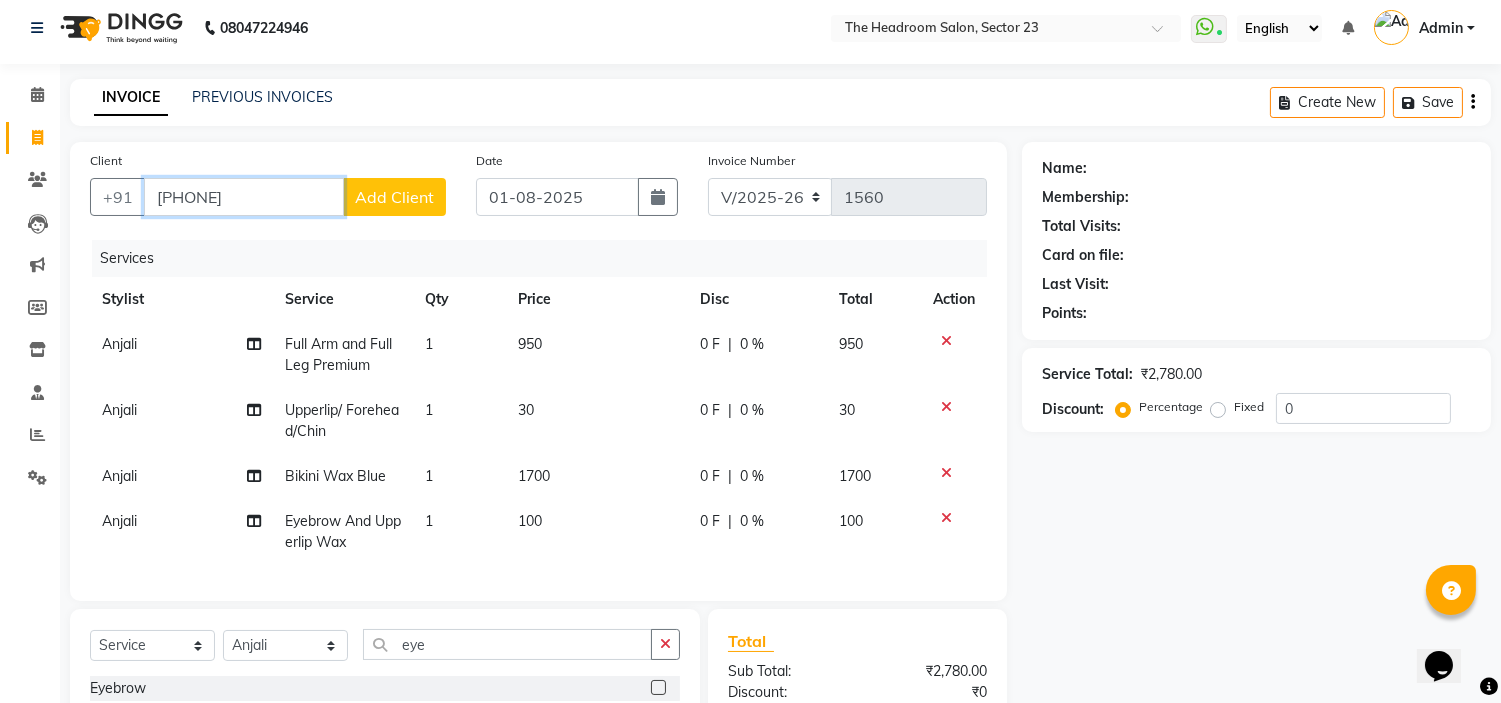 type on "[PHONE]" 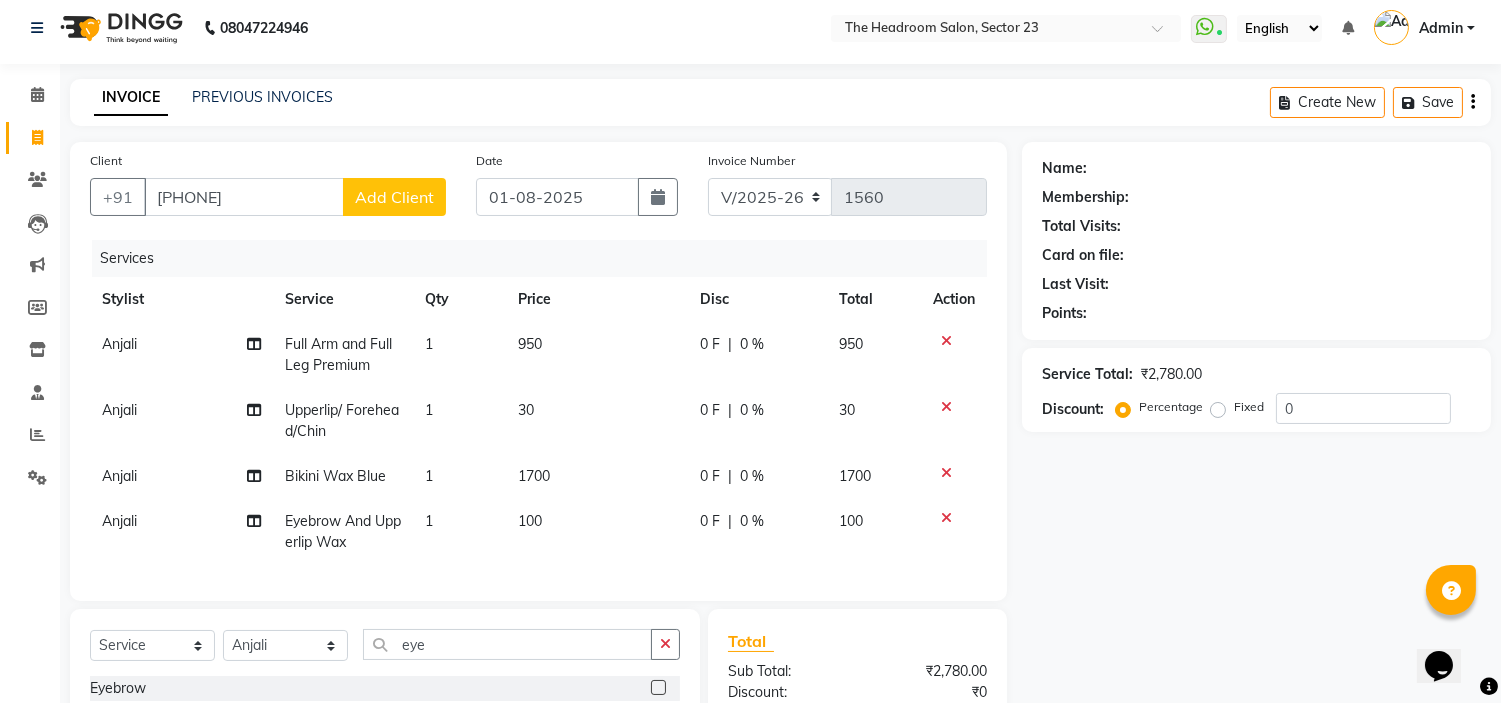 click on "Add Client" 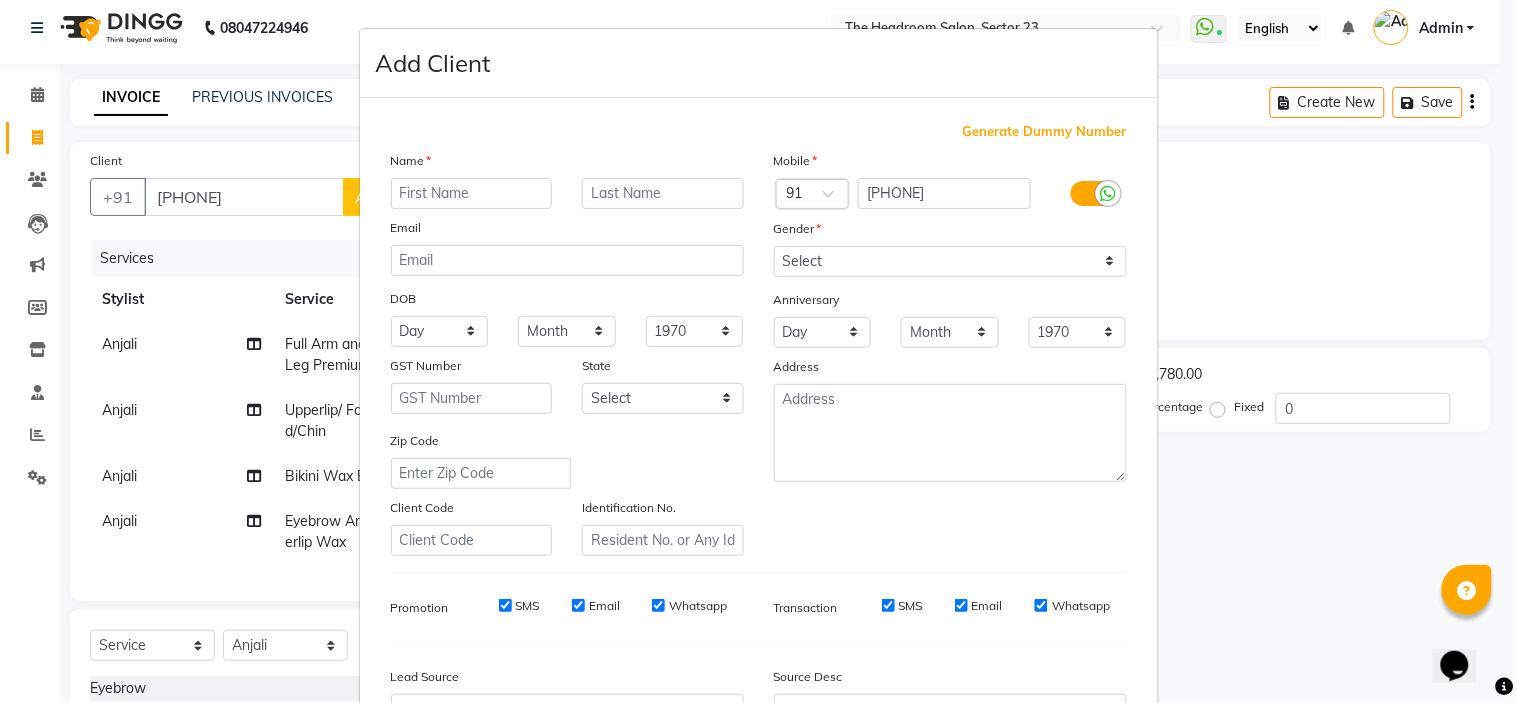 click at bounding box center (472, 193) 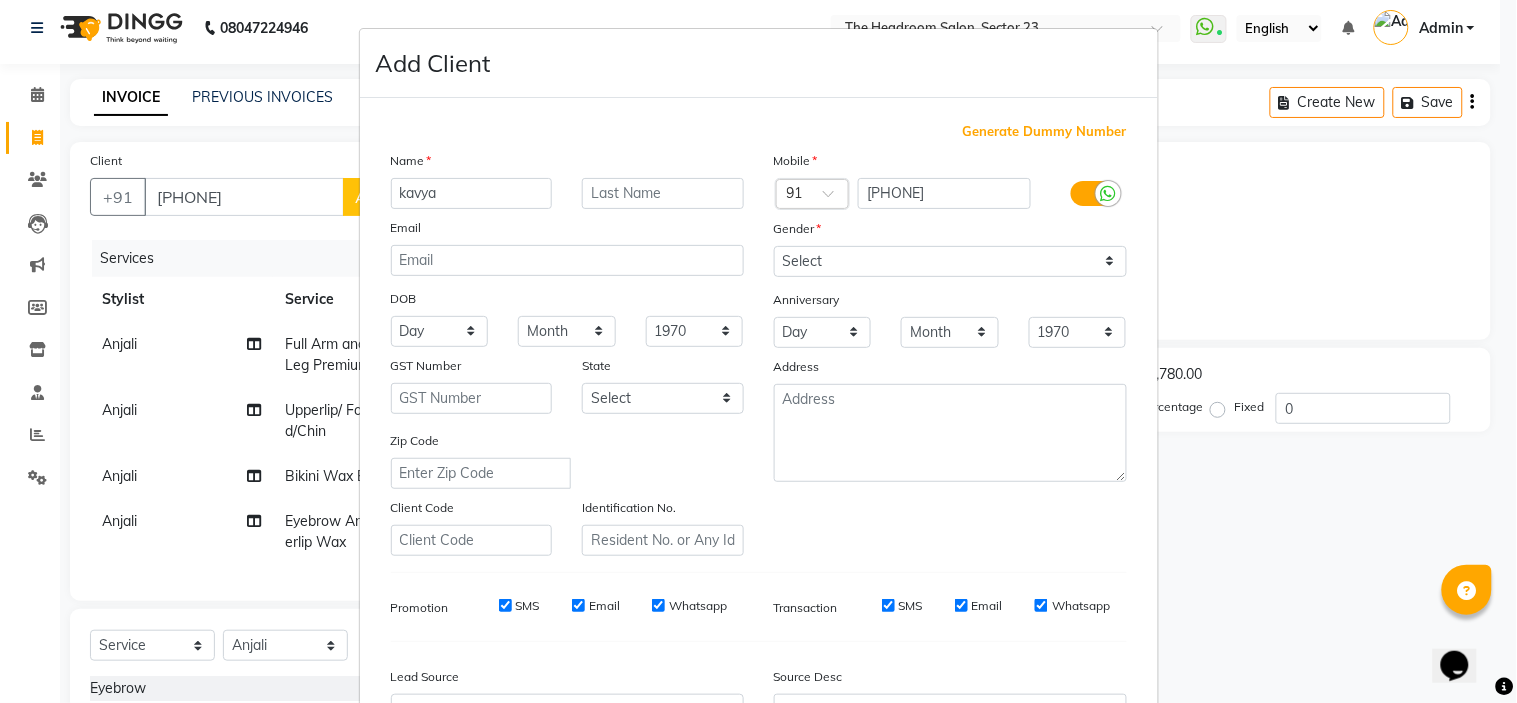 type on "kavya" 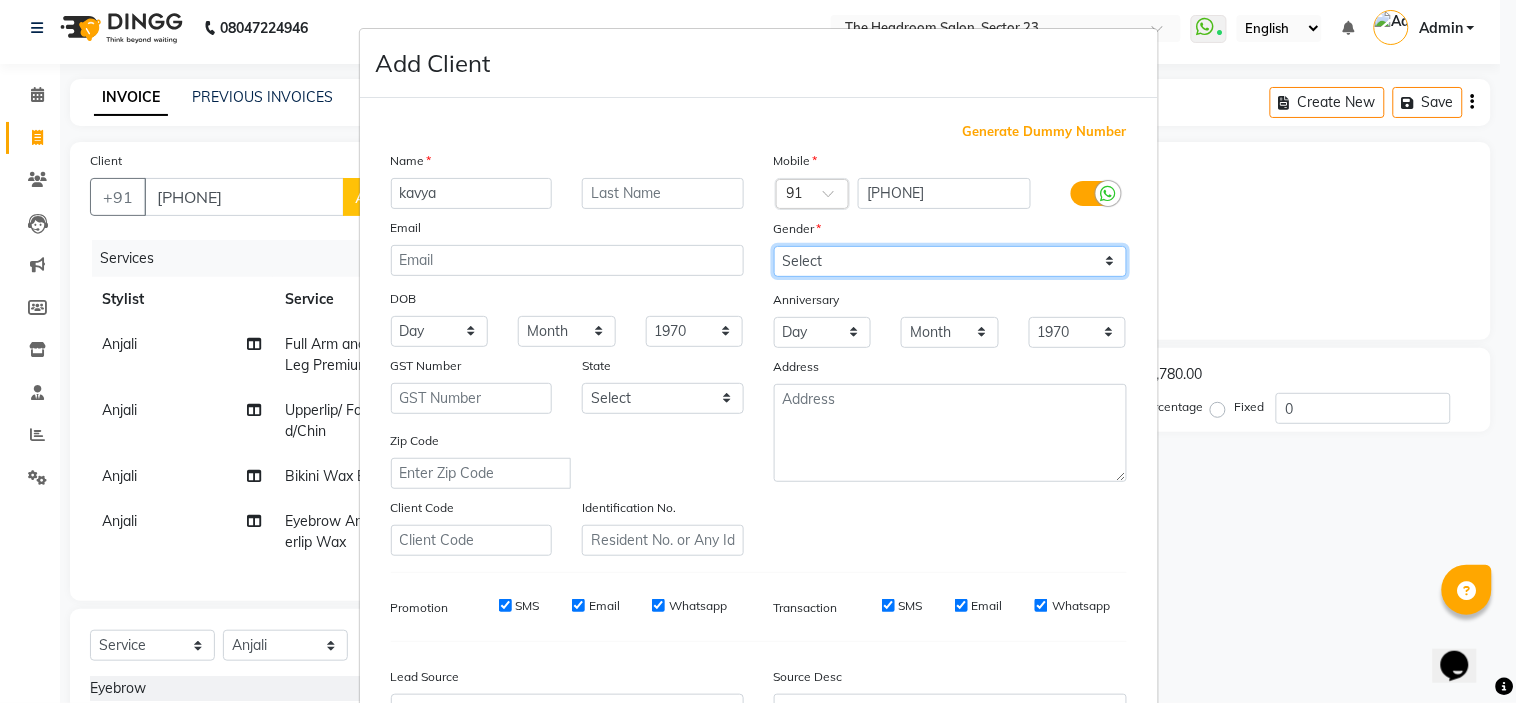 click on "Select Male Female Other Prefer Not To Say" at bounding box center [950, 261] 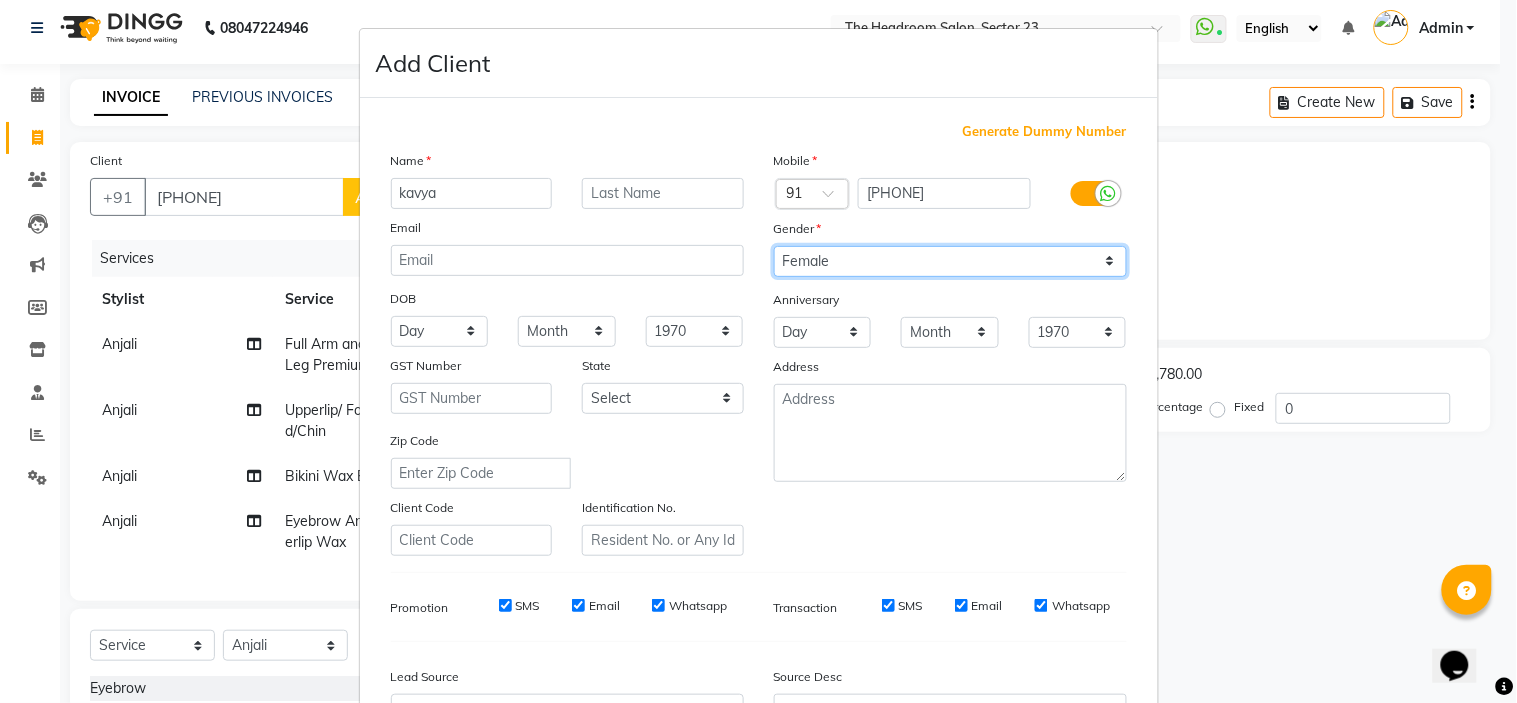 click on "Select Male Female Other Prefer Not To Say" at bounding box center [950, 261] 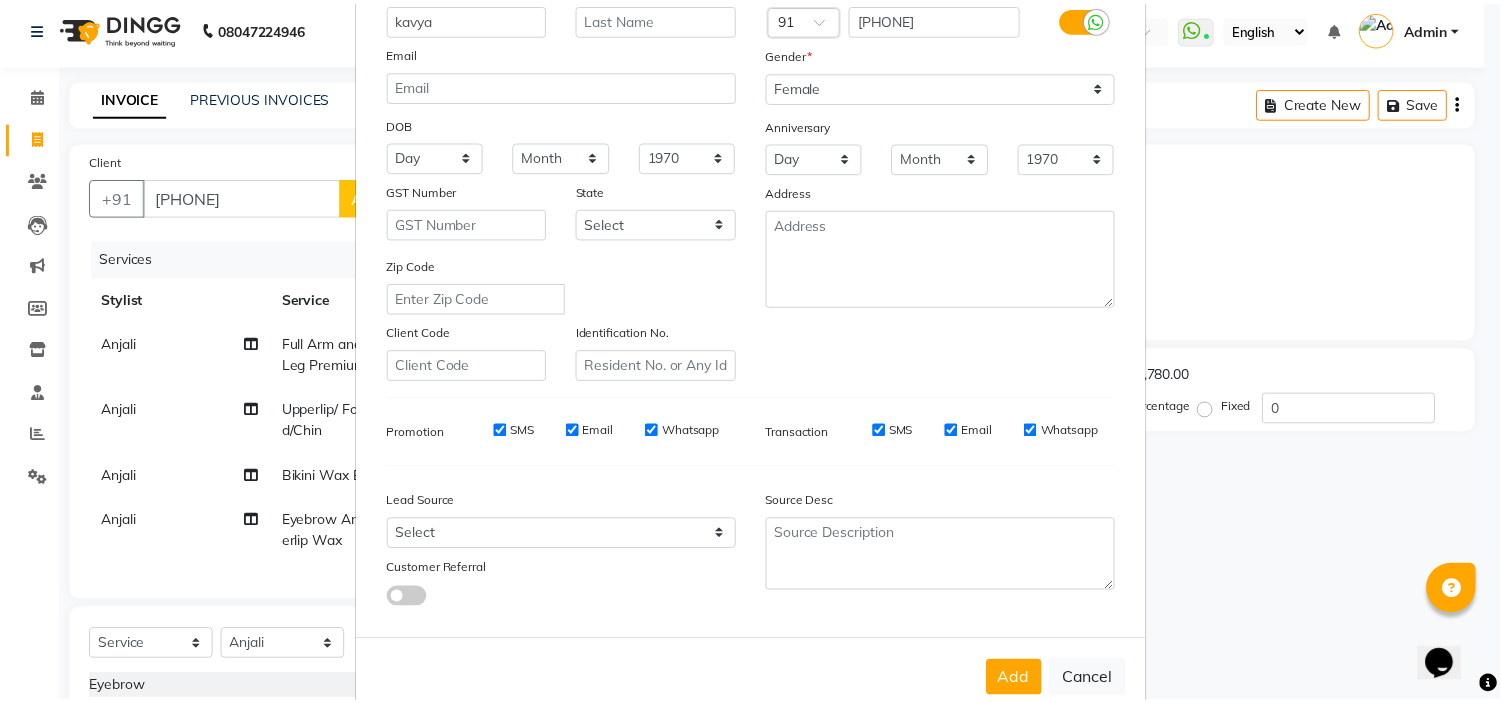 scroll, scrollTop: 221, scrollLeft: 0, axis: vertical 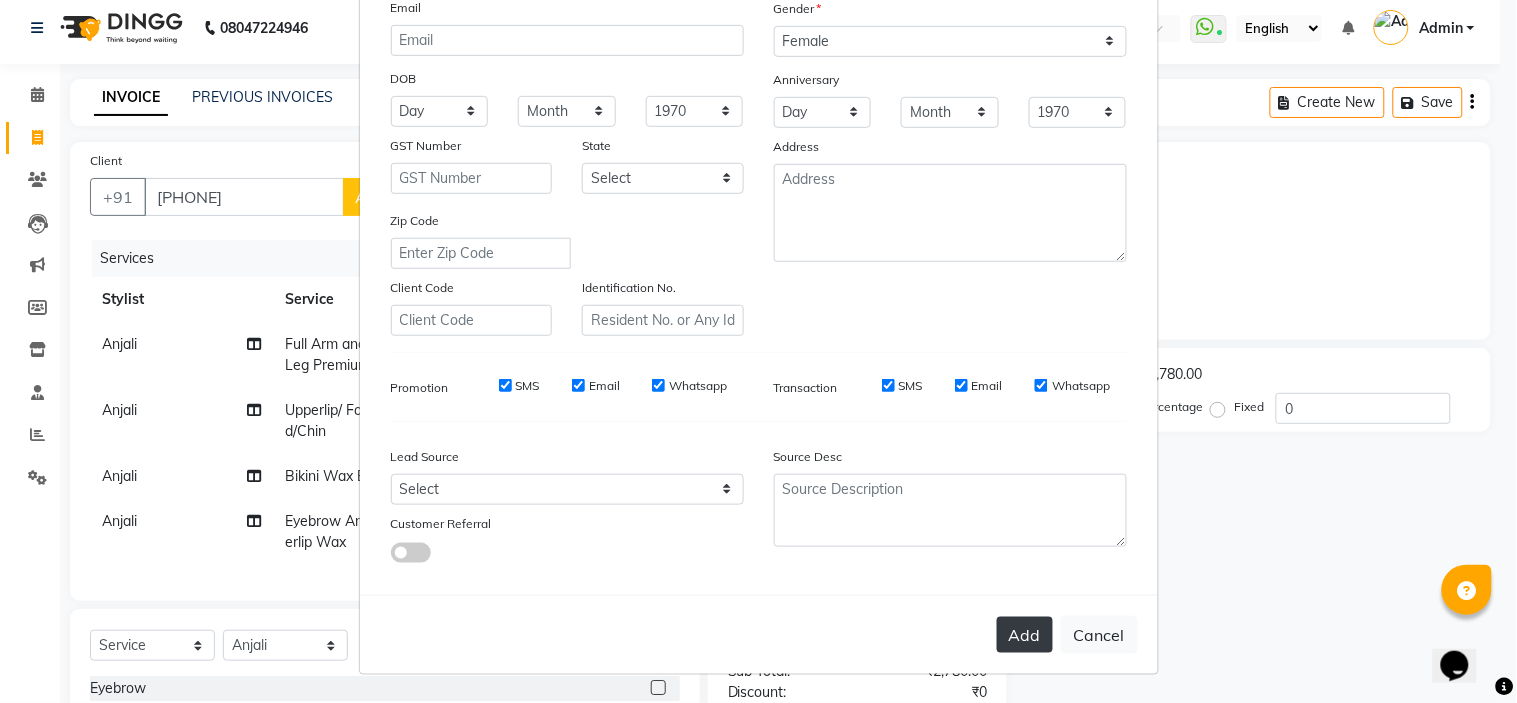 click on "Add" at bounding box center [1025, 635] 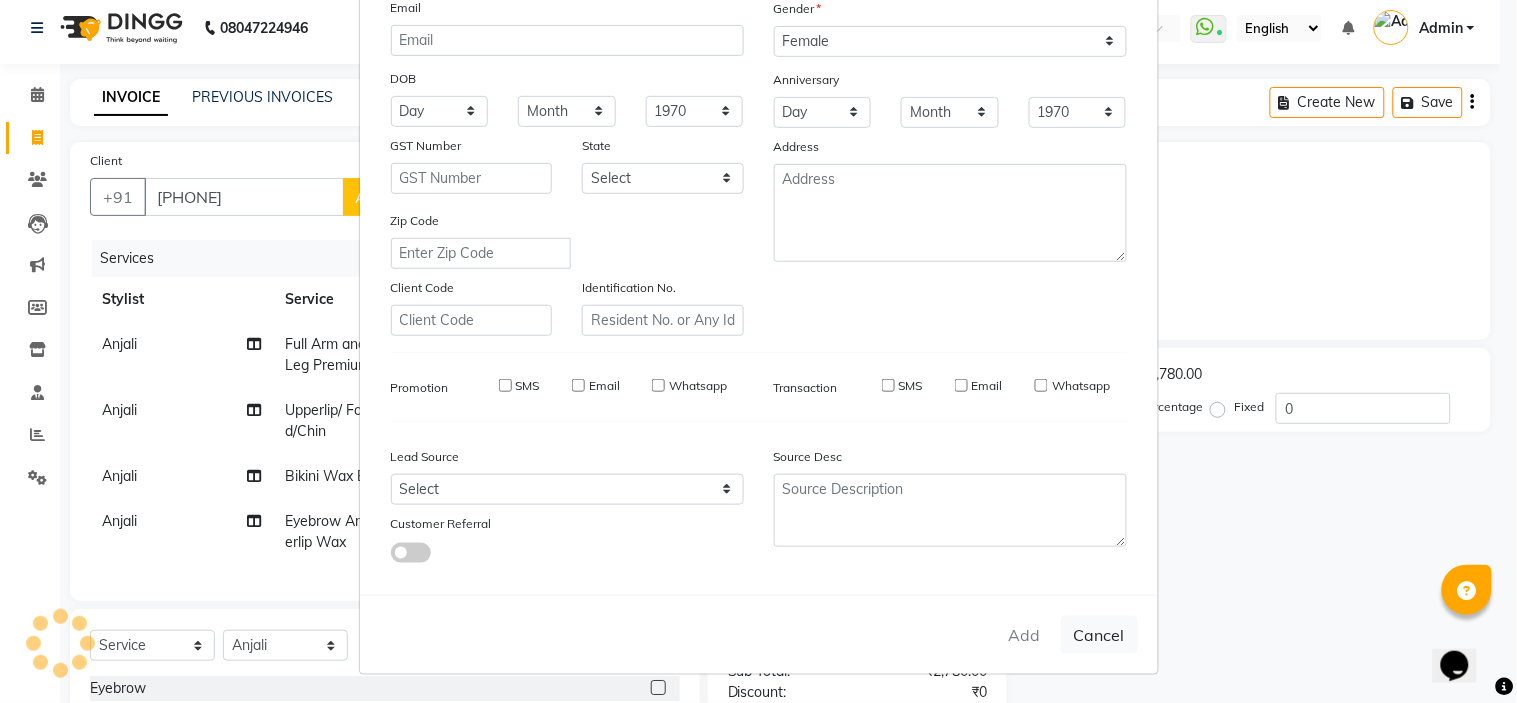 type 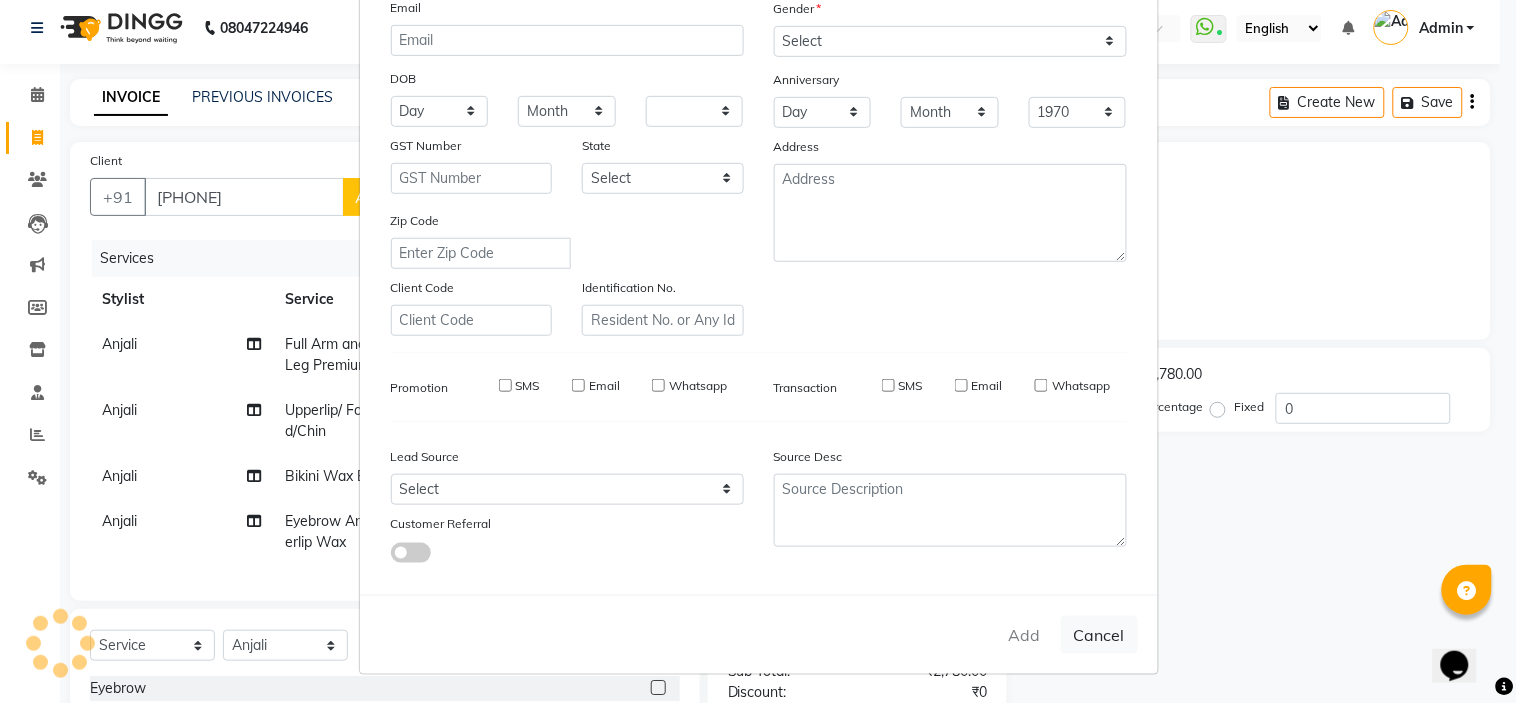 select 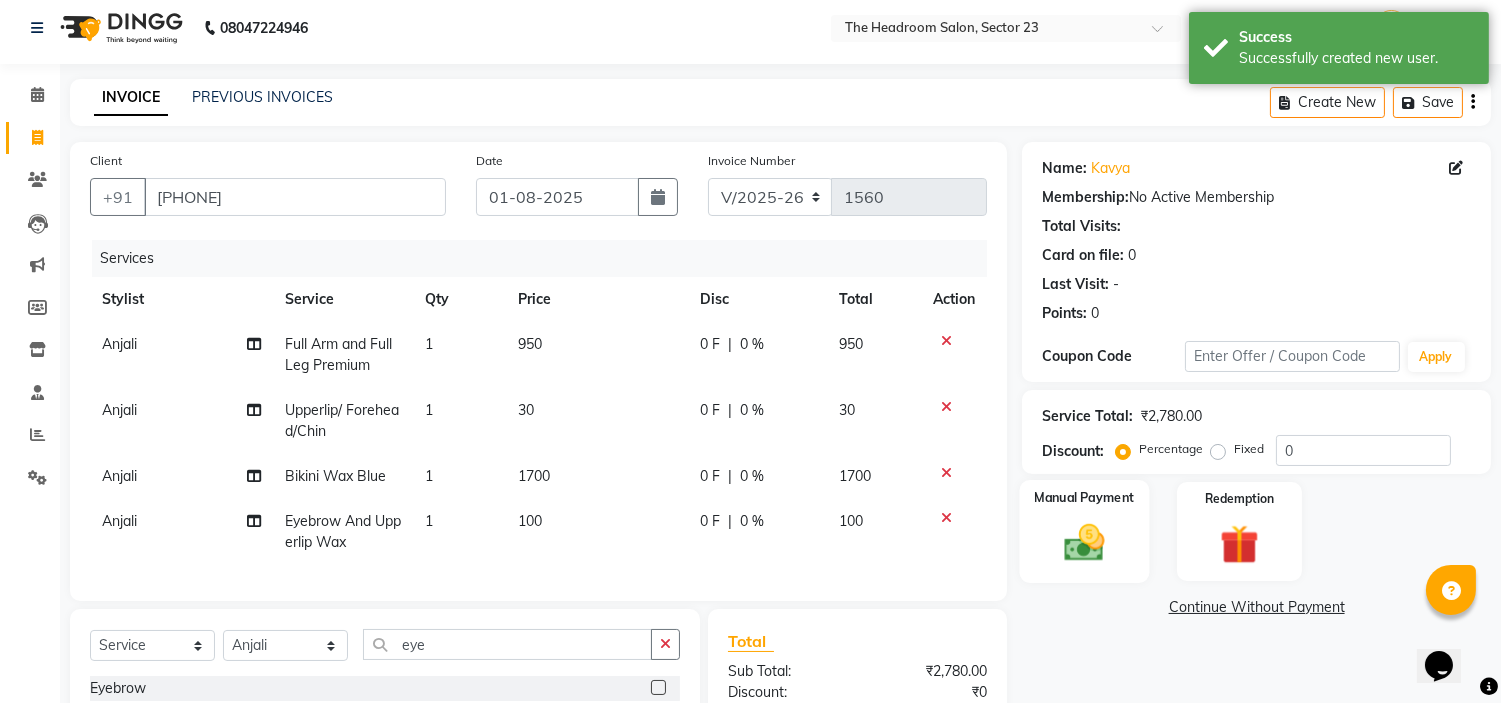 click 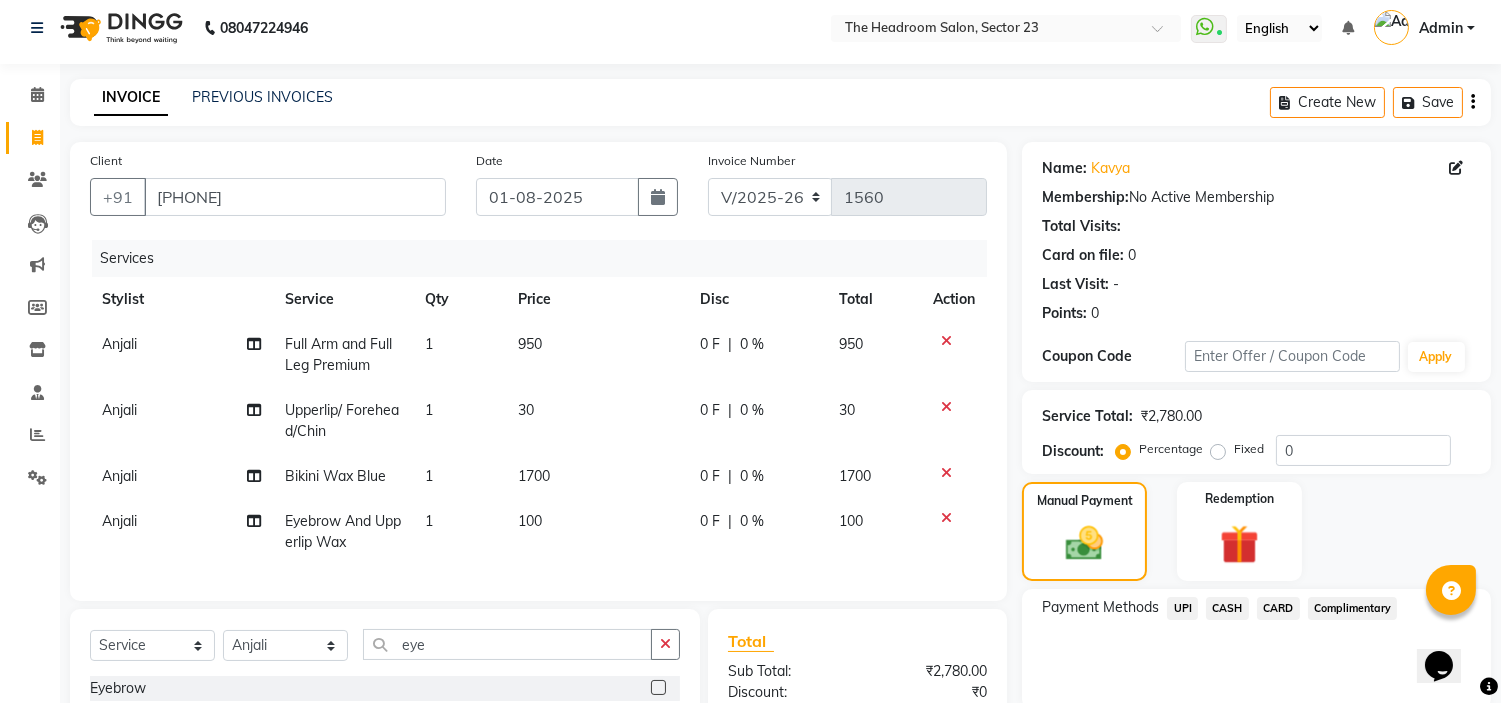 click on "UPI" 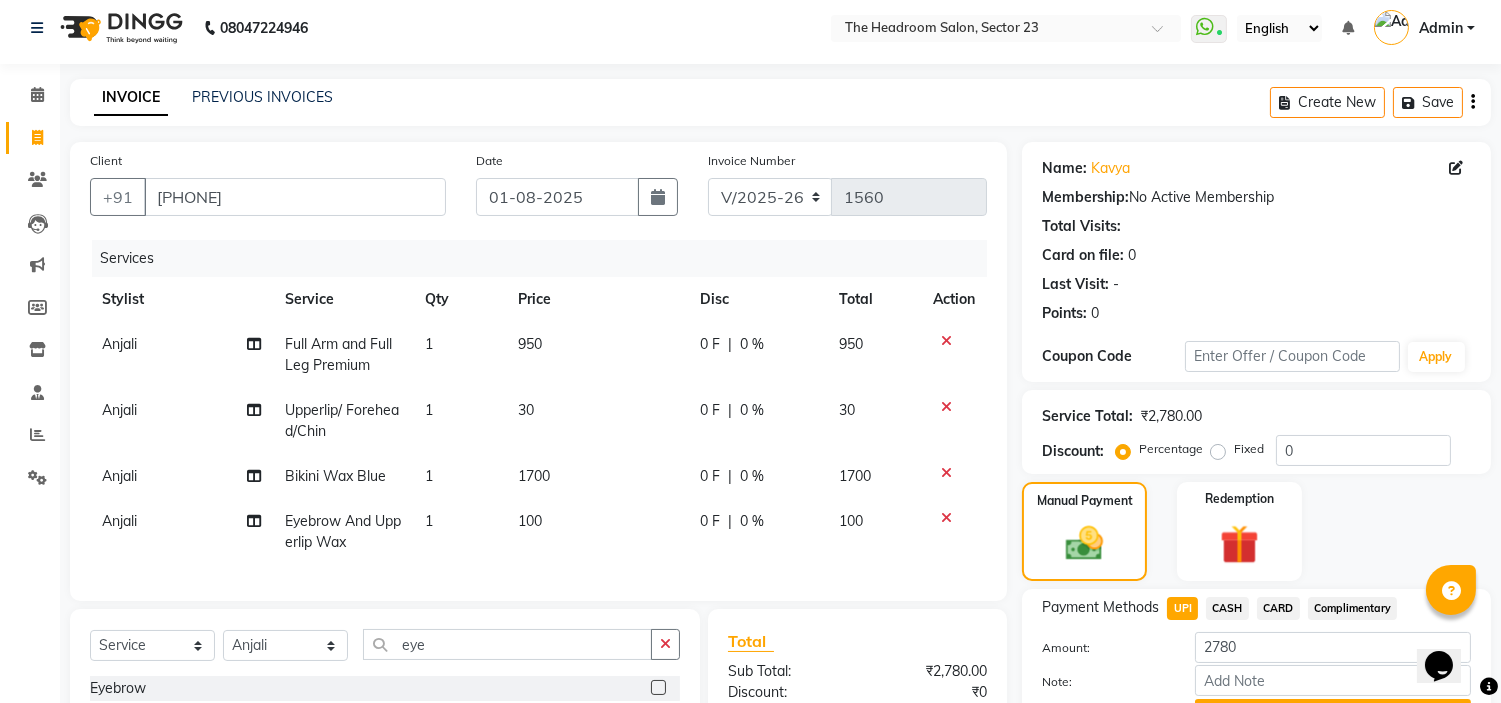 scroll, scrollTop: 255, scrollLeft: 0, axis: vertical 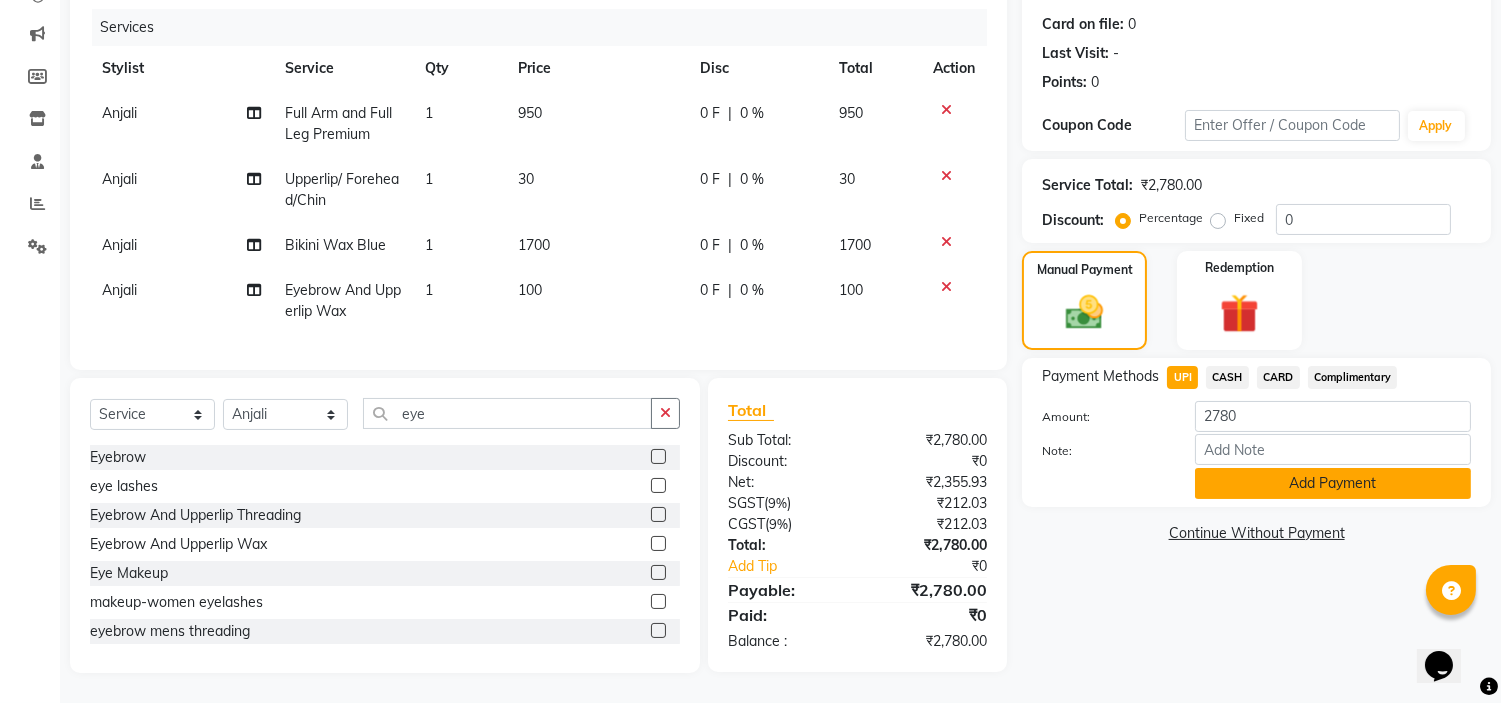 click on "Add Payment" 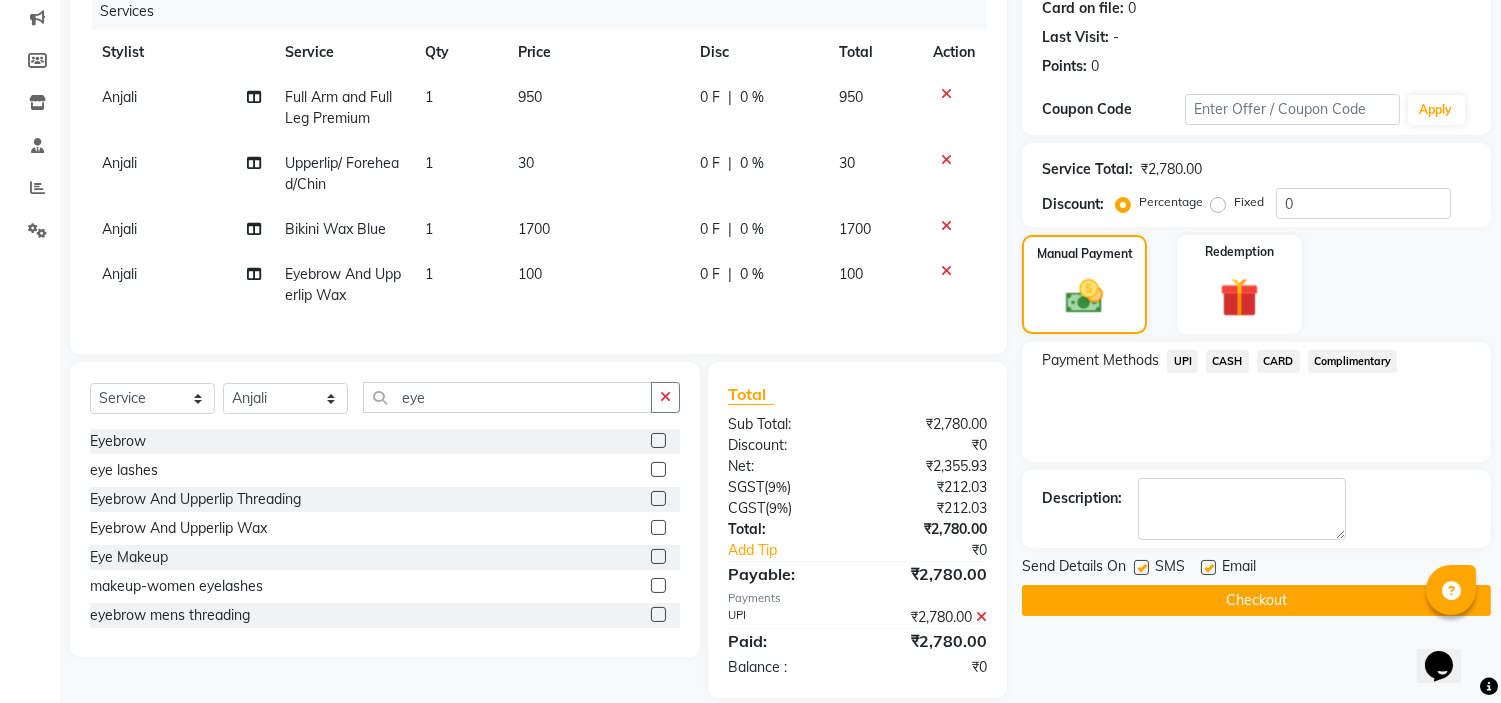 click on "Checkout" 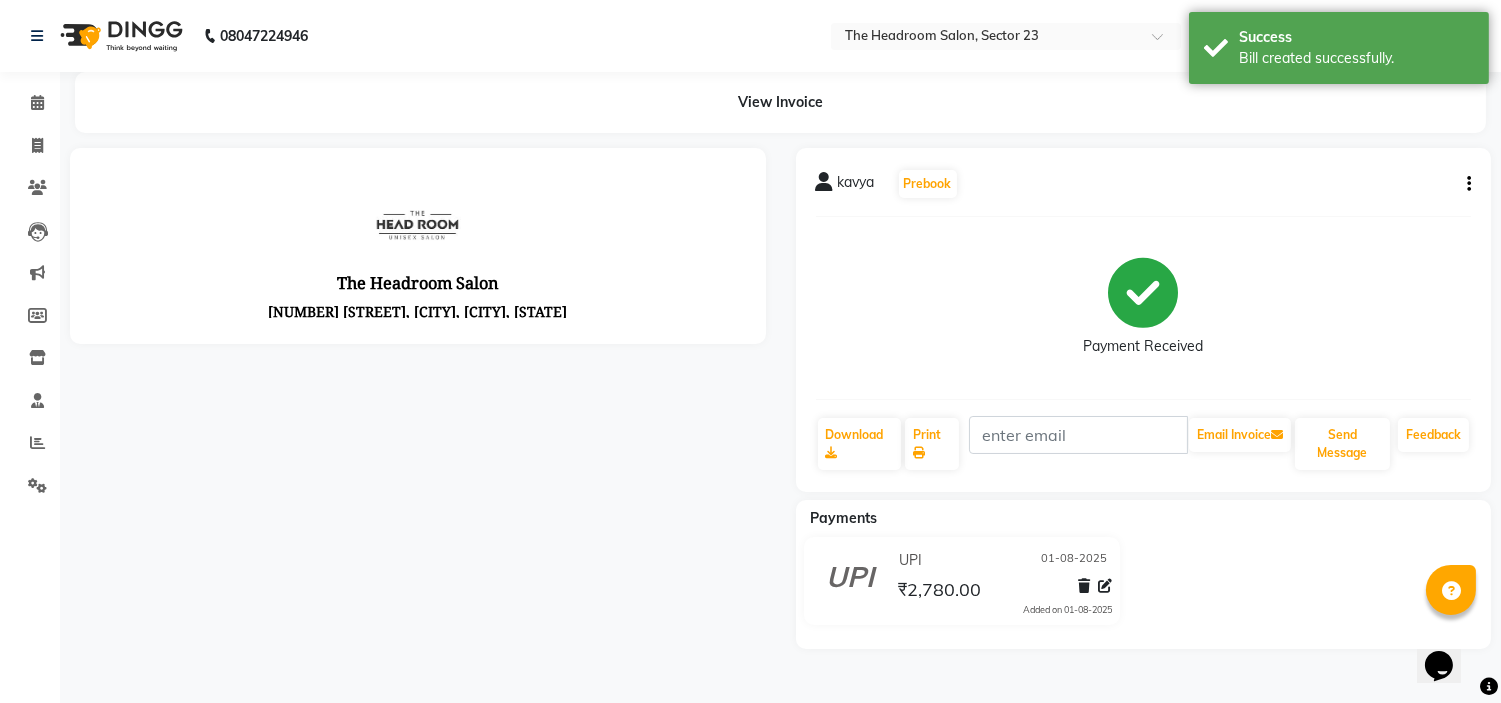 scroll, scrollTop: 0, scrollLeft: 0, axis: both 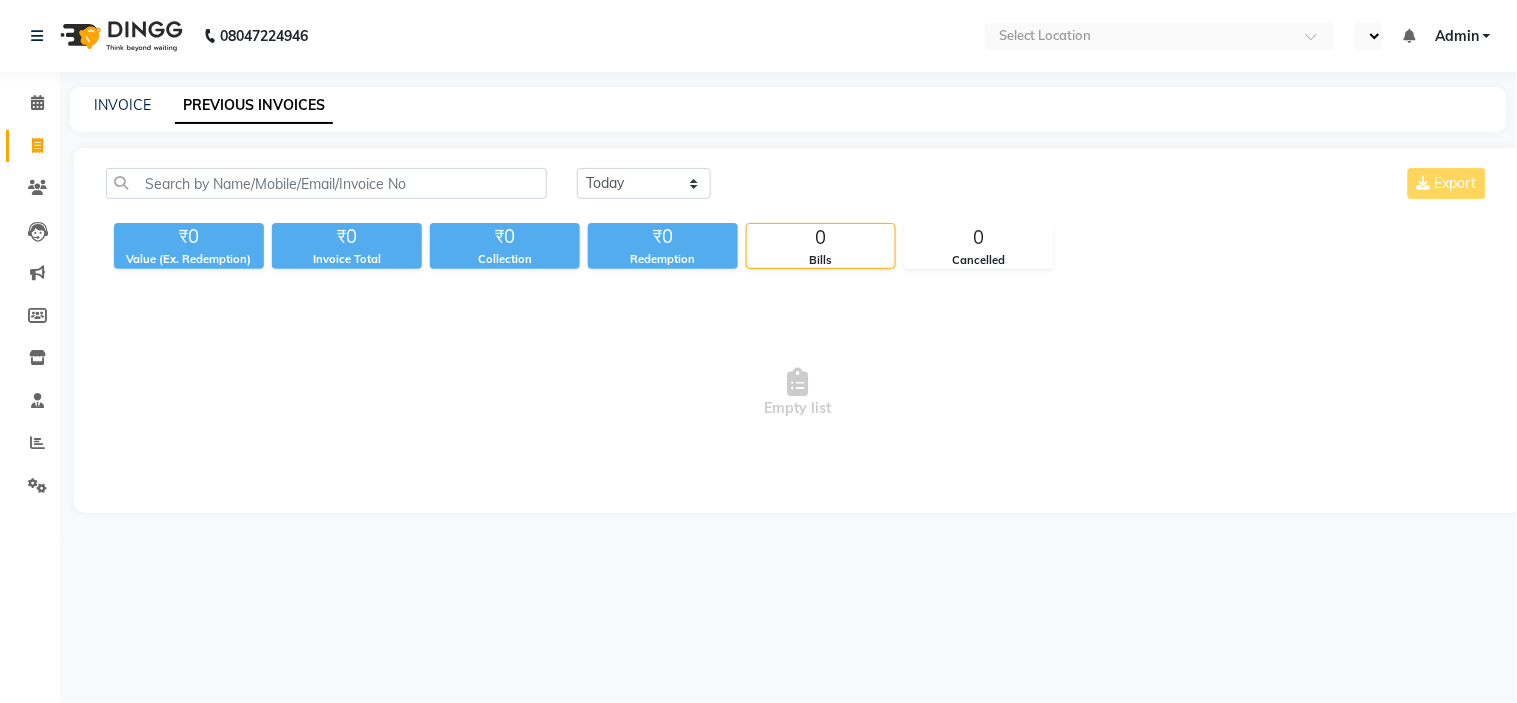 select on "en" 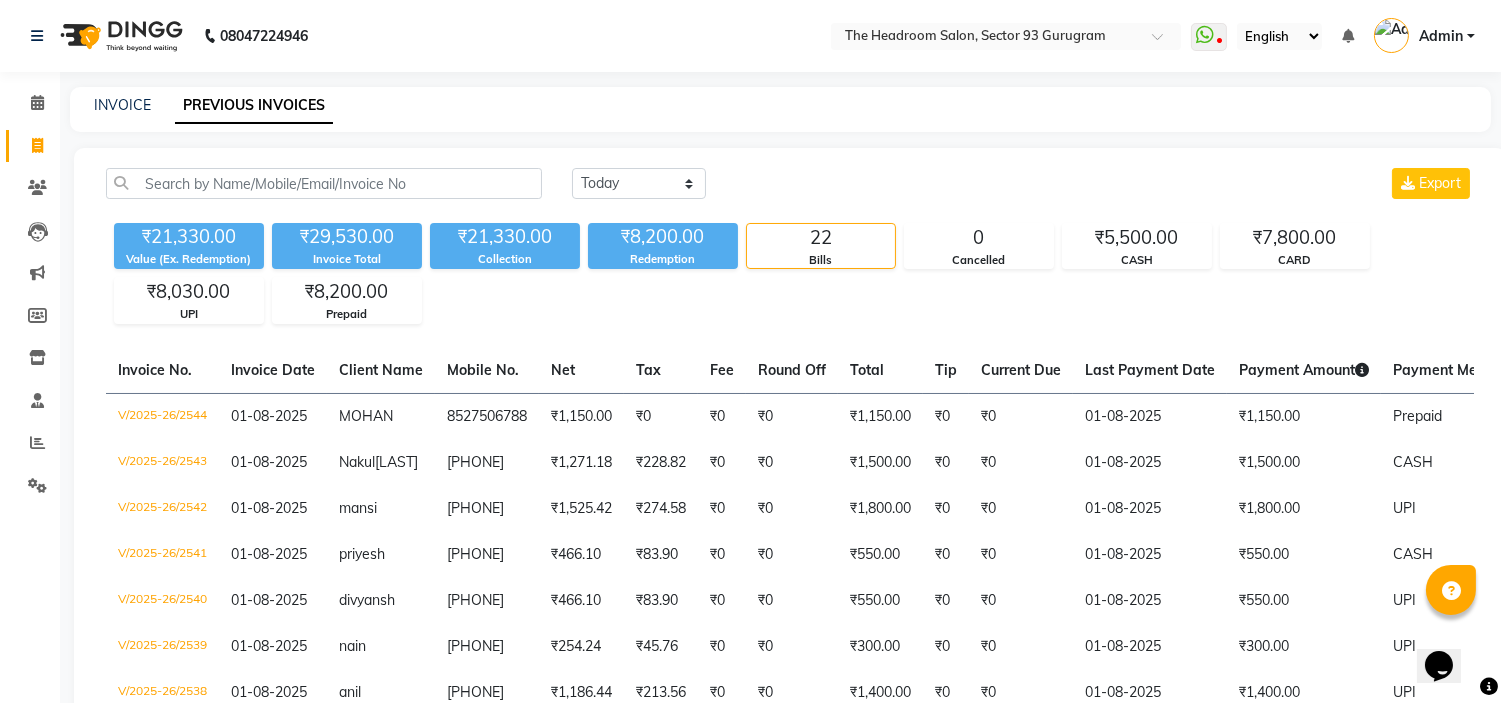 scroll, scrollTop: 0, scrollLeft: 0, axis: both 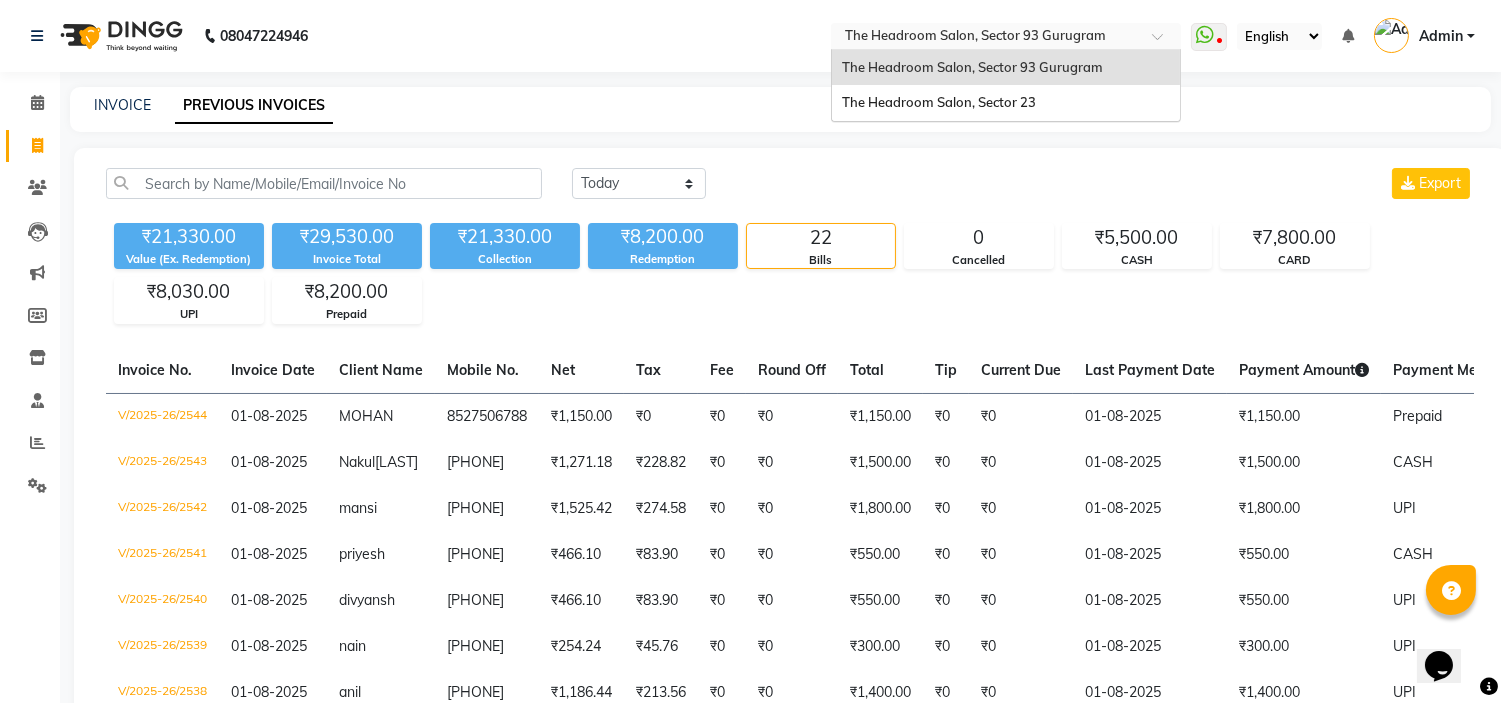 click at bounding box center (986, 38) 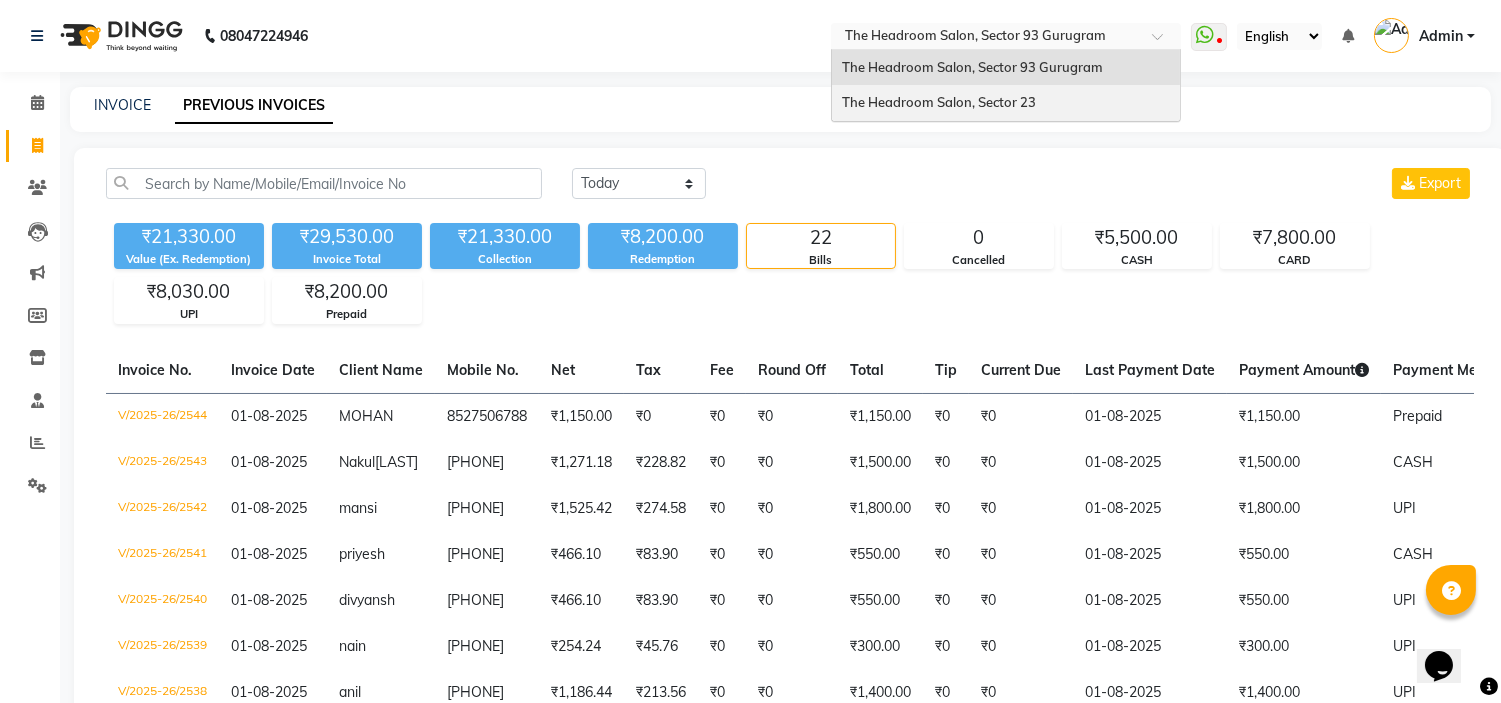 click on "The Headroom Salon, Sector 23" at bounding box center (1006, 103) 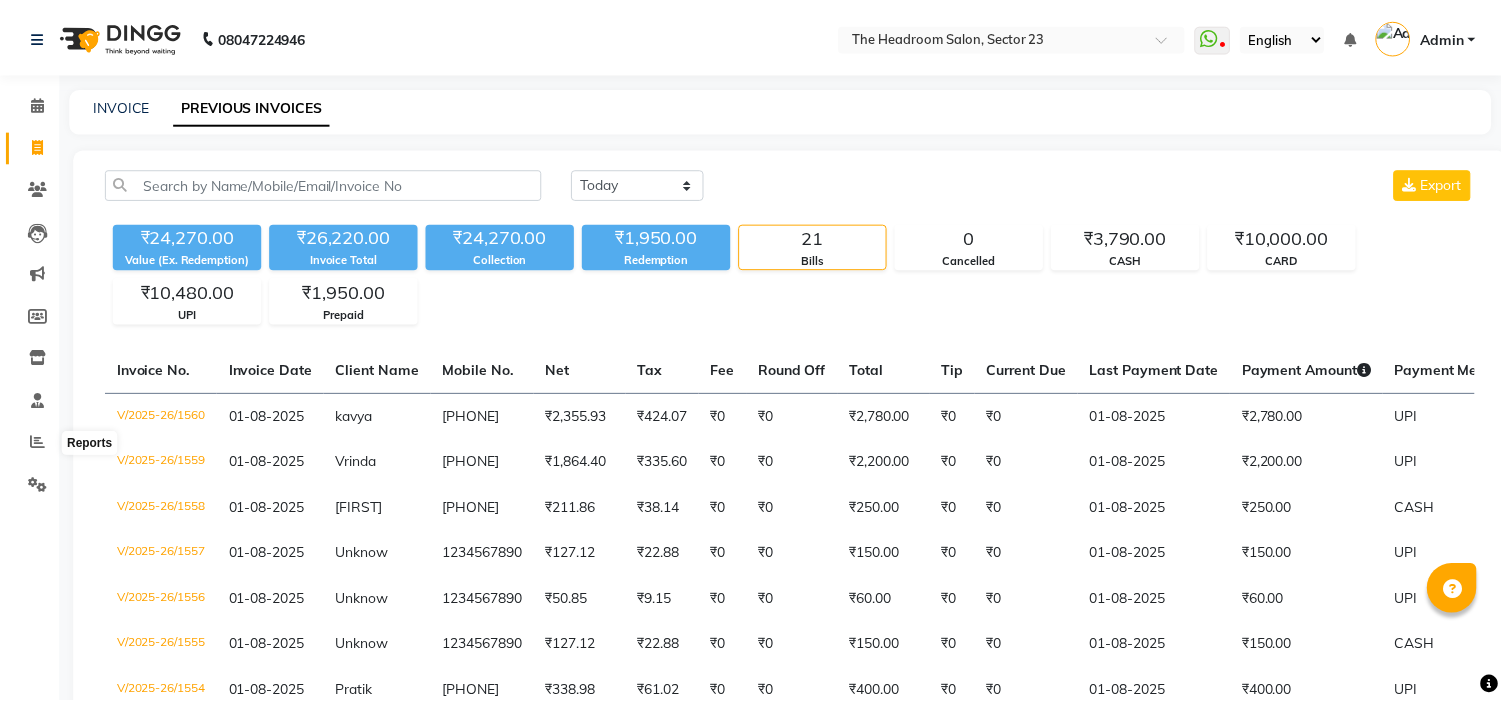 scroll, scrollTop: 0, scrollLeft: 0, axis: both 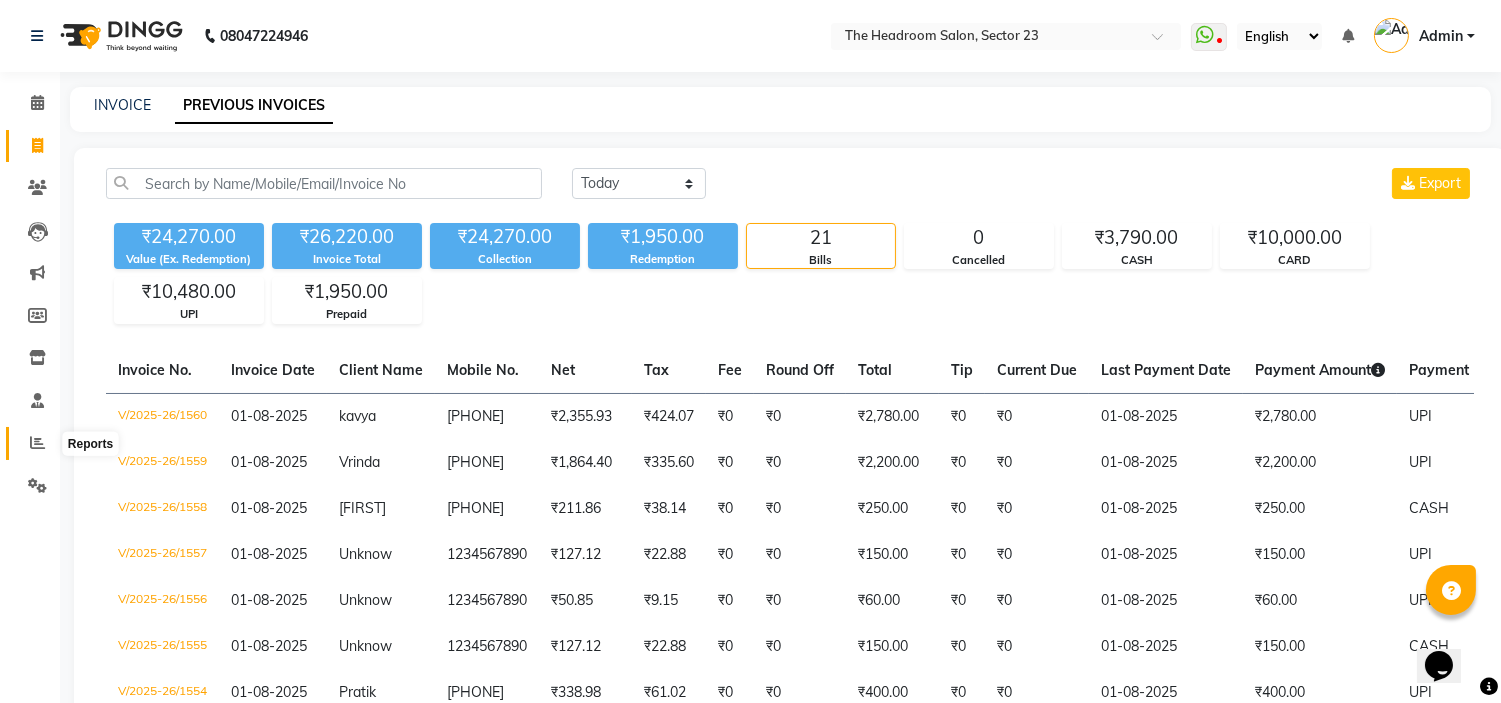click 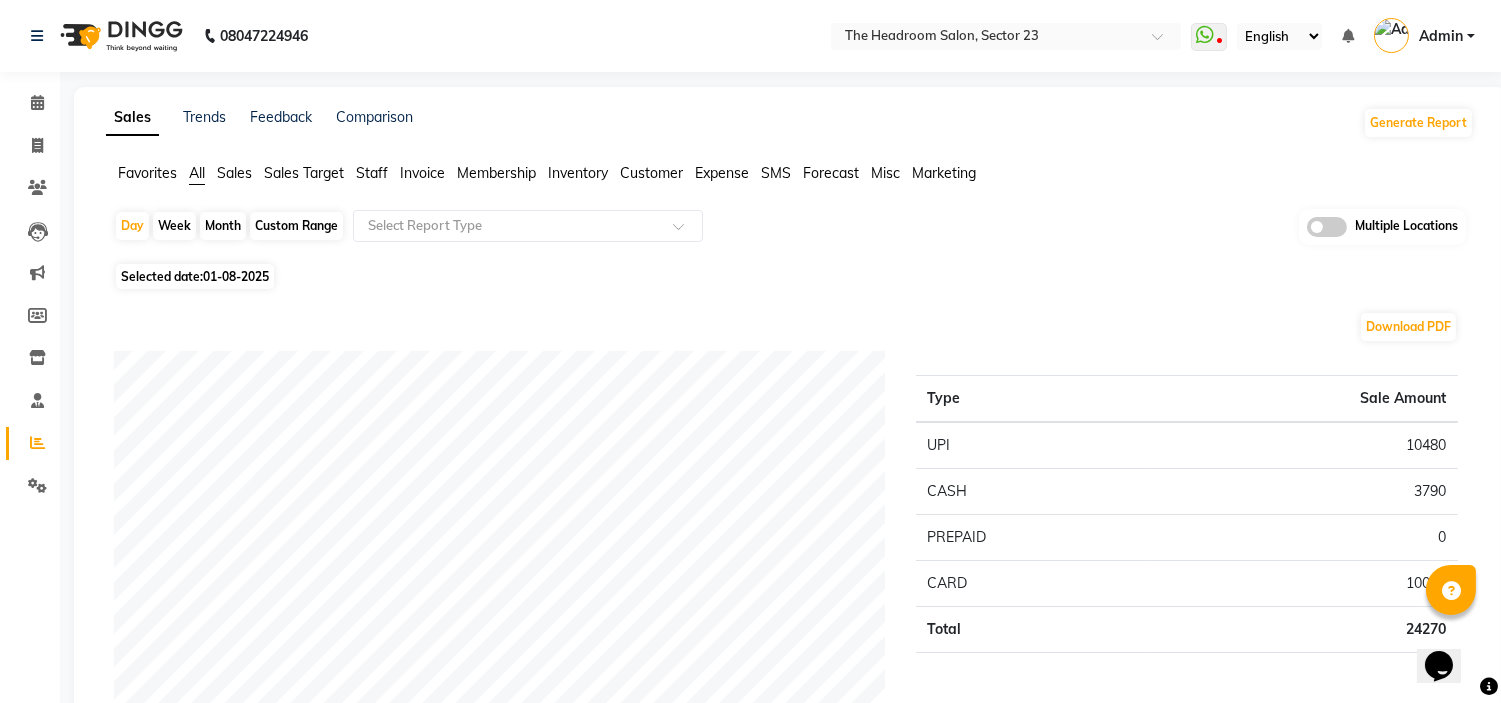 click on "01-08-2025" 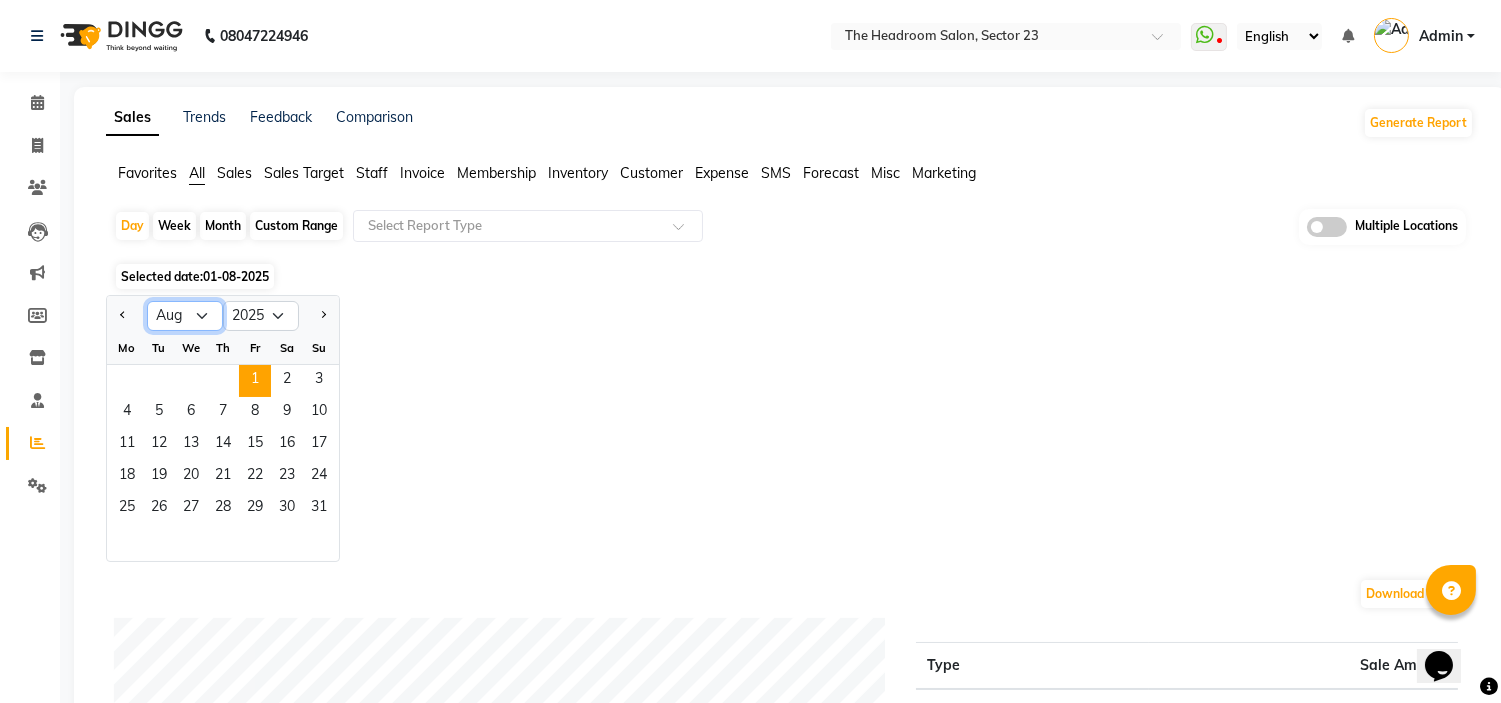 click on "Jan Feb Mar Apr May Jun Jul Aug Sep Oct Nov Dec" 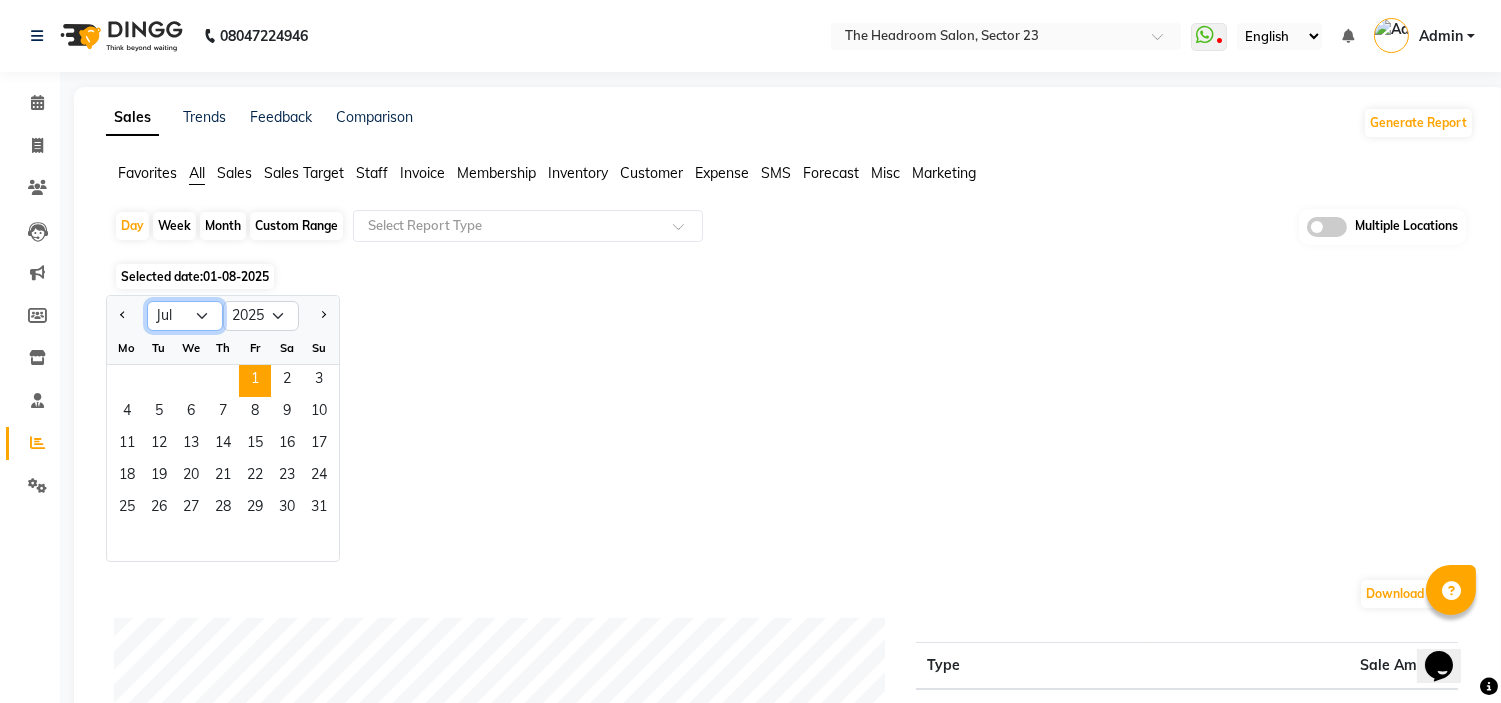 click on "Jan Feb Mar Apr May Jun Jul Aug Sep Oct Nov Dec" 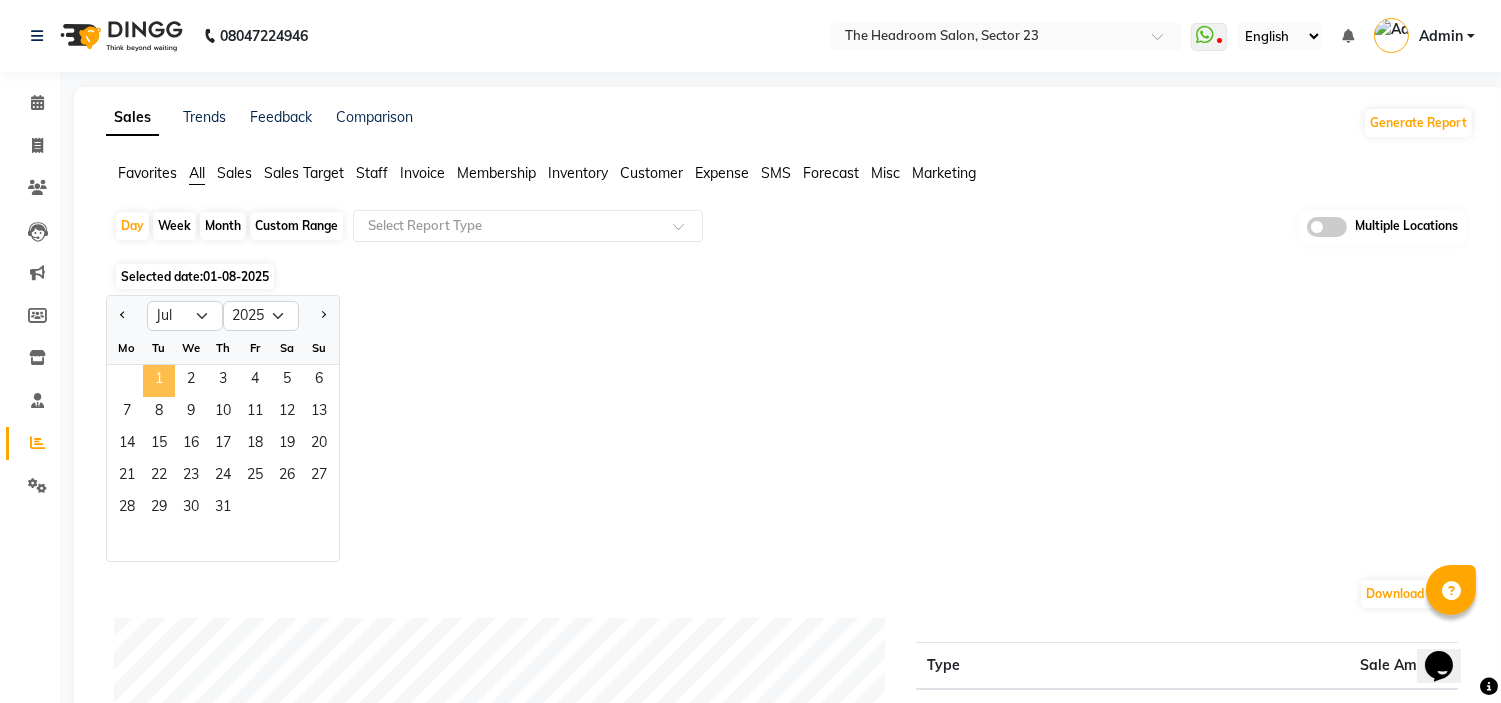 click on "1" 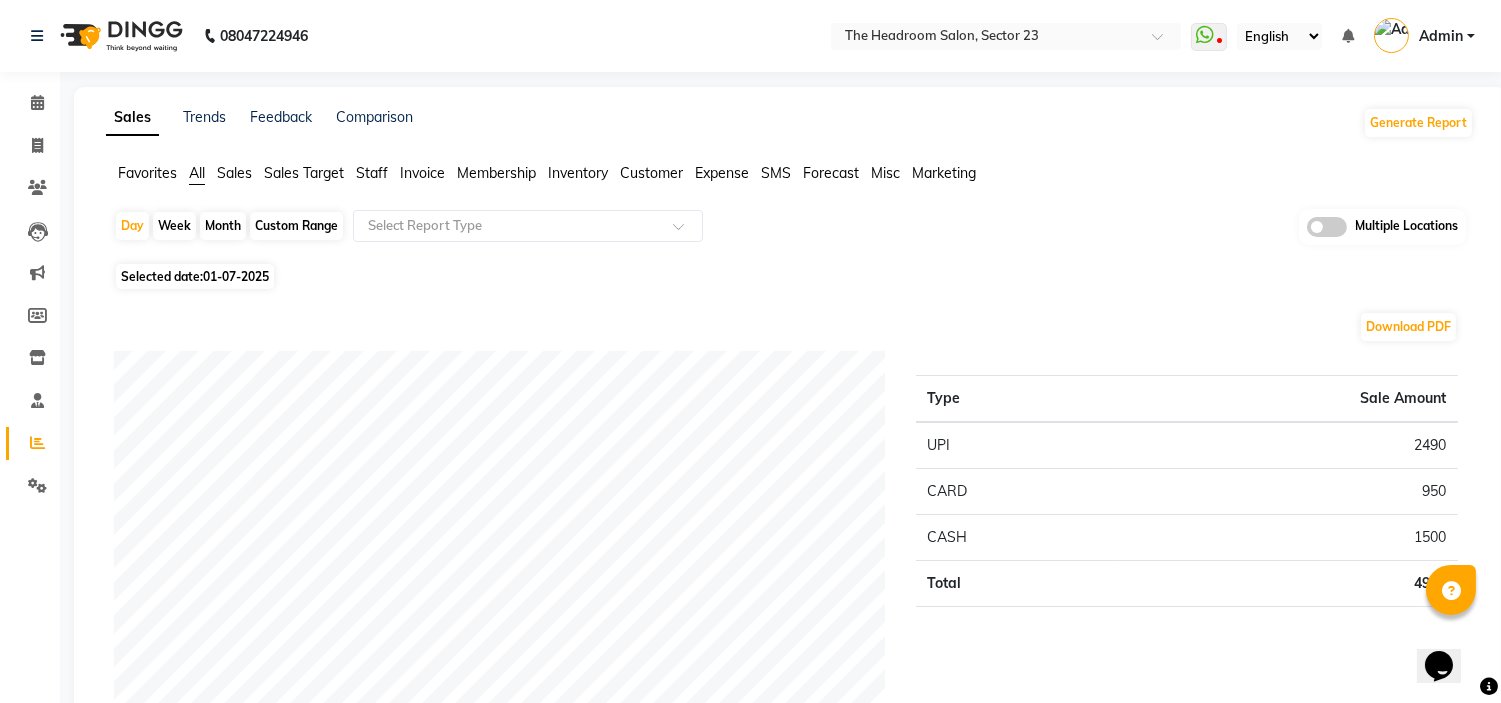 click on "Download PDF" 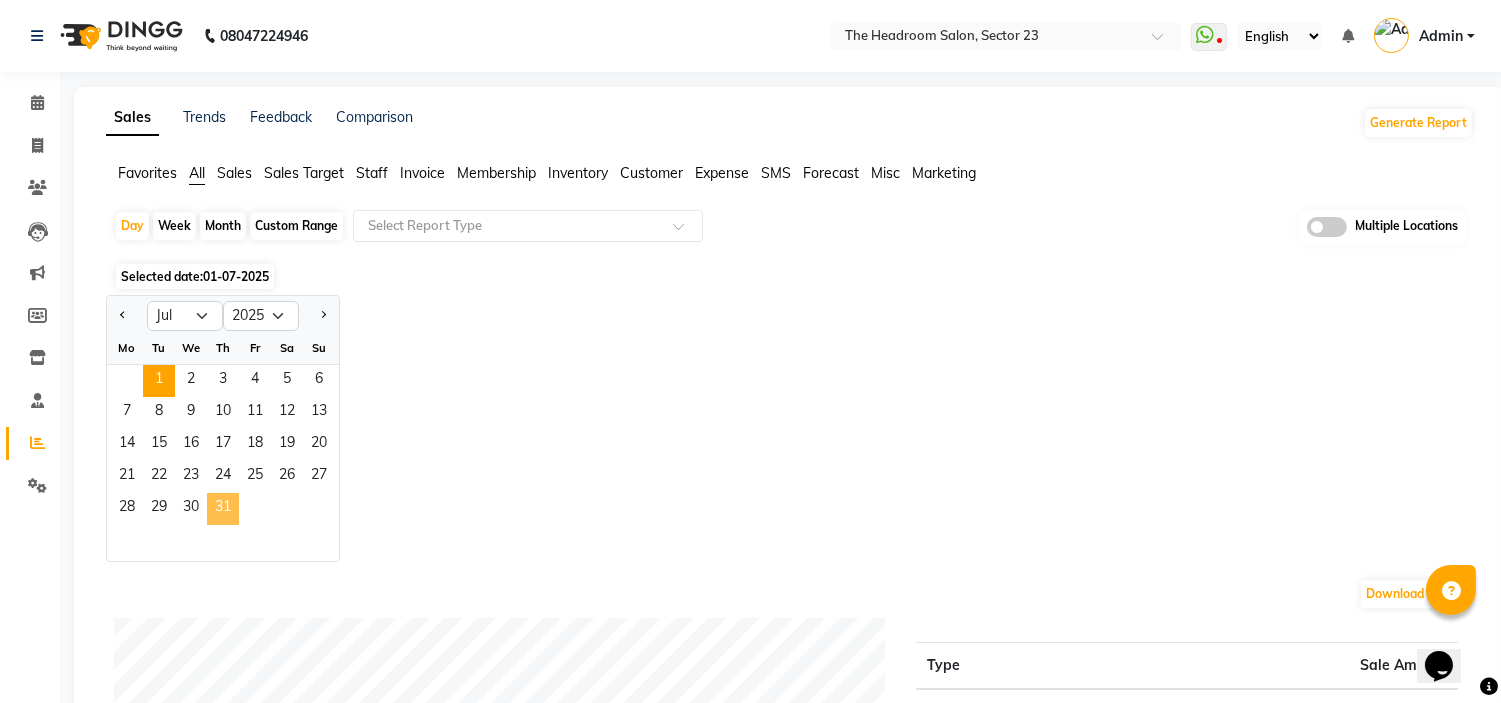 click on "31" 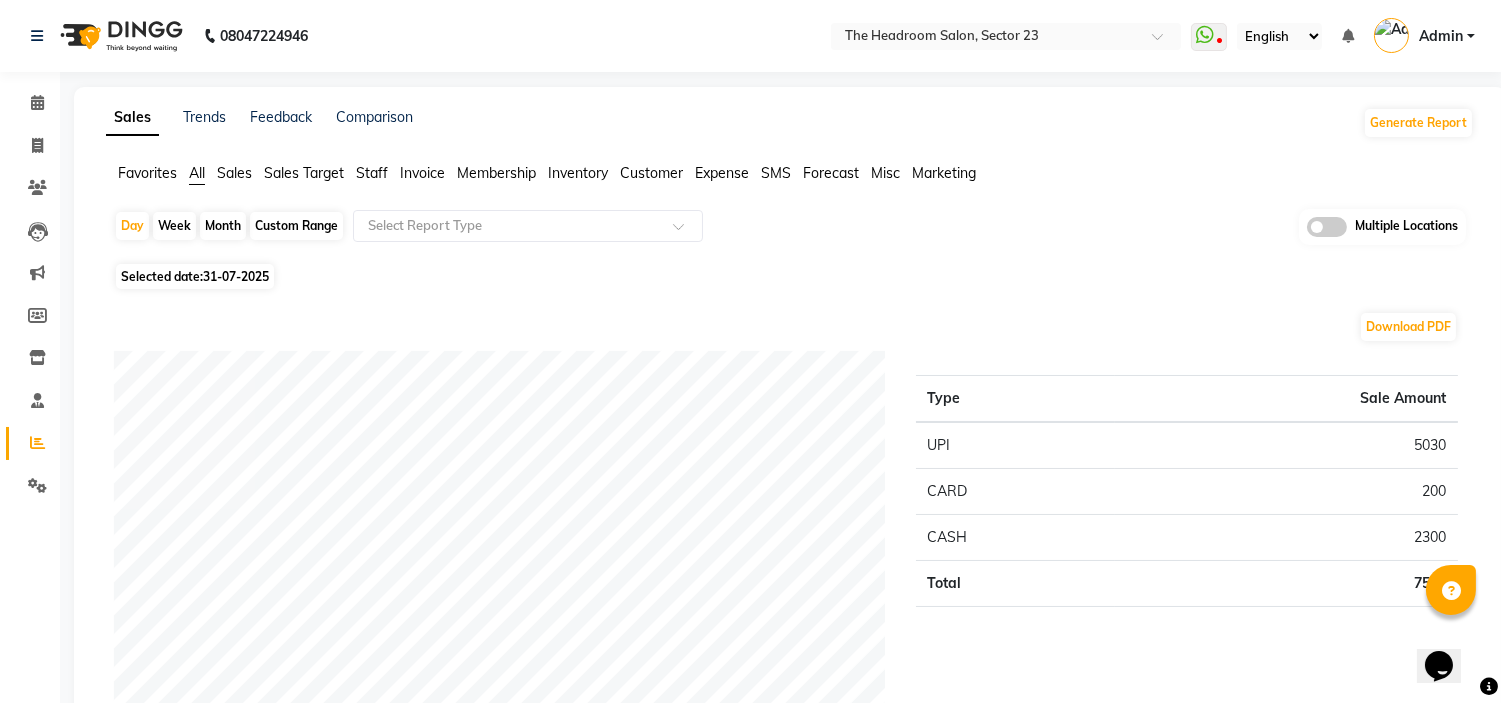 click on "Selected date:  31-07-2025" 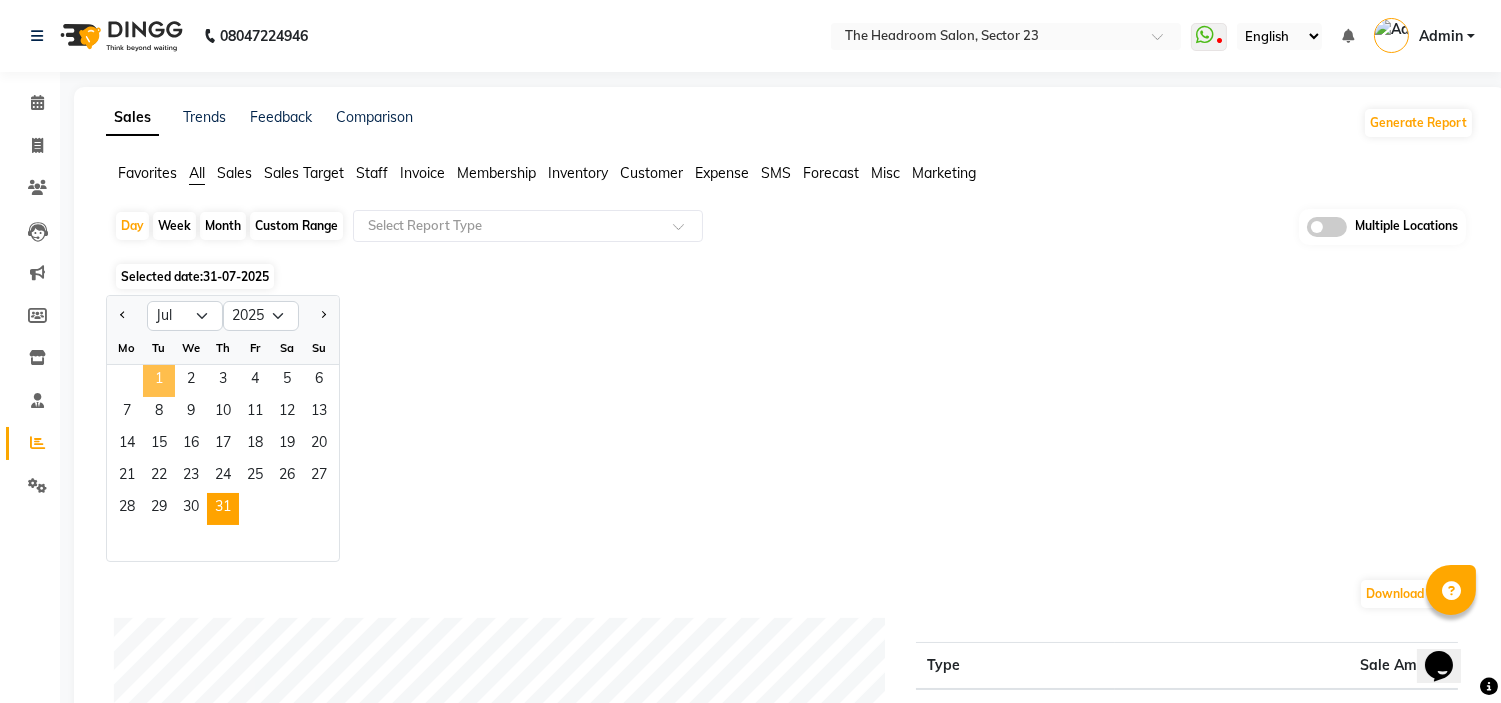 click on "1" 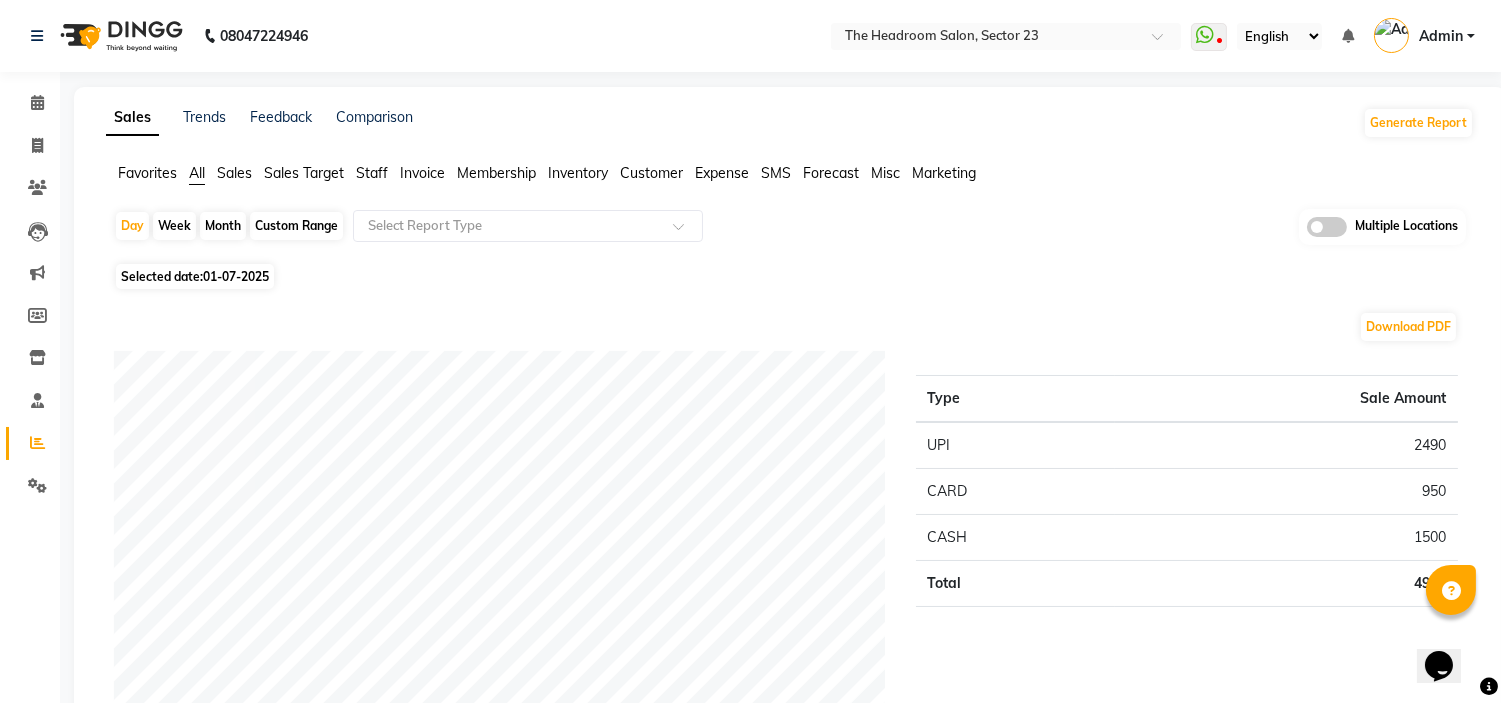 click on "Month" 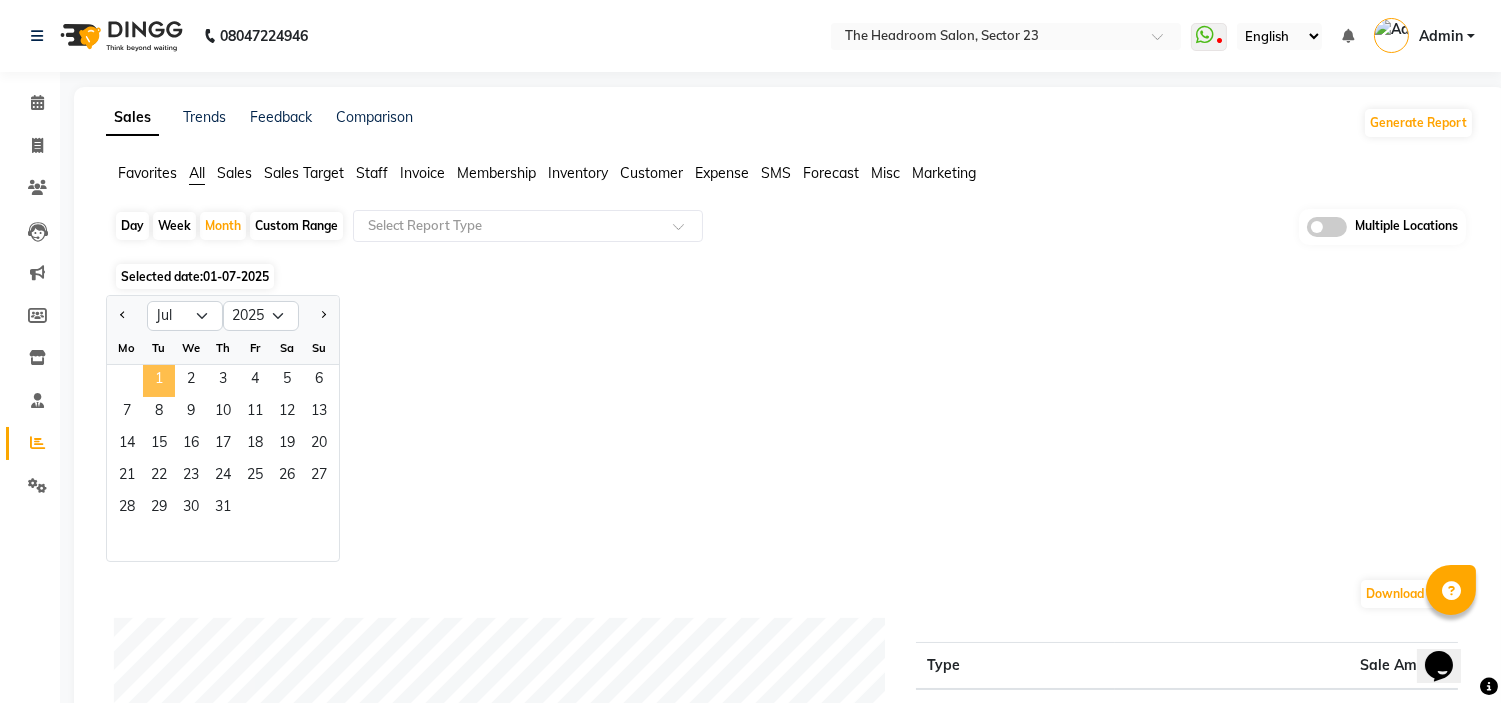 click on "1" 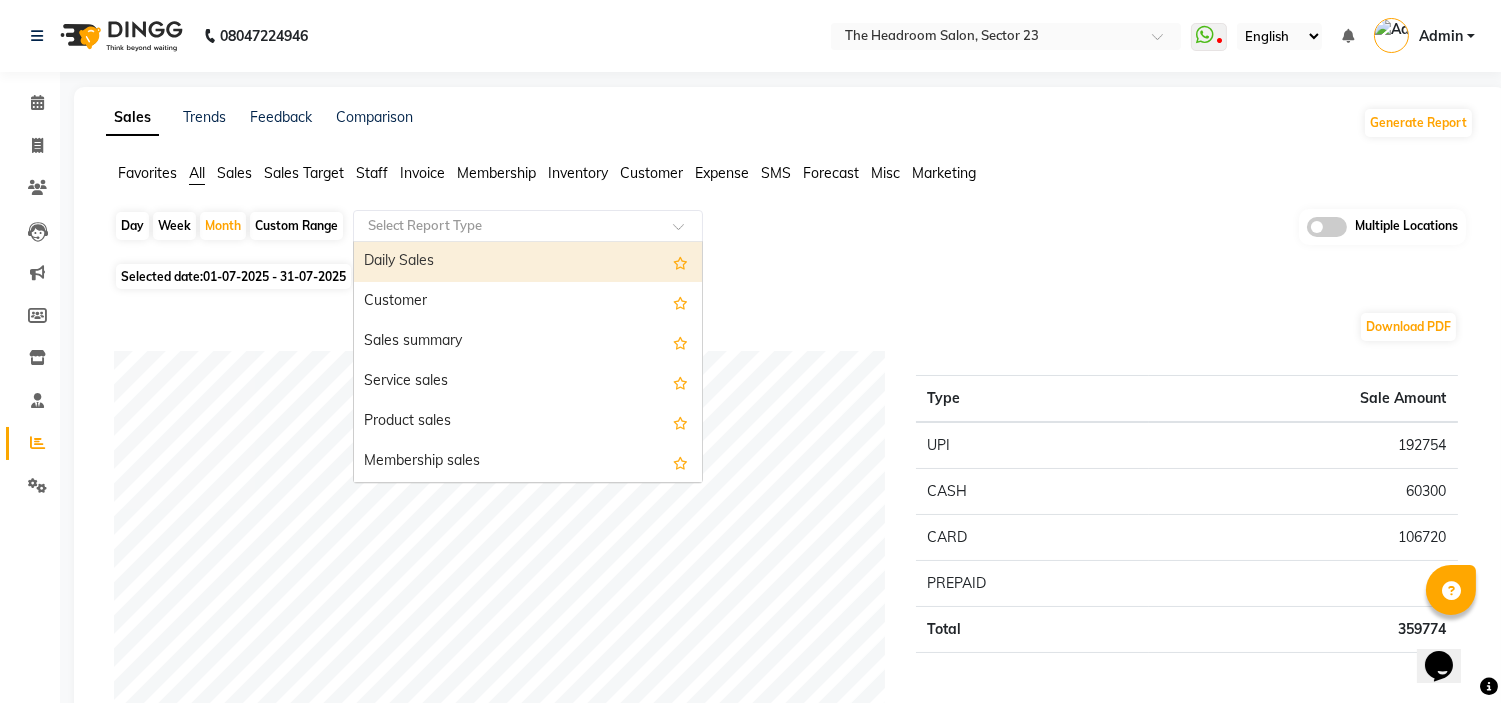 click 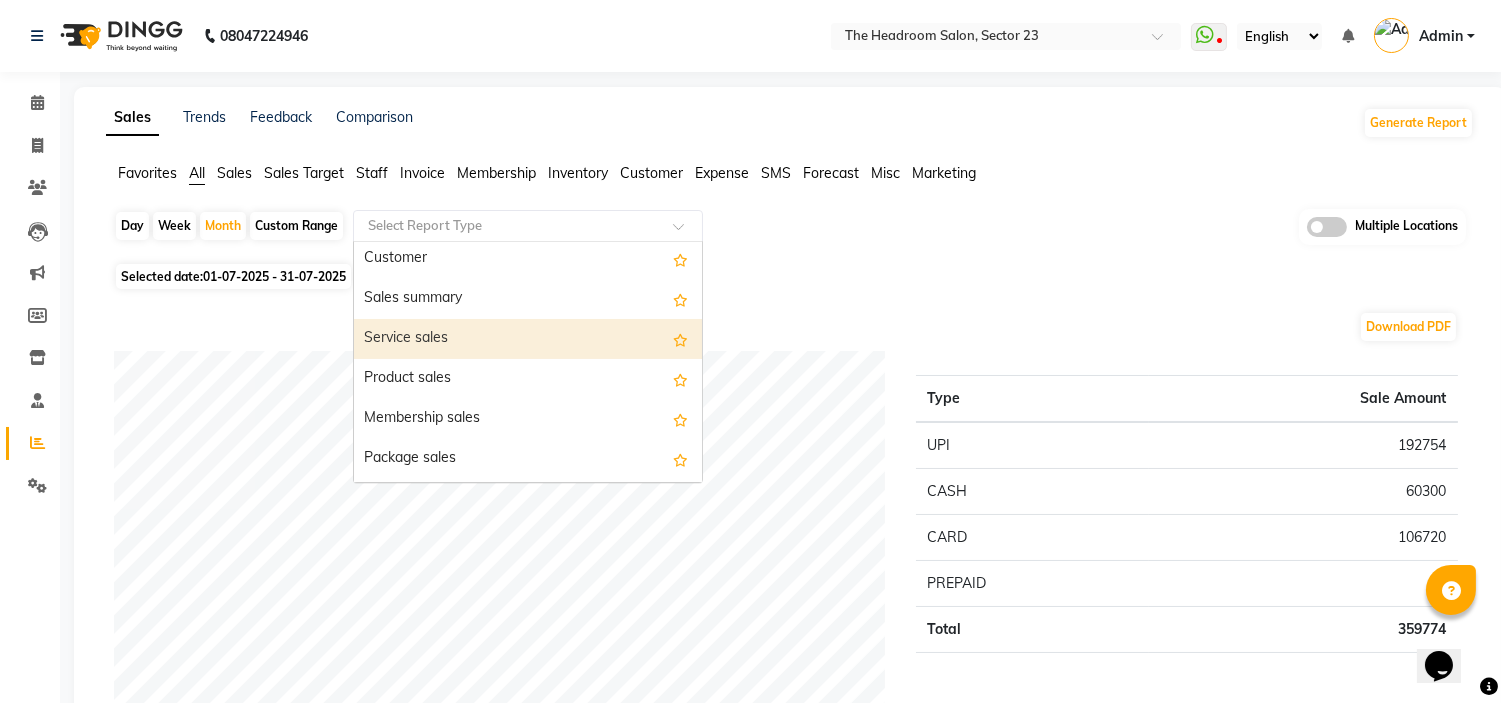 scroll, scrollTop: 0, scrollLeft: 0, axis: both 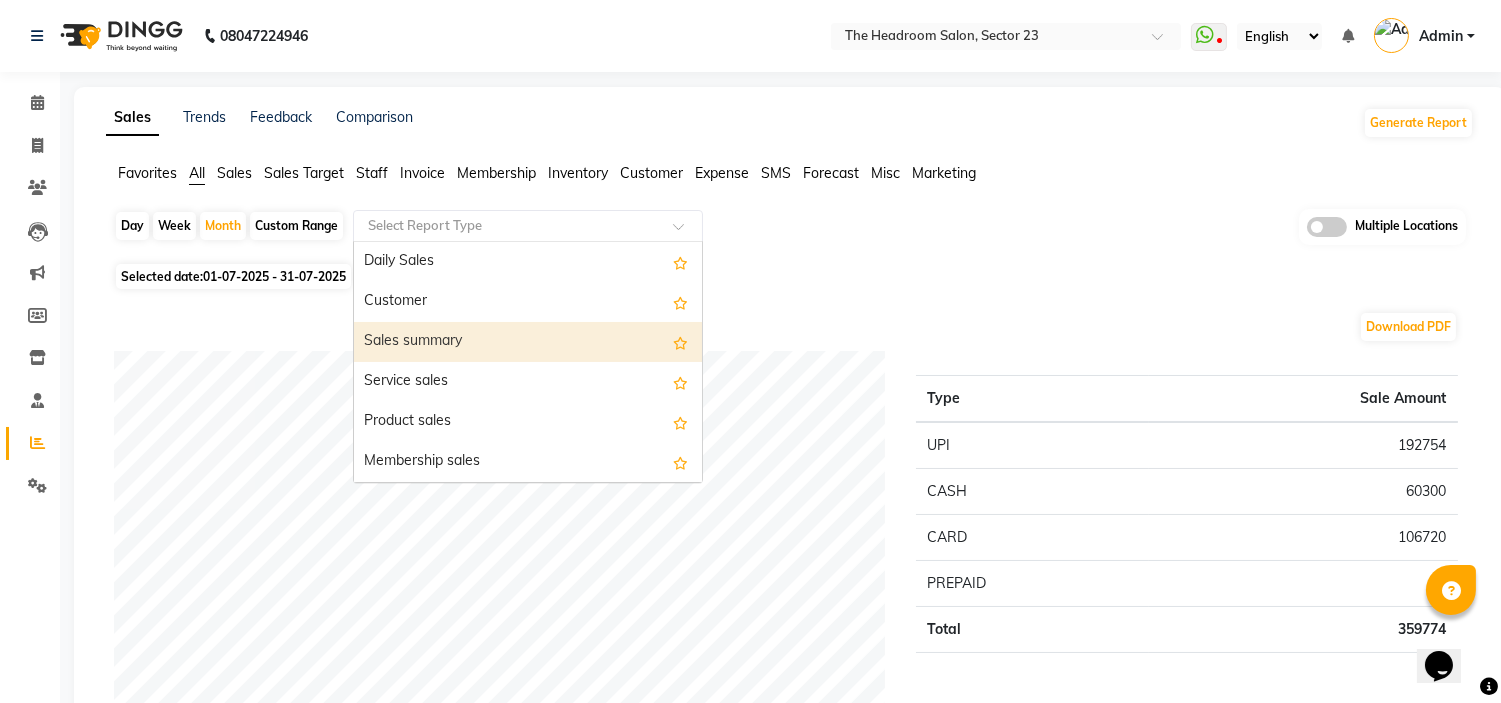 click on "Sales summary" at bounding box center [528, 342] 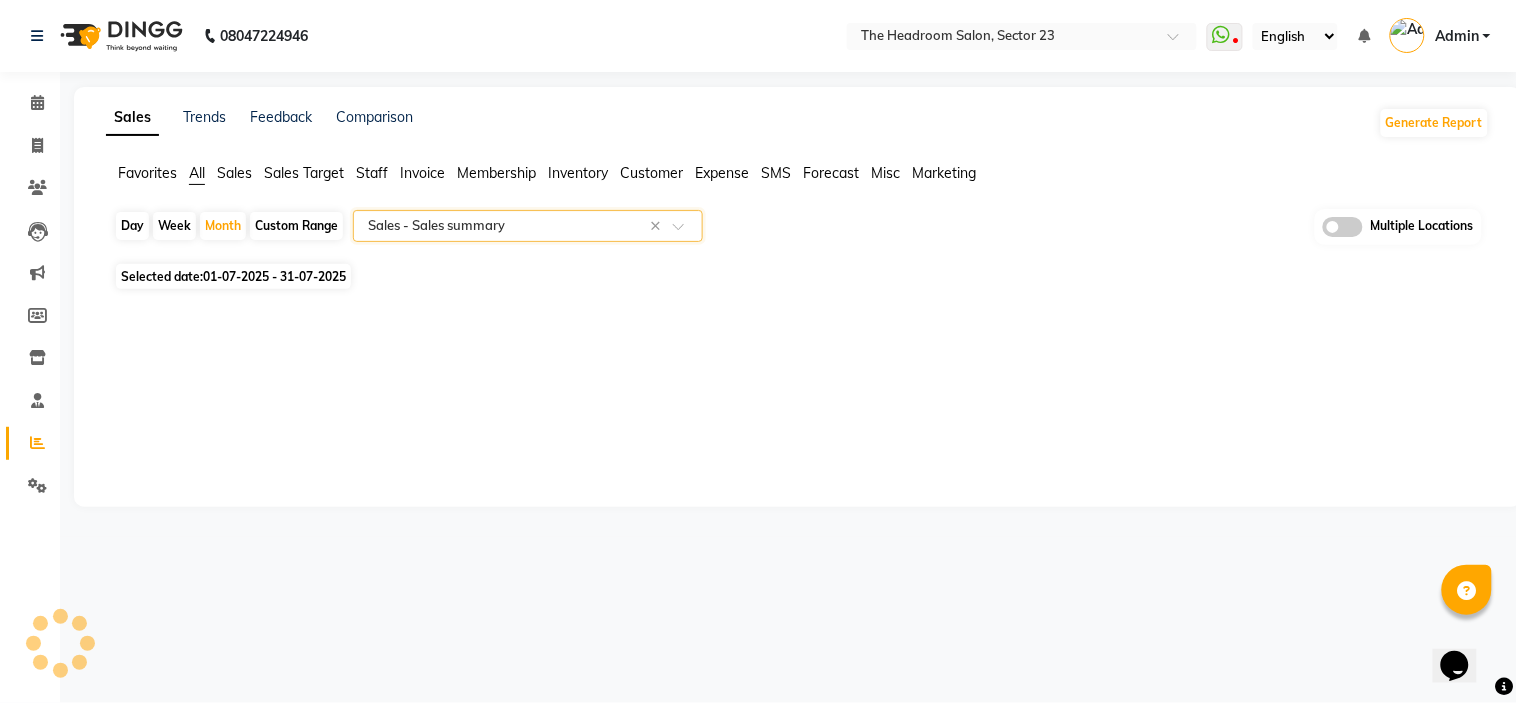 select on "filtered_report" 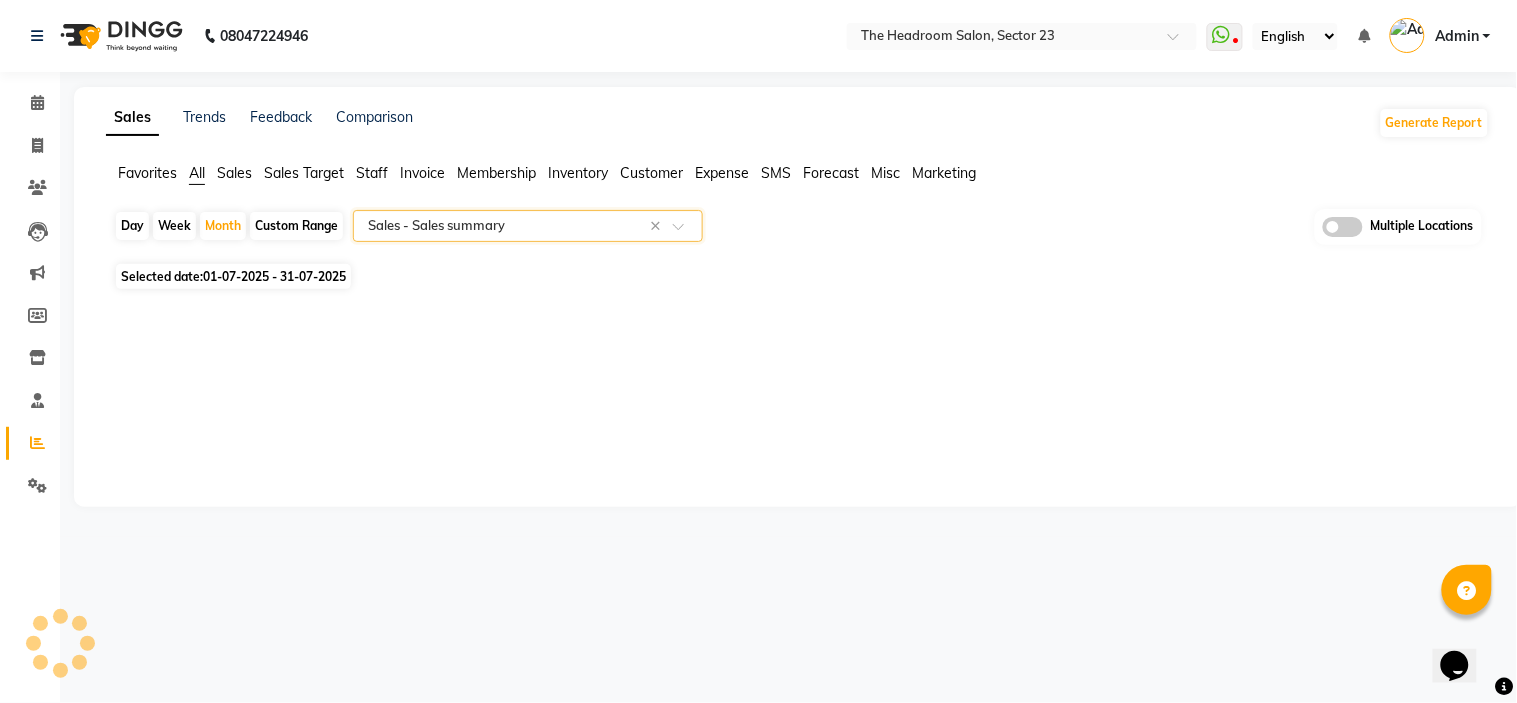select on "csv" 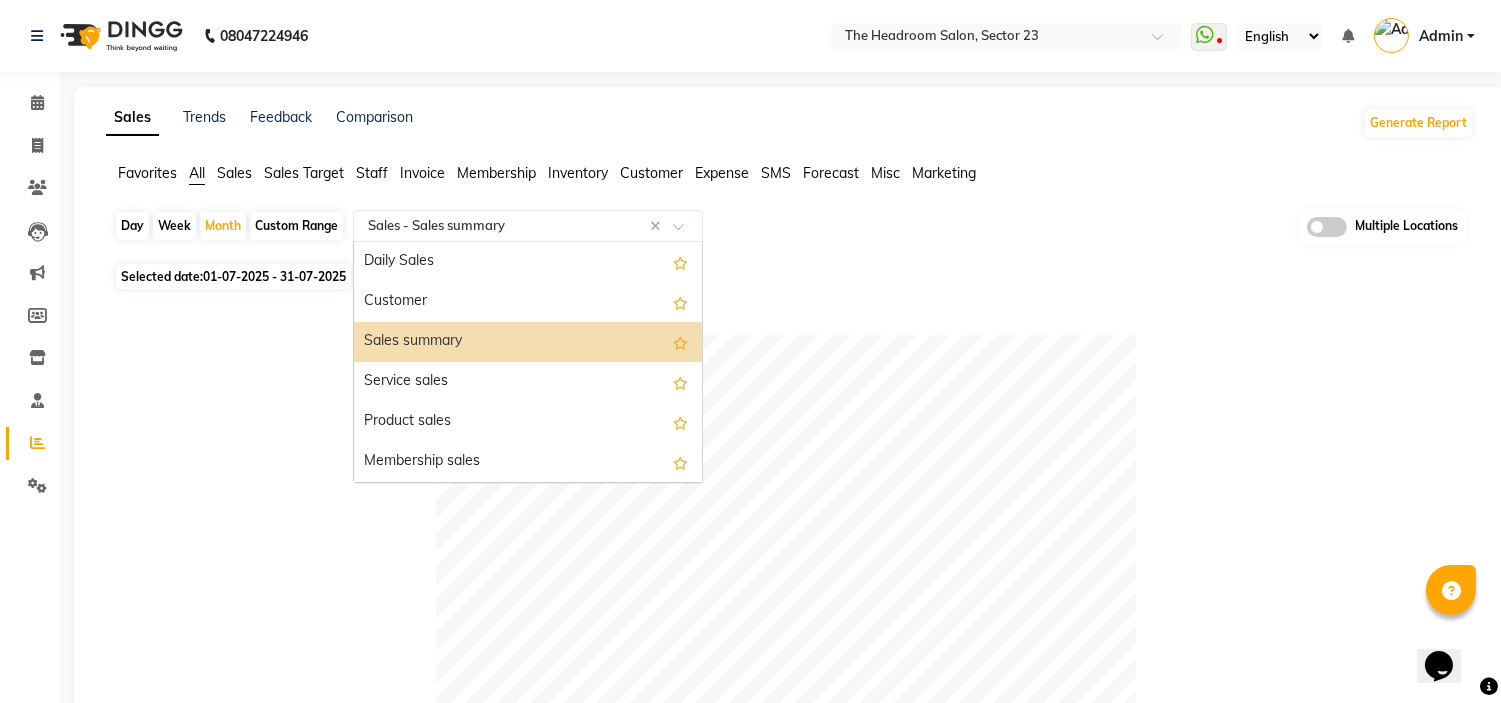 click 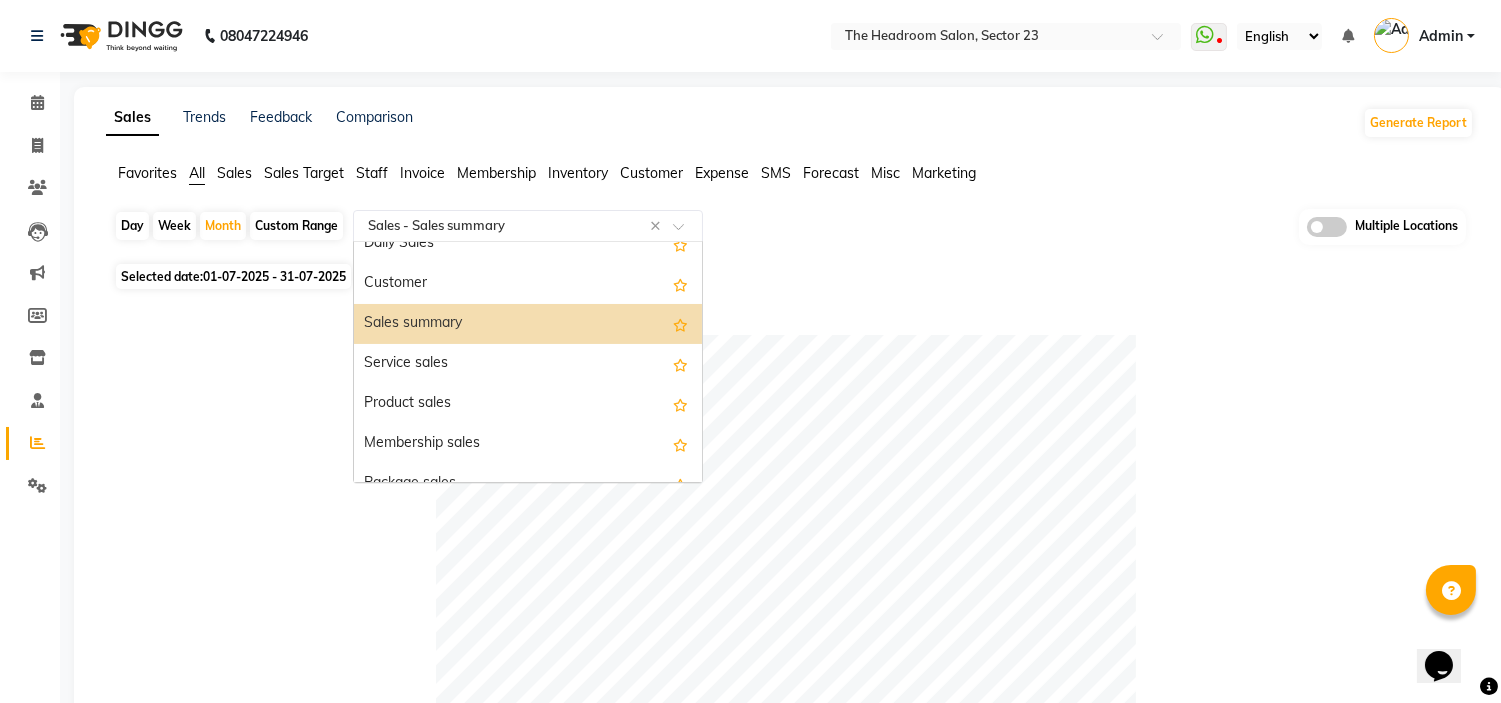 scroll, scrollTop: 0, scrollLeft: 0, axis: both 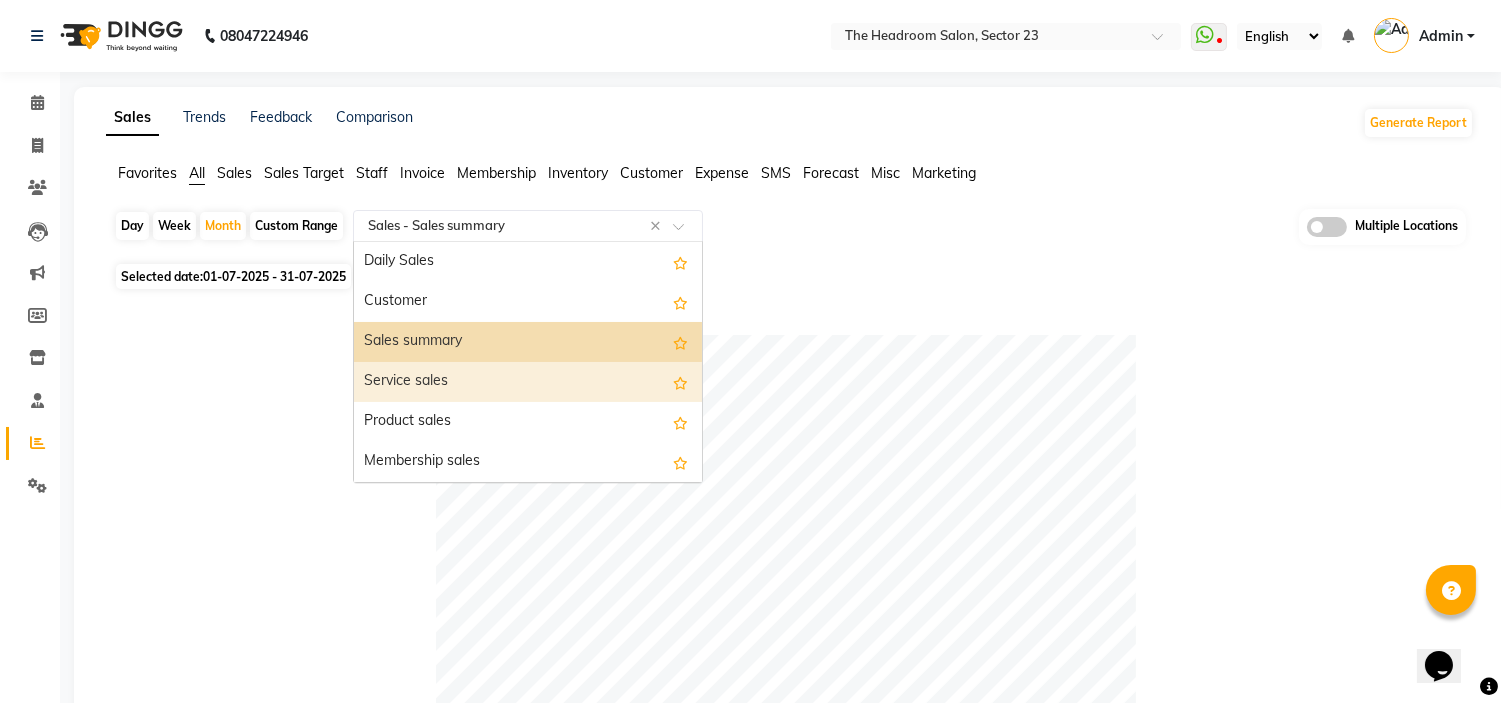 click on "Staff" 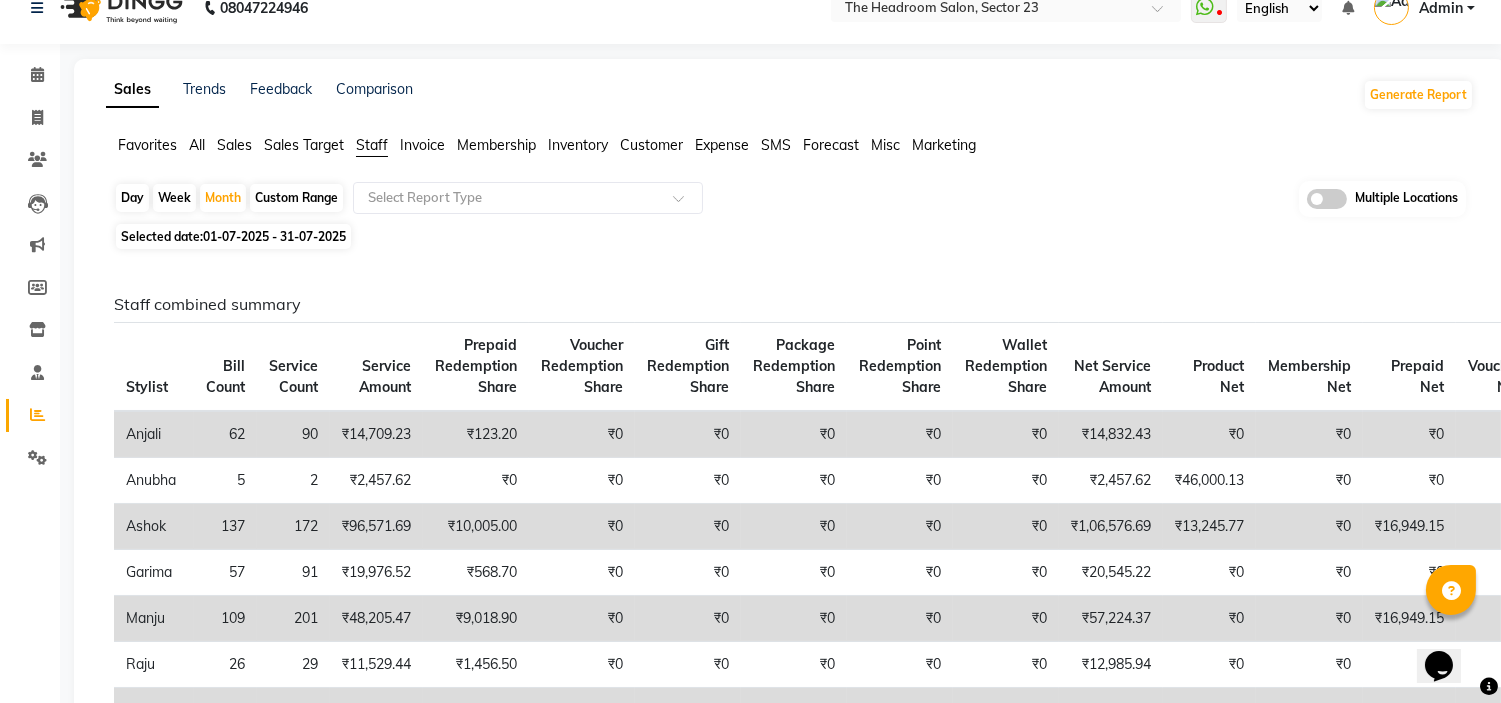 scroll, scrollTop: 0, scrollLeft: 0, axis: both 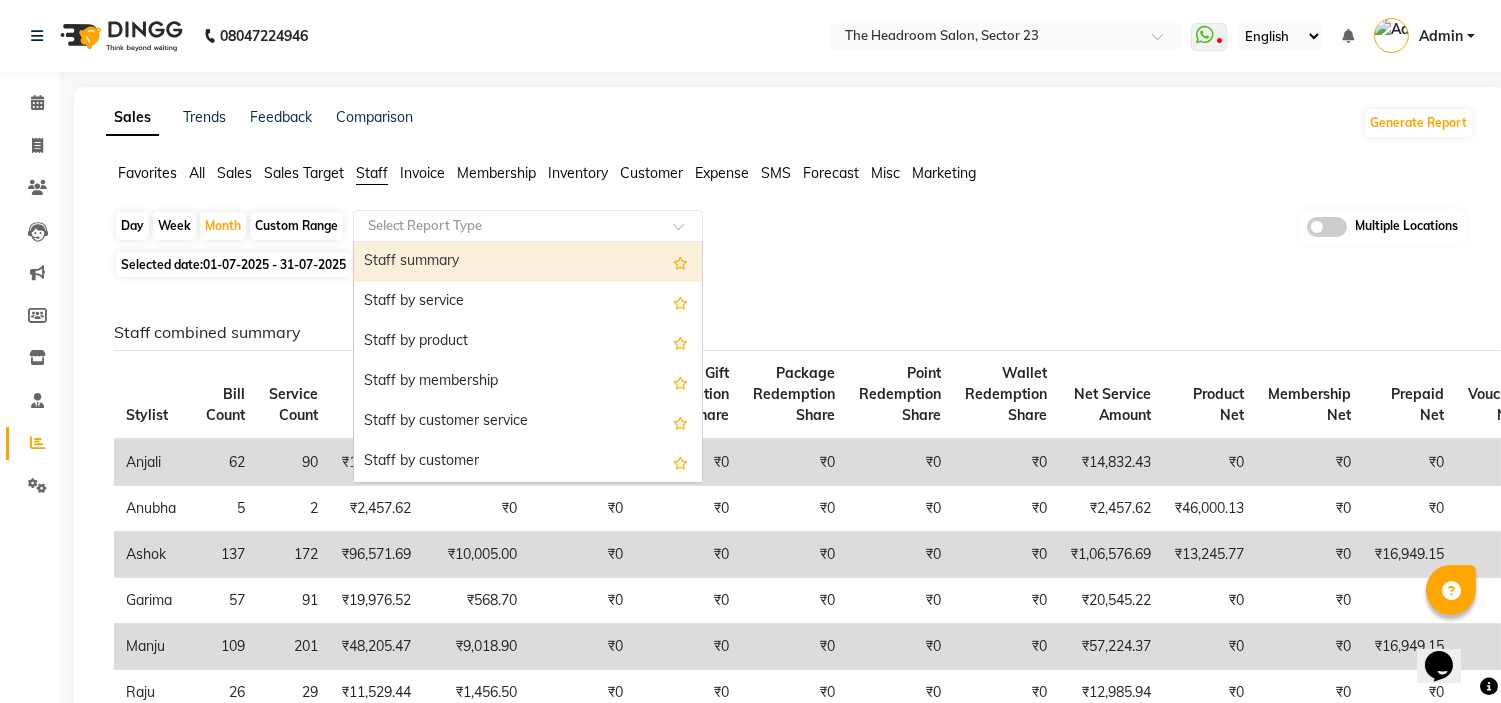 click 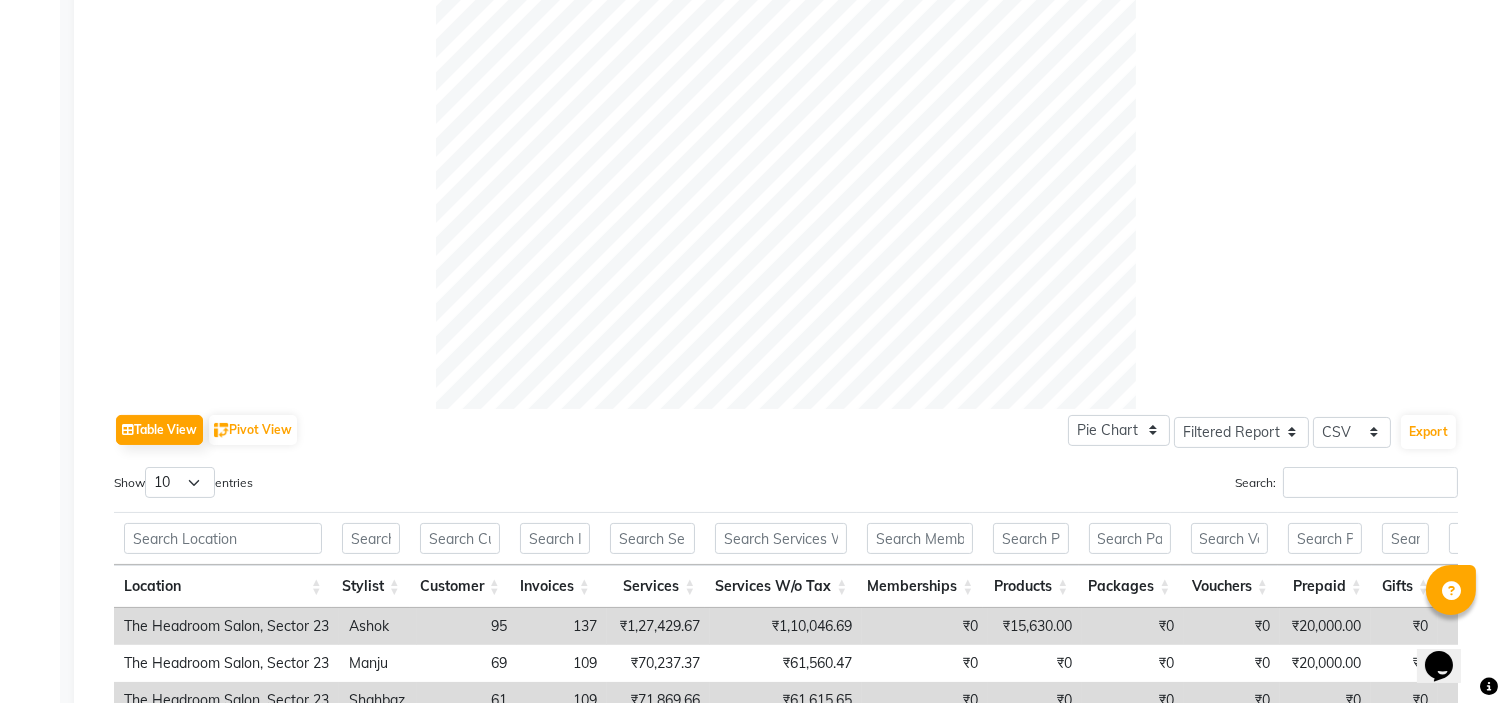 scroll, scrollTop: 1000, scrollLeft: 0, axis: vertical 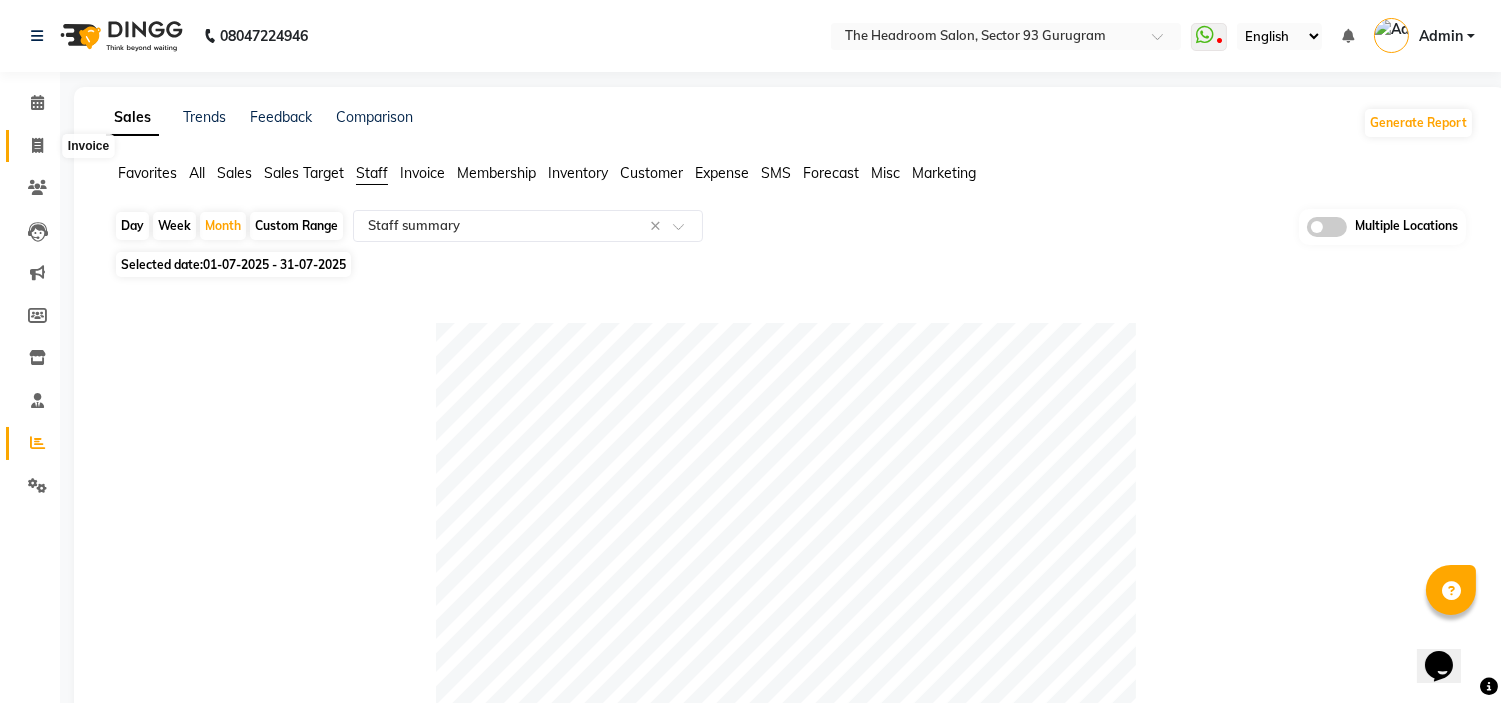 click 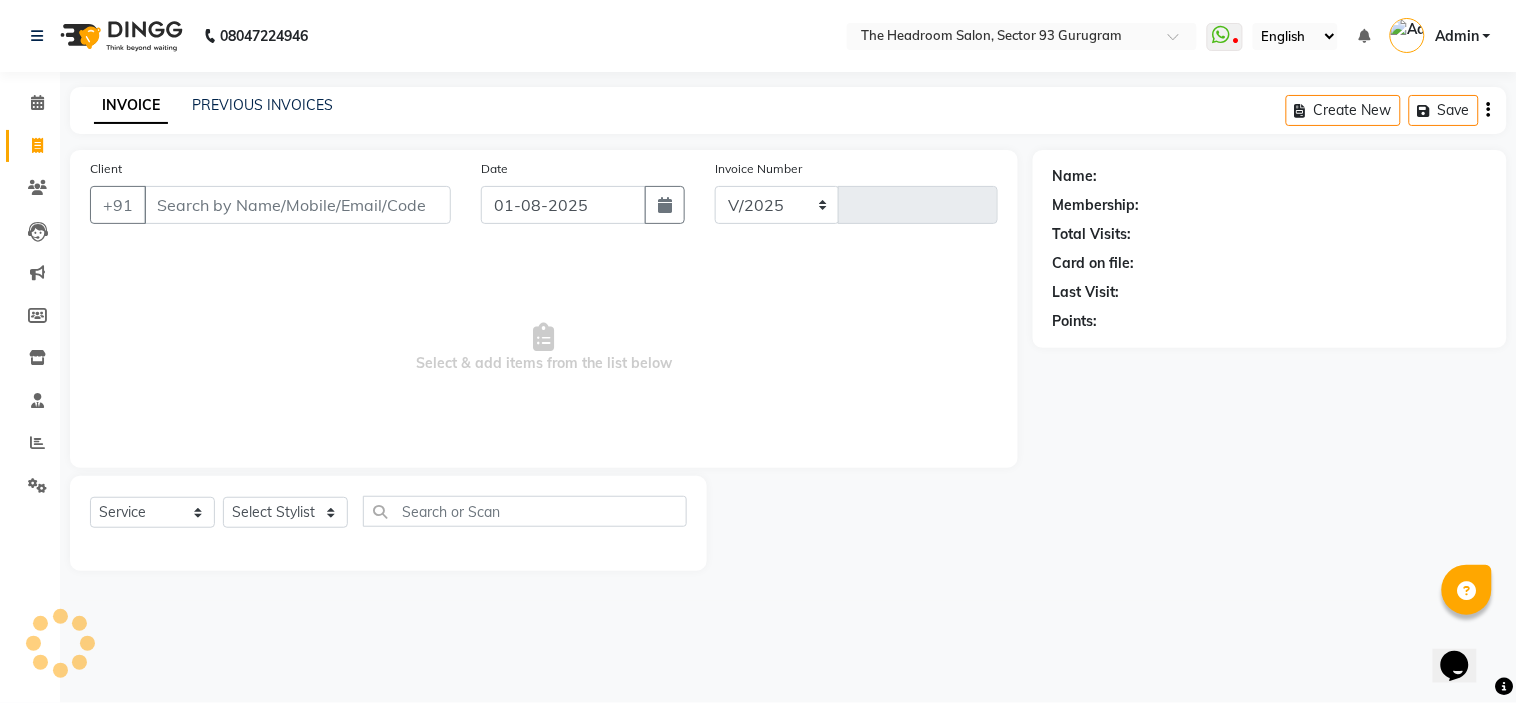 select on "6933" 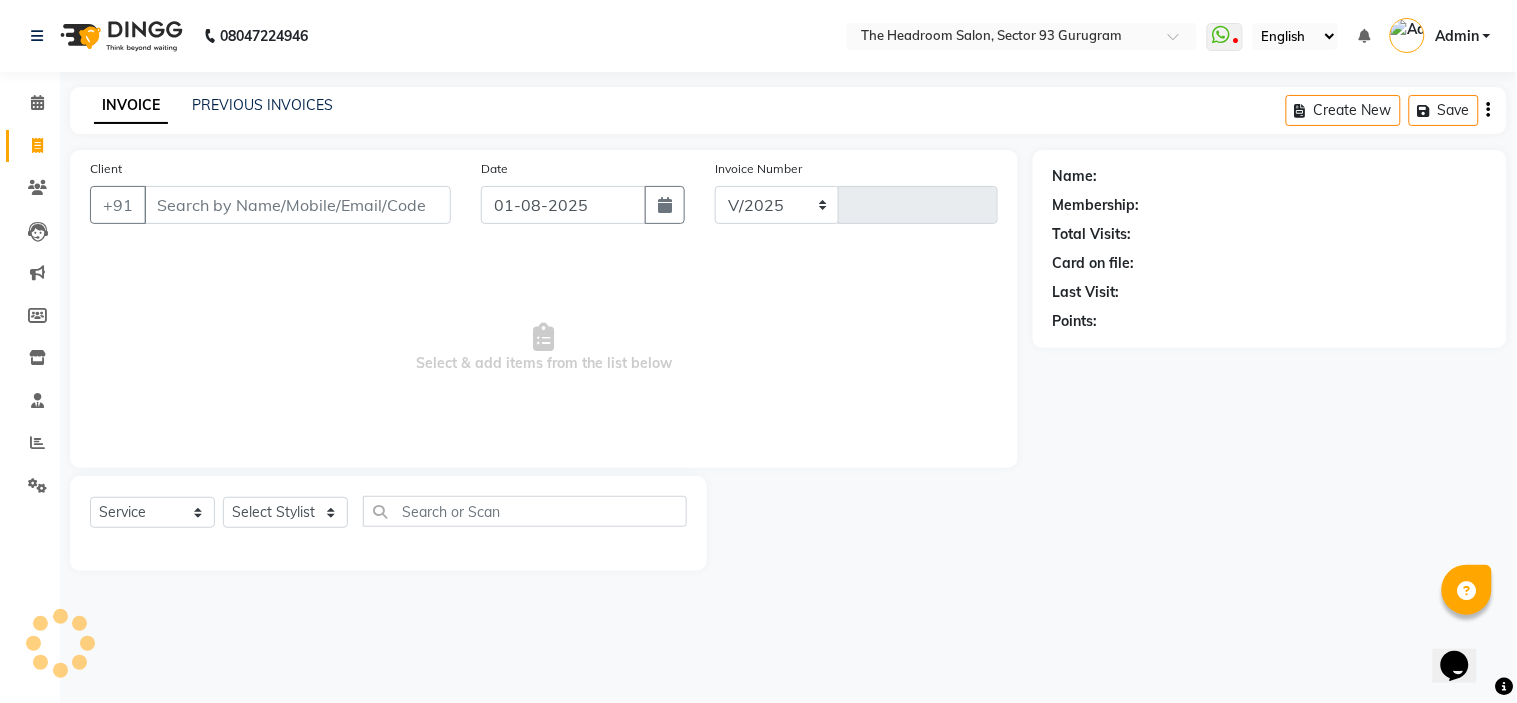 type on "2545" 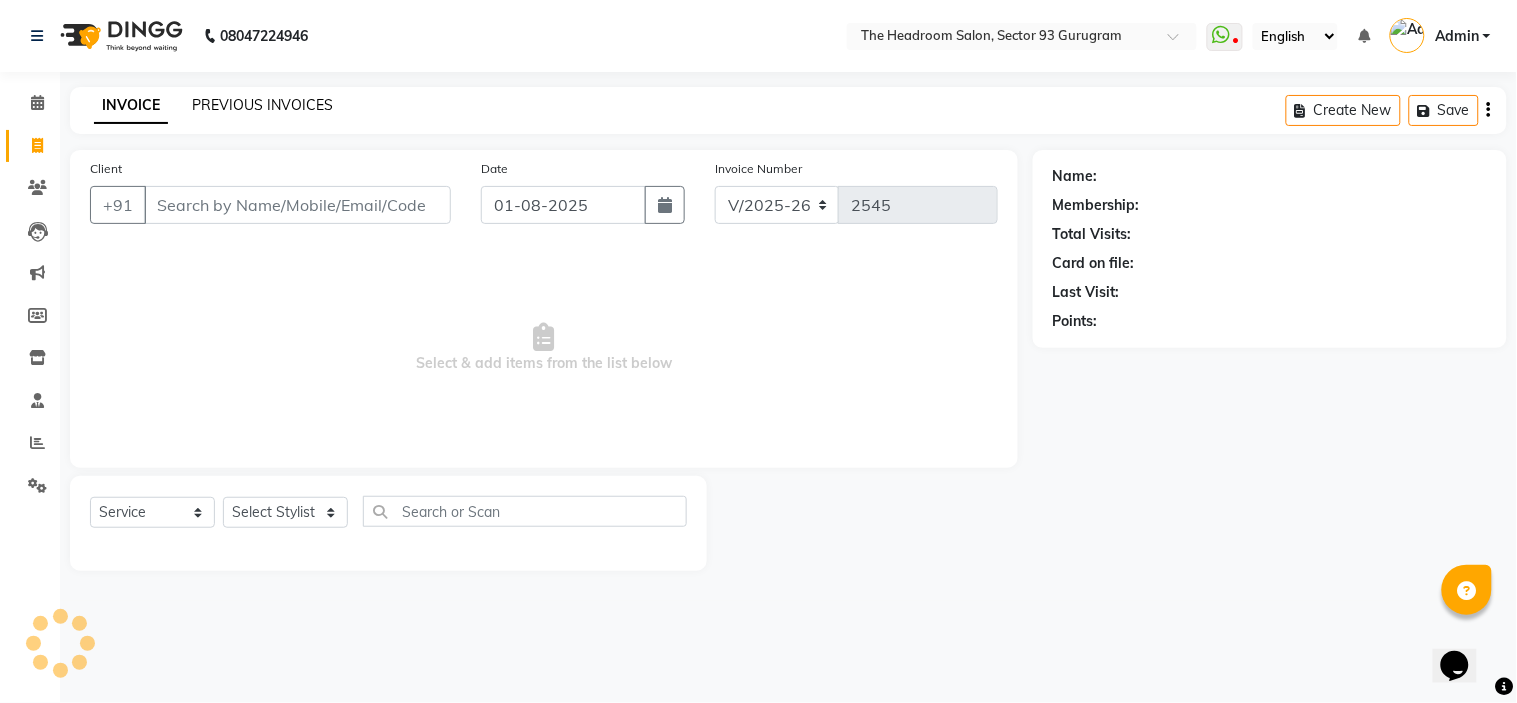 click on "PREVIOUS INVOICES" 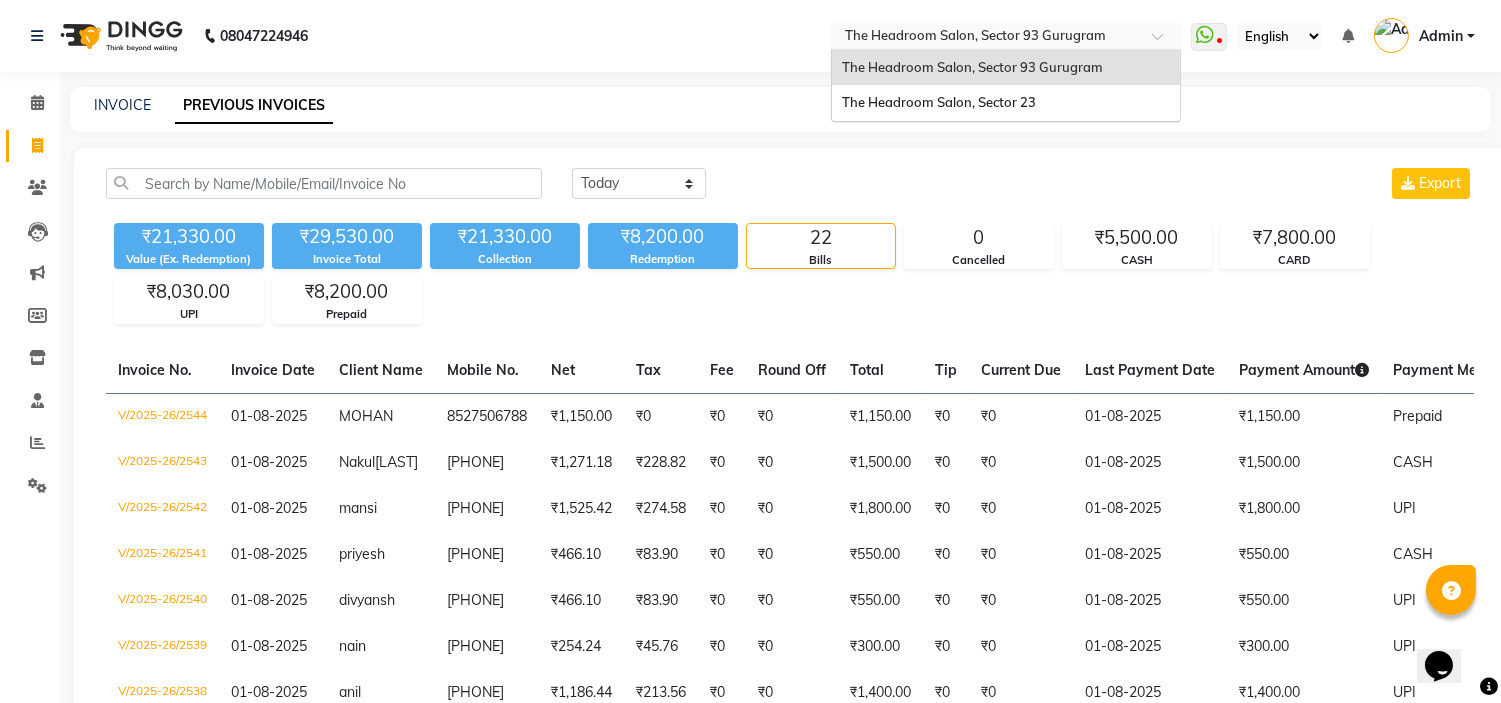 click at bounding box center [986, 38] 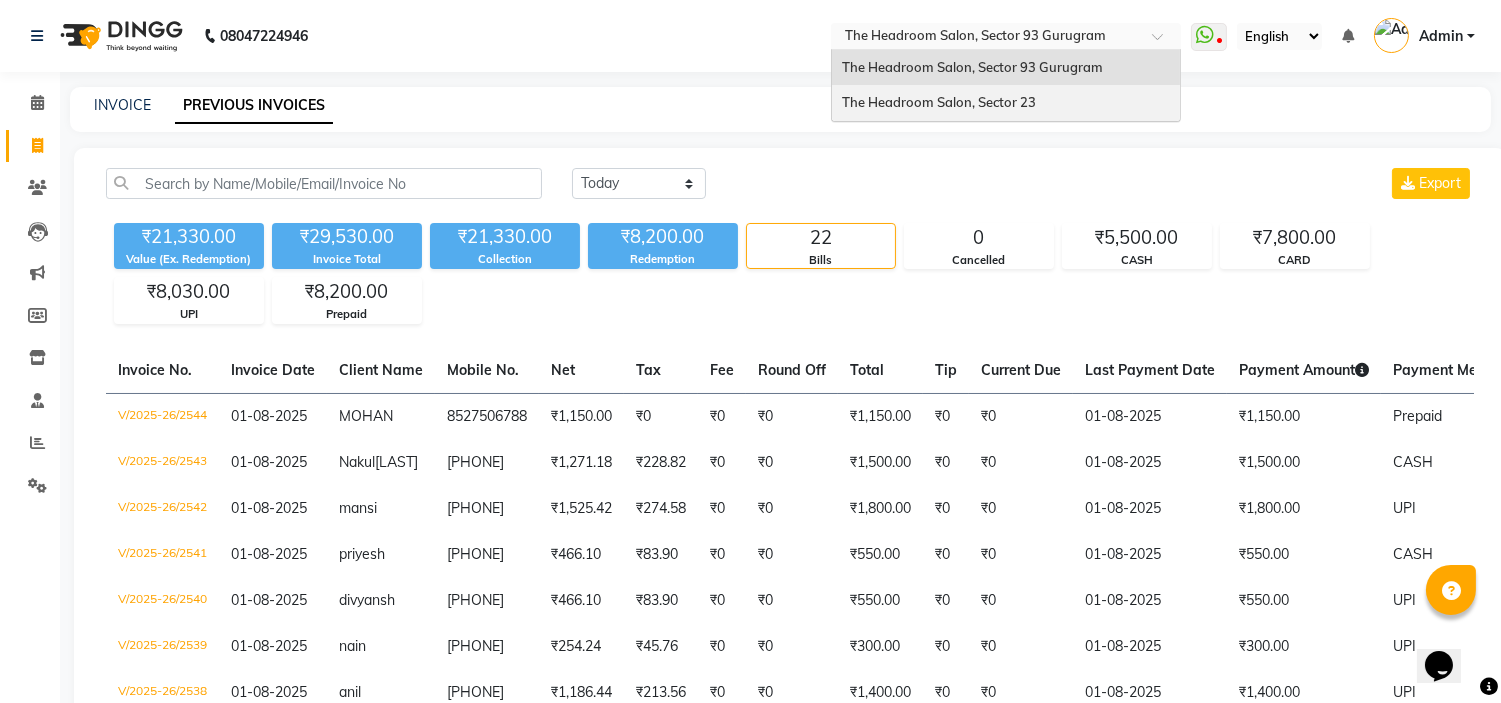 click on "The Headroom Salon, Sector 23" at bounding box center (939, 102) 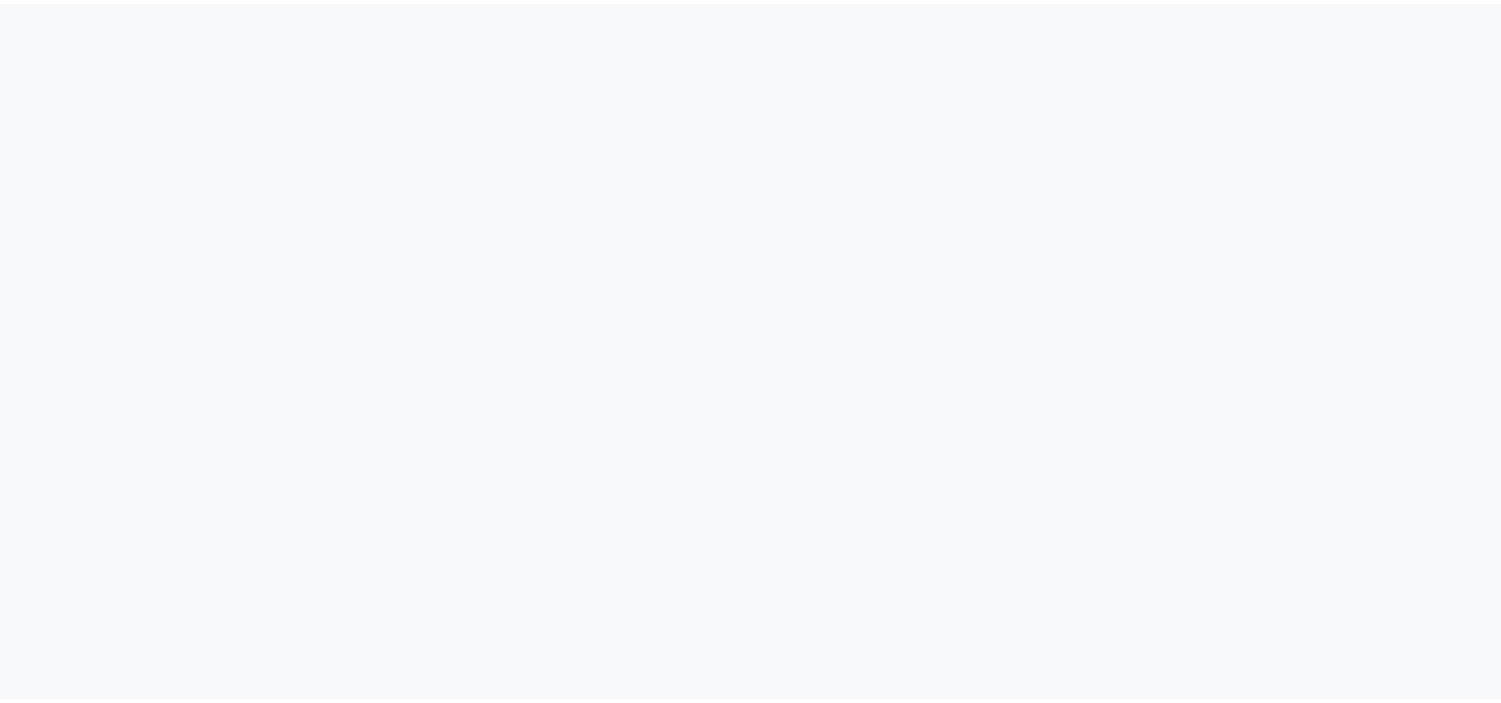 scroll, scrollTop: 0, scrollLeft: 0, axis: both 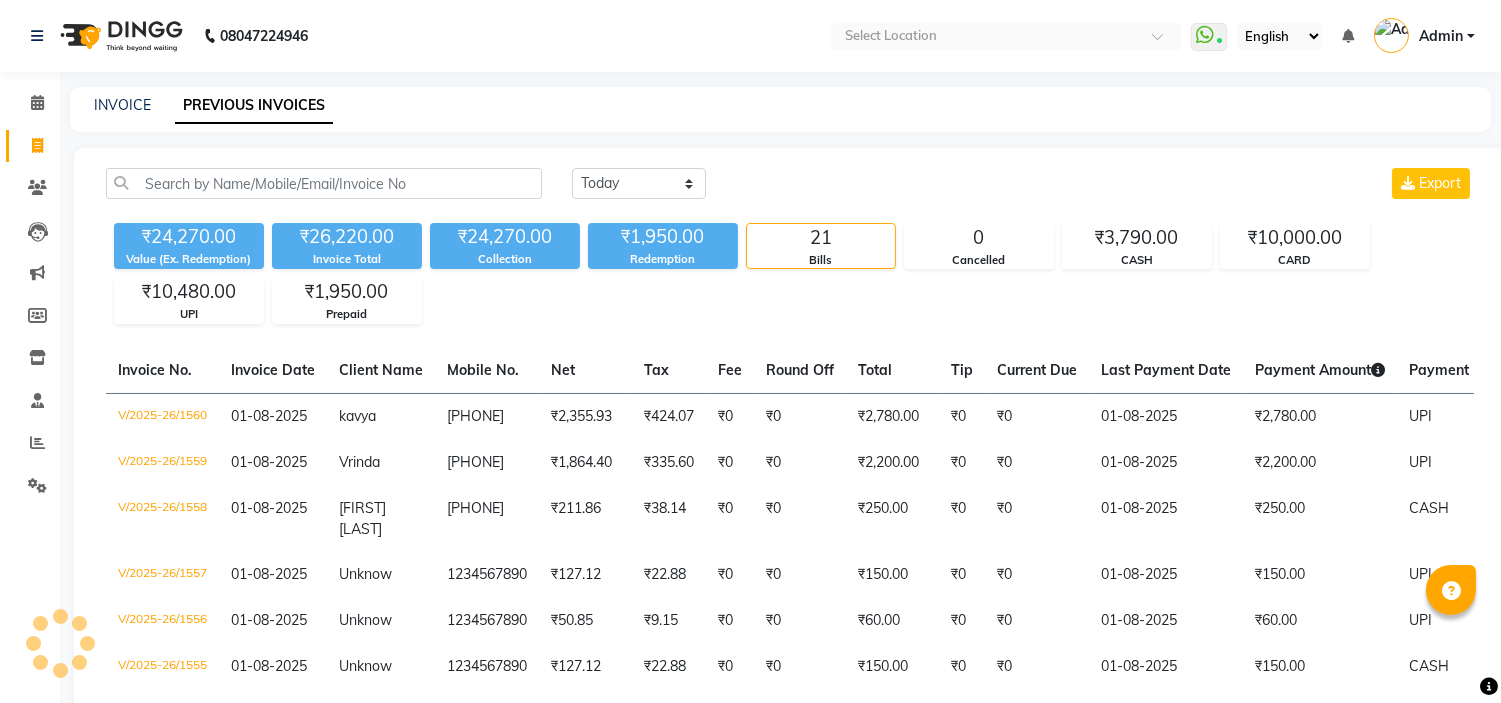 select on "en" 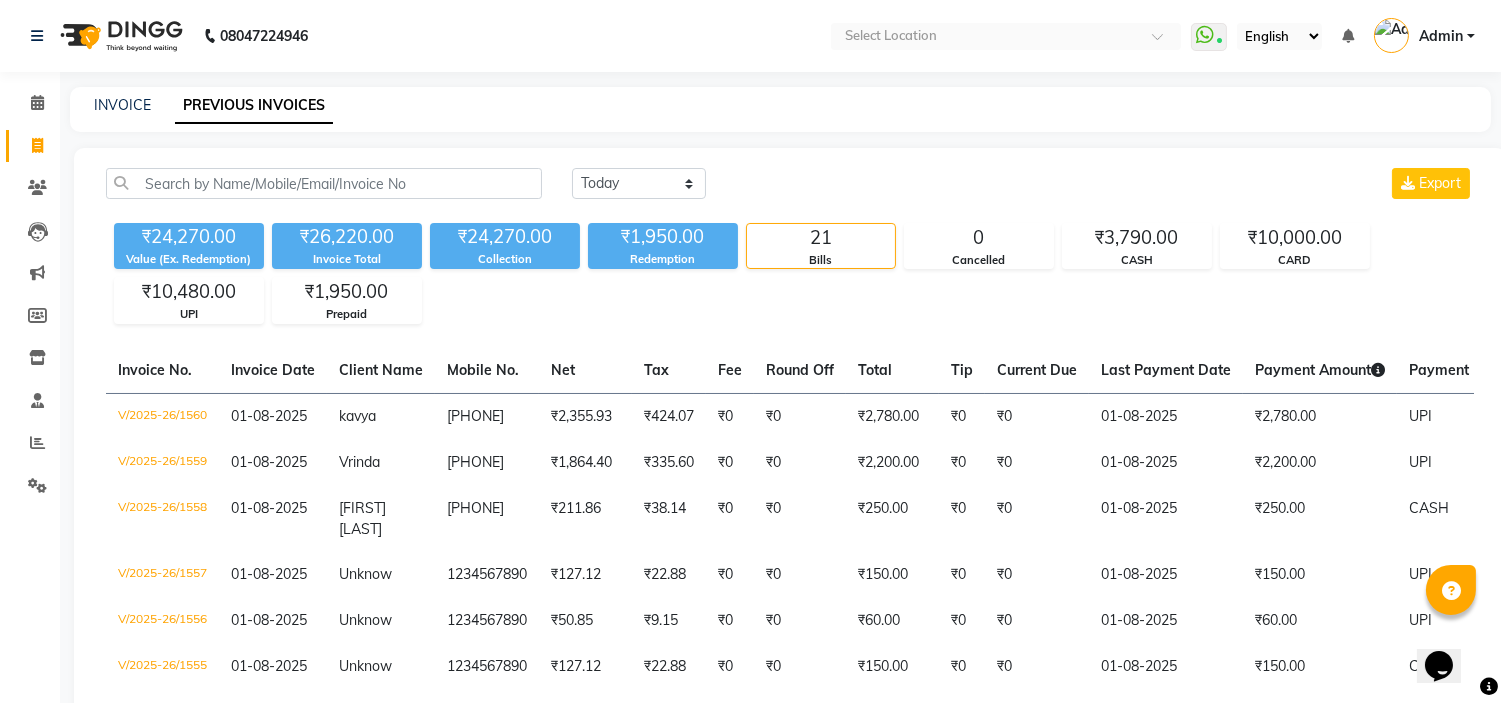 scroll, scrollTop: 0, scrollLeft: 0, axis: both 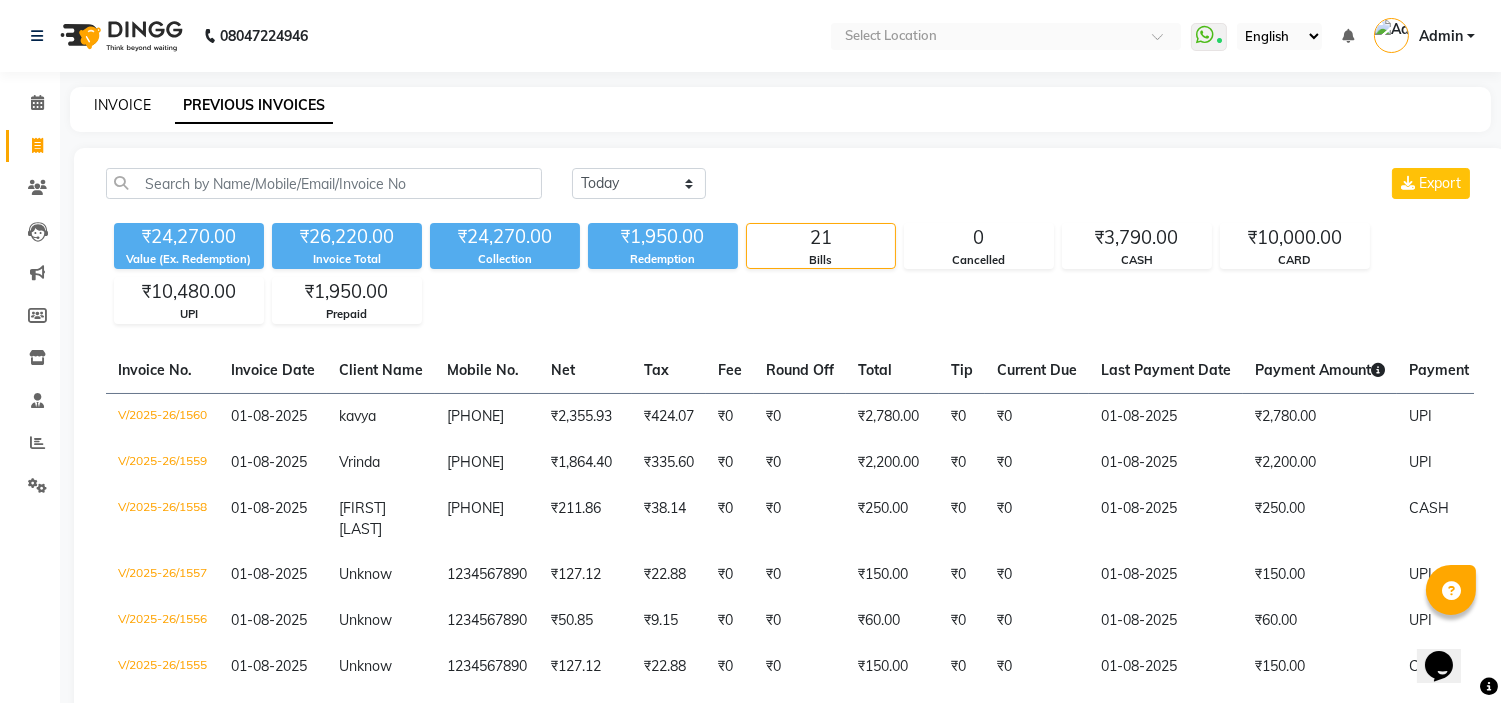 click on "INVOICE" 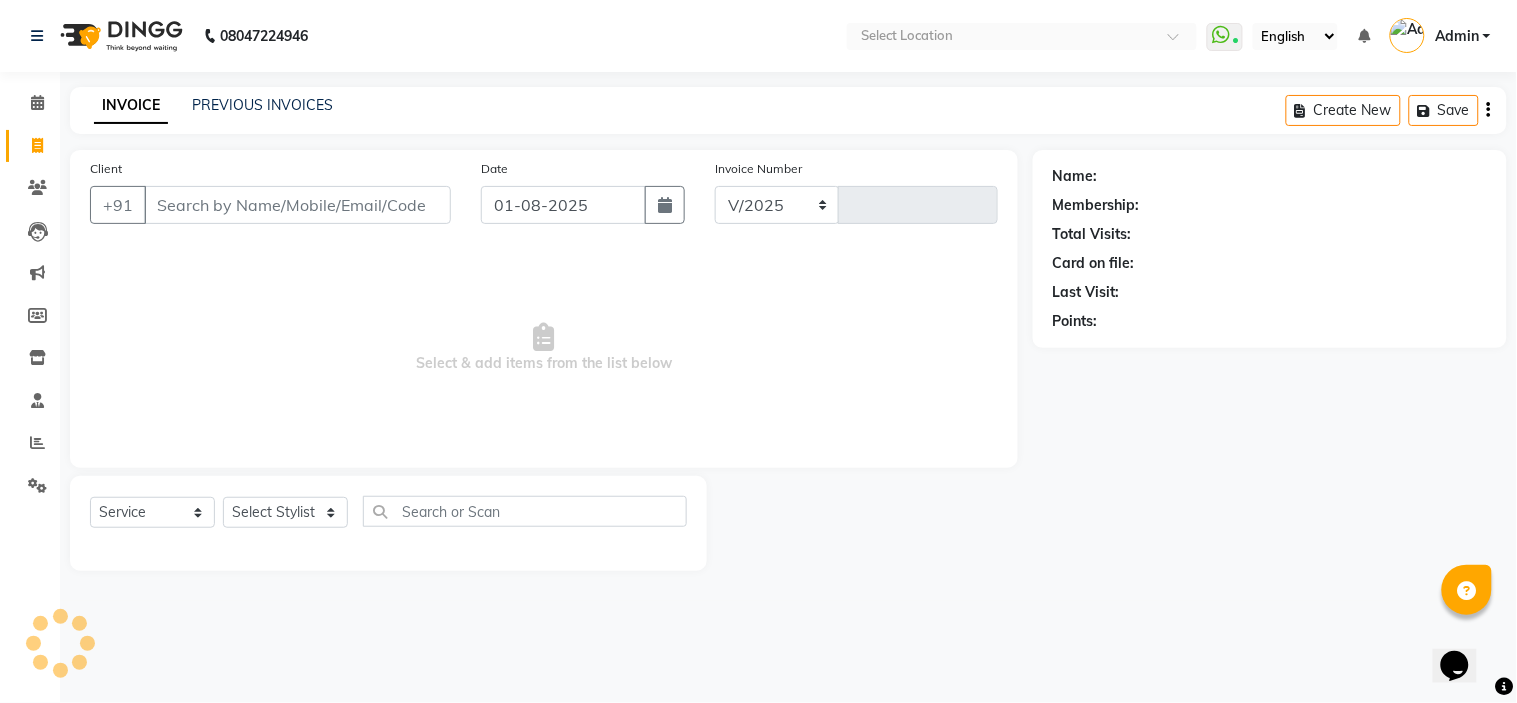 select on "6796" 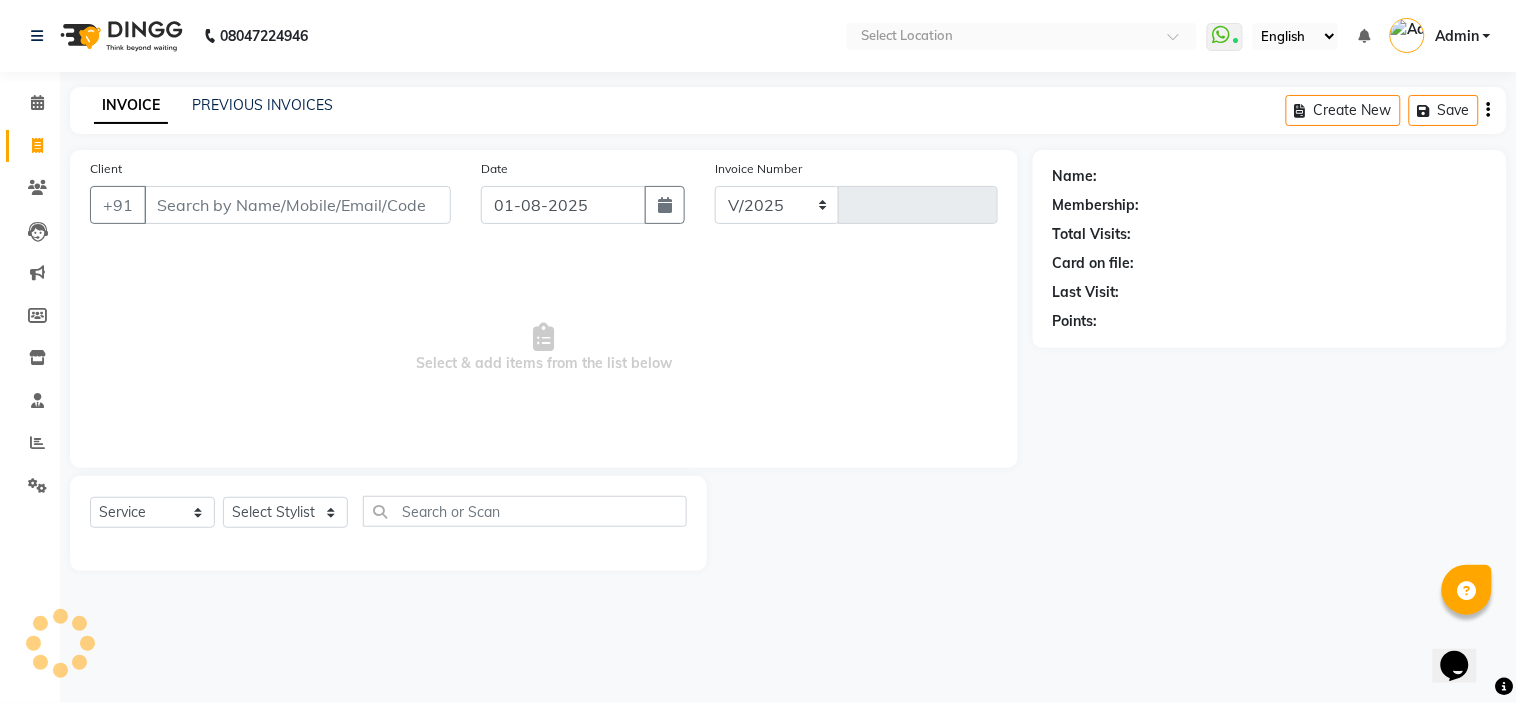 type on "1561" 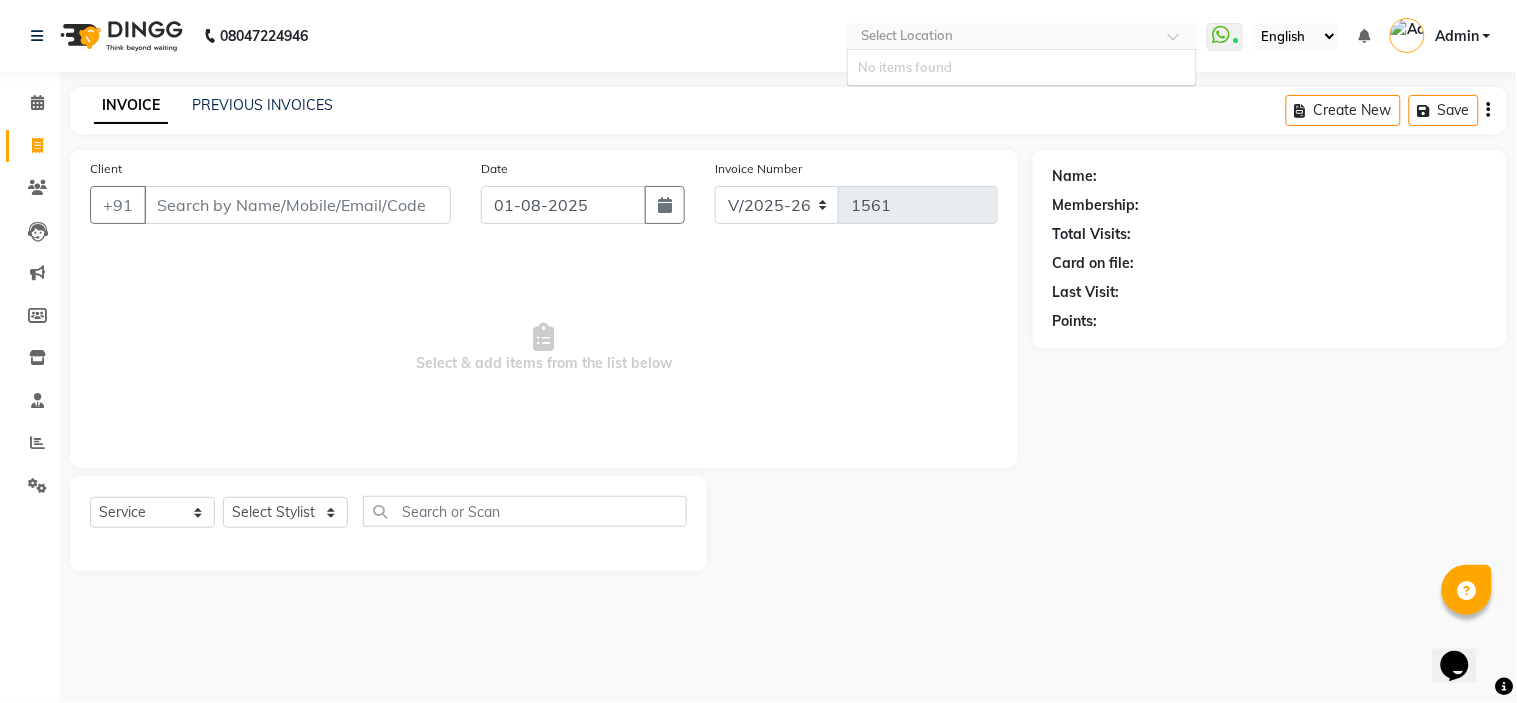 click at bounding box center (1022, 38) 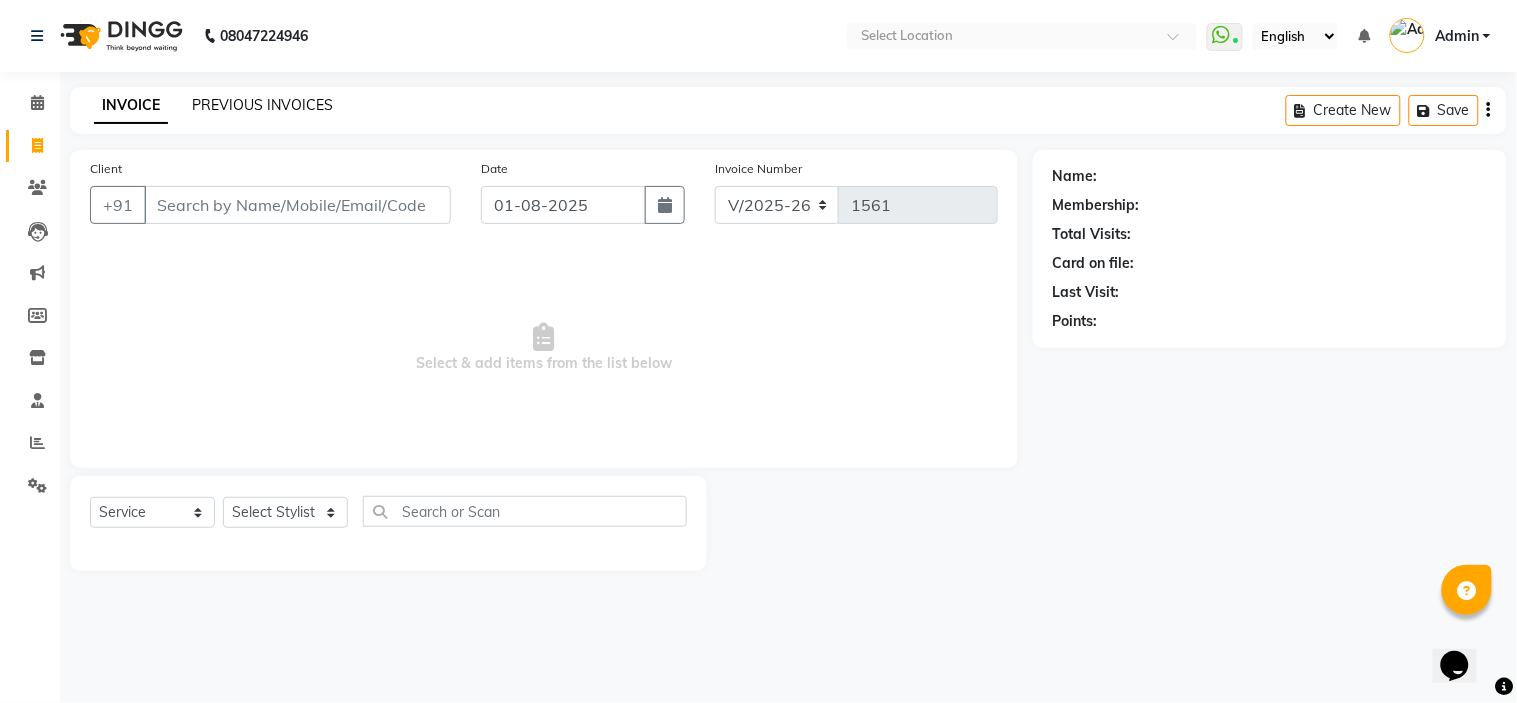 click on "PREVIOUS INVOICES" 